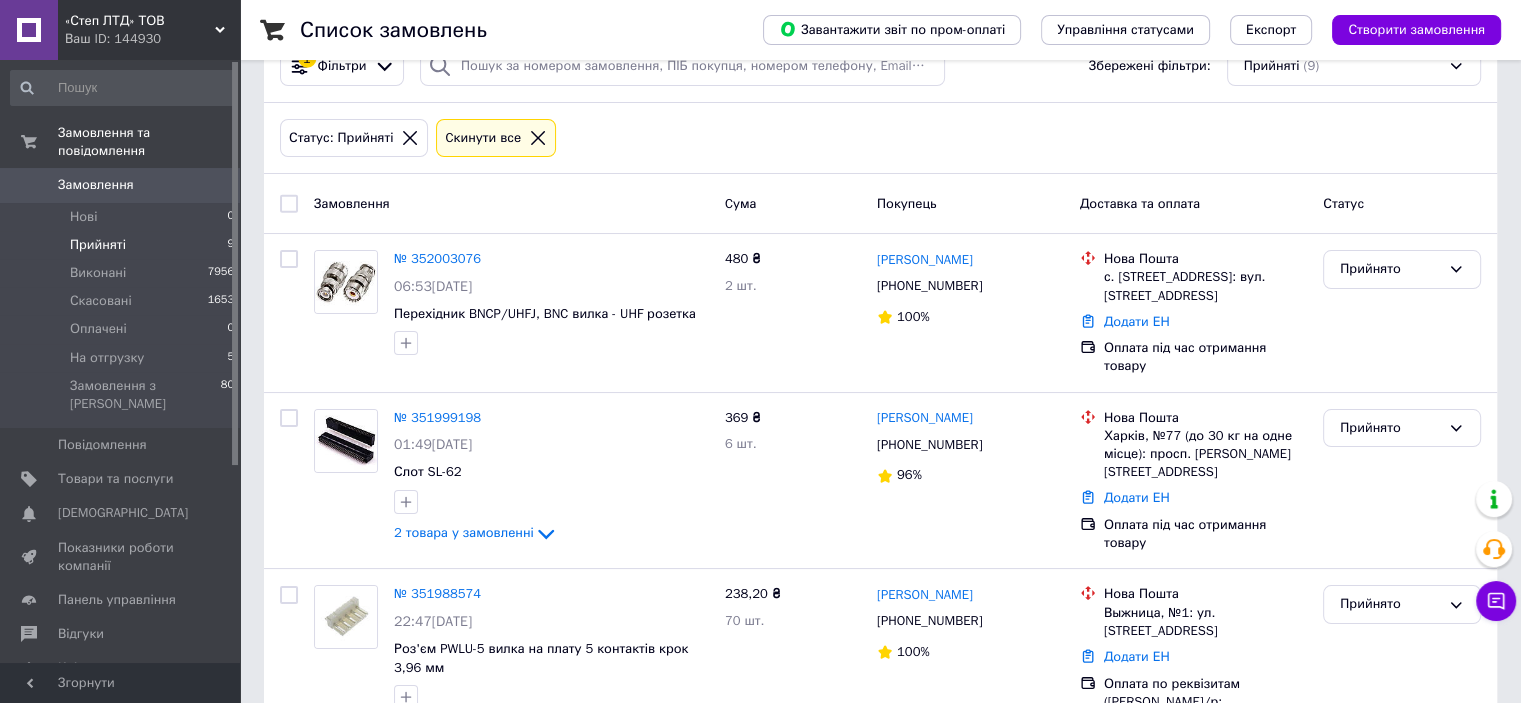 scroll, scrollTop: 100, scrollLeft: 0, axis: vertical 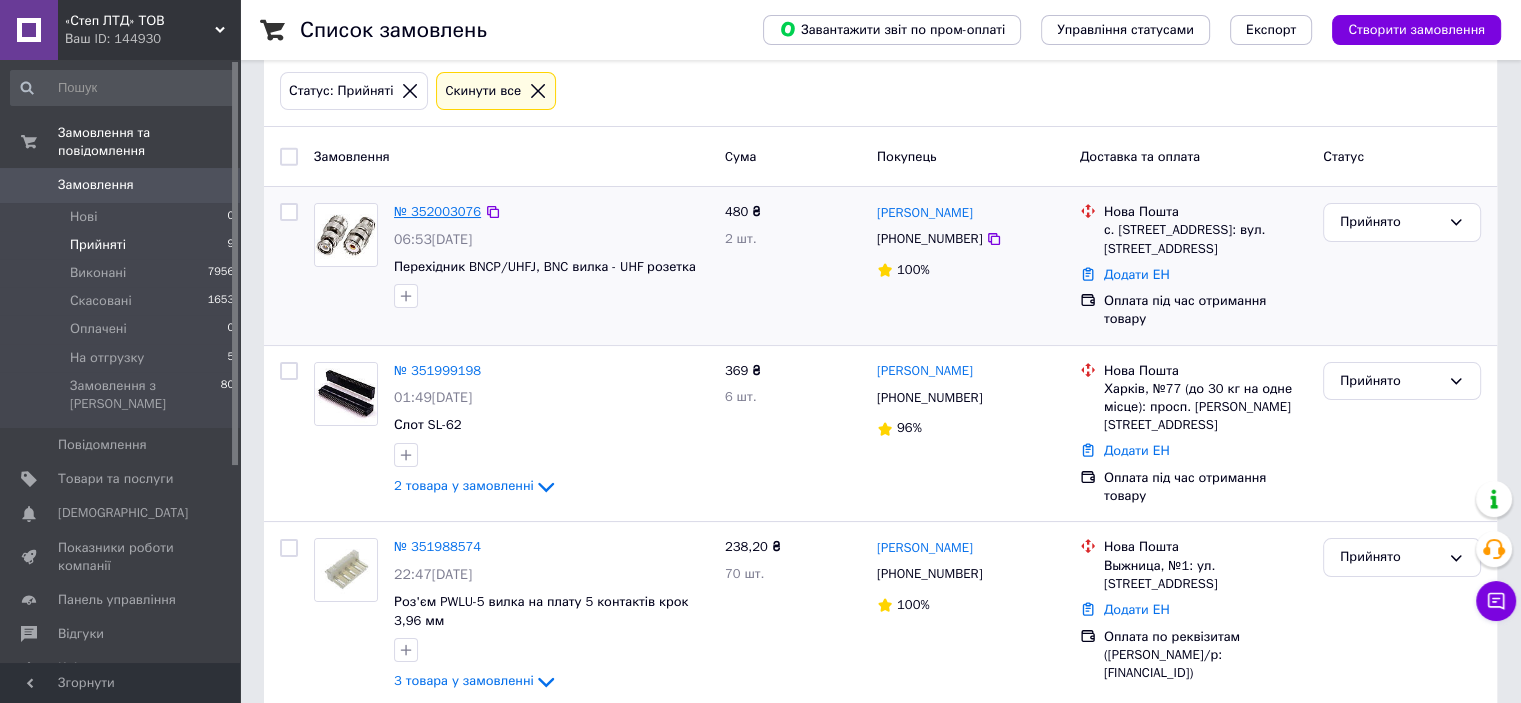 click on "№ 352003076" at bounding box center (437, 211) 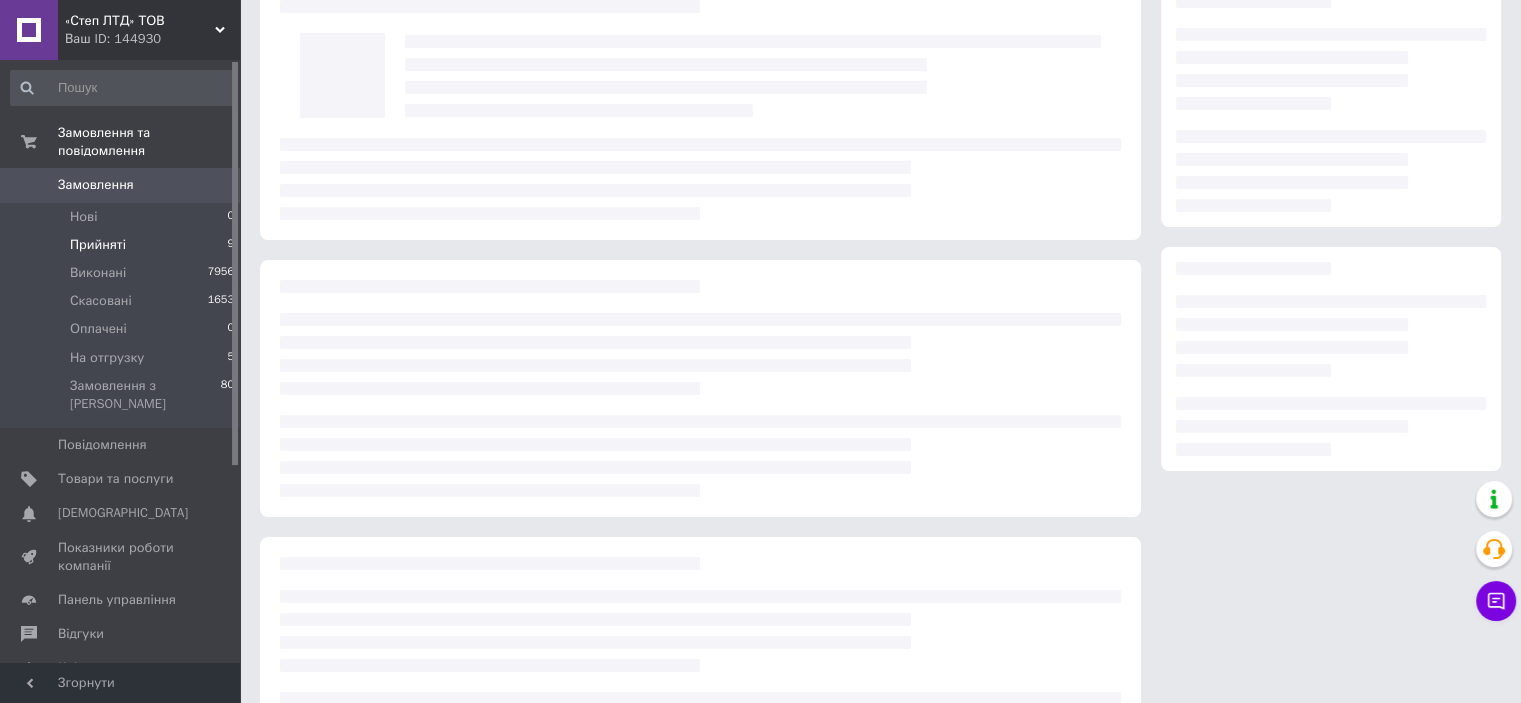 scroll, scrollTop: 0, scrollLeft: 0, axis: both 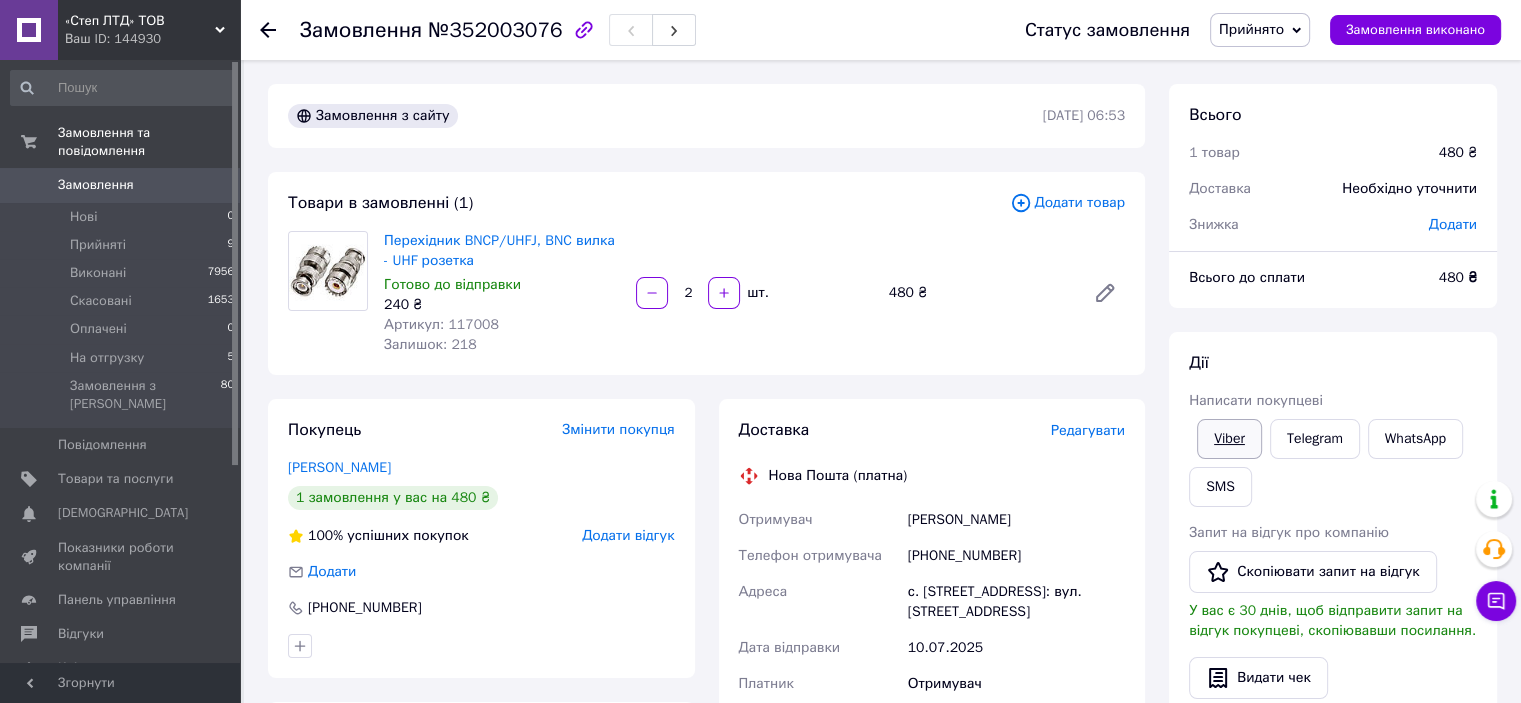 click on "Viber" at bounding box center [1229, 439] 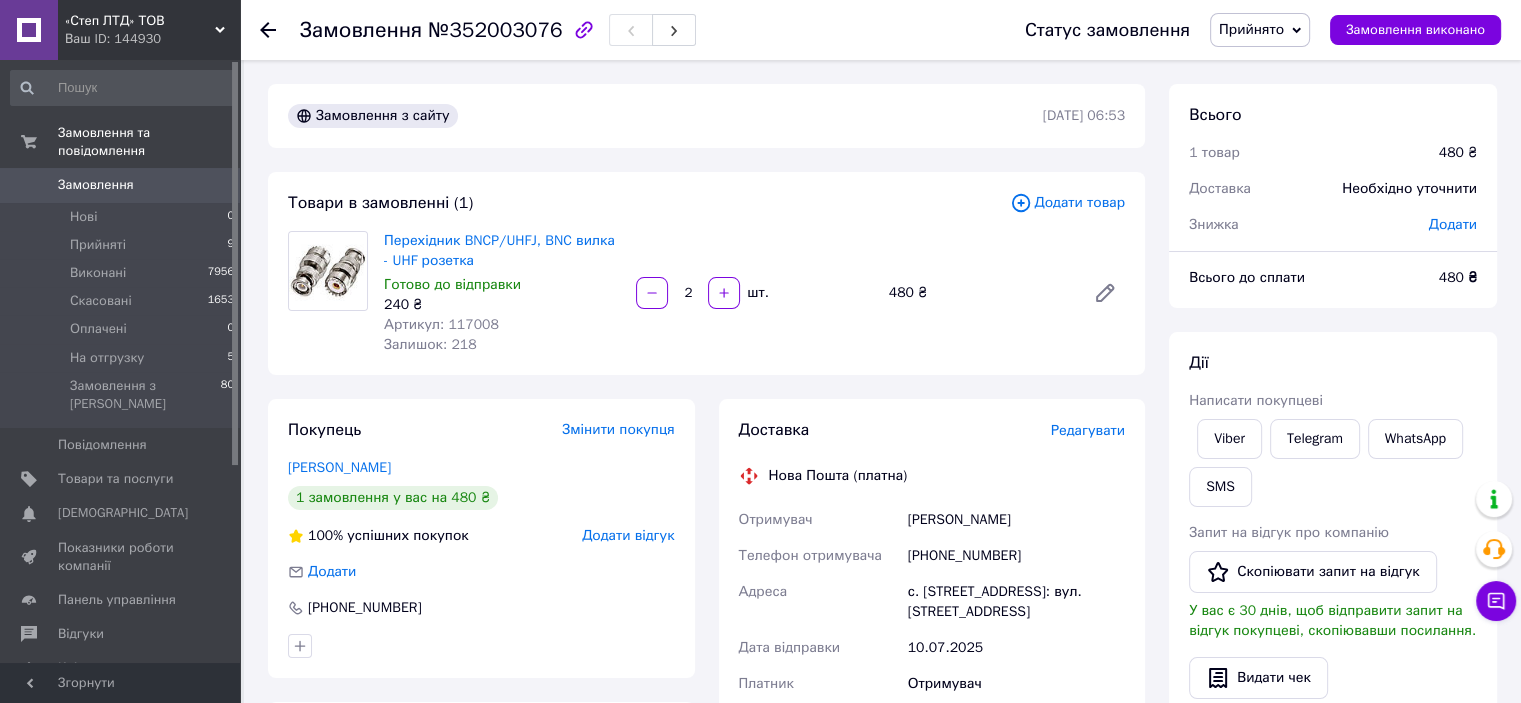 click on "Прийнято" at bounding box center (1260, 30) 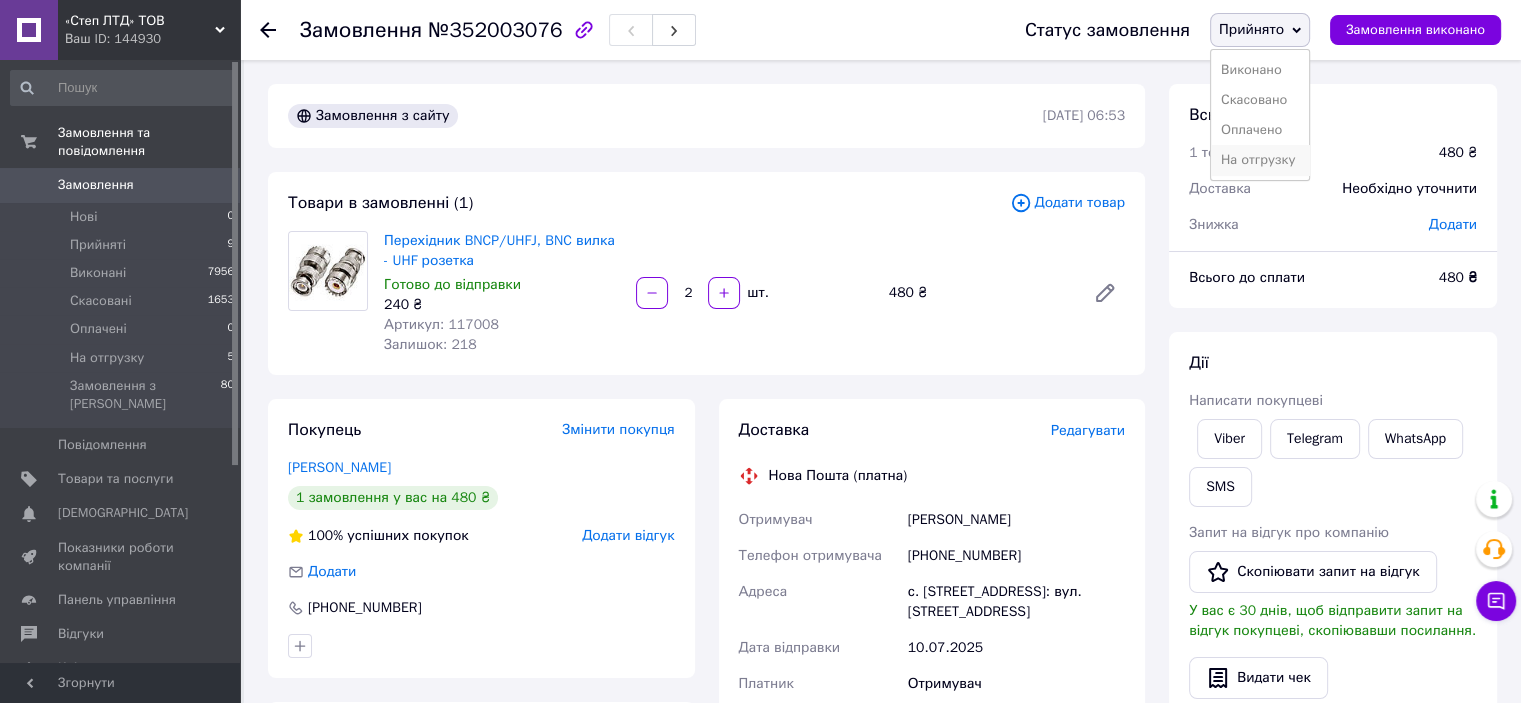 click on "На отгрузку" at bounding box center [1260, 160] 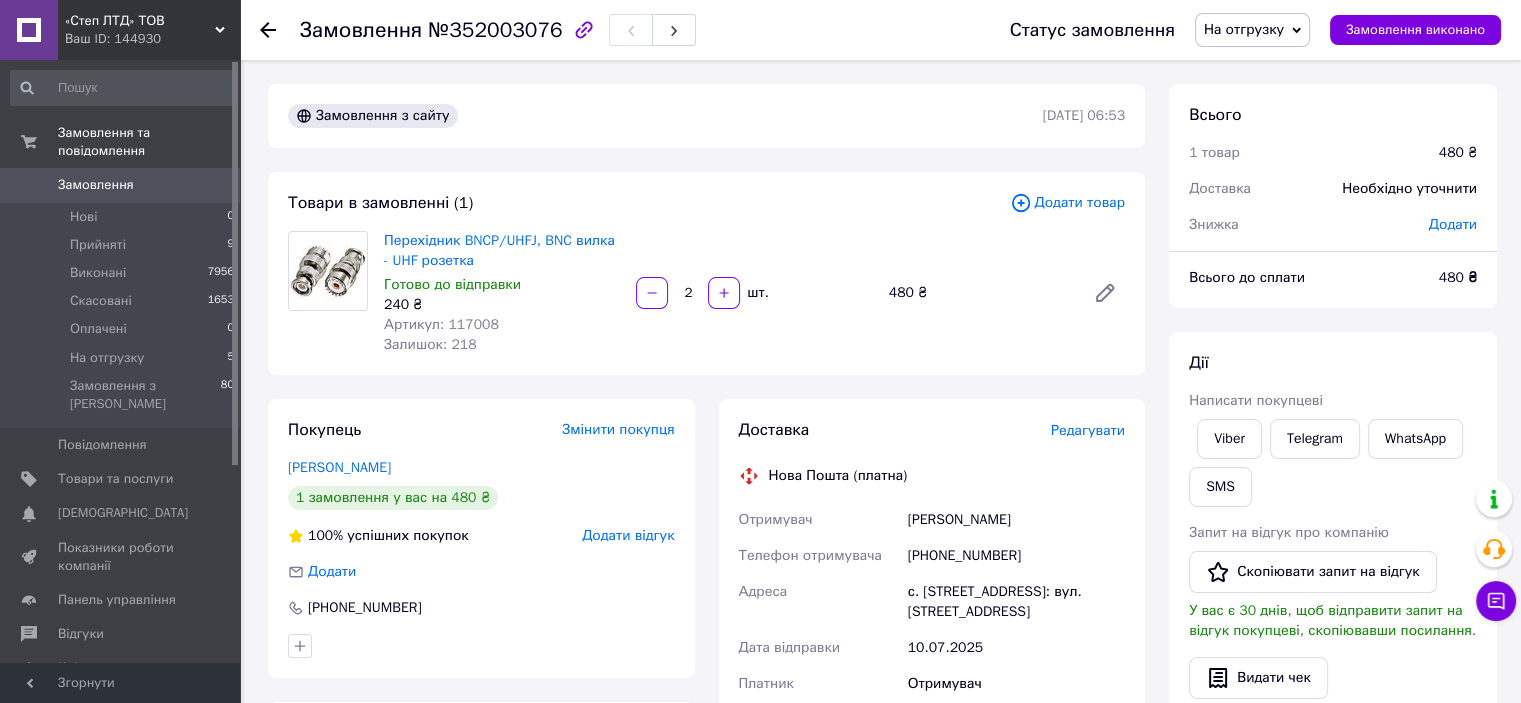 click 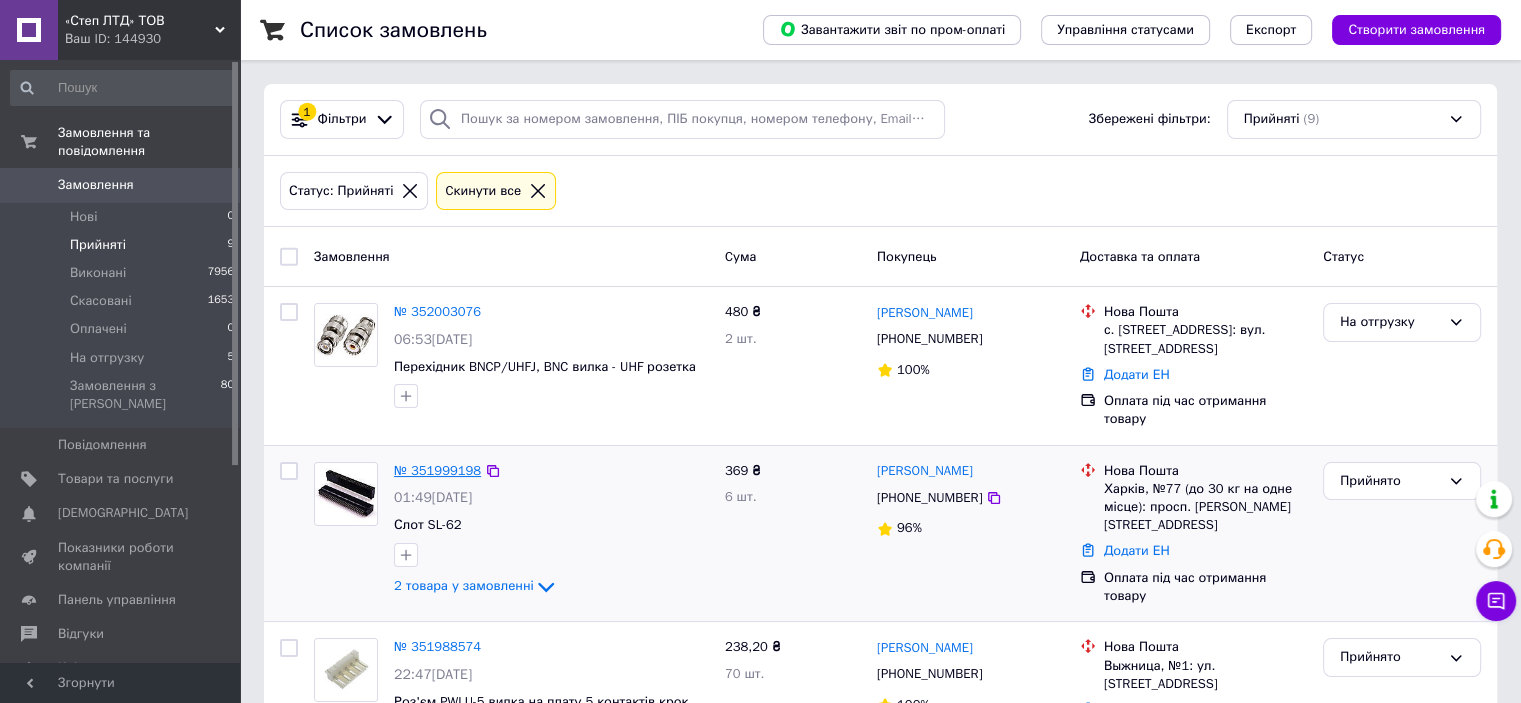 click on "№ 351999198" at bounding box center (437, 470) 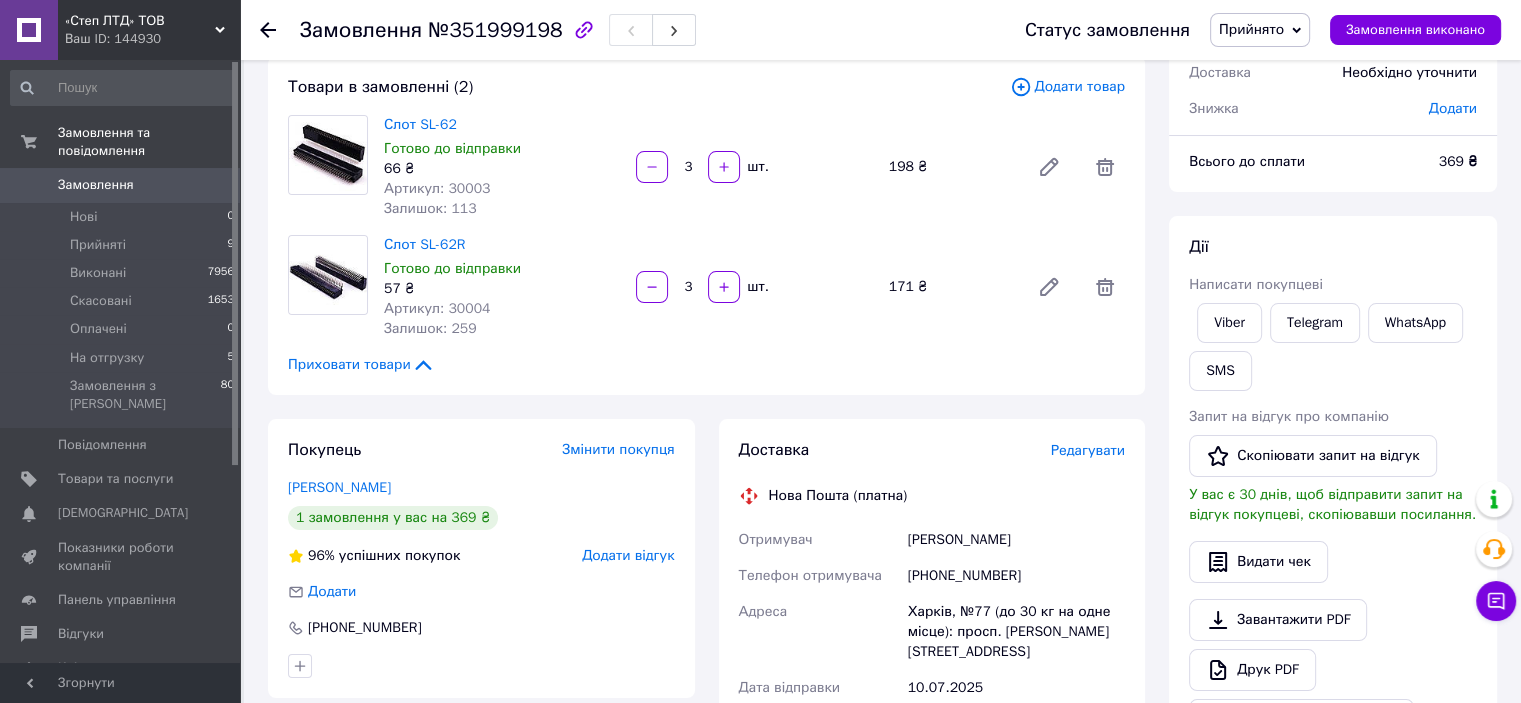 scroll, scrollTop: 0, scrollLeft: 0, axis: both 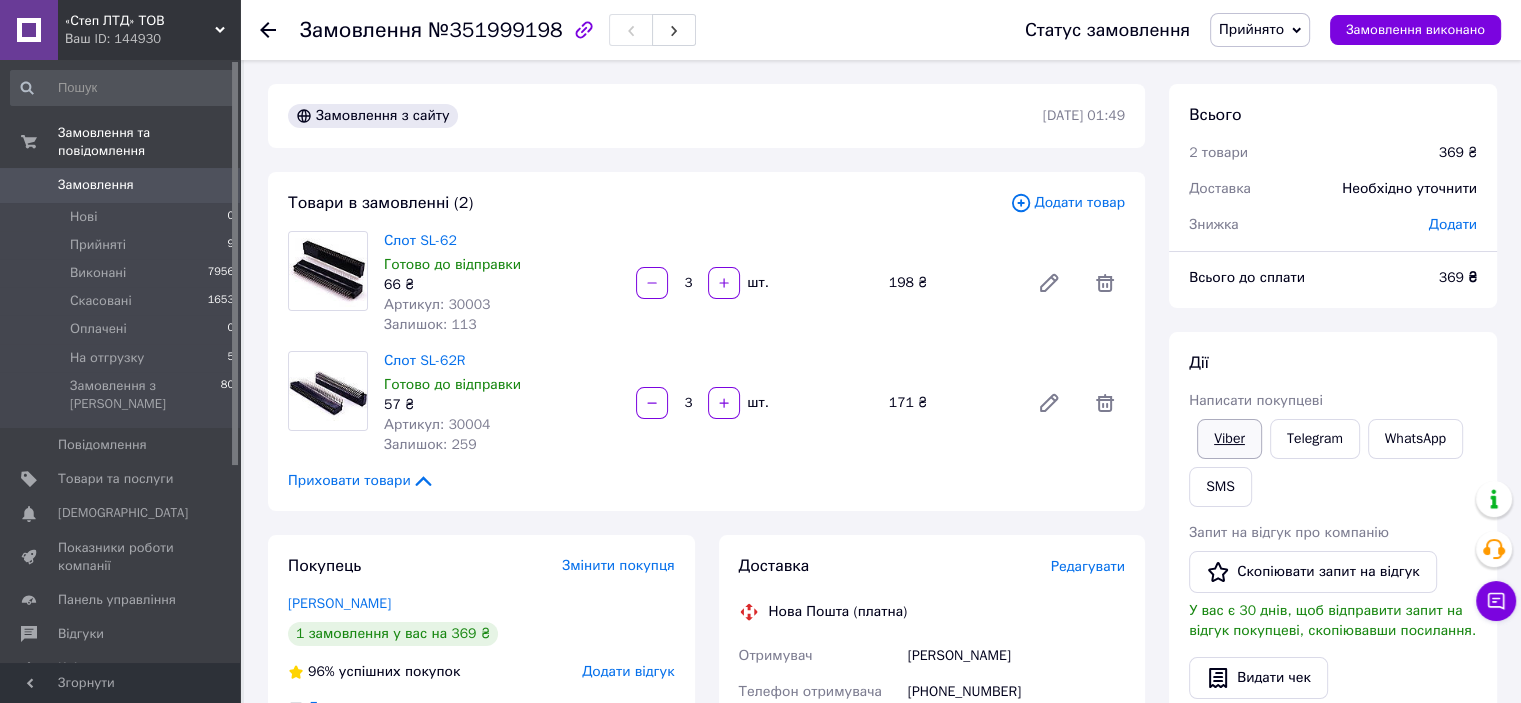click on "Viber" at bounding box center (1229, 439) 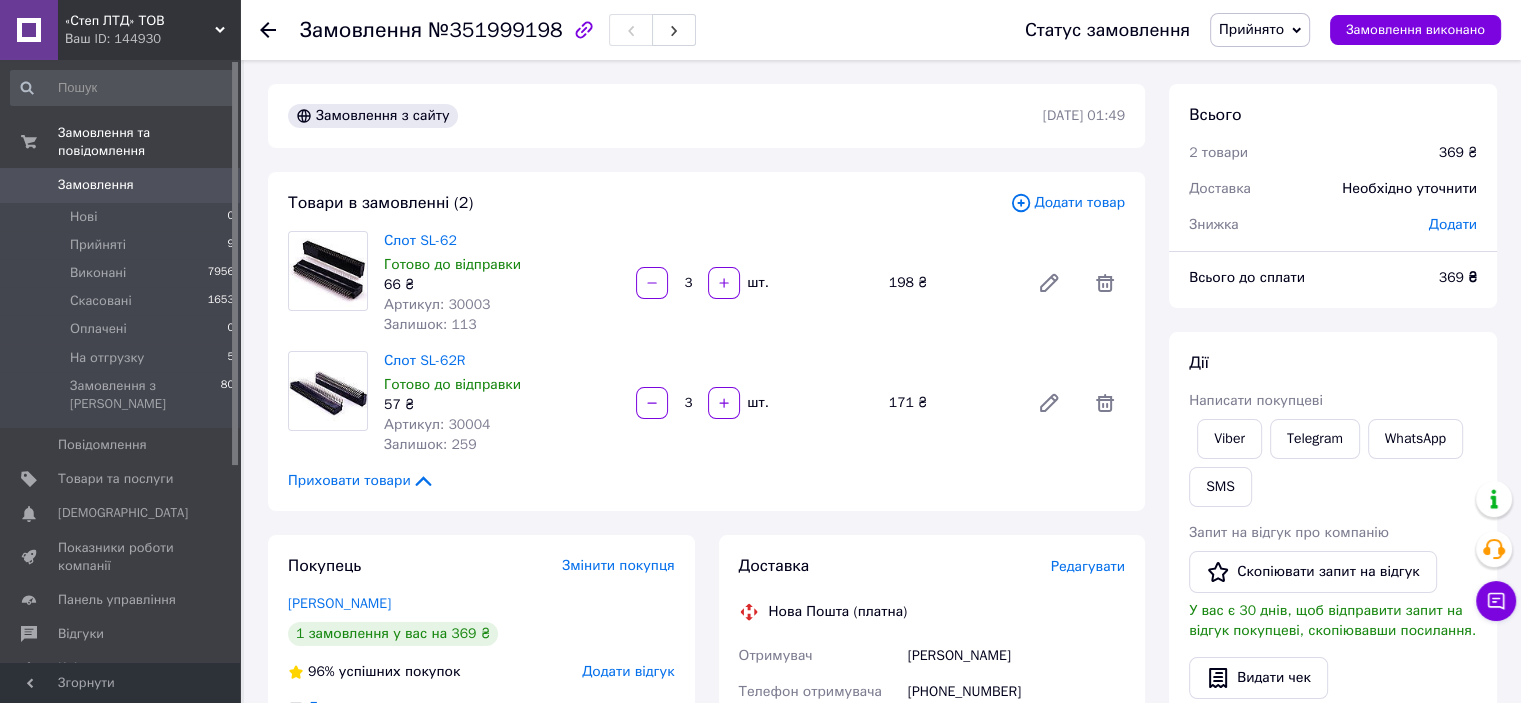 click 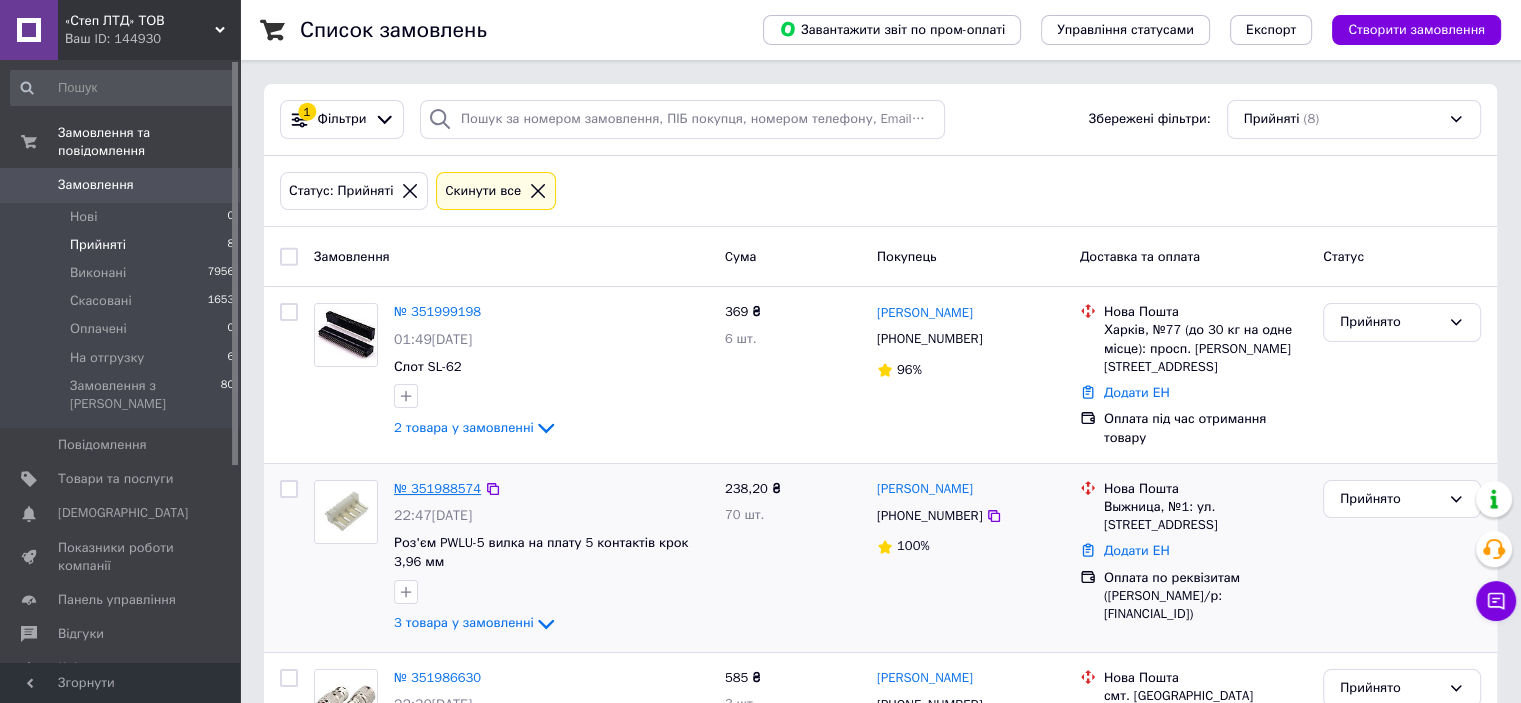 click on "№ 351988574" at bounding box center [437, 488] 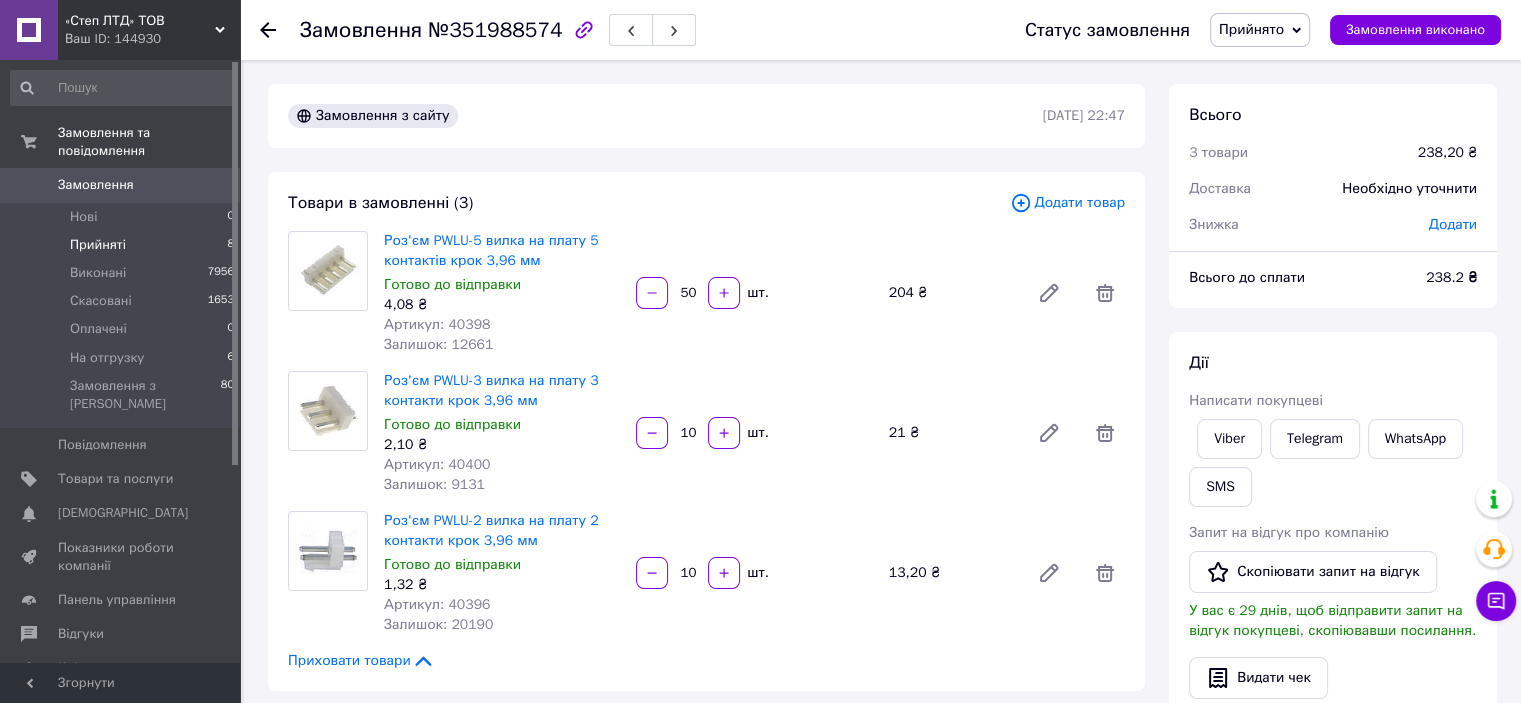 click on "Прийняті 8" at bounding box center [123, 245] 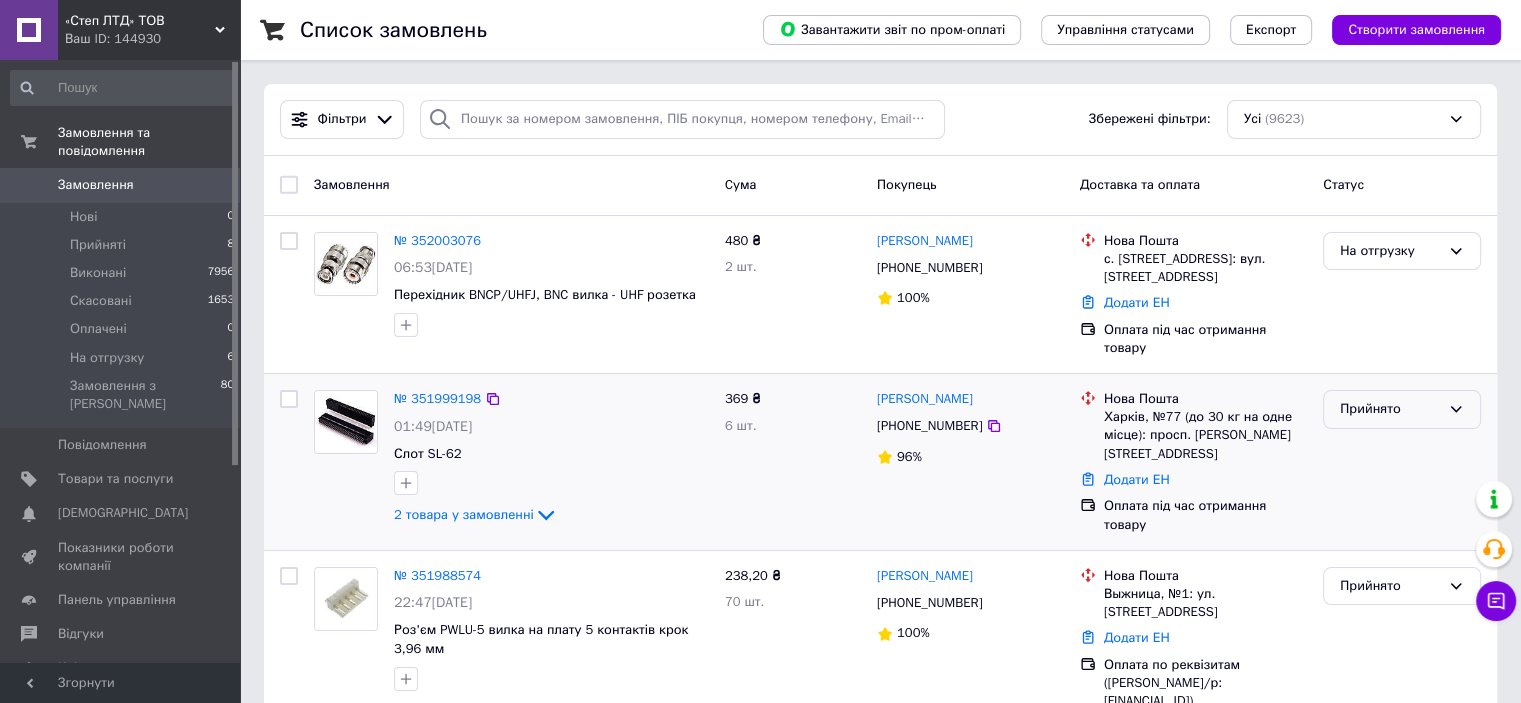 click on "Прийнято" at bounding box center (1390, 409) 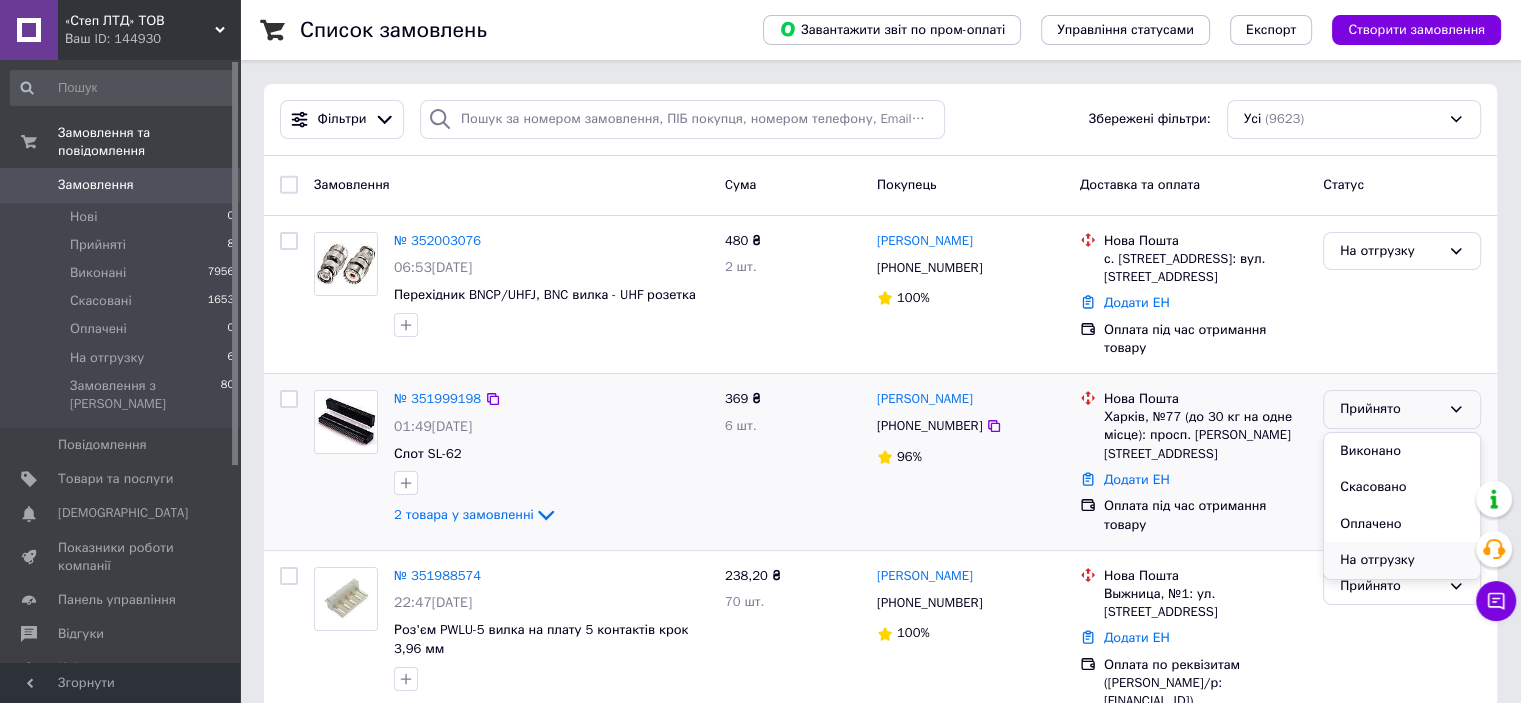 click on "На отгрузку" at bounding box center [1402, 560] 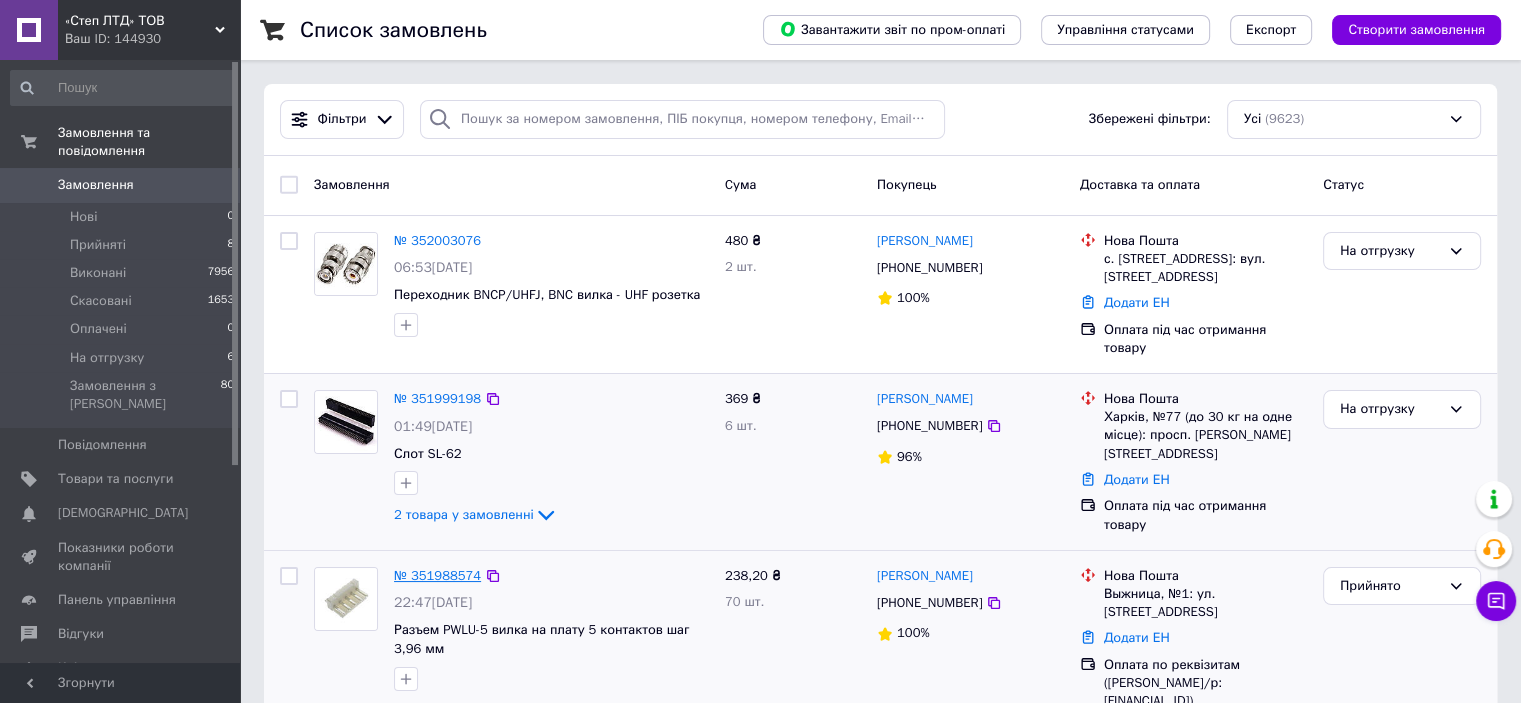 click on "№ 351988574" at bounding box center [437, 575] 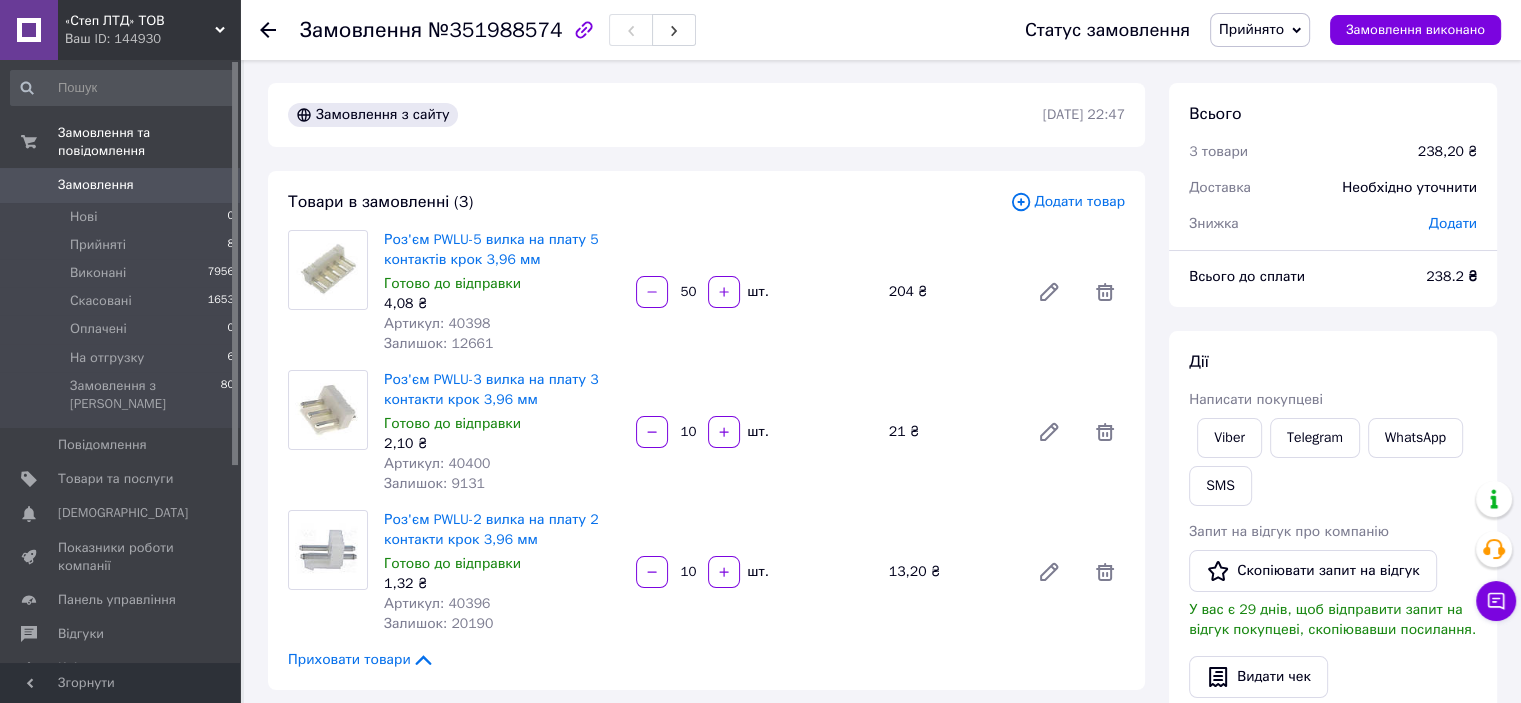 scroll, scrollTop: 0, scrollLeft: 0, axis: both 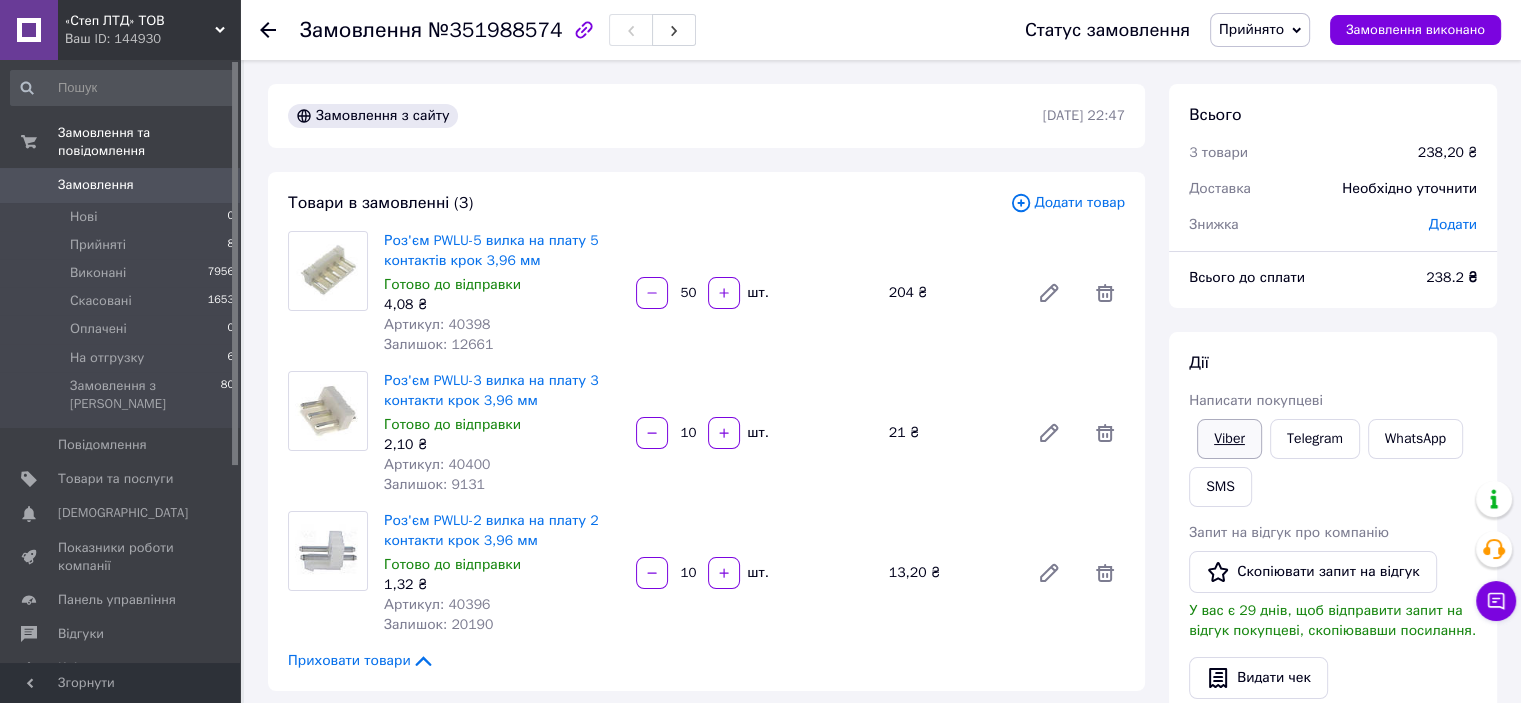 click on "Viber" at bounding box center (1229, 439) 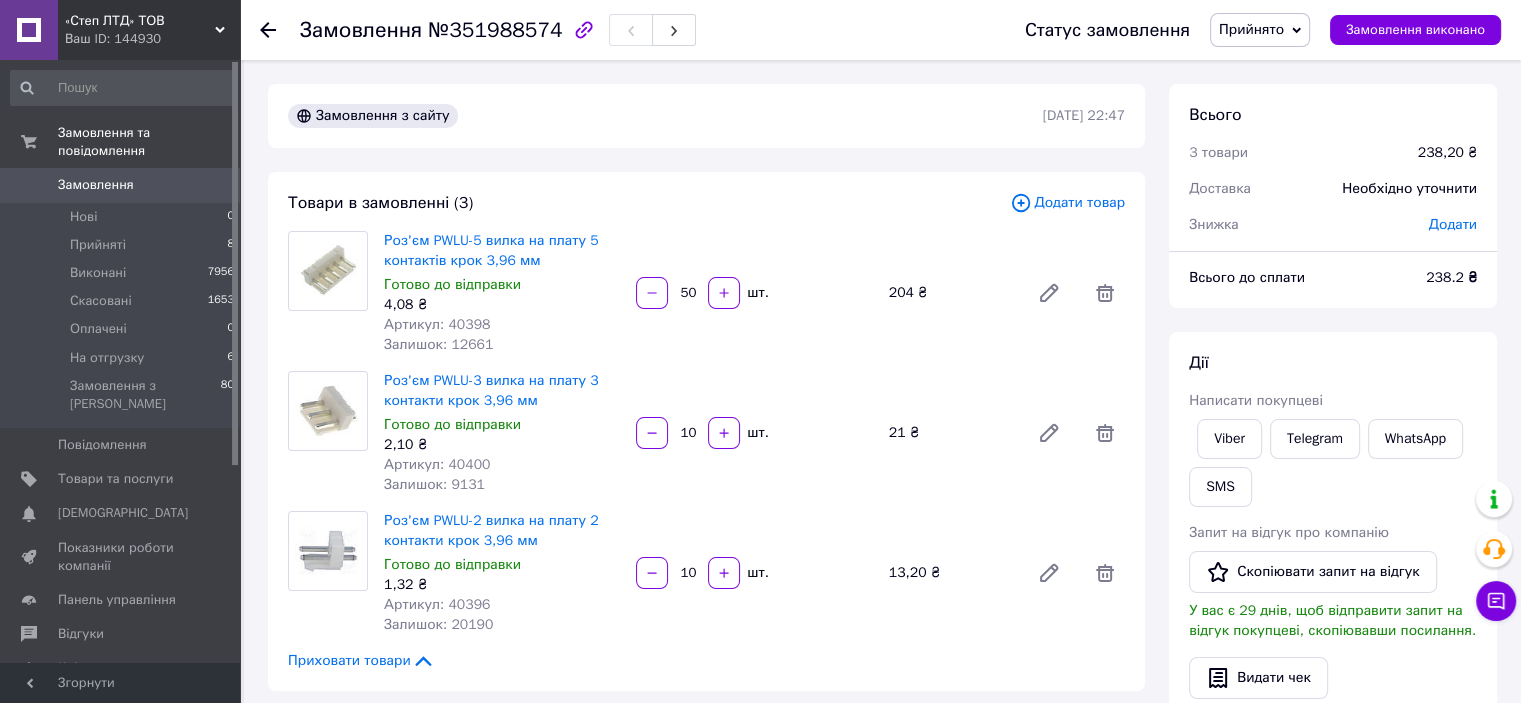 click 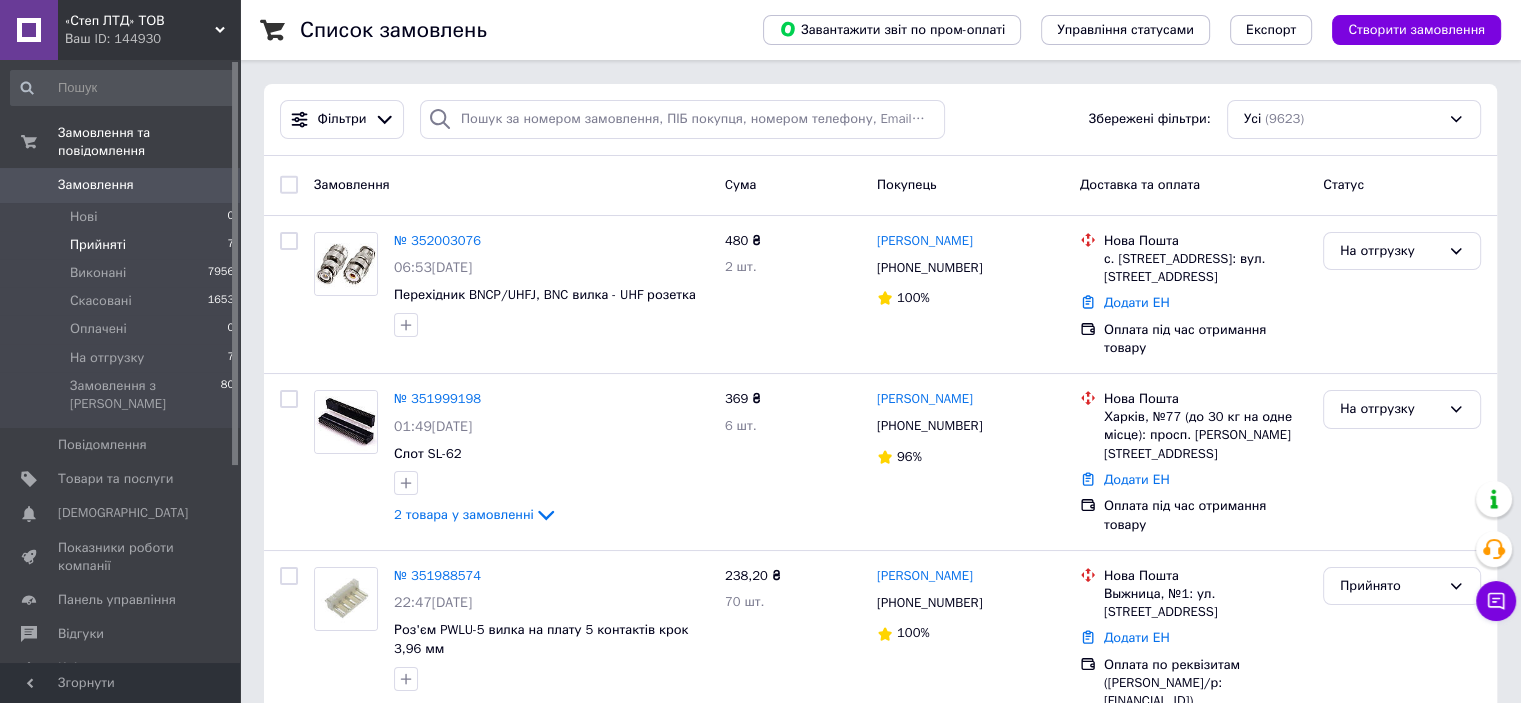 click on "Прийняті 7" at bounding box center [123, 245] 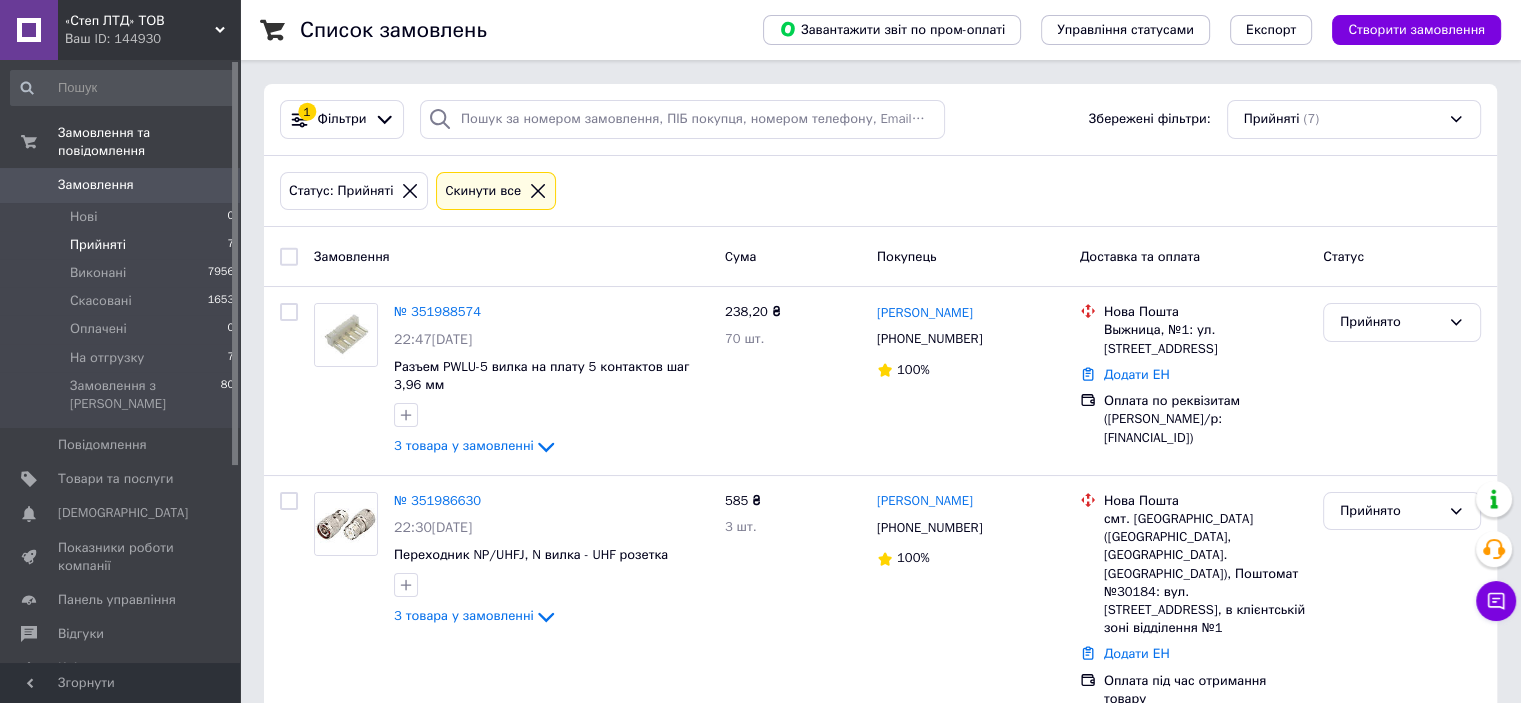 scroll, scrollTop: 200, scrollLeft: 0, axis: vertical 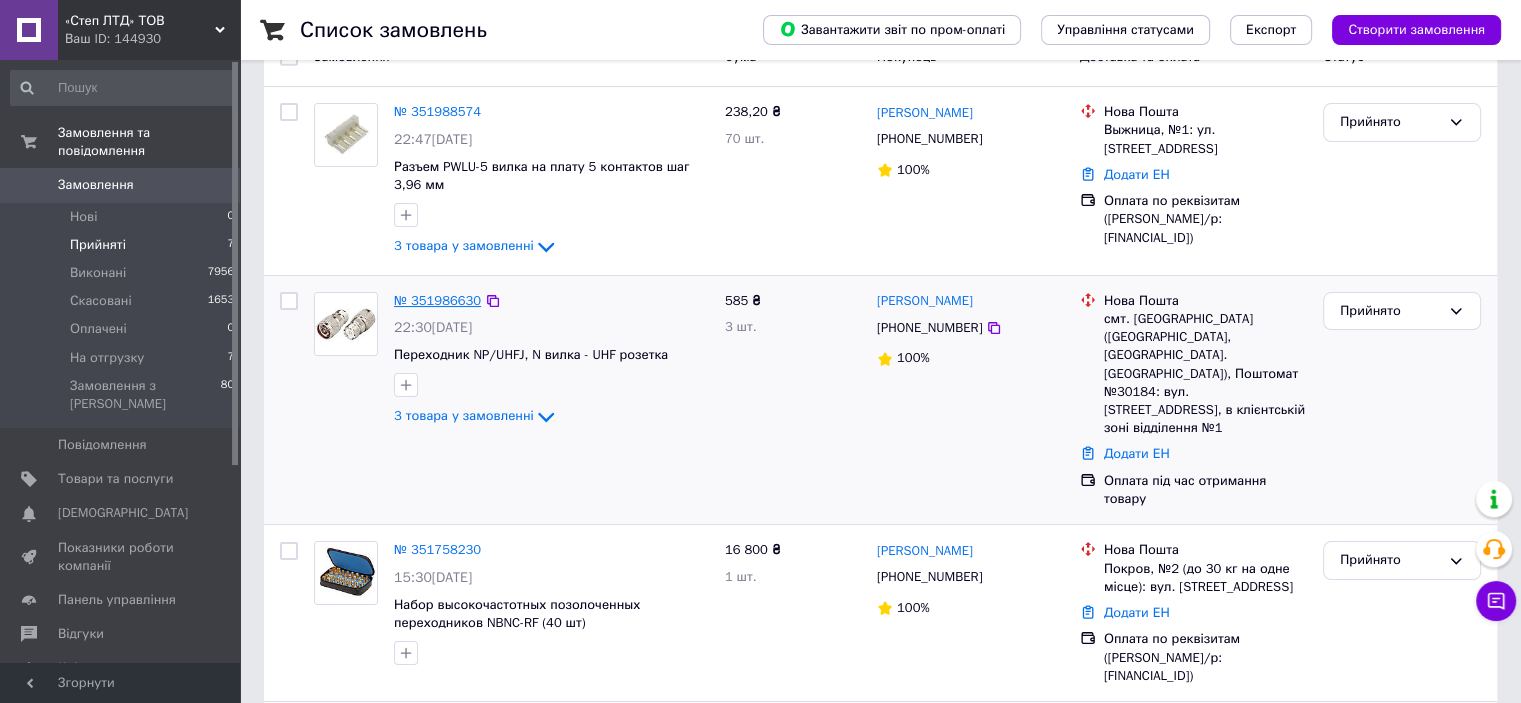 click on "№ 351986630" at bounding box center [437, 300] 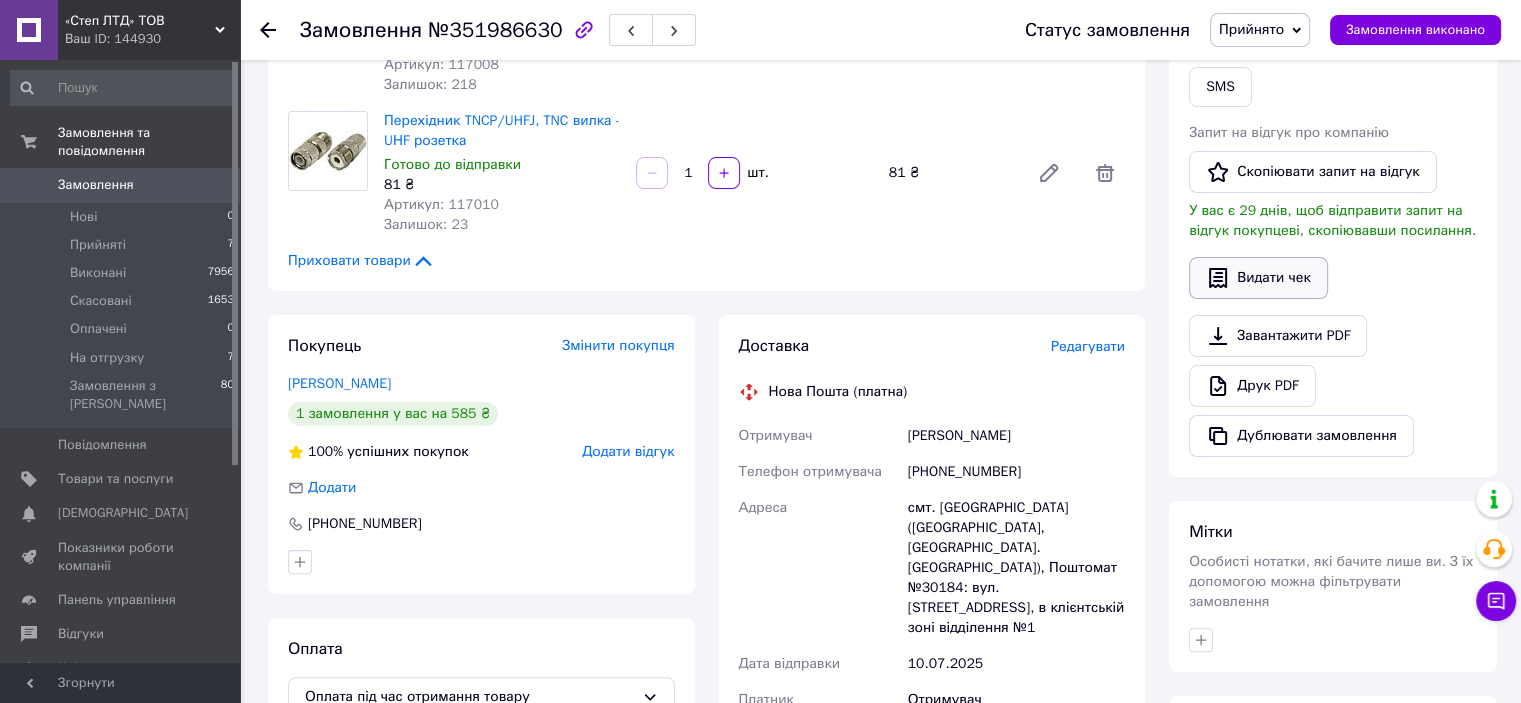 scroll, scrollTop: 300, scrollLeft: 0, axis: vertical 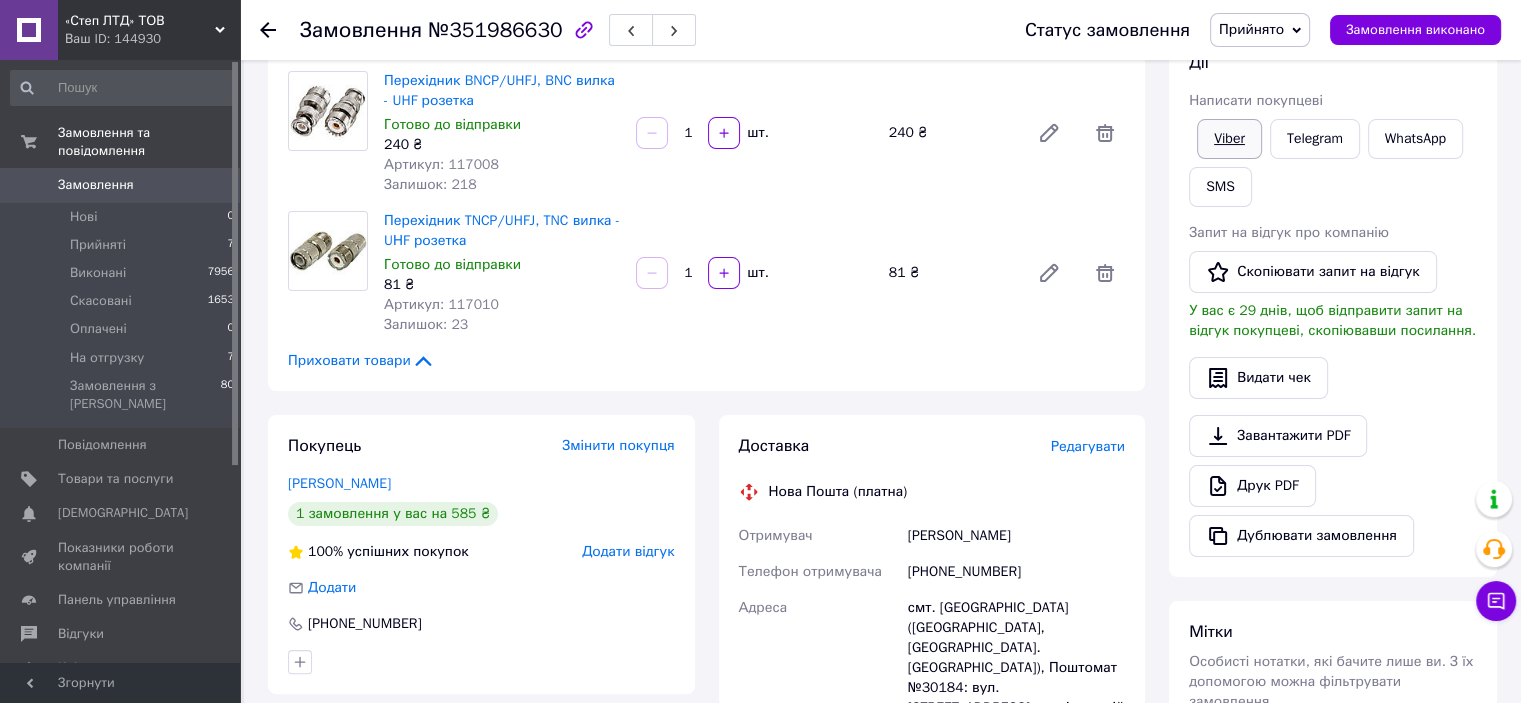 click on "Viber" at bounding box center [1229, 139] 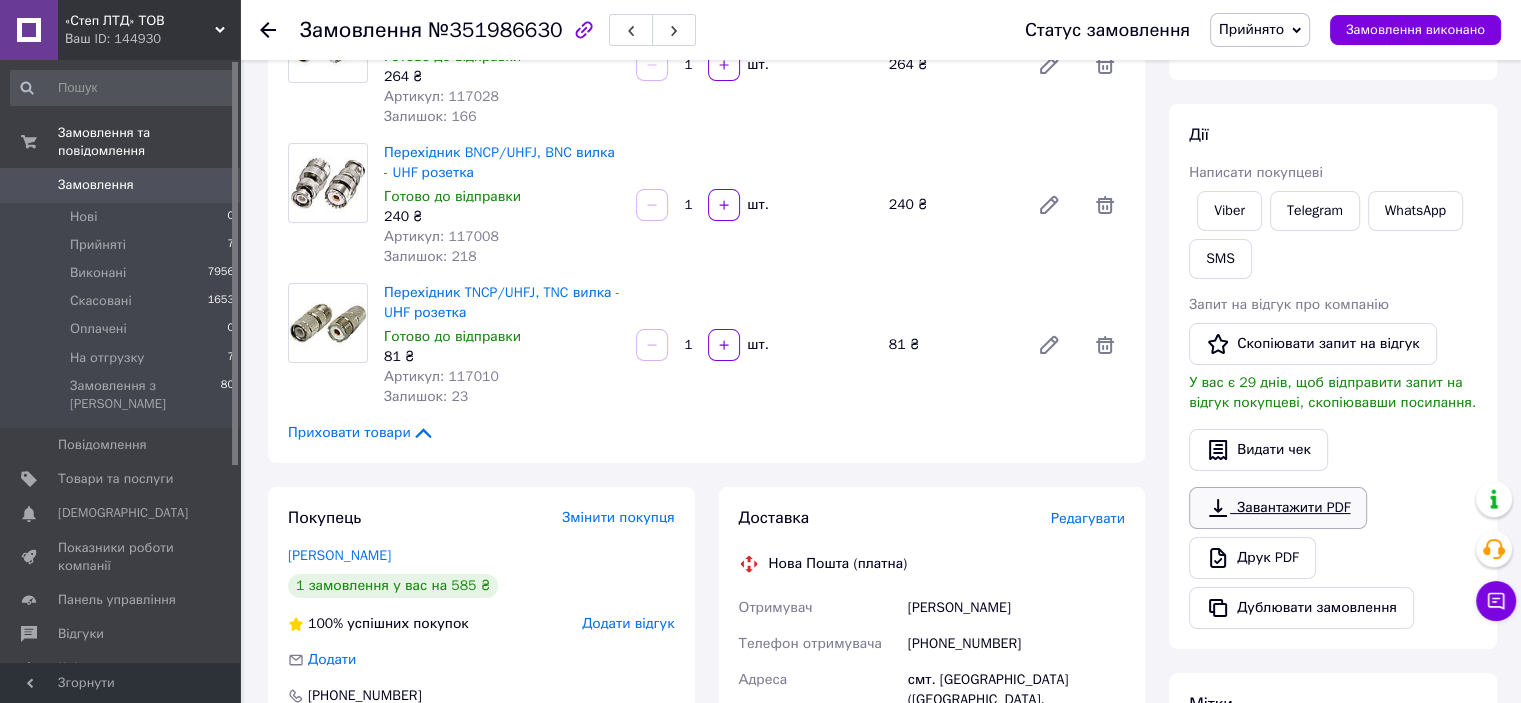 scroll, scrollTop: 200, scrollLeft: 0, axis: vertical 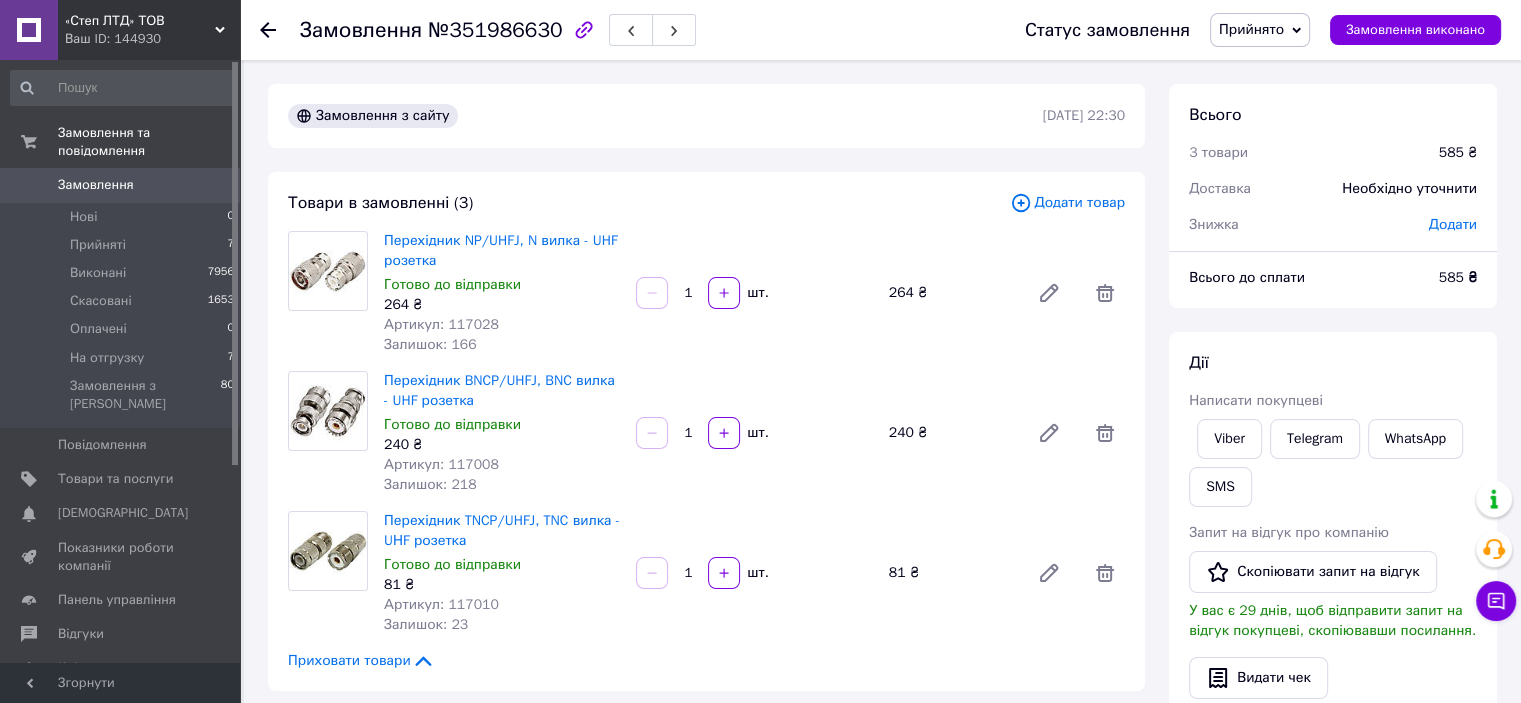 click 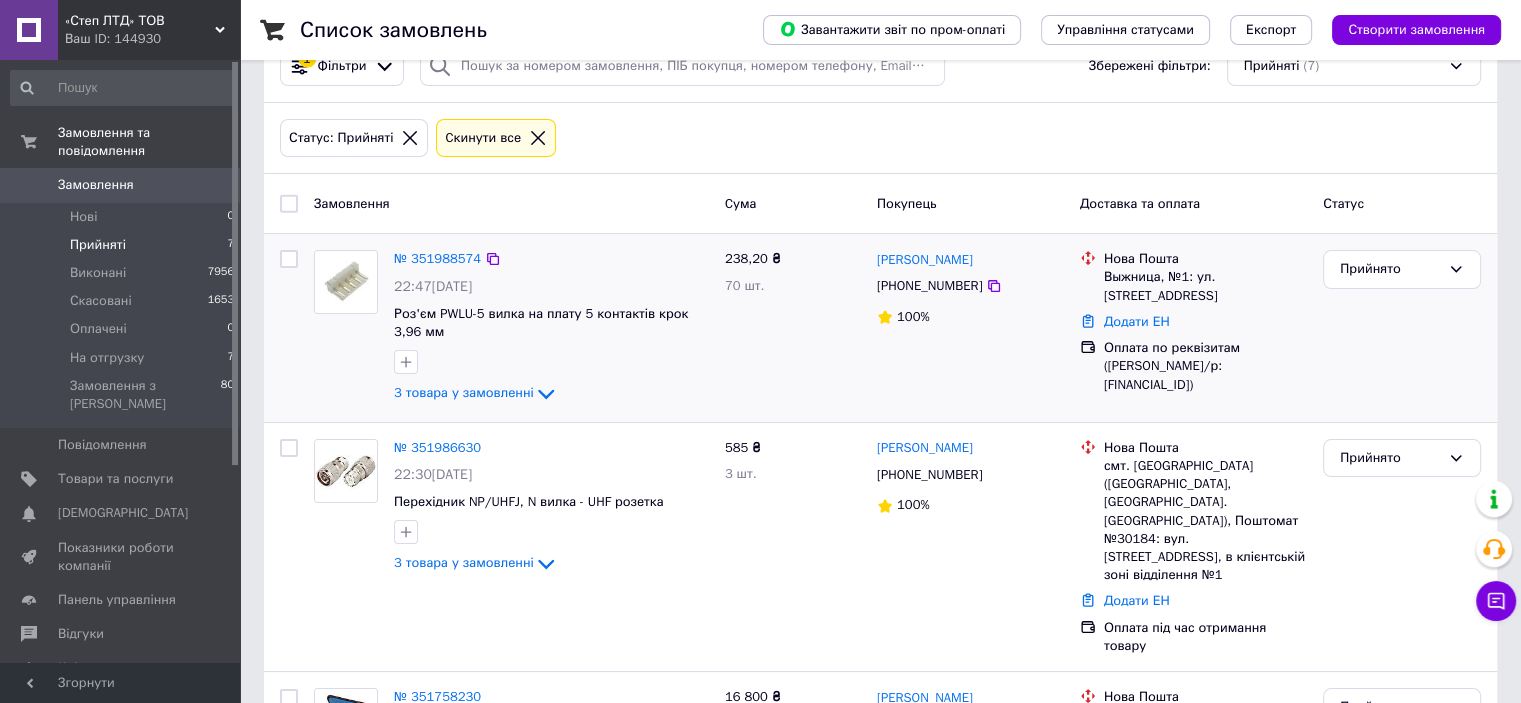 scroll, scrollTop: 100, scrollLeft: 0, axis: vertical 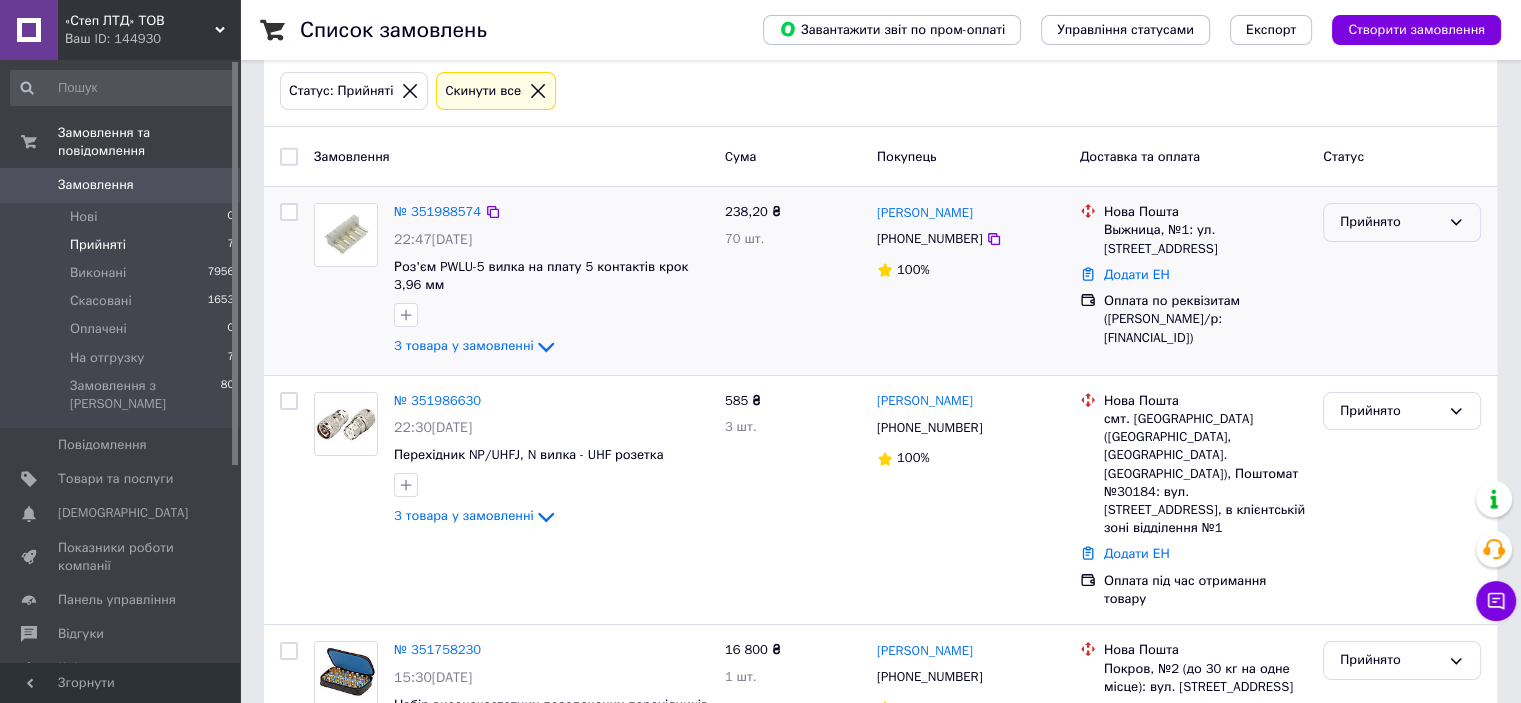 click on "Прийнято" at bounding box center [1390, 222] 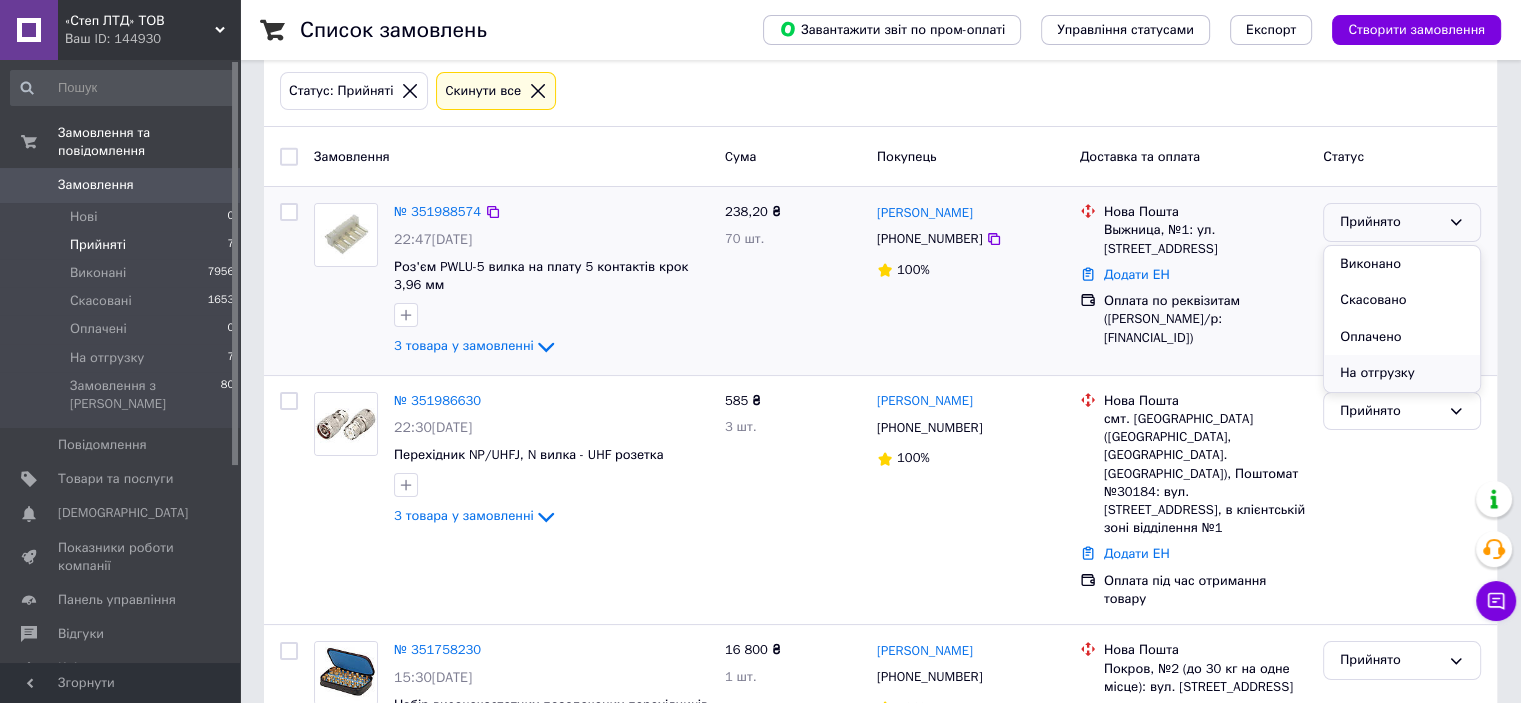 click on "На отгрузку" at bounding box center [1402, 373] 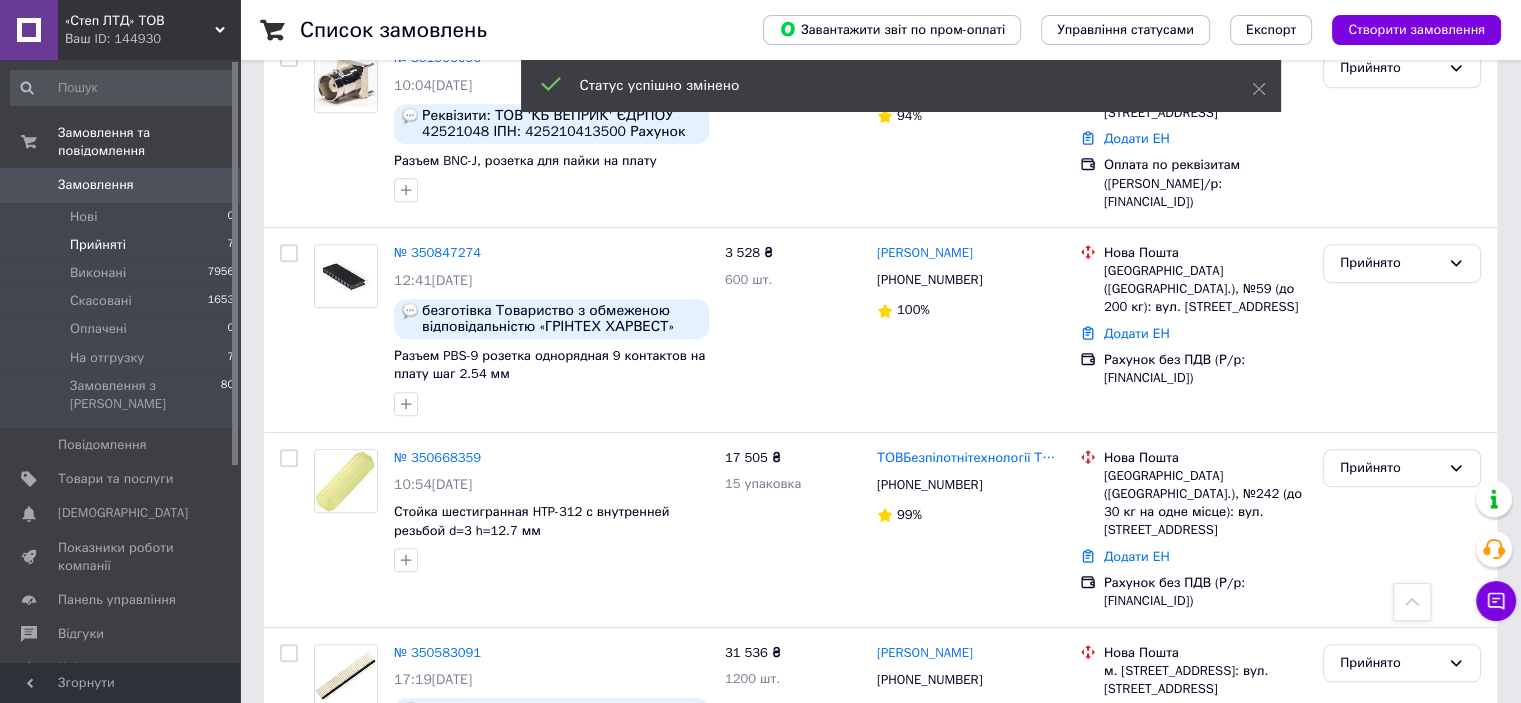scroll, scrollTop: 837, scrollLeft: 0, axis: vertical 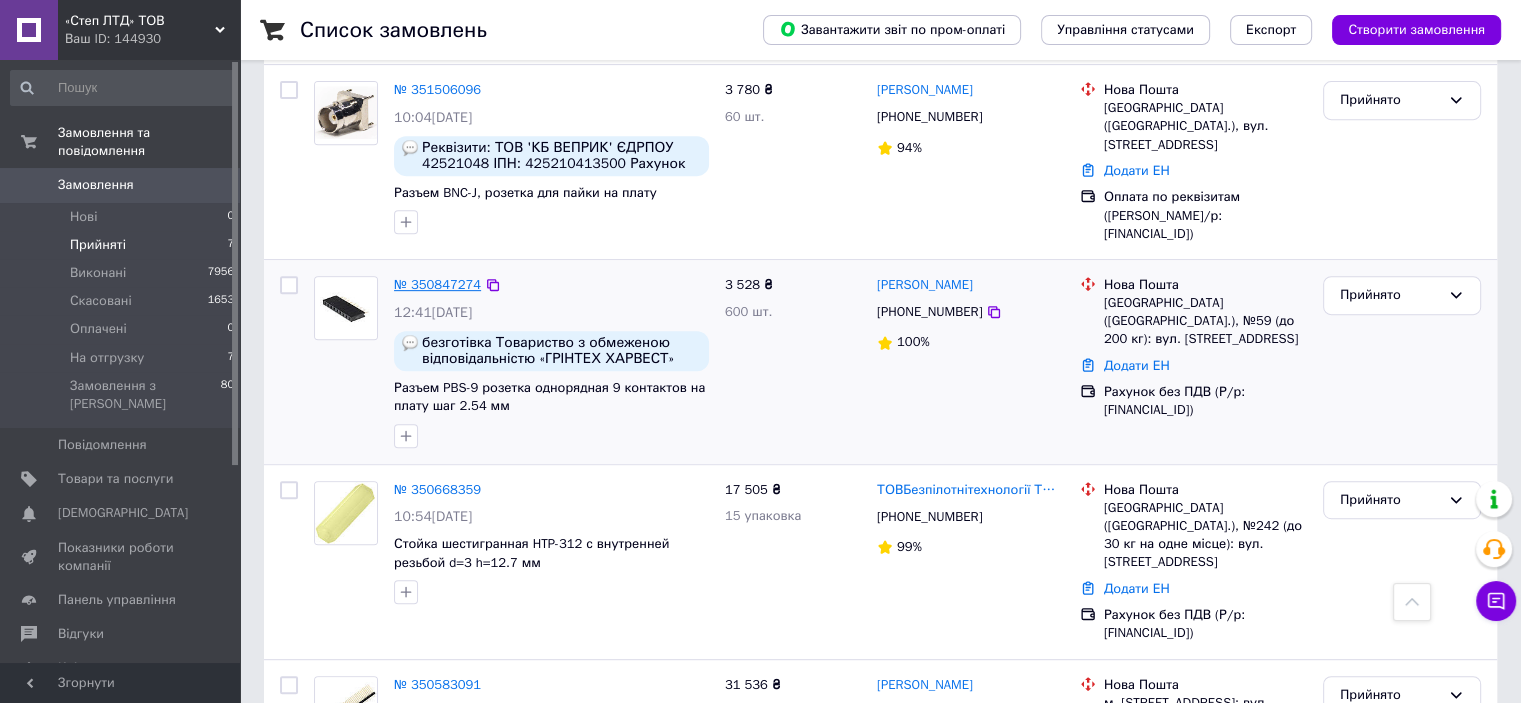click on "№ 350847274" at bounding box center [437, 284] 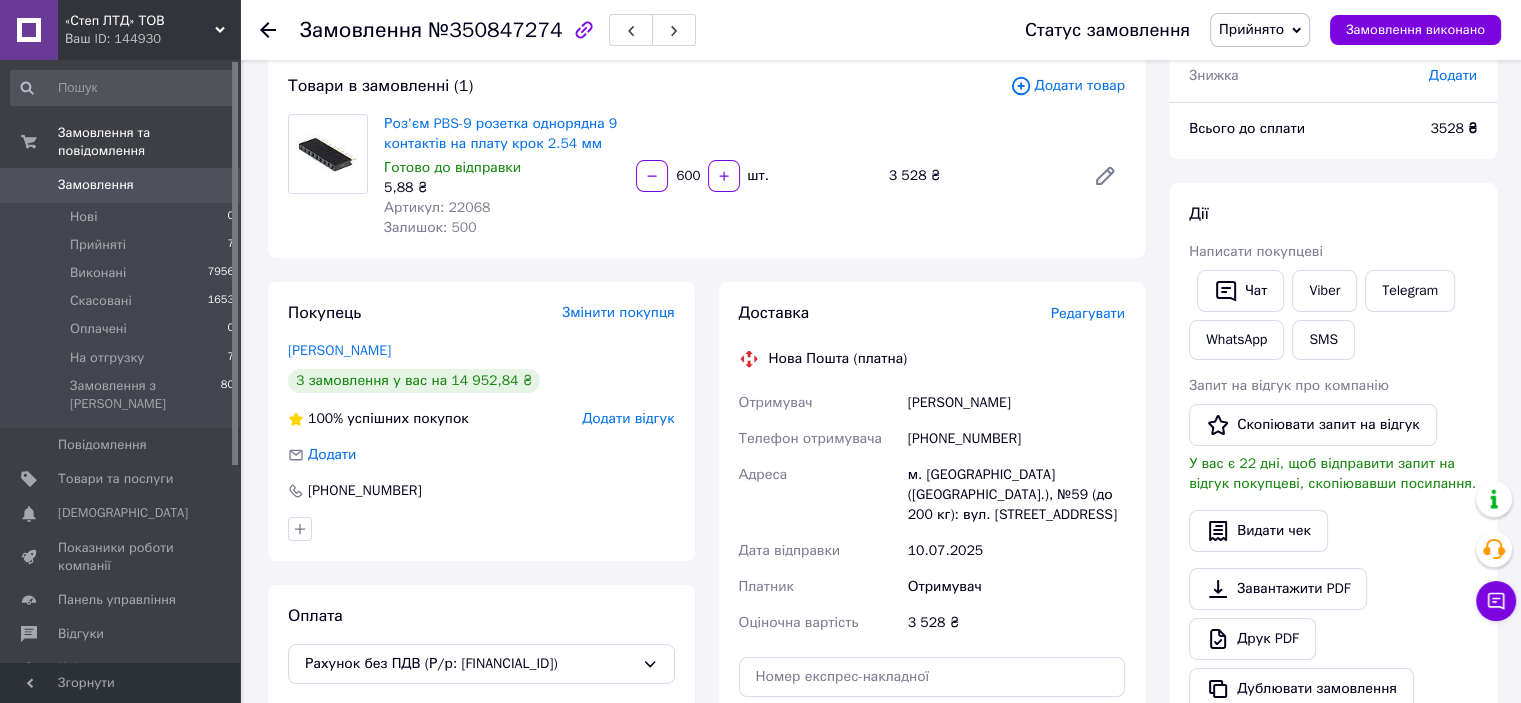 scroll, scrollTop: 0, scrollLeft: 0, axis: both 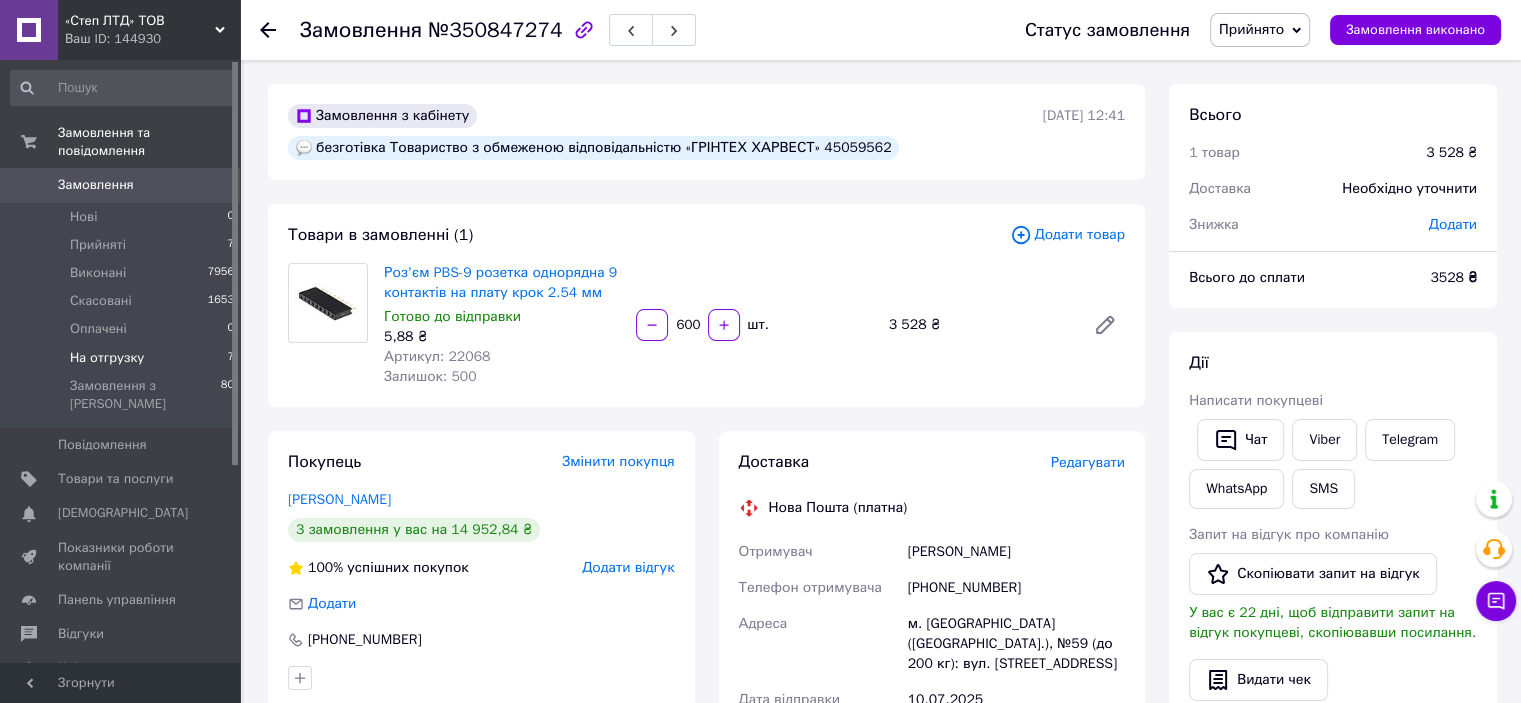 click on "На отгрузку 7" at bounding box center [123, 358] 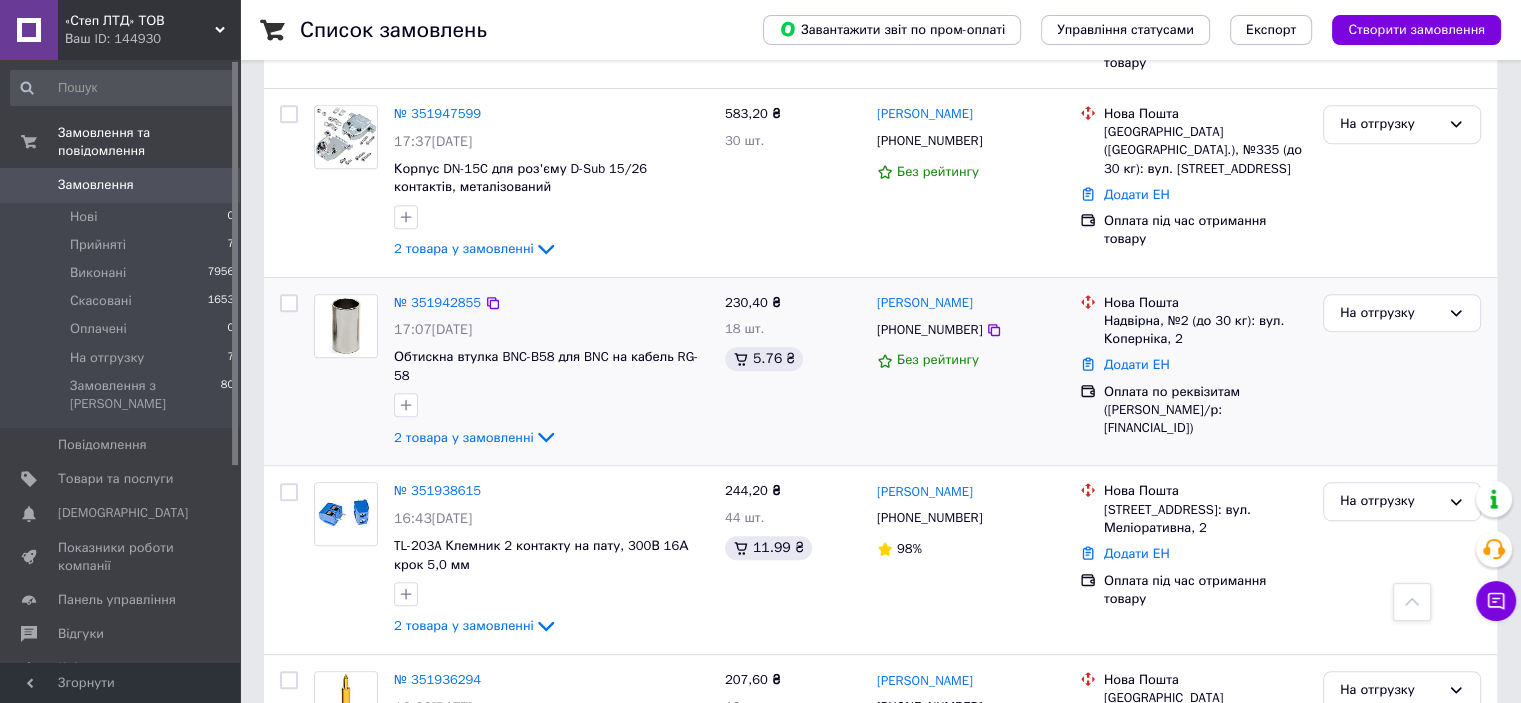 scroll, scrollTop: 828, scrollLeft: 0, axis: vertical 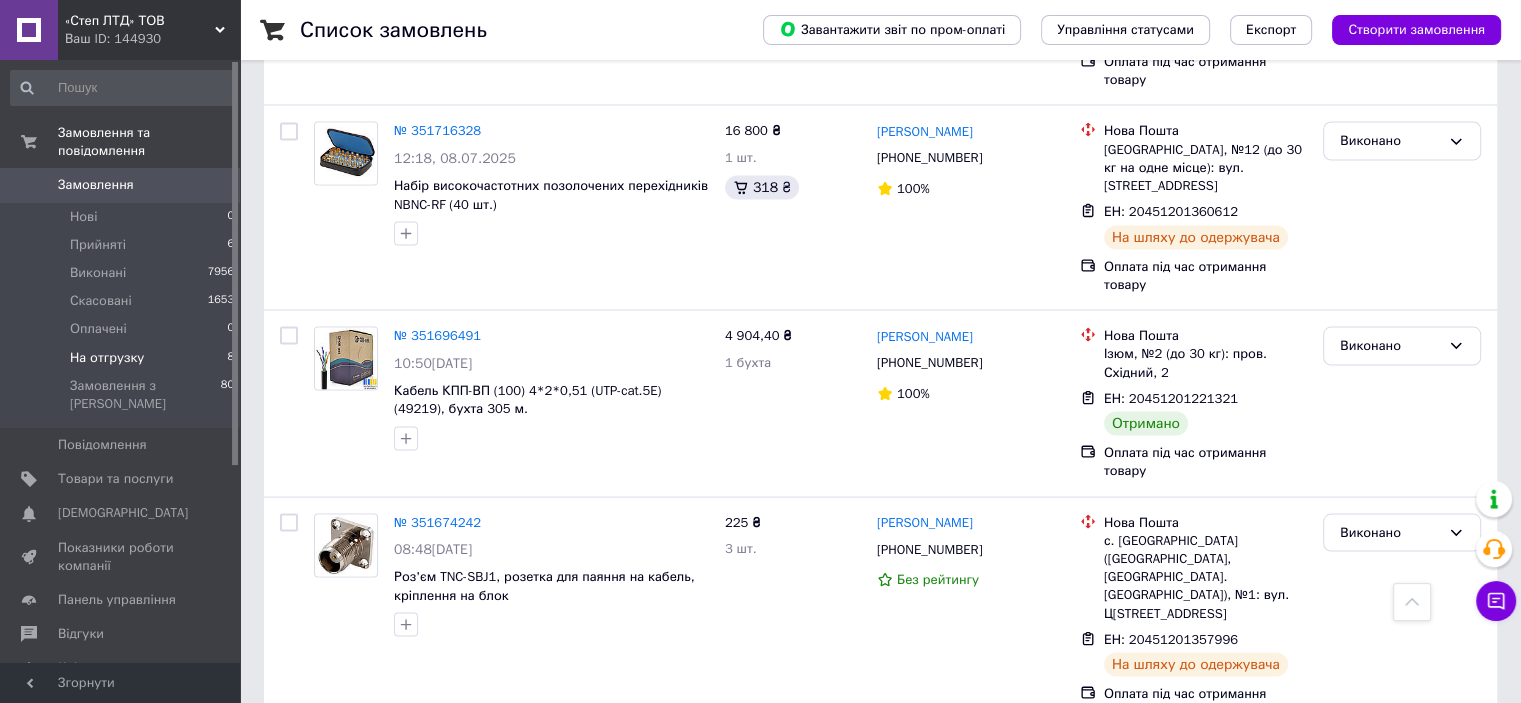 click on "На отгрузку 8" at bounding box center [123, 358] 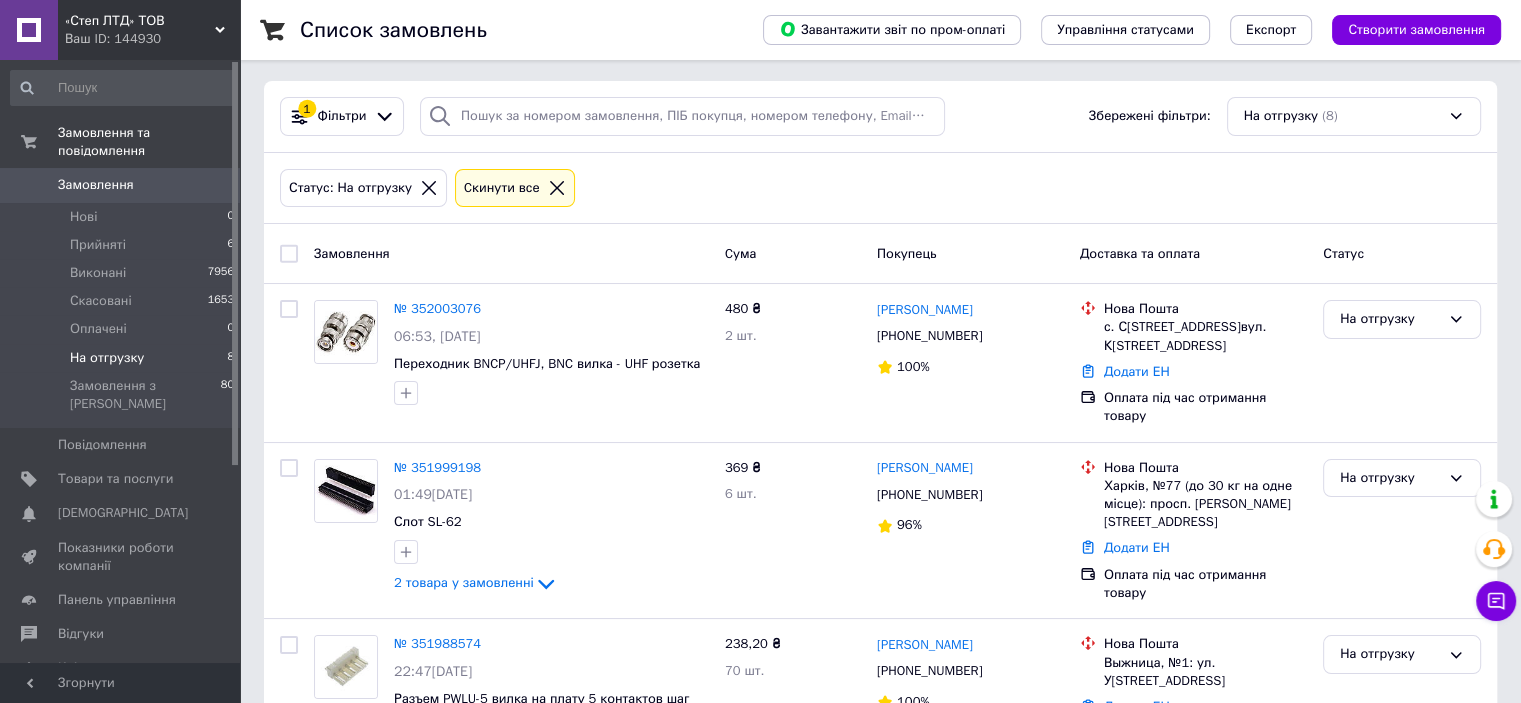 scroll, scrollTop: 0, scrollLeft: 0, axis: both 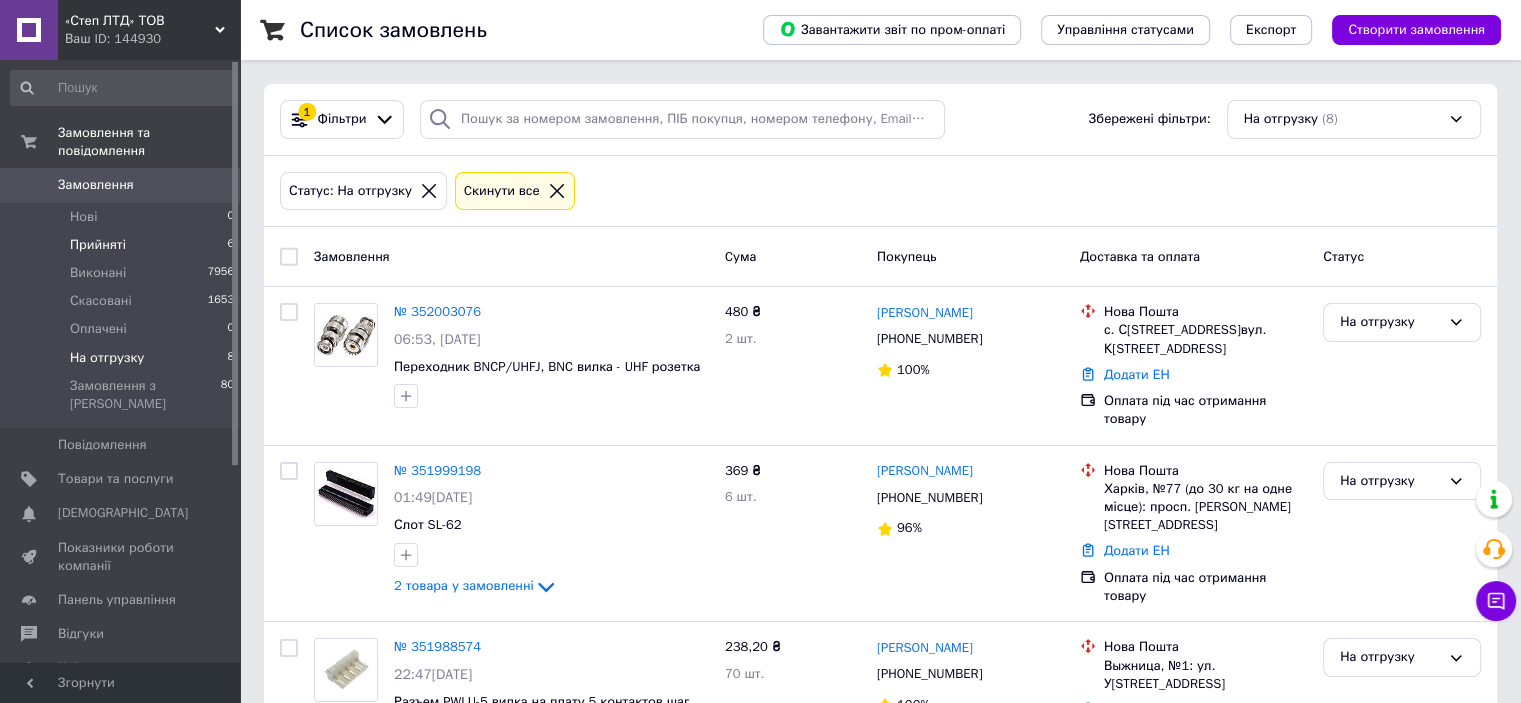 click on "Прийняті 6" at bounding box center [123, 245] 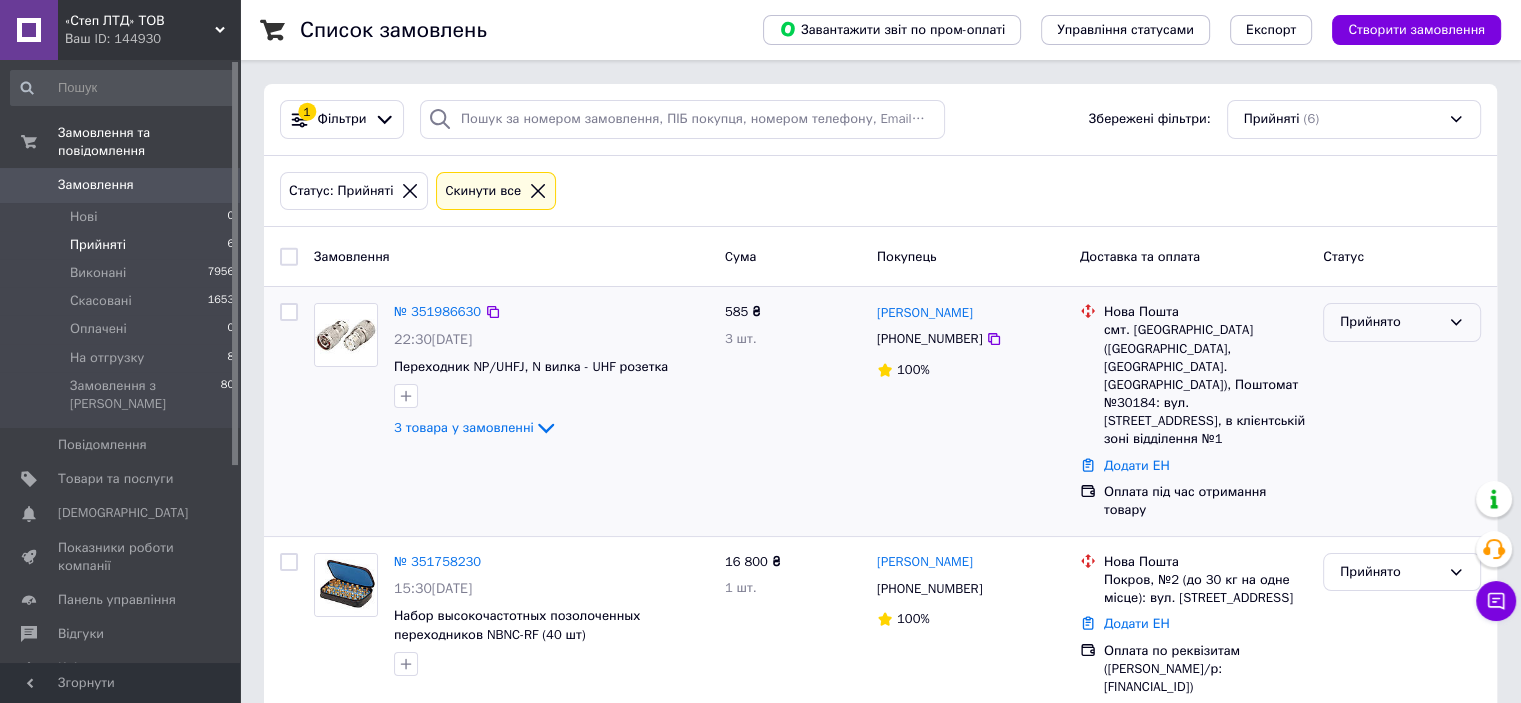 click on "Прийнято" at bounding box center [1390, 322] 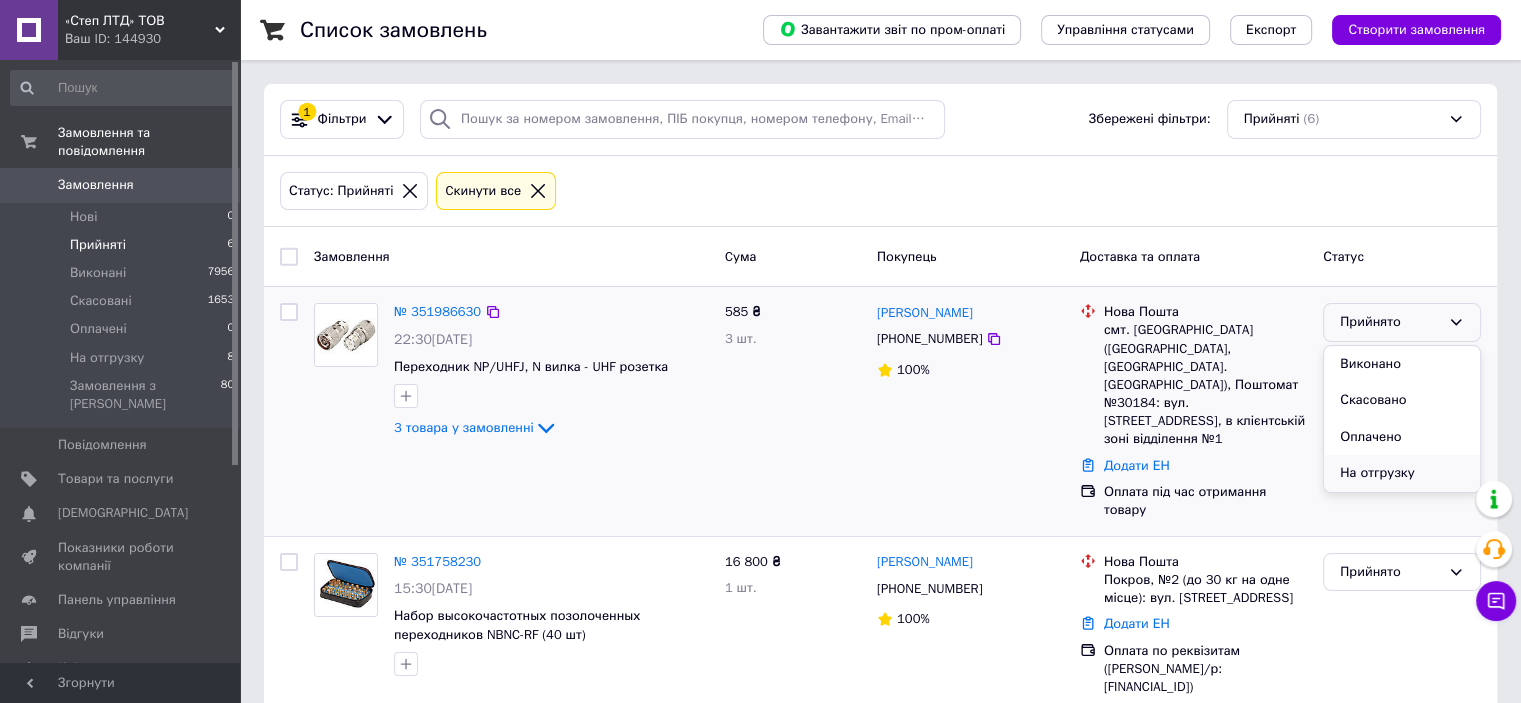 click on "На отгрузку" at bounding box center [1402, 473] 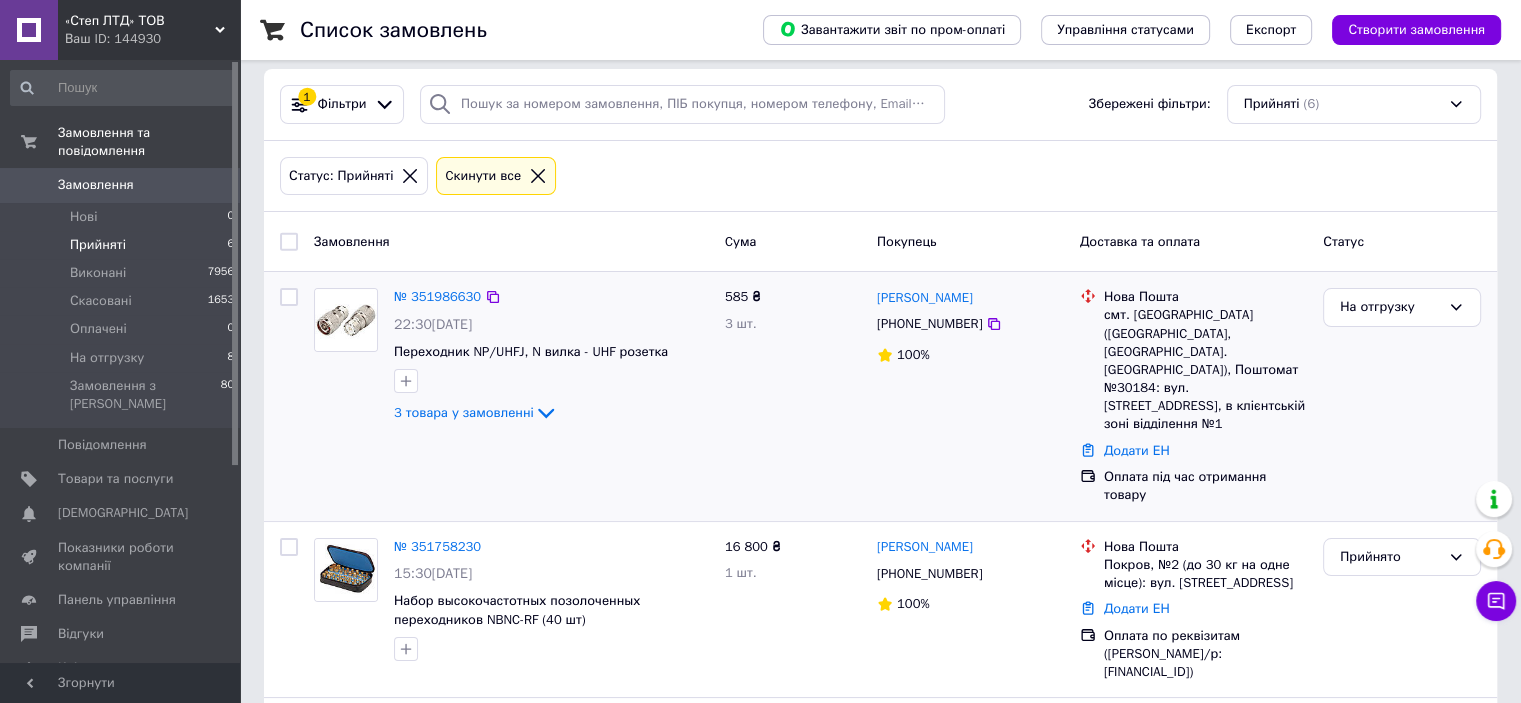 scroll, scrollTop: 0, scrollLeft: 0, axis: both 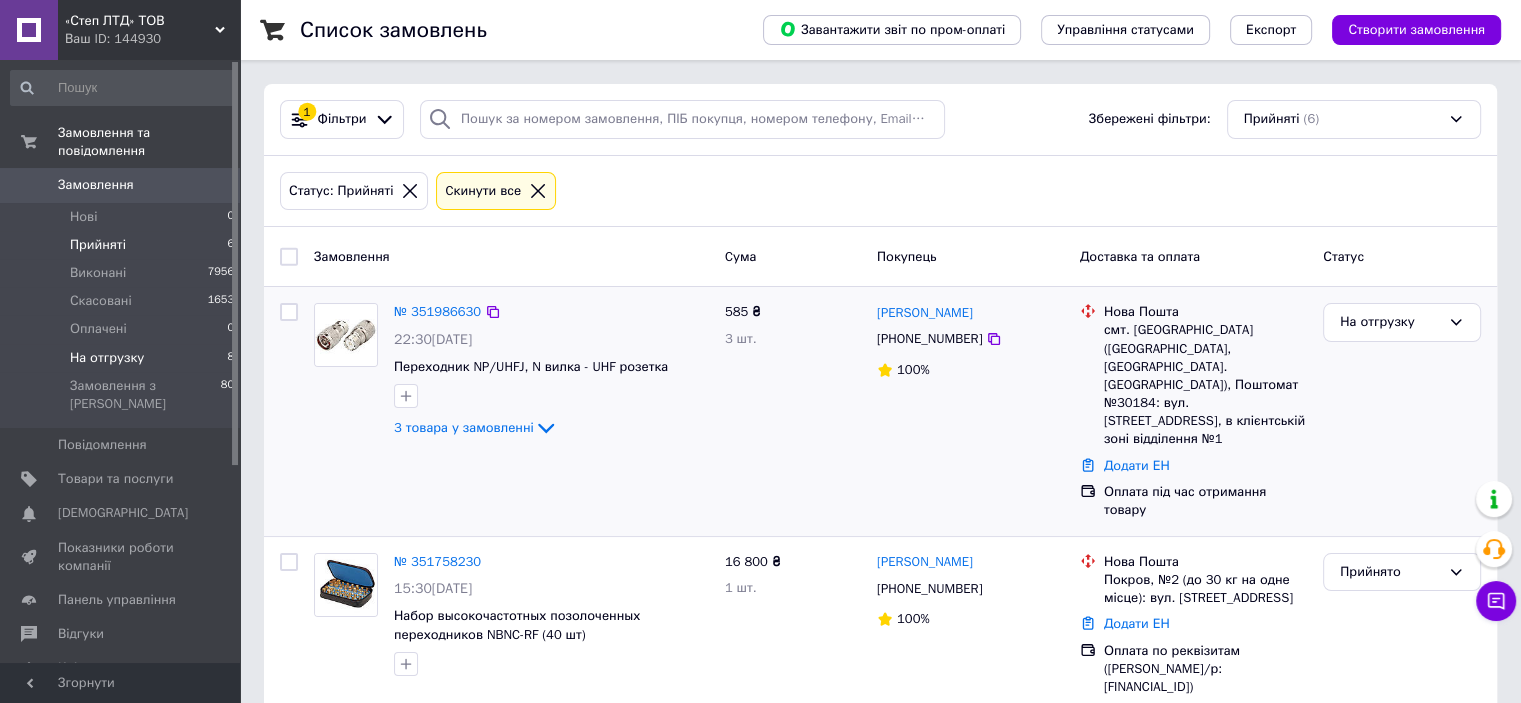 click on "На отгрузку" at bounding box center (107, 358) 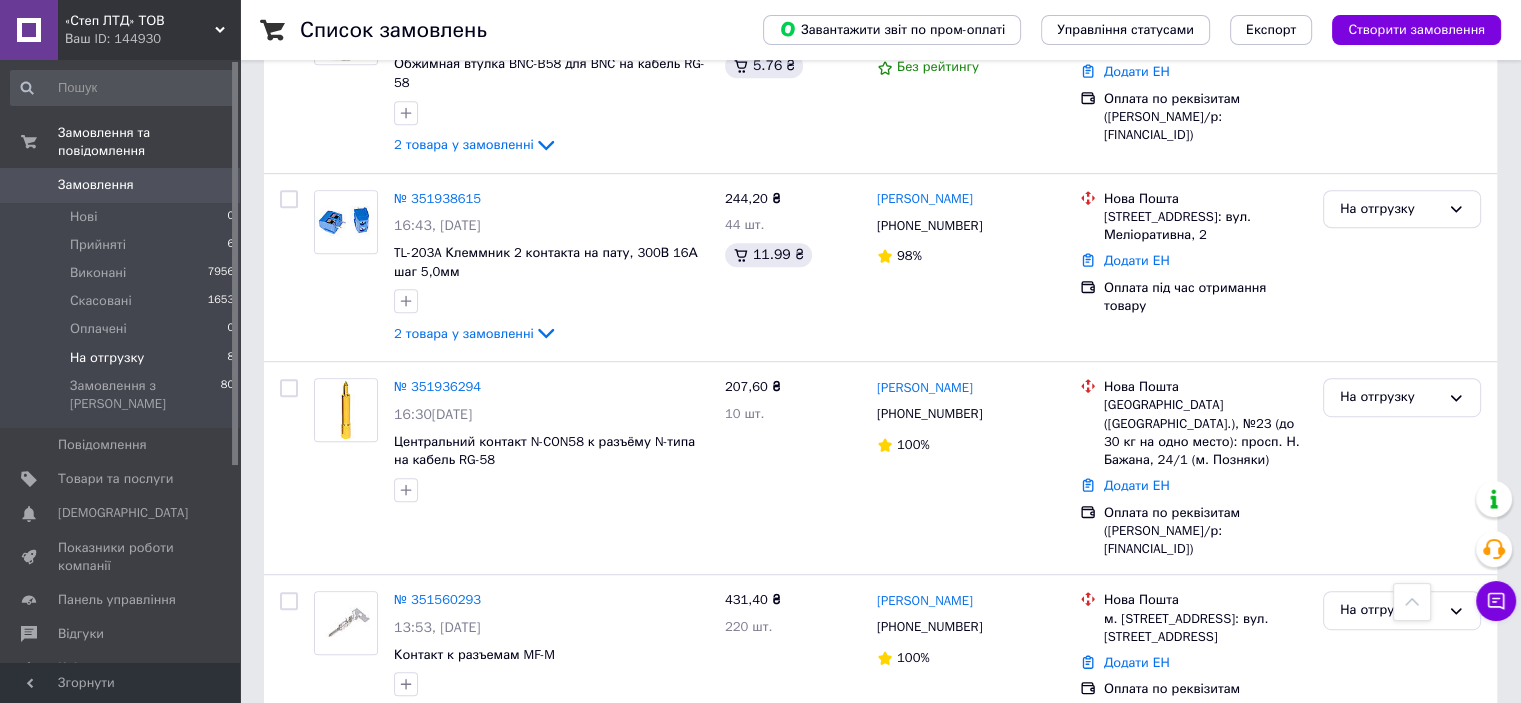scroll, scrollTop: 1039, scrollLeft: 0, axis: vertical 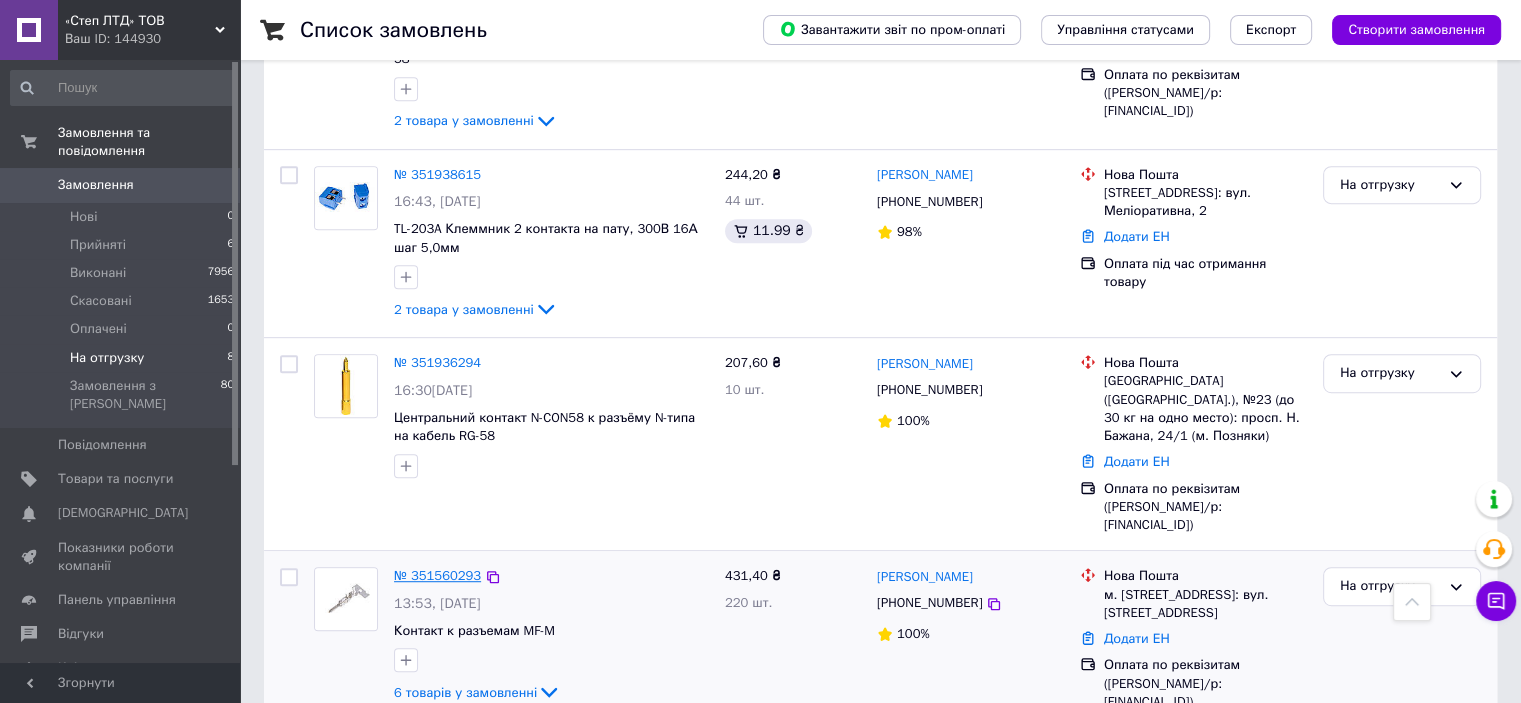 click on "№ 351560293" at bounding box center (437, 575) 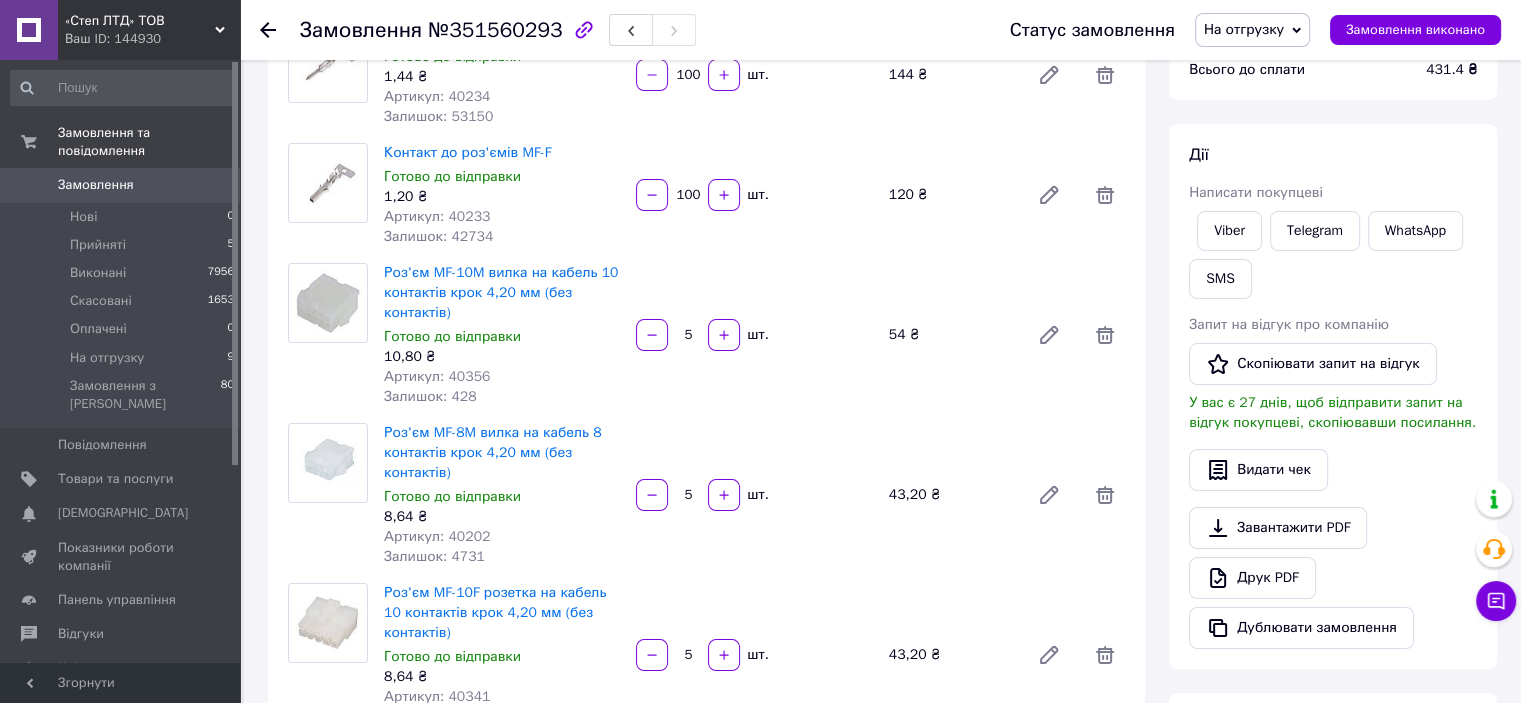 scroll, scrollTop: 200, scrollLeft: 0, axis: vertical 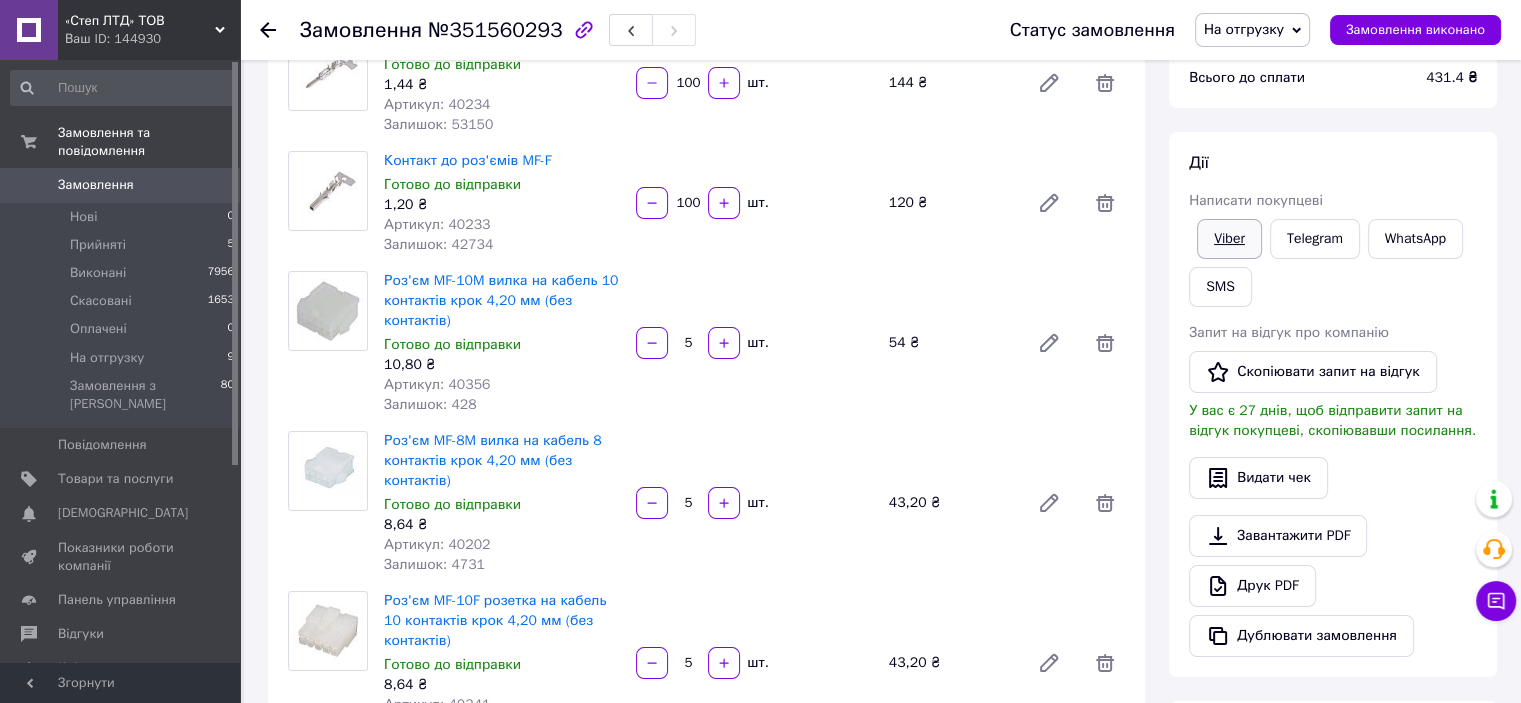 click on "Viber" at bounding box center [1229, 239] 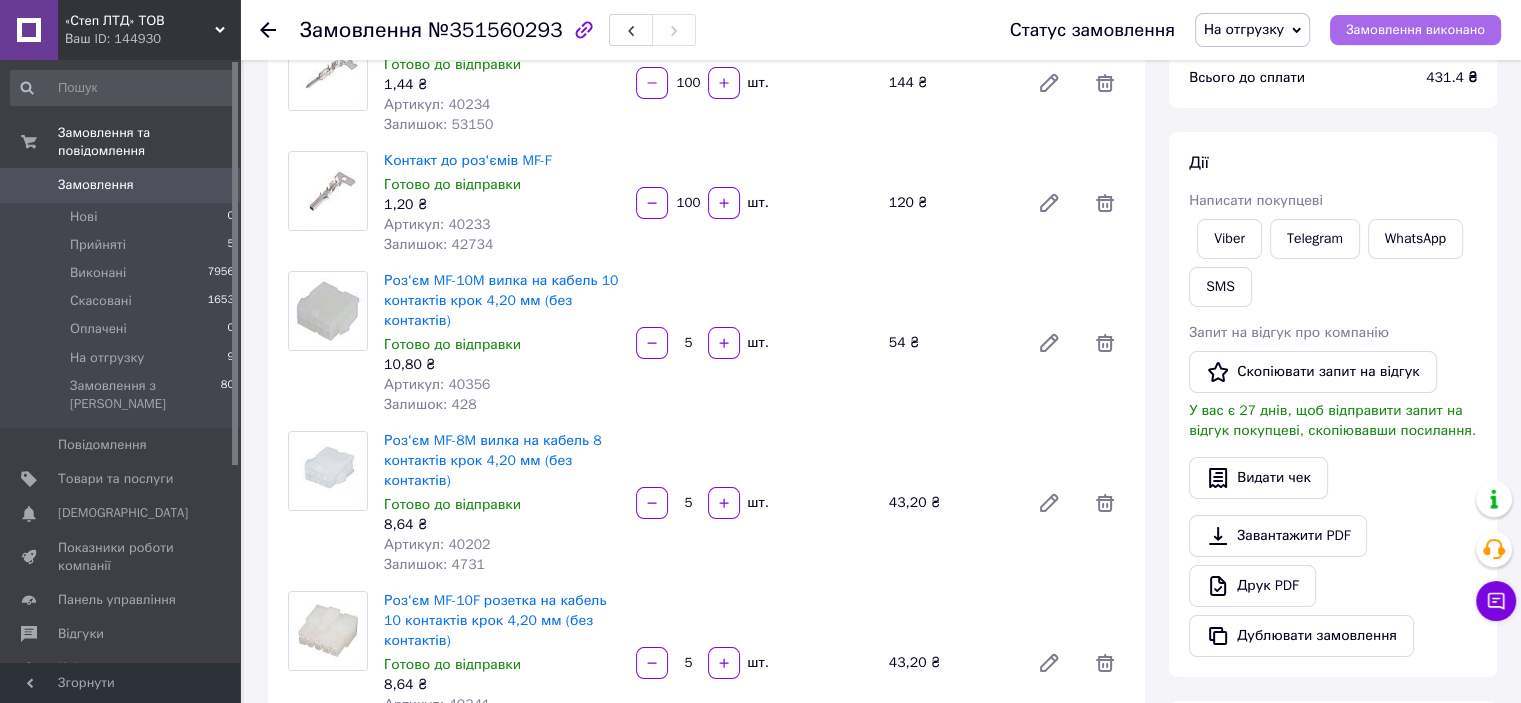 click on "Замовлення виконано" at bounding box center (1415, 30) 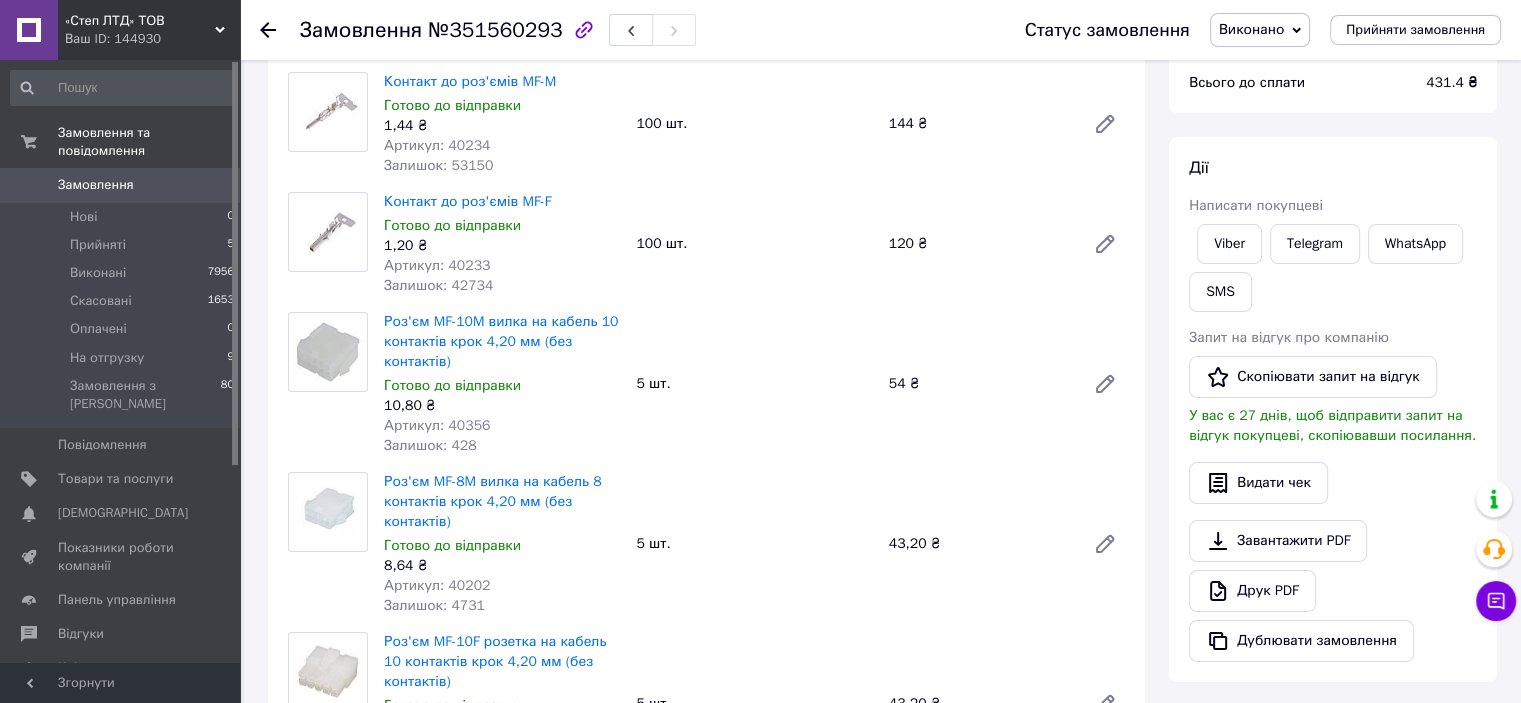 scroll, scrollTop: 100, scrollLeft: 0, axis: vertical 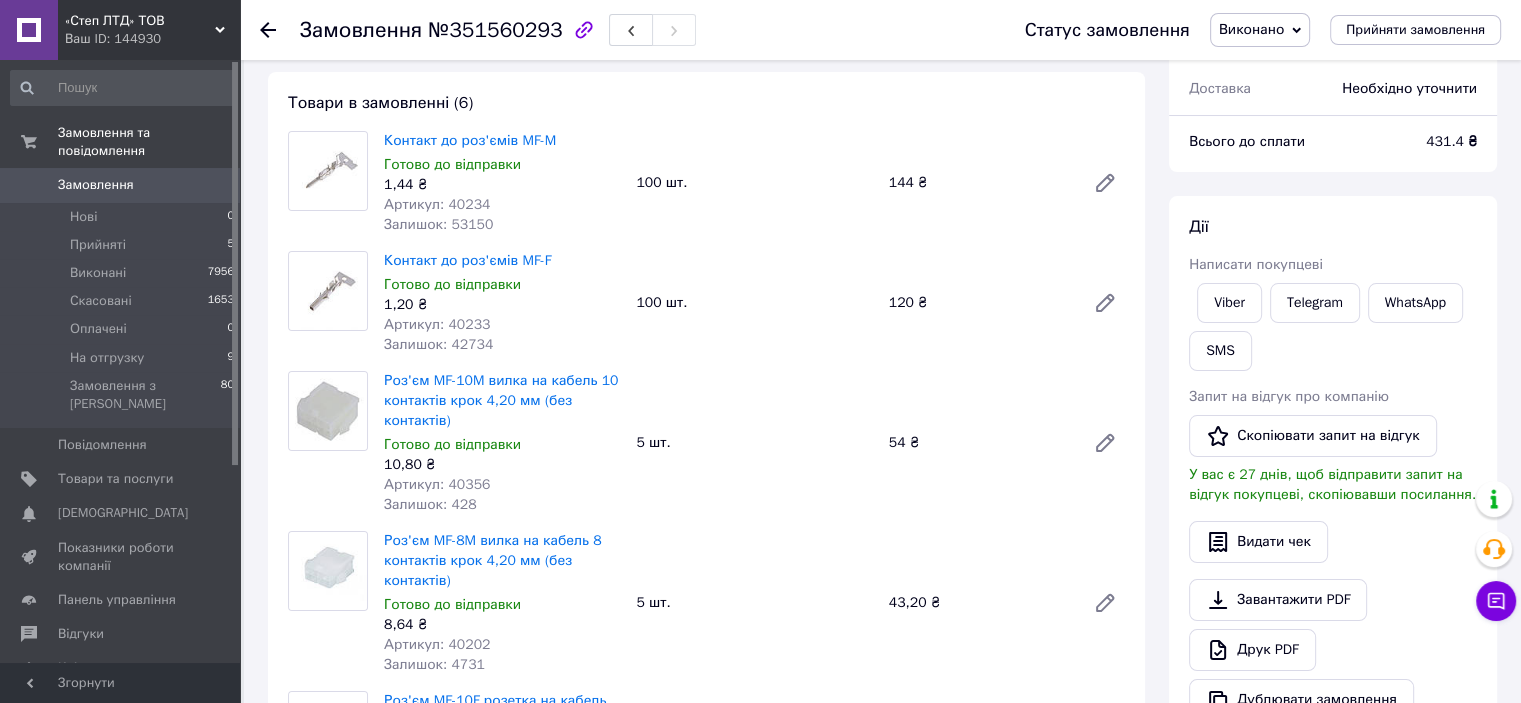 click 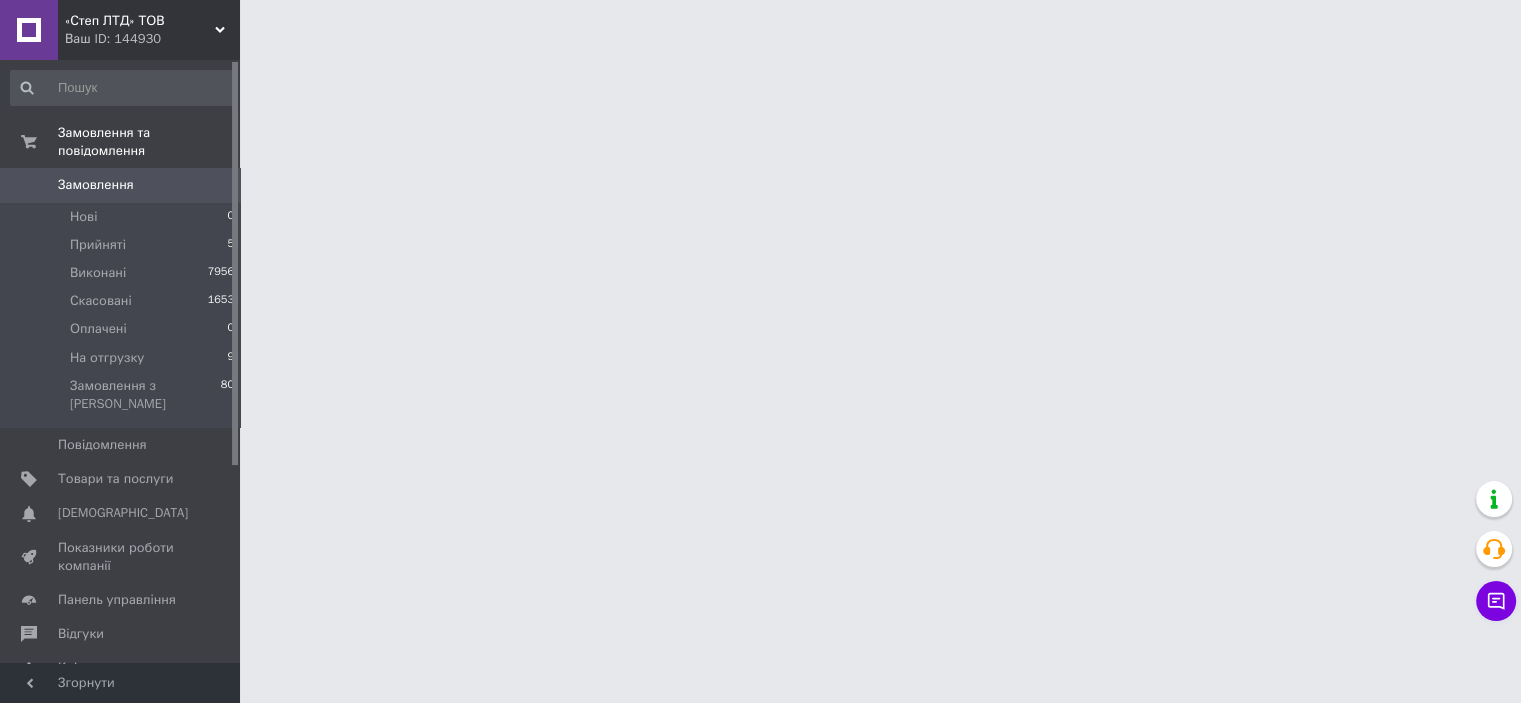 scroll, scrollTop: 0, scrollLeft: 0, axis: both 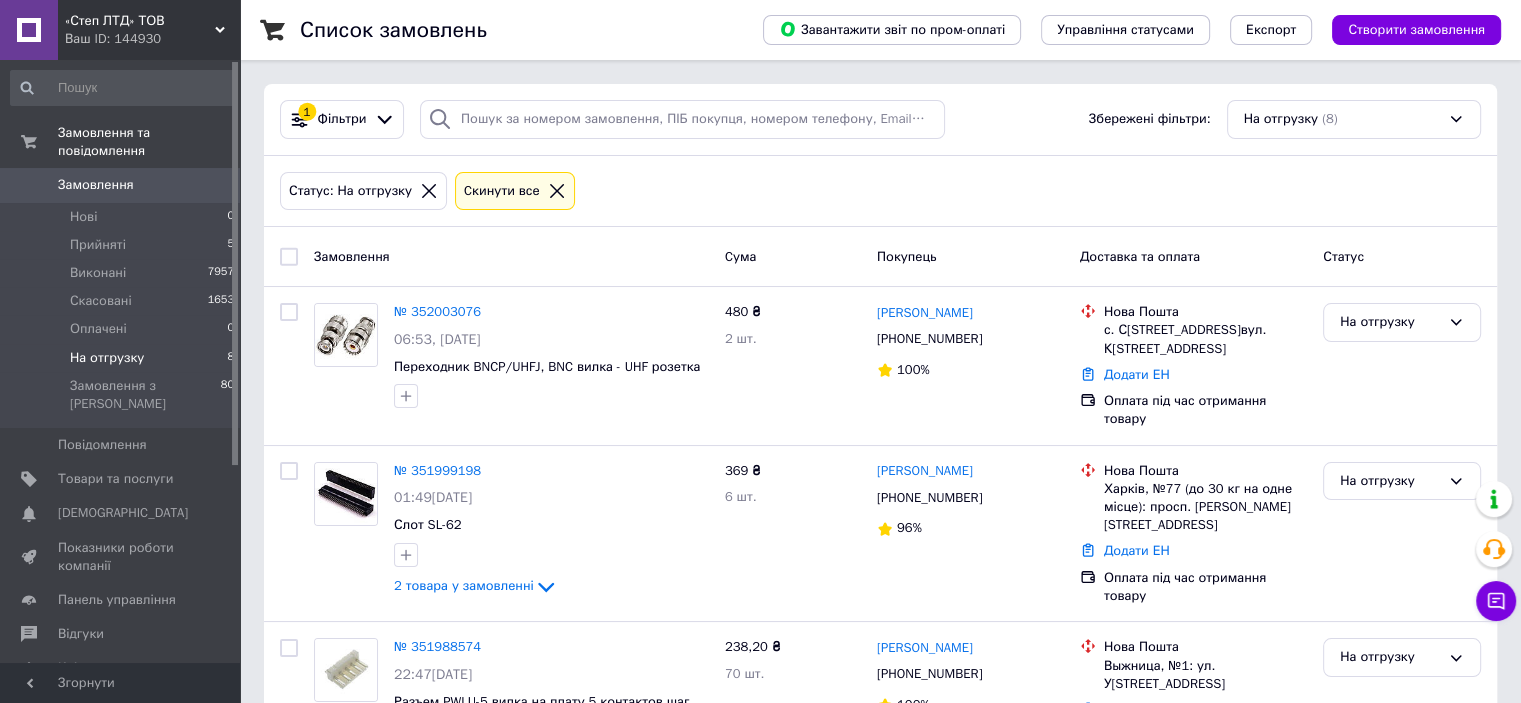 click on "На отгрузку 8" at bounding box center (123, 358) 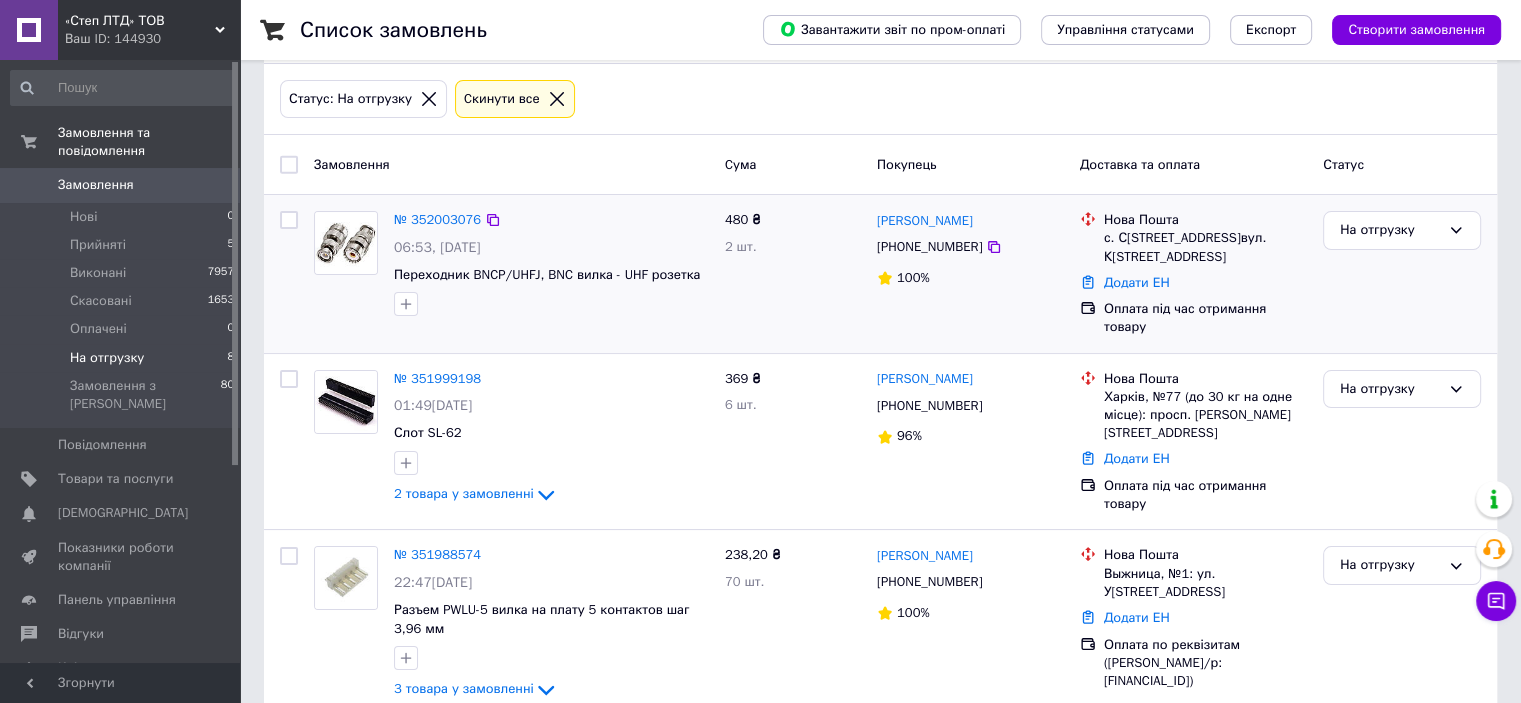 scroll, scrollTop: 200, scrollLeft: 0, axis: vertical 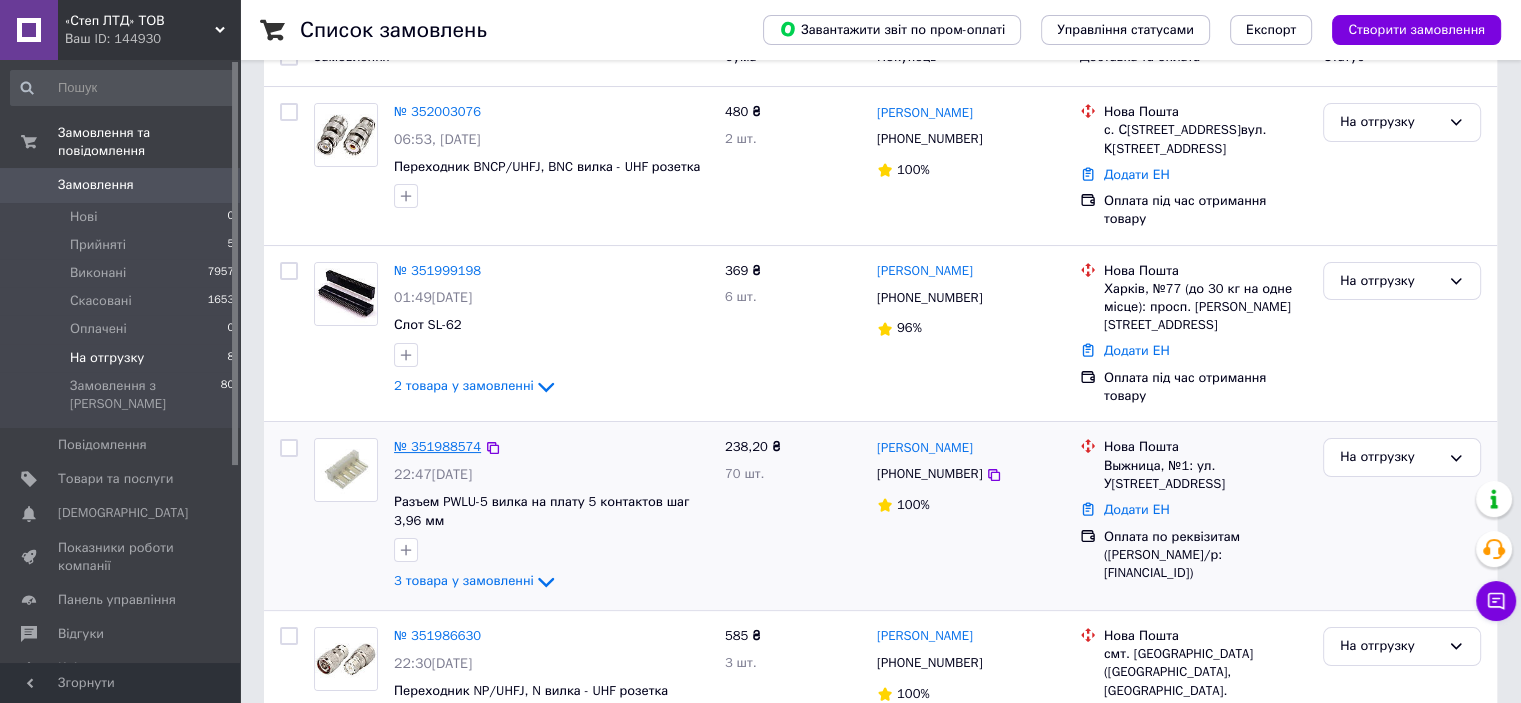 click on "№ 351988574" at bounding box center (437, 446) 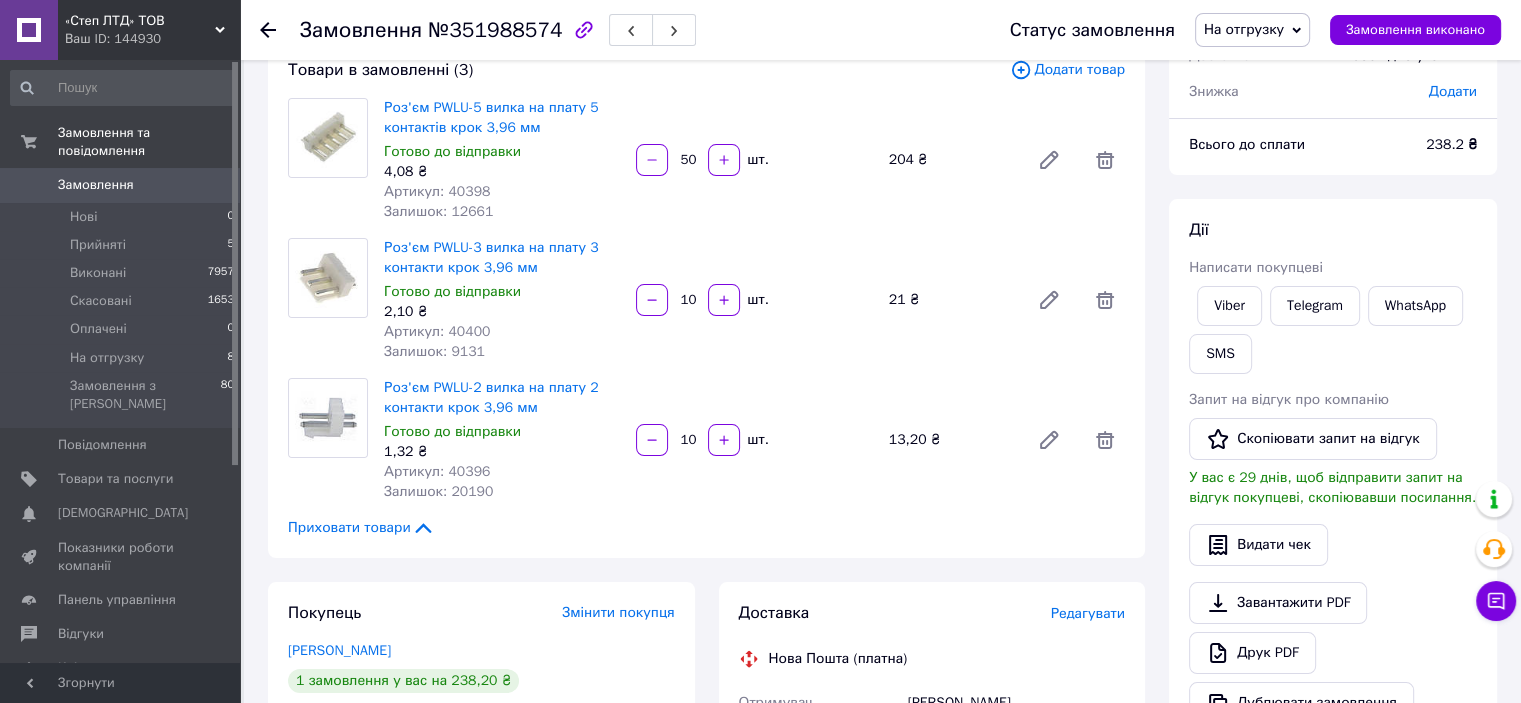 scroll, scrollTop: 0, scrollLeft: 0, axis: both 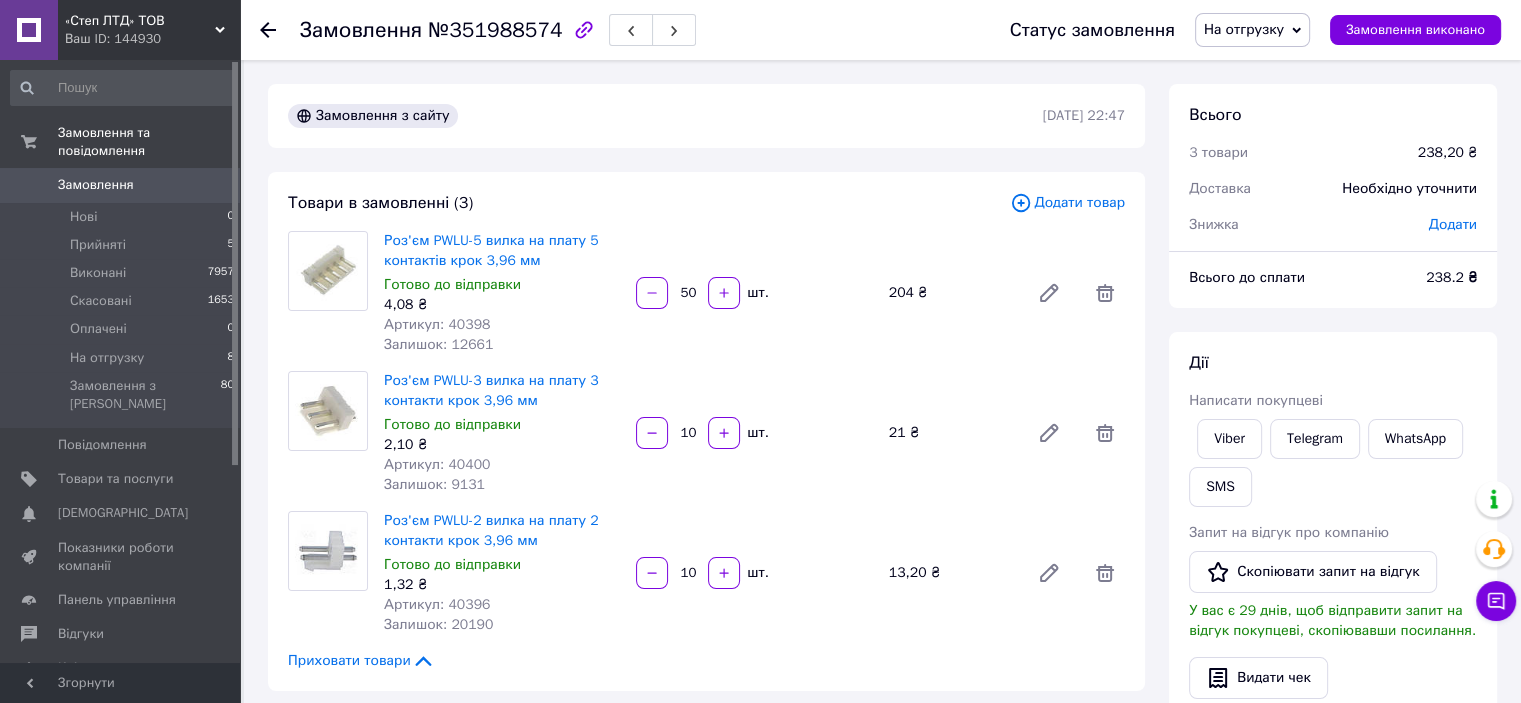 click on "Артикул: 40398" at bounding box center [437, 324] 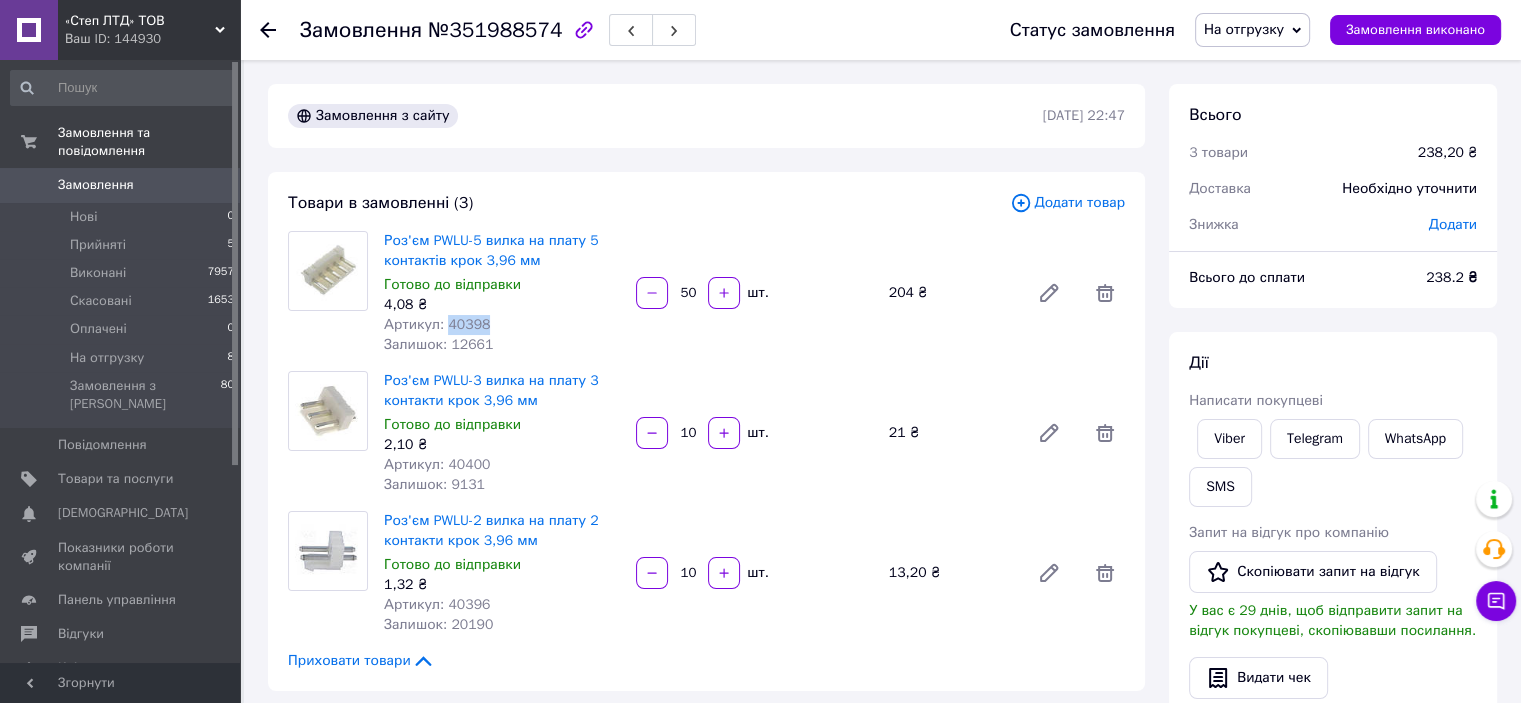 click on "Артикул: 40398" at bounding box center (437, 324) 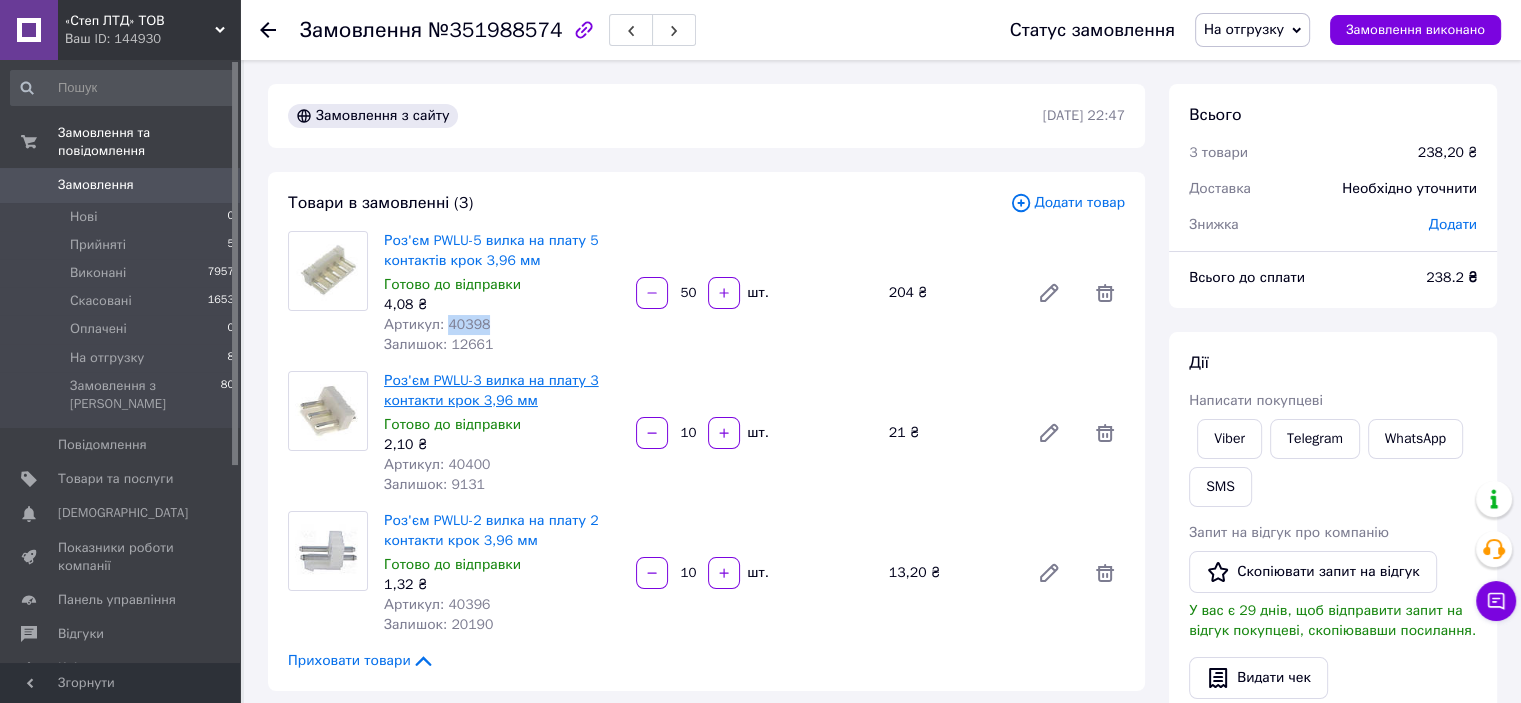 copy on "40398" 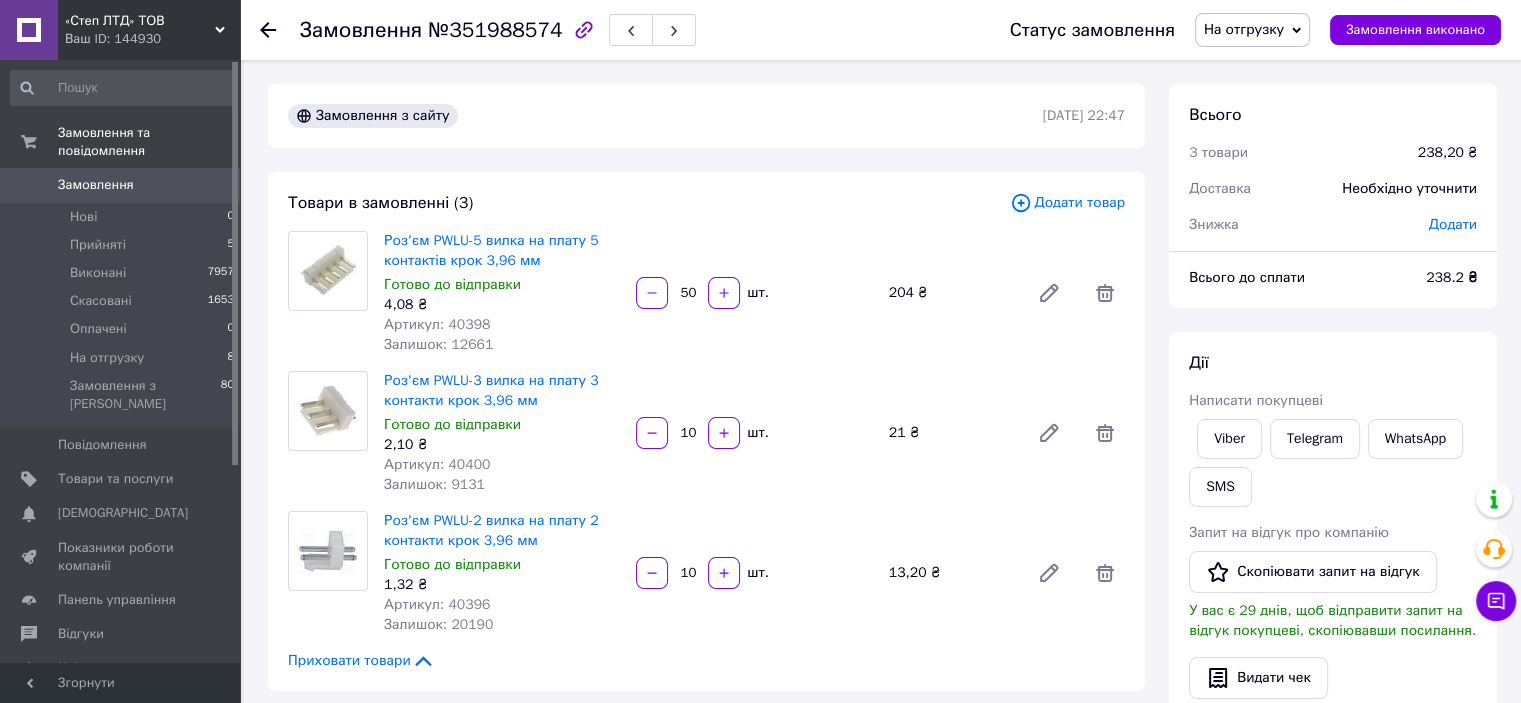 click on "Артикул: 40400" at bounding box center [437, 464] 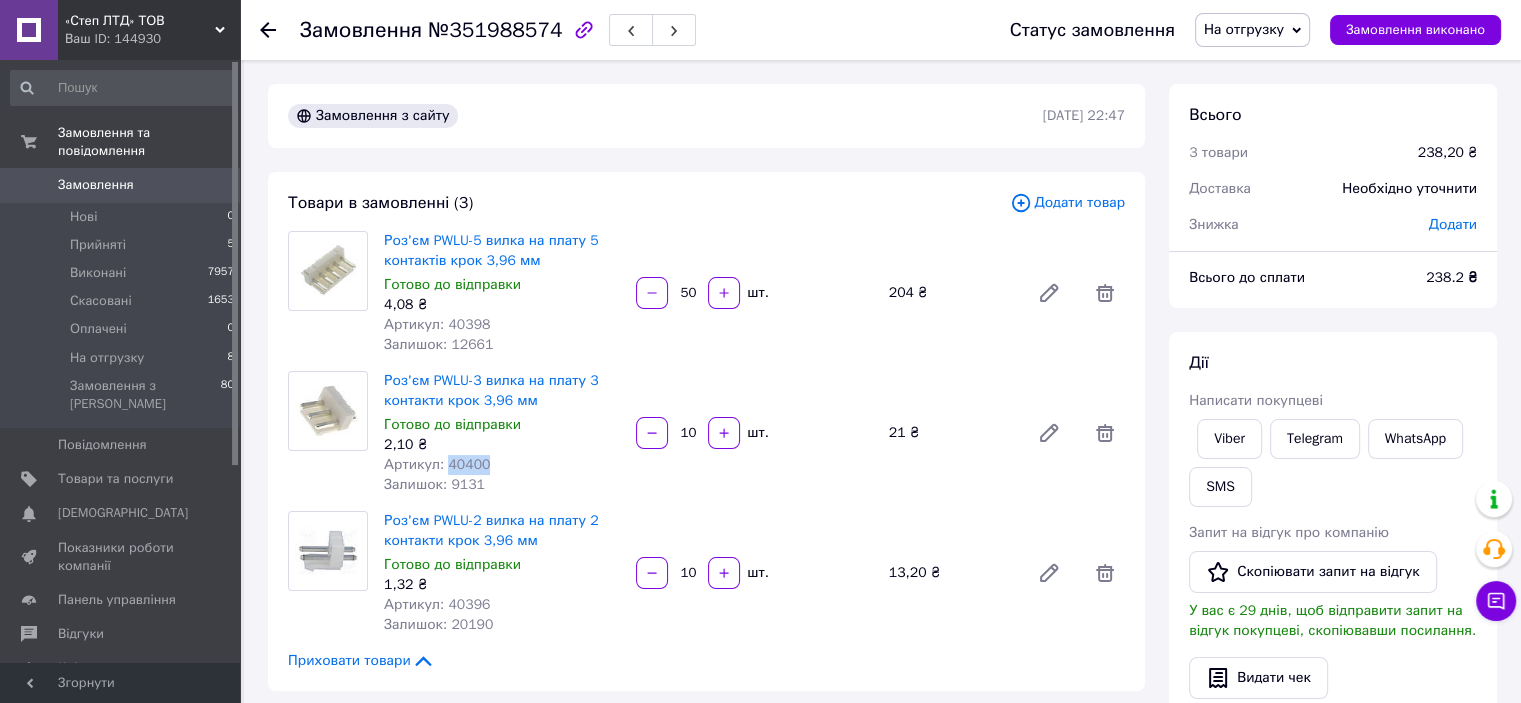click on "Артикул: 40400" at bounding box center [437, 464] 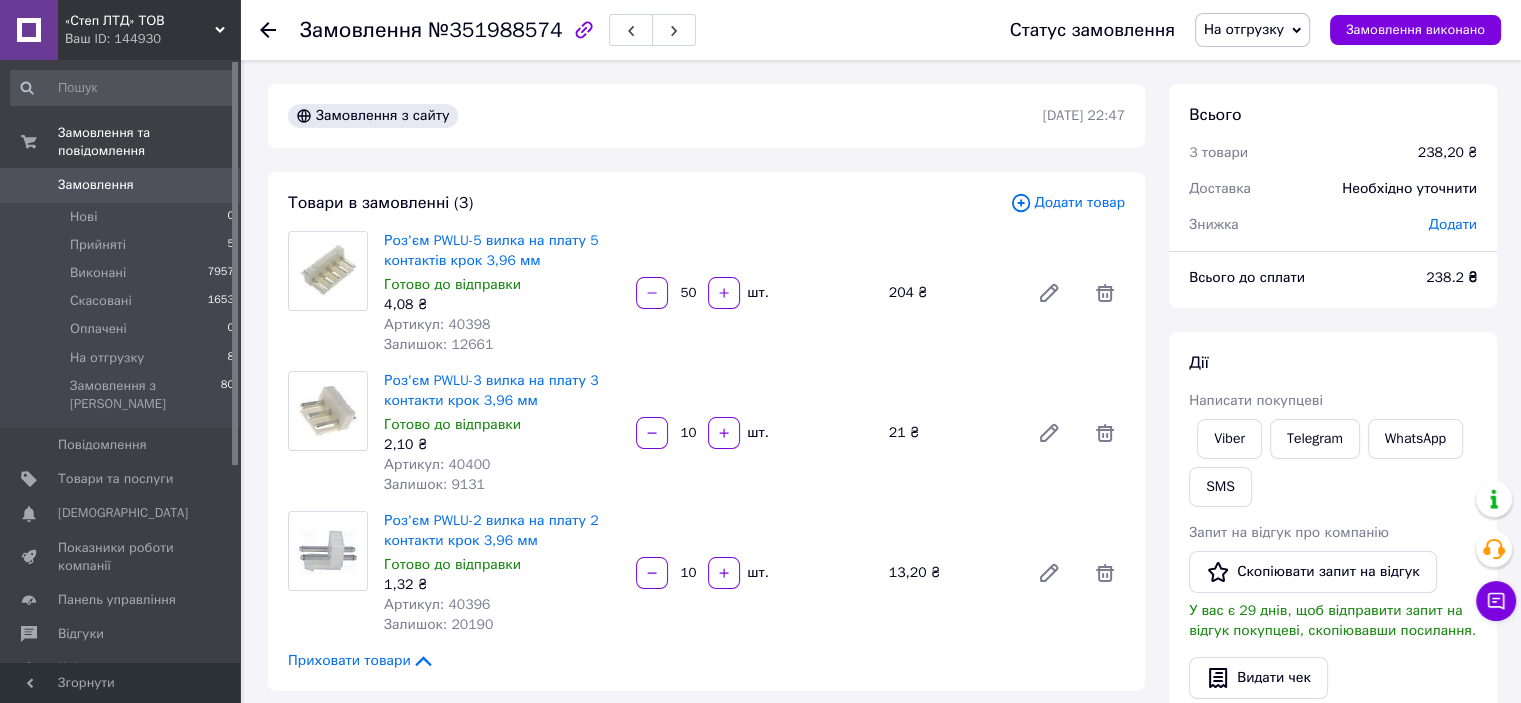 click on "Артикул: 40396" at bounding box center (437, 604) 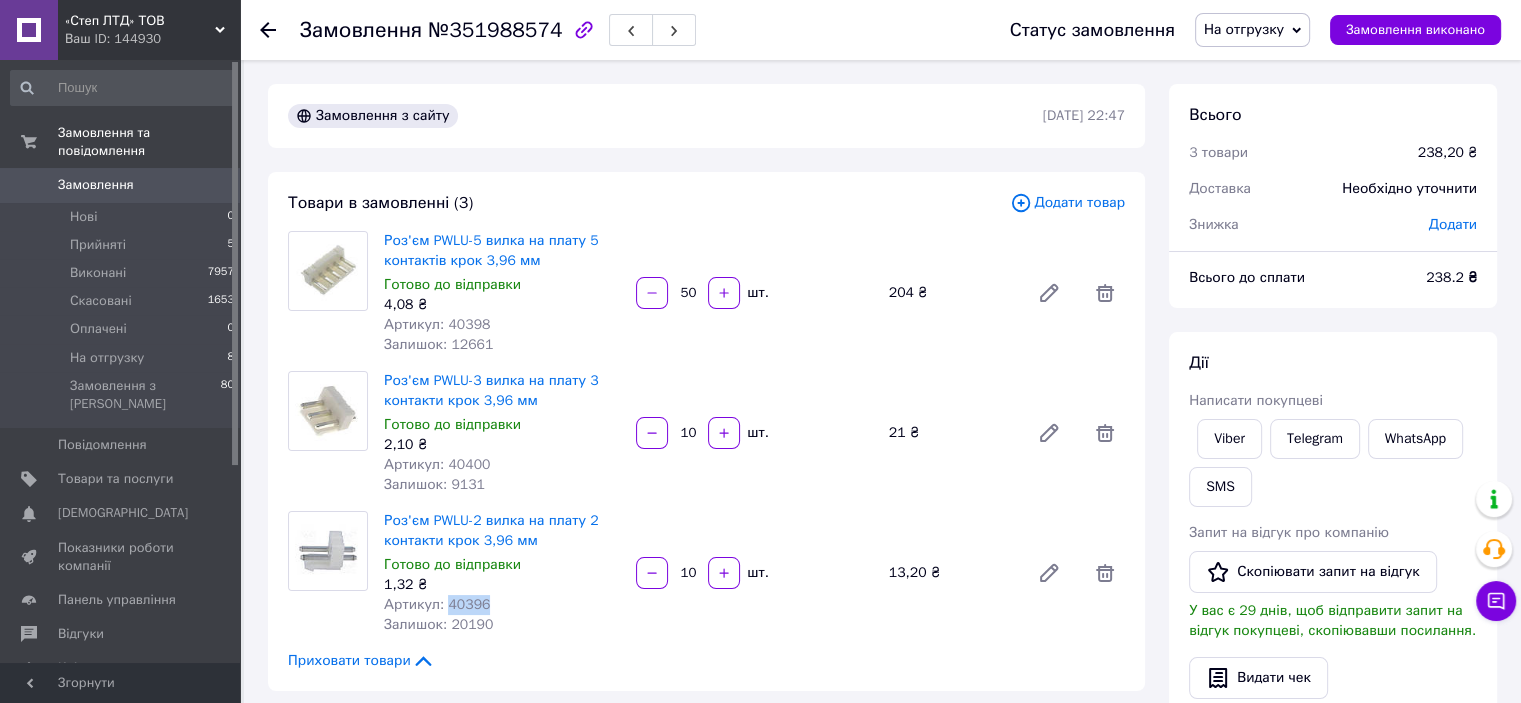 click on "Артикул: 40396" at bounding box center (437, 604) 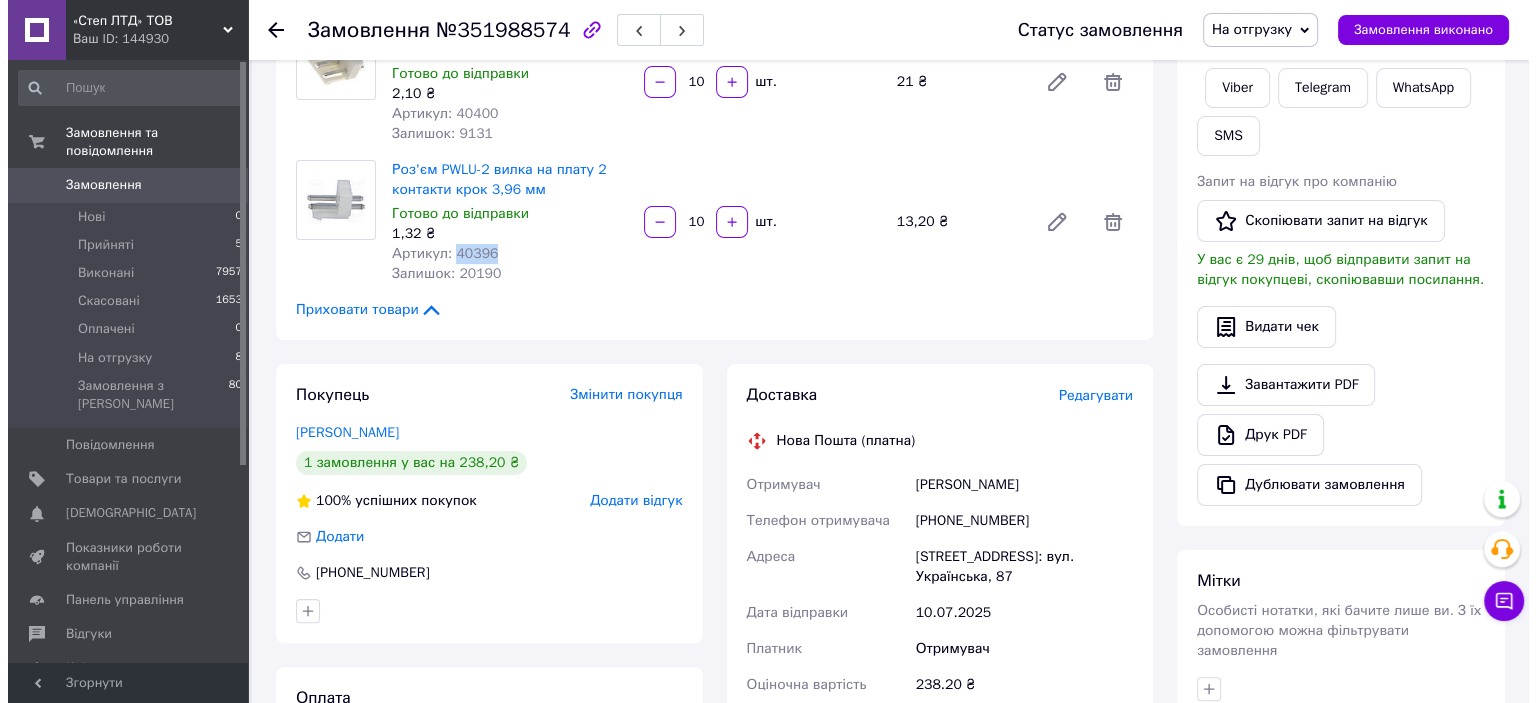 scroll, scrollTop: 400, scrollLeft: 0, axis: vertical 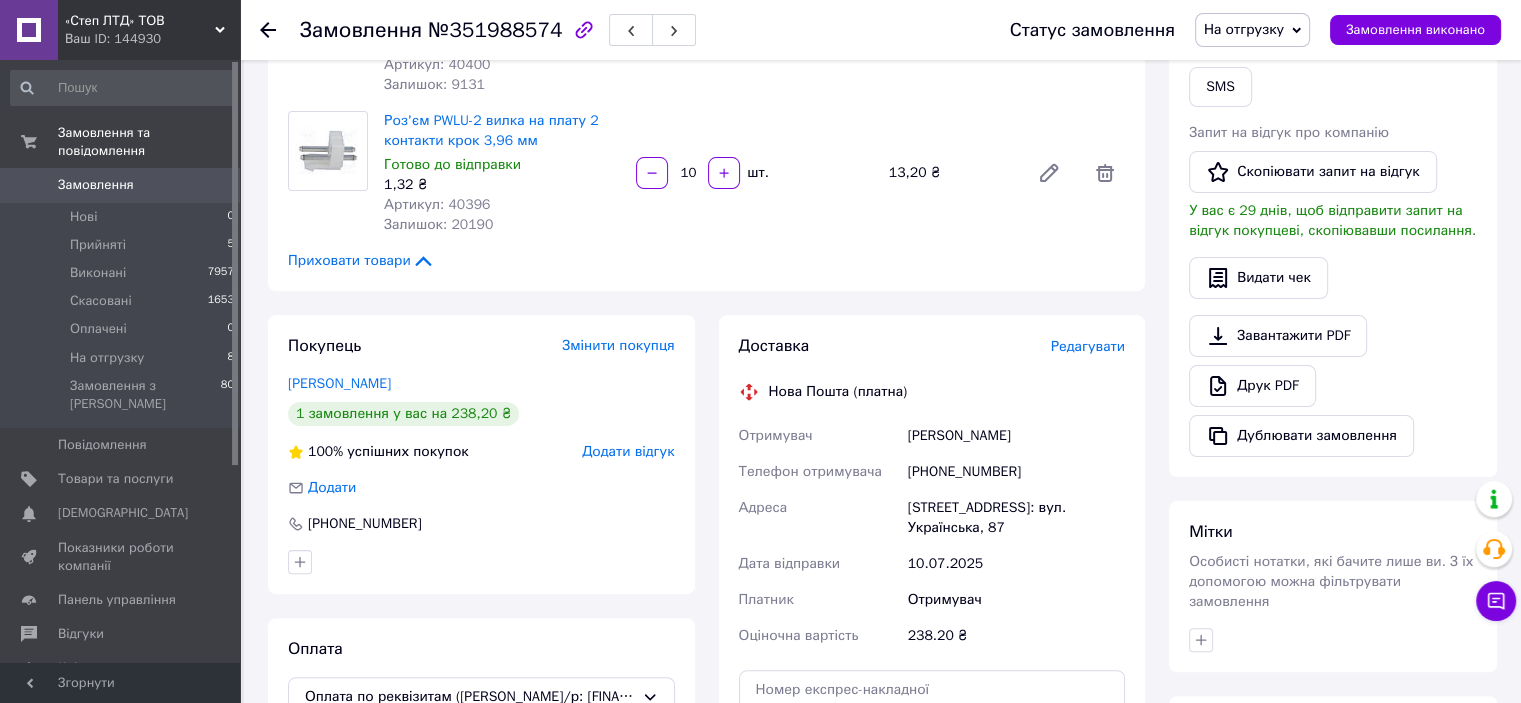 click on "Редагувати" at bounding box center [1088, 346] 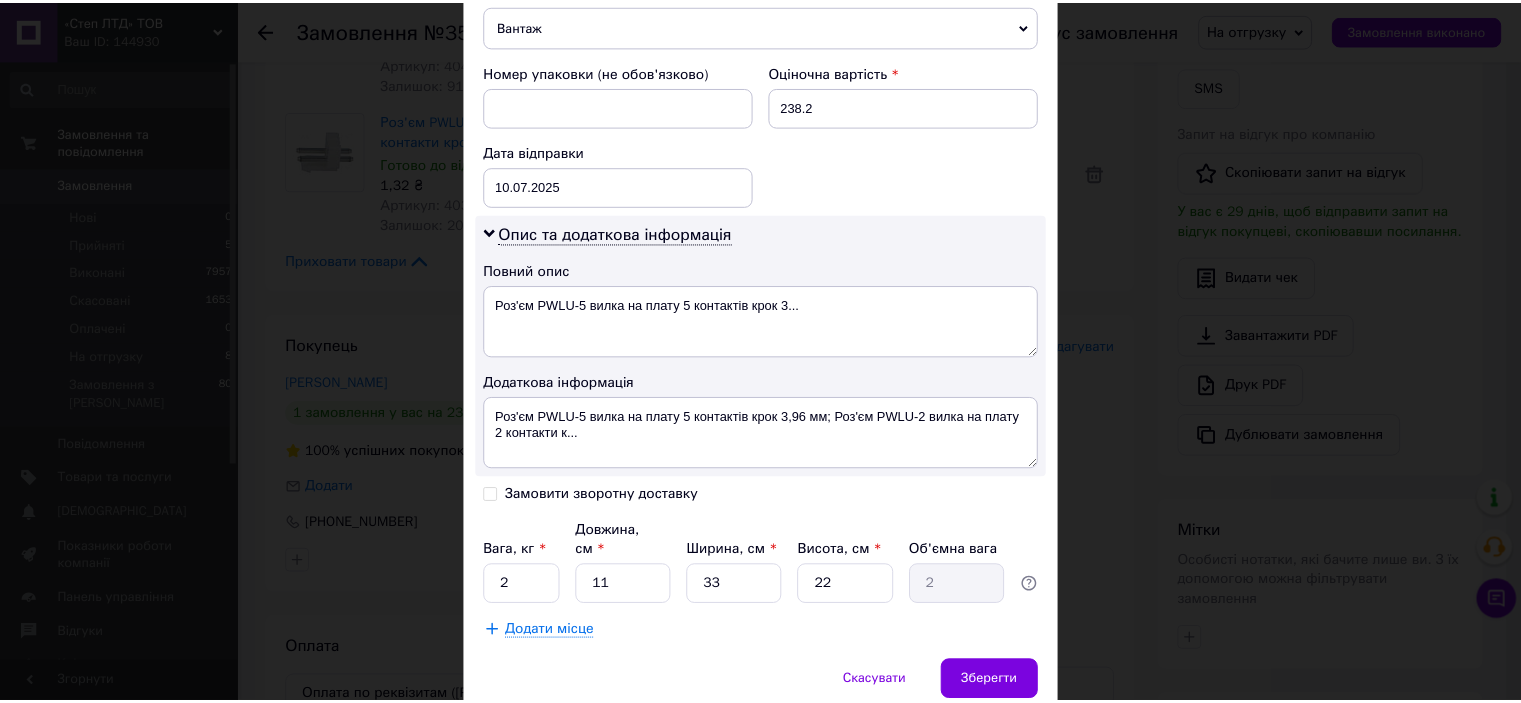 scroll, scrollTop: 898, scrollLeft: 0, axis: vertical 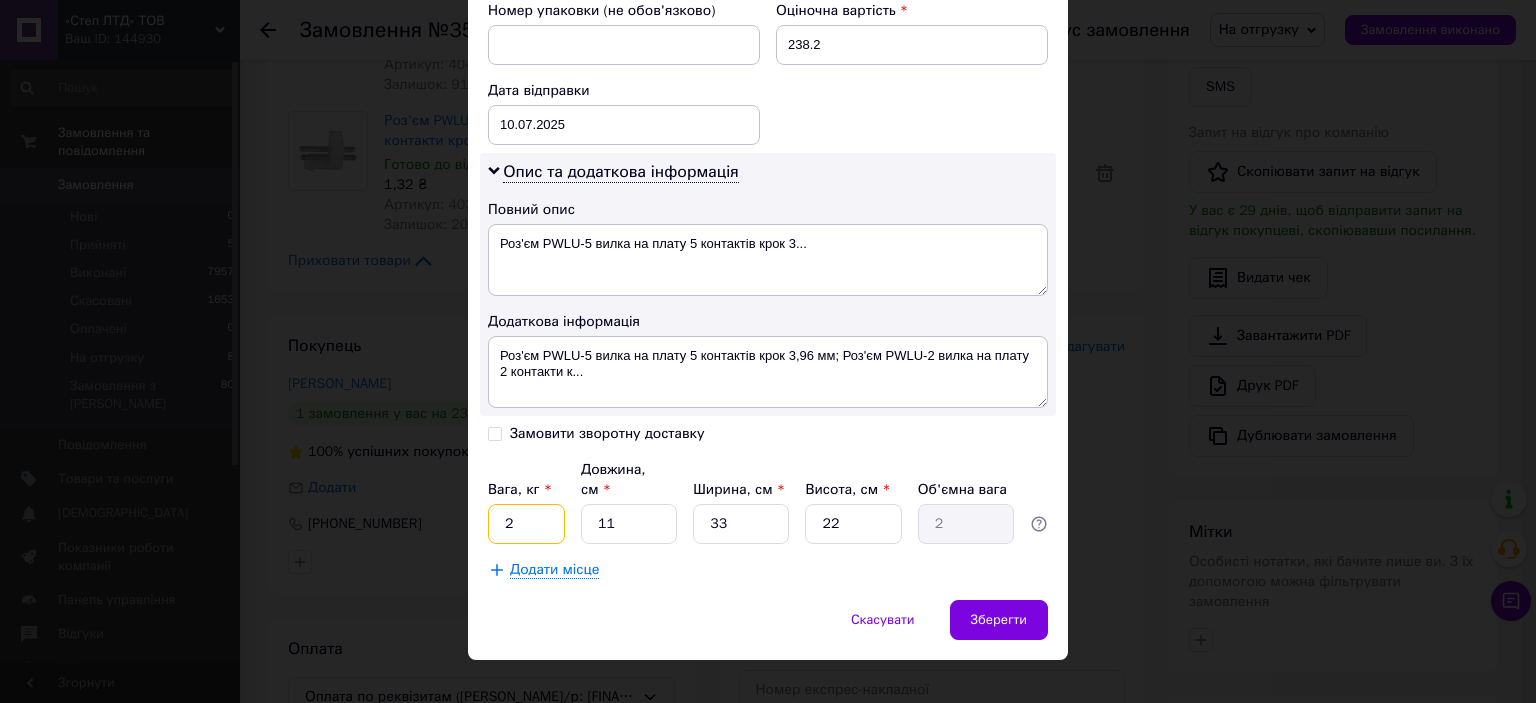 click on "2" at bounding box center (526, 524) 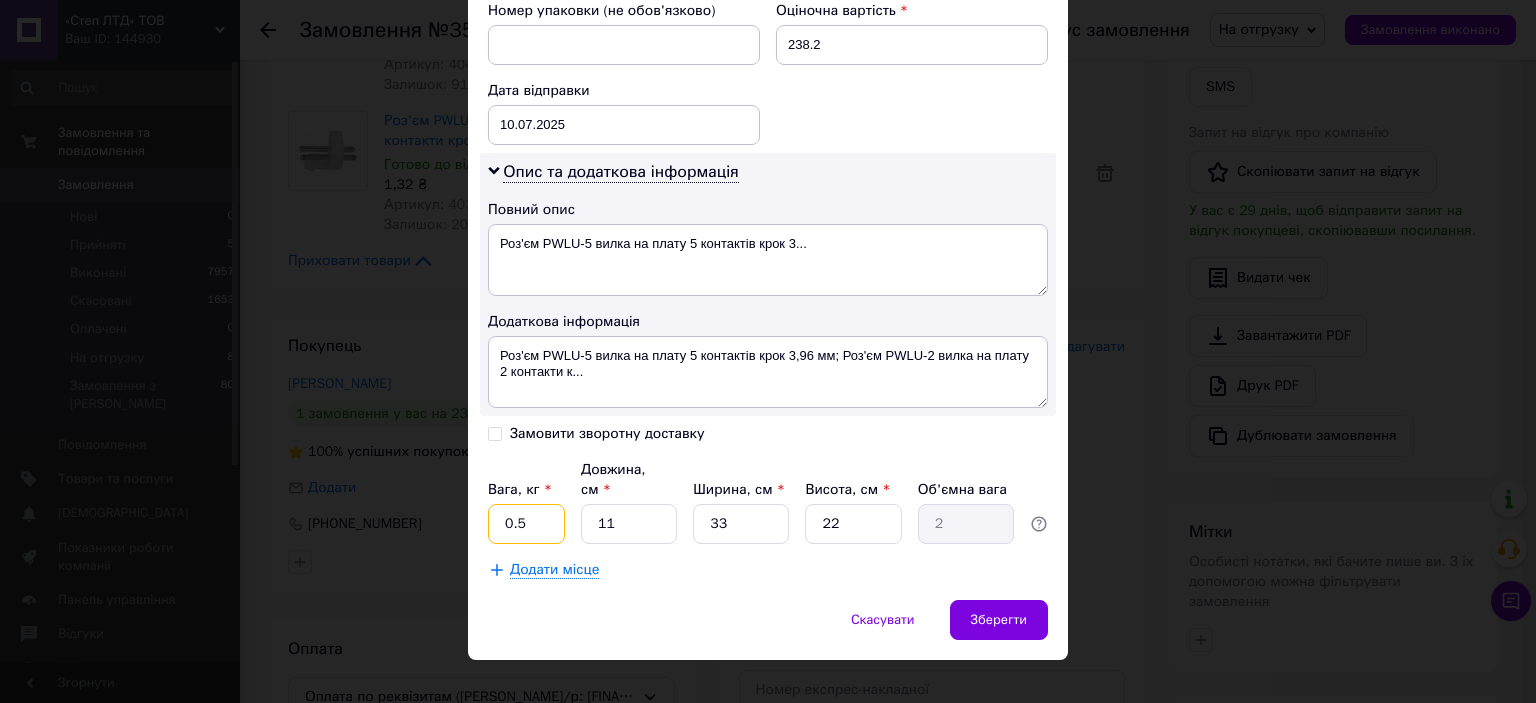type on "0.5" 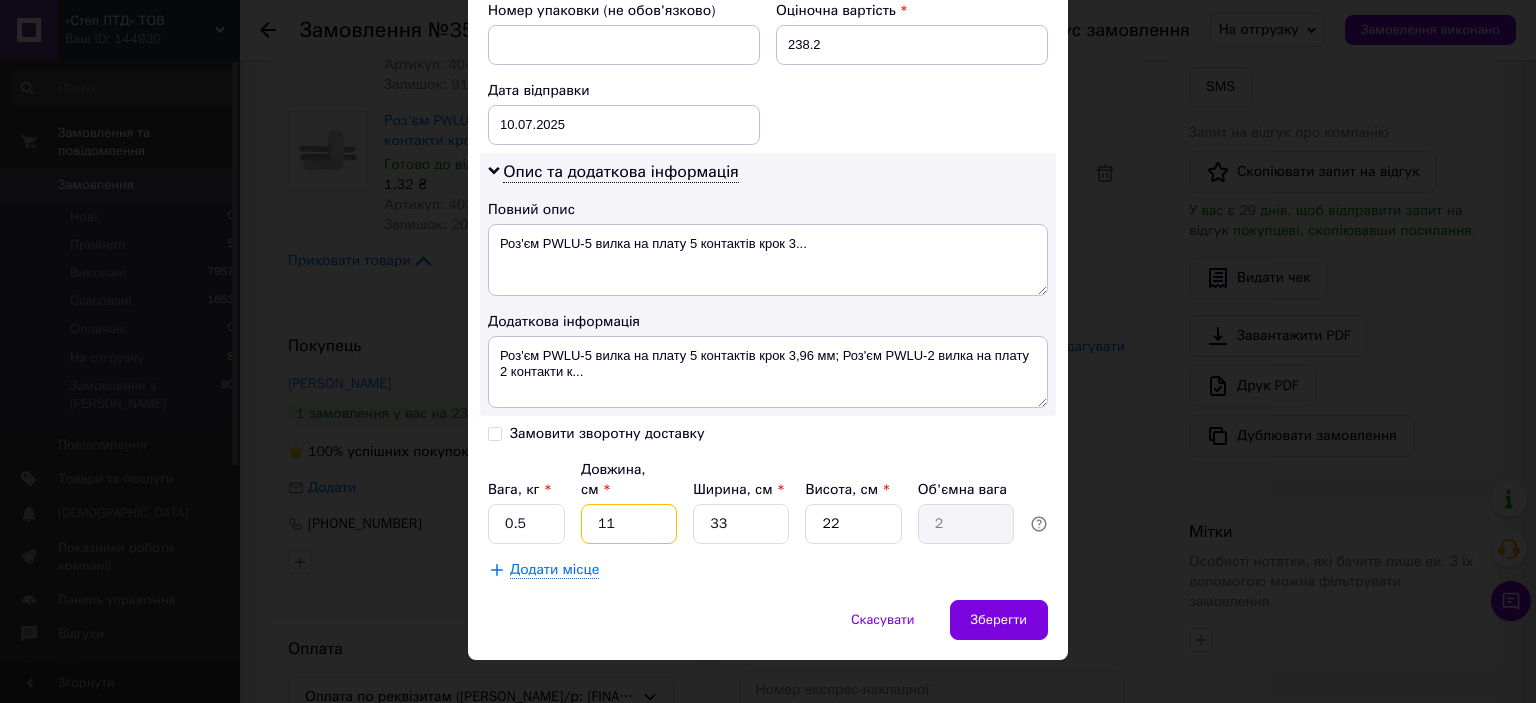 type on "2" 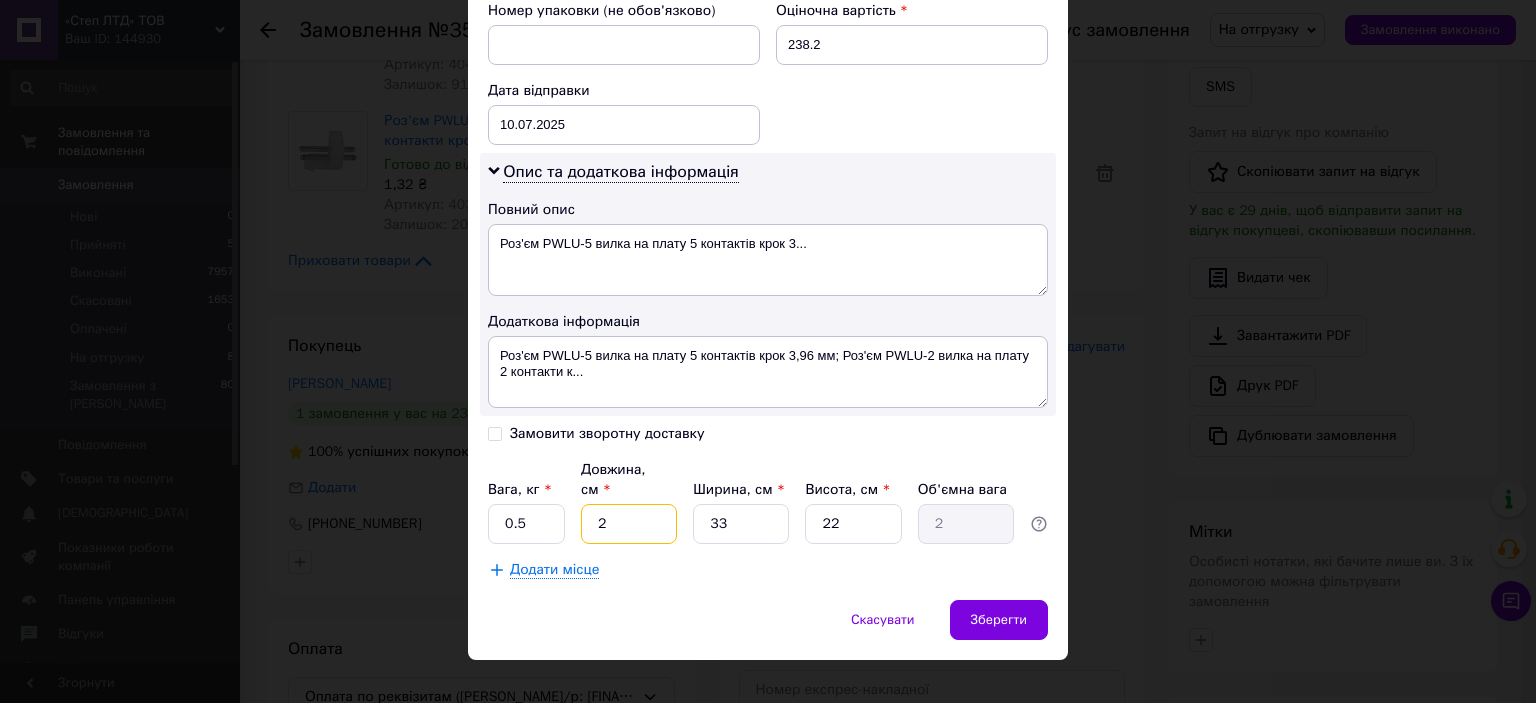 type on "0.36" 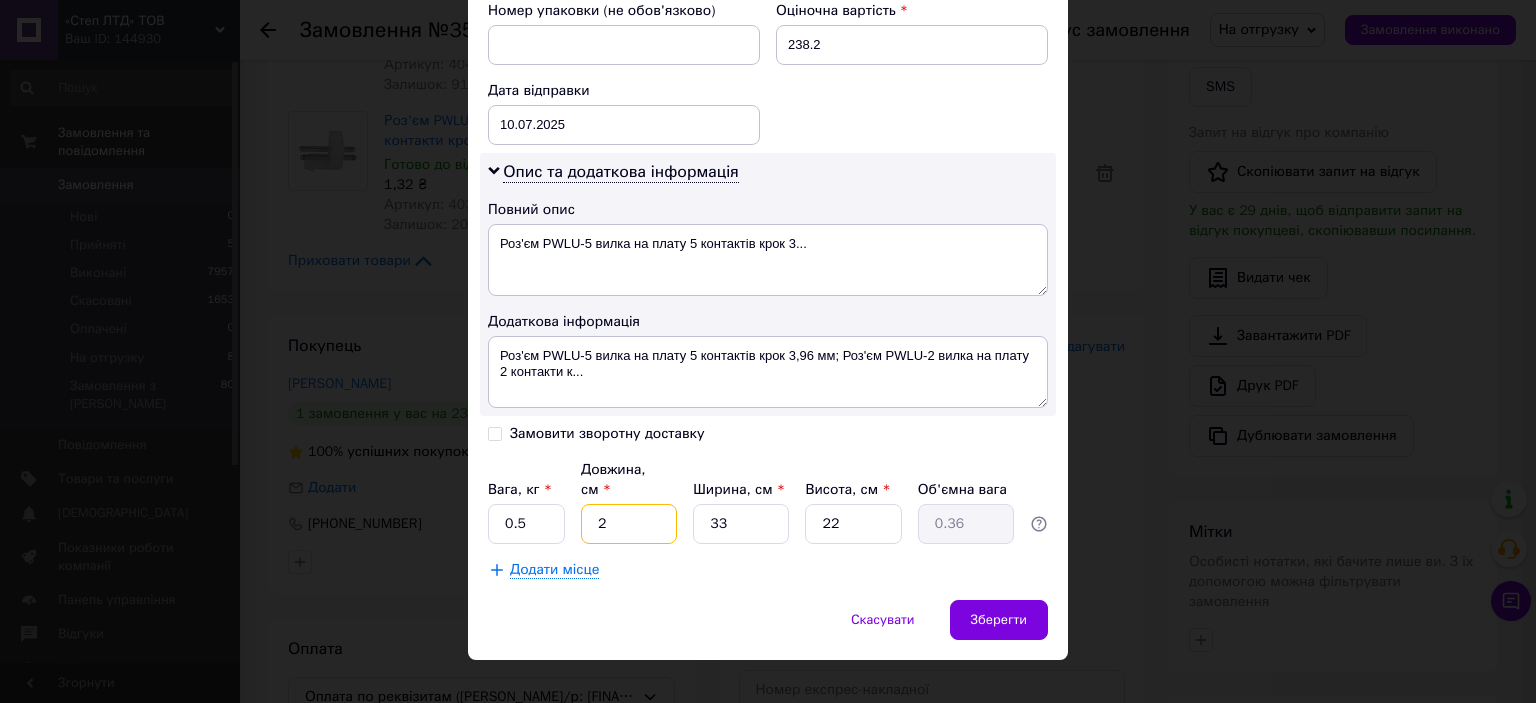 type on "20" 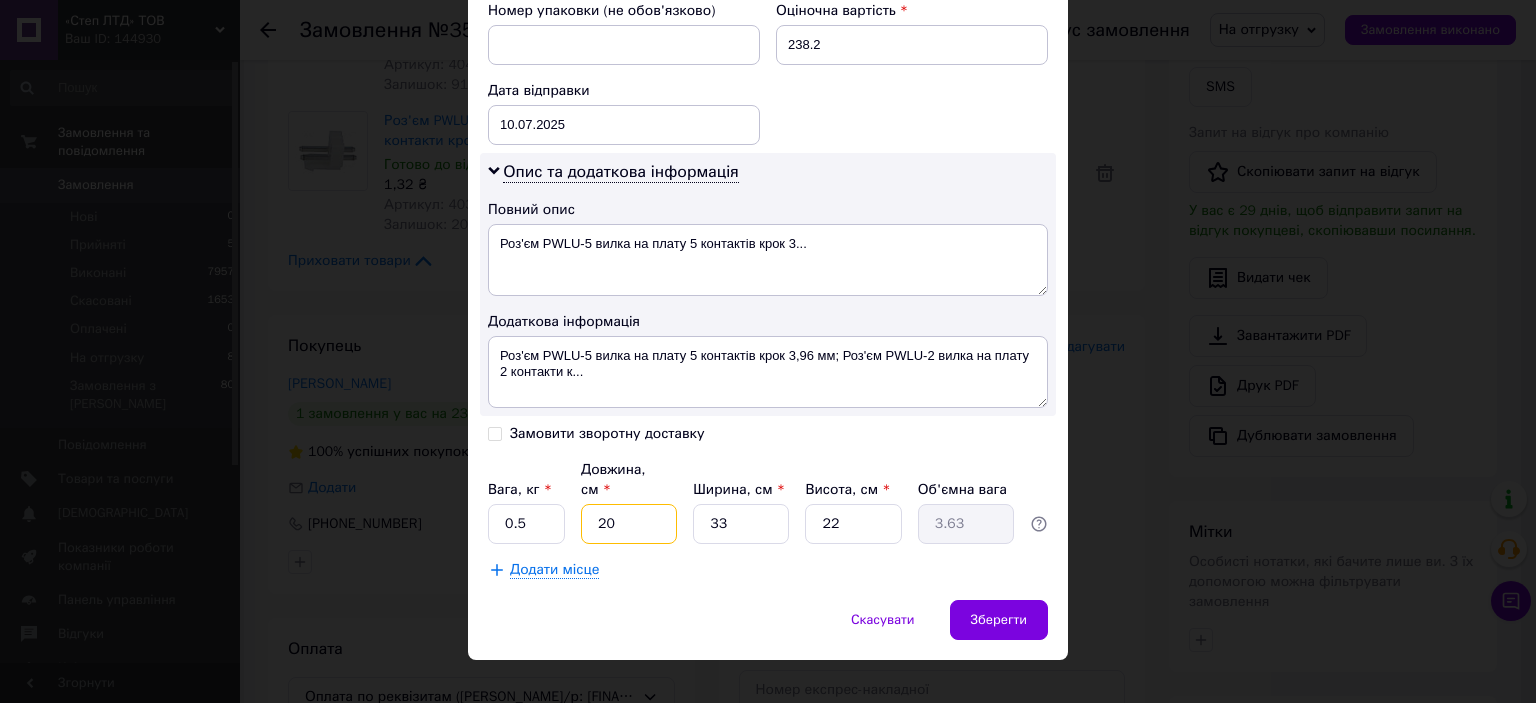 type on "20" 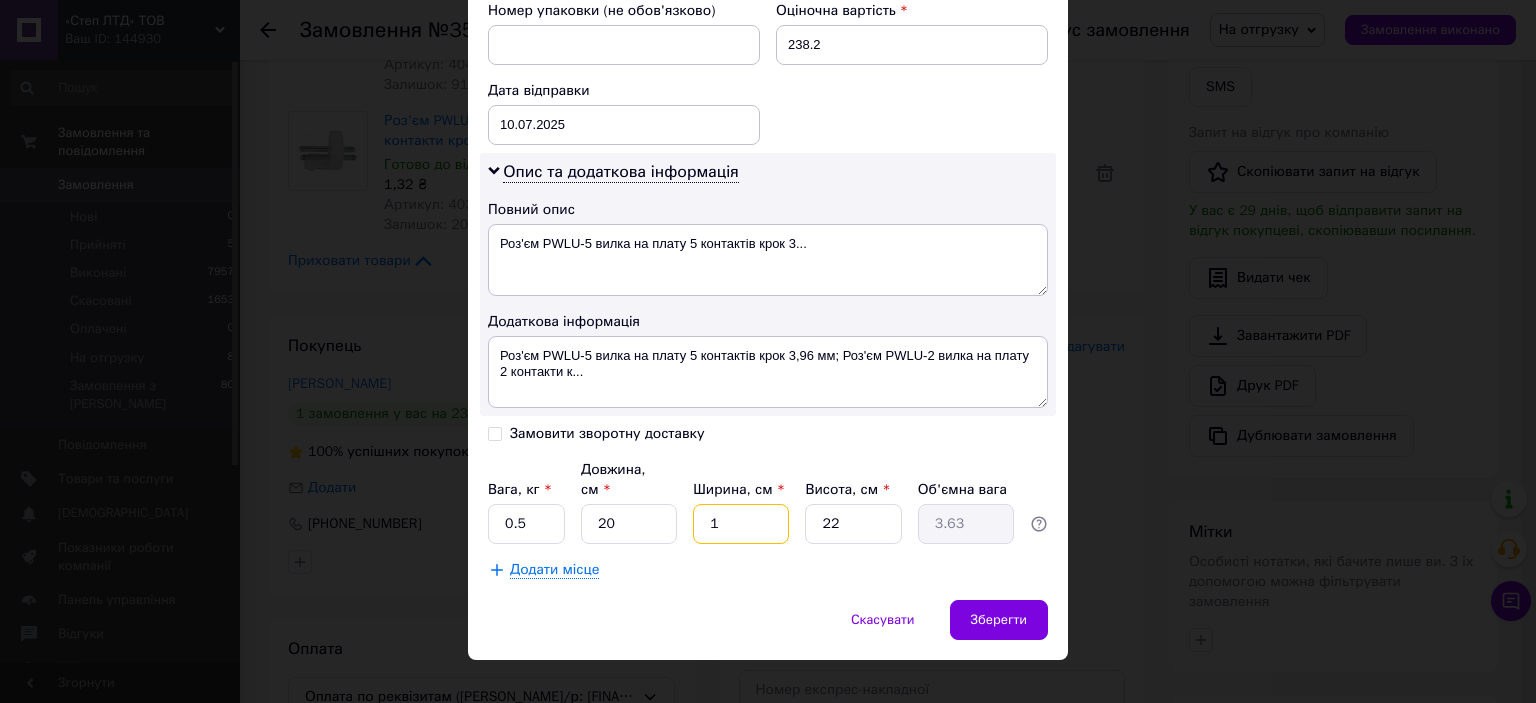 type on "1" 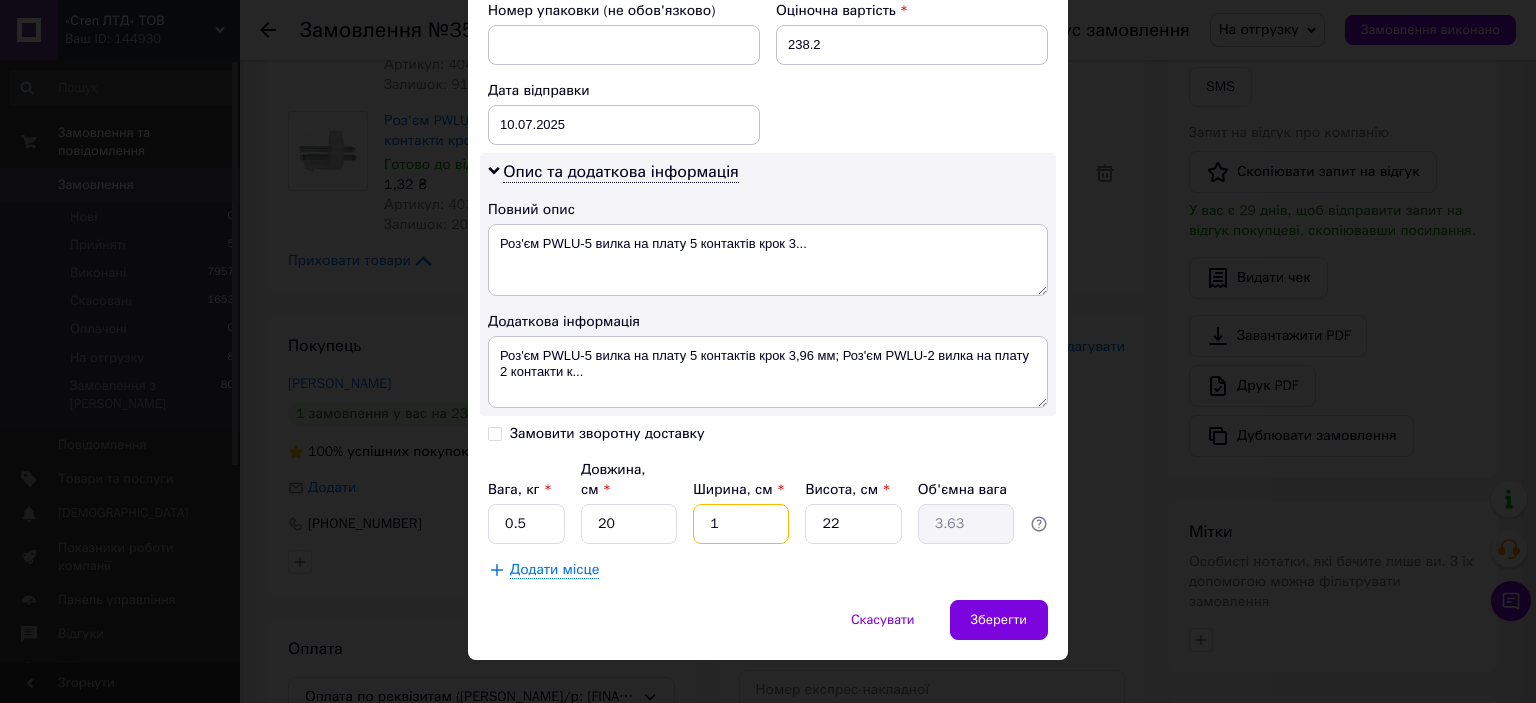 type on "0.11" 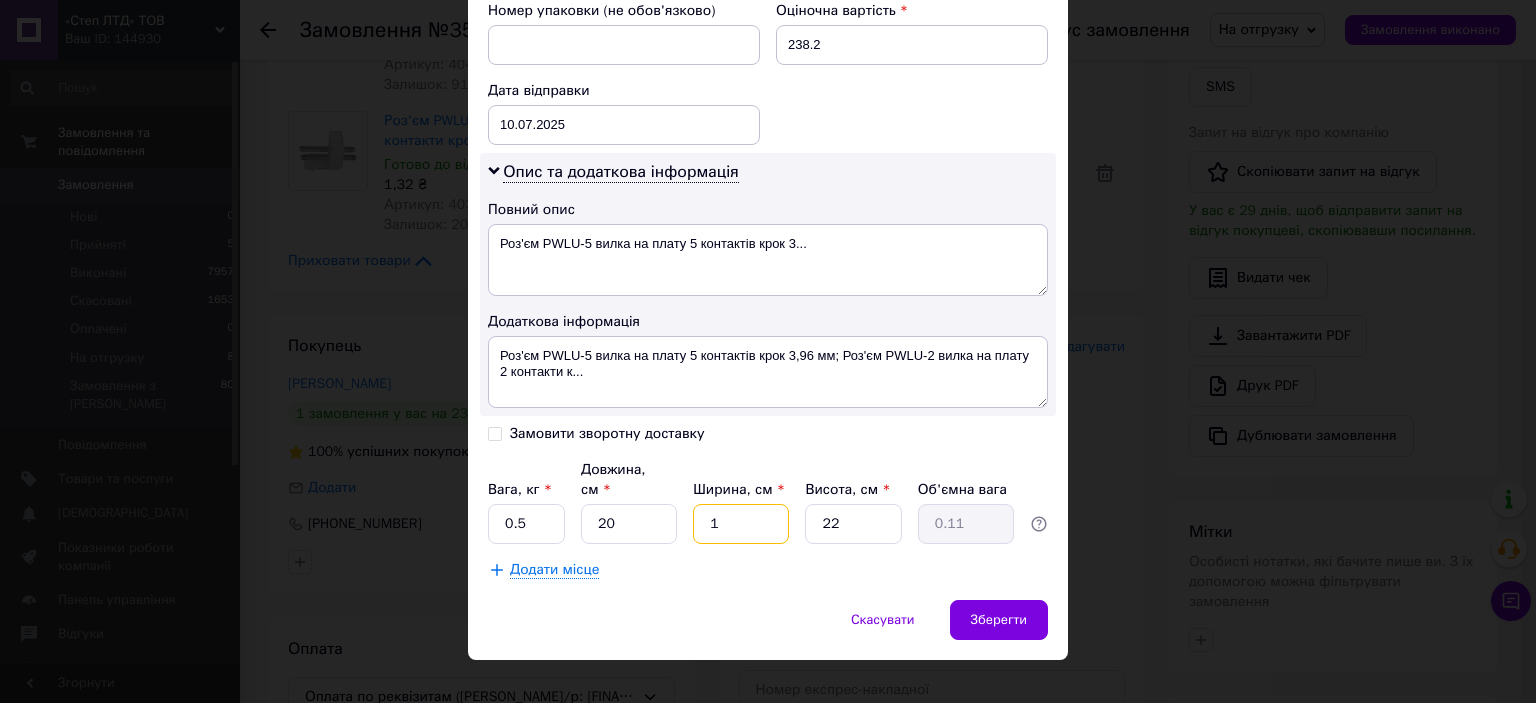 type on "10" 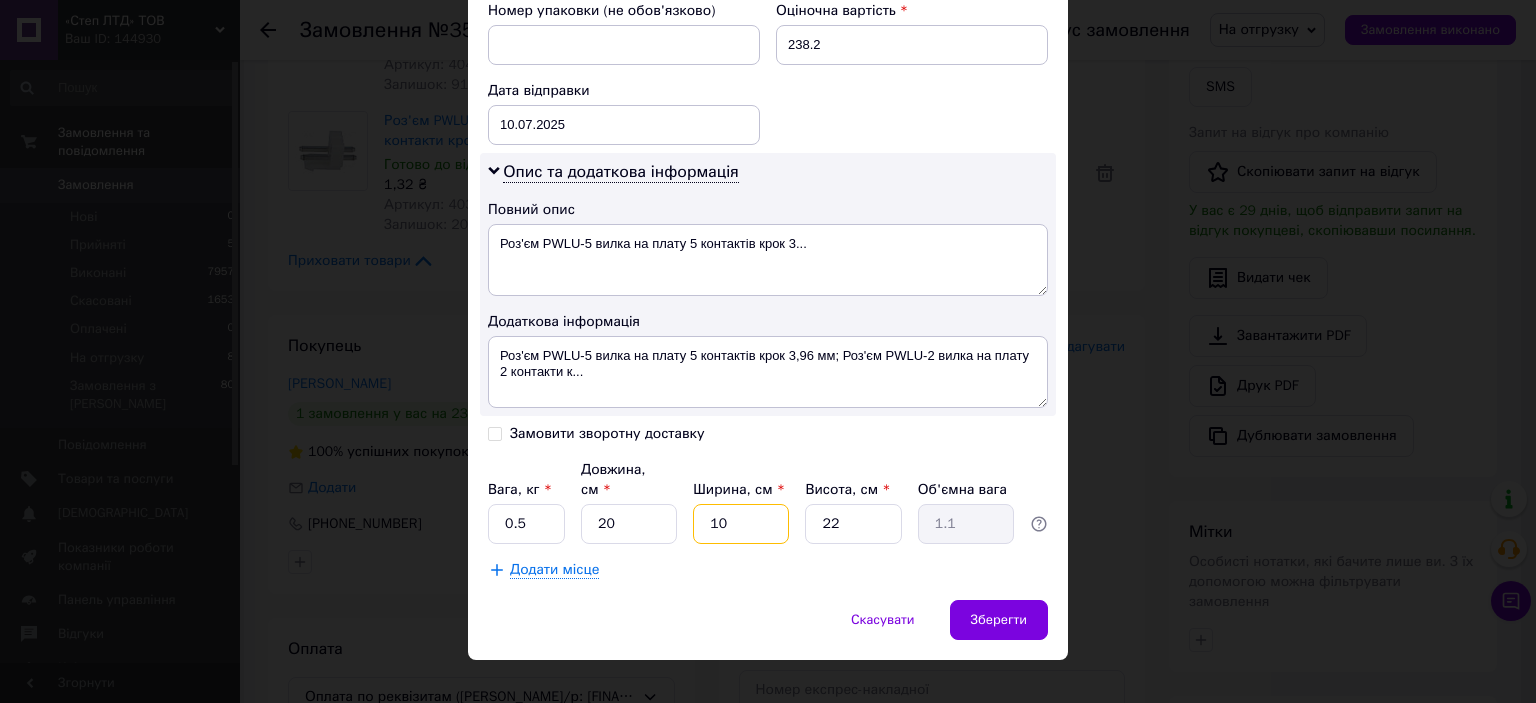 type on "10" 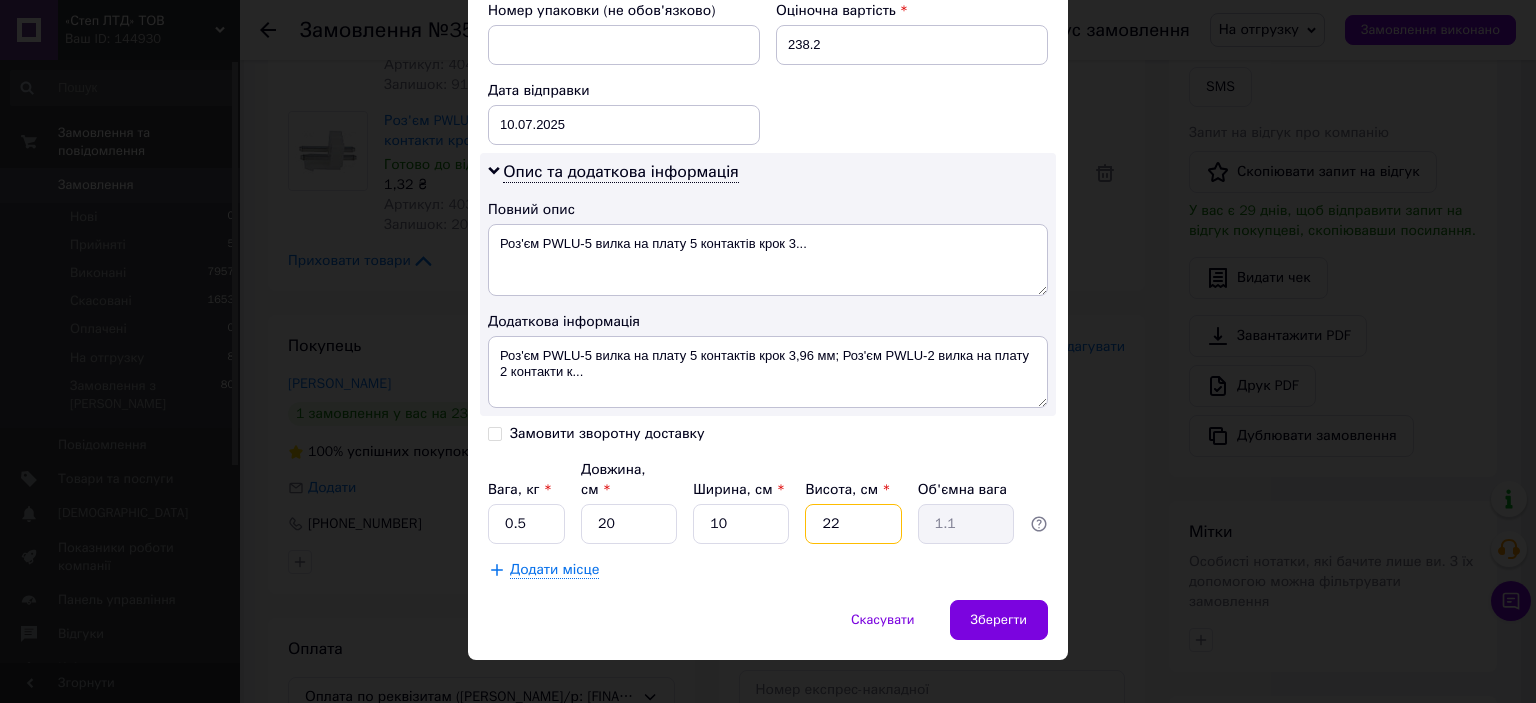 type on "1" 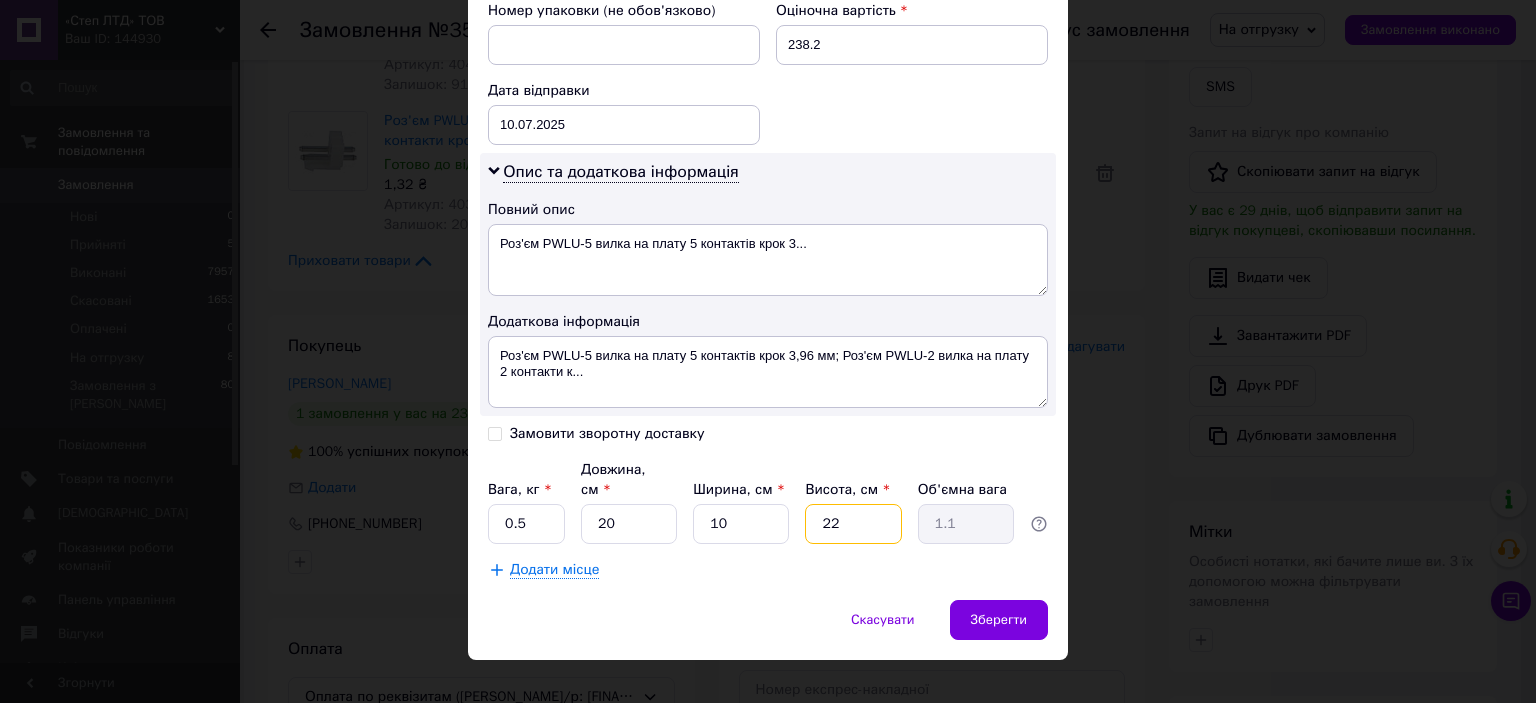 type on "0.1" 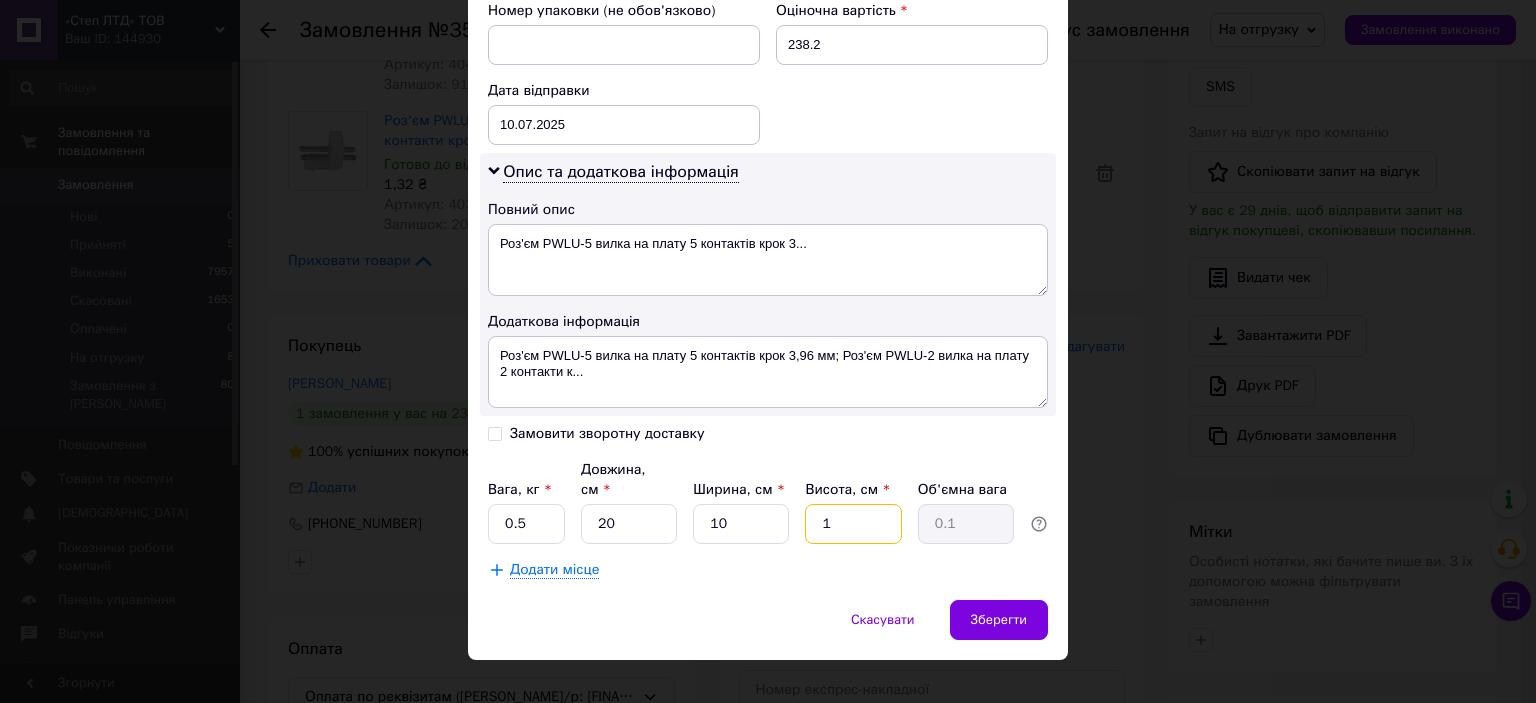 type on "10" 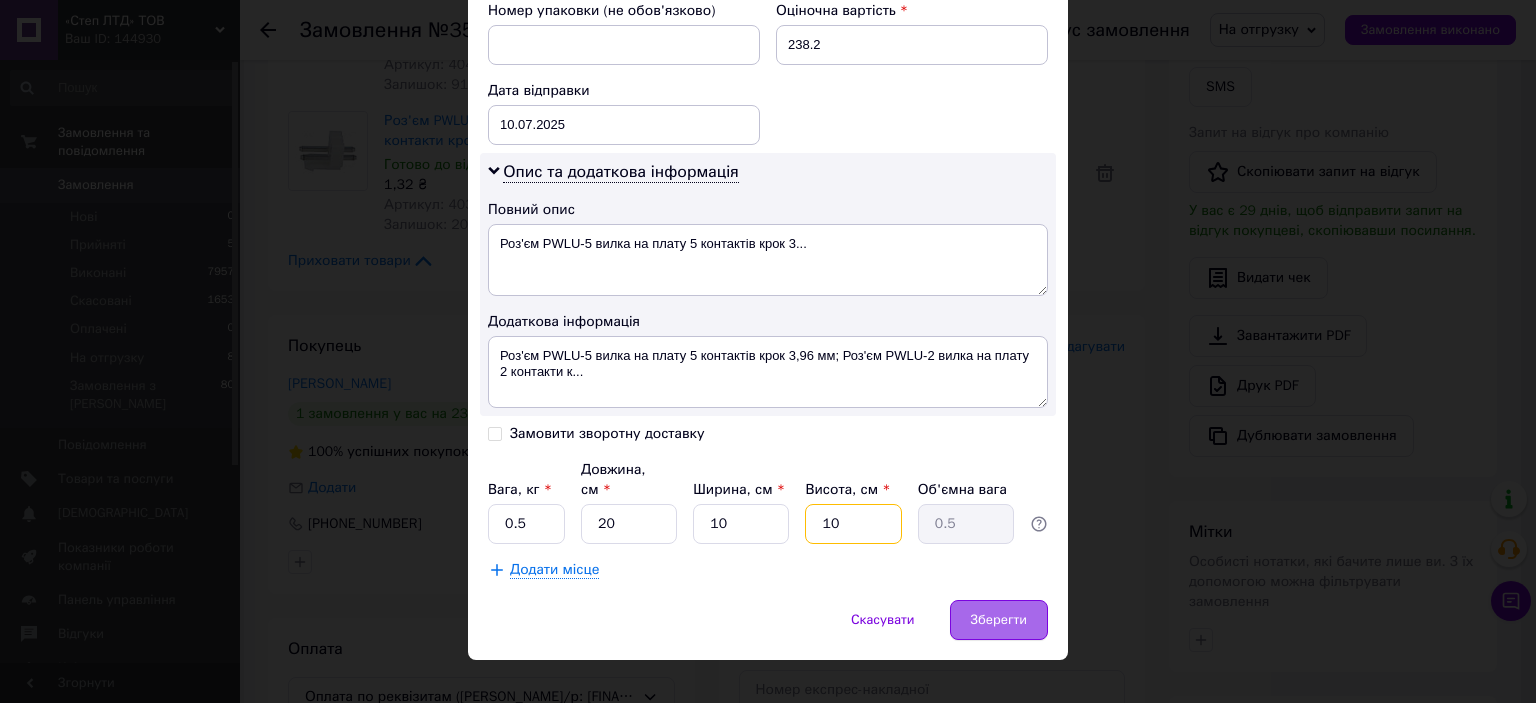 type on "10" 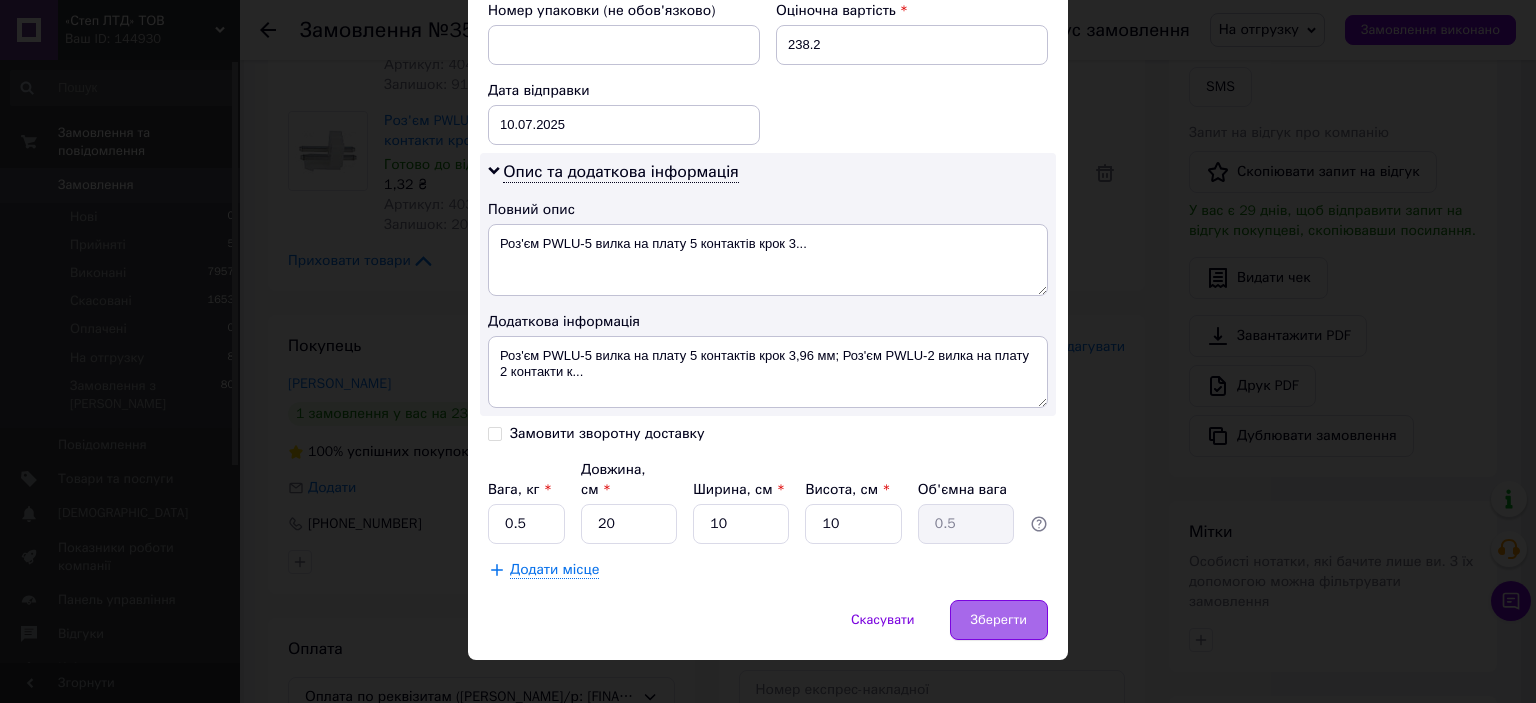 click on "Зберегти" at bounding box center (999, 620) 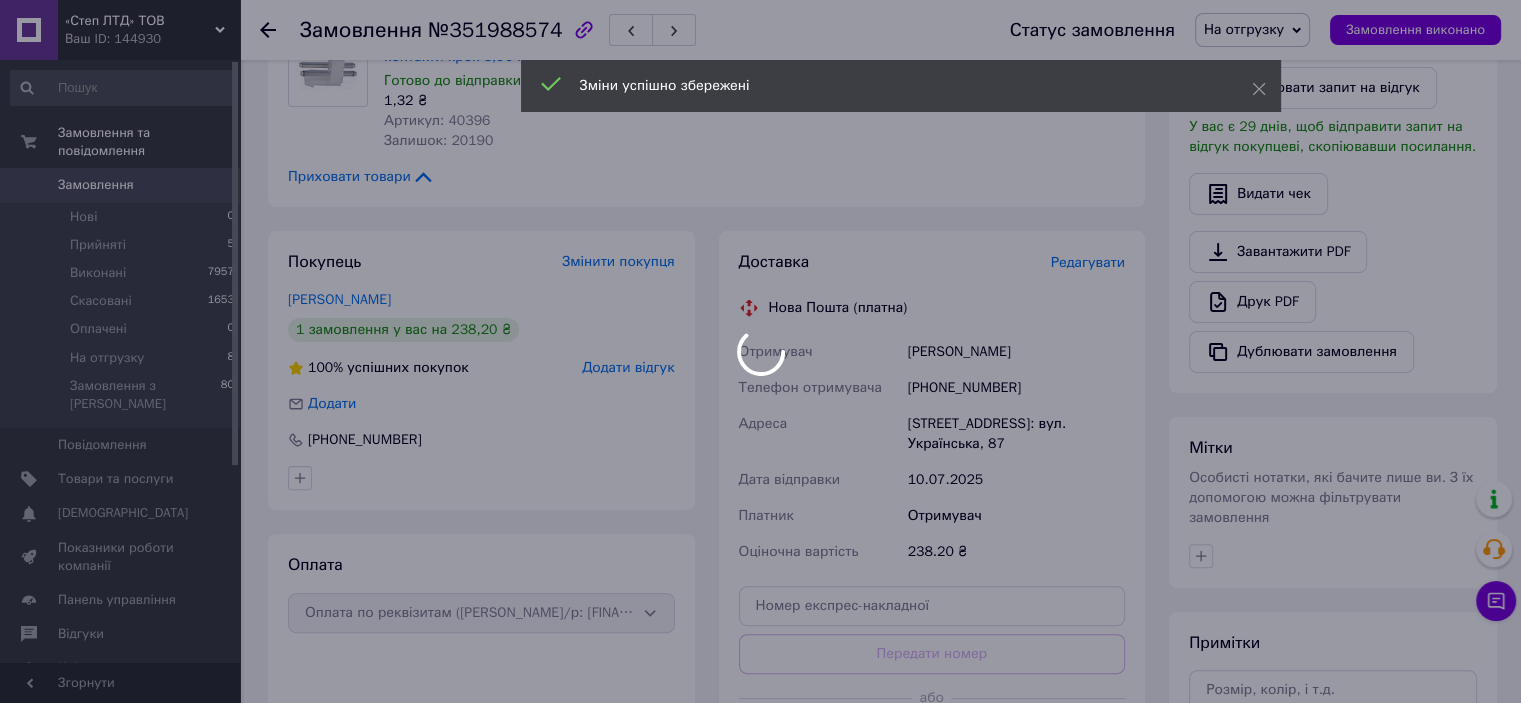 scroll, scrollTop: 600, scrollLeft: 0, axis: vertical 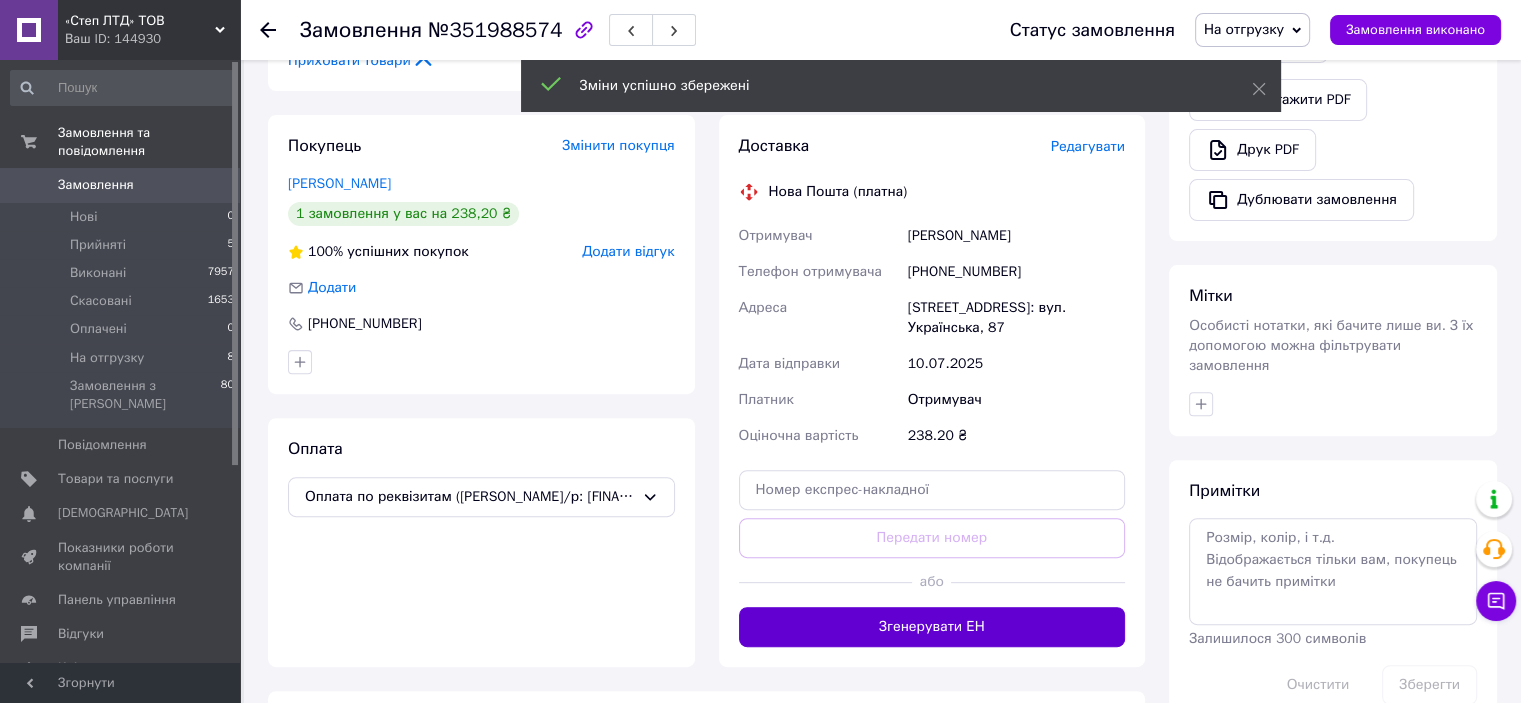 click on "Згенерувати ЕН" at bounding box center [932, 627] 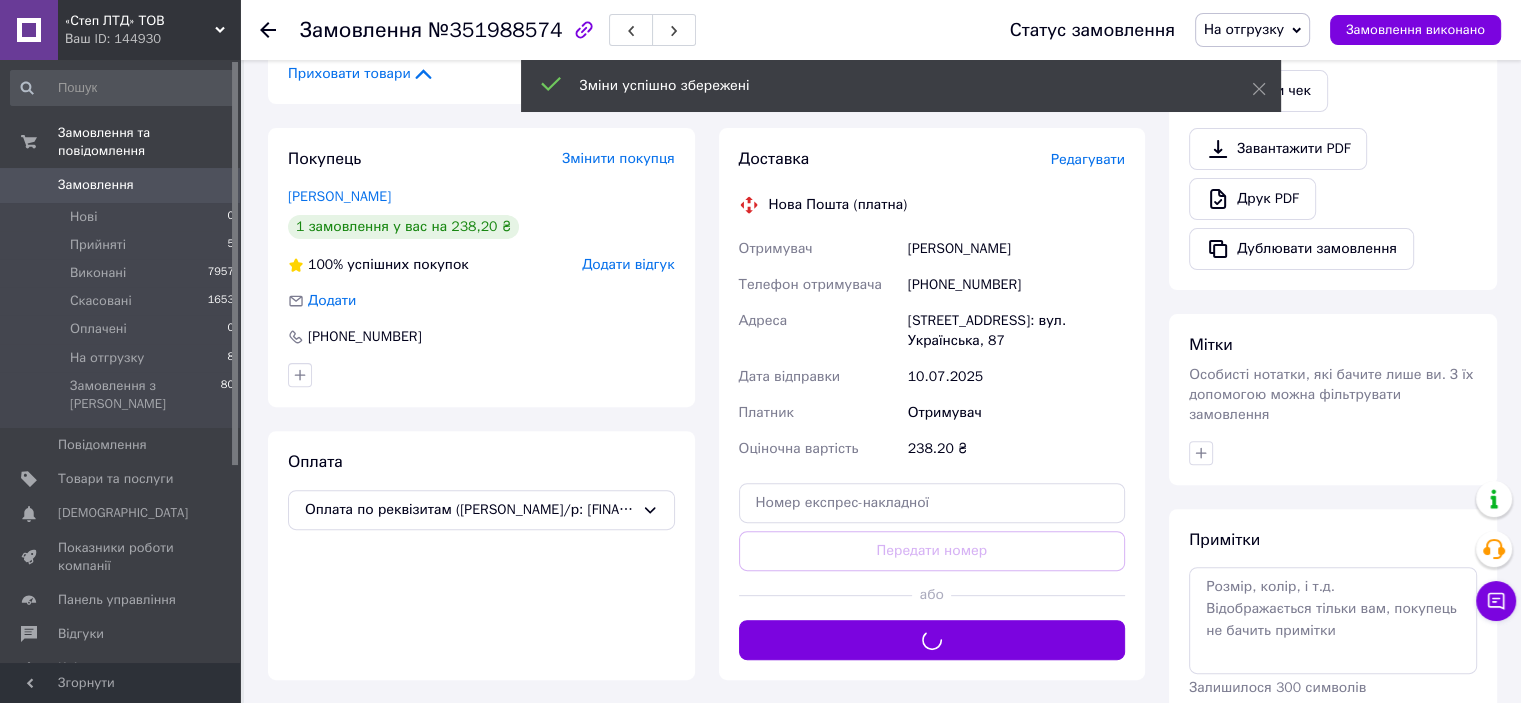 scroll, scrollTop: 400, scrollLeft: 0, axis: vertical 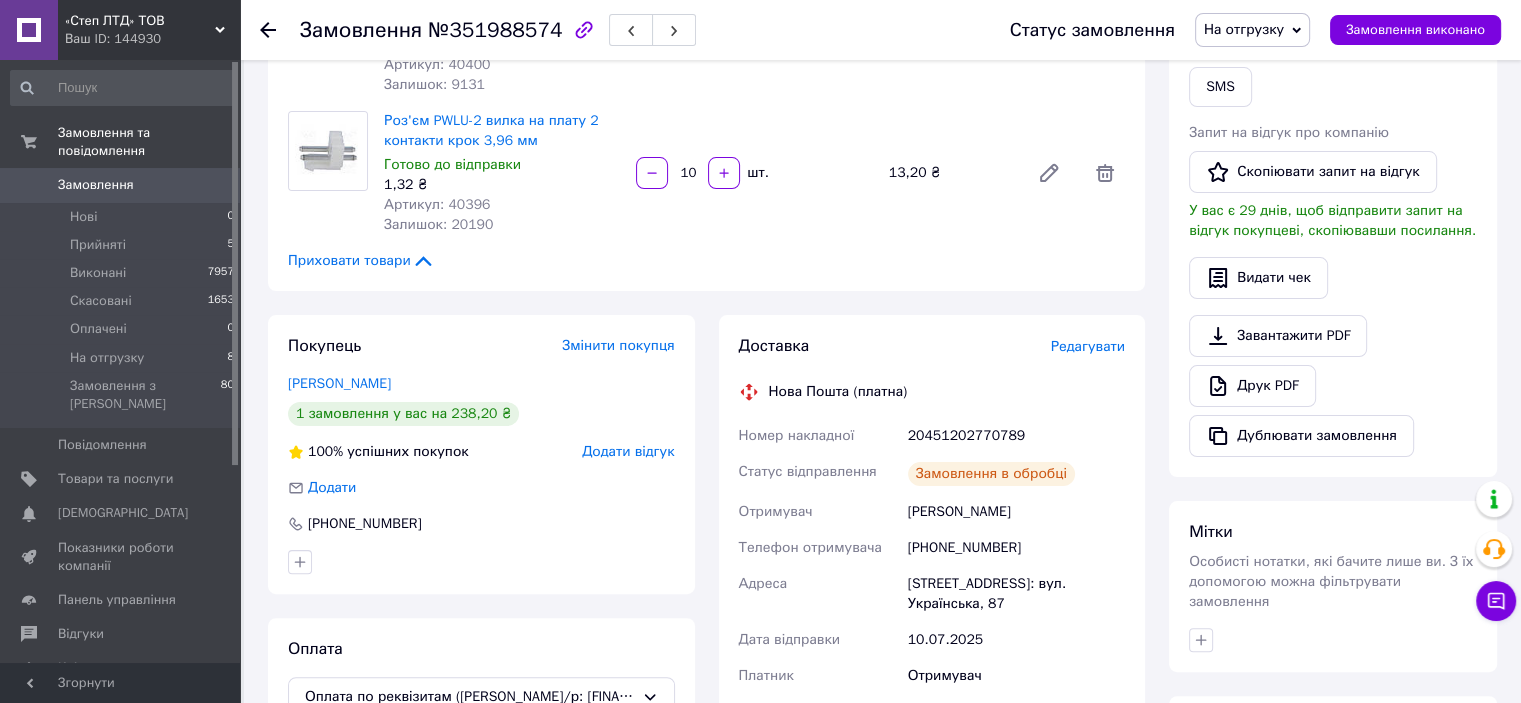 click on "20451202770789" at bounding box center [1016, 436] 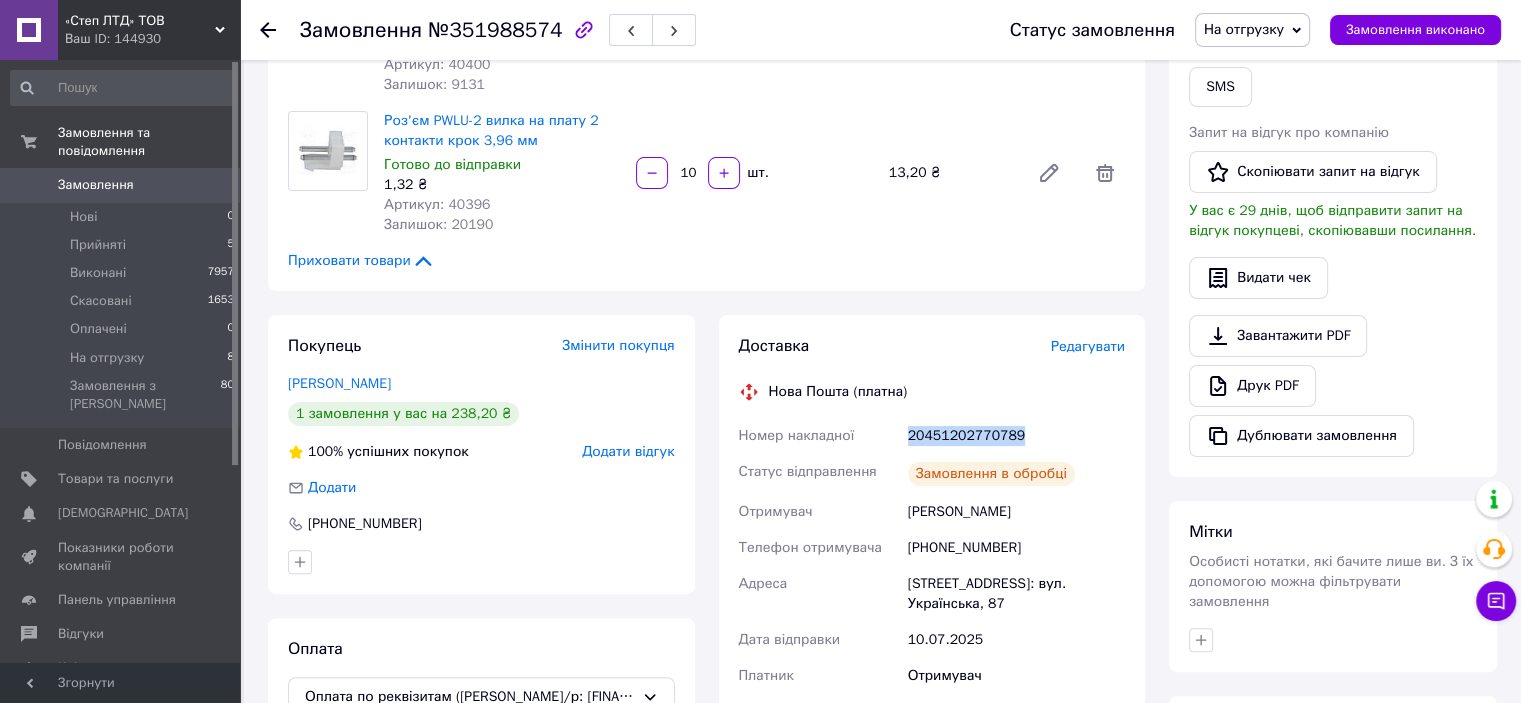click on "20451202770789" at bounding box center (1016, 436) 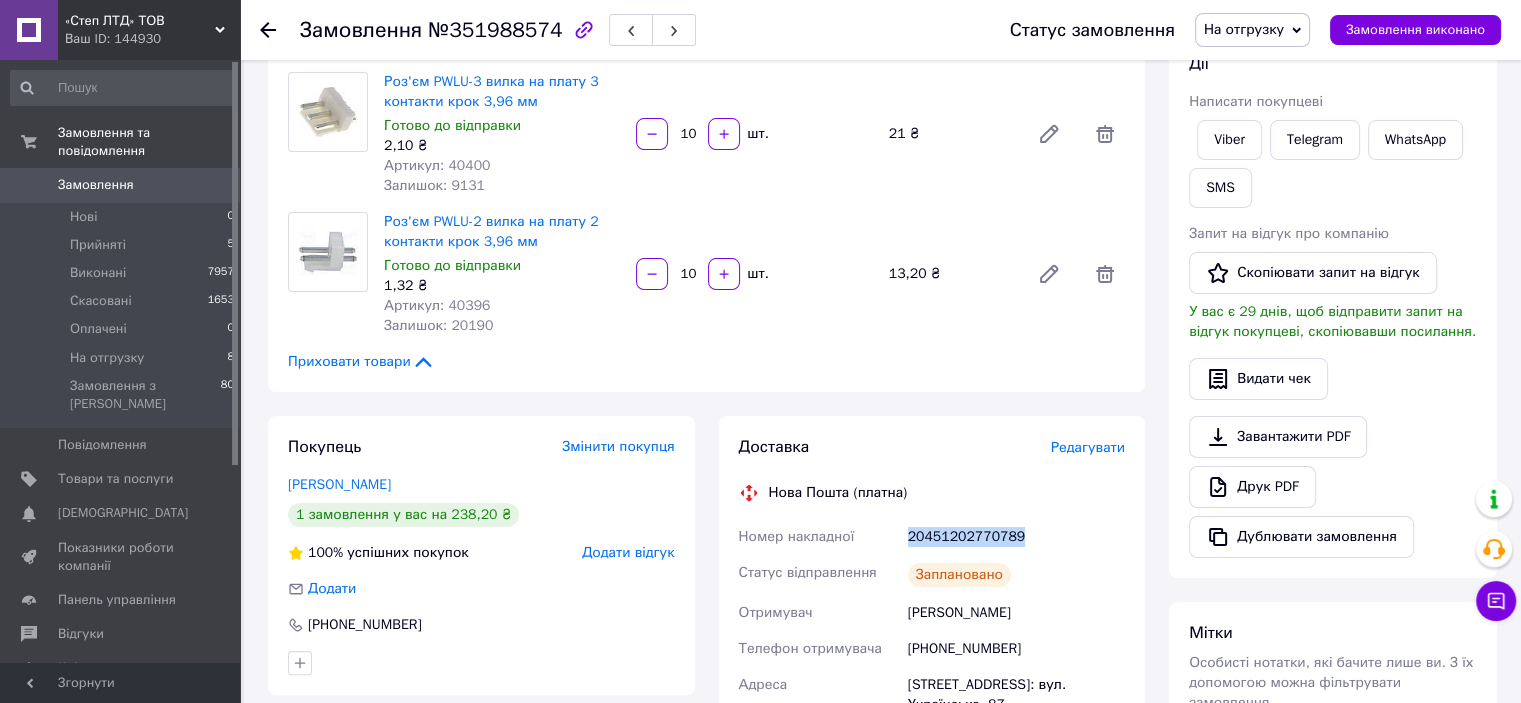 scroll, scrollTop: 200, scrollLeft: 0, axis: vertical 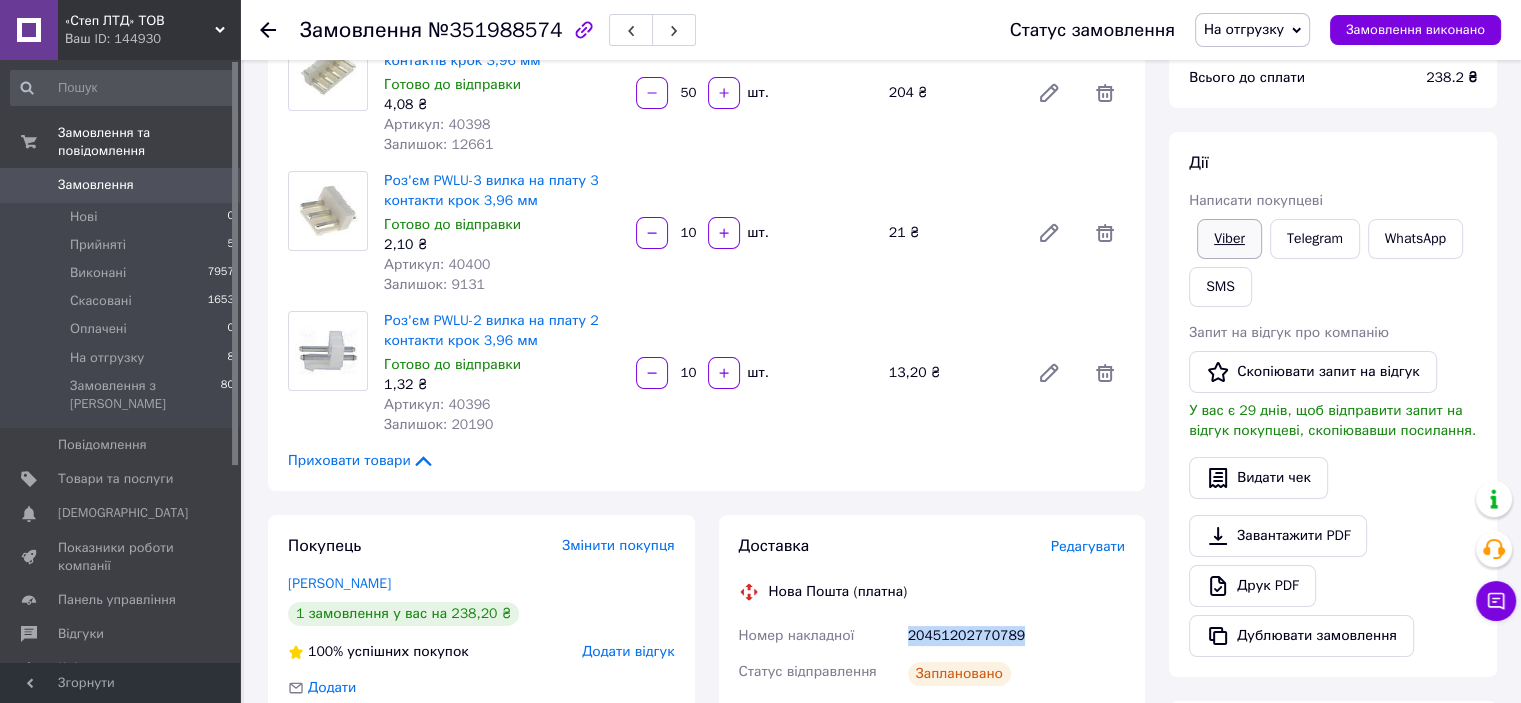 click on "Viber" at bounding box center (1229, 239) 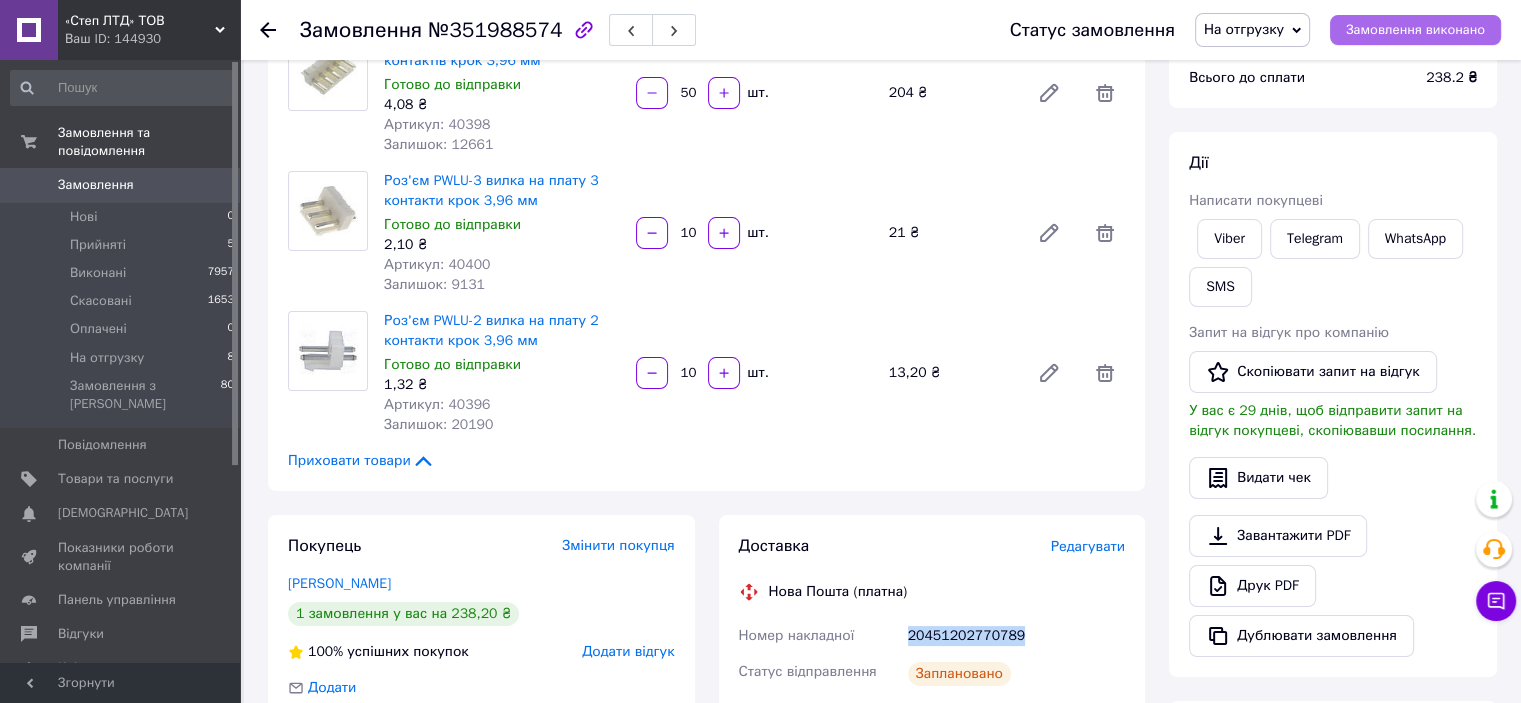 click on "Замовлення виконано" at bounding box center (1415, 30) 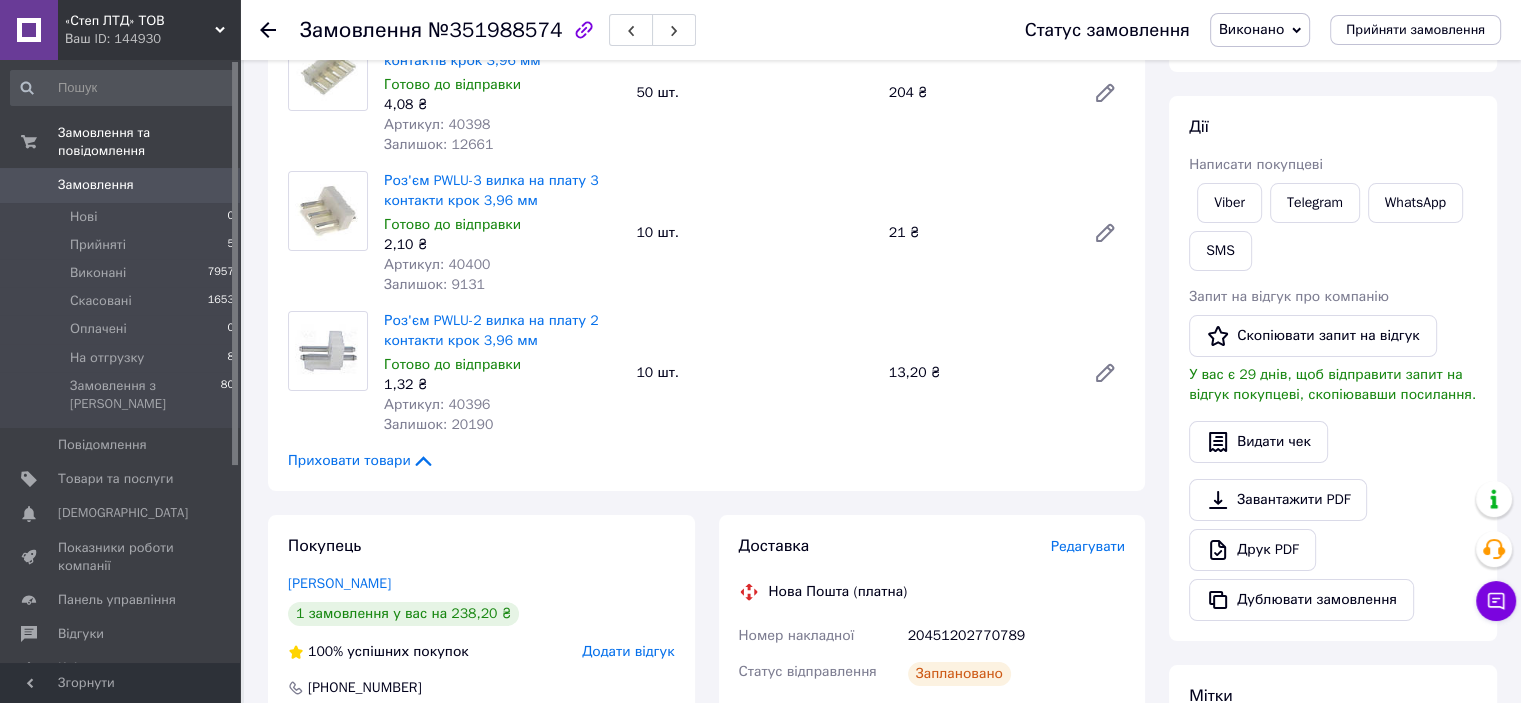 click 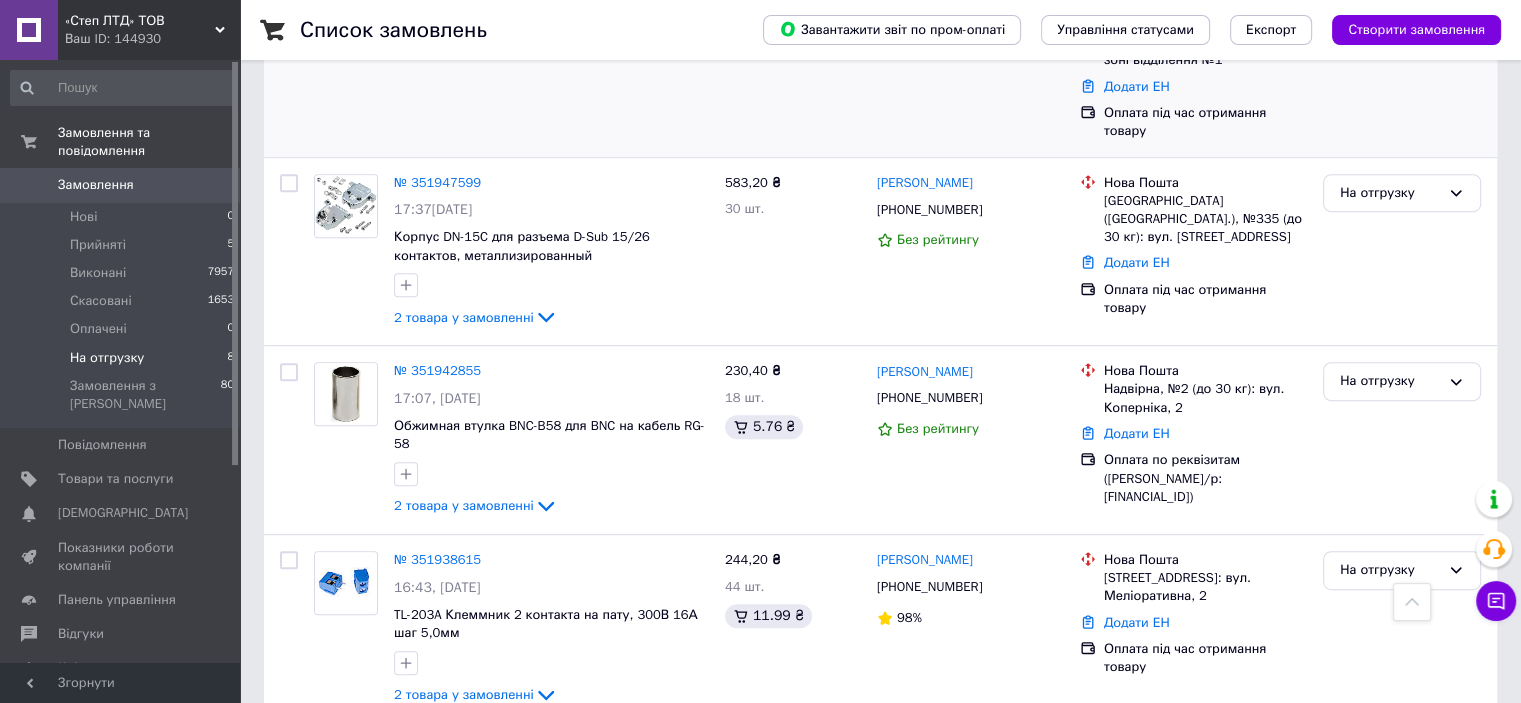 scroll, scrollTop: 1057, scrollLeft: 0, axis: vertical 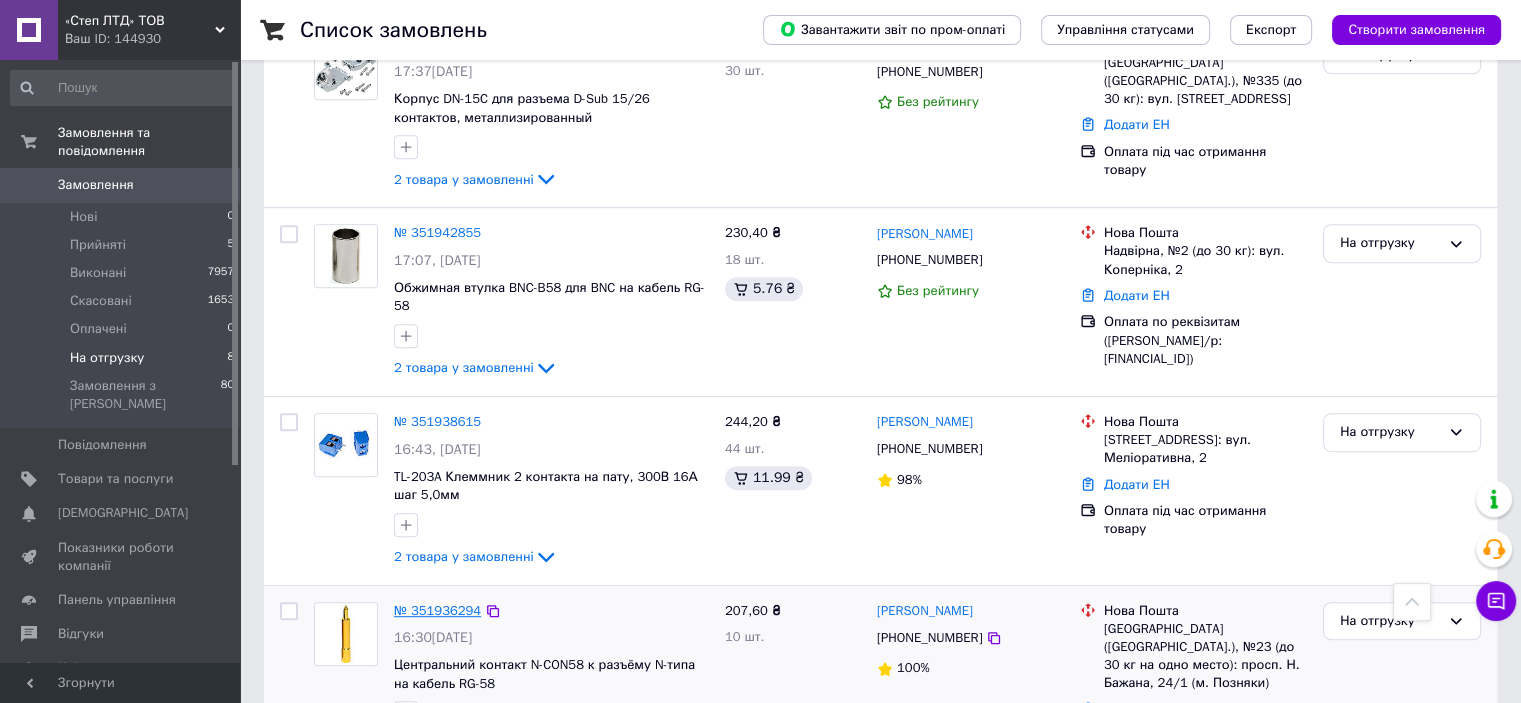 click on "№ 351936294" at bounding box center (437, 610) 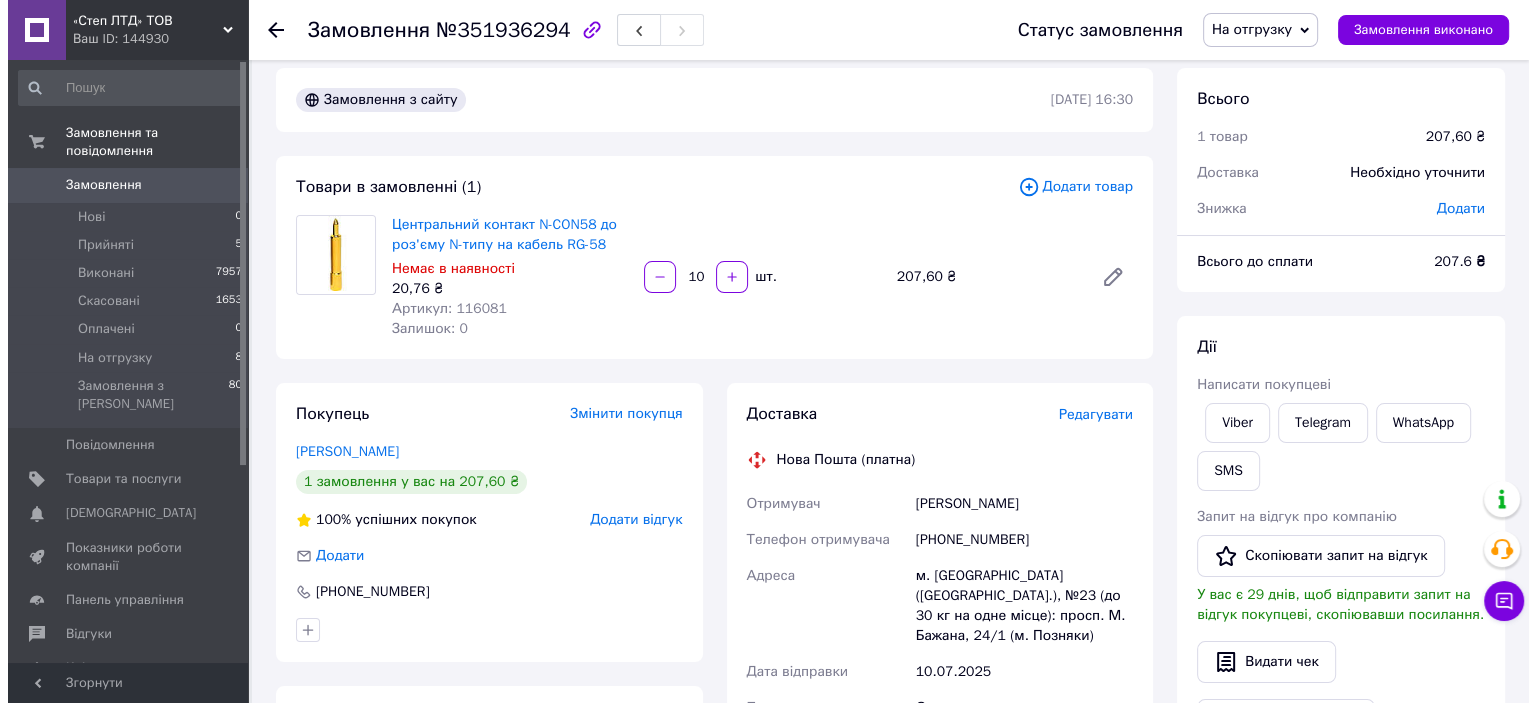 scroll, scrollTop: 0, scrollLeft: 0, axis: both 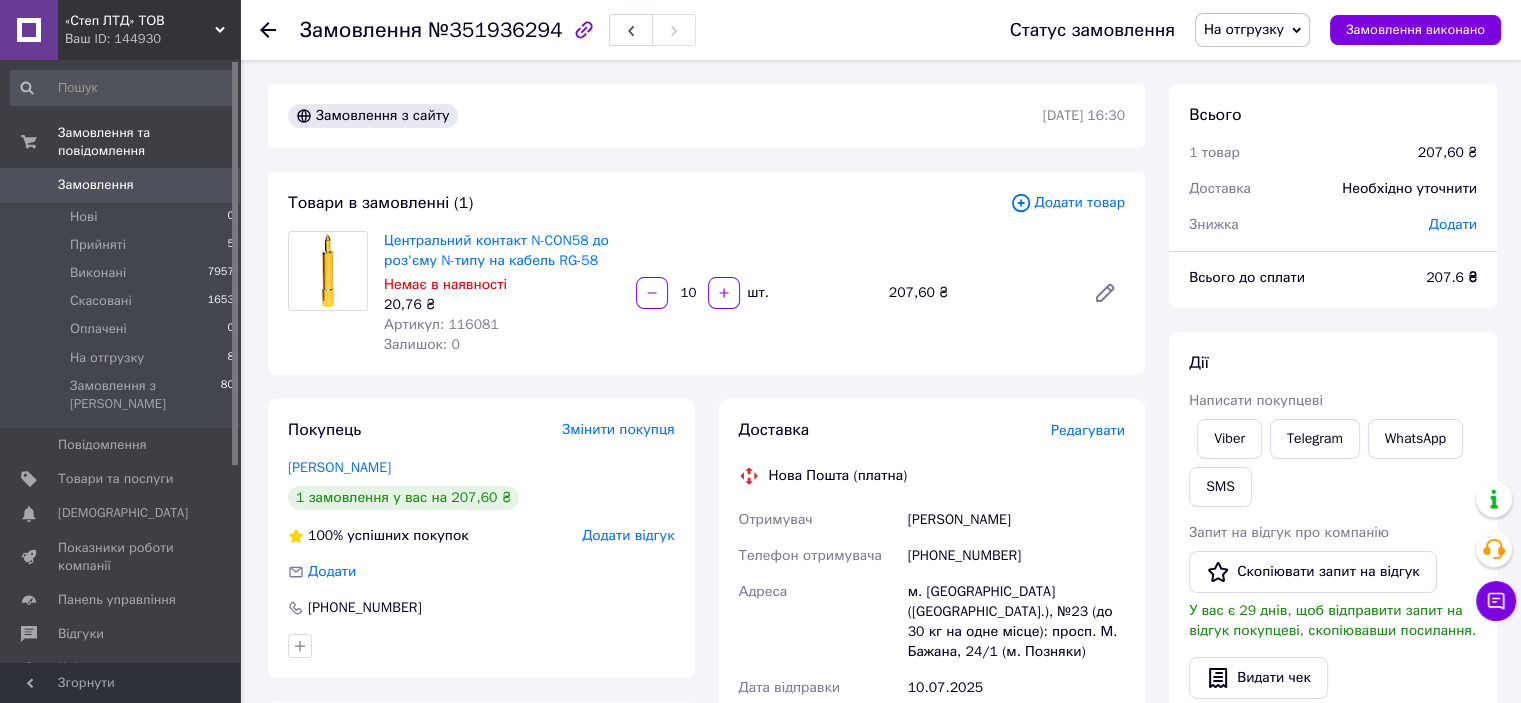 click on "Артикул: 116081" at bounding box center [441, 324] 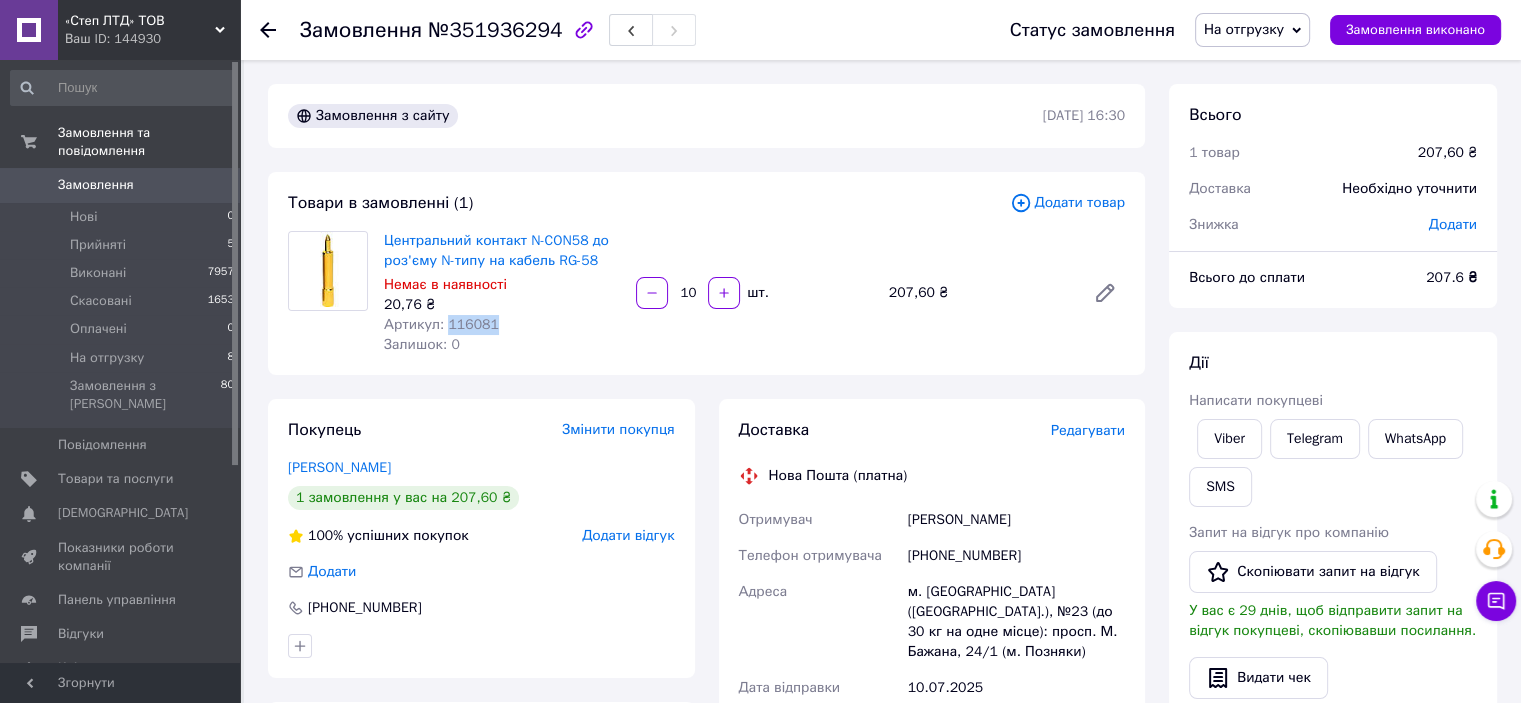 click on "Артикул: 116081" at bounding box center [441, 324] 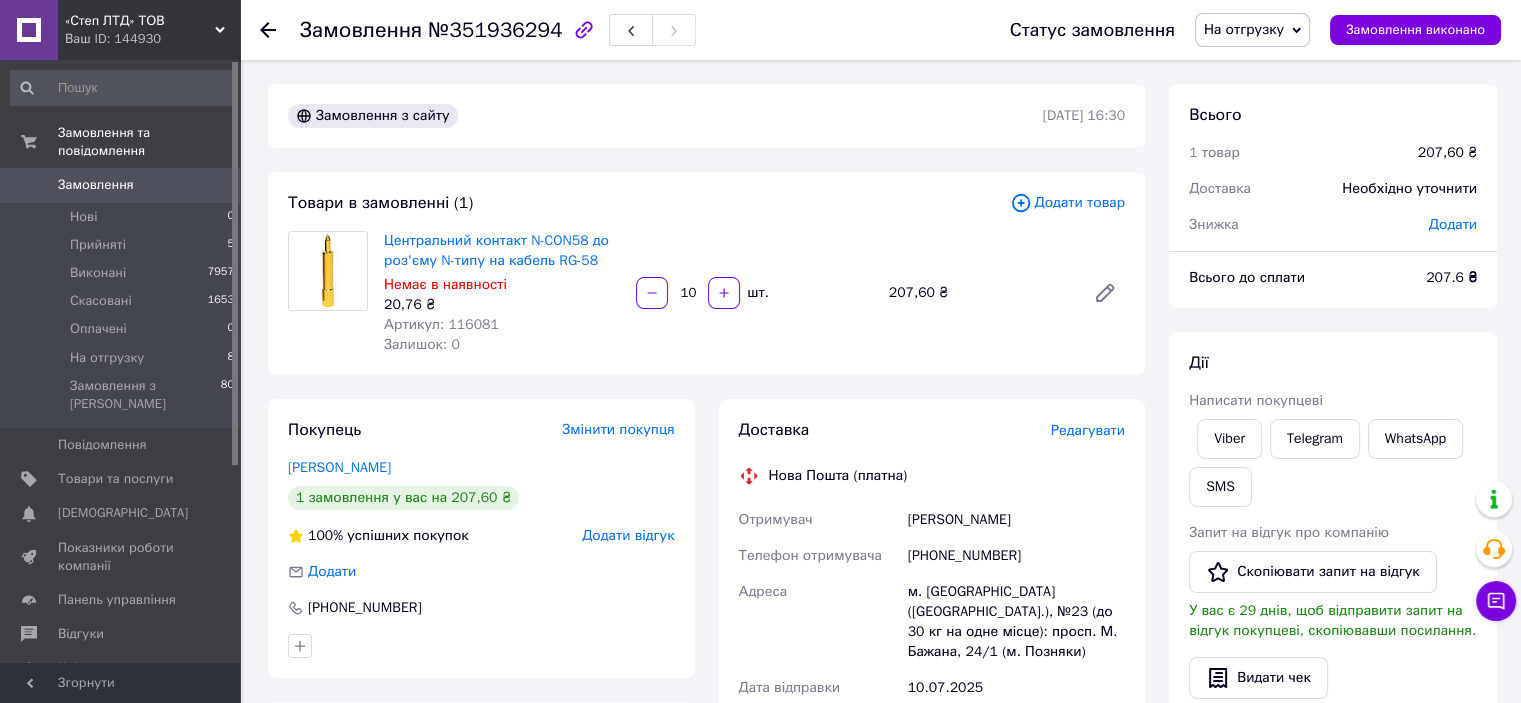 click on "Редагувати" at bounding box center [1088, 430] 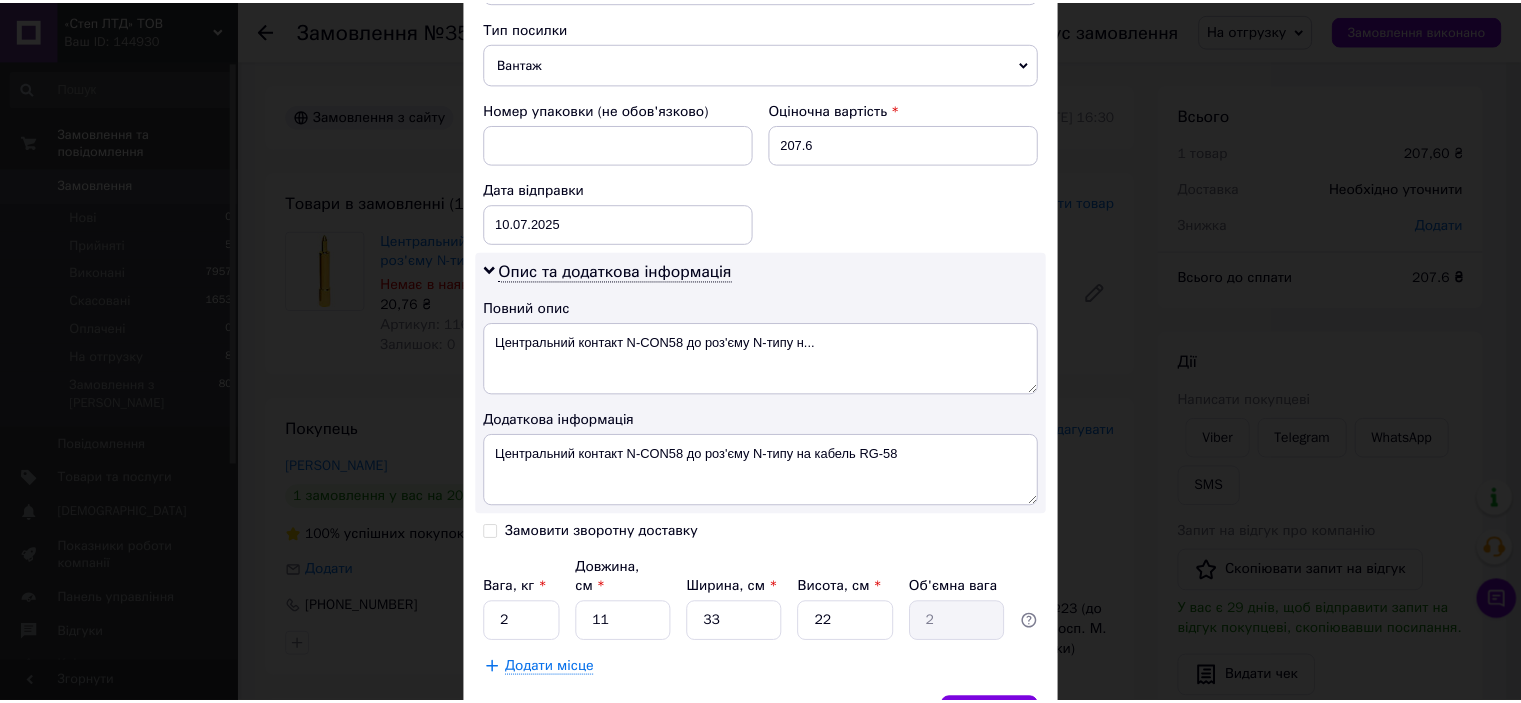 scroll, scrollTop: 800, scrollLeft: 0, axis: vertical 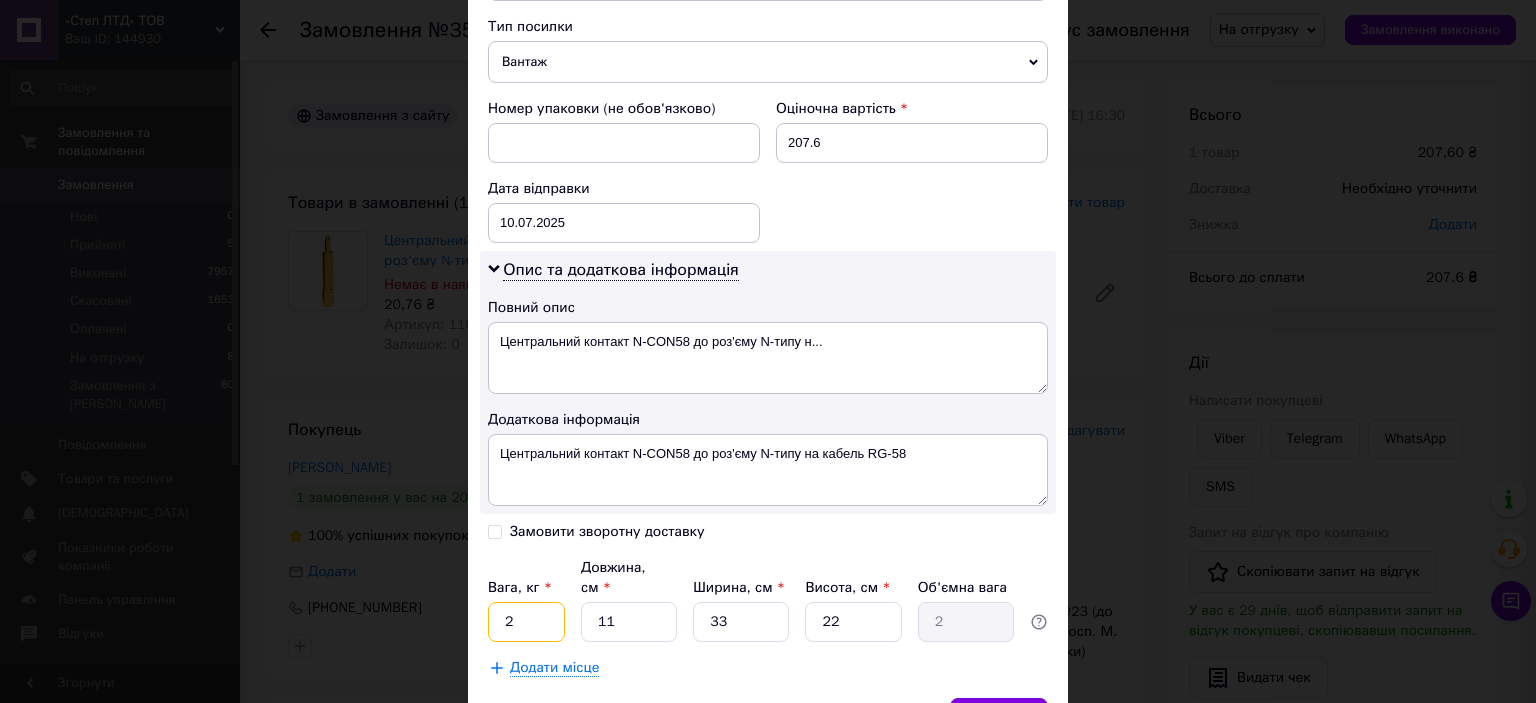 click on "2" at bounding box center (526, 622) 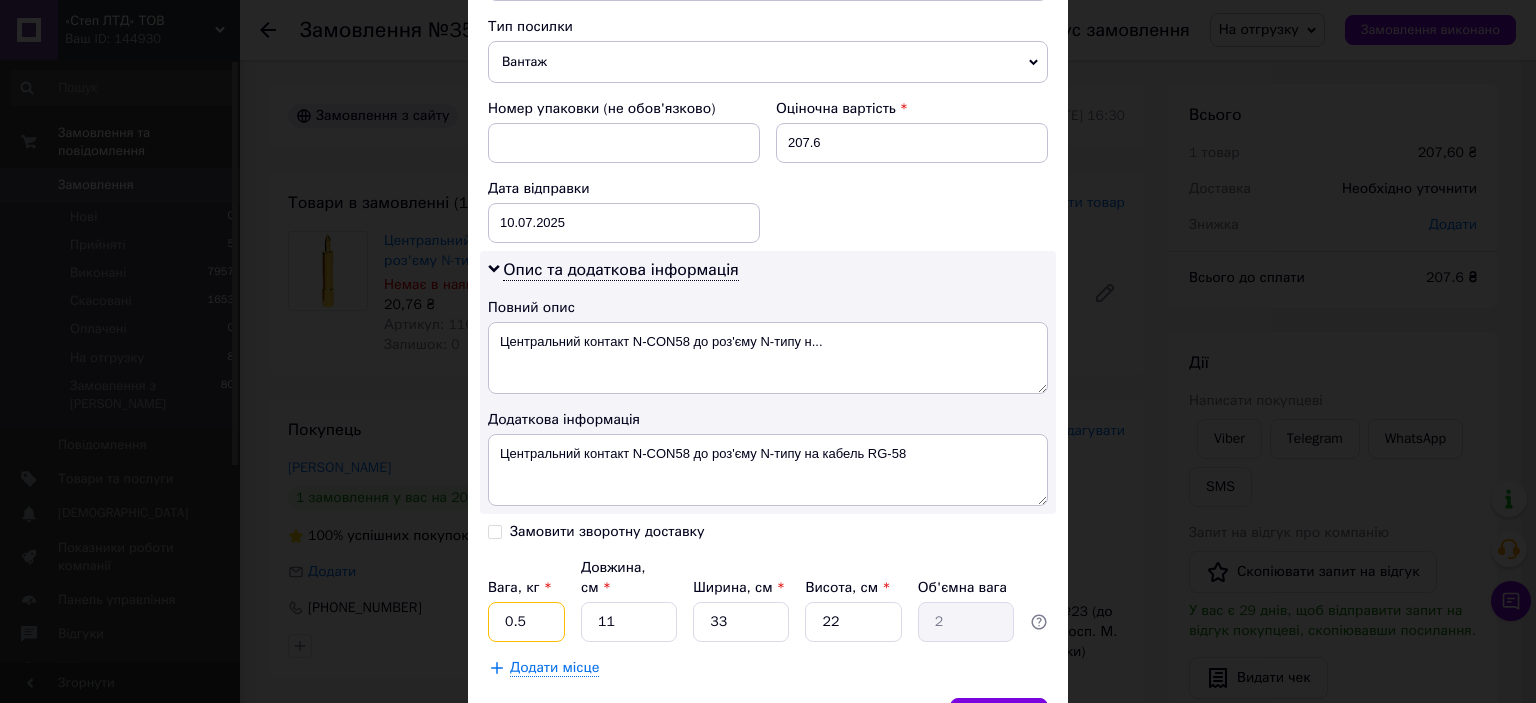 type on "0.5" 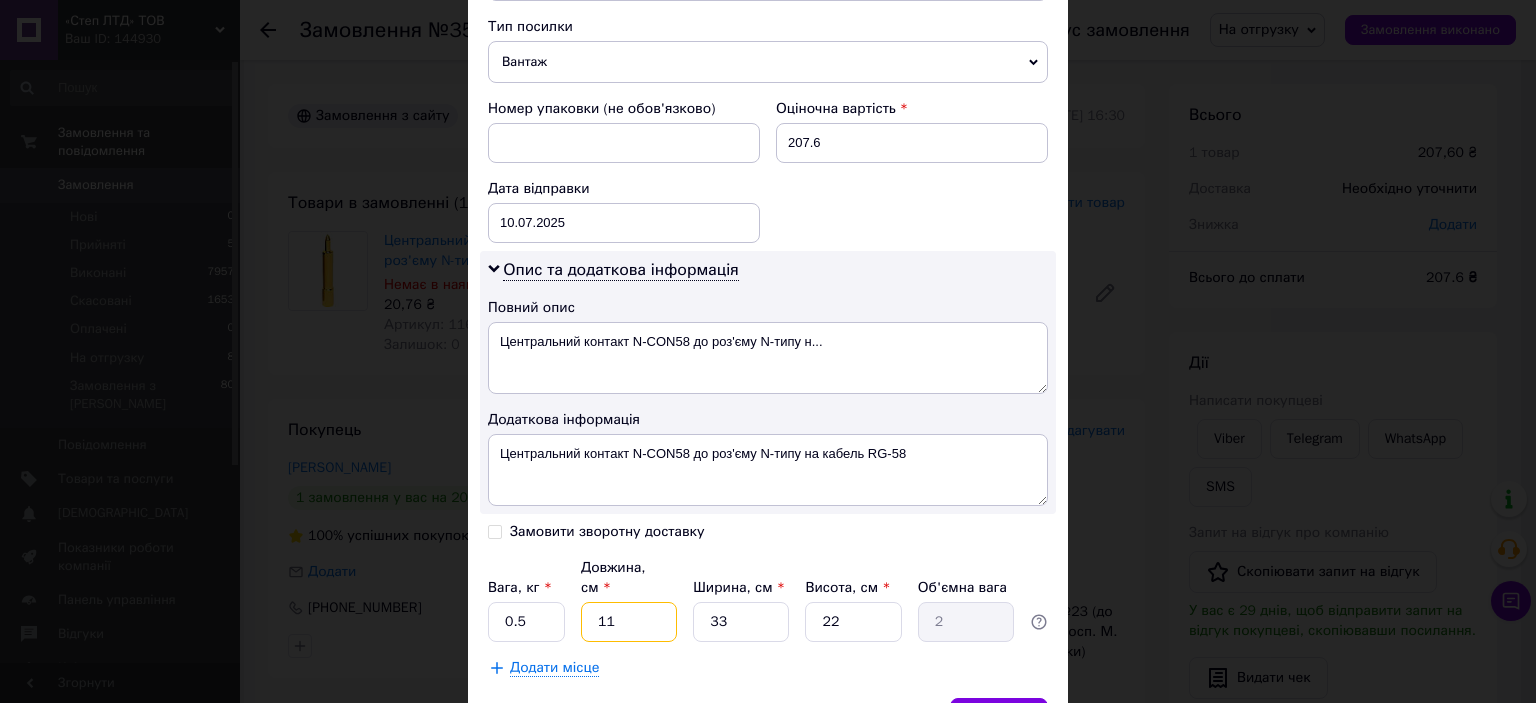 type on "2" 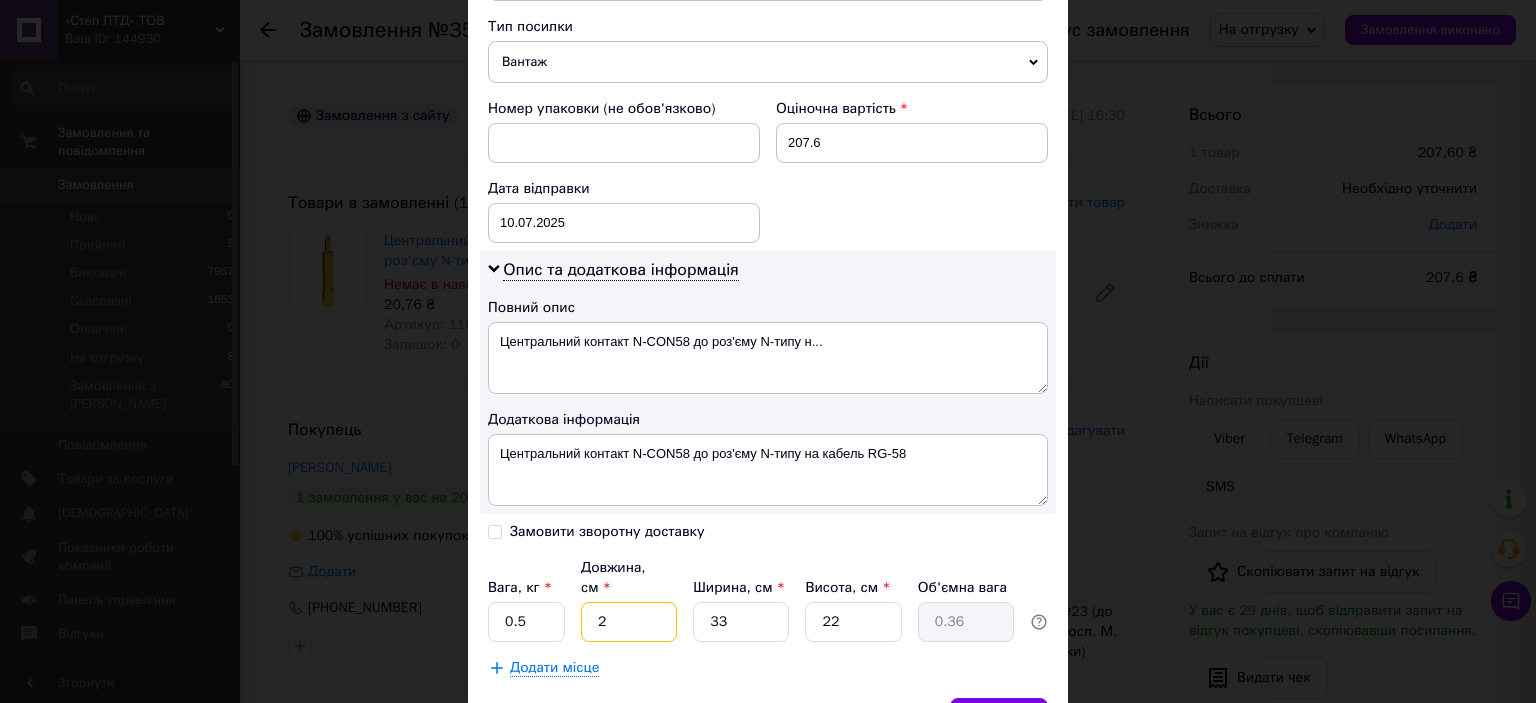 type on "20" 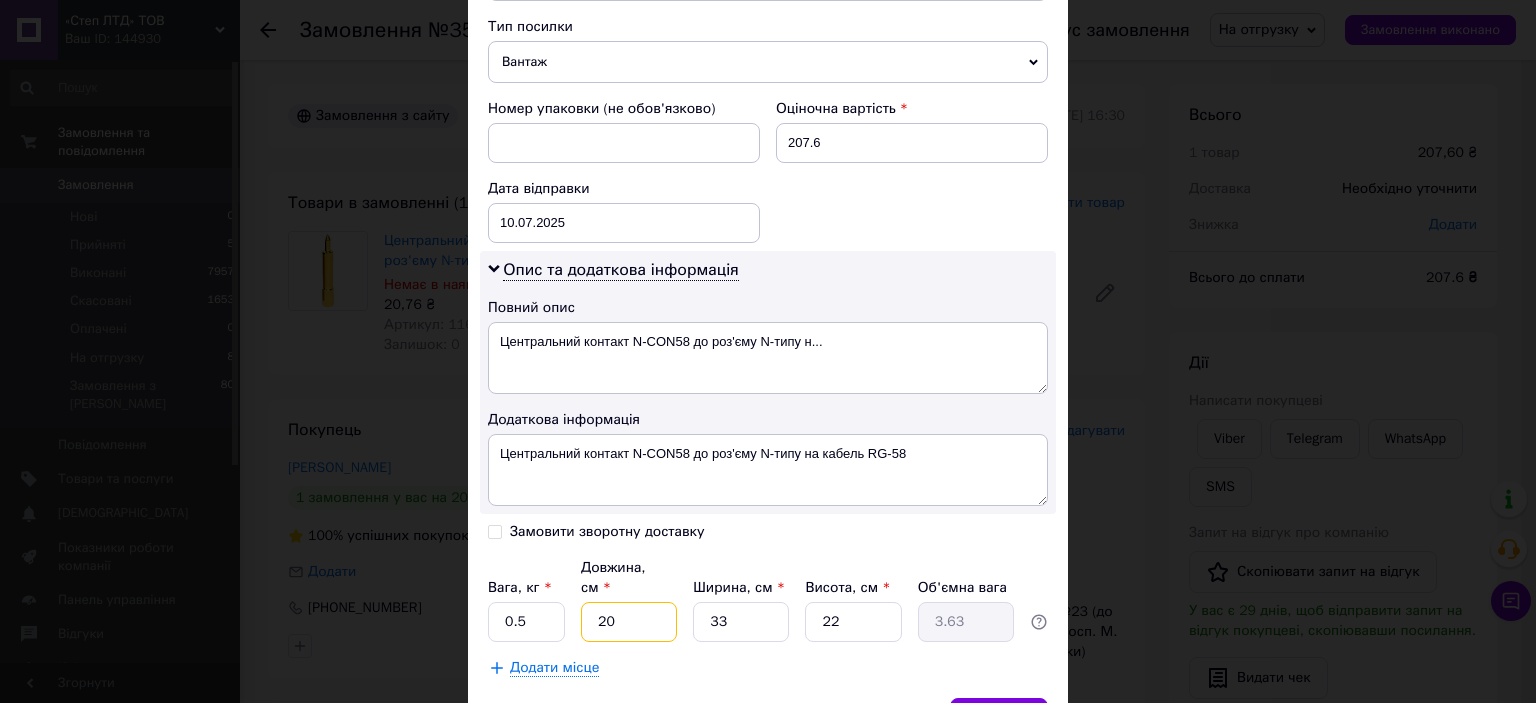 type on "20" 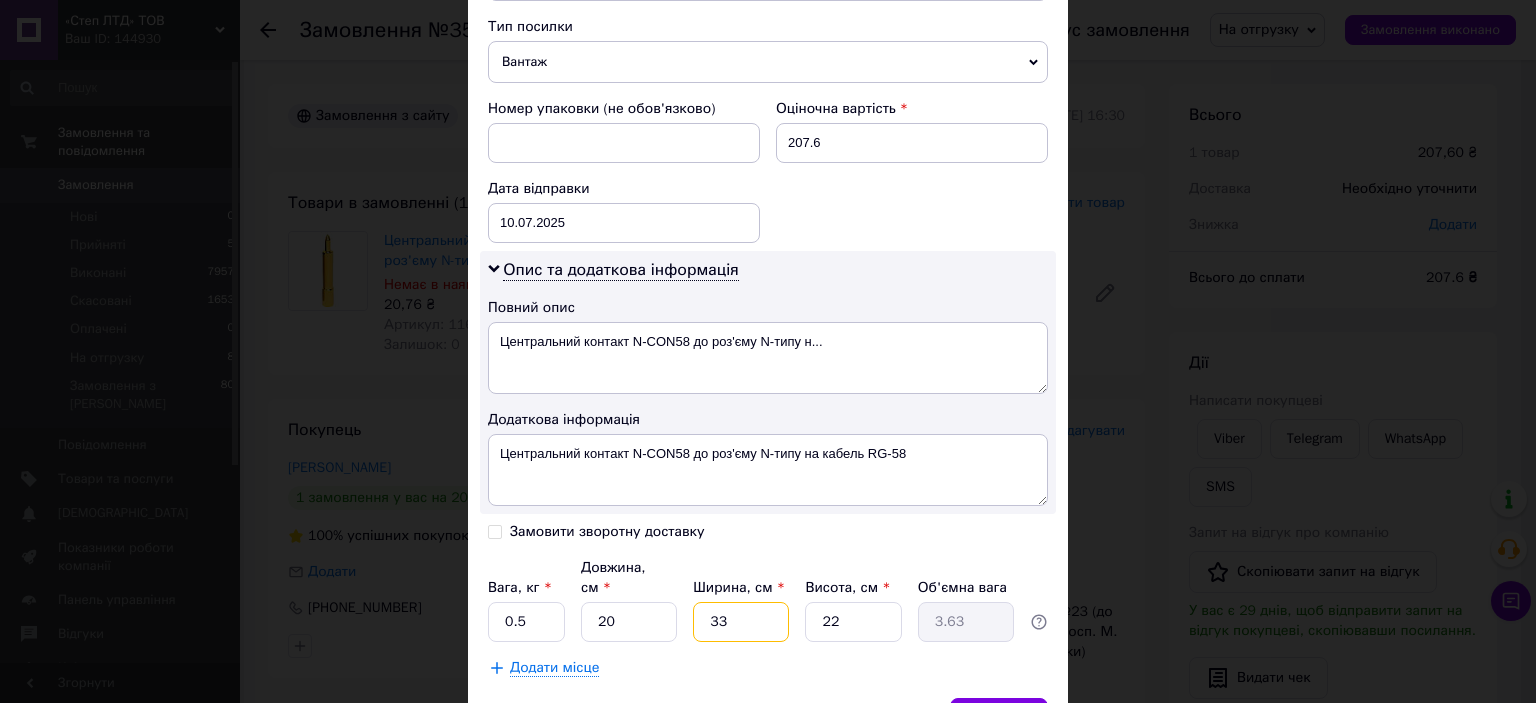 type on "1" 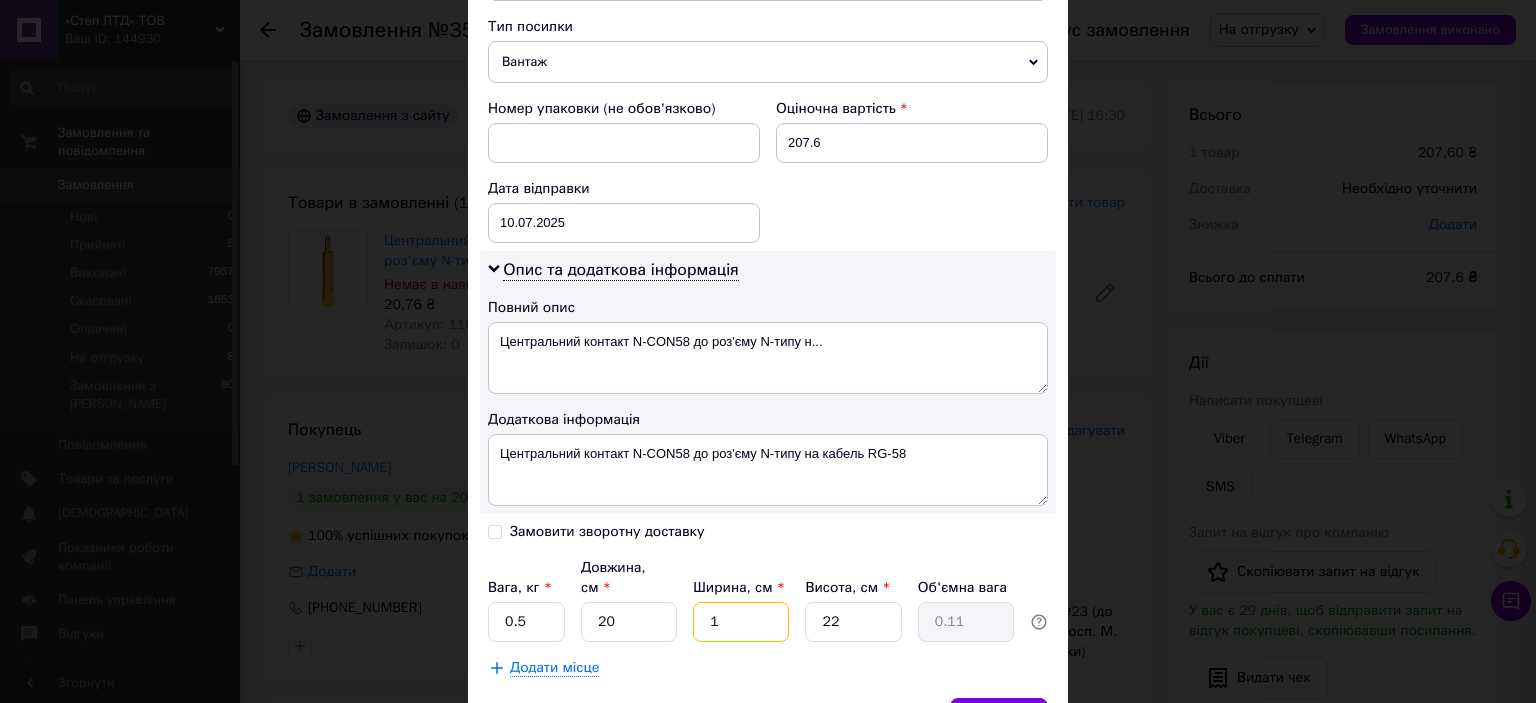 type on "10" 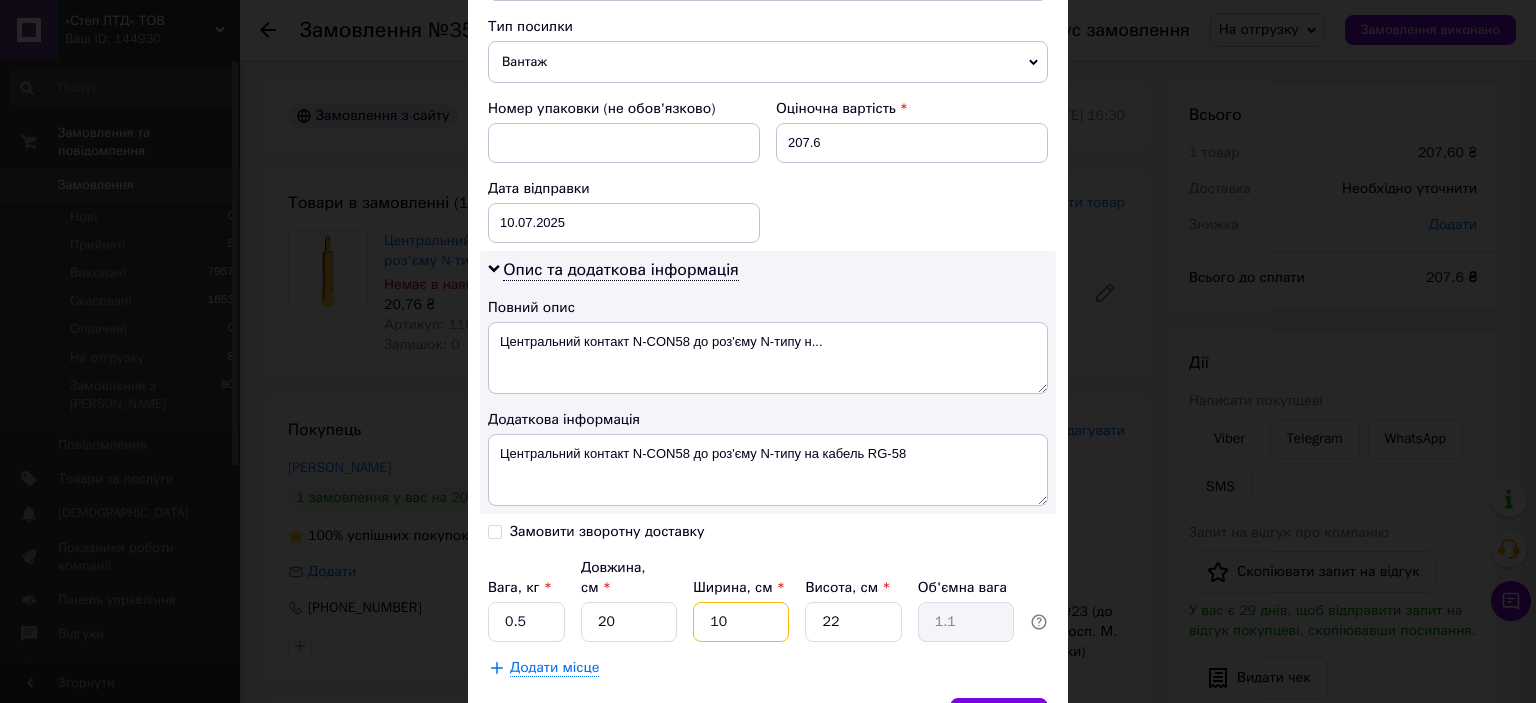 type on "10" 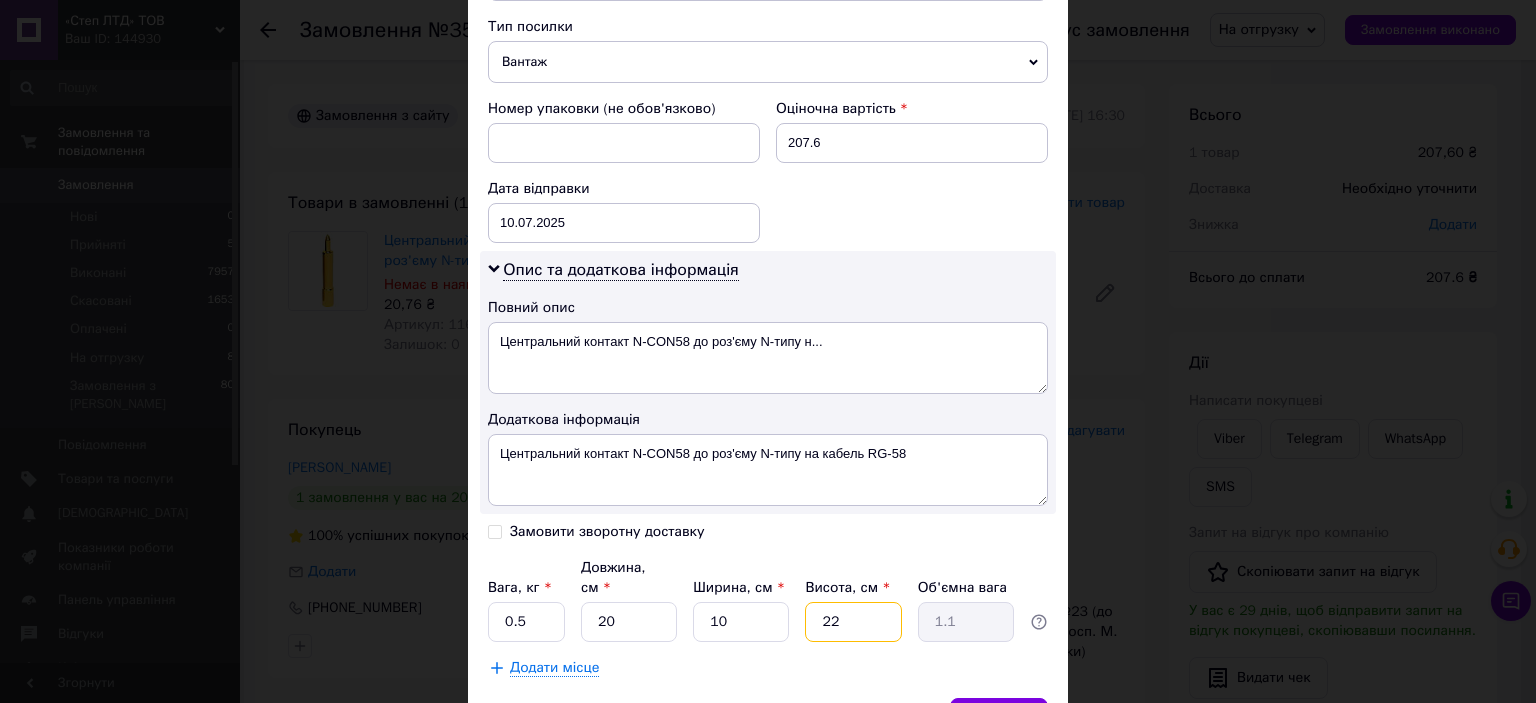 type on "1" 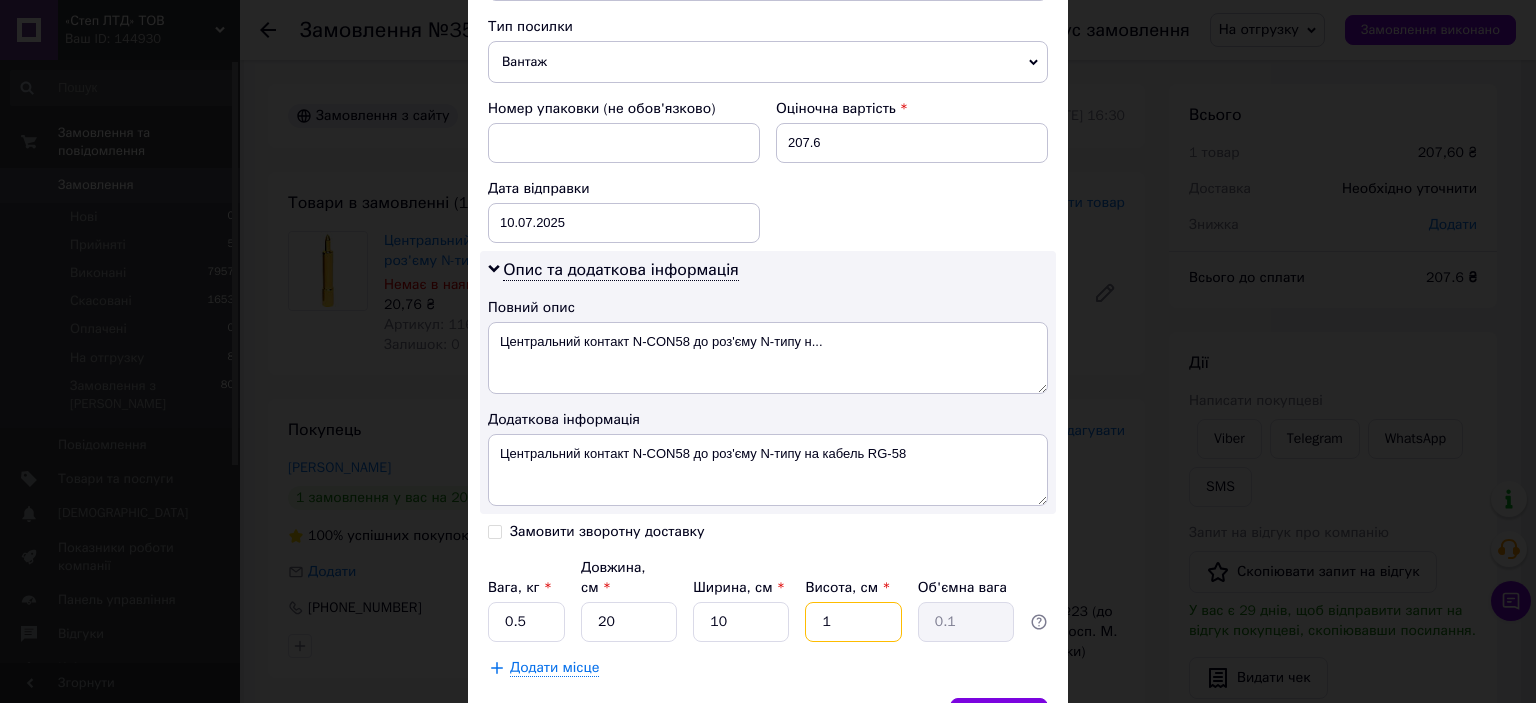 type on "10" 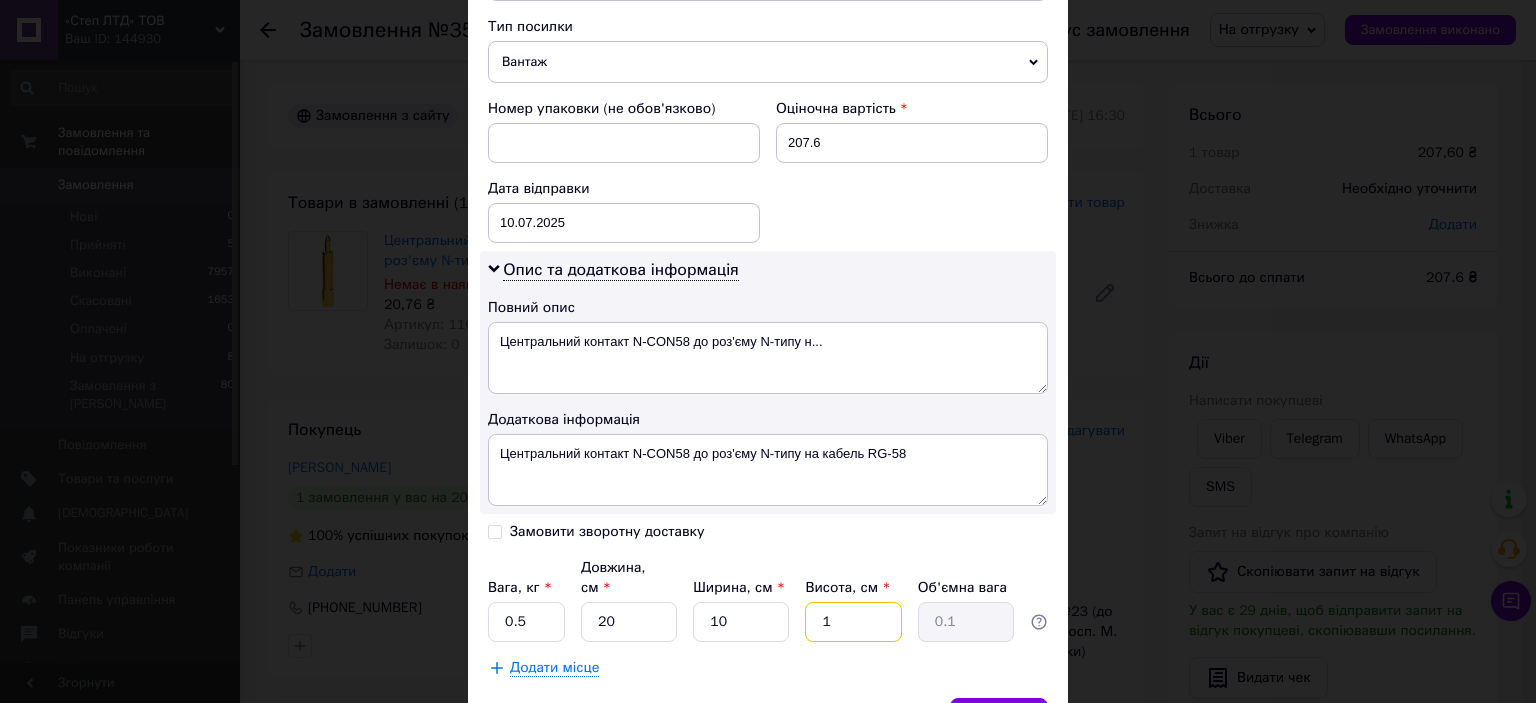 type on "0.5" 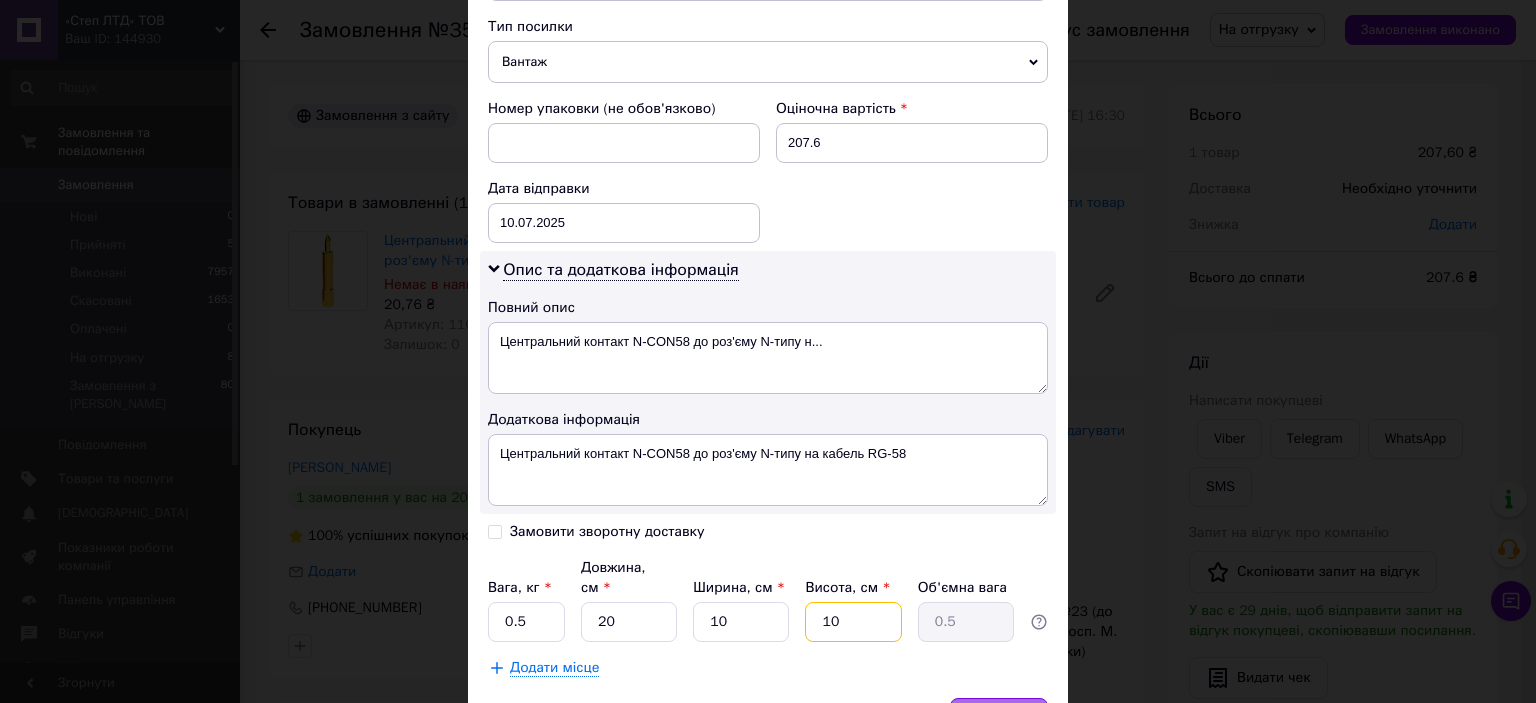 type on "10" 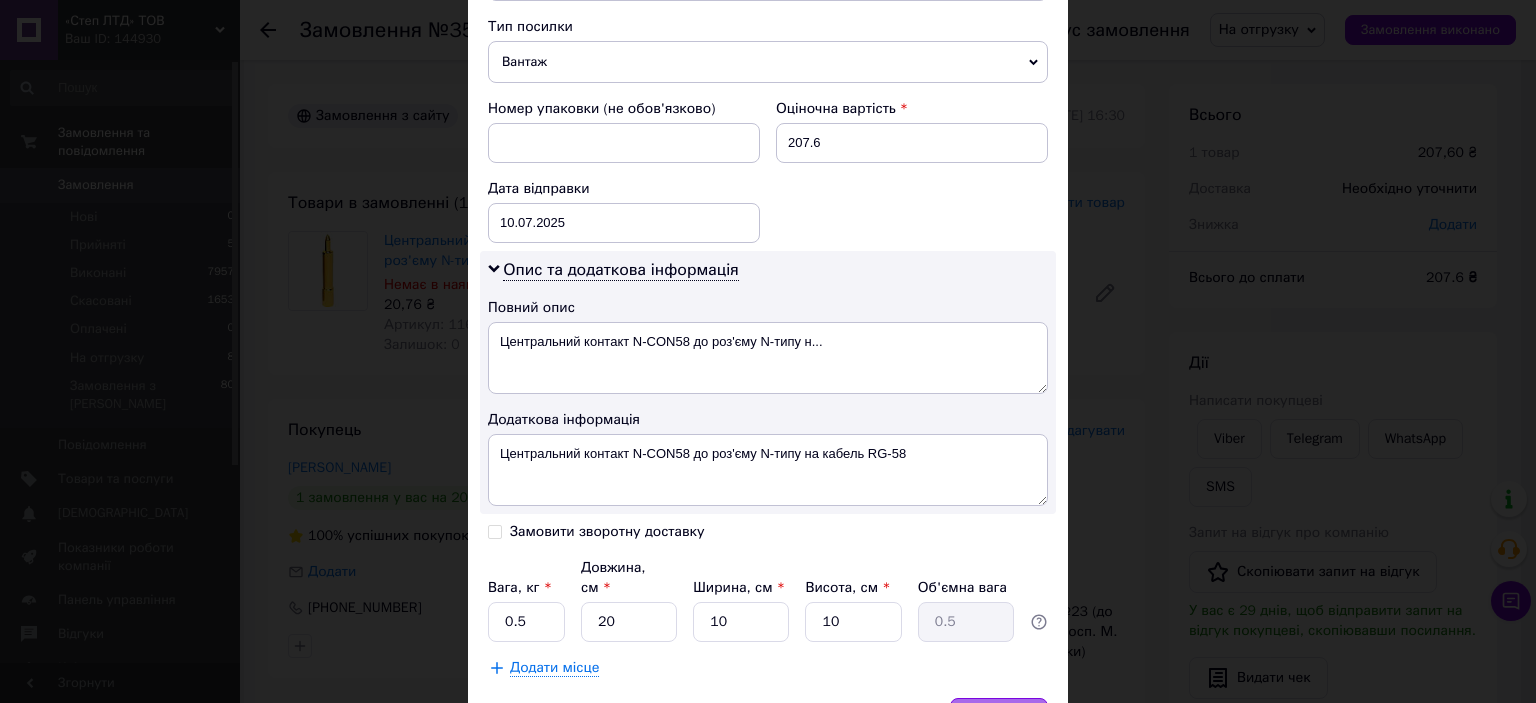 click on "Зберегти" at bounding box center [999, 718] 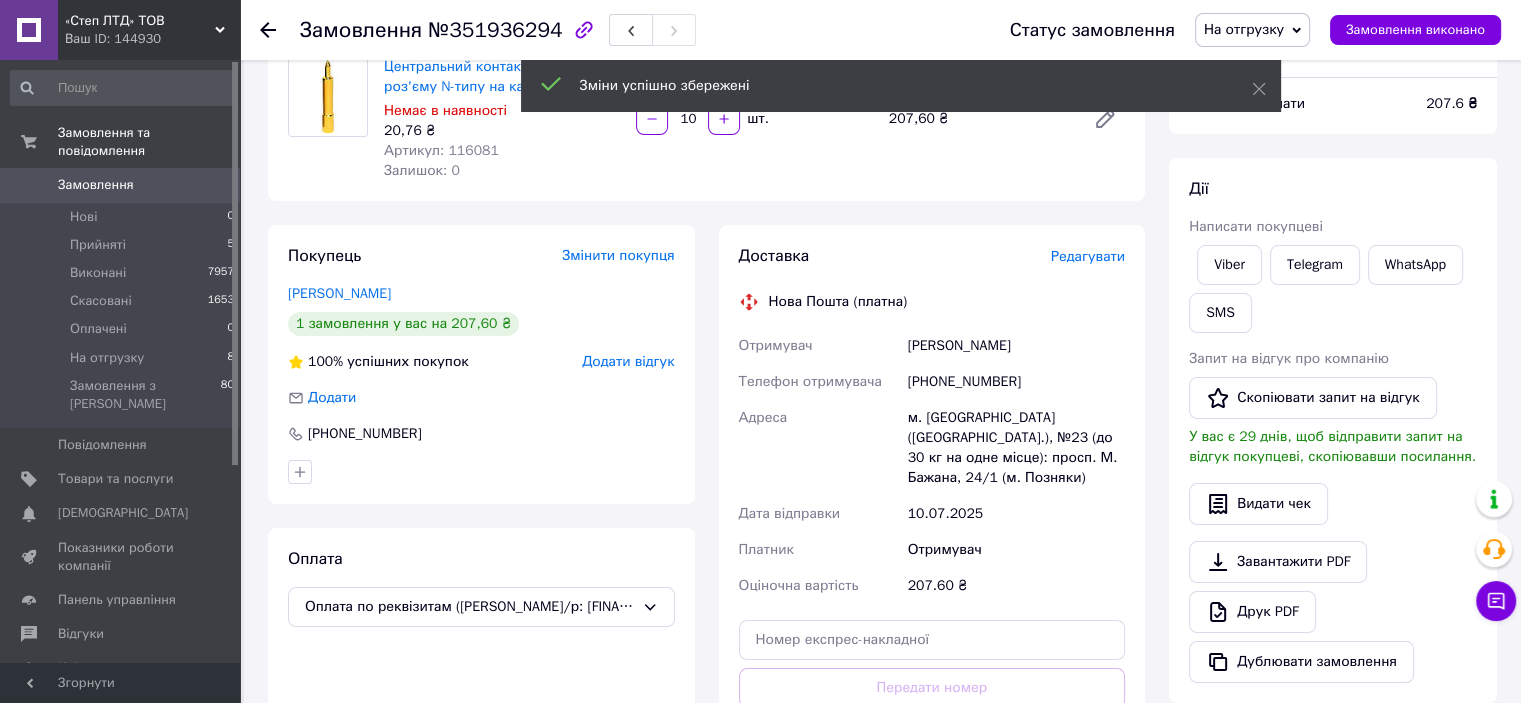 scroll, scrollTop: 300, scrollLeft: 0, axis: vertical 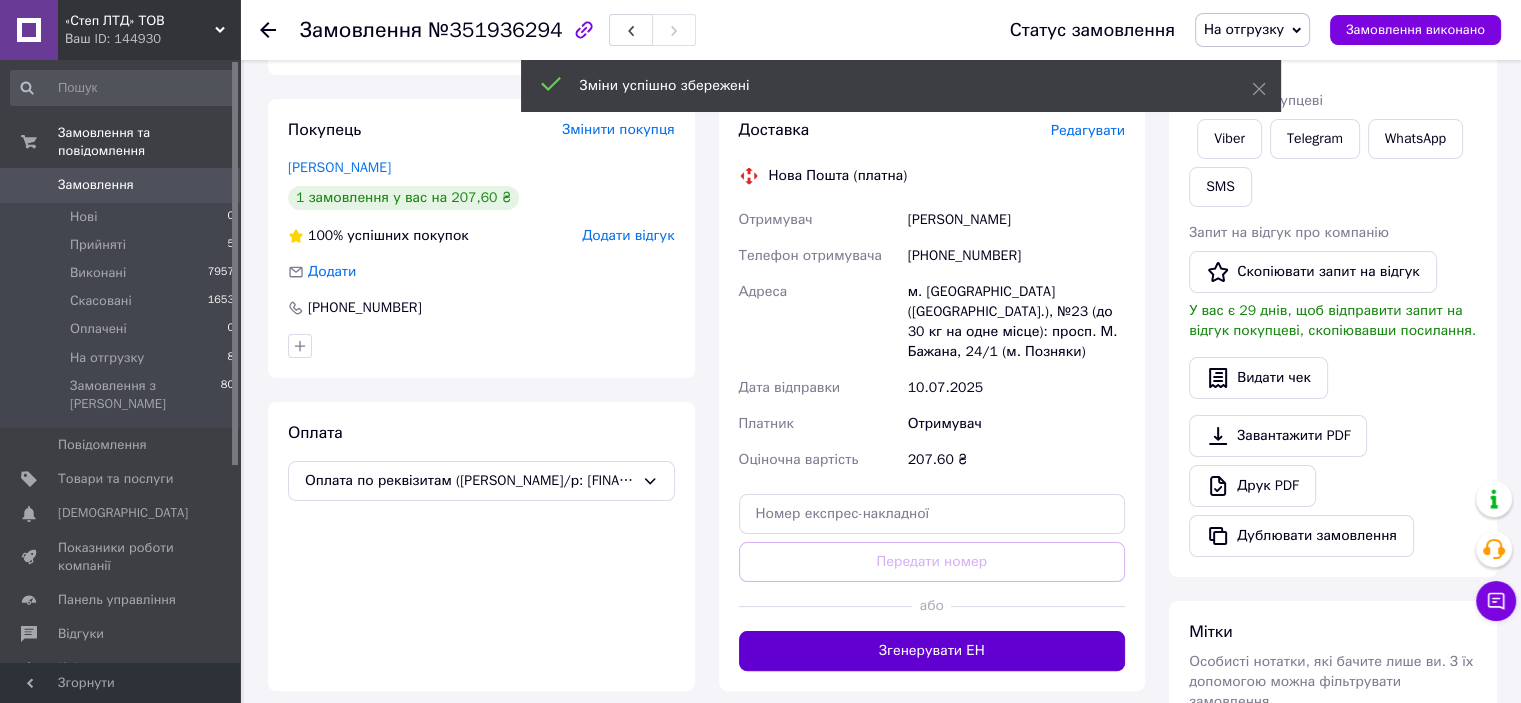 click on "Згенерувати ЕН" at bounding box center [932, 651] 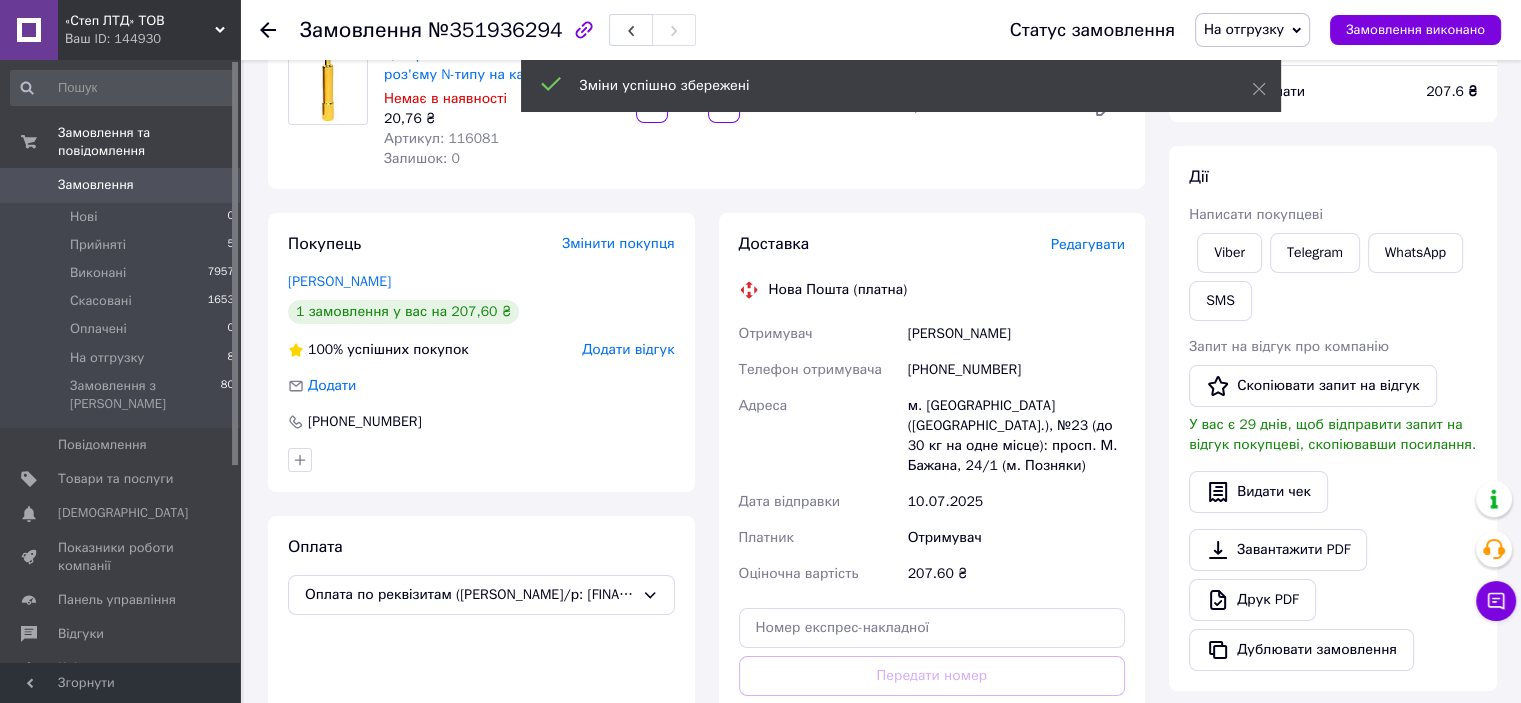 scroll, scrollTop: 100, scrollLeft: 0, axis: vertical 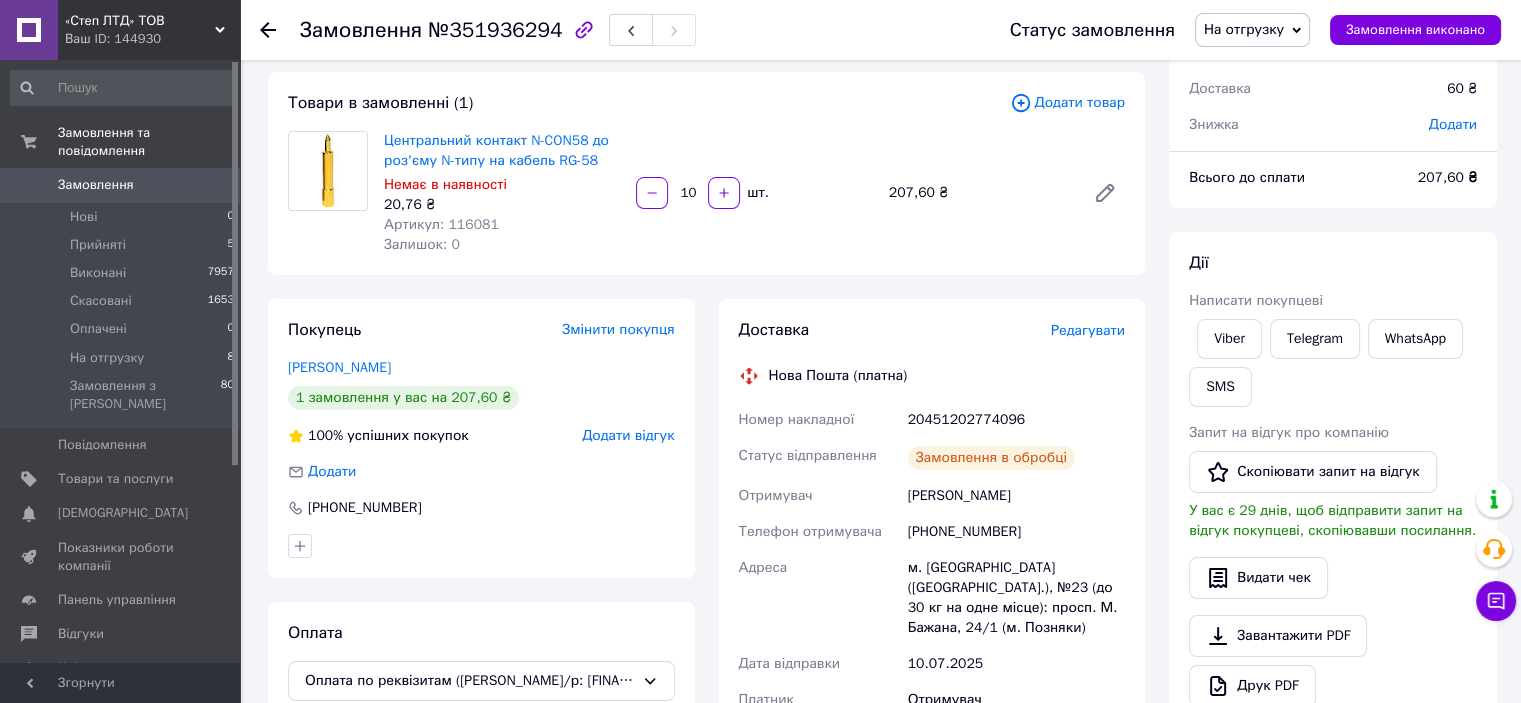 click on "20451202774096" at bounding box center [1016, 420] 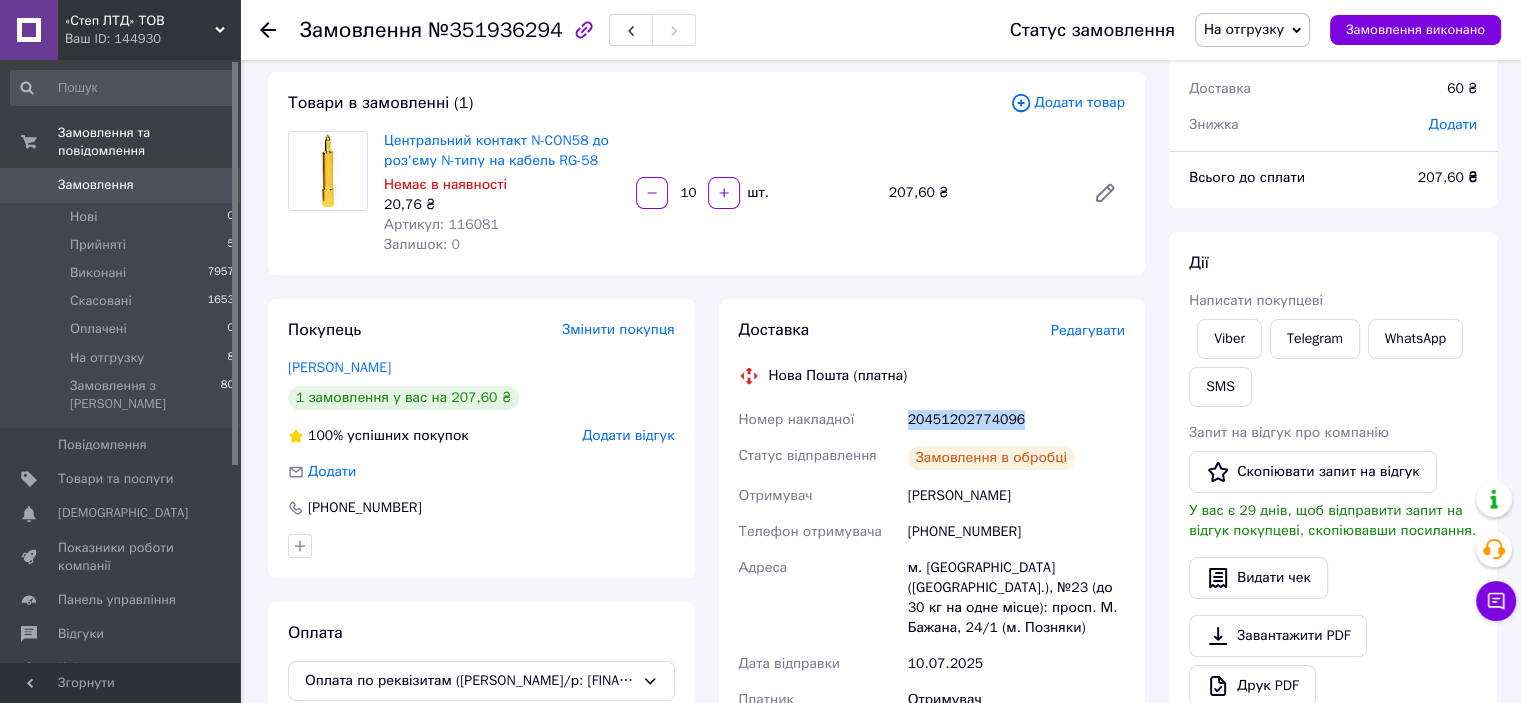 click on "20451202774096" at bounding box center (1016, 420) 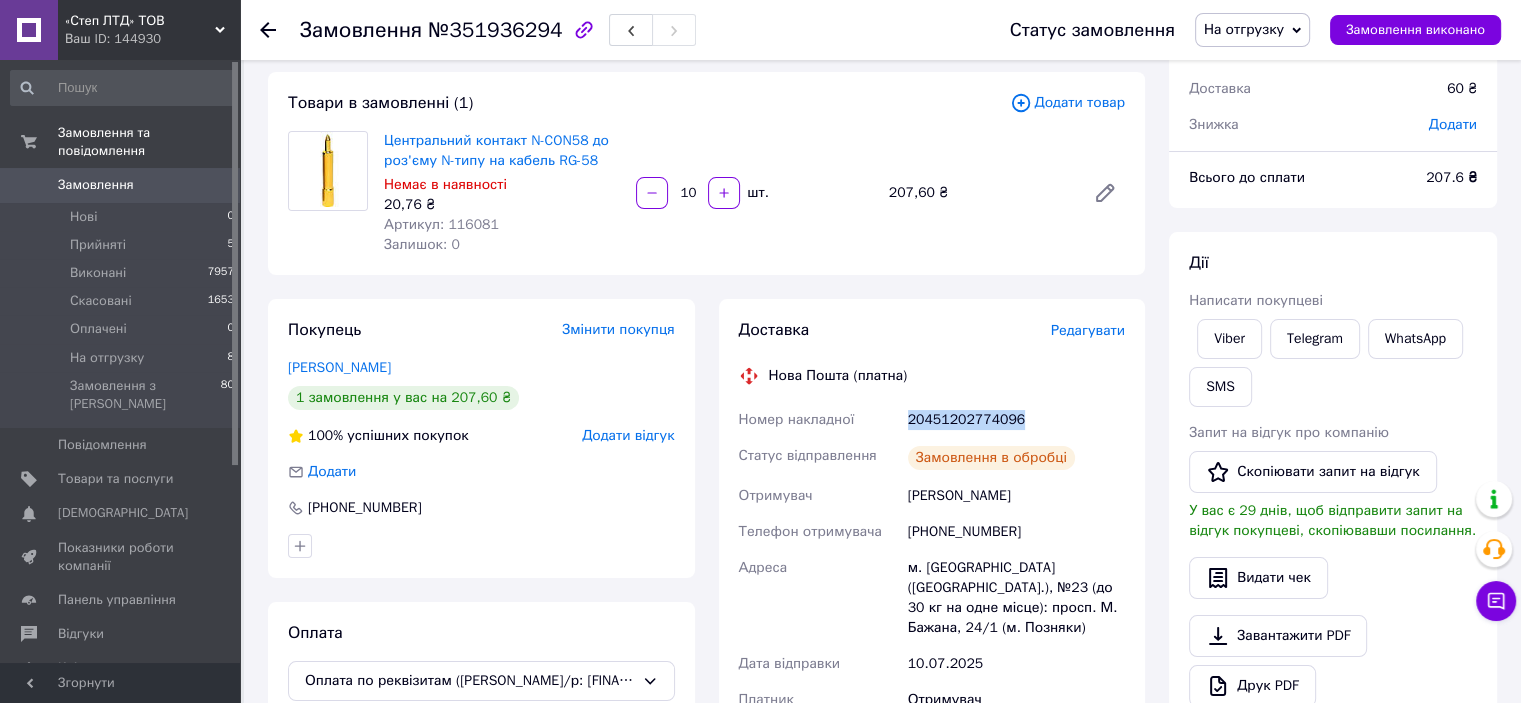copy on "20451202774096" 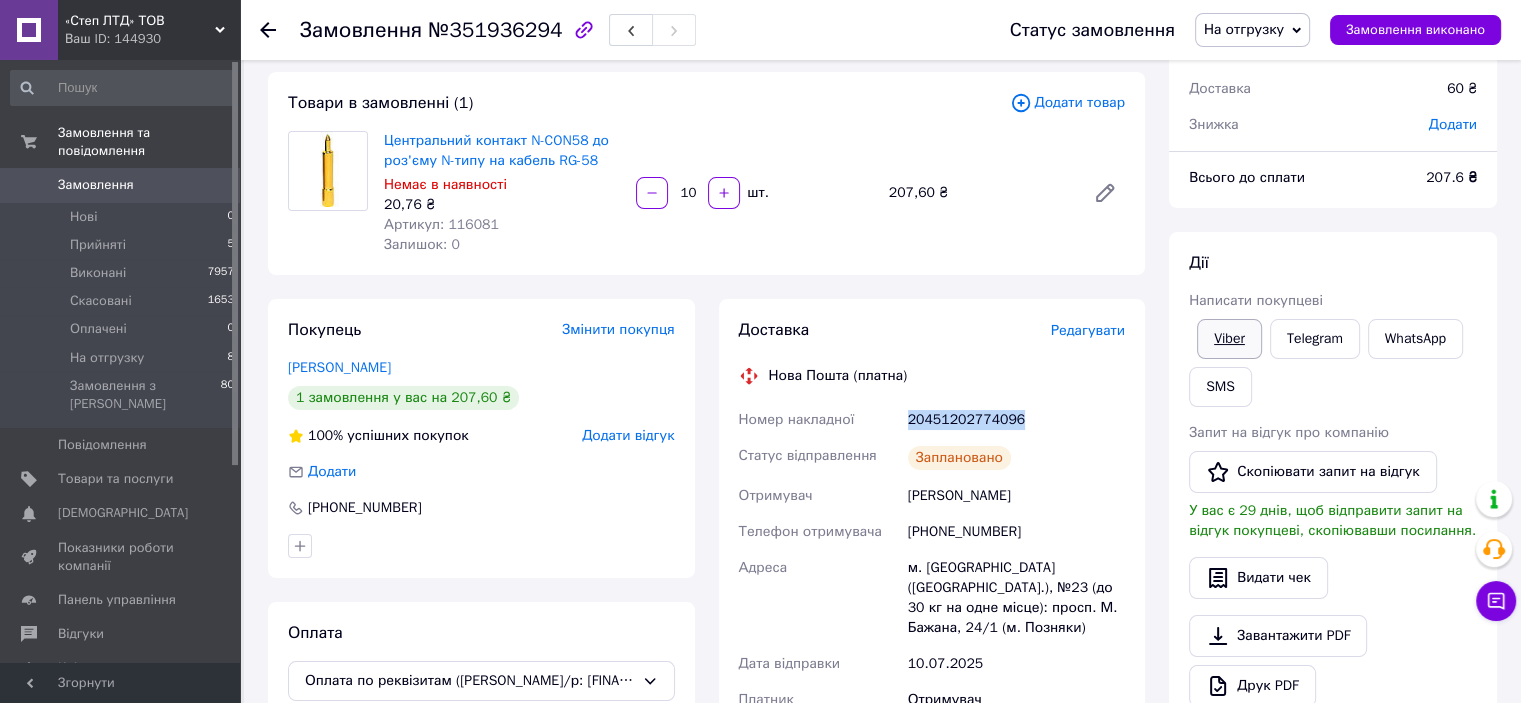 click on "Viber" at bounding box center [1229, 339] 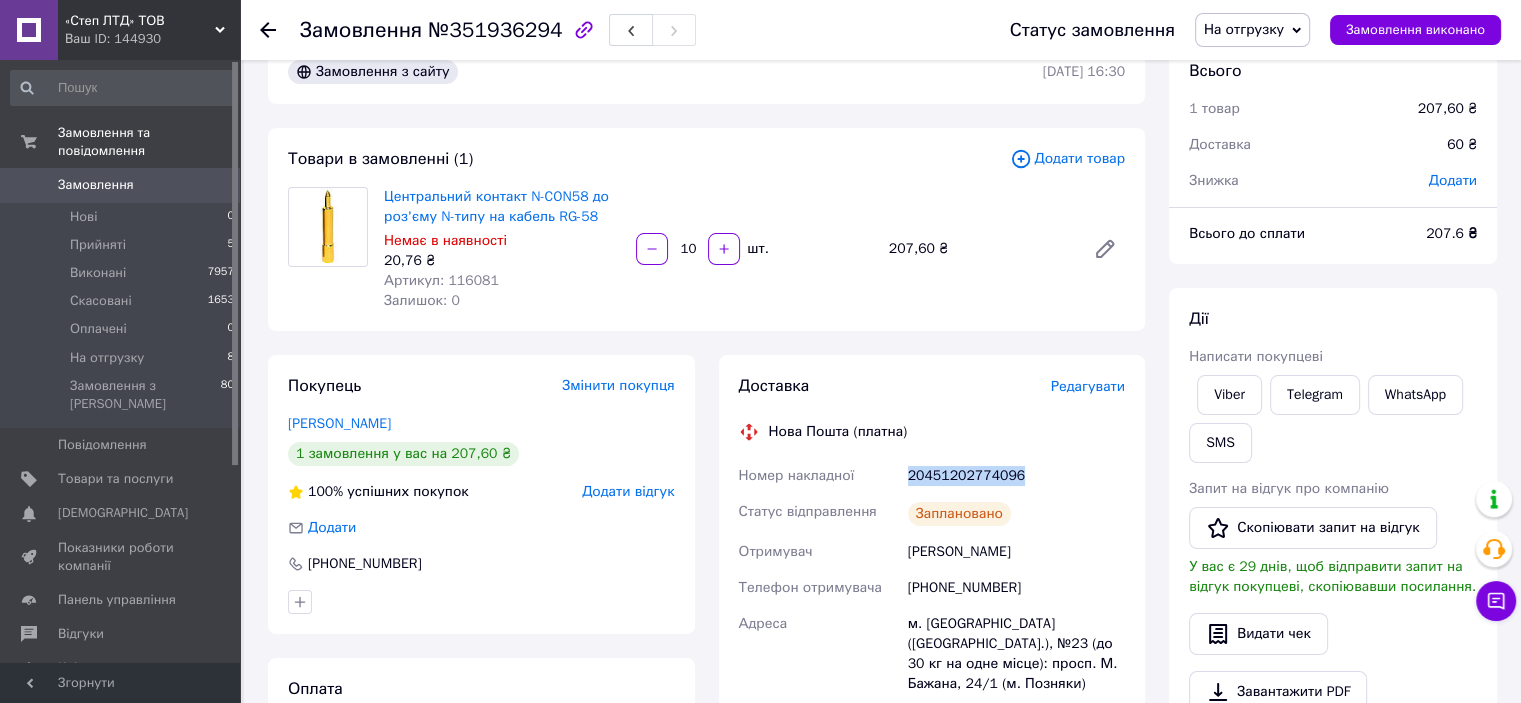 scroll, scrollTop: 0, scrollLeft: 0, axis: both 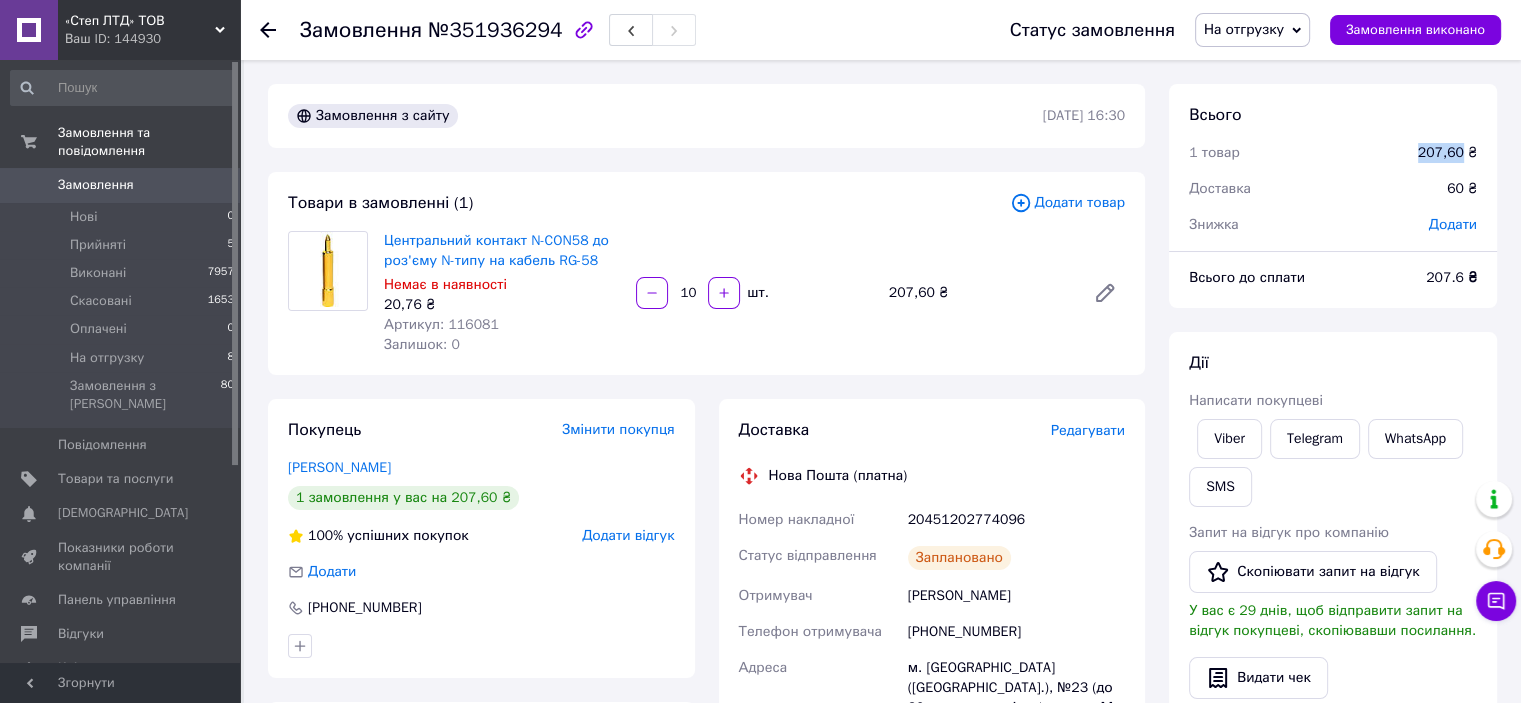 drag, startPoint x: 1419, startPoint y: 156, endPoint x: 1464, endPoint y: 160, distance: 45.17743 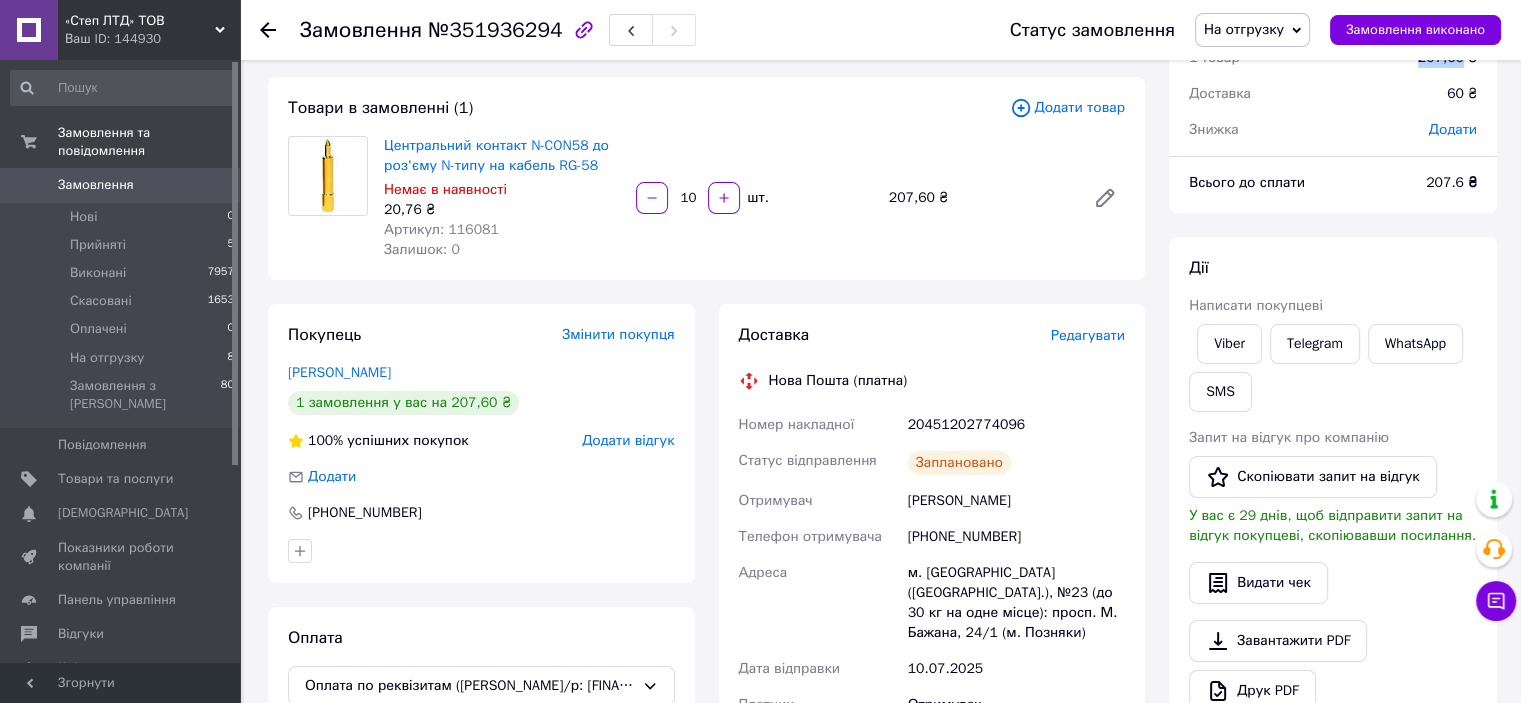 scroll, scrollTop: 300, scrollLeft: 0, axis: vertical 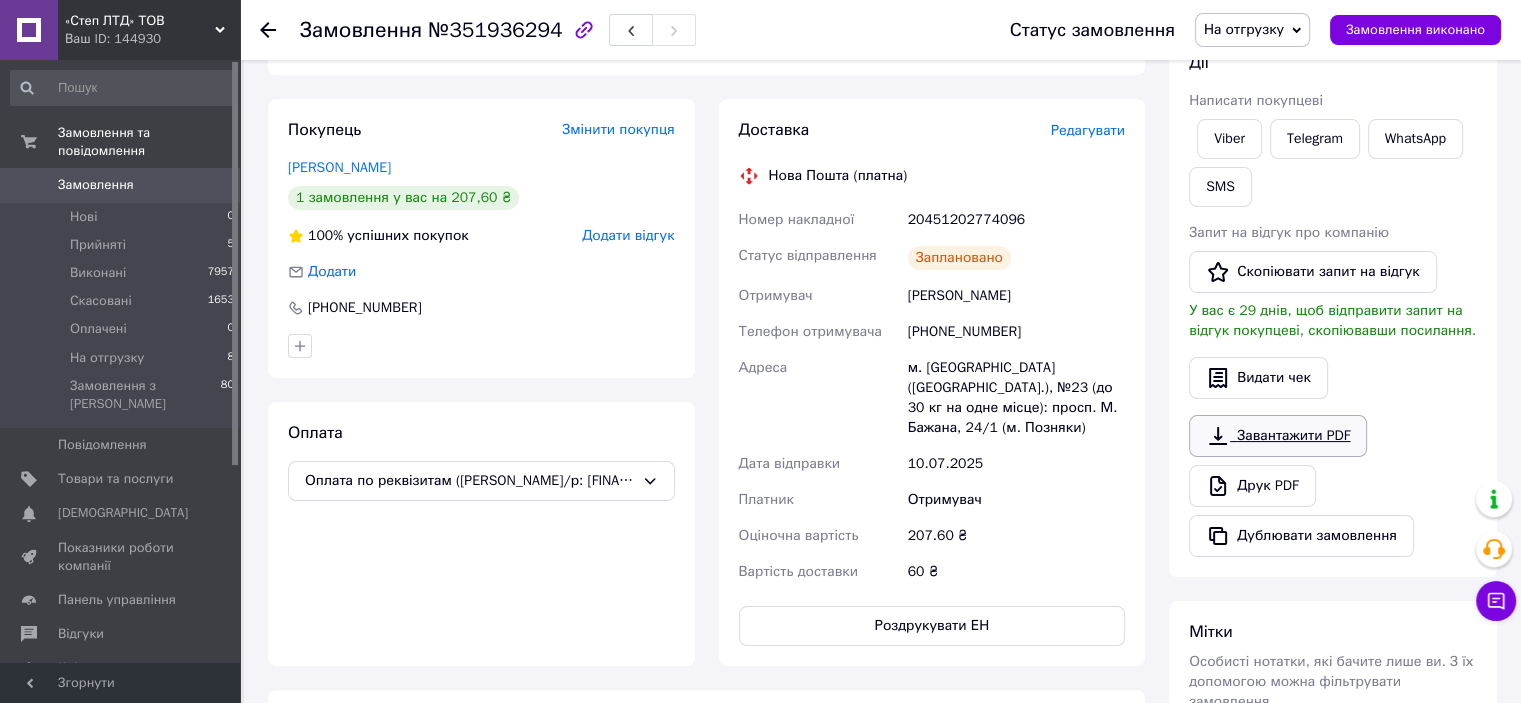 click on "Завантажити PDF" at bounding box center (1278, 436) 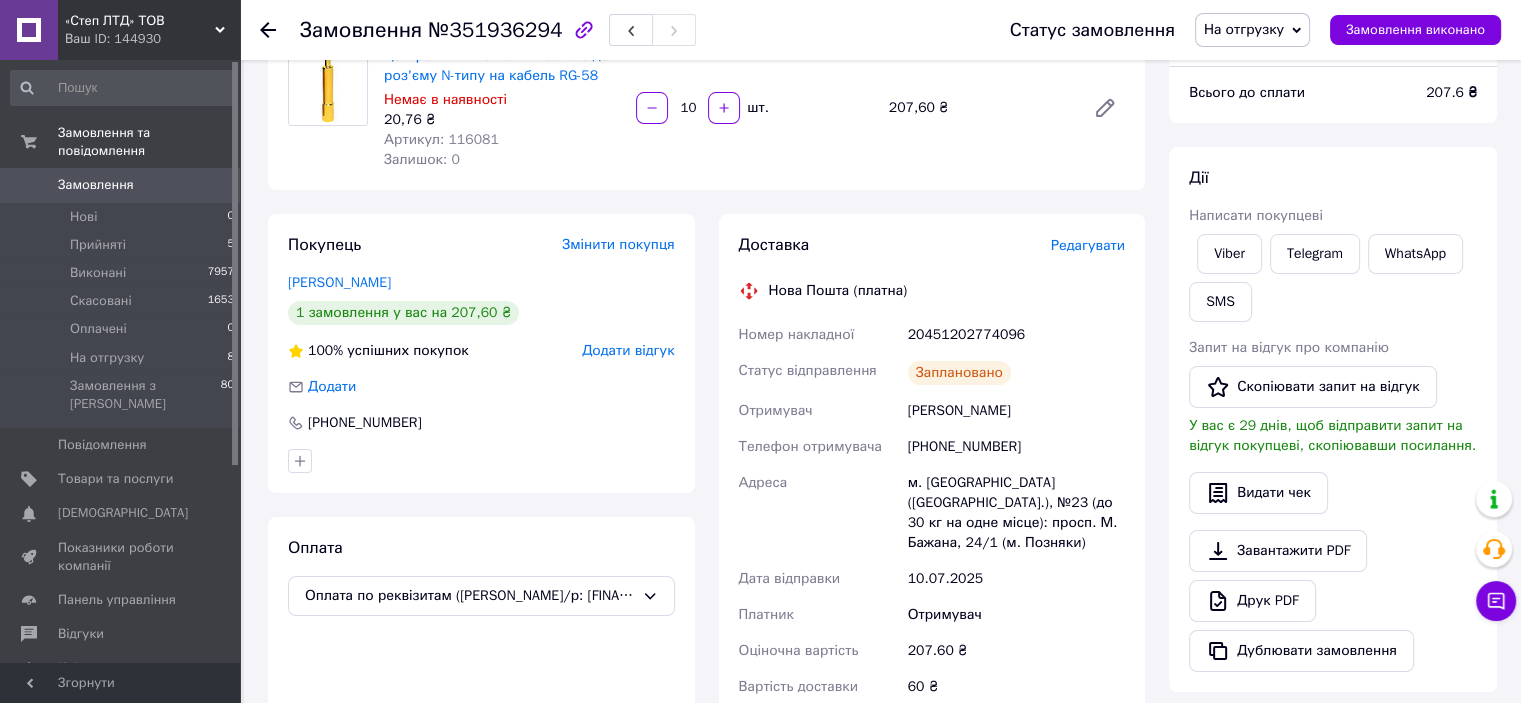scroll, scrollTop: 100, scrollLeft: 0, axis: vertical 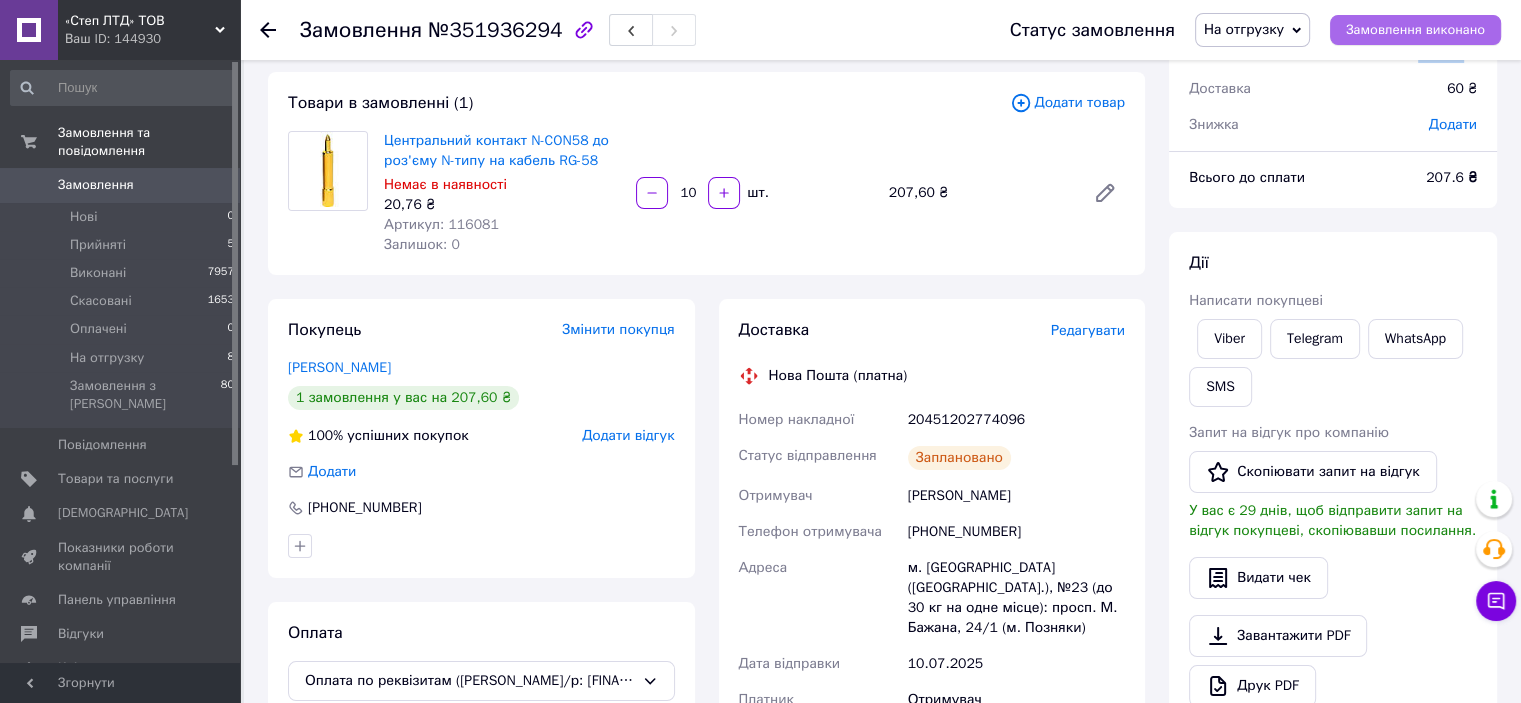 click on "Замовлення виконано" at bounding box center [1415, 30] 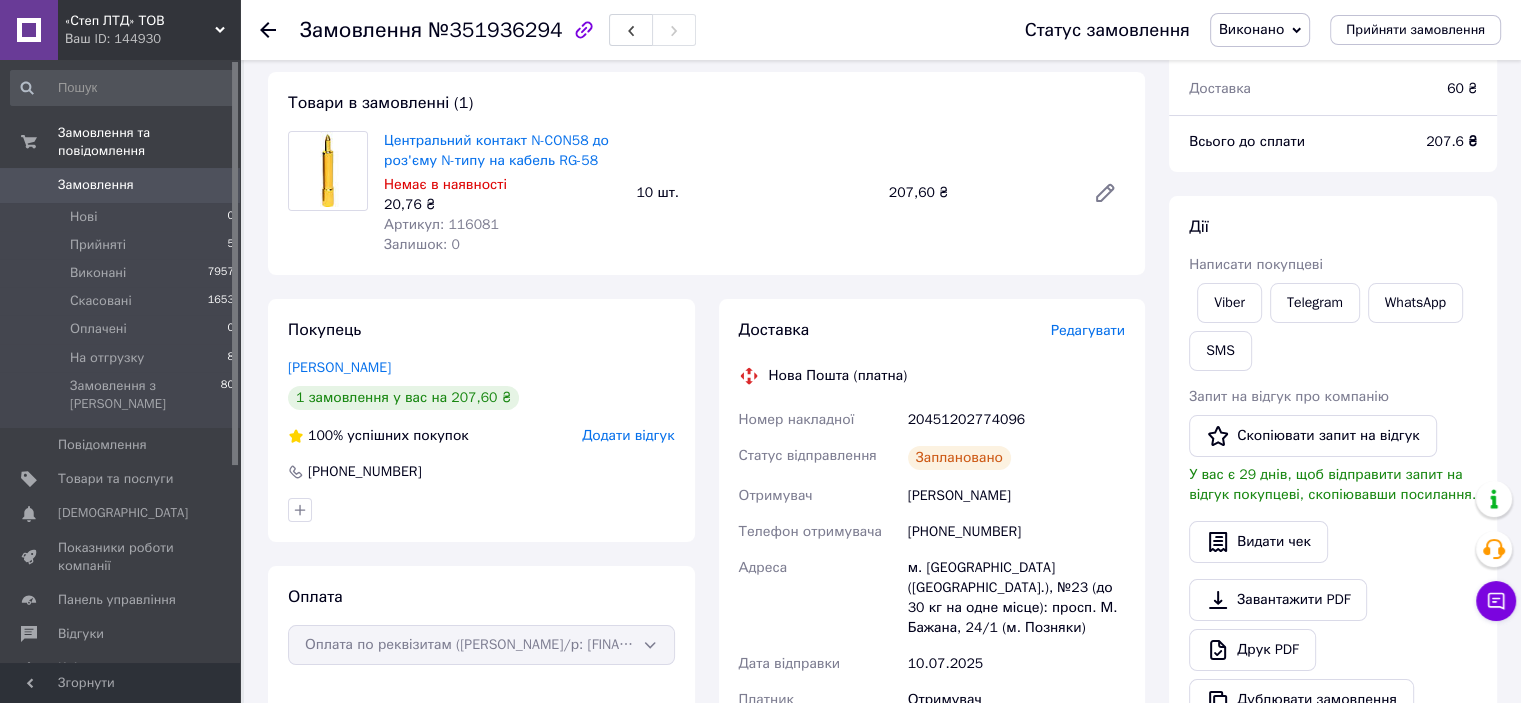 click 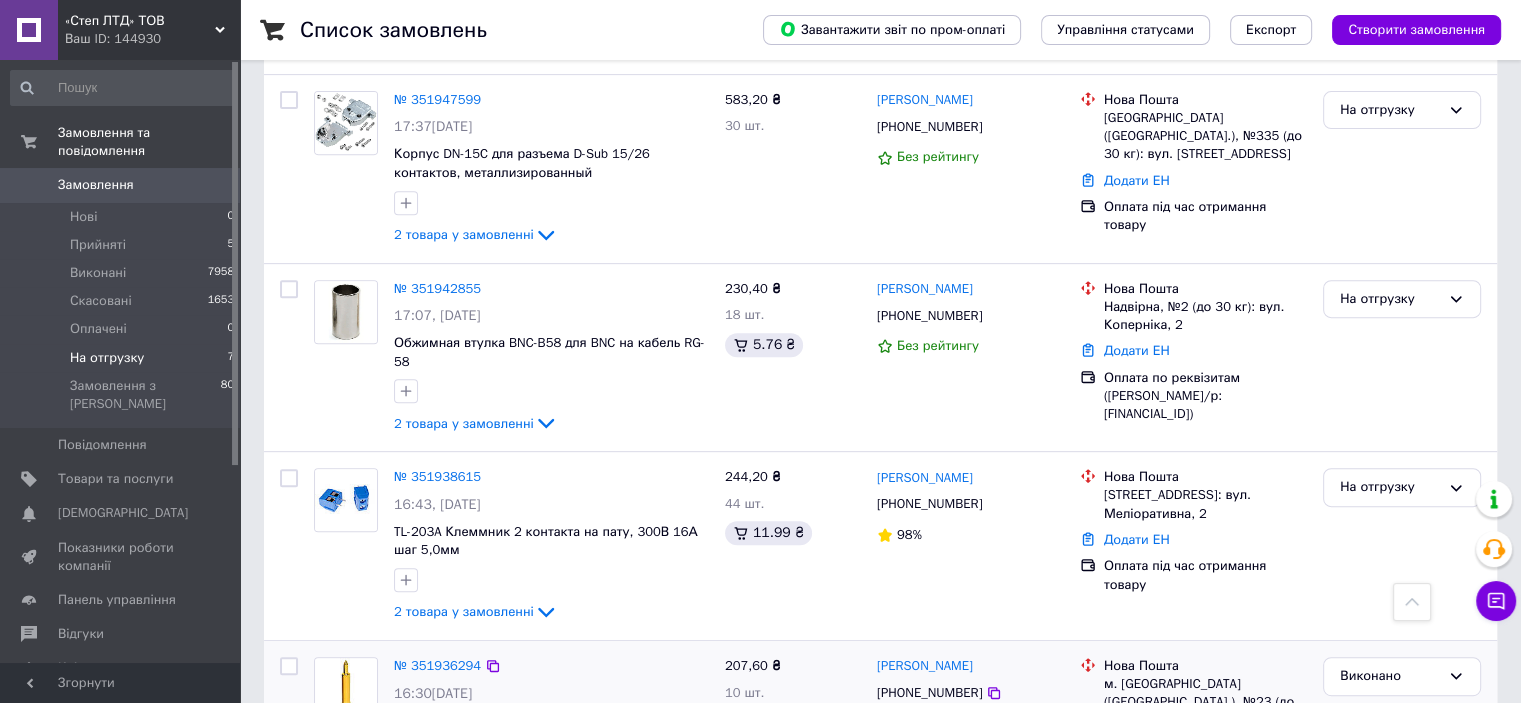 scroll, scrollTop: 796, scrollLeft: 0, axis: vertical 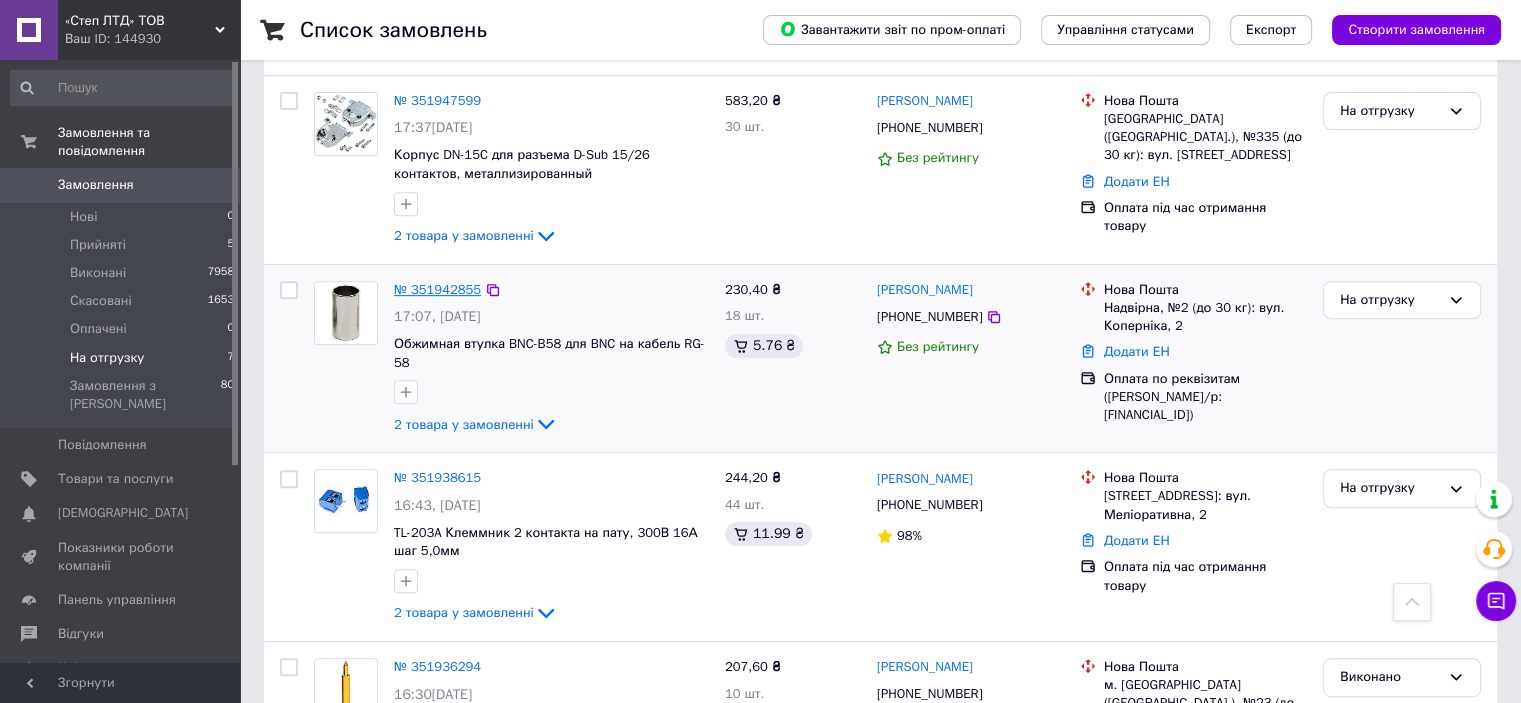 click on "№ 351942855" at bounding box center (437, 289) 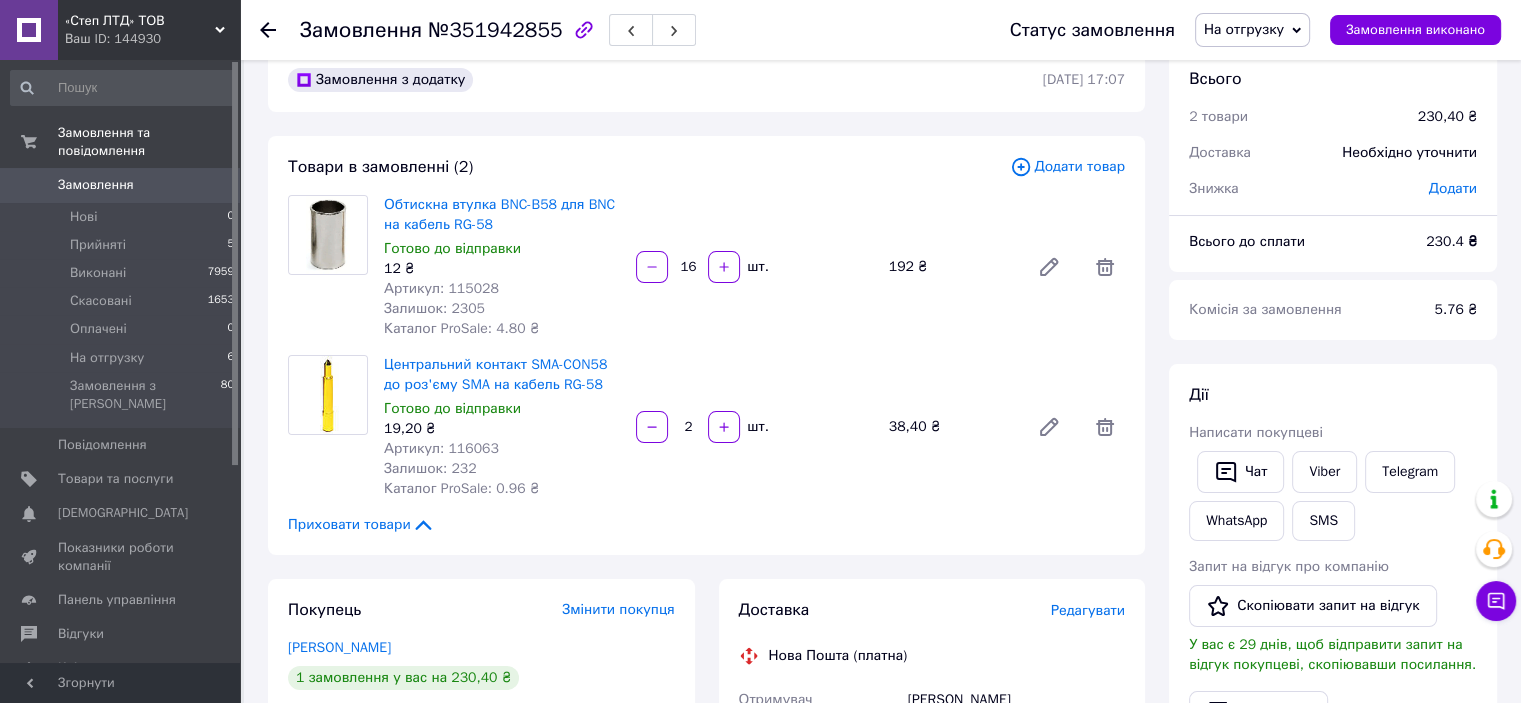scroll, scrollTop: 28, scrollLeft: 0, axis: vertical 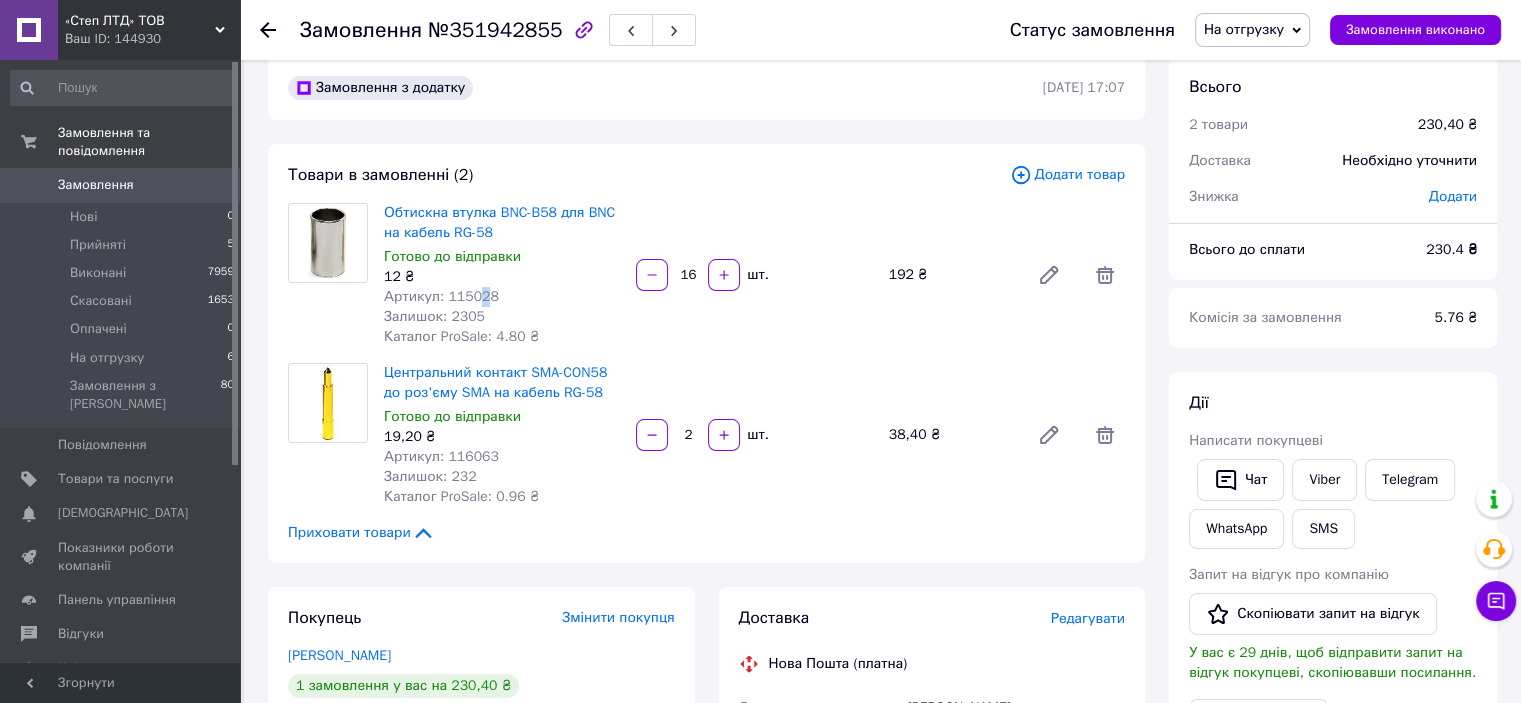 click on "Артикул: 115028" at bounding box center [441, 296] 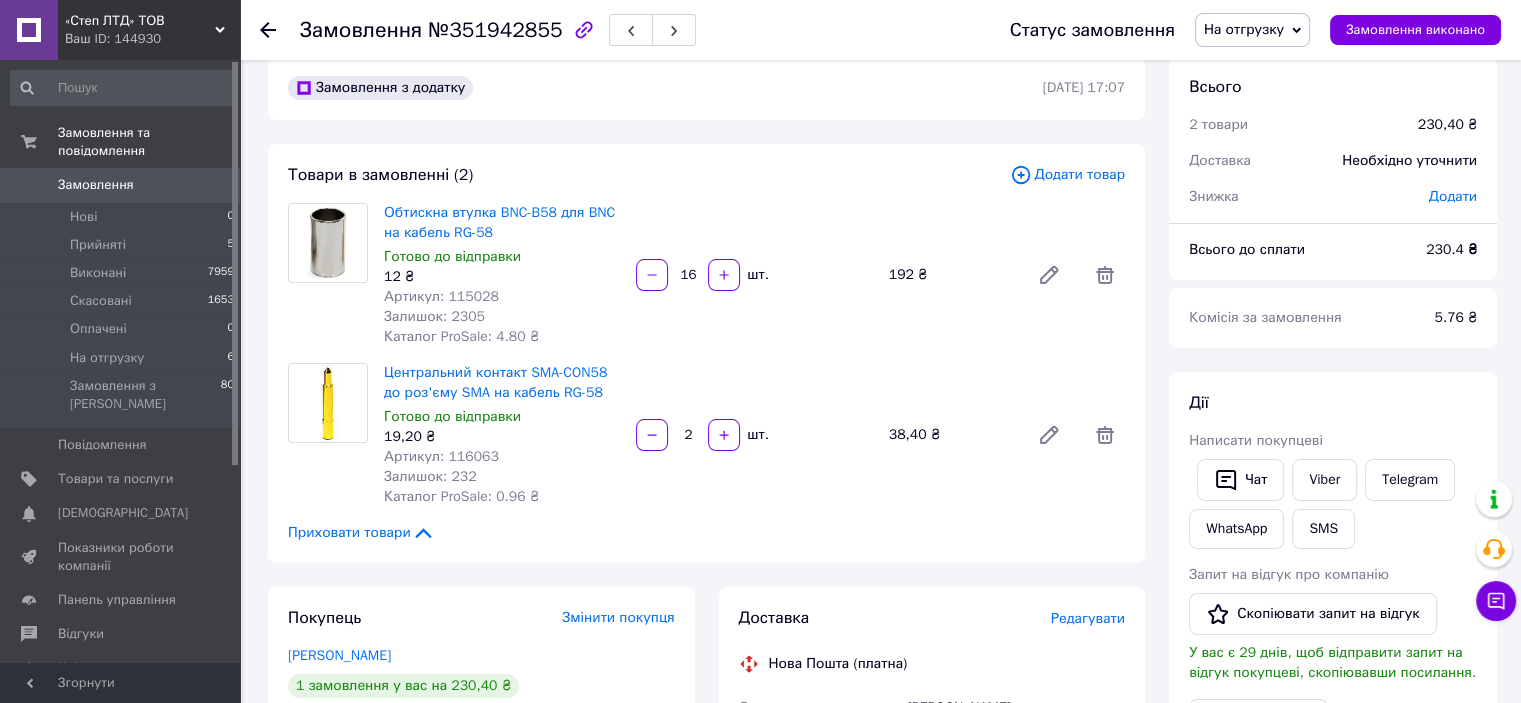 click on "Артикул: 115028" at bounding box center [441, 296] 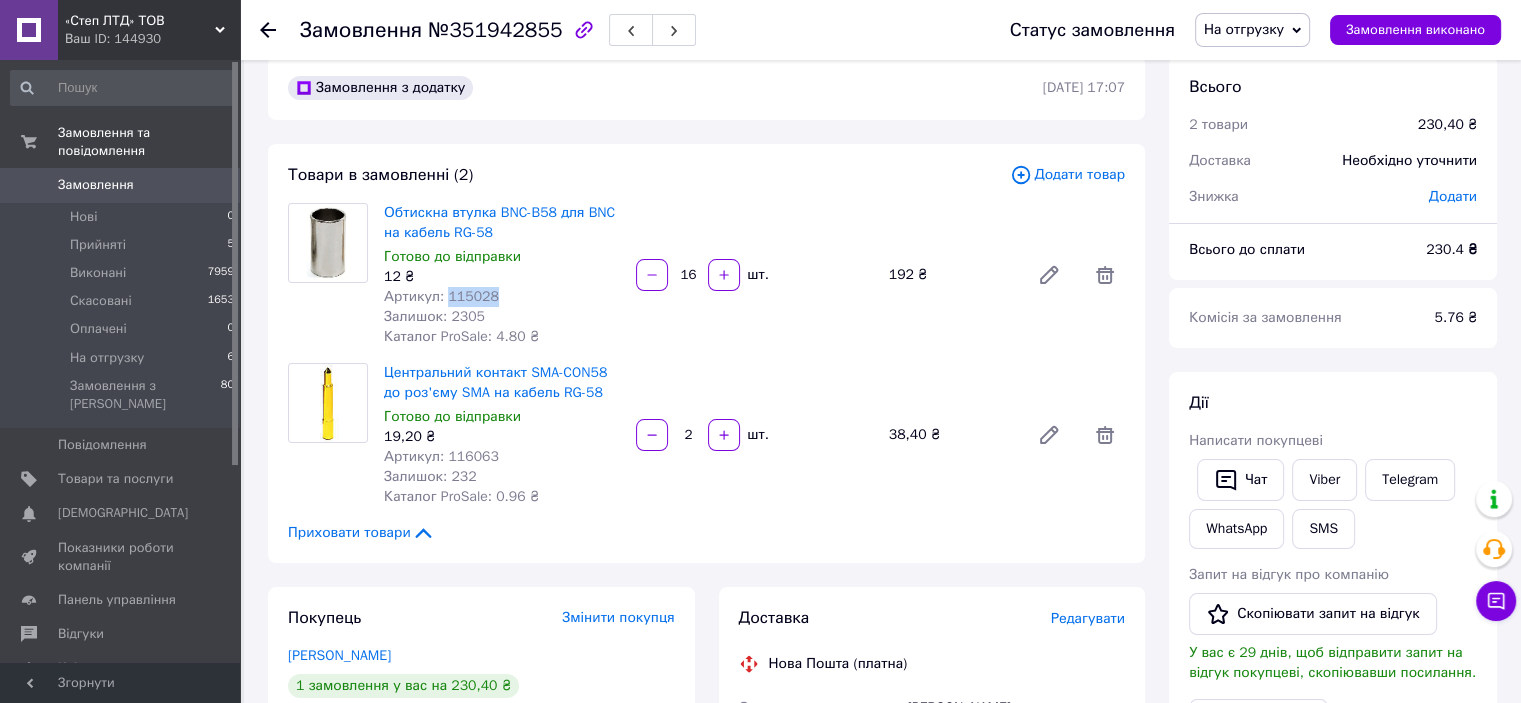 click on "Артикул: 115028" at bounding box center [441, 296] 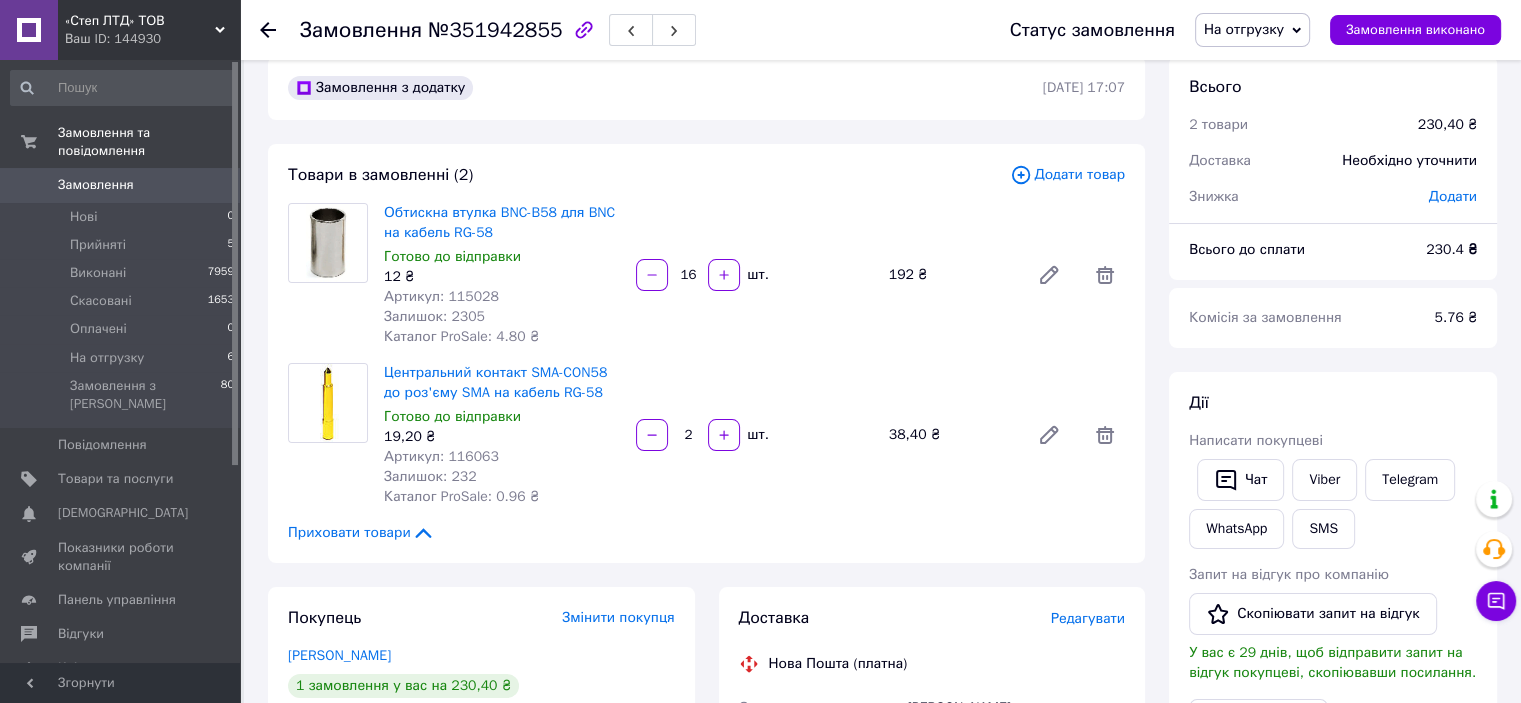 click on "Артикул: 116063" at bounding box center [441, 456] 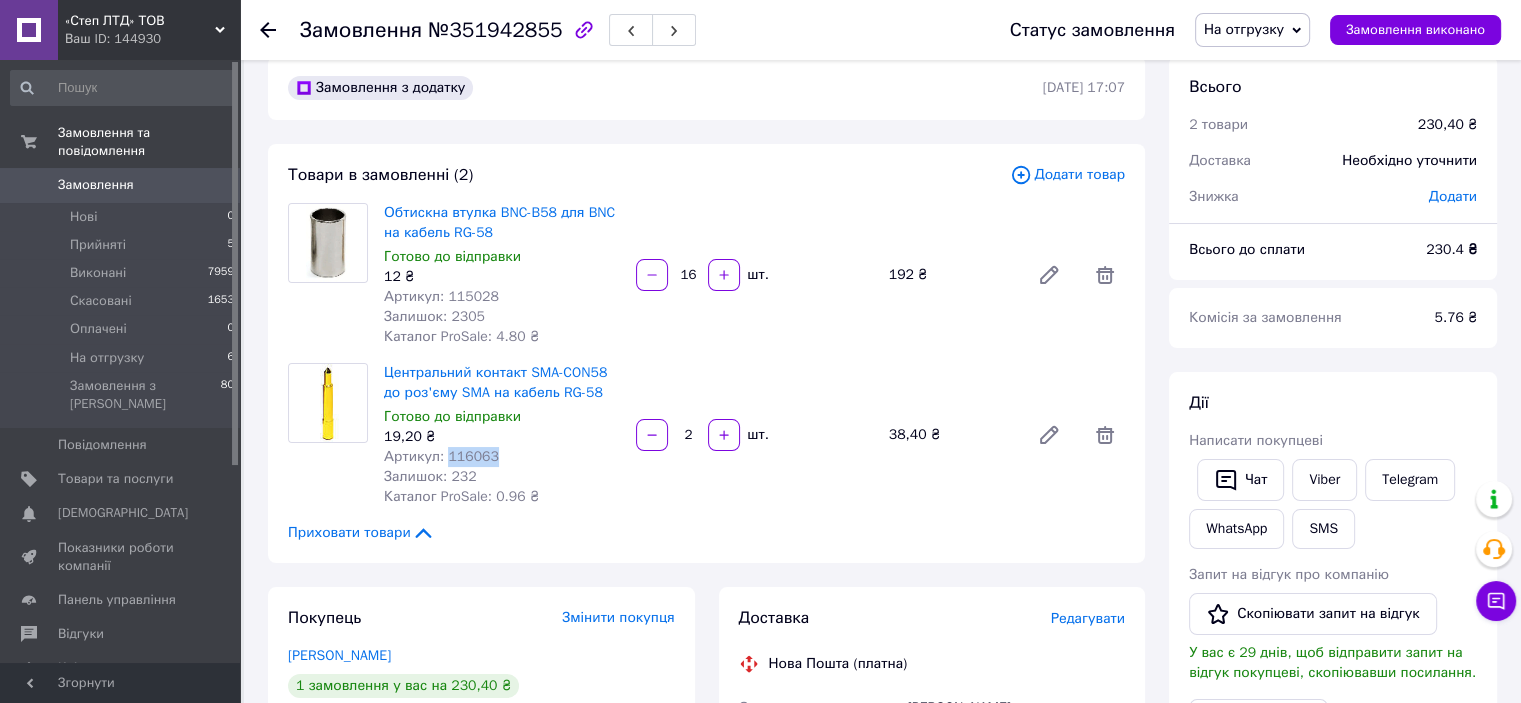 click on "Артикул: 116063" at bounding box center (441, 456) 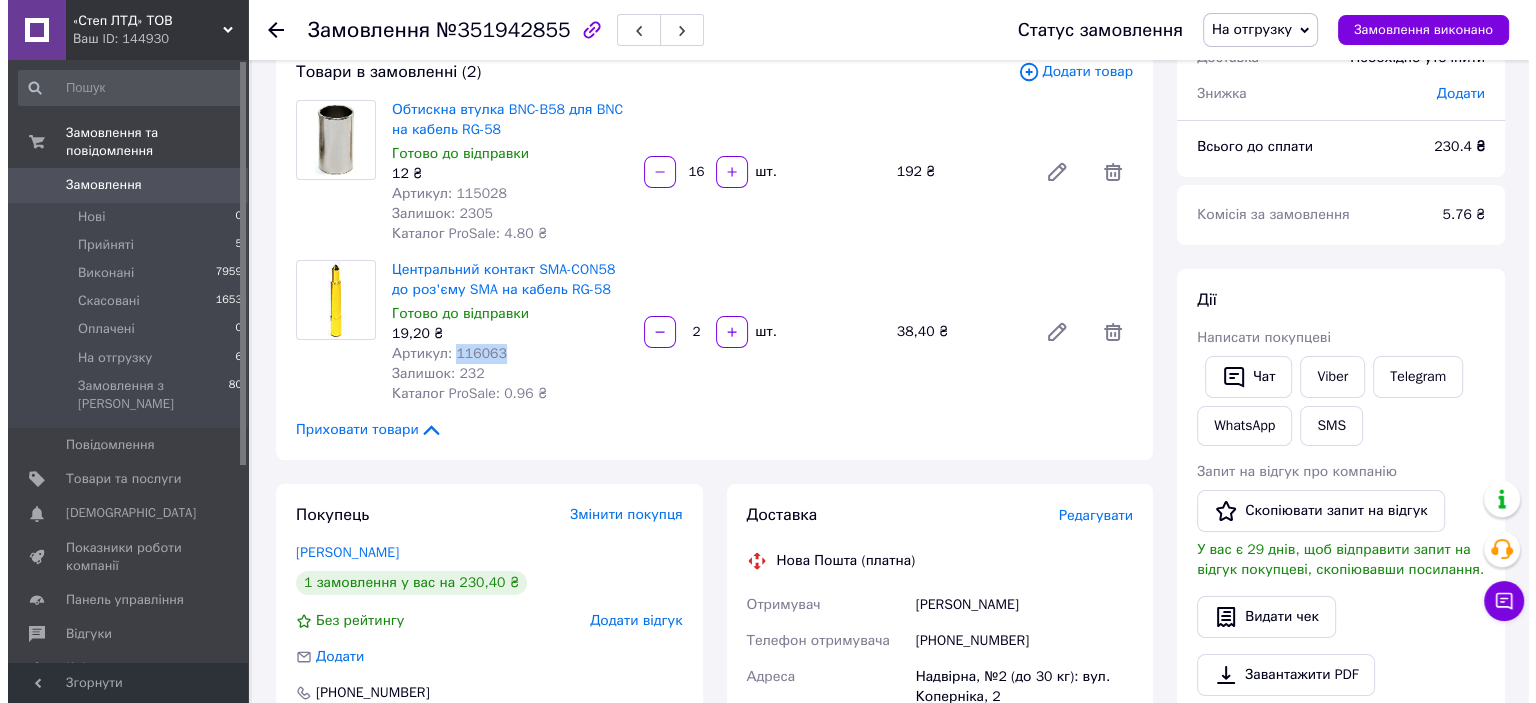 scroll, scrollTop: 228, scrollLeft: 0, axis: vertical 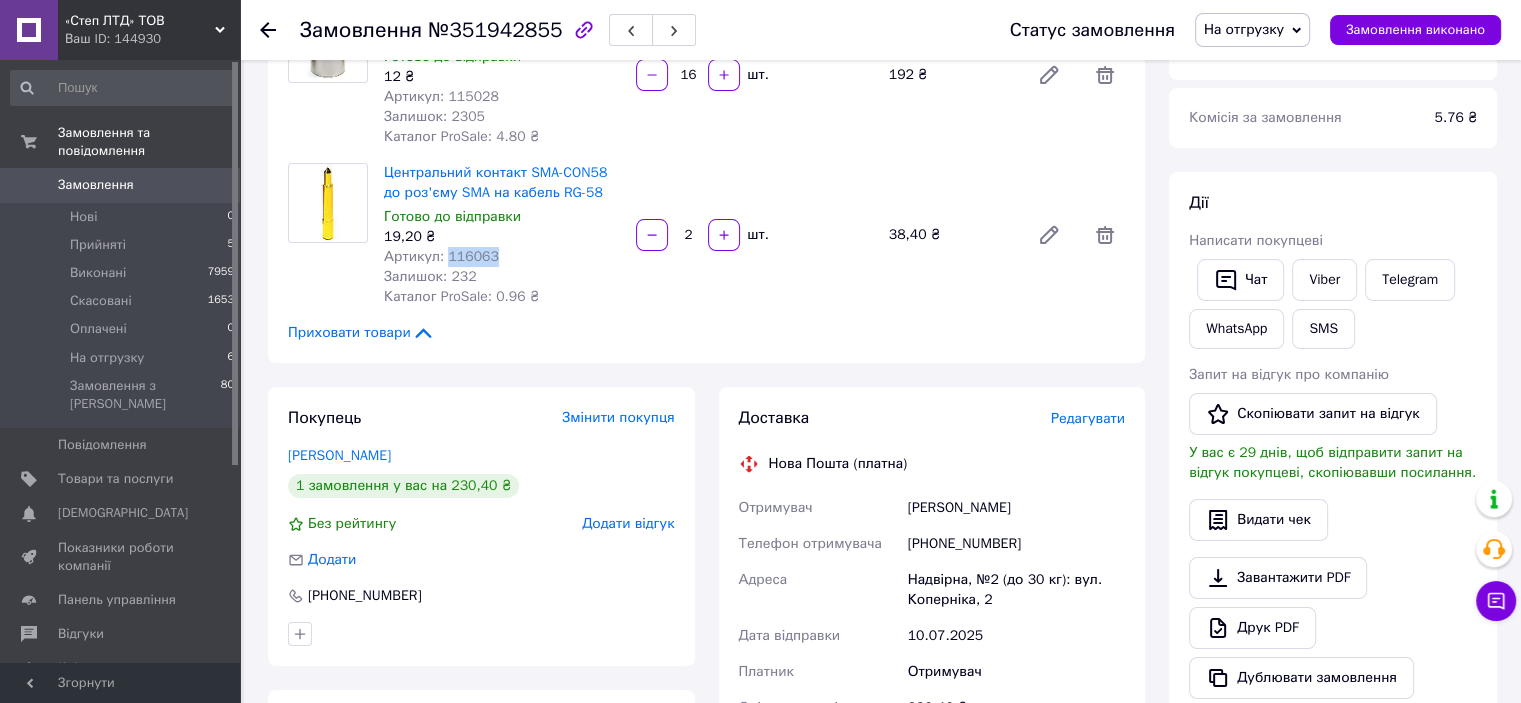click on "Редагувати" at bounding box center (1088, 418) 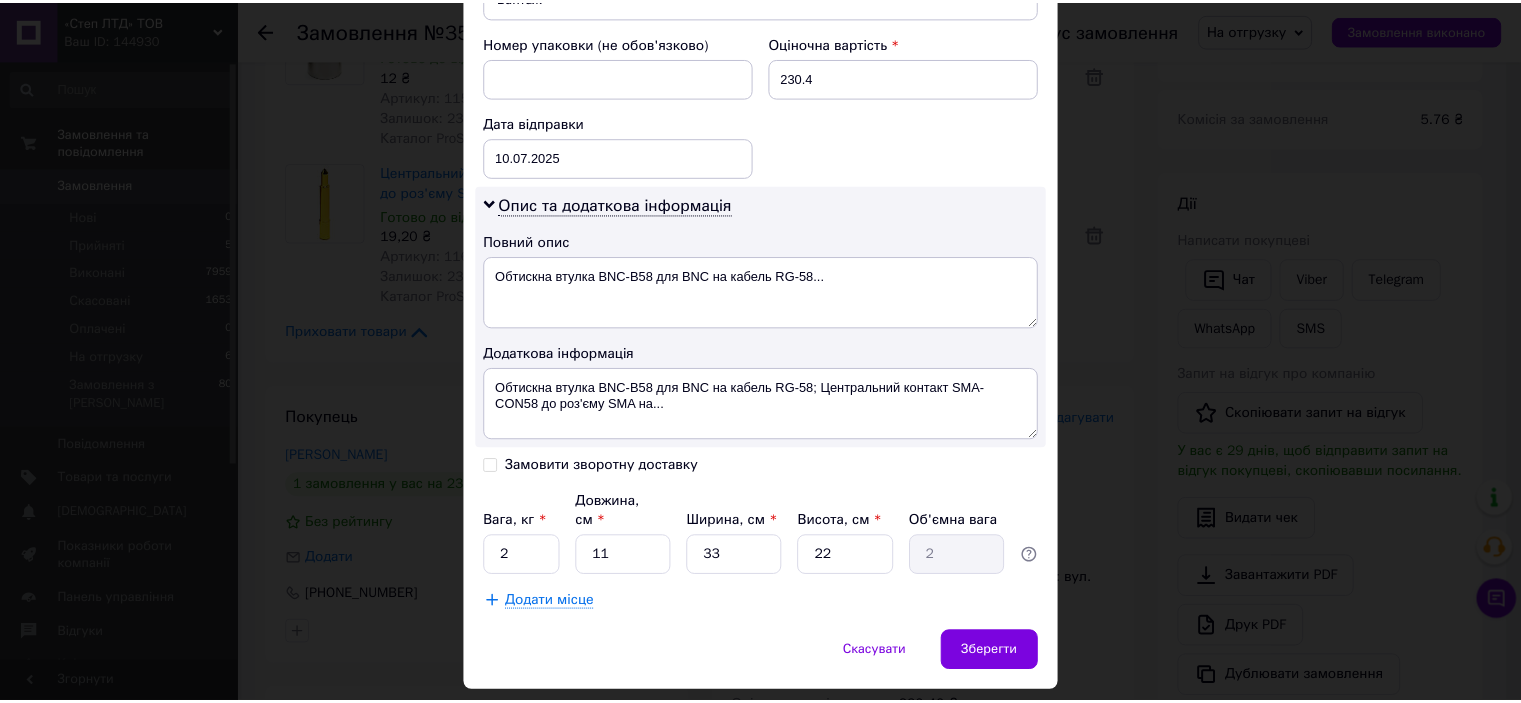 scroll, scrollTop: 898, scrollLeft: 0, axis: vertical 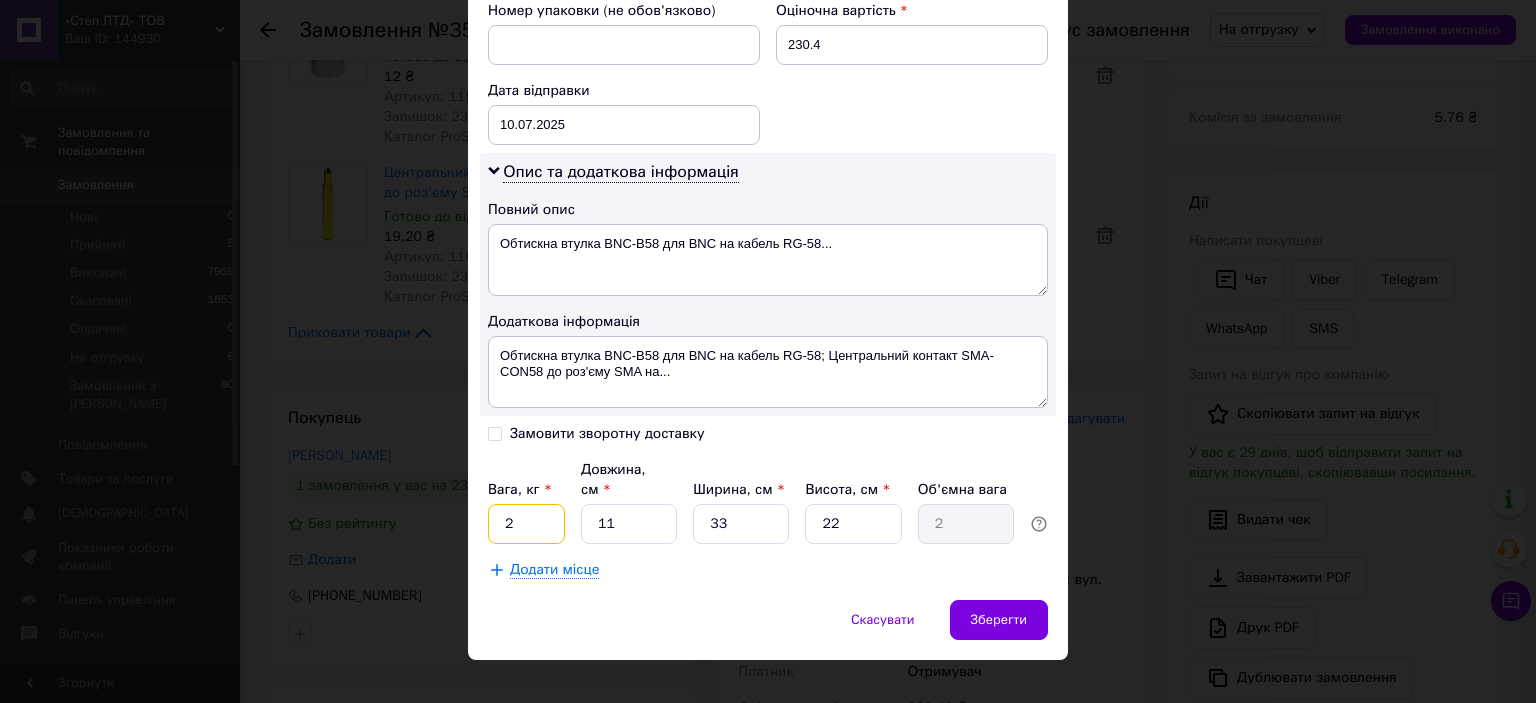 click on "2" at bounding box center (526, 524) 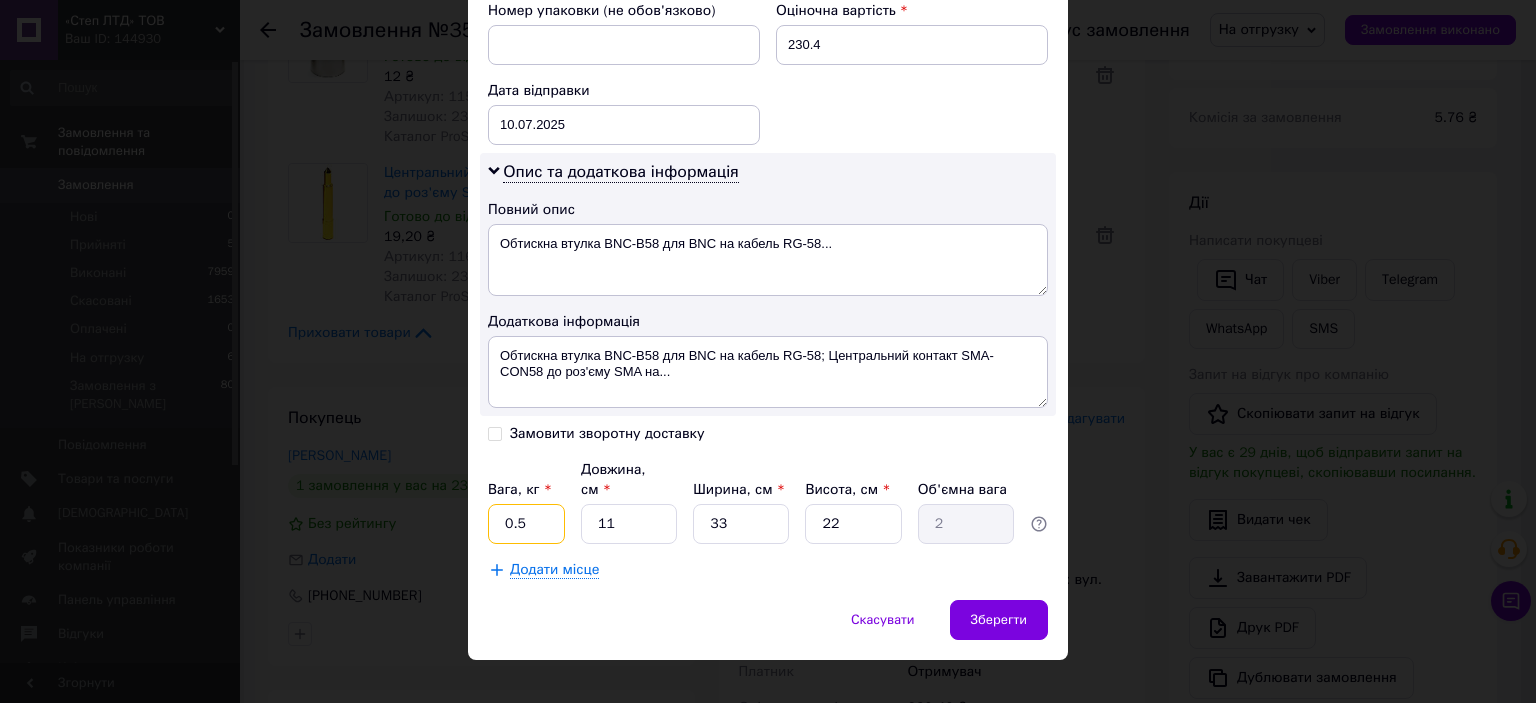 type on "0.5" 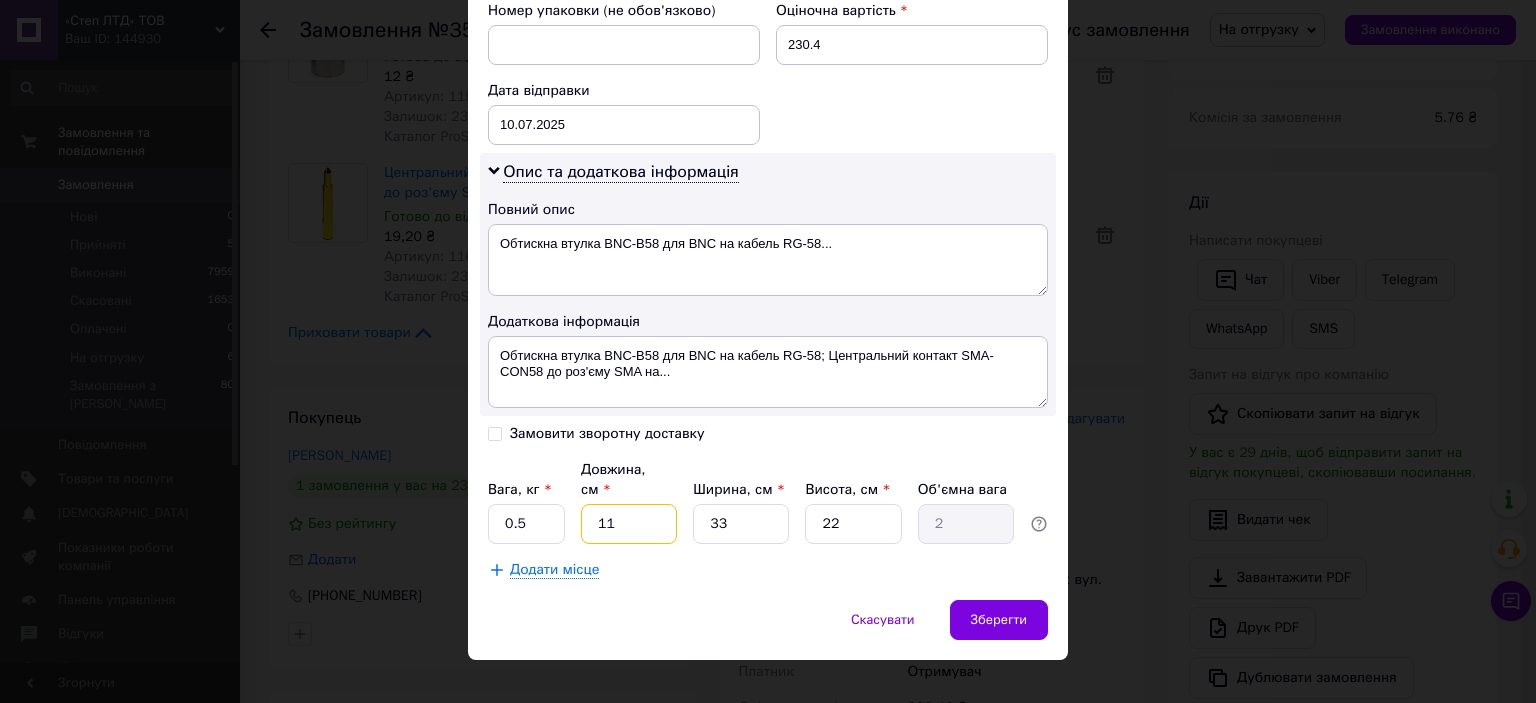 type on "2" 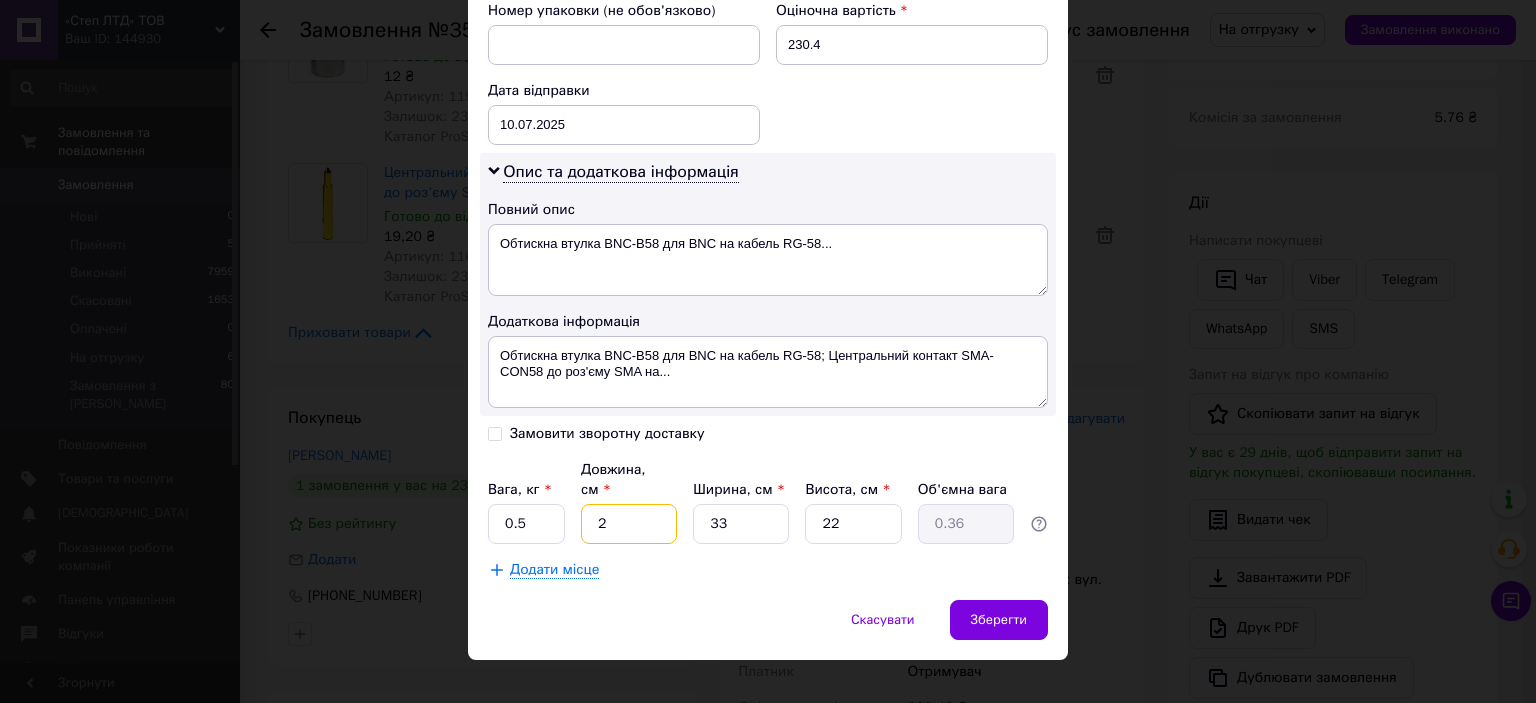 type on "20" 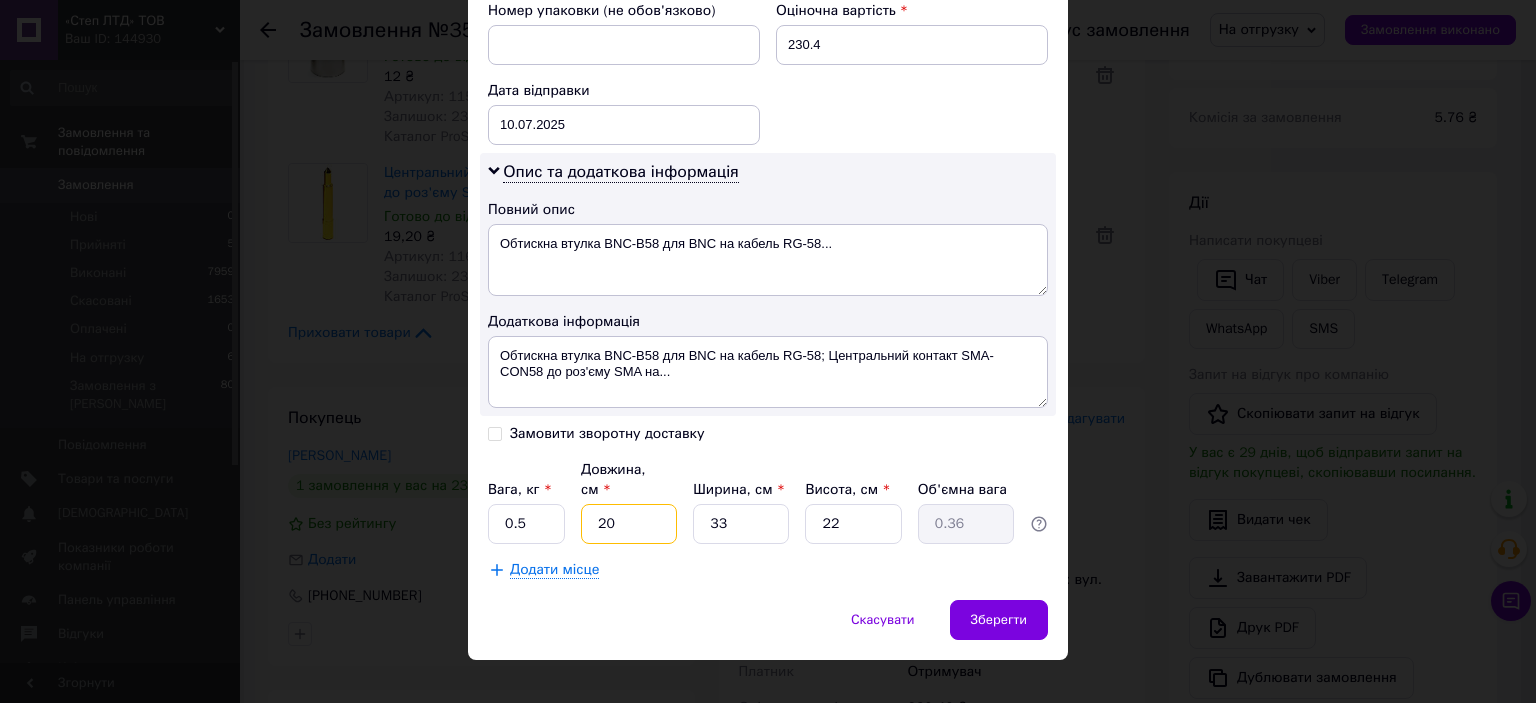 type on "3.63" 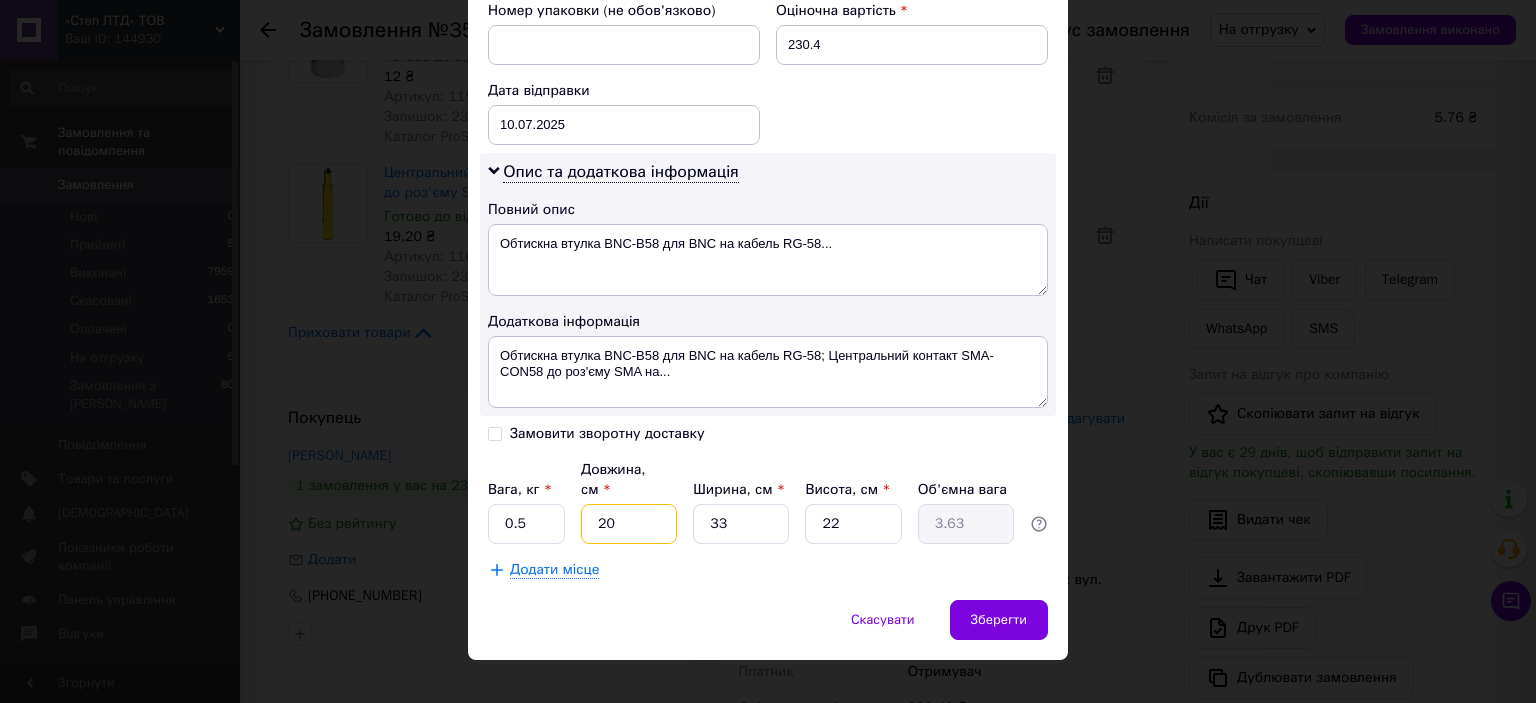 type on "20" 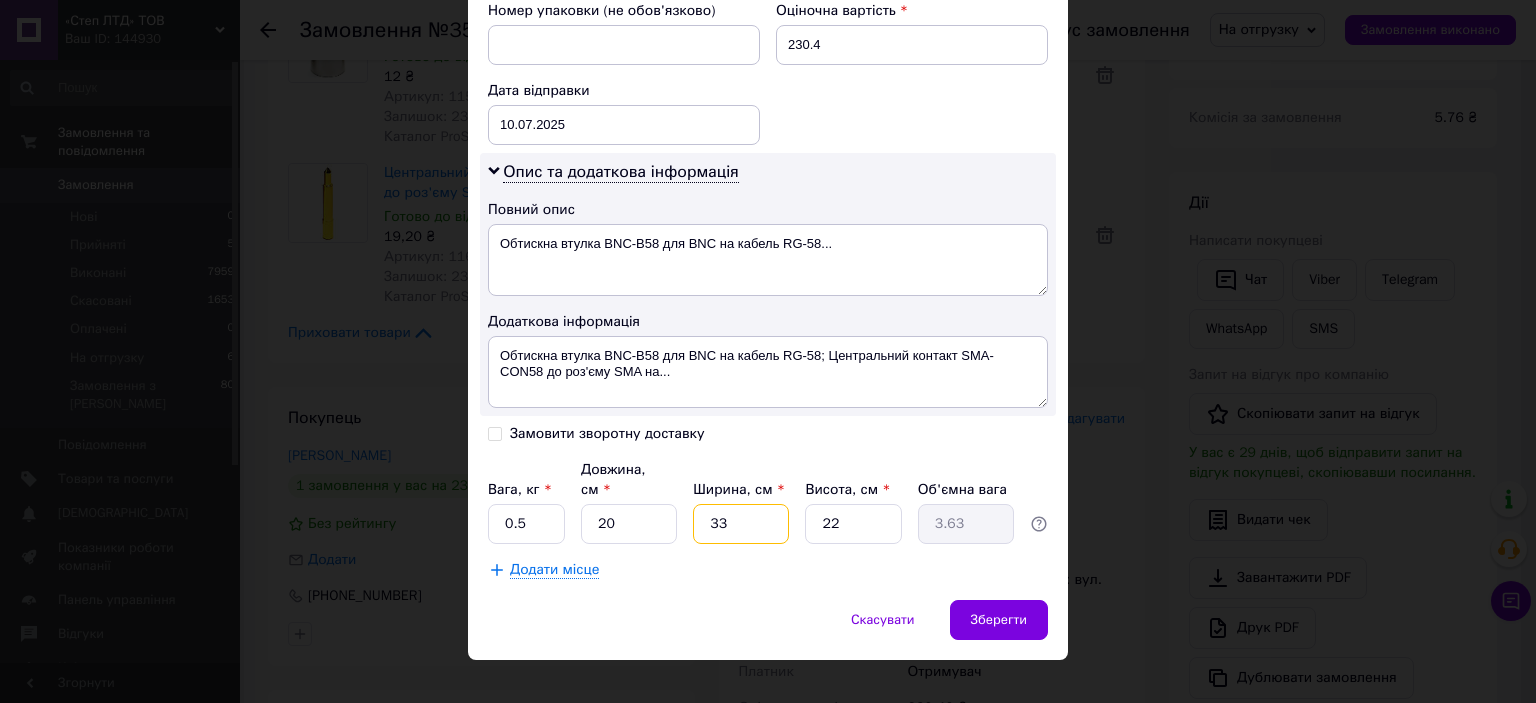 type on "1" 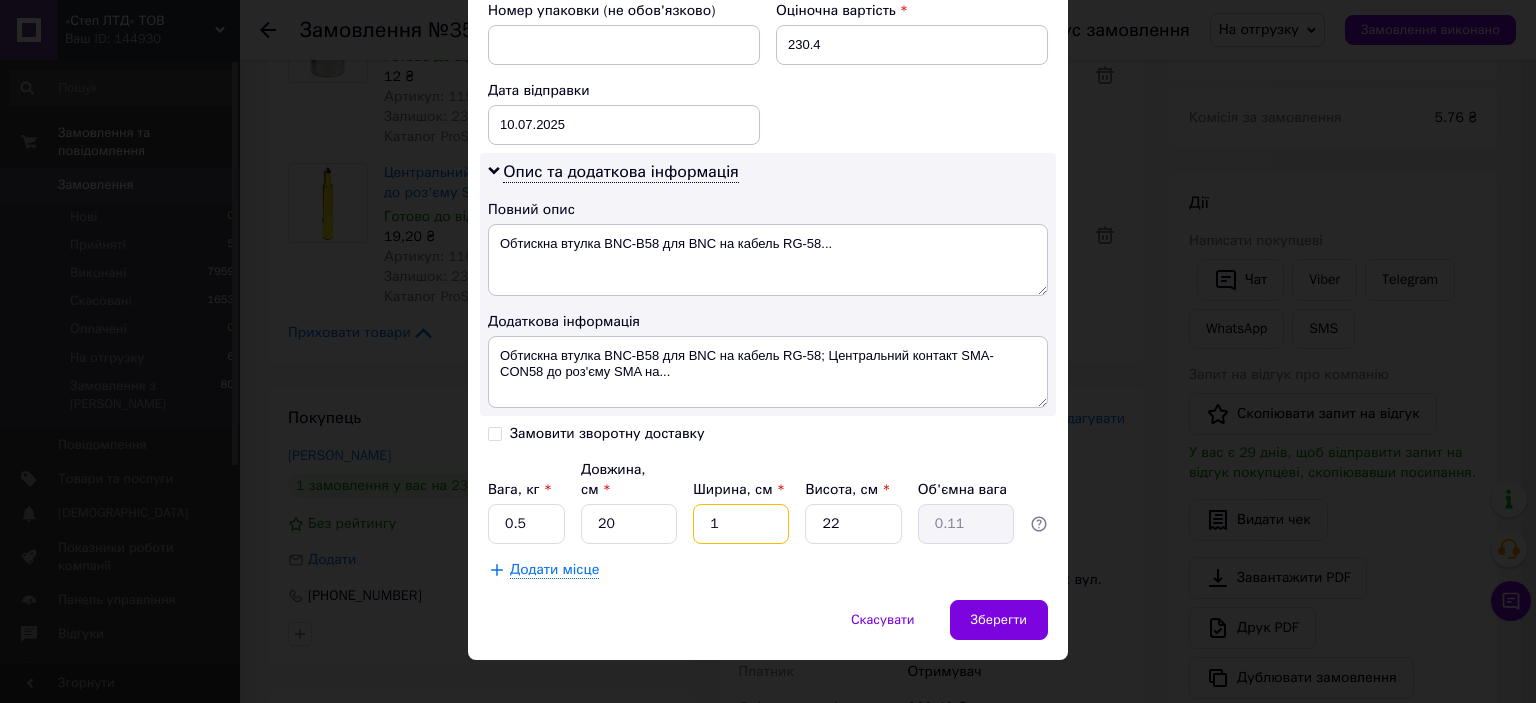 type on "10" 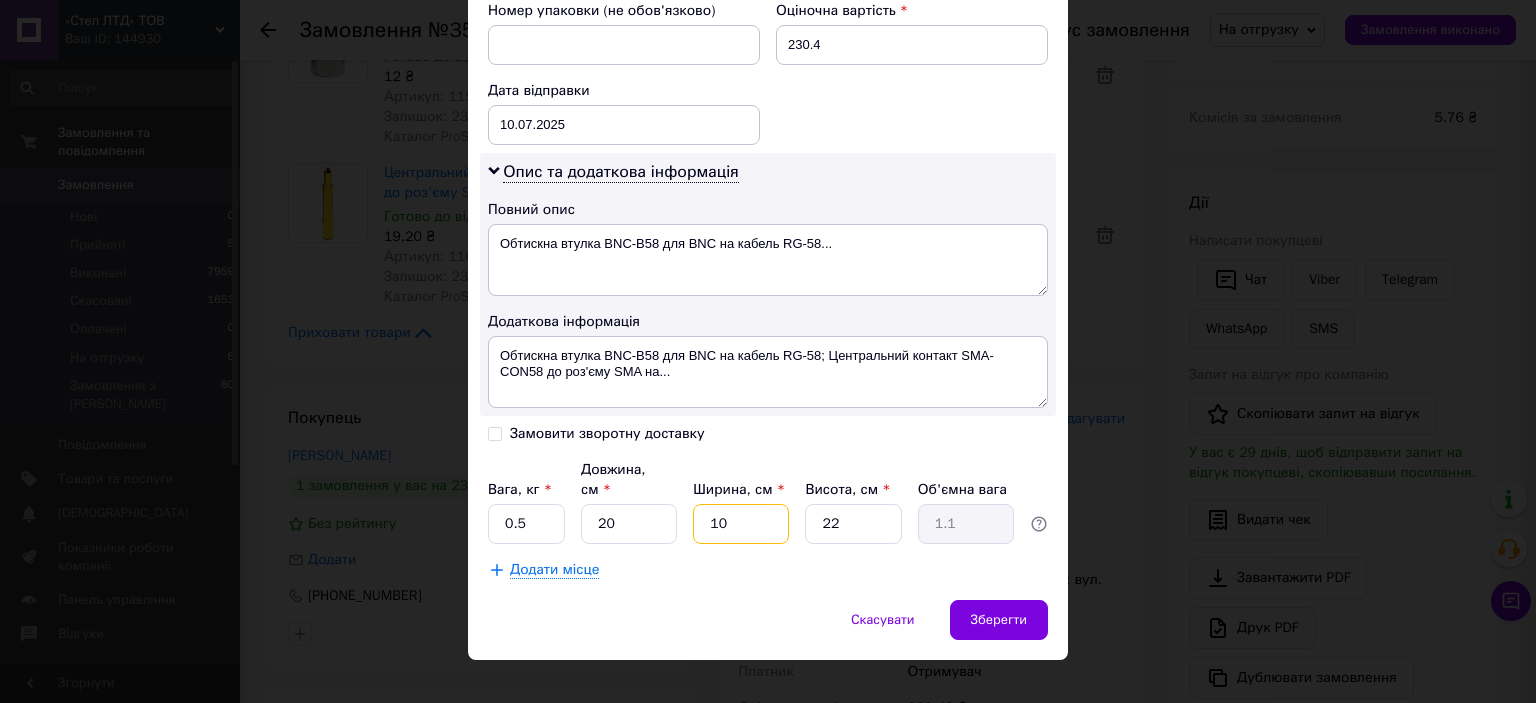 type on "10" 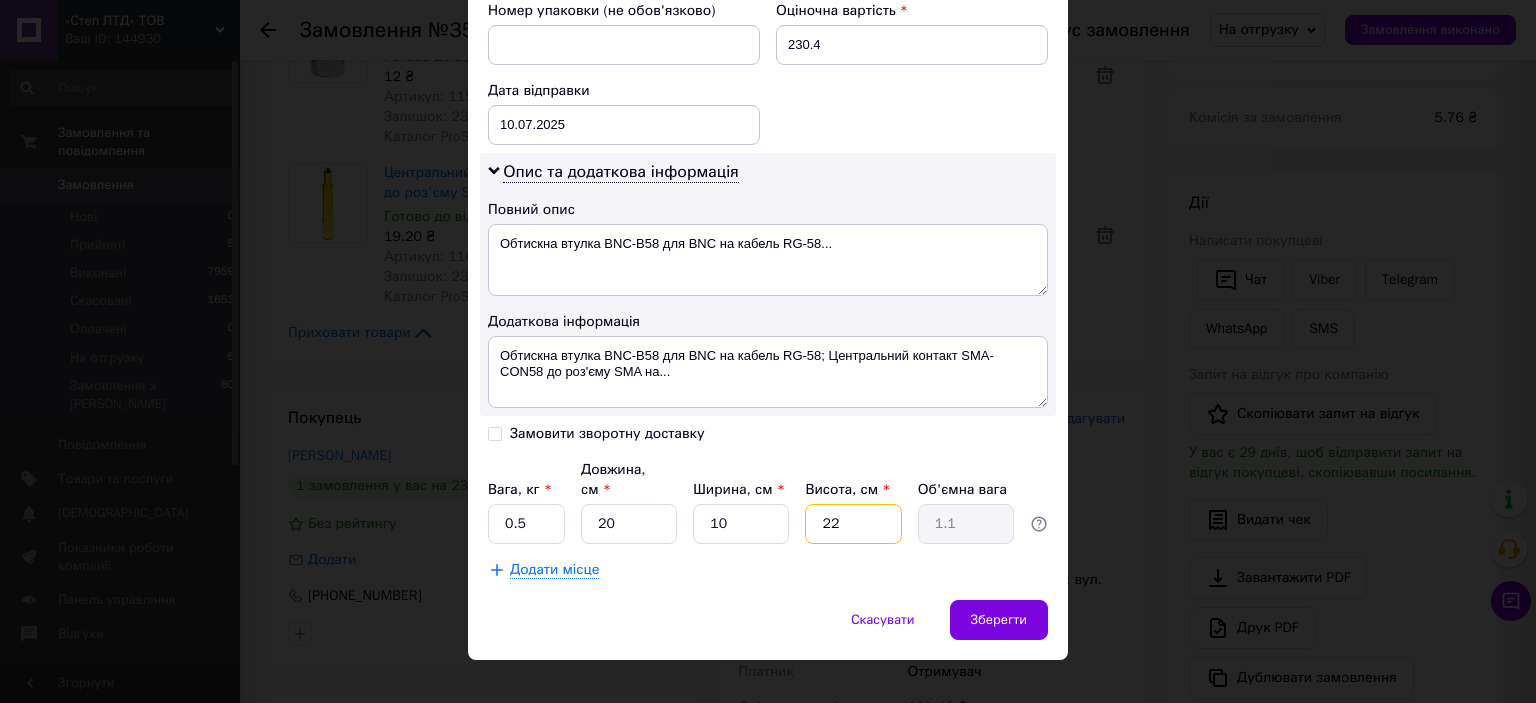 type on "1" 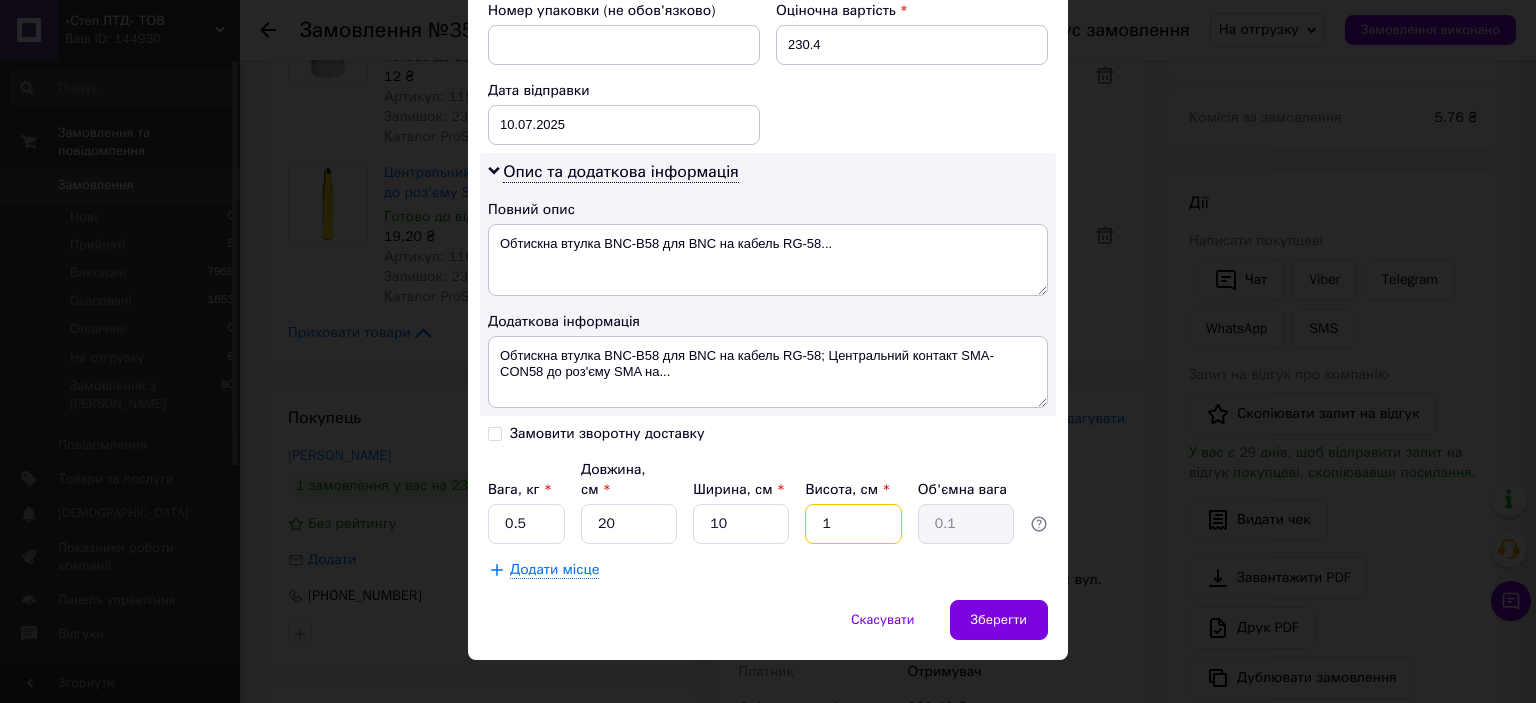 type on "10" 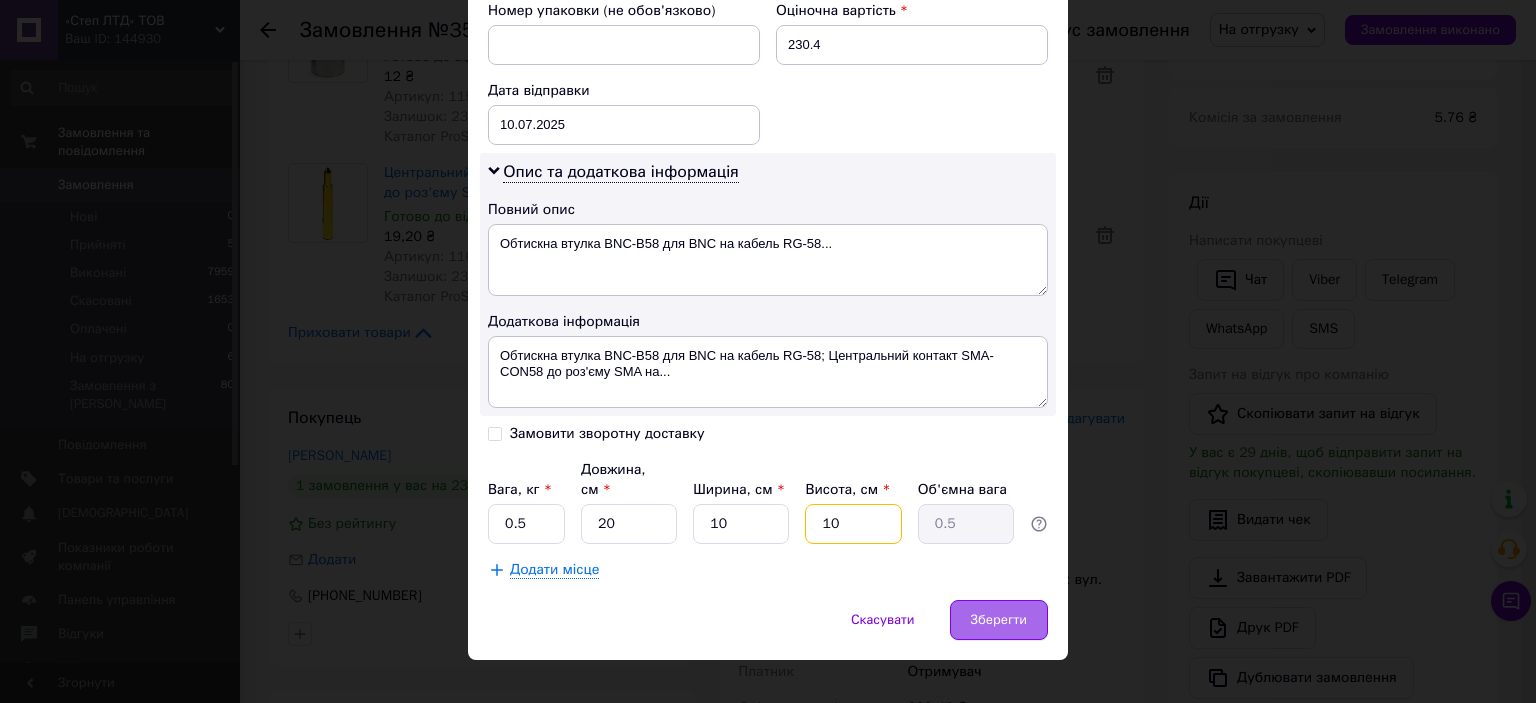 type on "10" 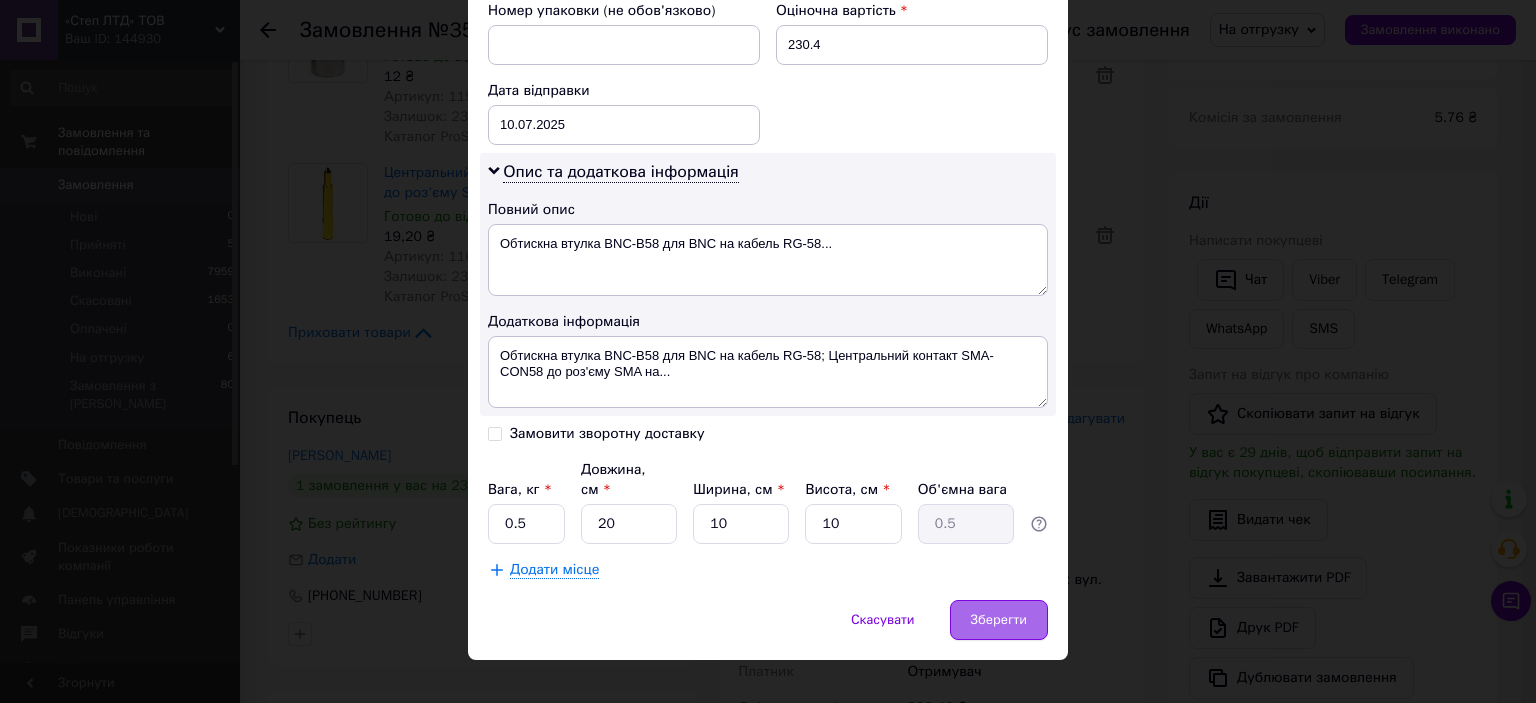 click on "Зберегти" at bounding box center (999, 620) 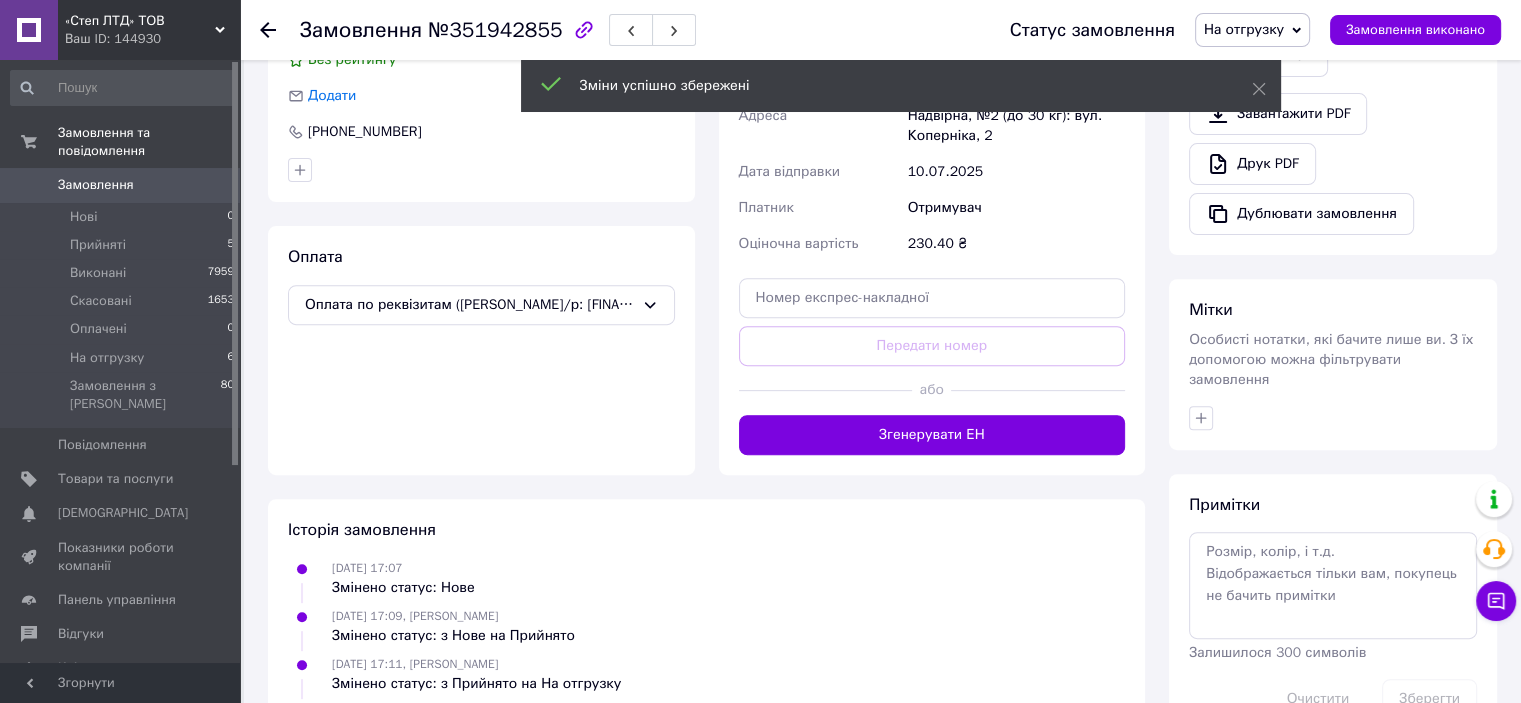 scroll, scrollTop: 728, scrollLeft: 0, axis: vertical 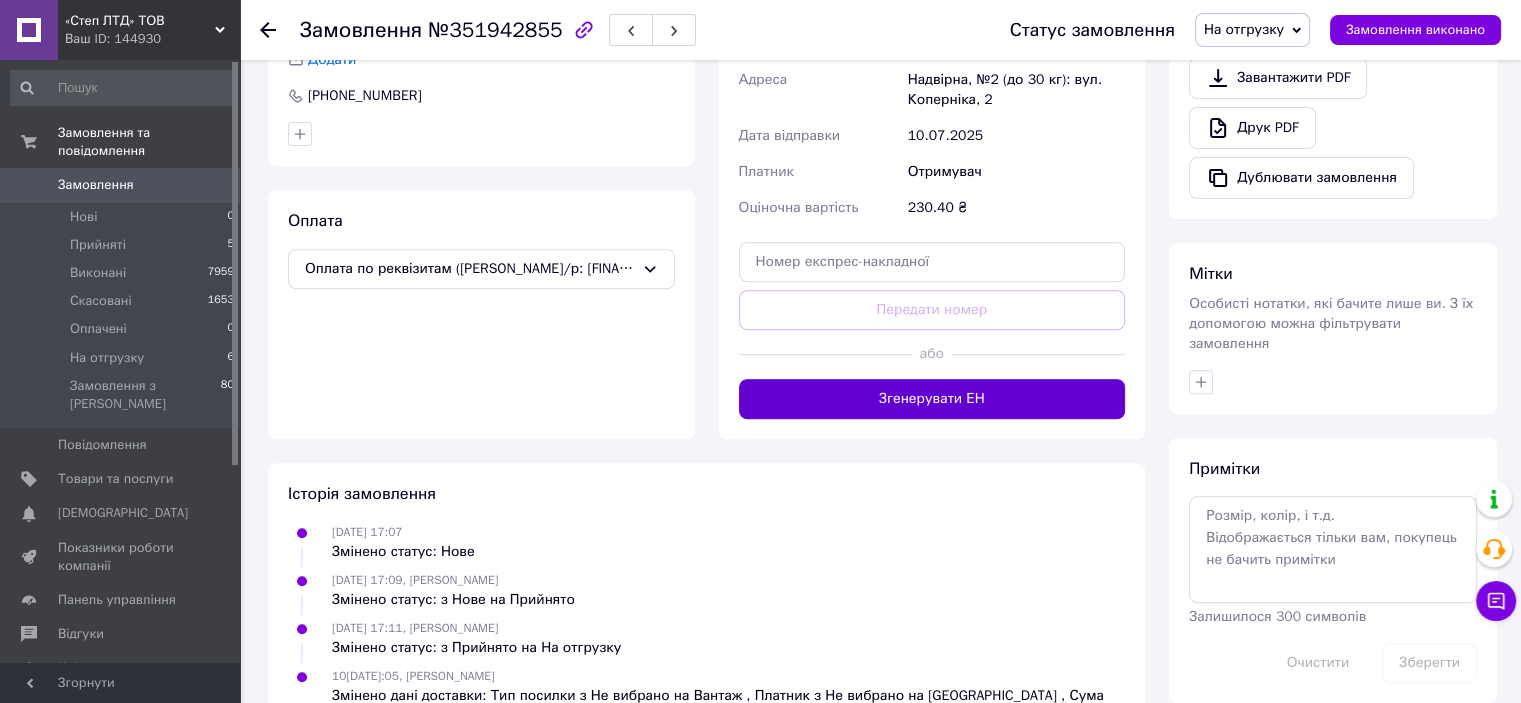 click on "Згенерувати ЕН" at bounding box center (932, 399) 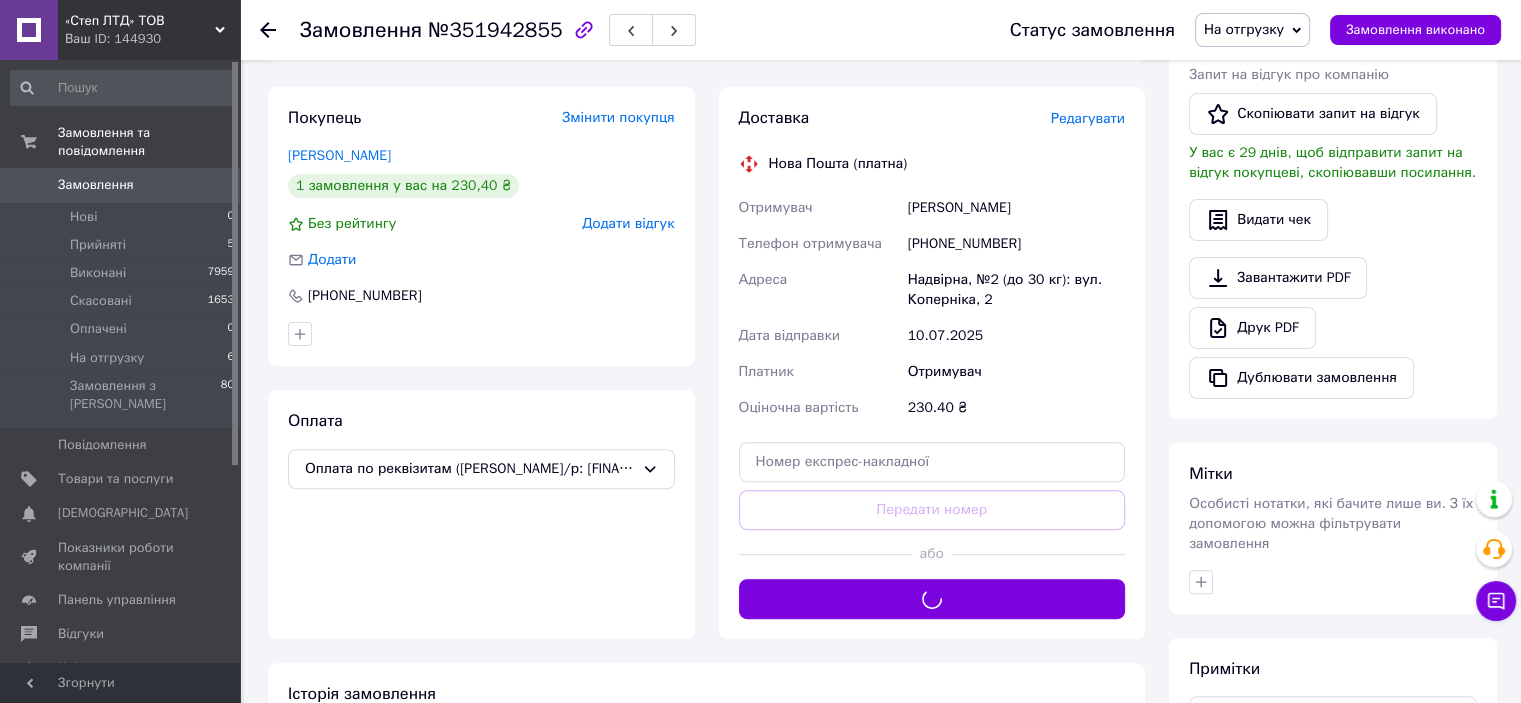 scroll, scrollTop: 328, scrollLeft: 0, axis: vertical 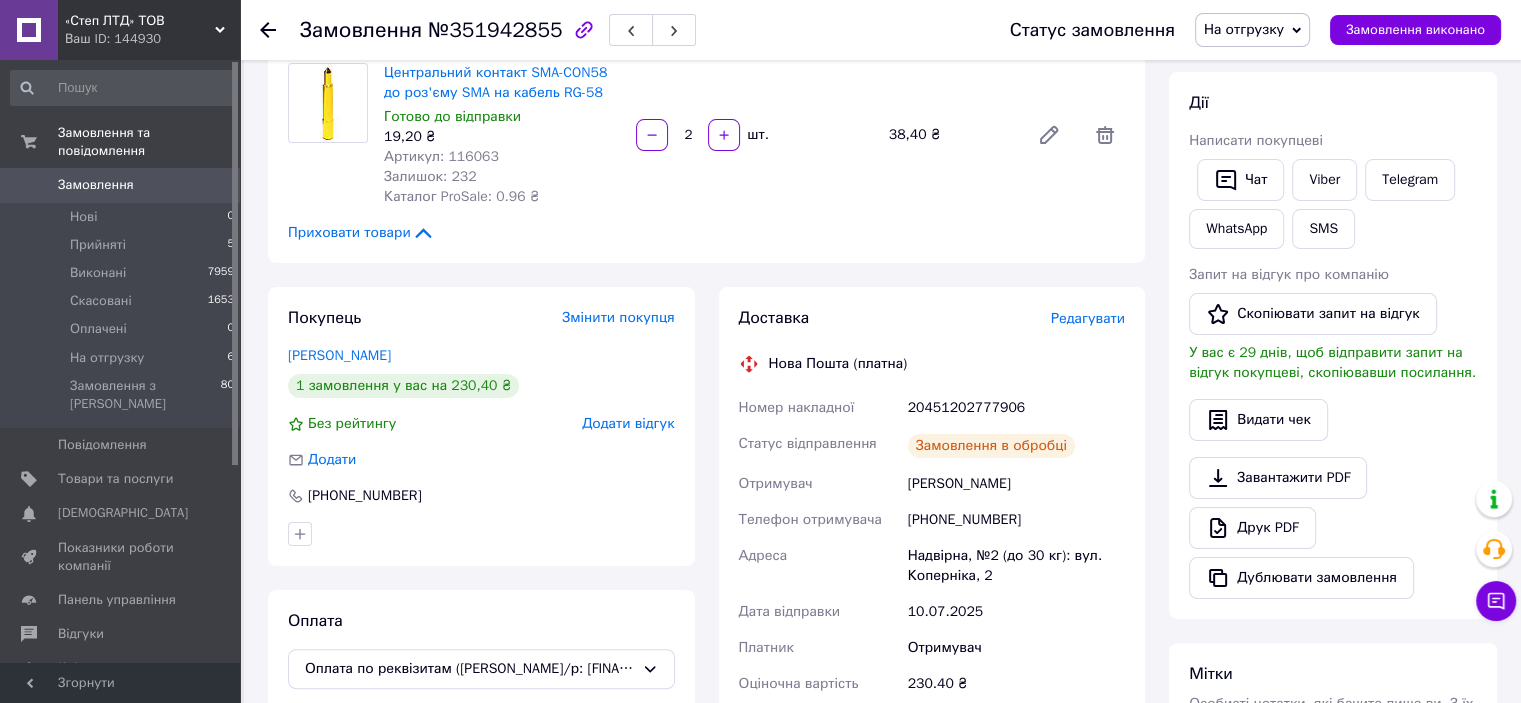 click on "20451202777906" at bounding box center (1016, 408) 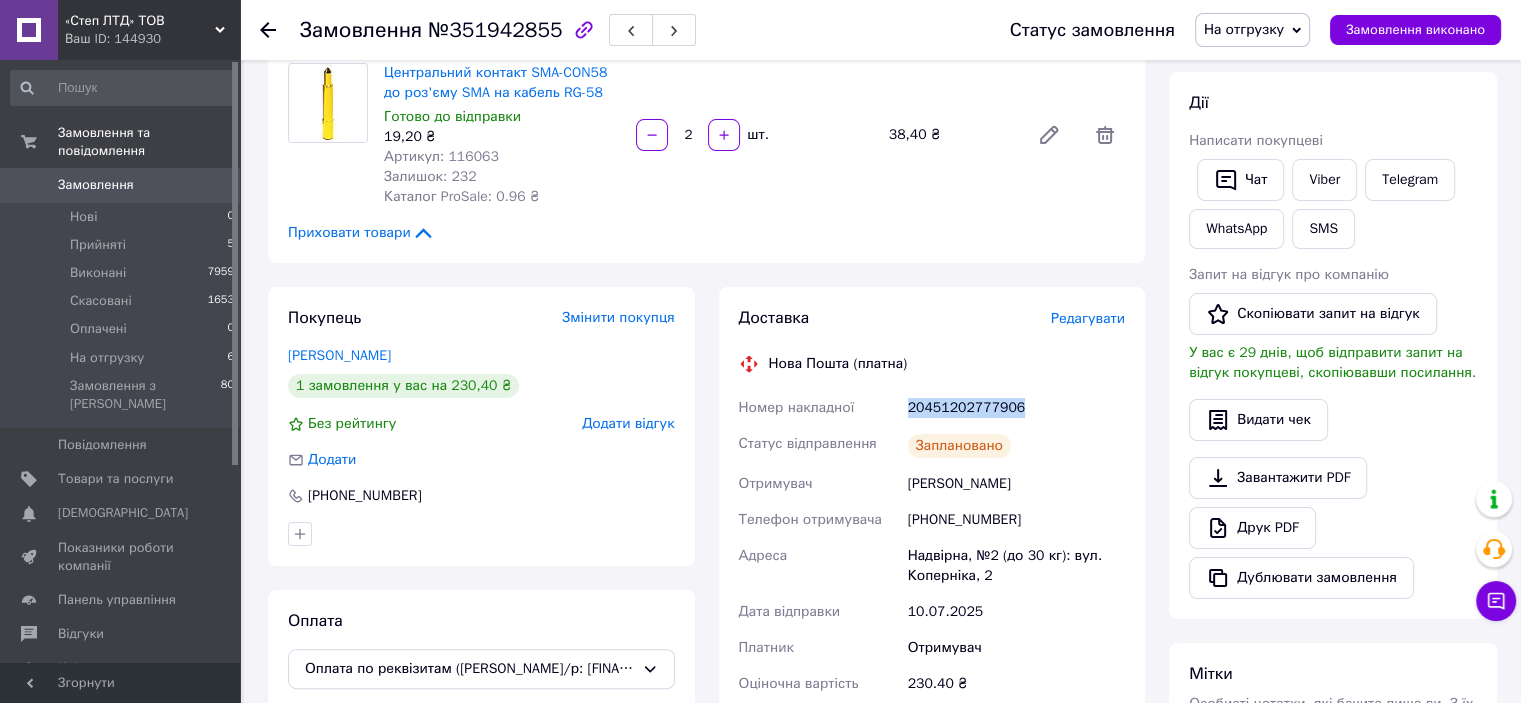 click on "20451202777906" at bounding box center (1016, 408) 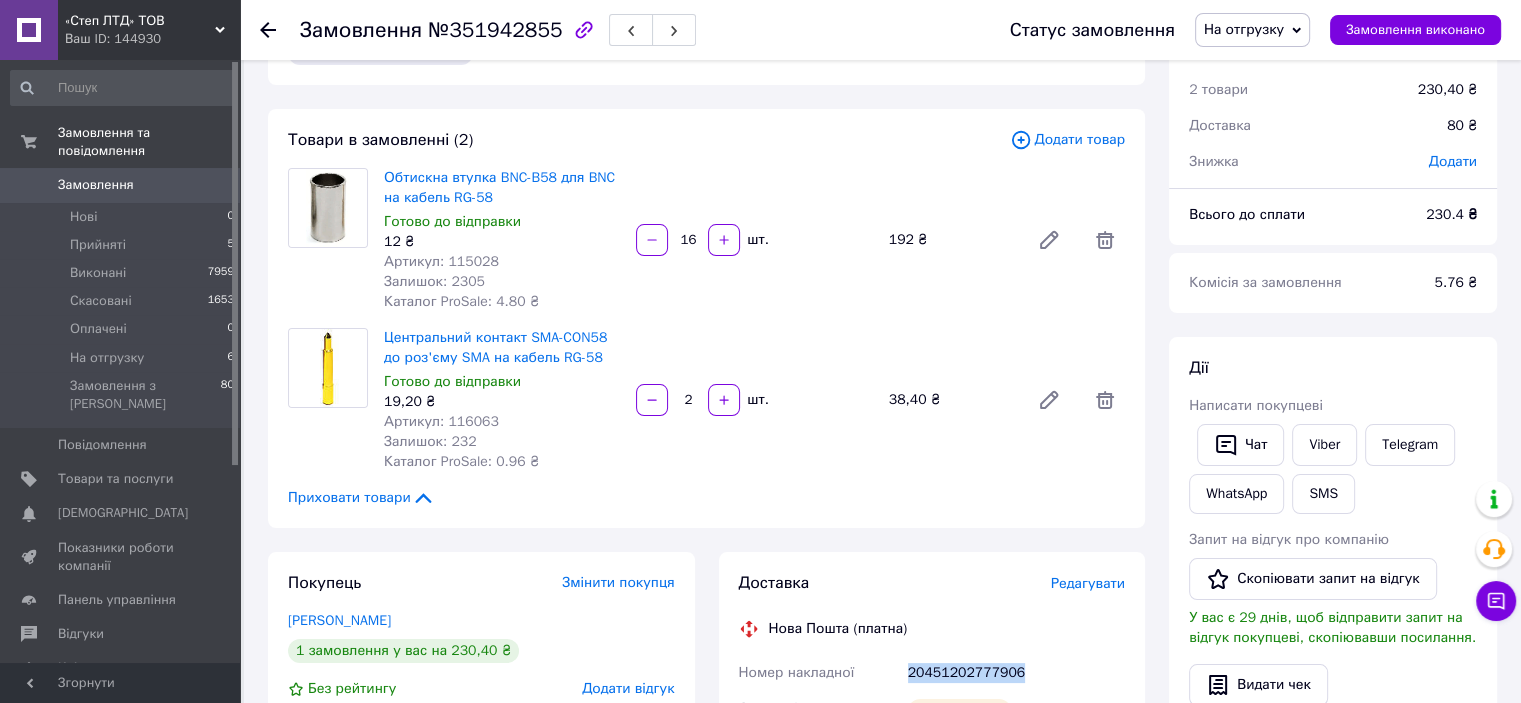 scroll, scrollTop: 28, scrollLeft: 0, axis: vertical 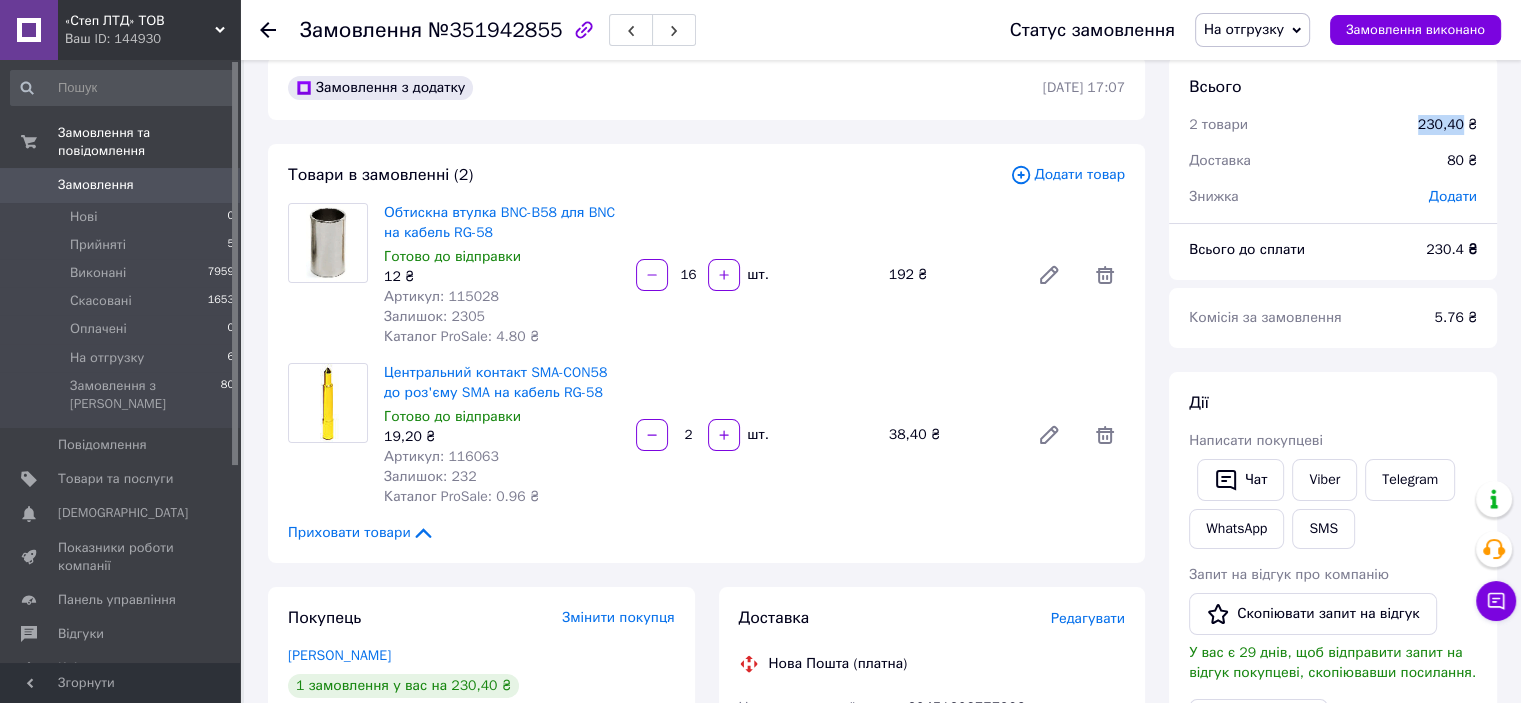 drag, startPoint x: 1464, startPoint y: 126, endPoint x: 1424, endPoint y: 125, distance: 40.012497 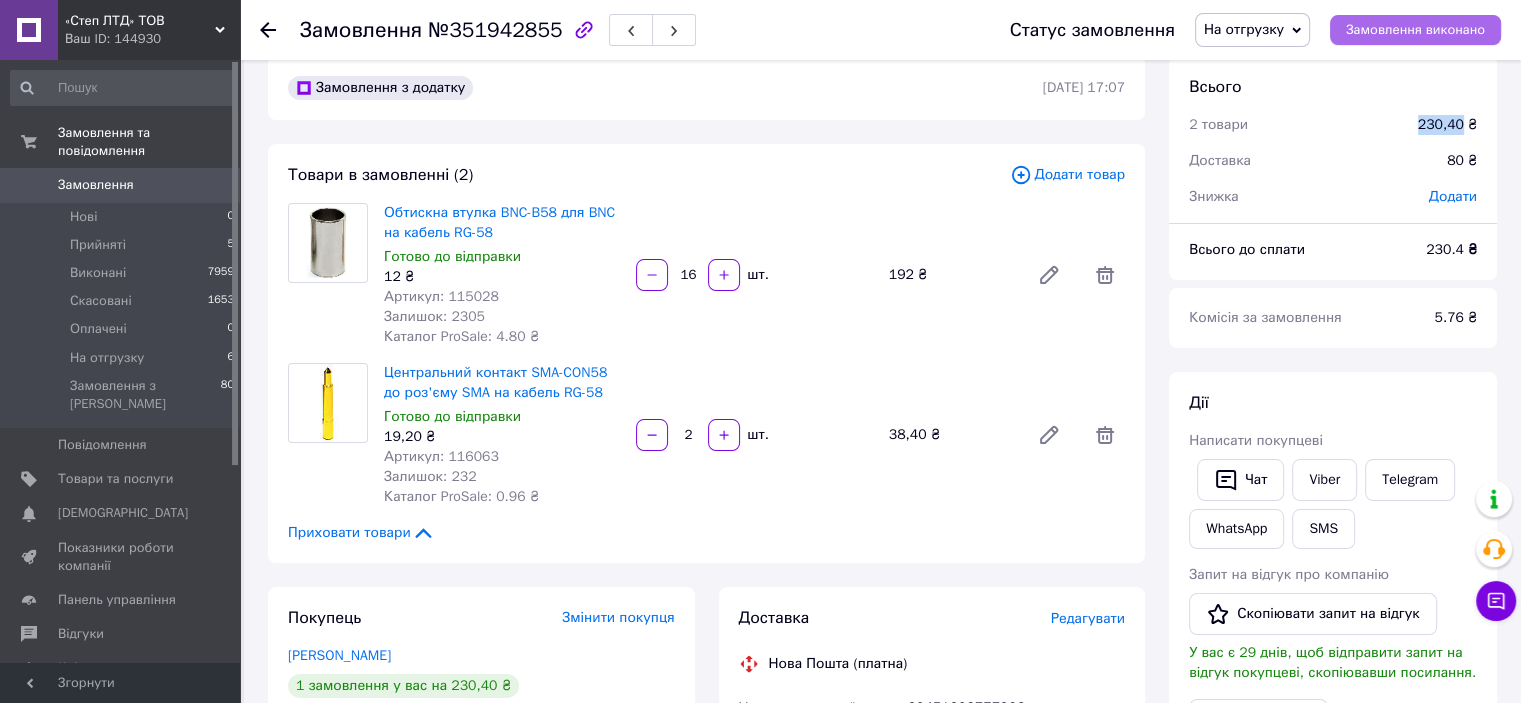 click on "Замовлення виконано" at bounding box center (1415, 30) 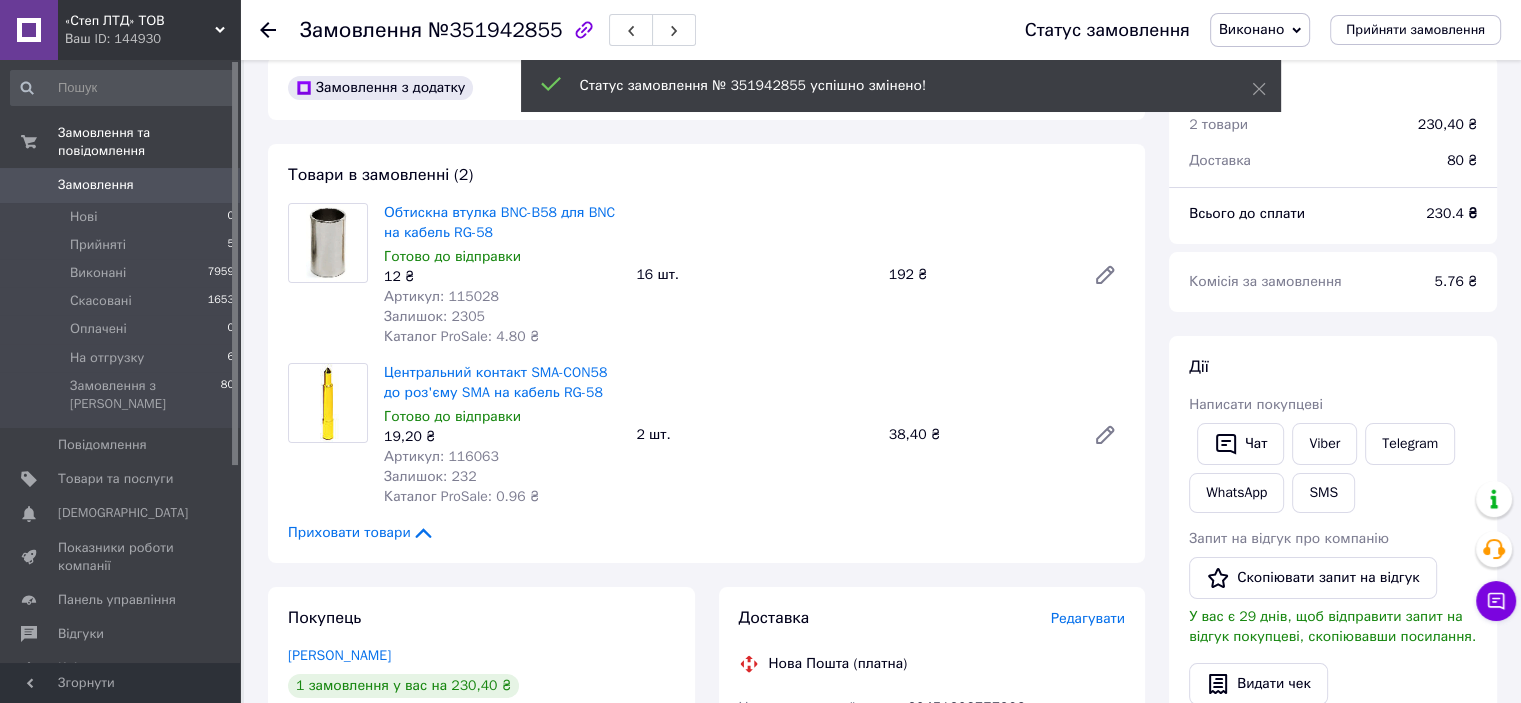 click 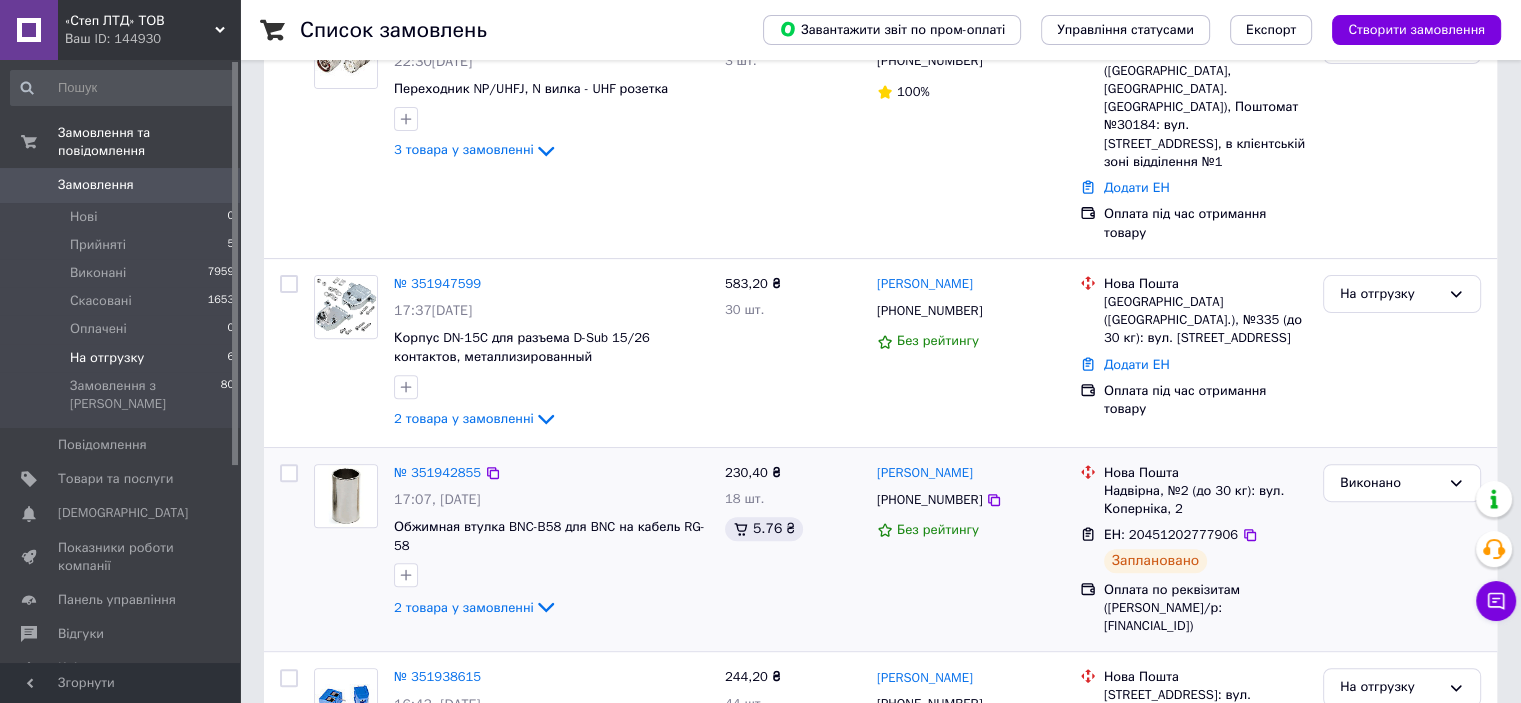 scroll, scrollTop: 690, scrollLeft: 0, axis: vertical 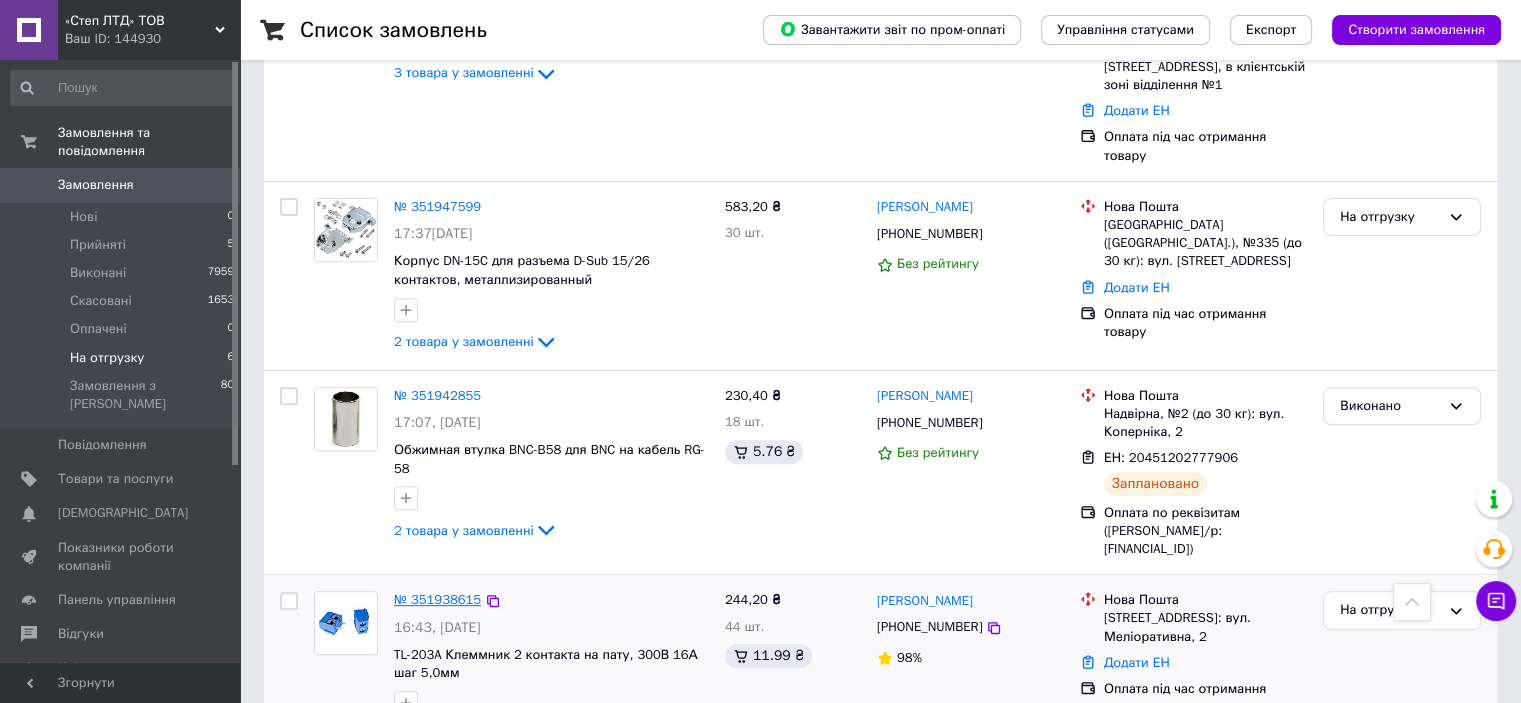 click on "№ 351938615" at bounding box center [437, 599] 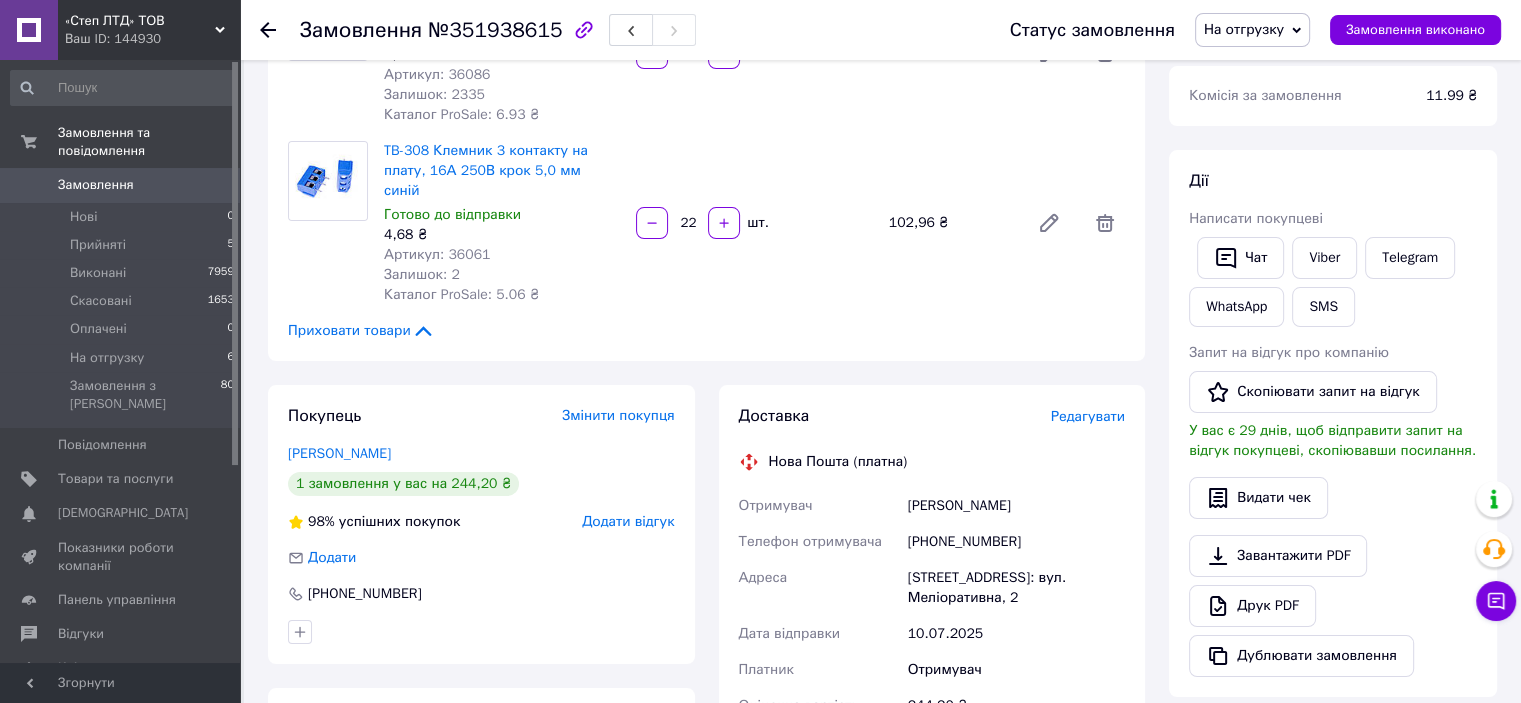 scroll, scrollTop: 50, scrollLeft: 0, axis: vertical 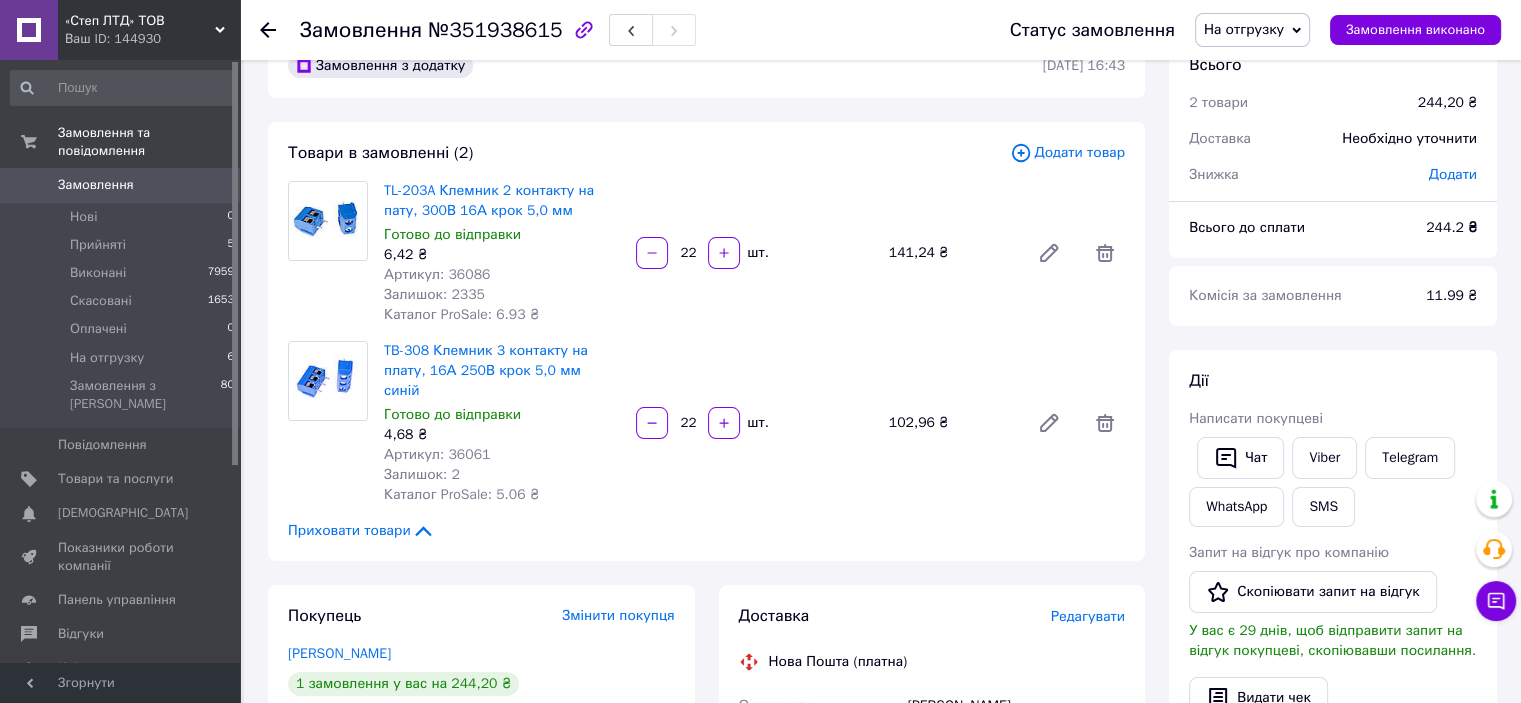 click on "Артикул: 36086" at bounding box center (437, 274) 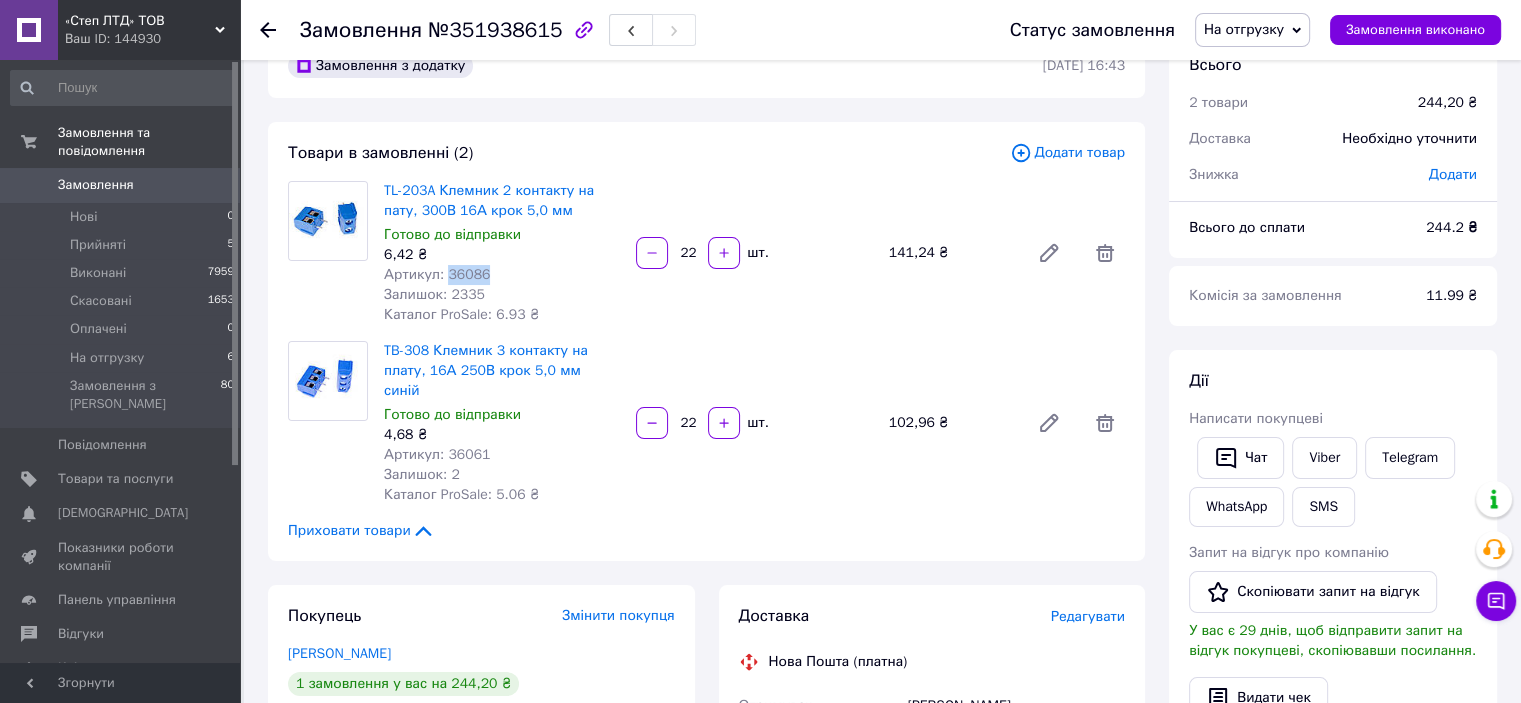 click on "Артикул: 36086" at bounding box center [437, 274] 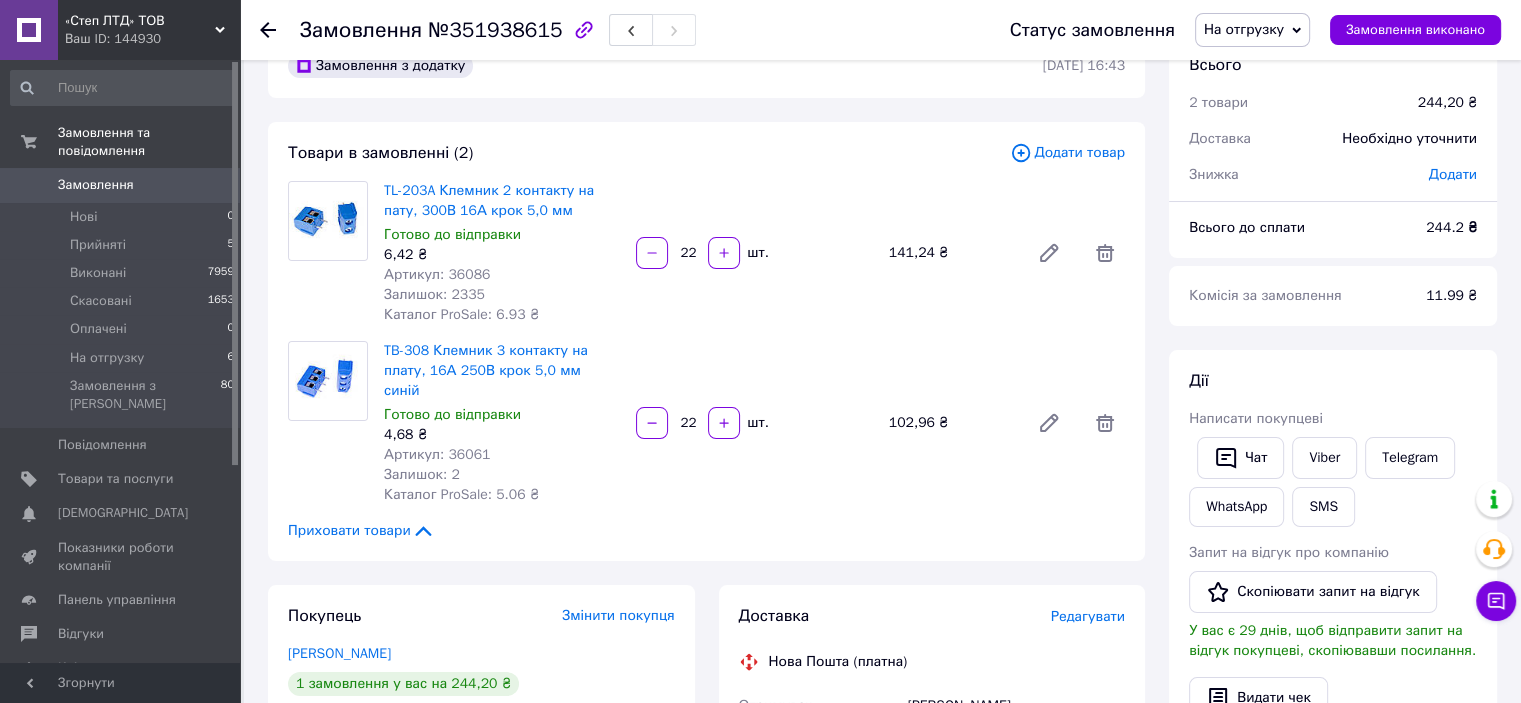 click on "Артикул: 36061" at bounding box center (437, 454) 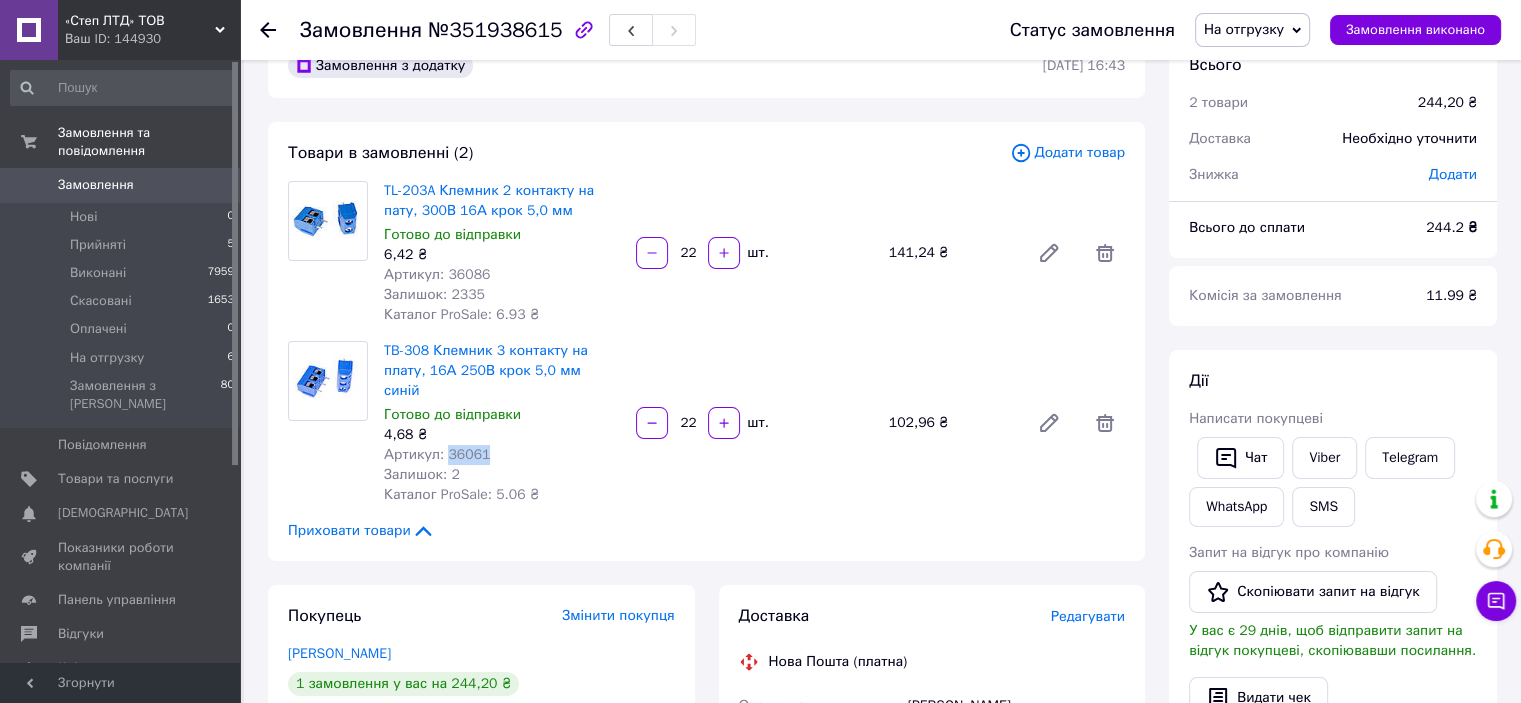 click on "Артикул: 36061" at bounding box center (437, 454) 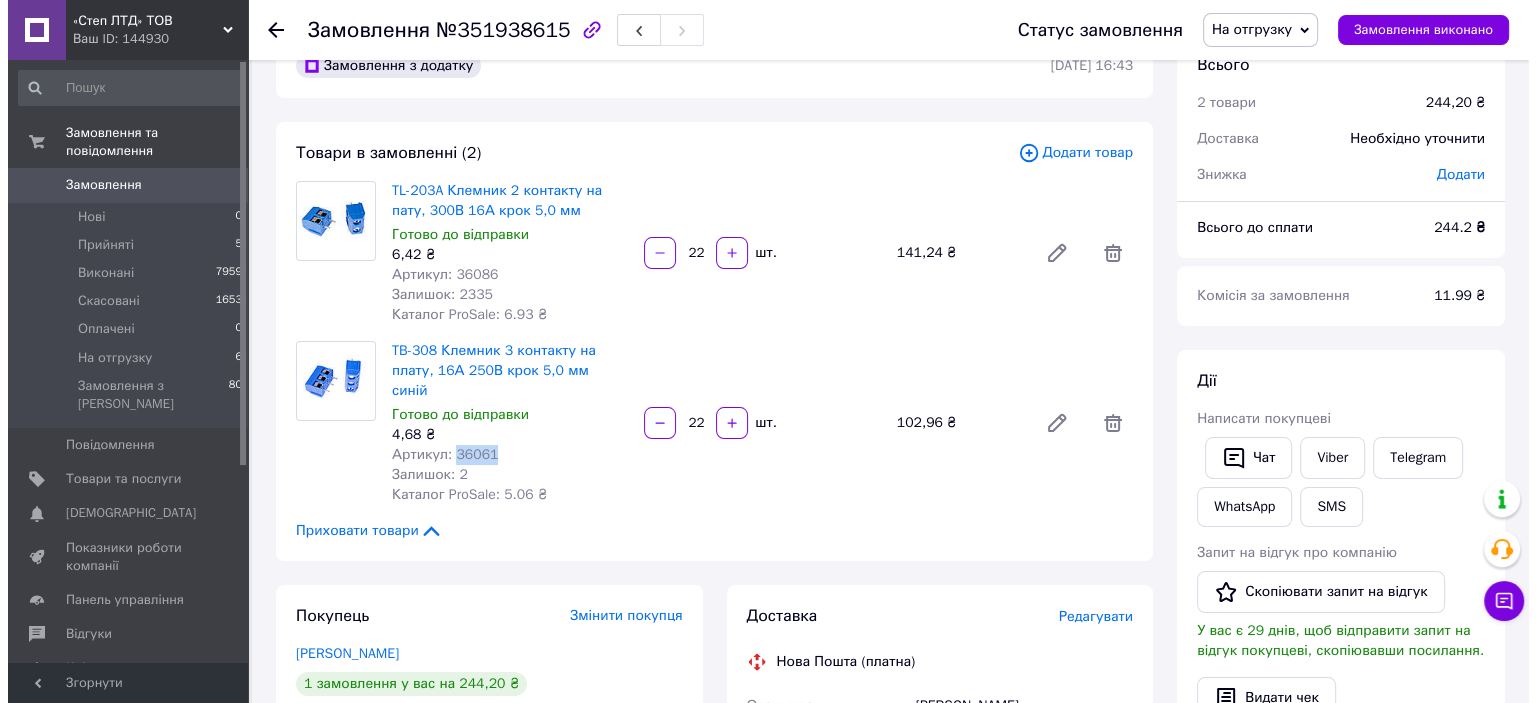 scroll, scrollTop: 250, scrollLeft: 0, axis: vertical 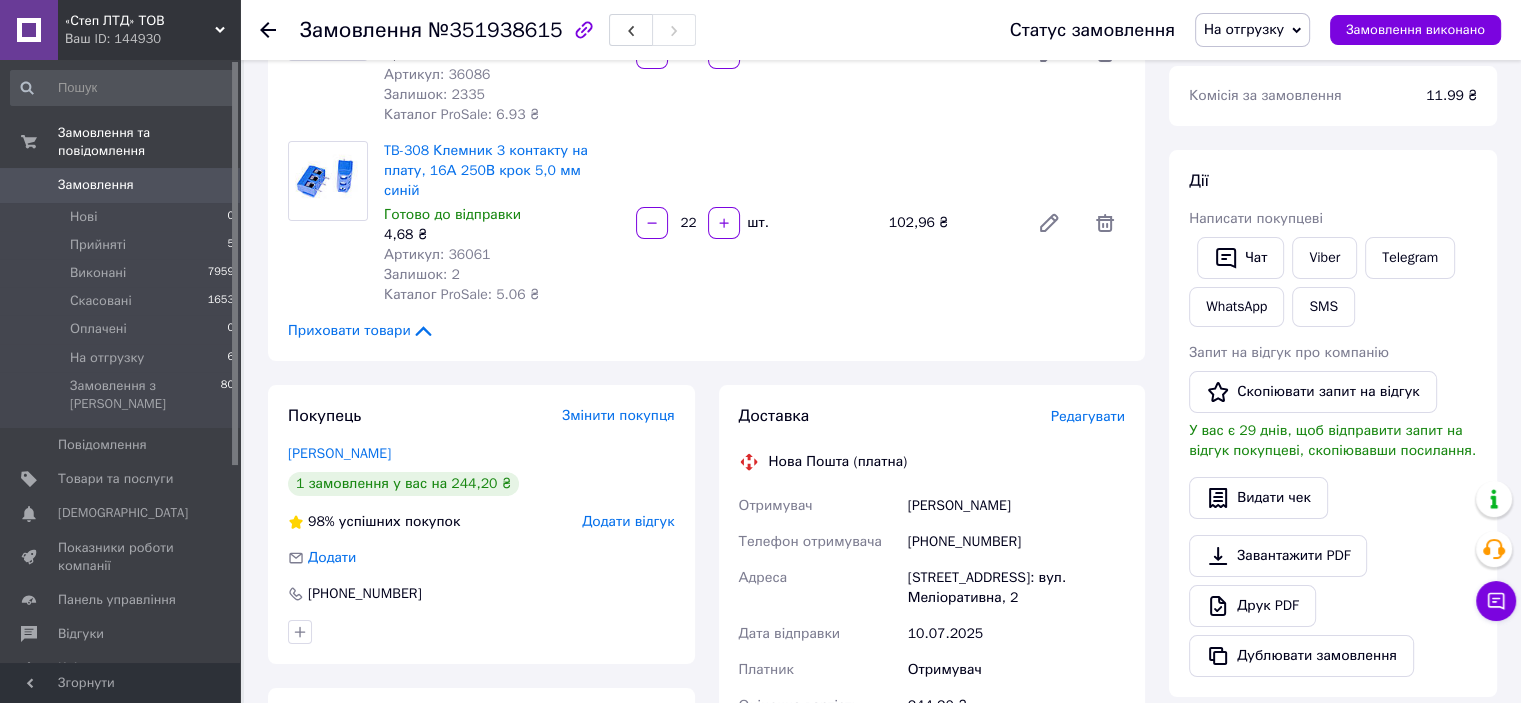 click on "Редагувати" at bounding box center [1088, 416] 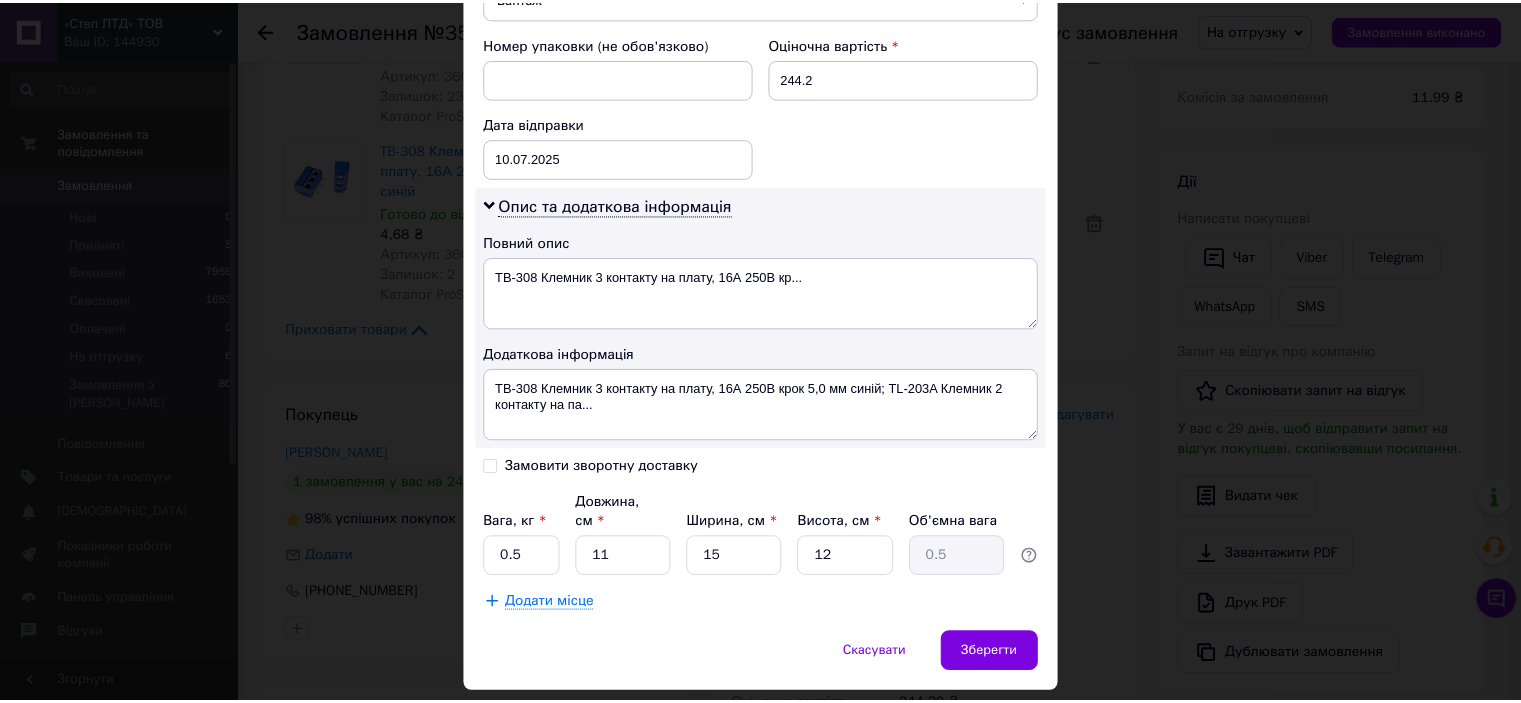 scroll, scrollTop: 898, scrollLeft: 0, axis: vertical 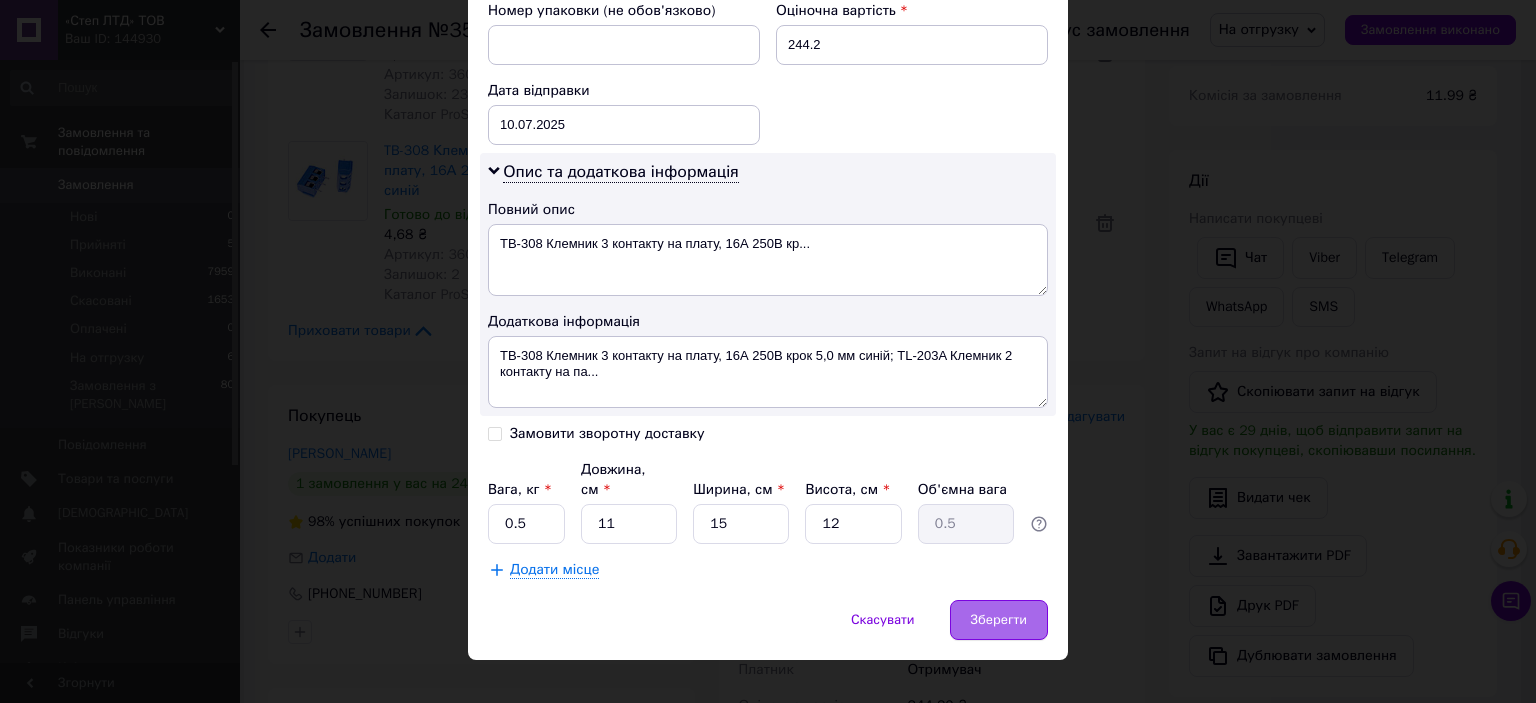 click on "Зберегти" at bounding box center (999, 620) 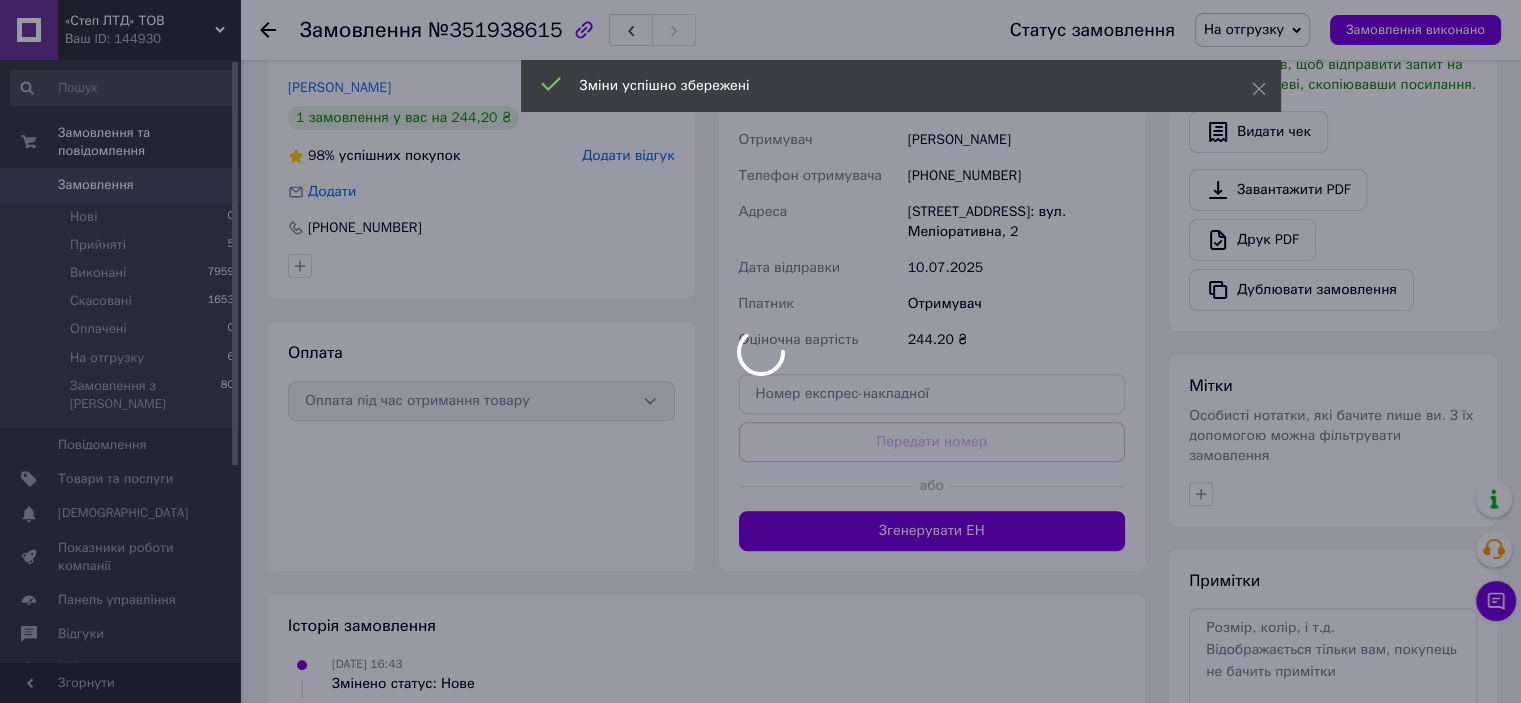 scroll, scrollTop: 650, scrollLeft: 0, axis: vertical 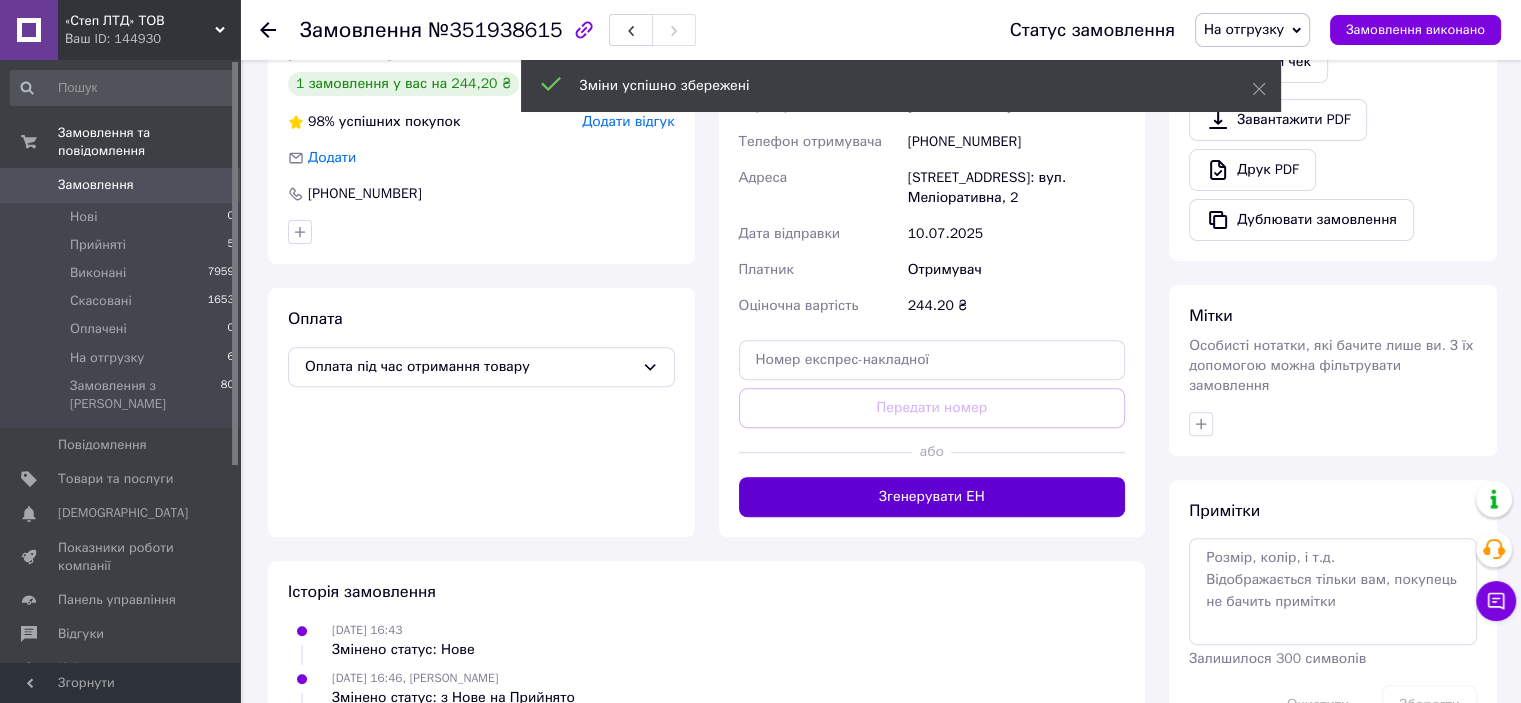 click on "Згенерувати ЕН" at bounding box center (932, 497) 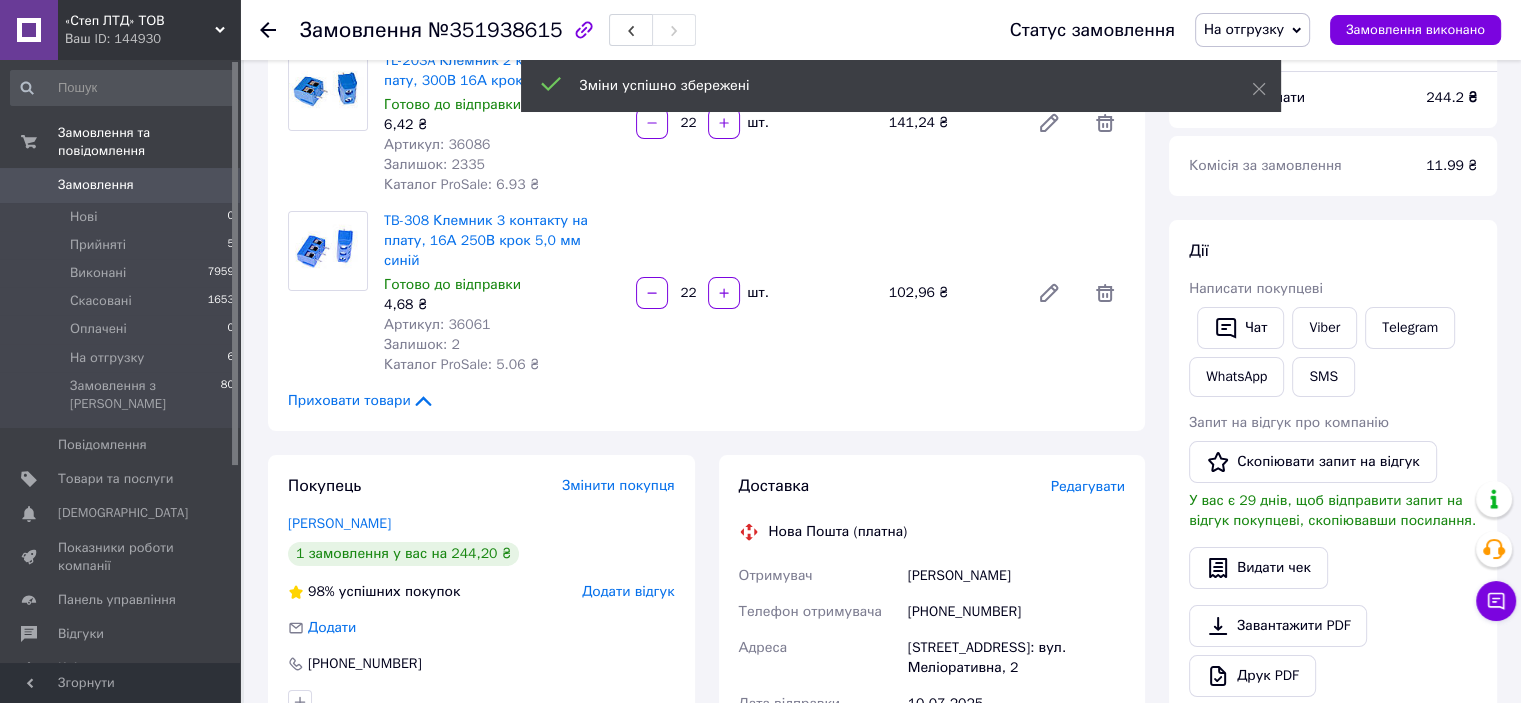 scroll, scrollTop: 150, scrollLeft: 0, axis: vertical 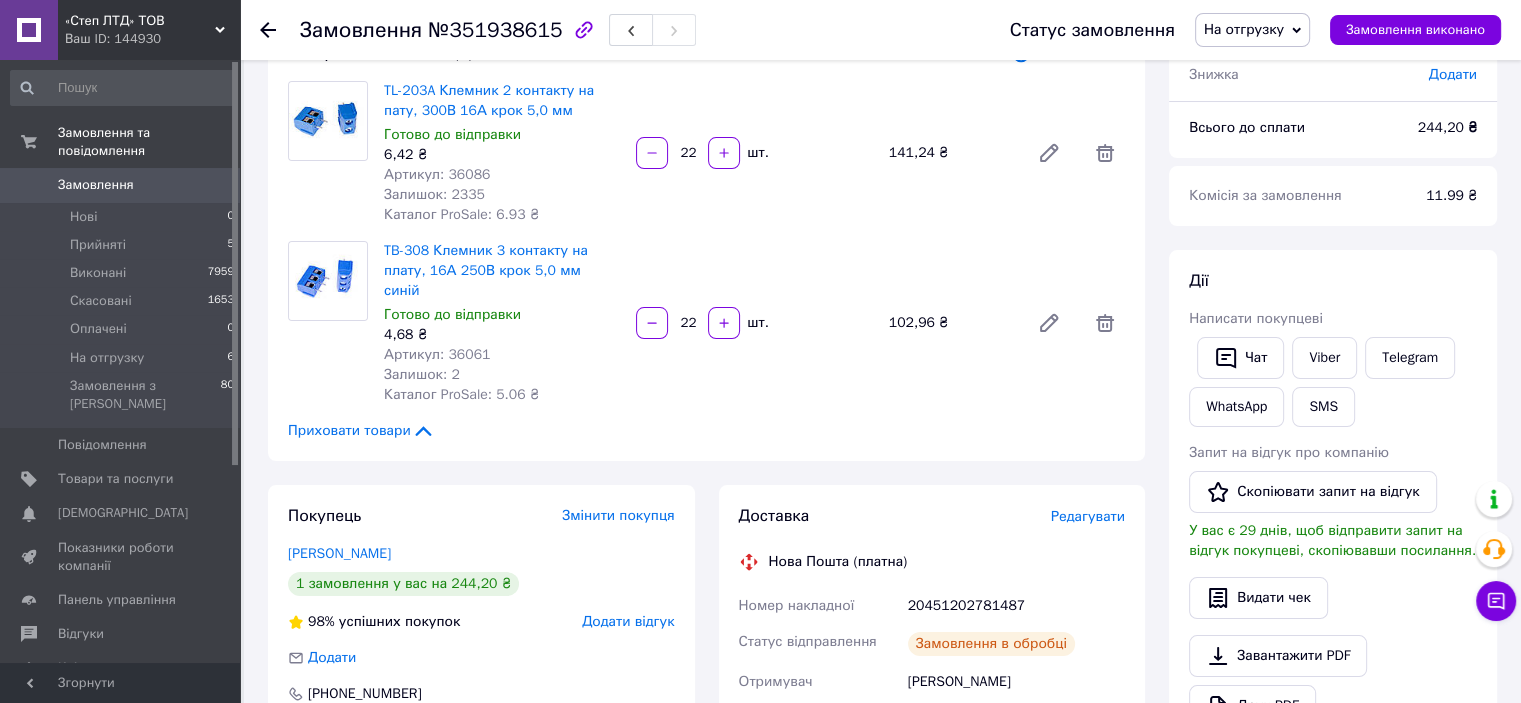 click on "20451202781487" at bounding box center (1016, 606) 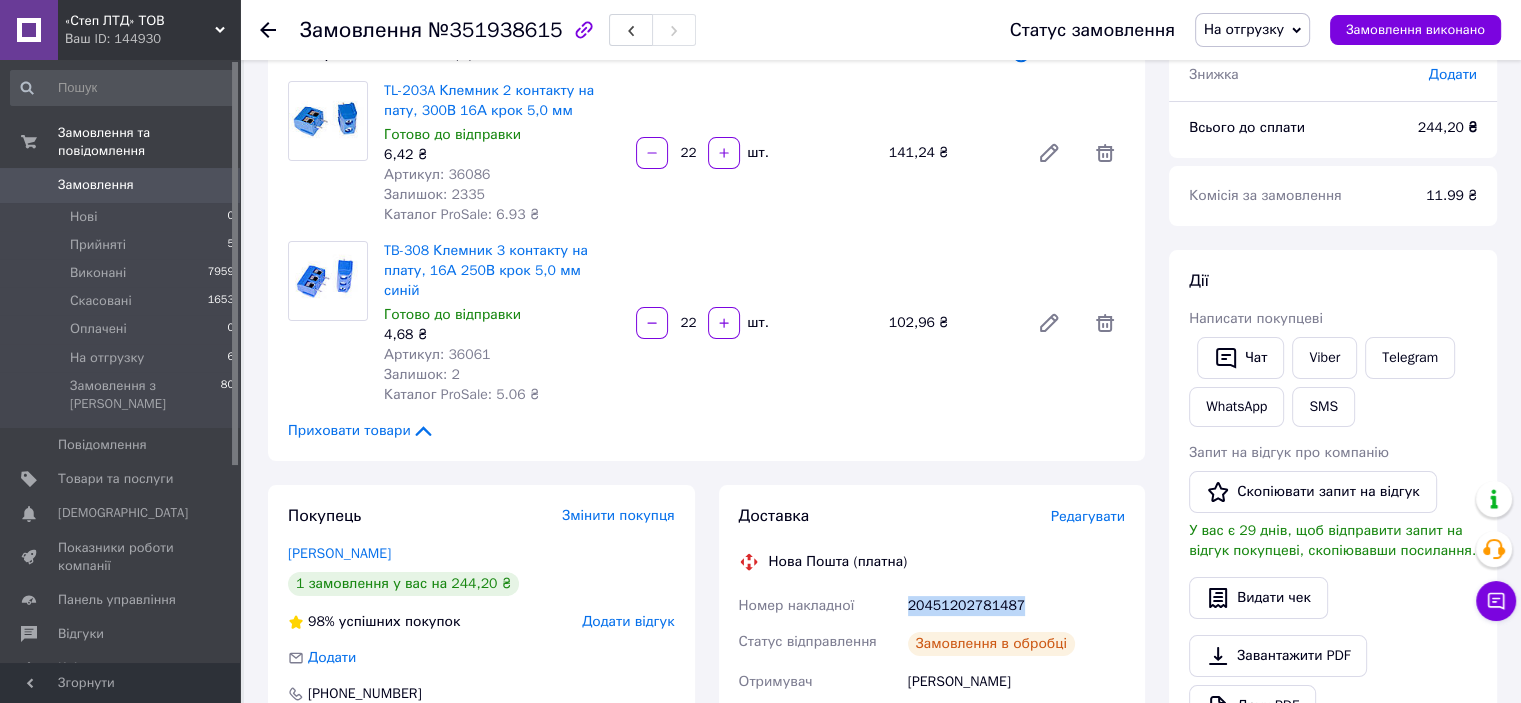 click on "20451202781487" at bounding box center [1016, 606] 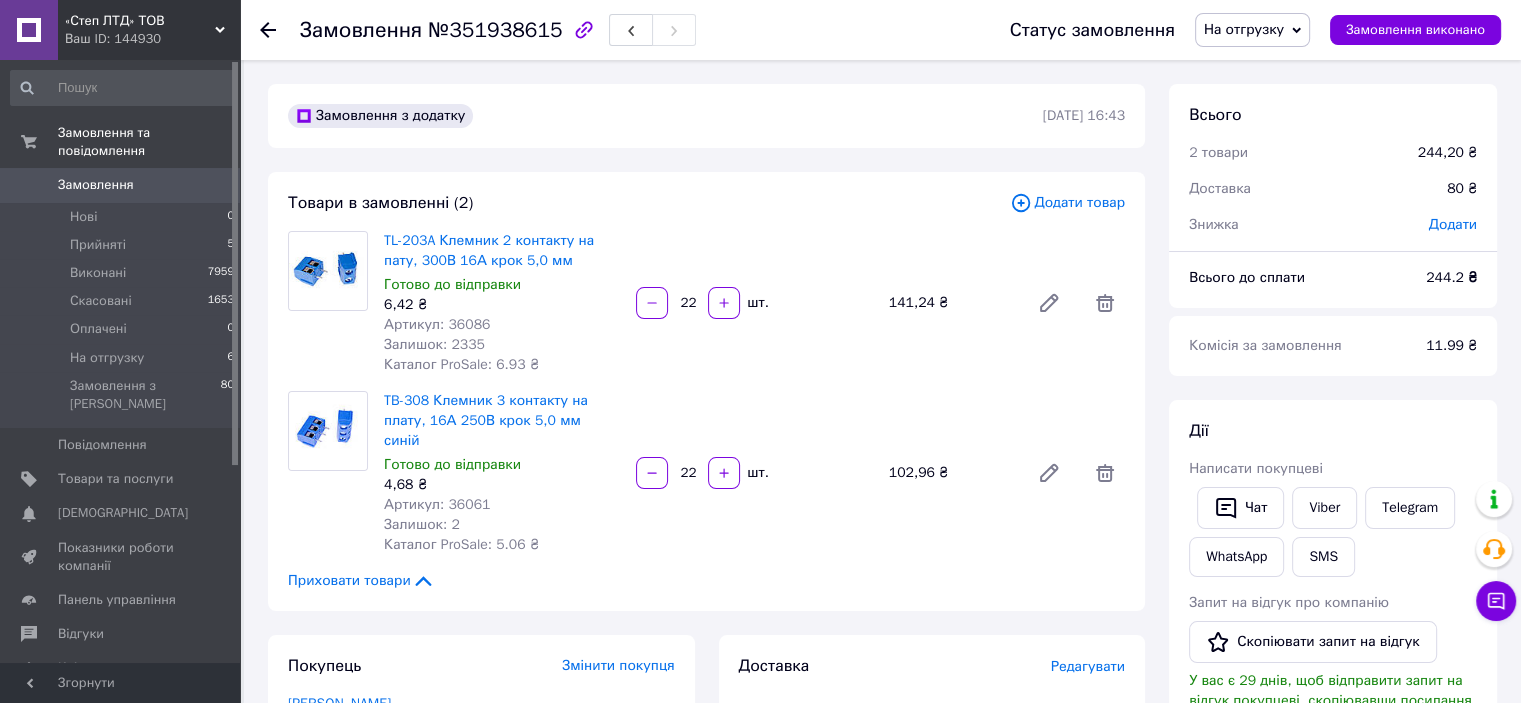 scroll, scrollTop: 100, scrollLeft: 0, axis: vertical 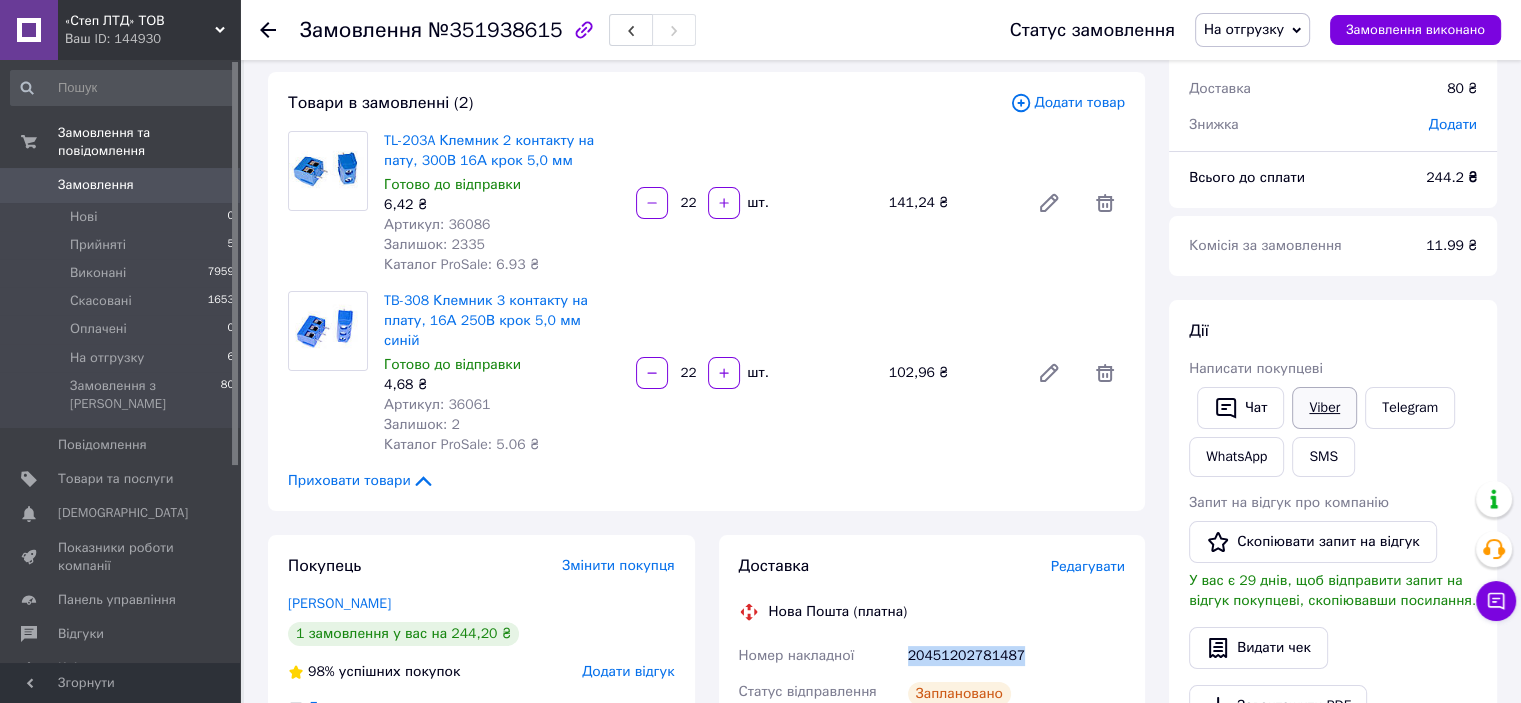 click on "Viber" at bounding box center [1324, 408] 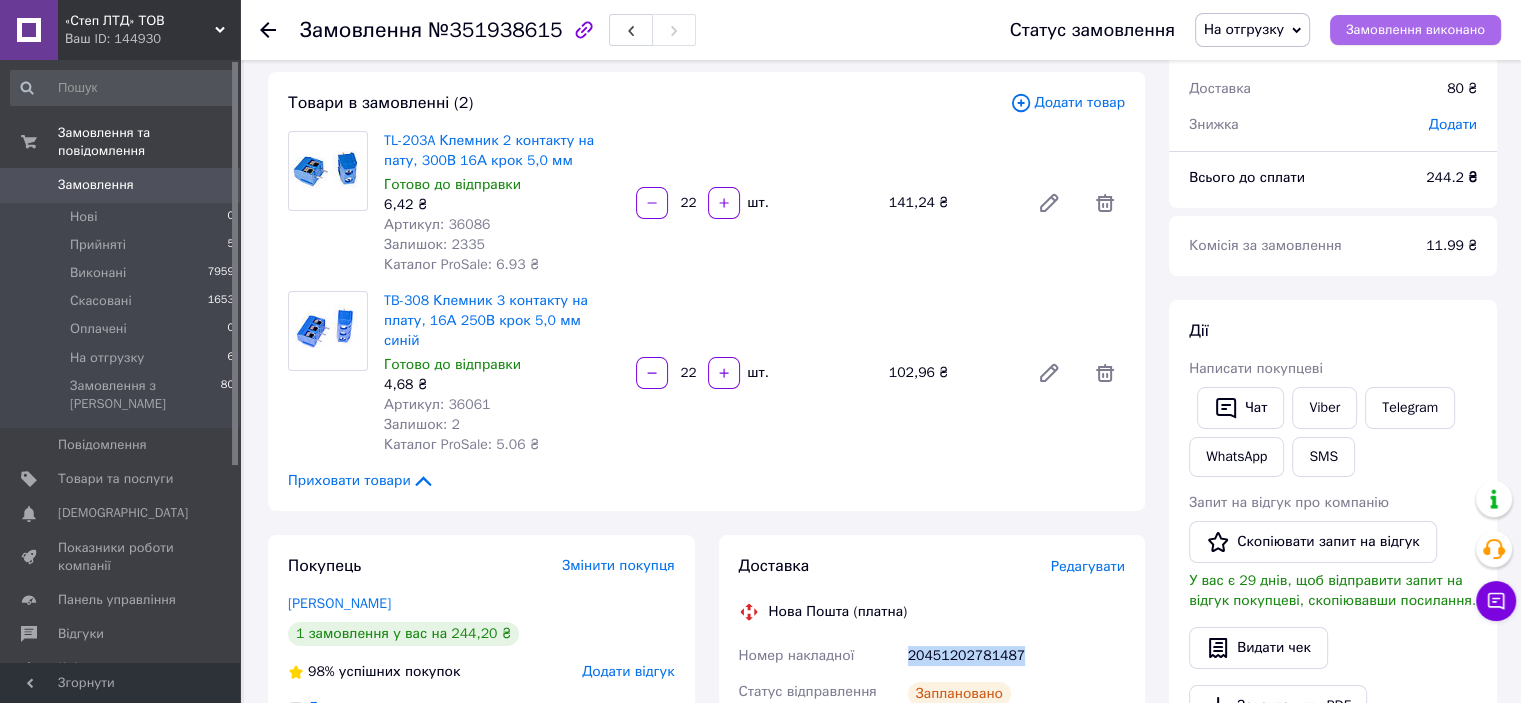 click on "Замовлення виконано" at bounding box center [1415, 30] 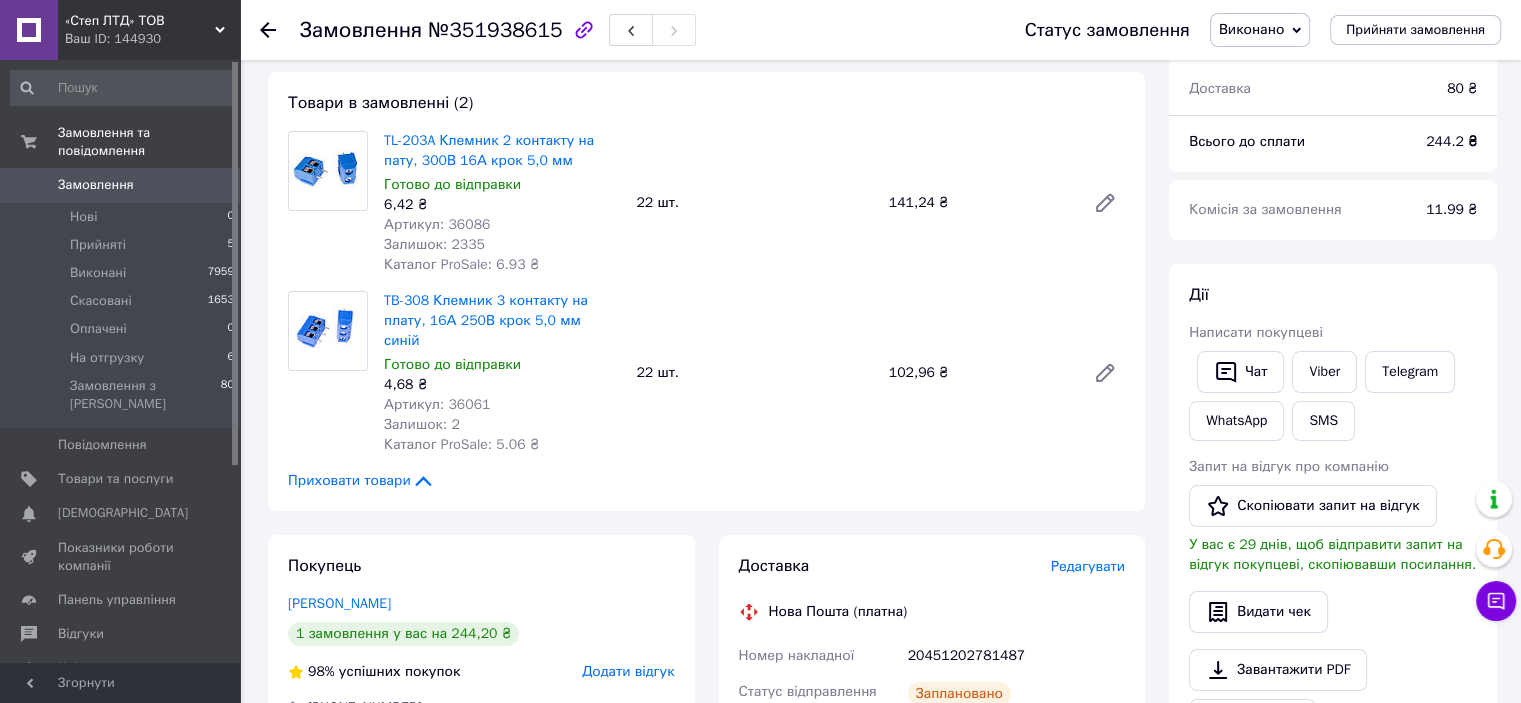 click 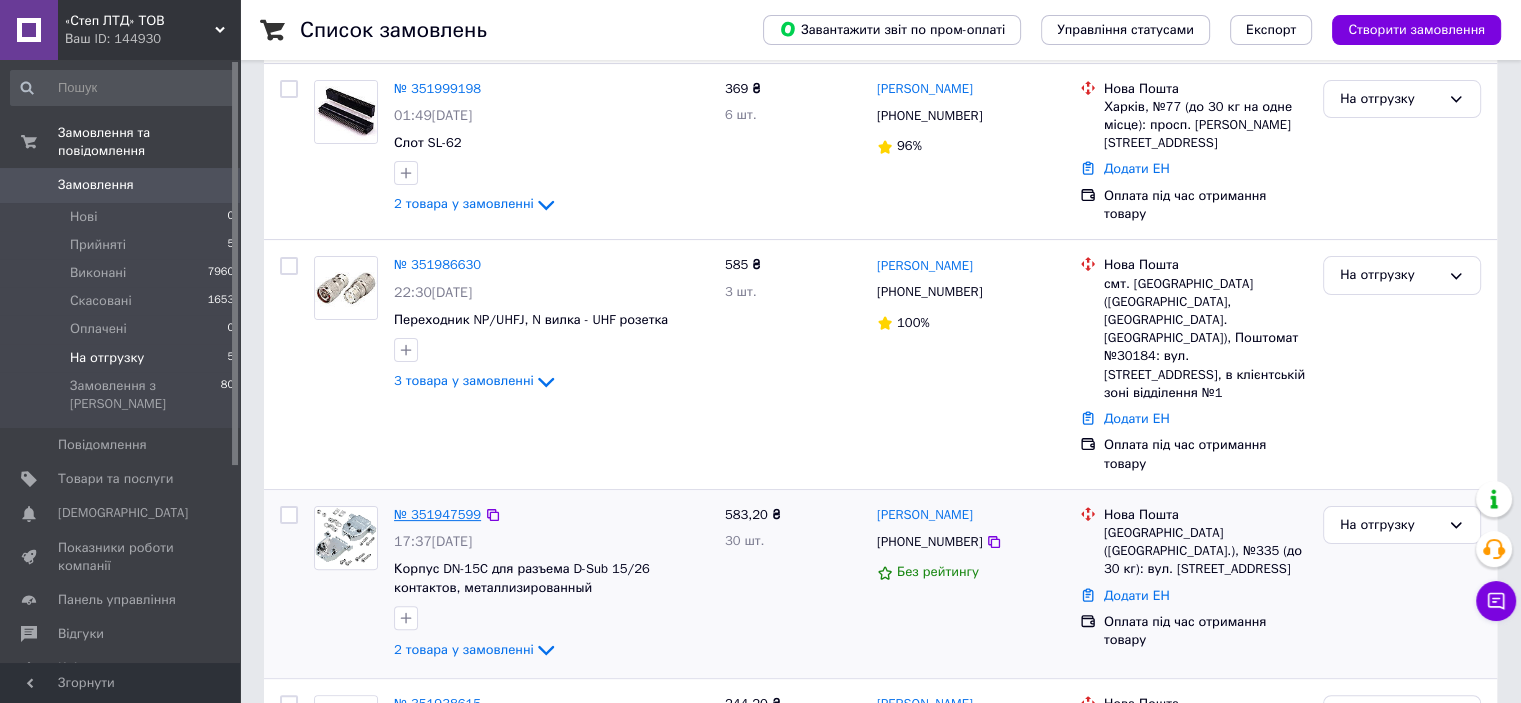 scroll, scrollTop: 385, scrollLeft: 0, axis: vertical 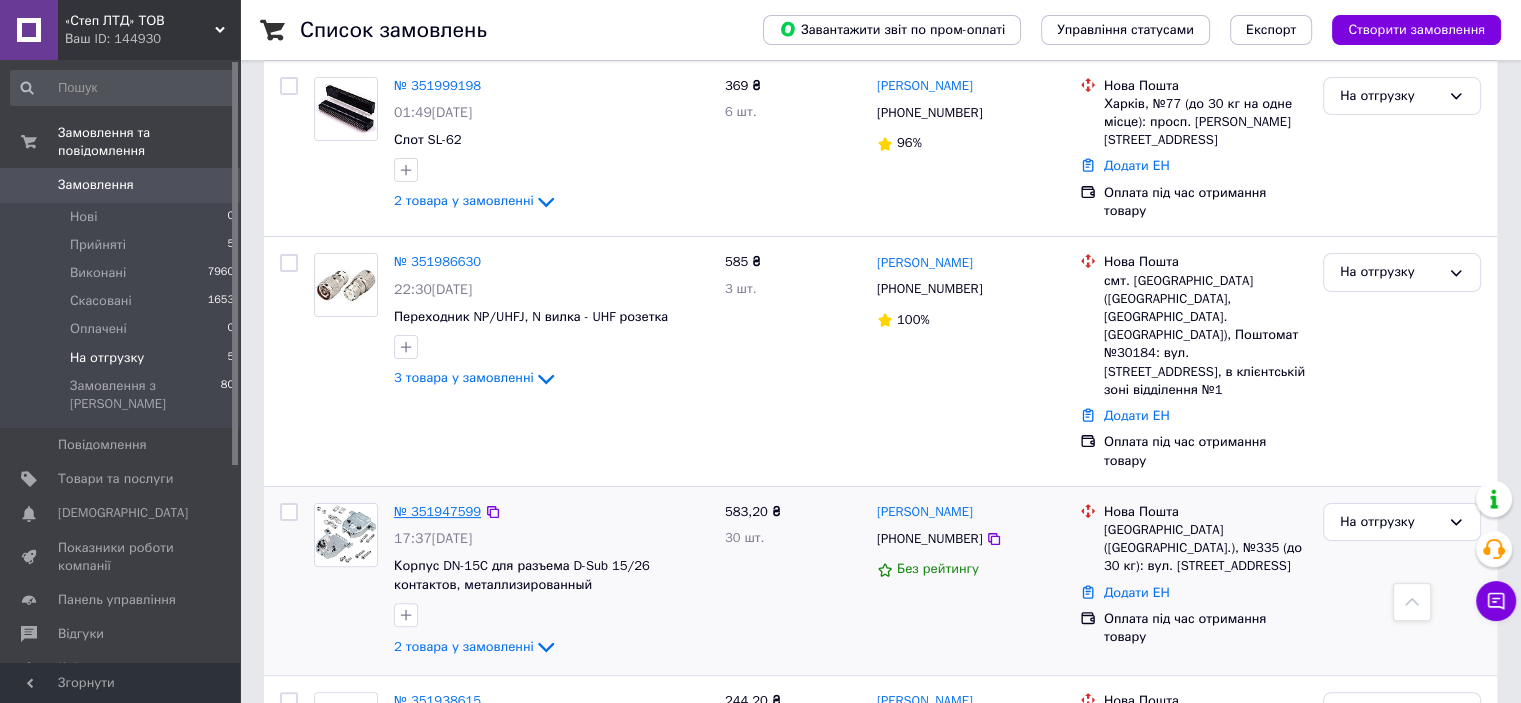 click on "№ 351947599" at bounding box center (437, 511) 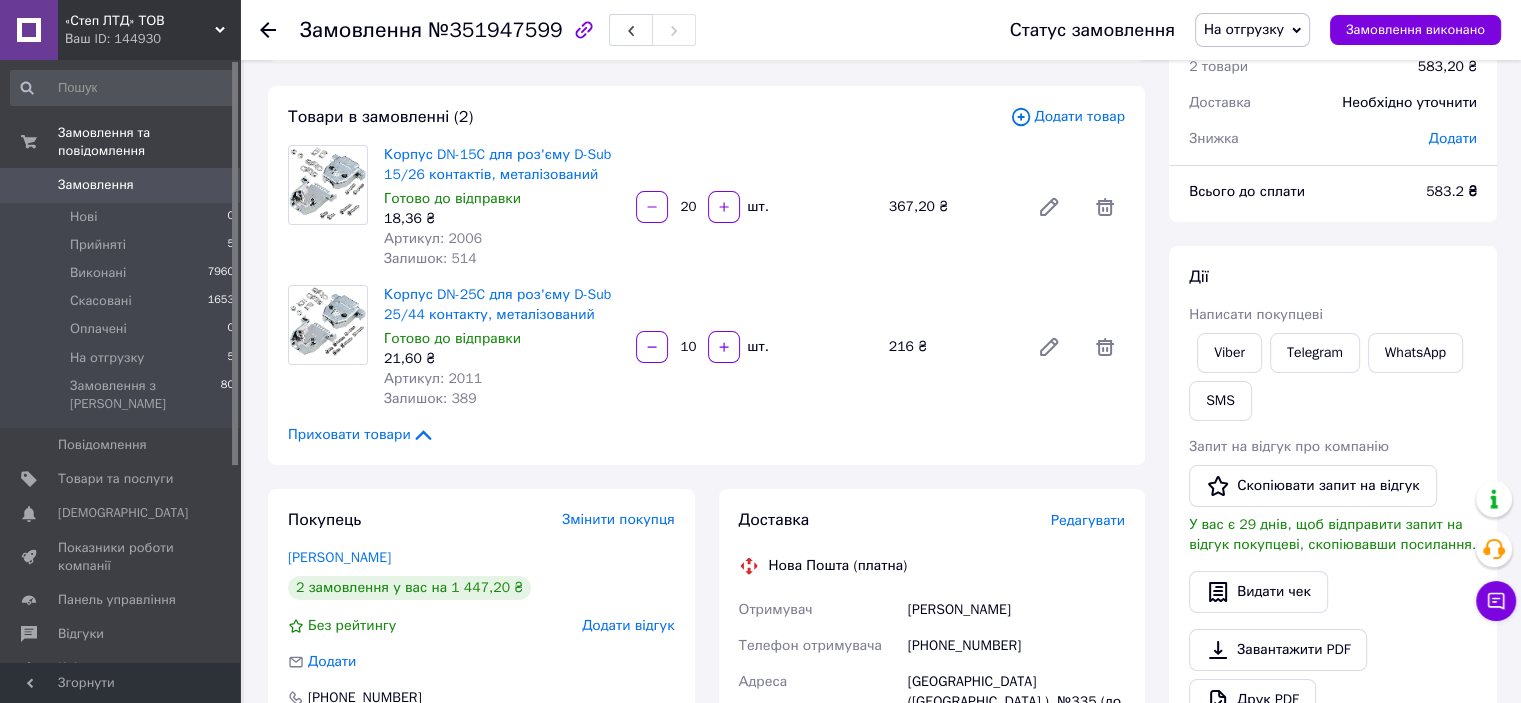 scroll, scrollTop: 85, scrollLeft: 0, axis: vertical 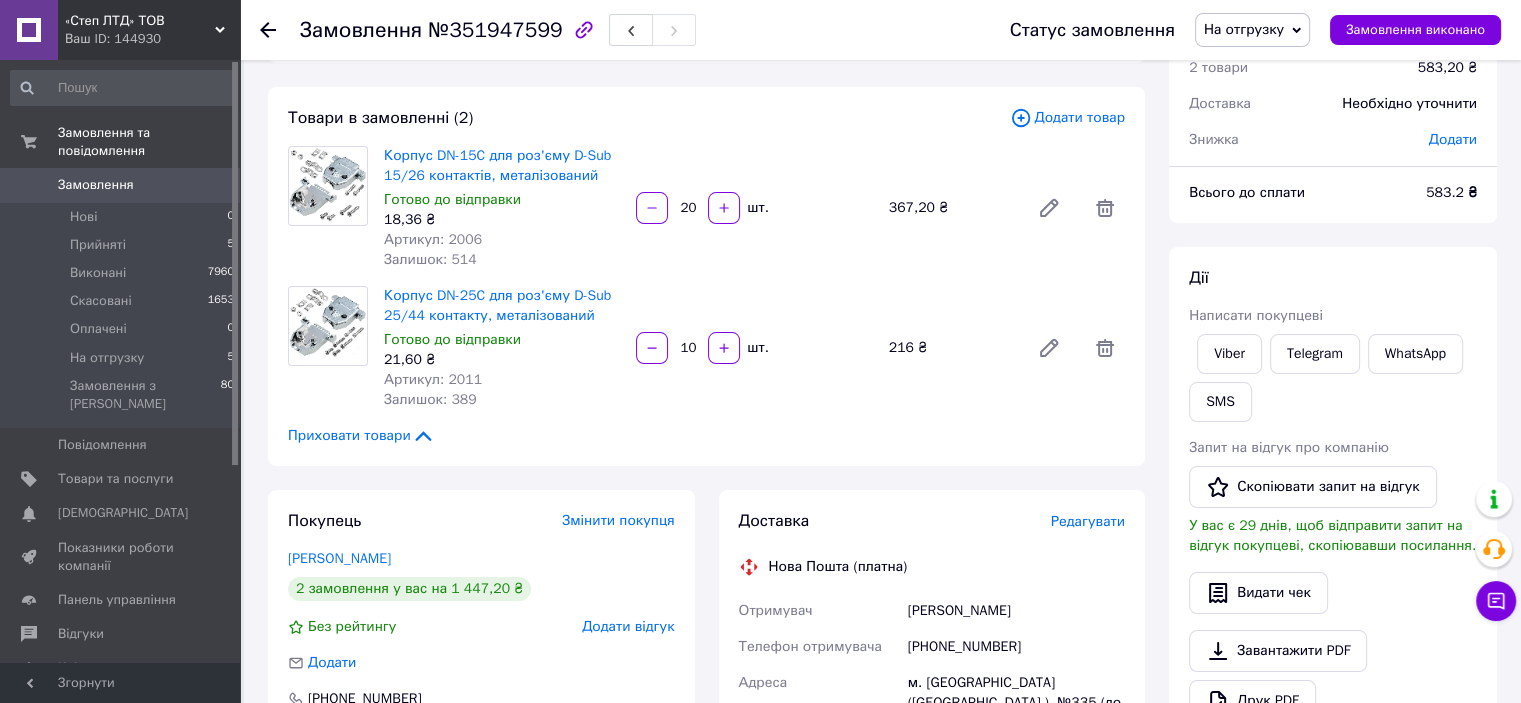 click on "Артикул: 2006" at bounding box center [433, 239] 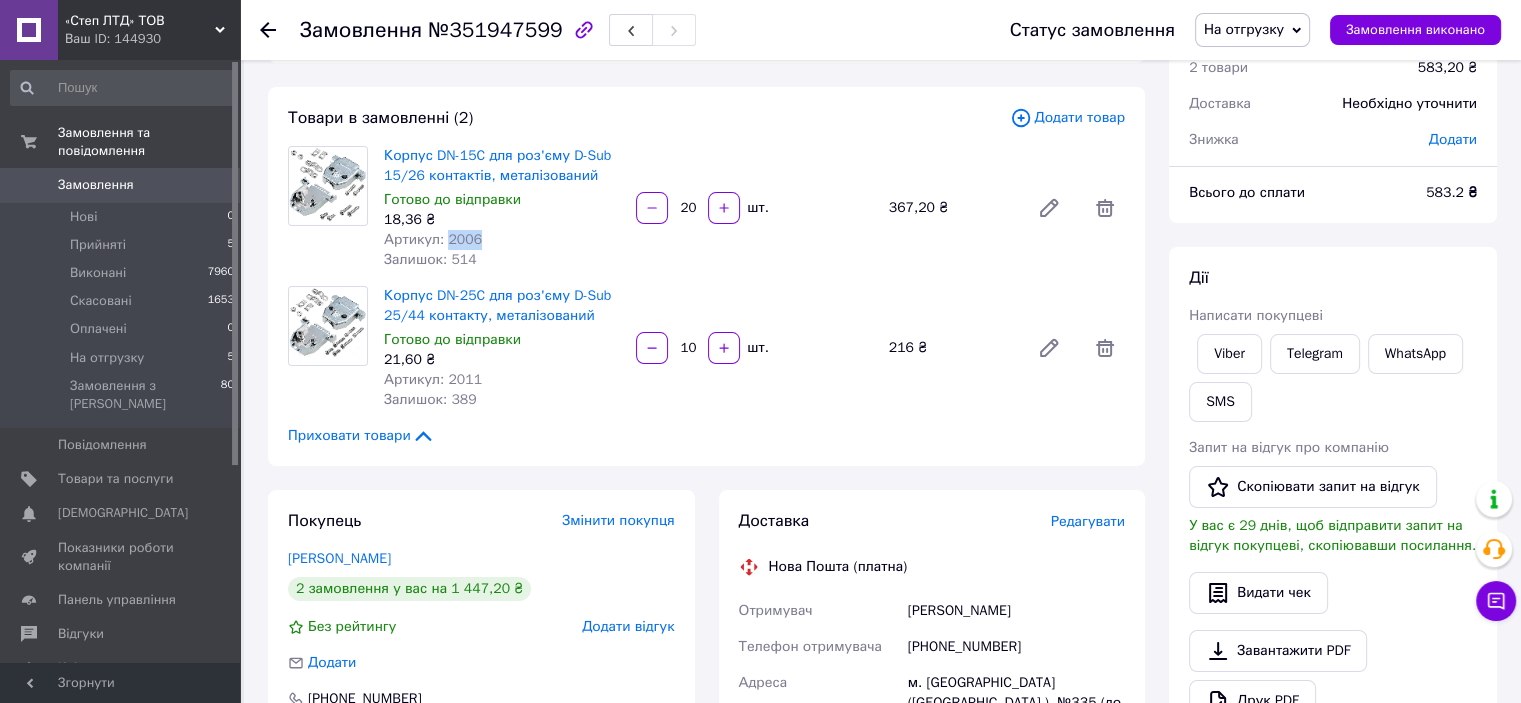 click on "Артикул: 2006" at bounding box center (433, 239) 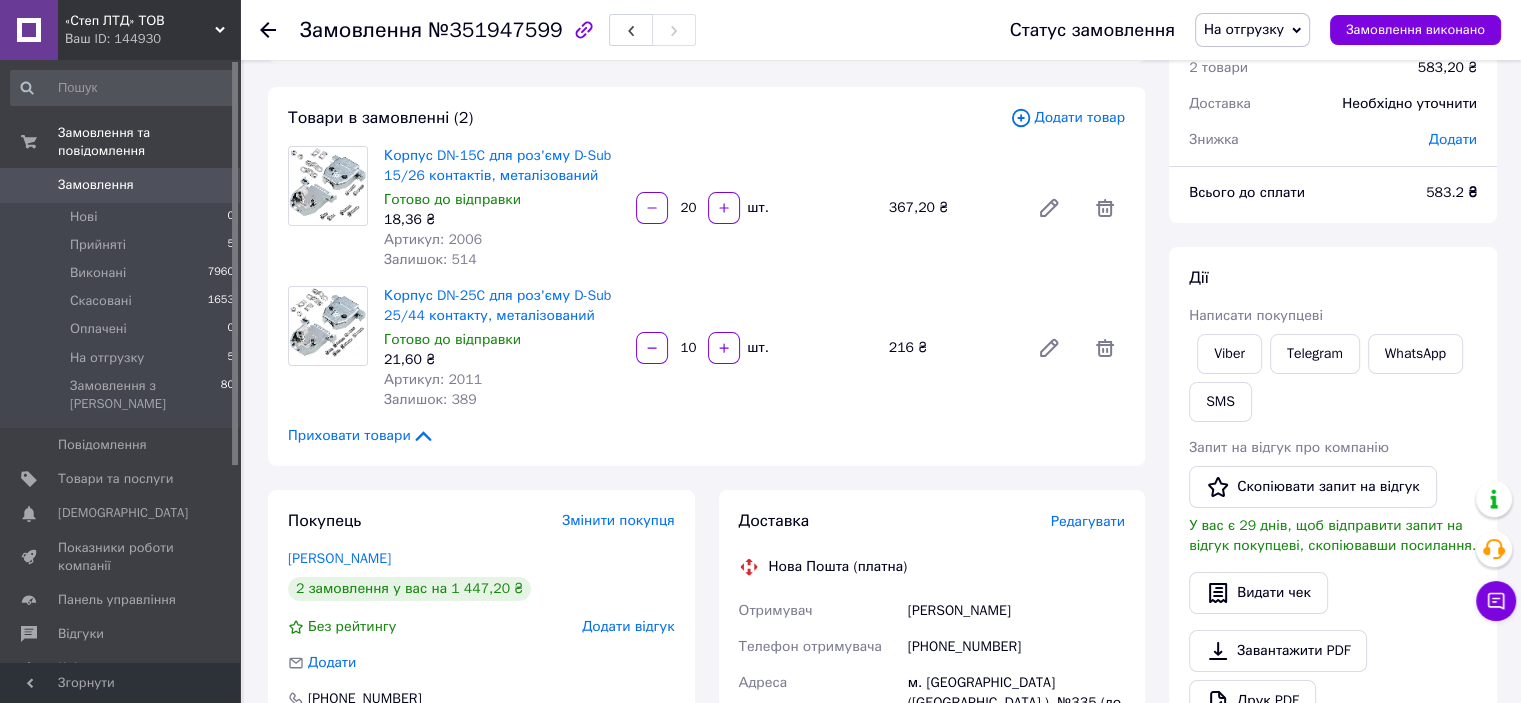 click on "Артикул: 2011" at bounding box center (433, 379) 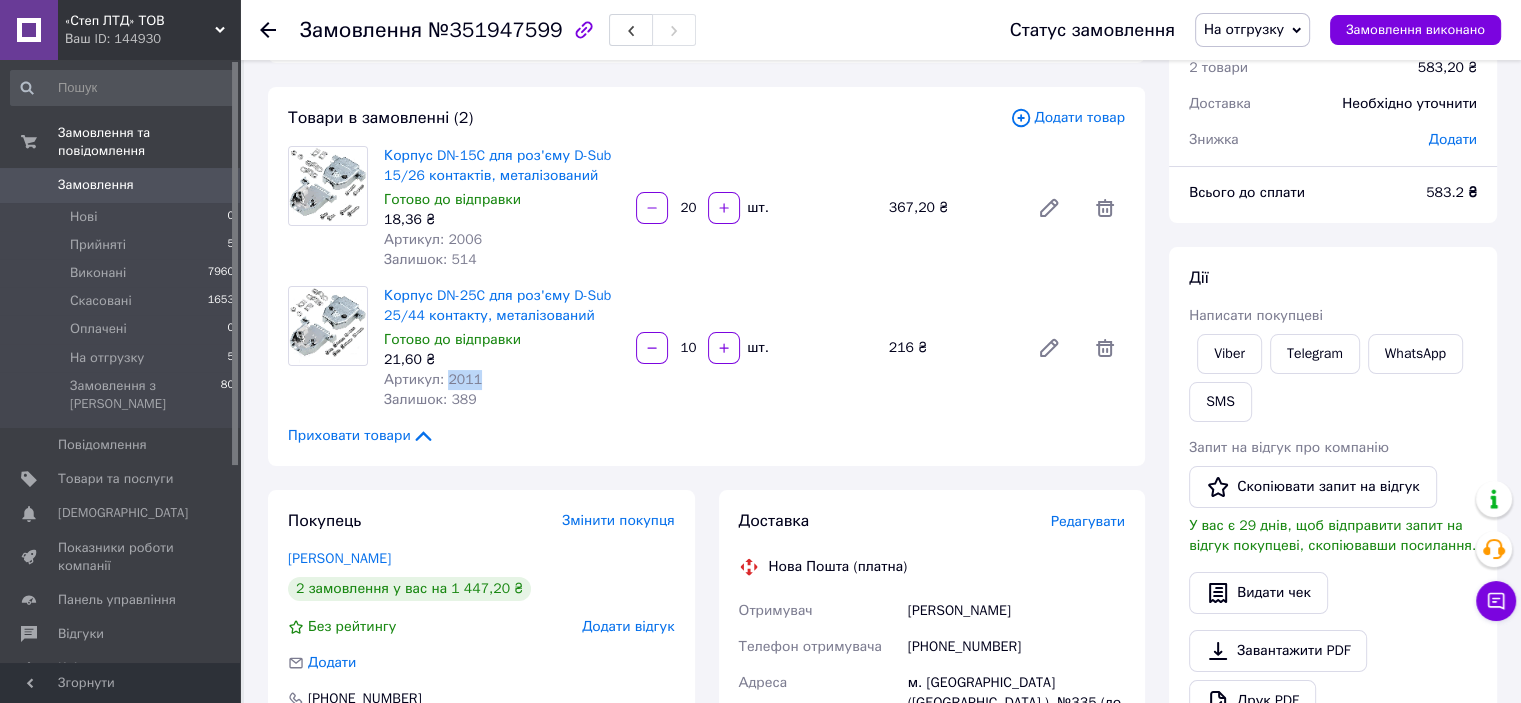 click on "Артикул: 2011" at bounding box center (433, 379) 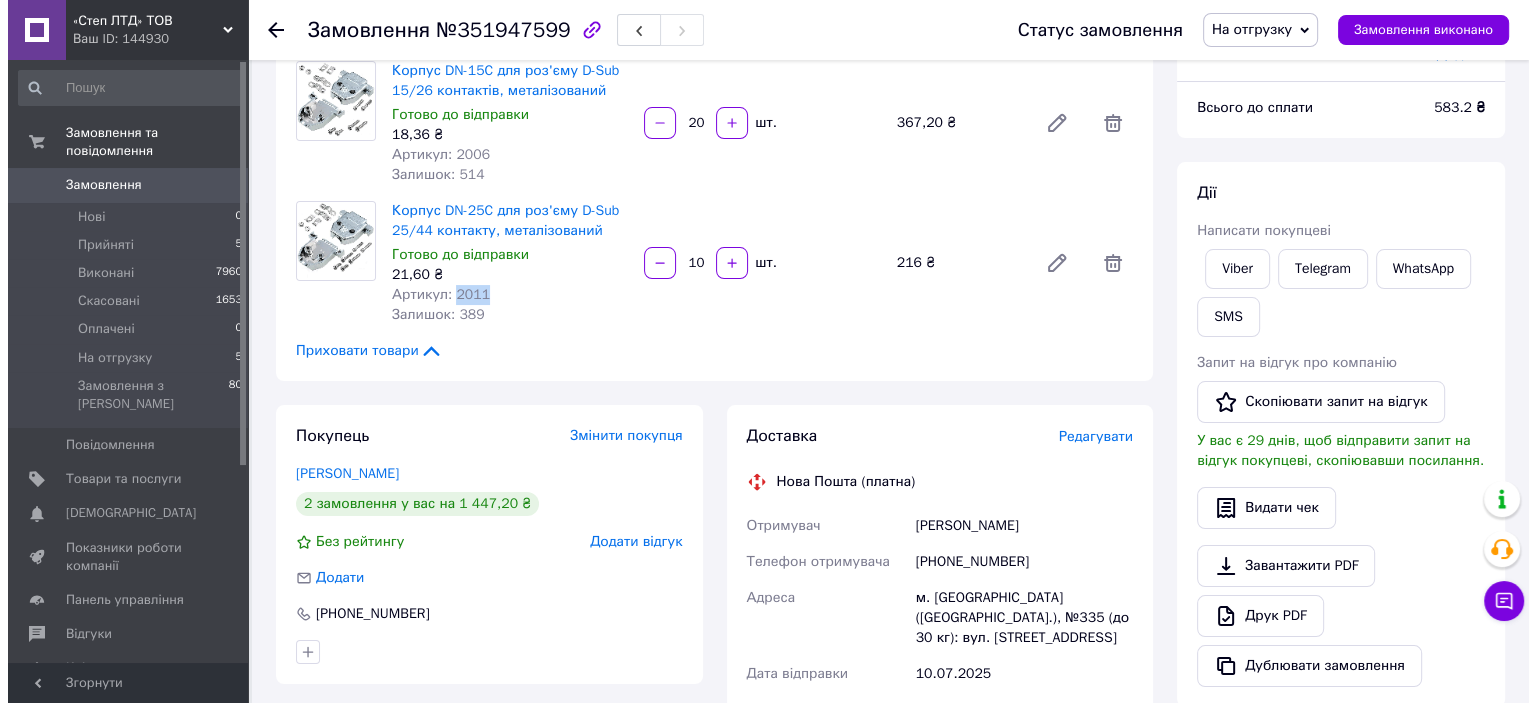 scroll, scrollTop: 285, scrollLeft: 0, axis: vertical 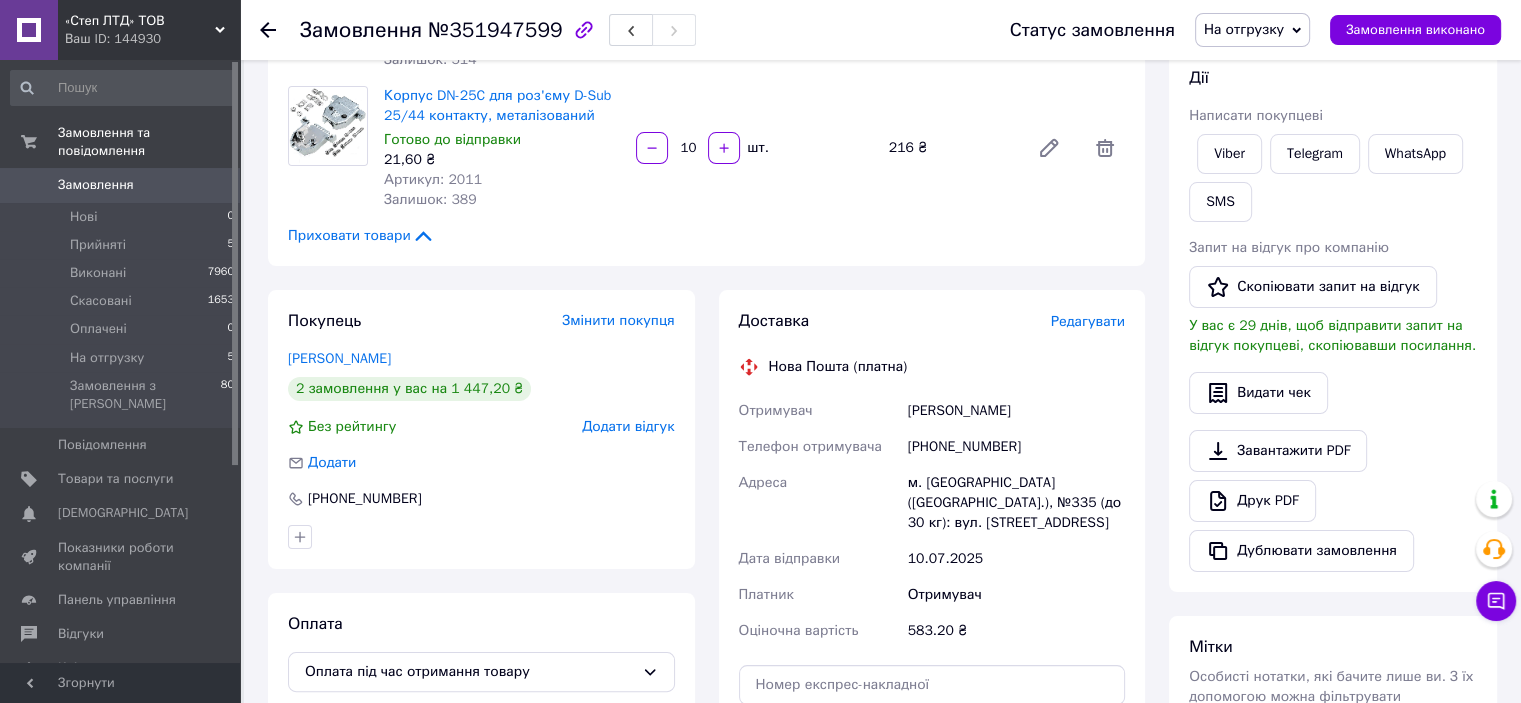 click on "Редагувати" at bounding box center (1088, 321) 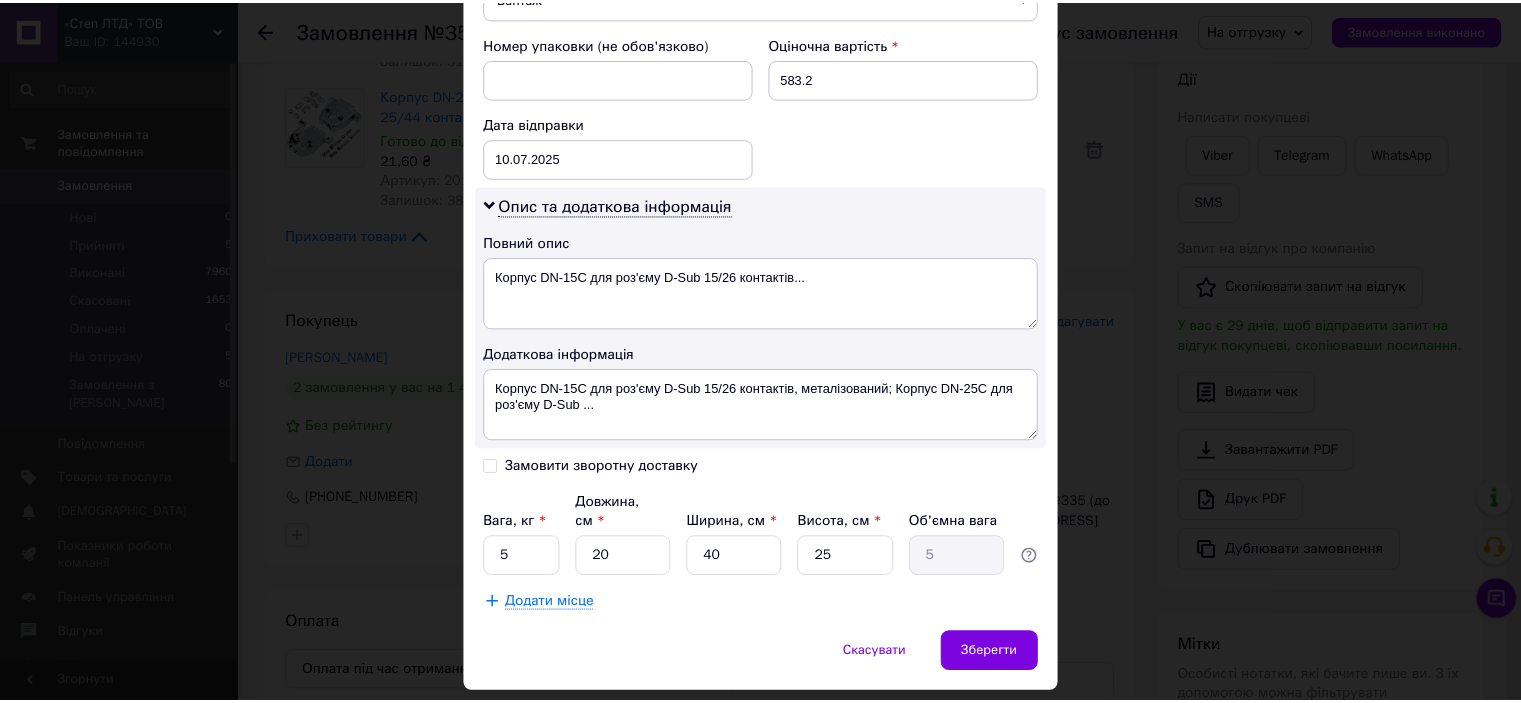 scroll, scrollTop: 898, scrollLeft: 0, axis: vertical 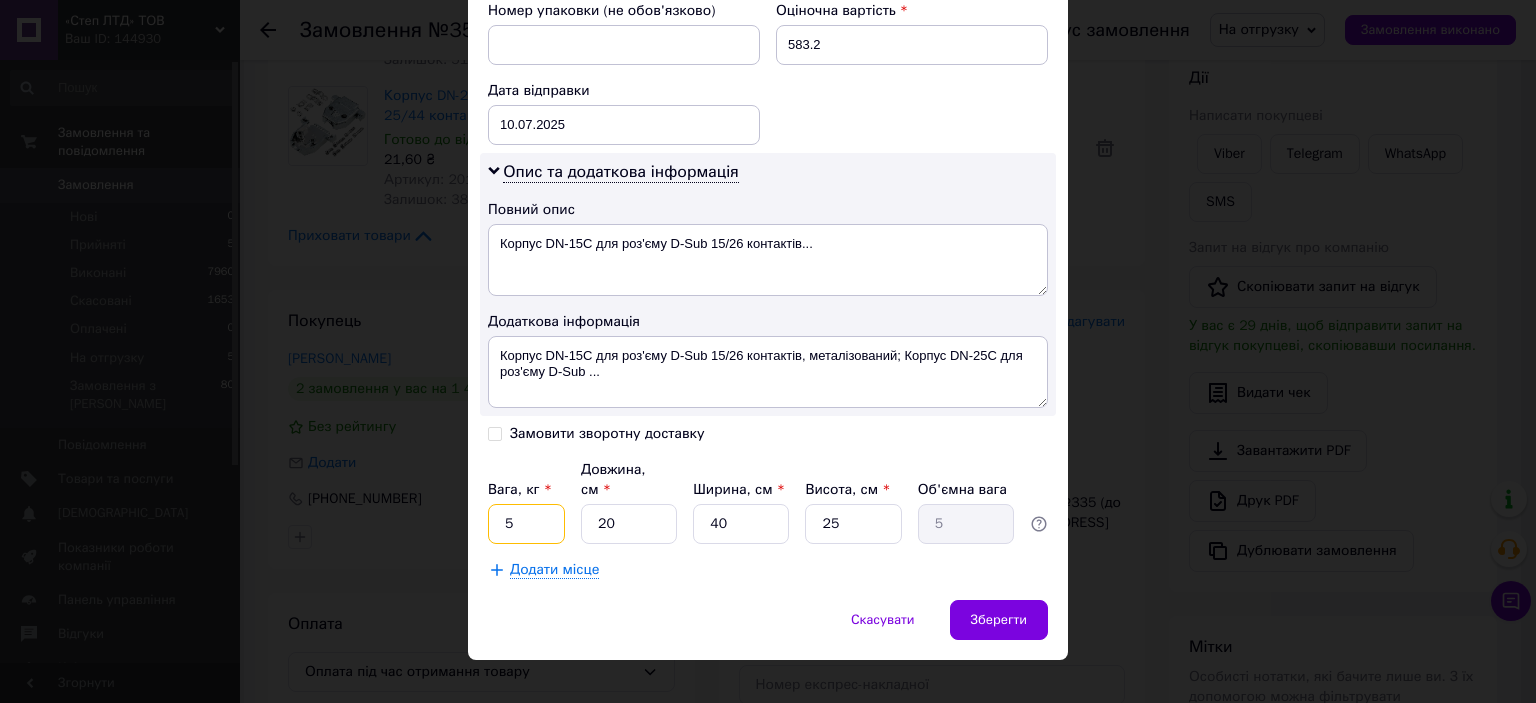 click on "5" at bounding box center [526, 524] 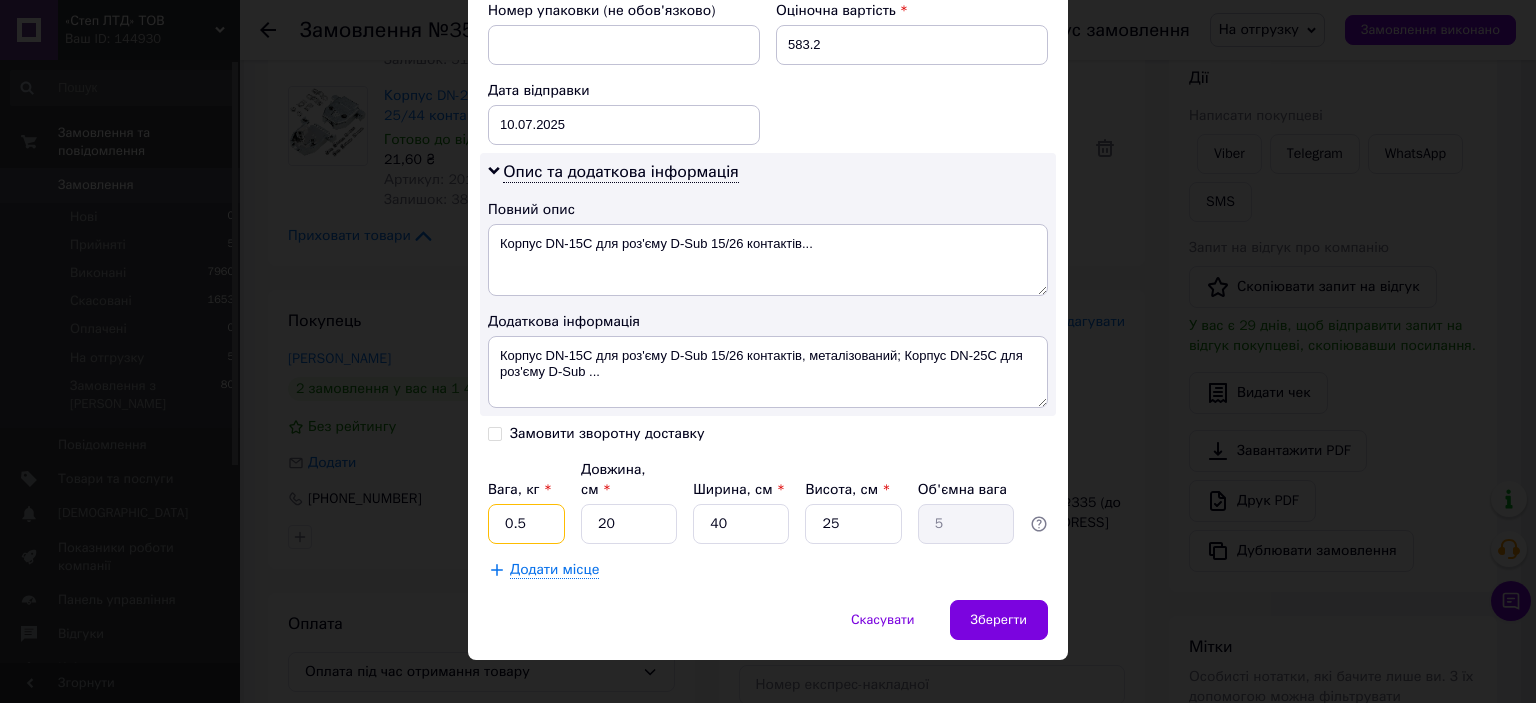 type on "0.5" 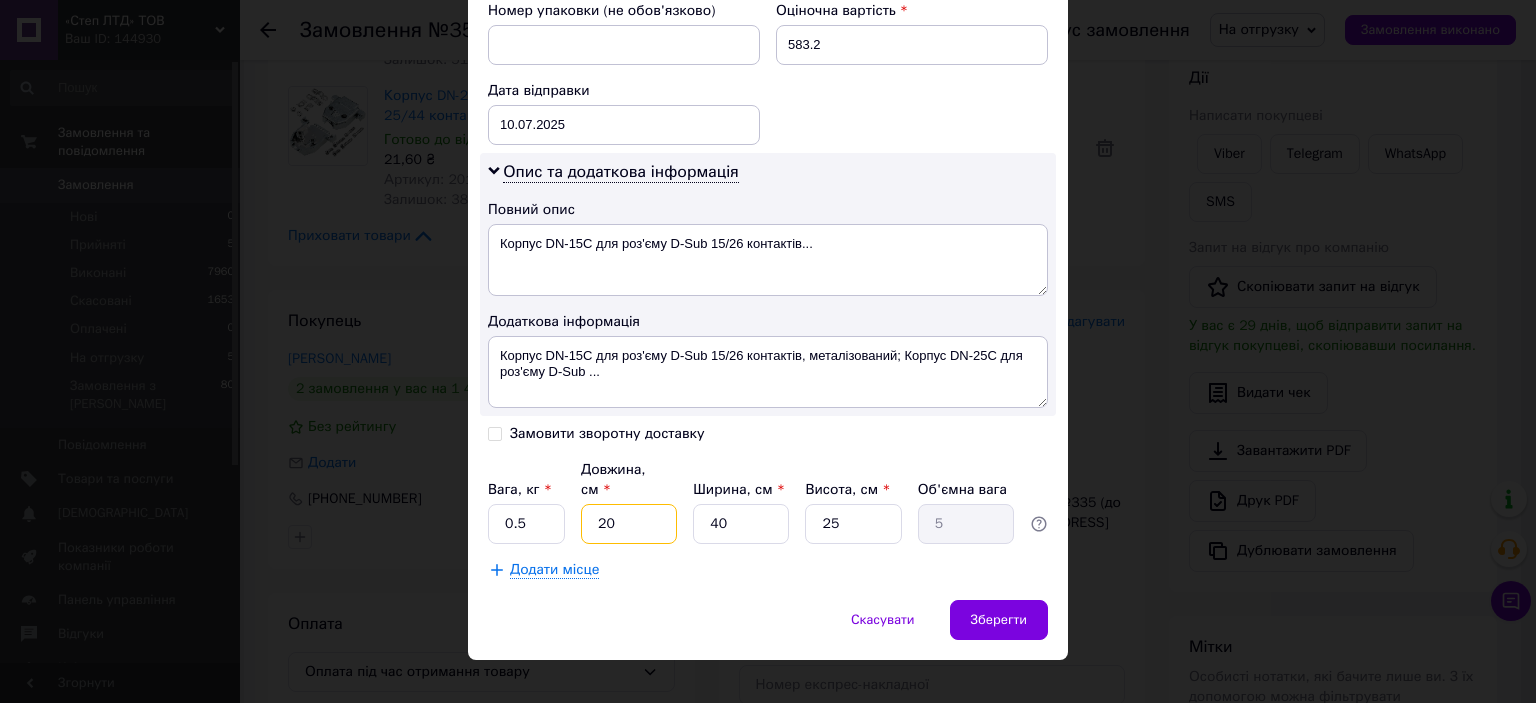 type on "2" 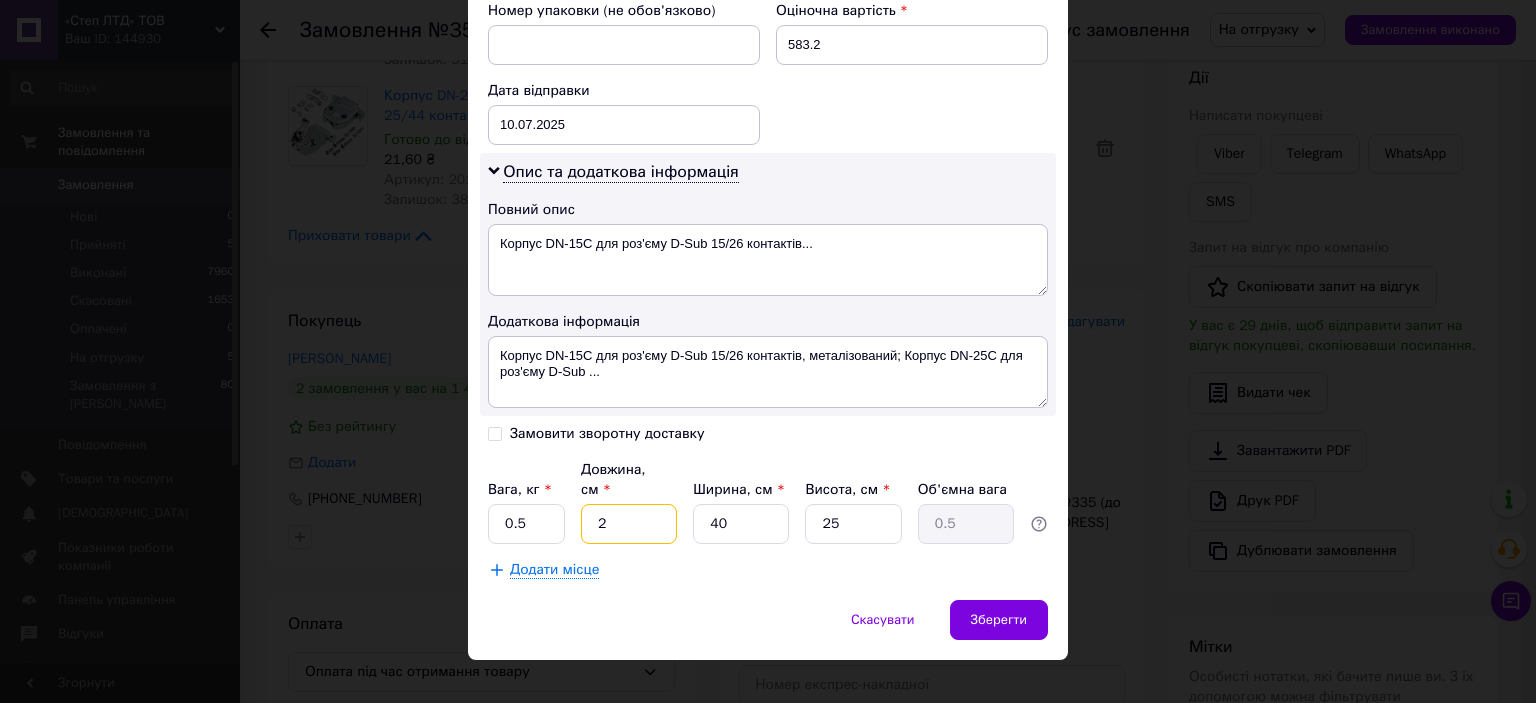 type on "20" 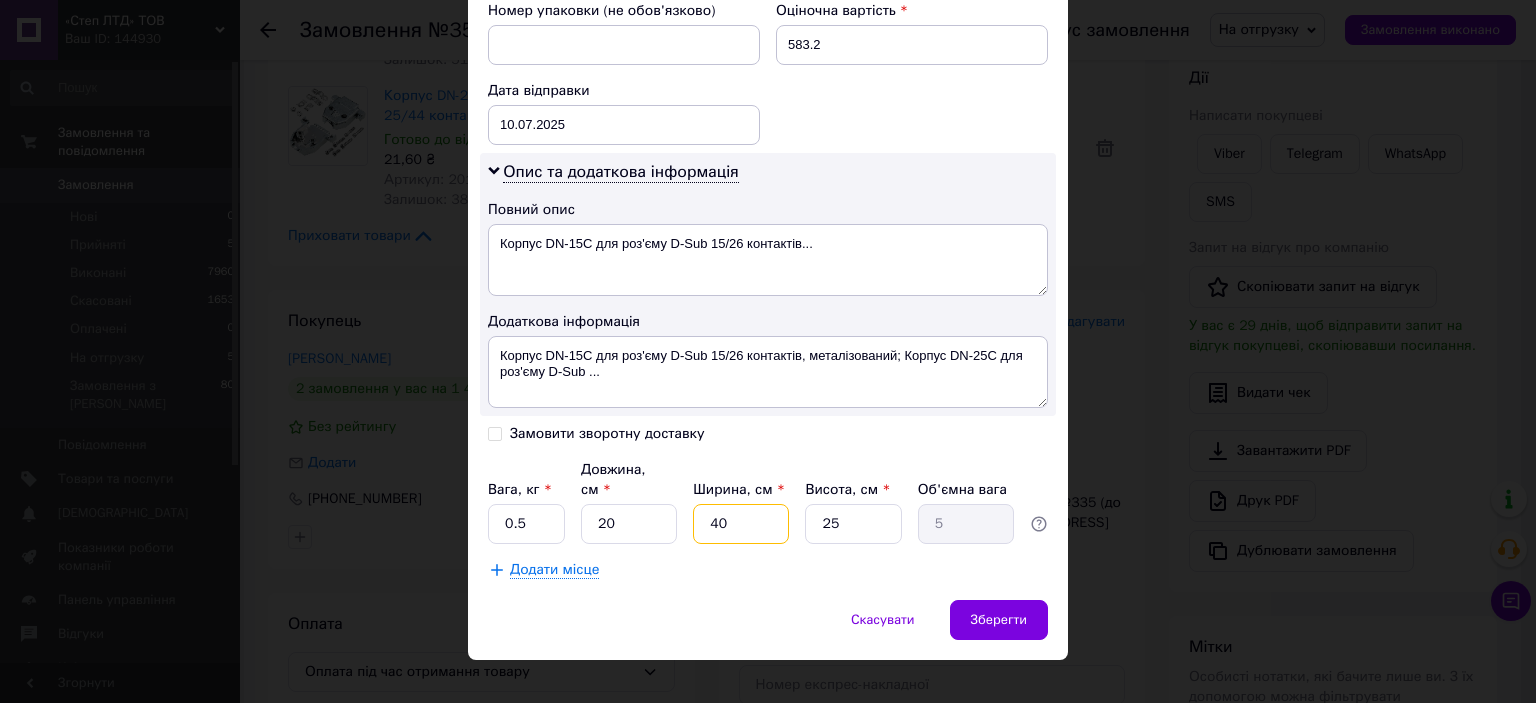 type on "1" 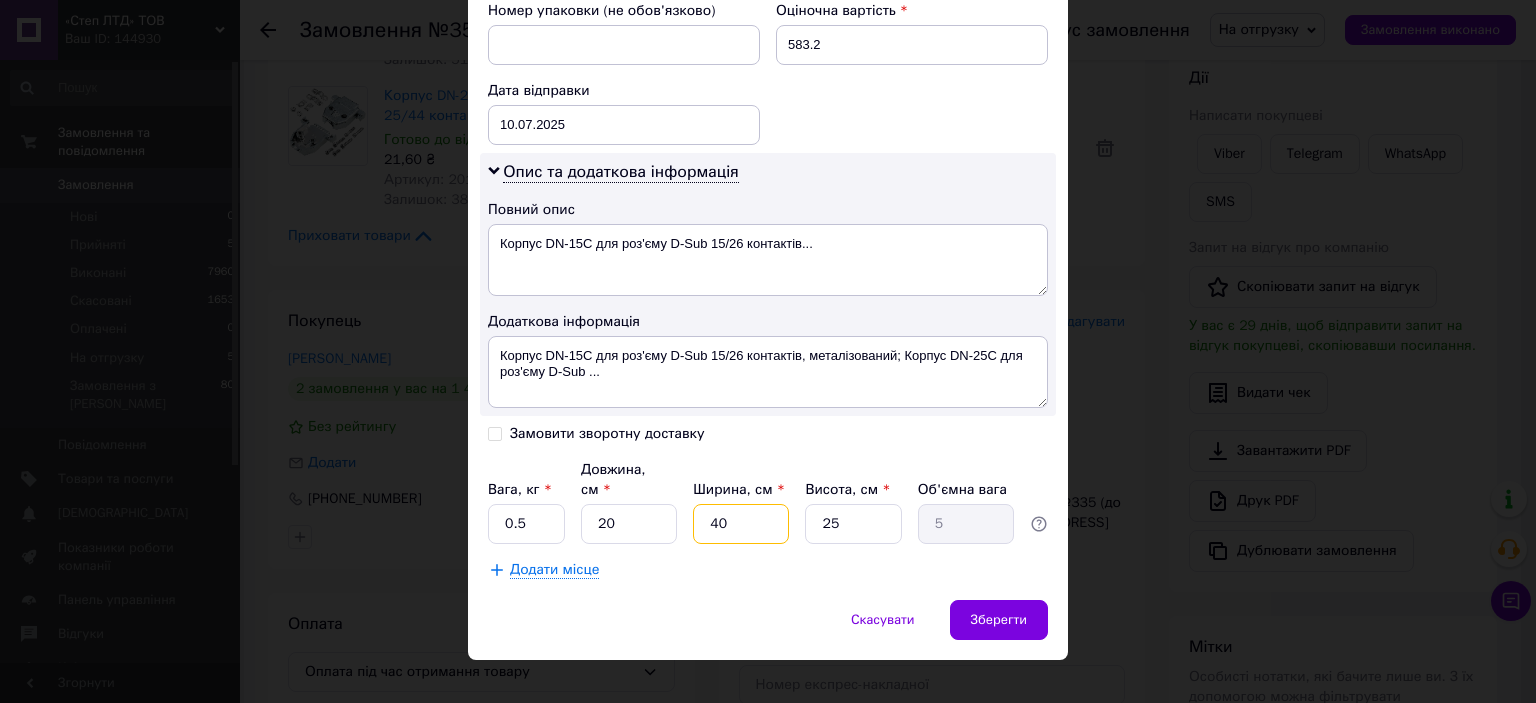 type on "0.13" 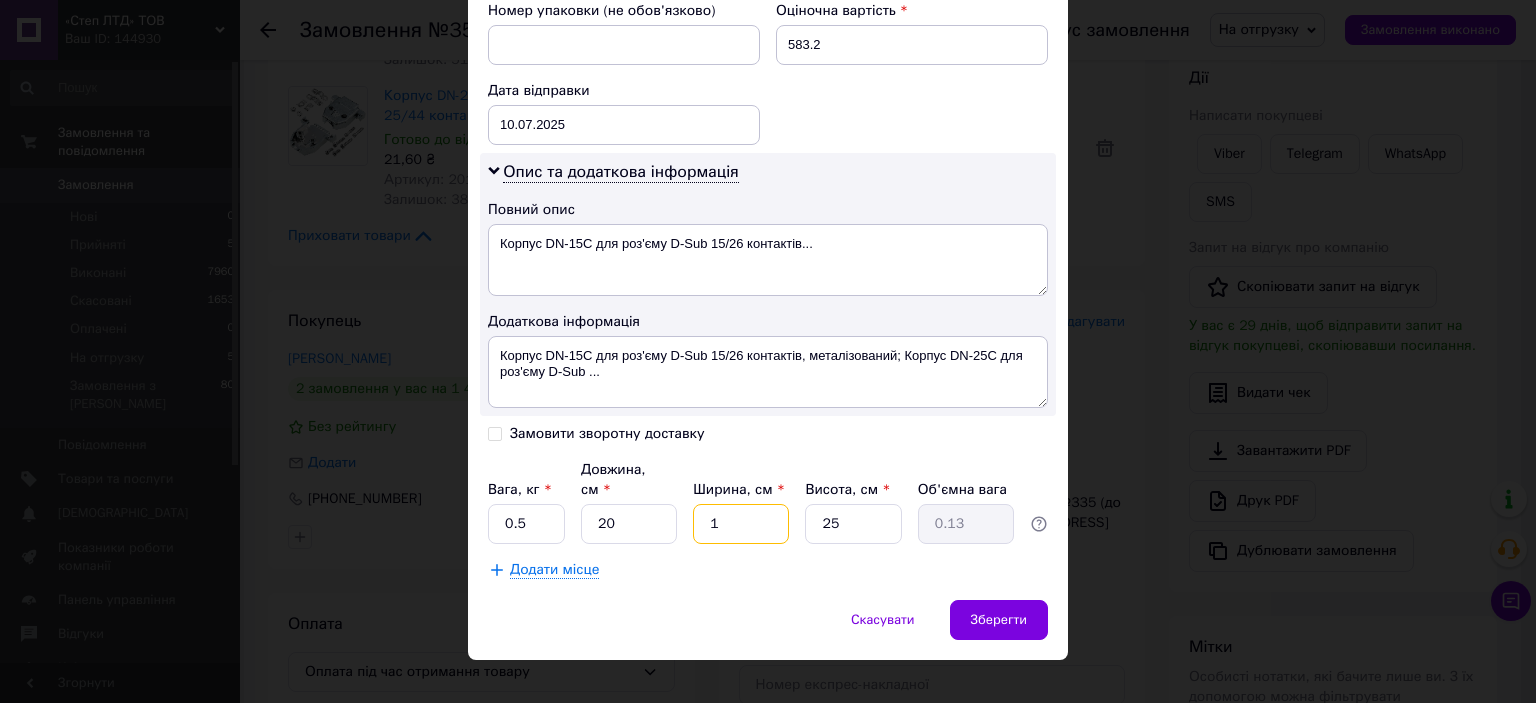 type on "10" 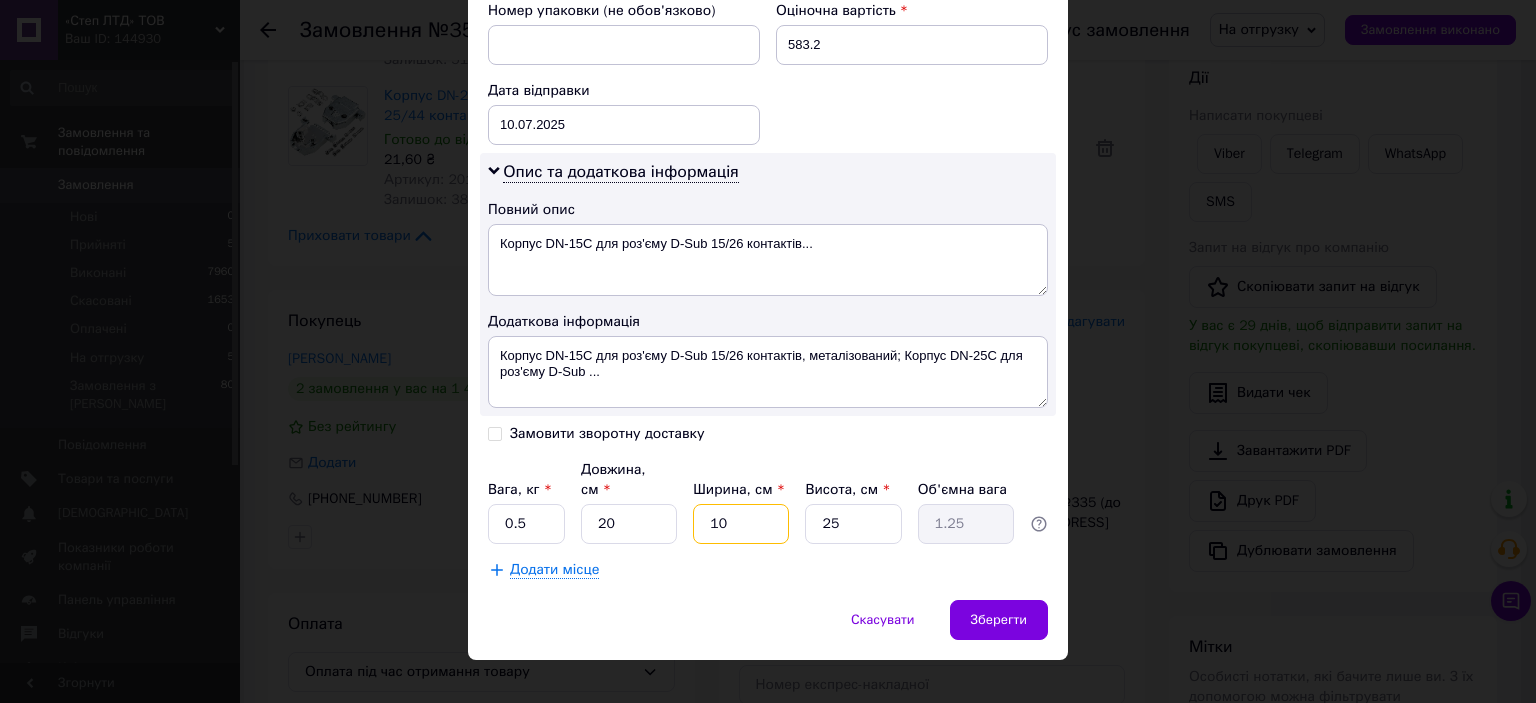 type on "10" 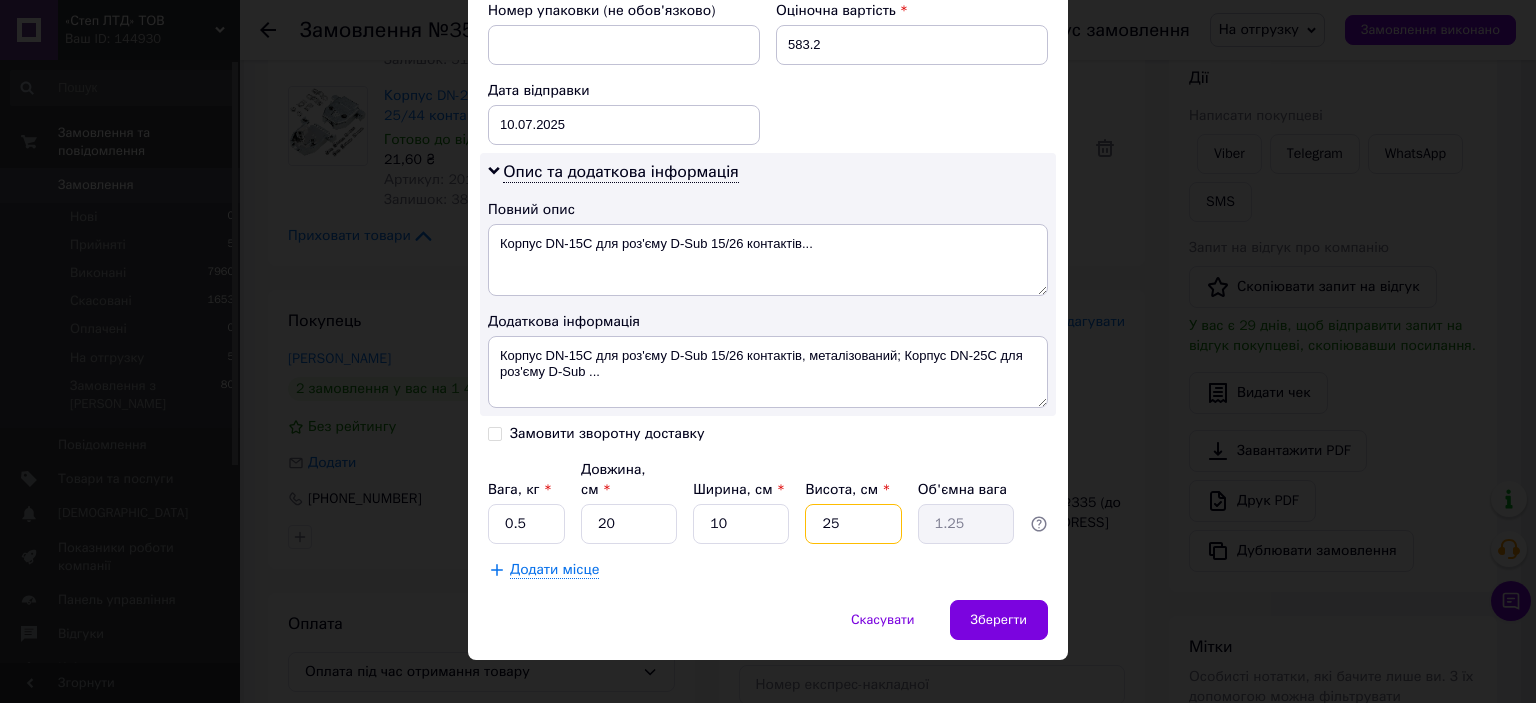 type on "1" 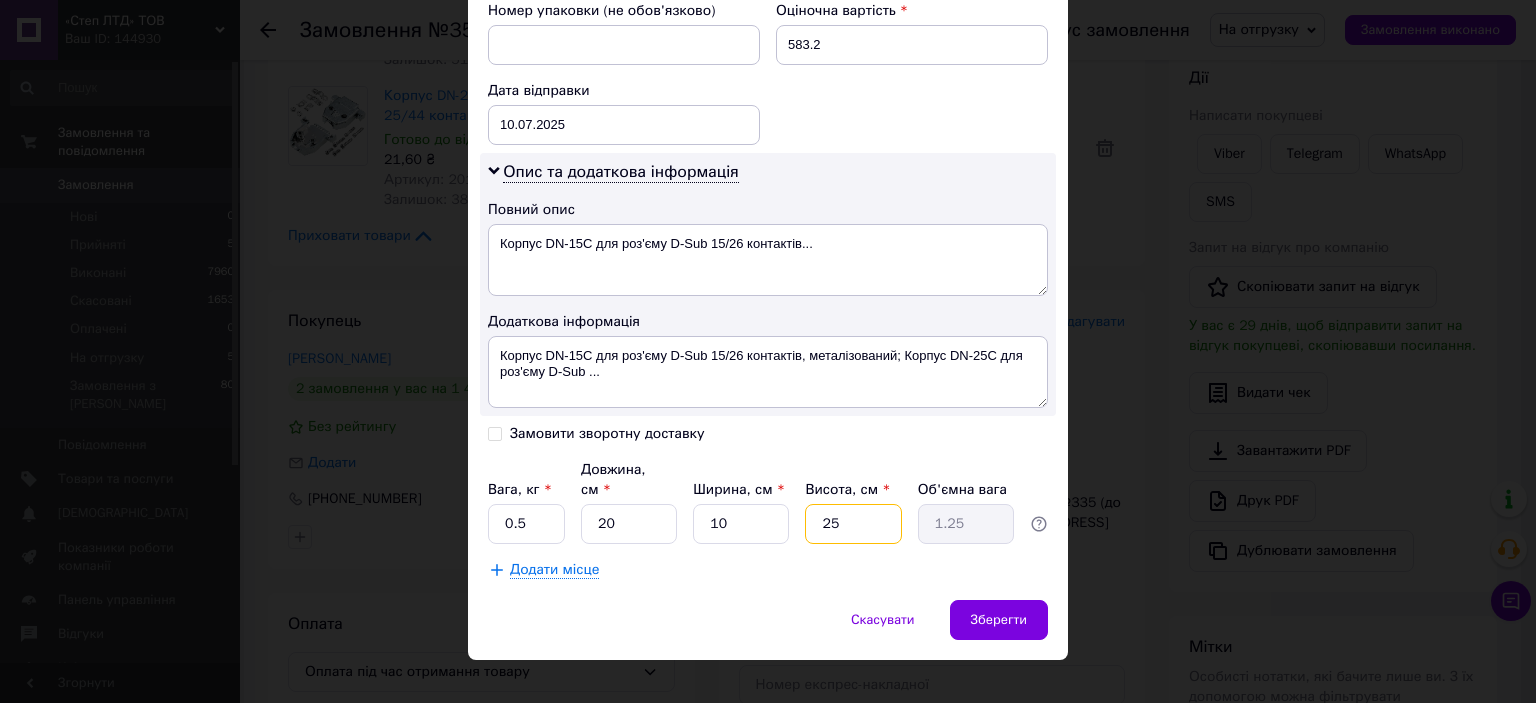 type on "0.1" 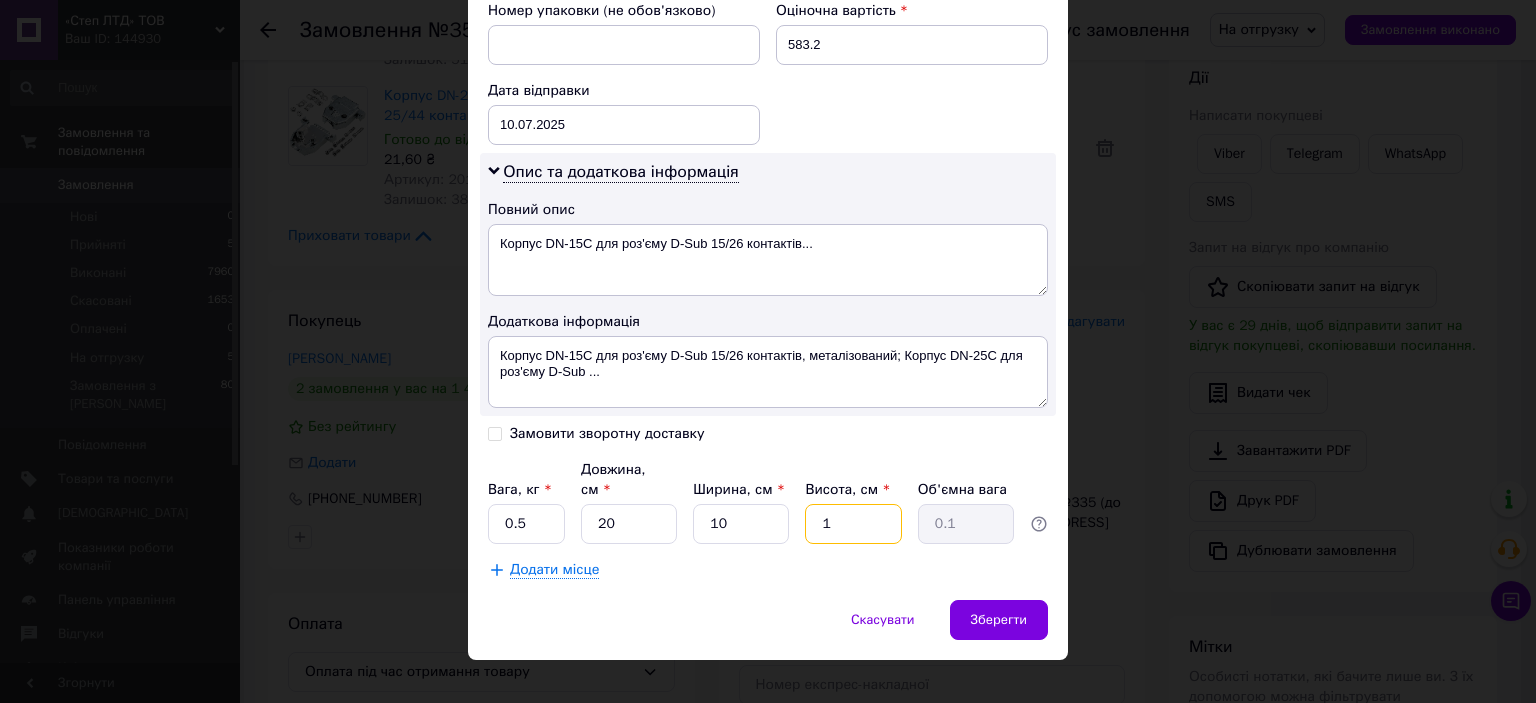 type on "10" 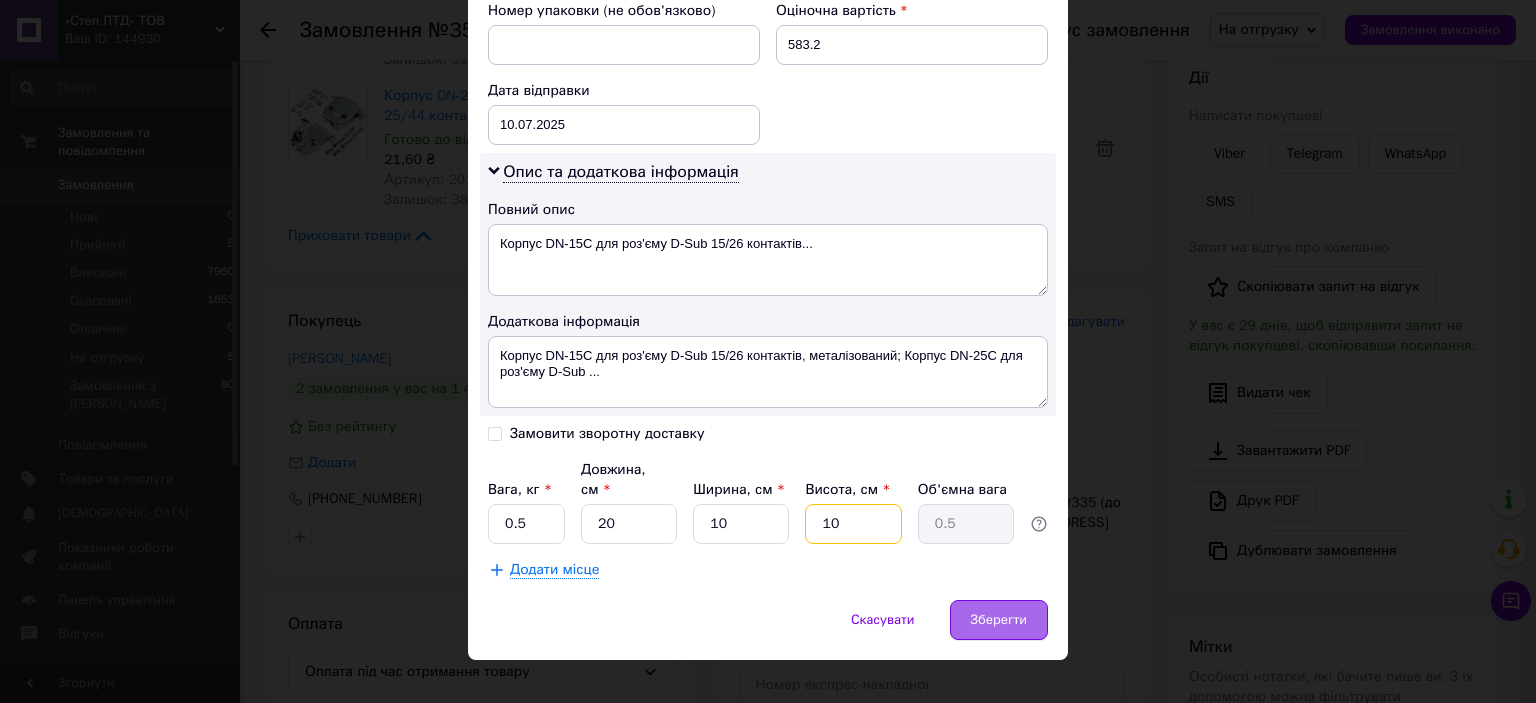 type on "10" 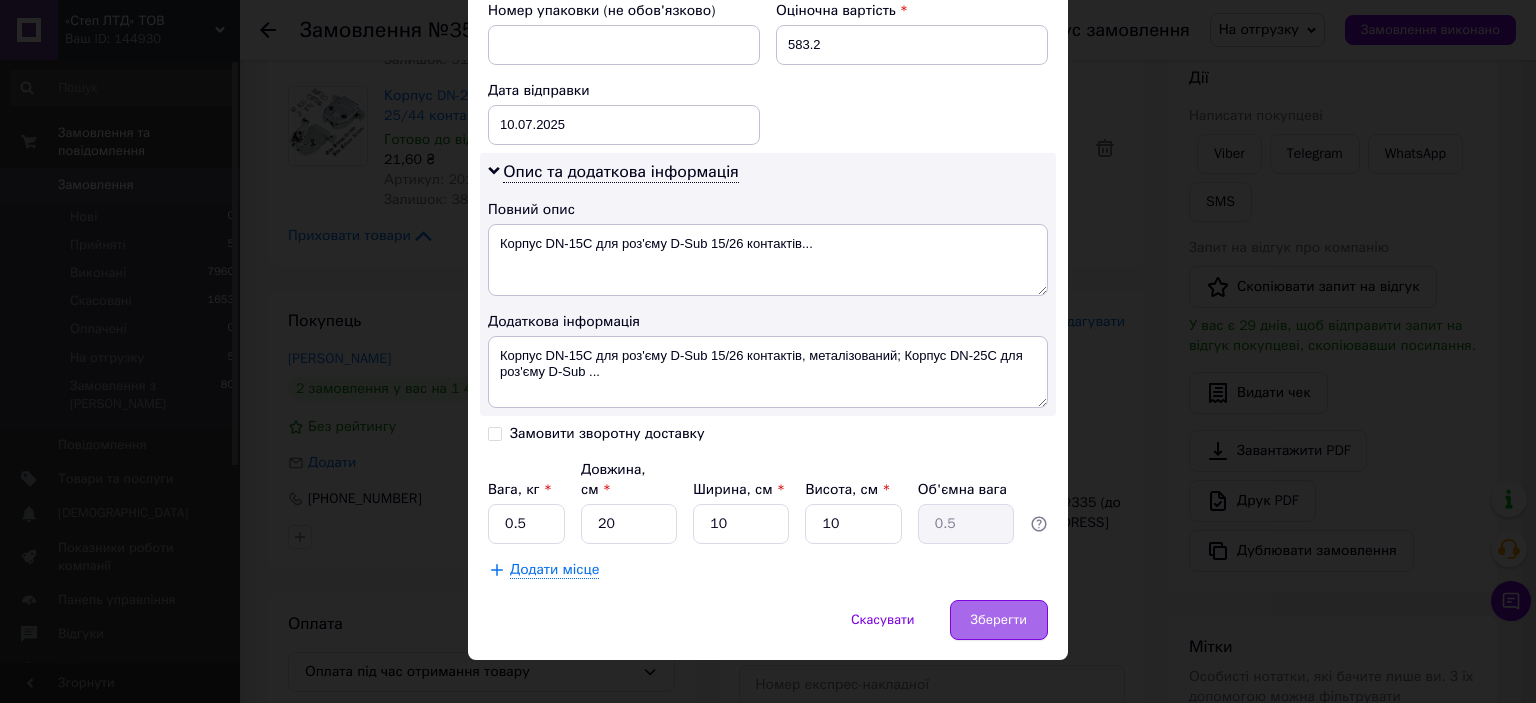 click on "Зберегти" at bounding box center [999, 620] 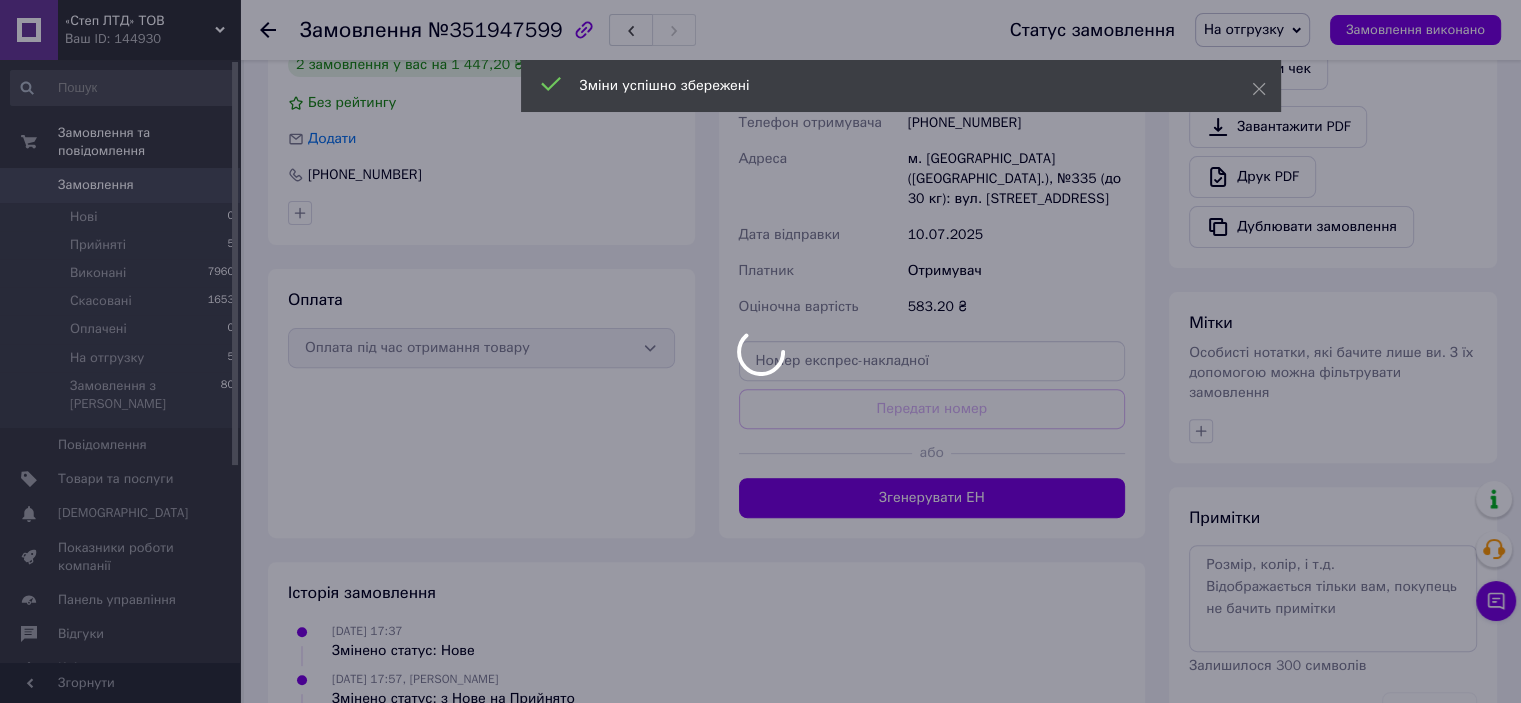 scroll, scrollTop: 685, scrollLeft: 0, axis: vertical 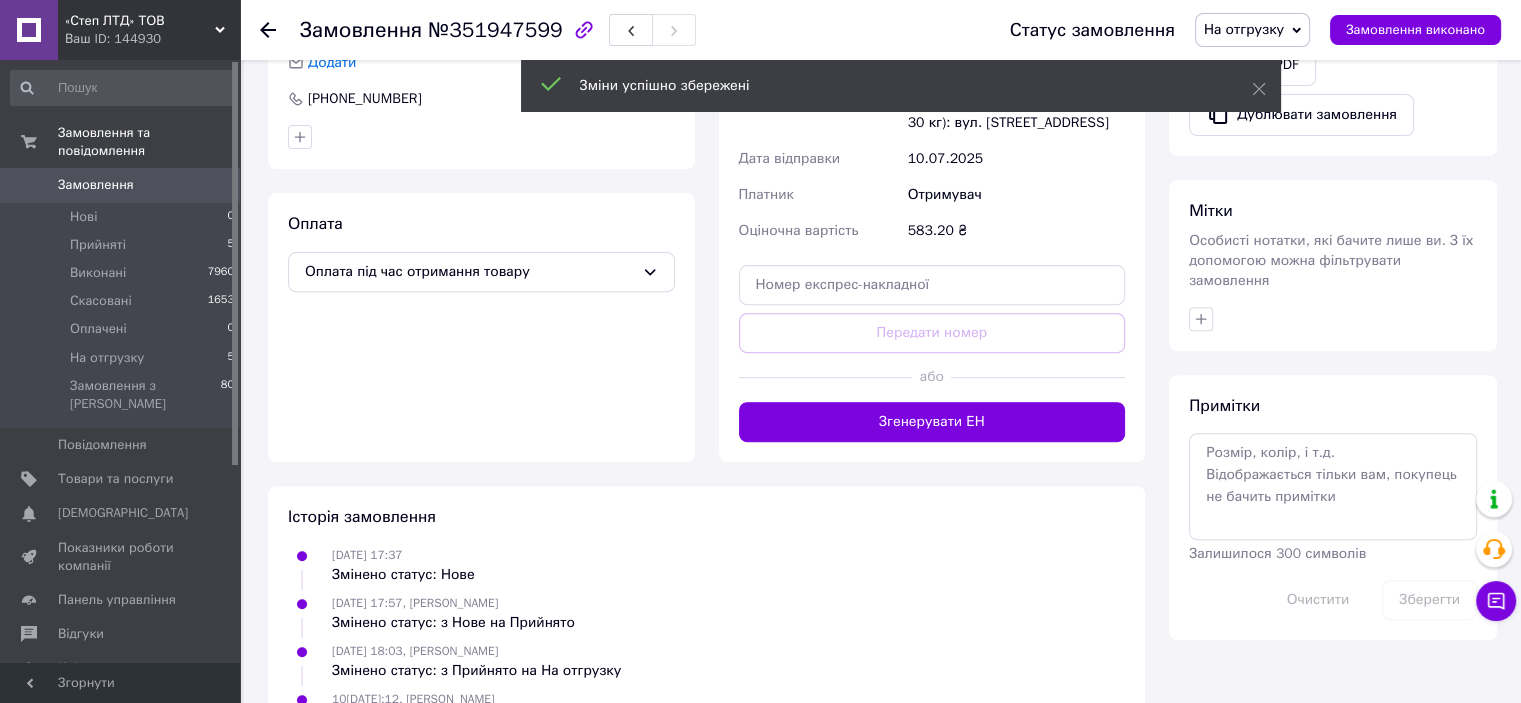 click on "Згенерувати ЕН" at bounding box center [932, 422] 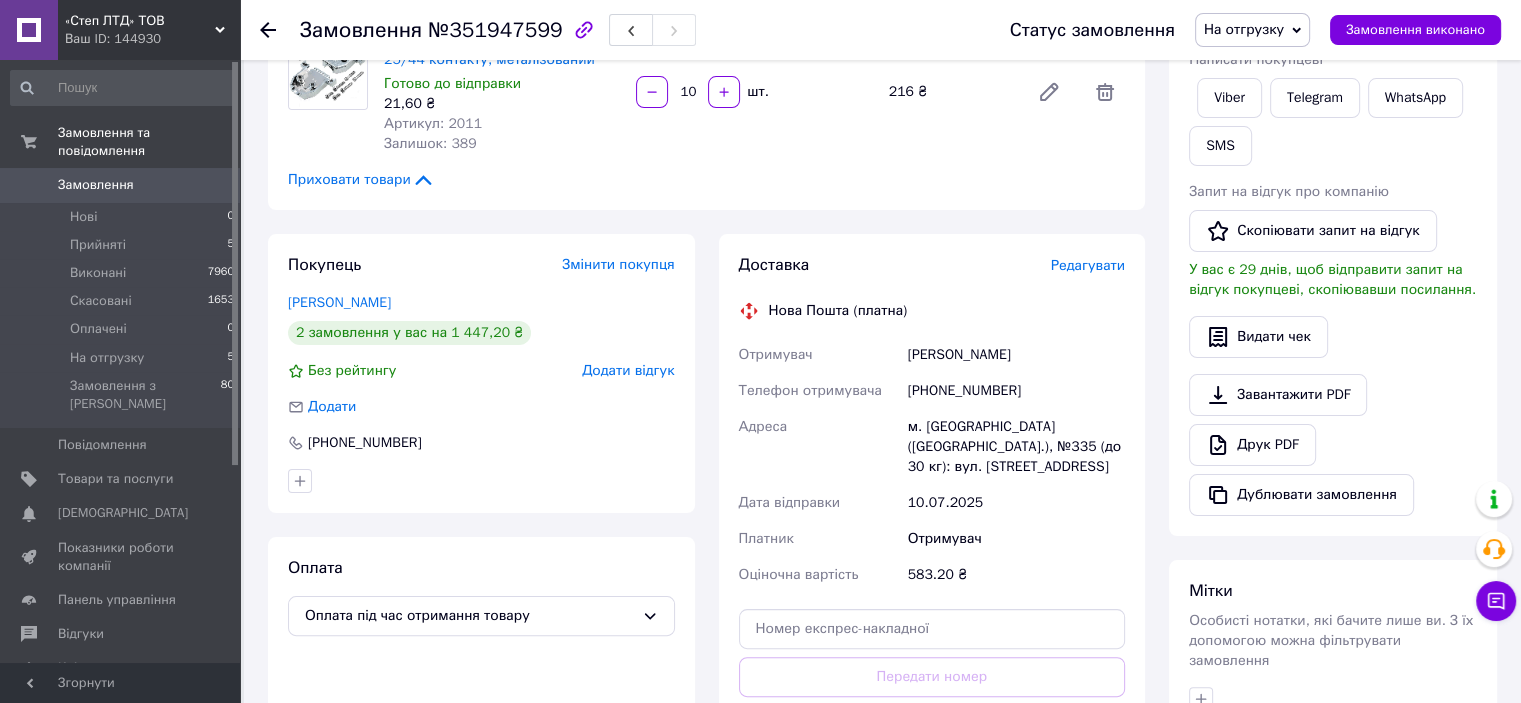scroll, scrollTop: 285, scrollLeft: 0, axis: vertical 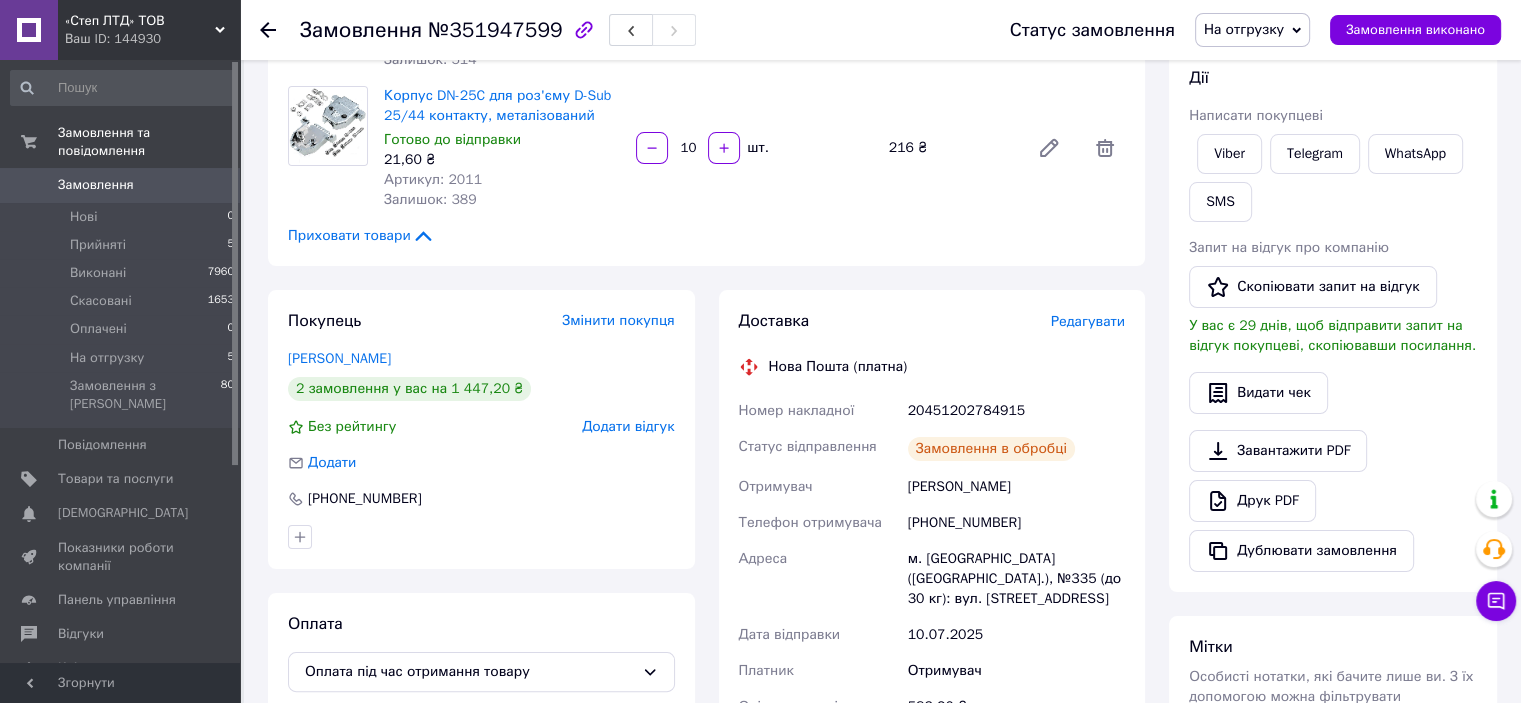 click on "20451202784915" at bounding box center (1016, 411) 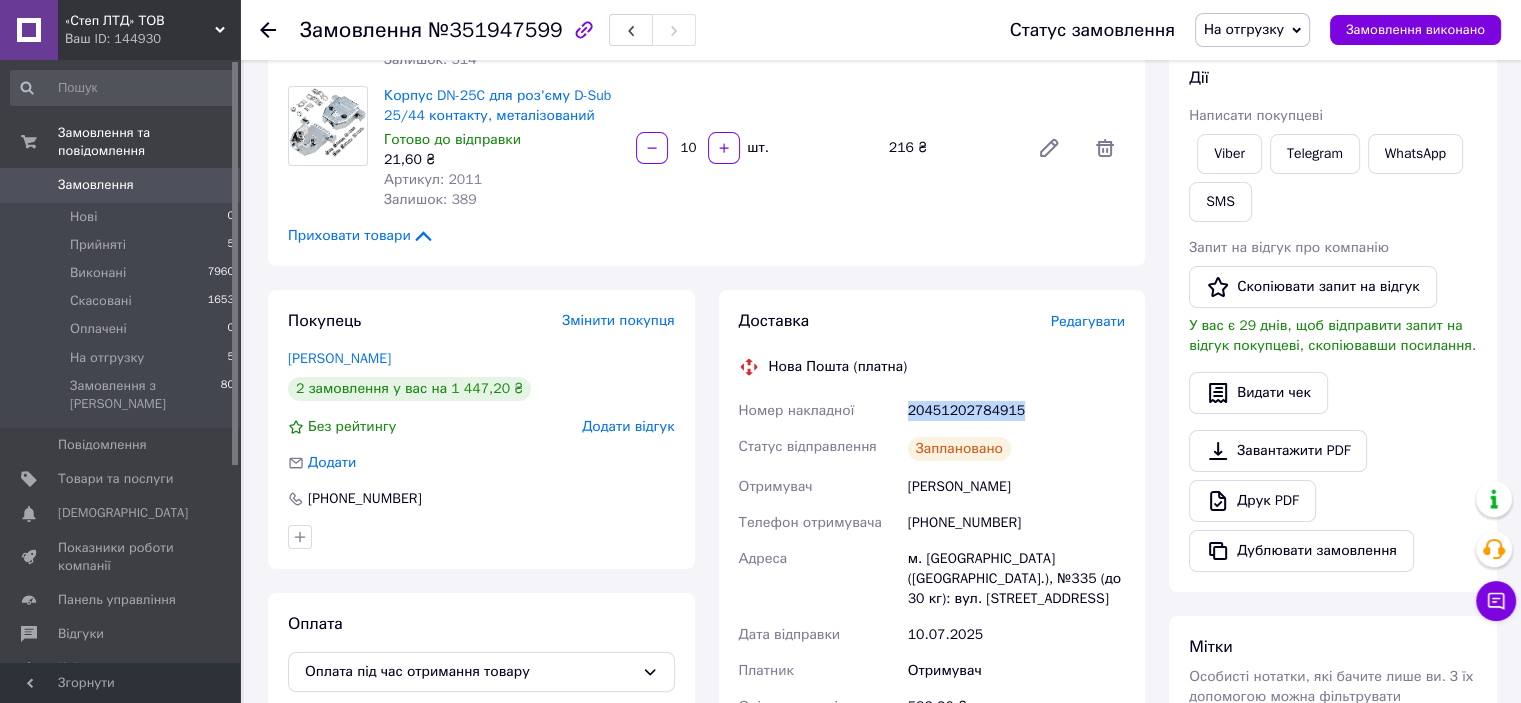 click on "20451202784915" at bounding box center (1016, 411) 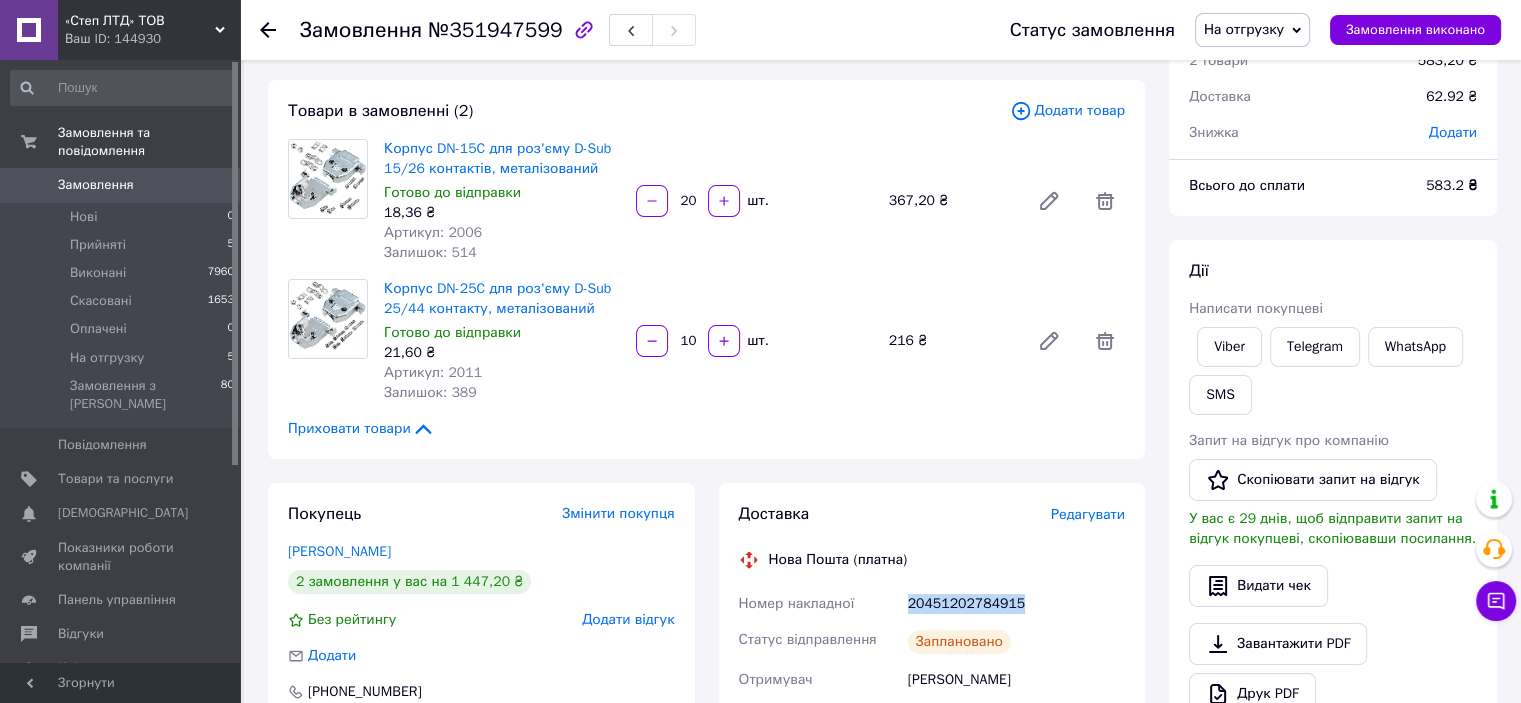 scroll, scrollTop: 85, scrollLeft: 0, axis: vertical 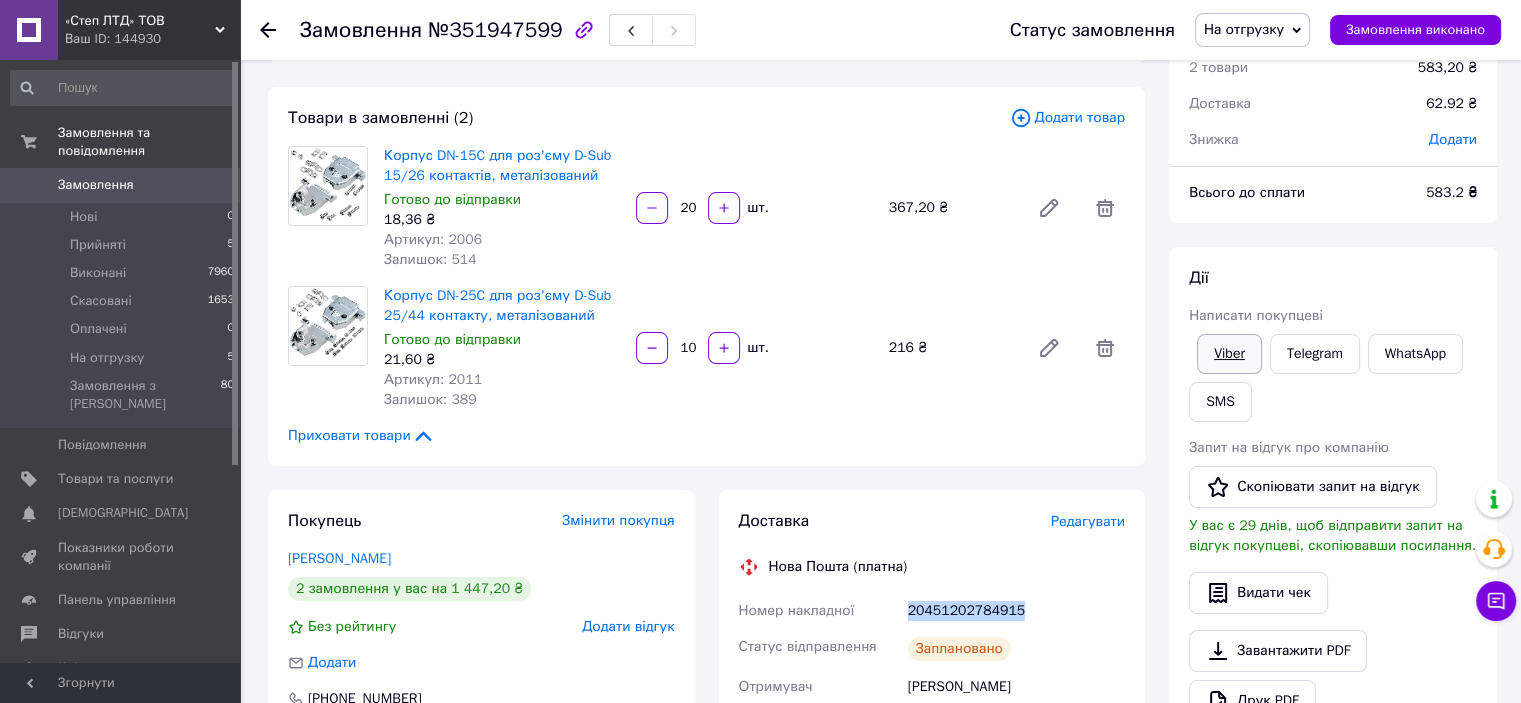 click on "Viber" at bounding box center [1229, 354] 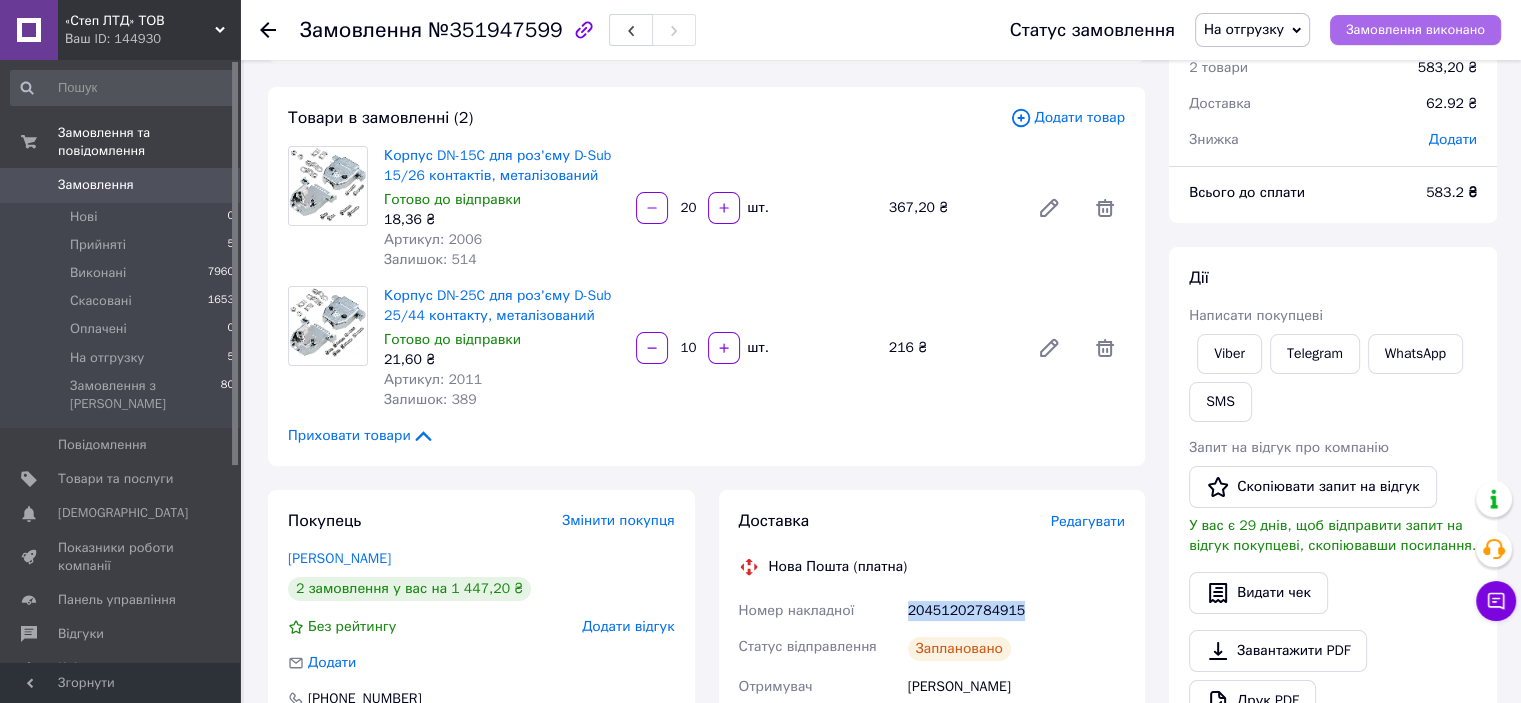 click on "Замовлення виконано" at bounding box center [1415, 30] 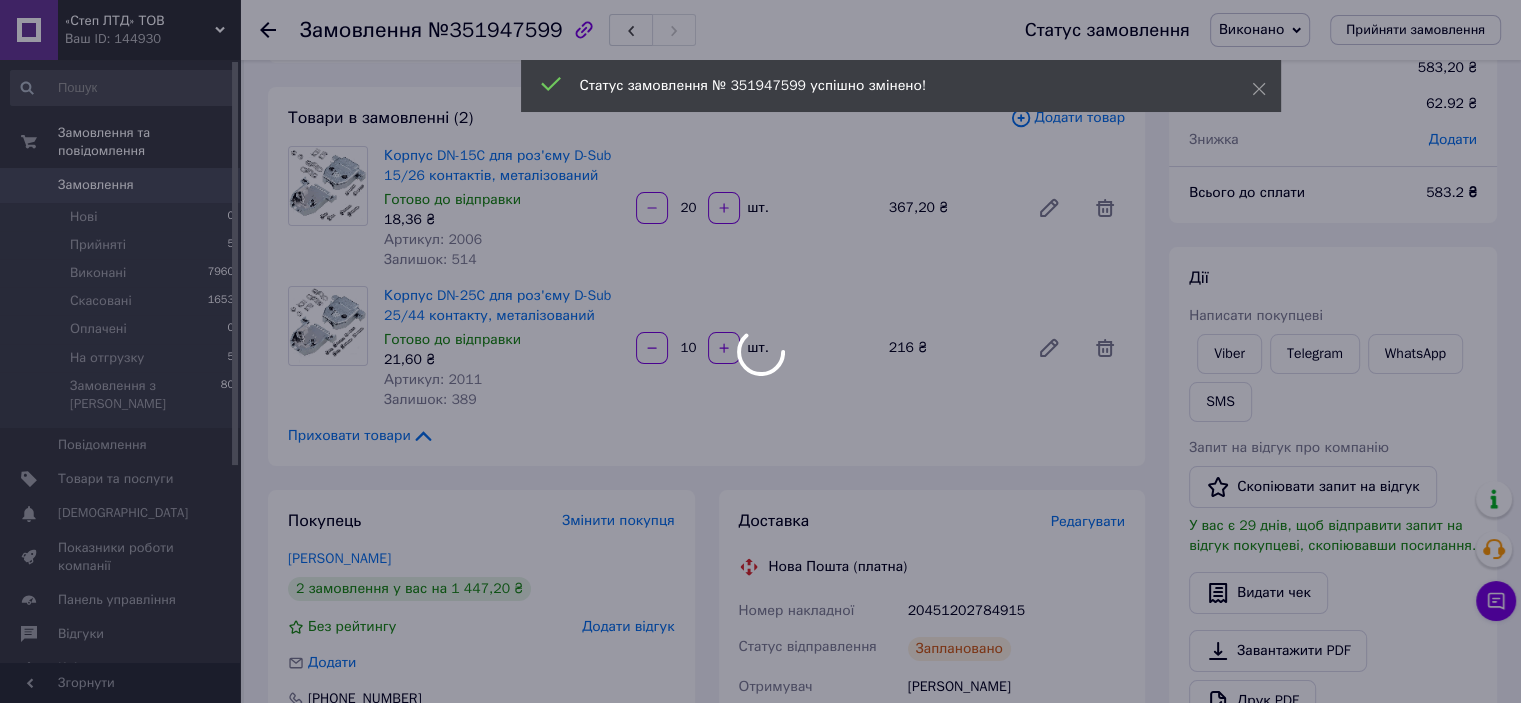 click 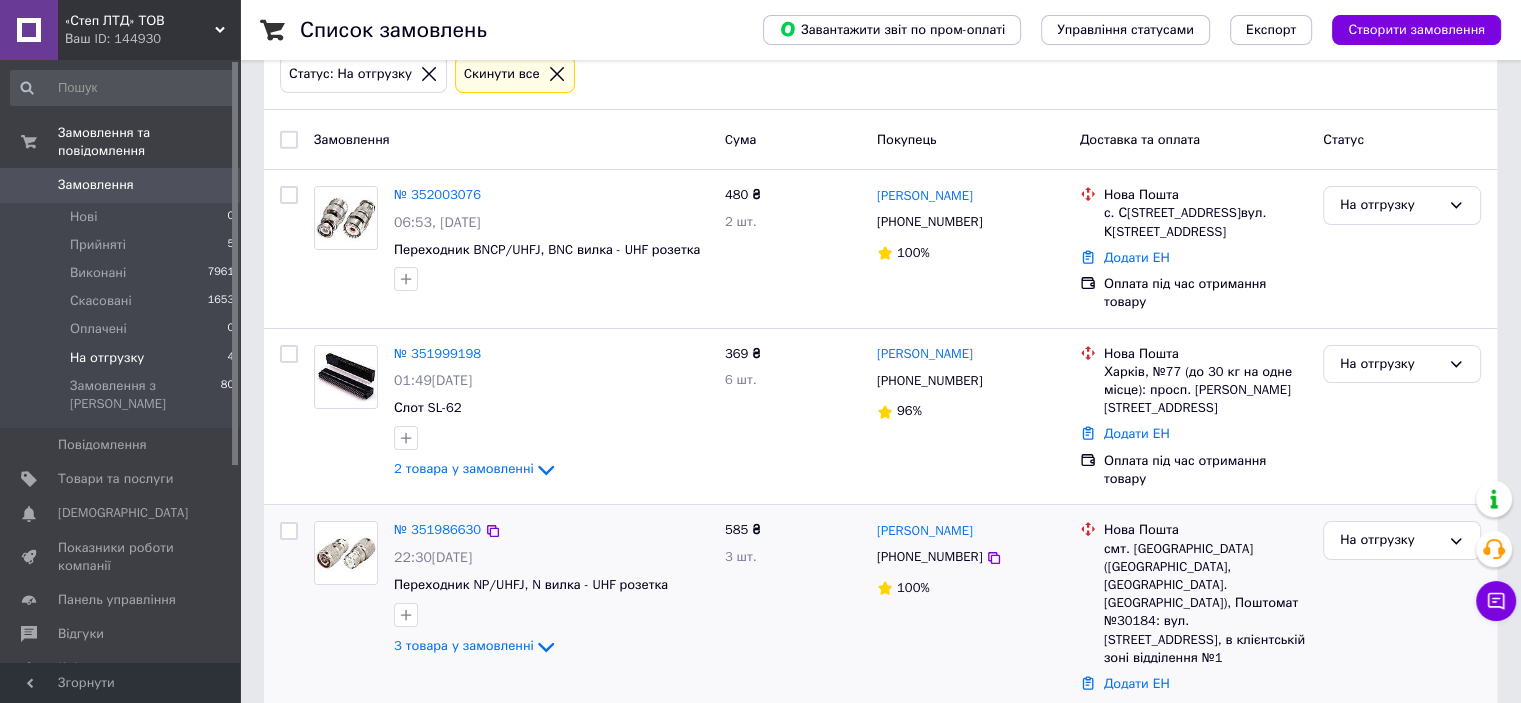 scroll, scrollTop: 296, scrollLeft: 0, axis: vertical 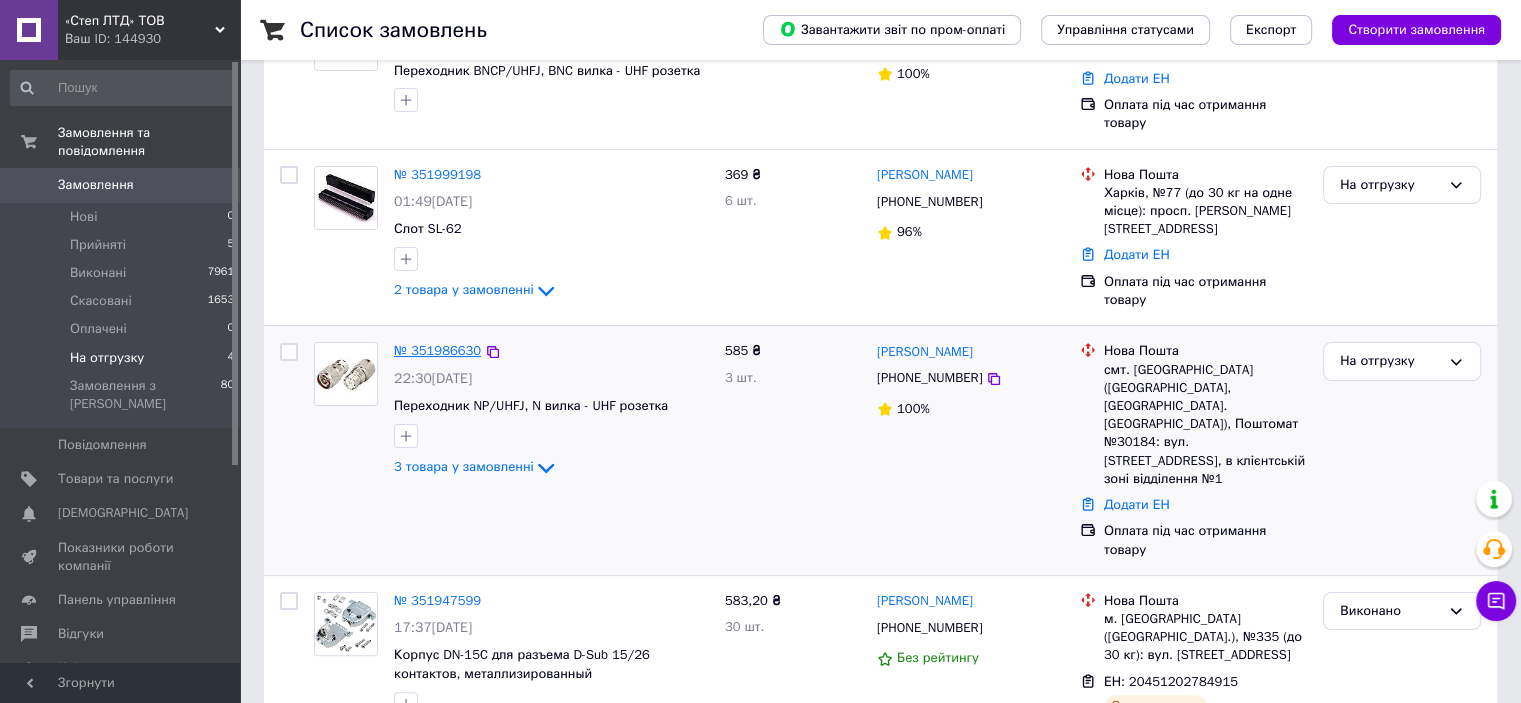 click on "№ 351986630" at bounding box center [437, 350] 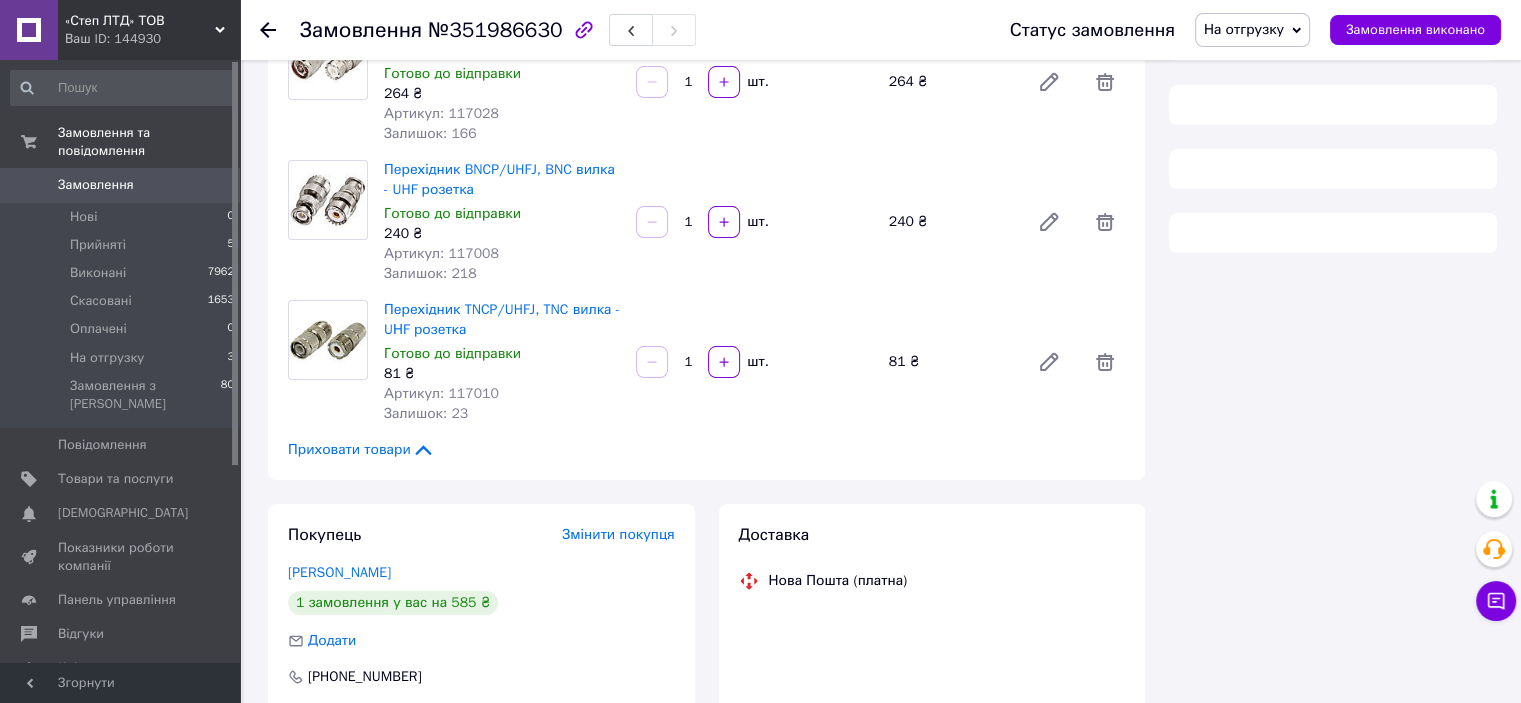 scroll, scrollTop: 296, scrollLeft: 0, axis: vertical 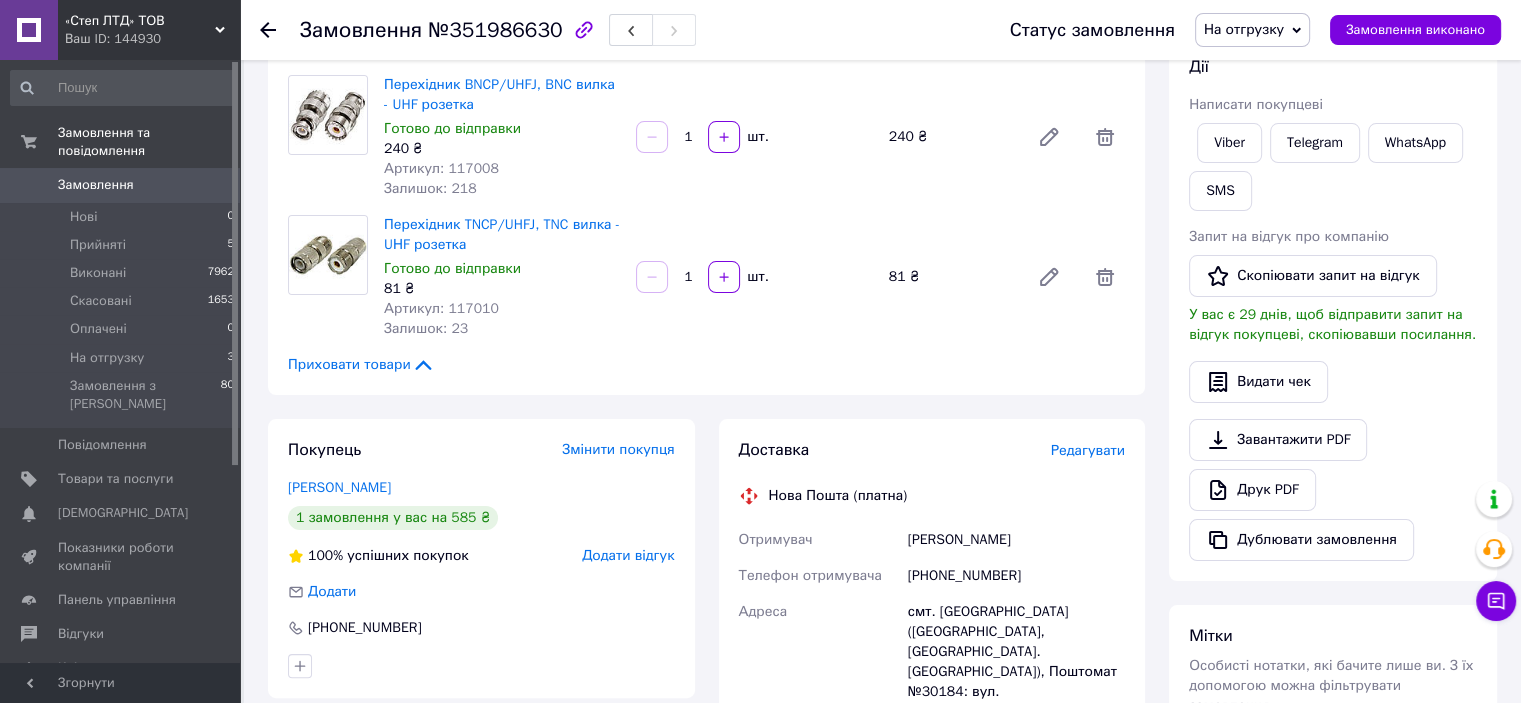 click on "Артикул: 117008" at bounding box center [441, 168] 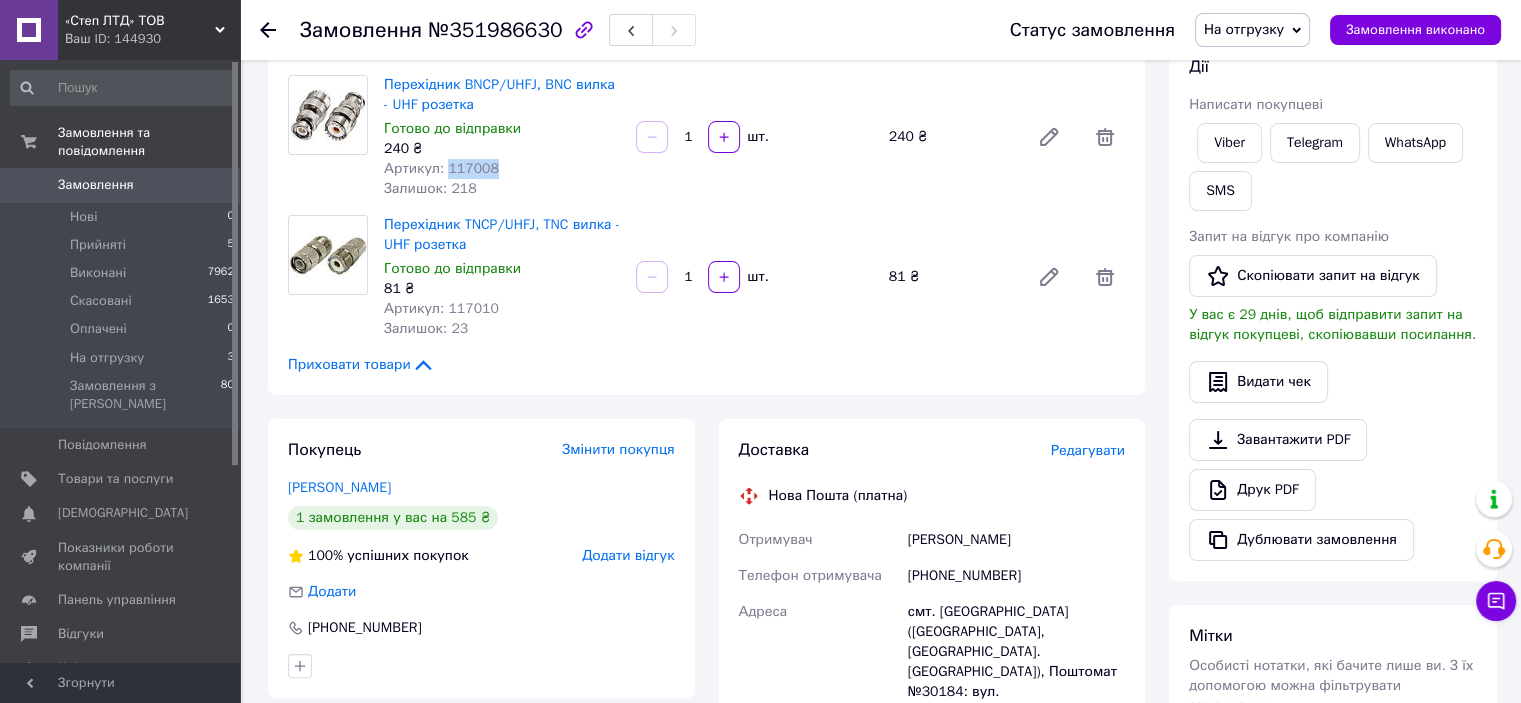 click on "Артикул: 117008" at bounding box center [441, 168] 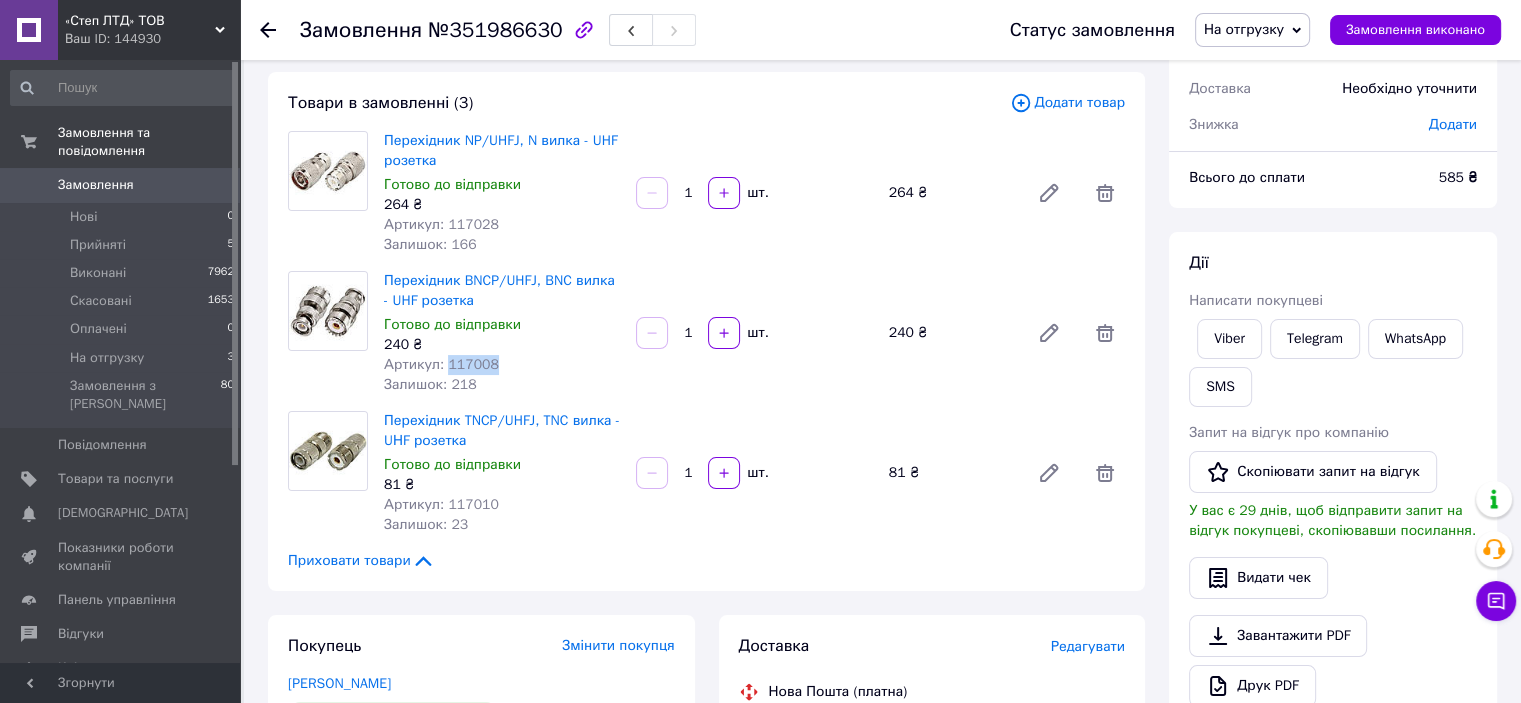 scroll, scrollTop: 0, scrollLeft: 0, axis: both 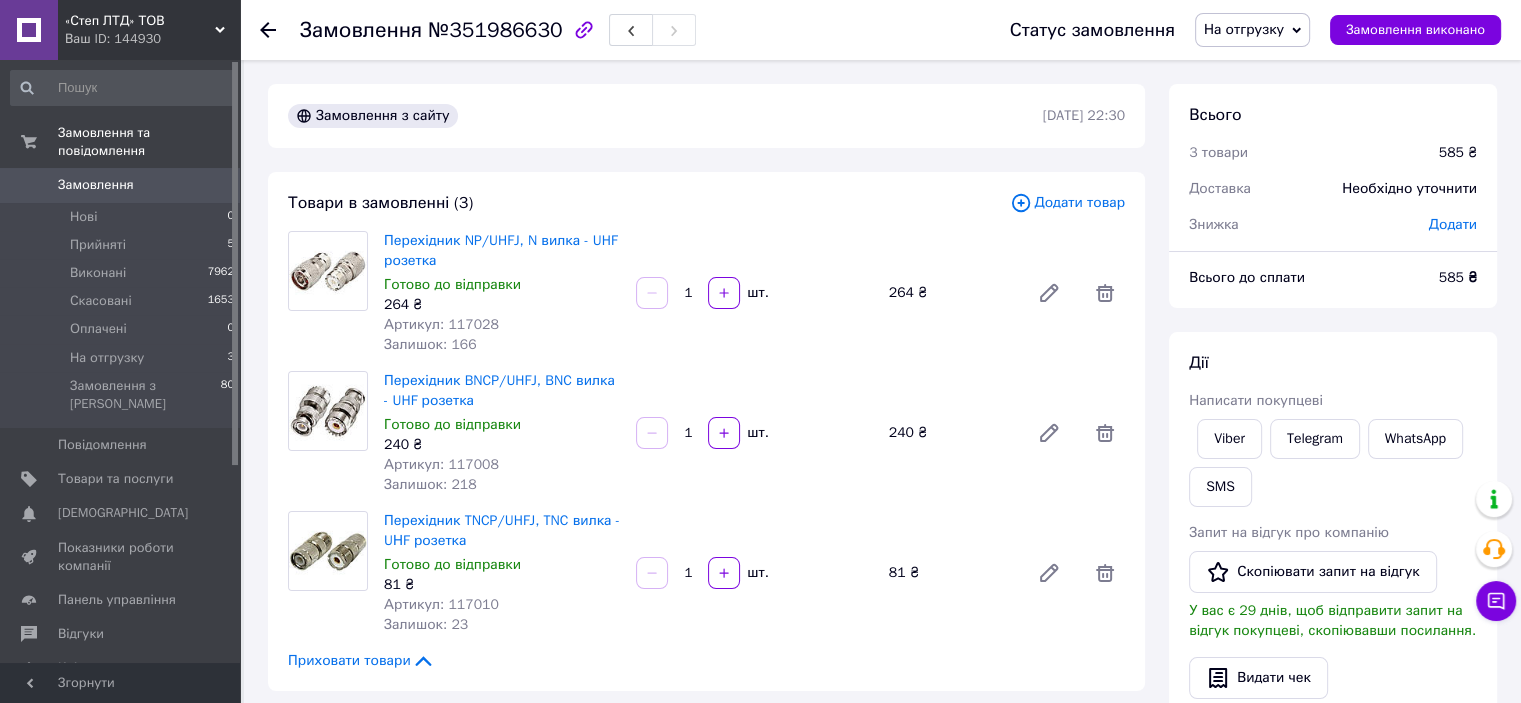 click on "Артикул: 117028" at bounding box center (441, 324) 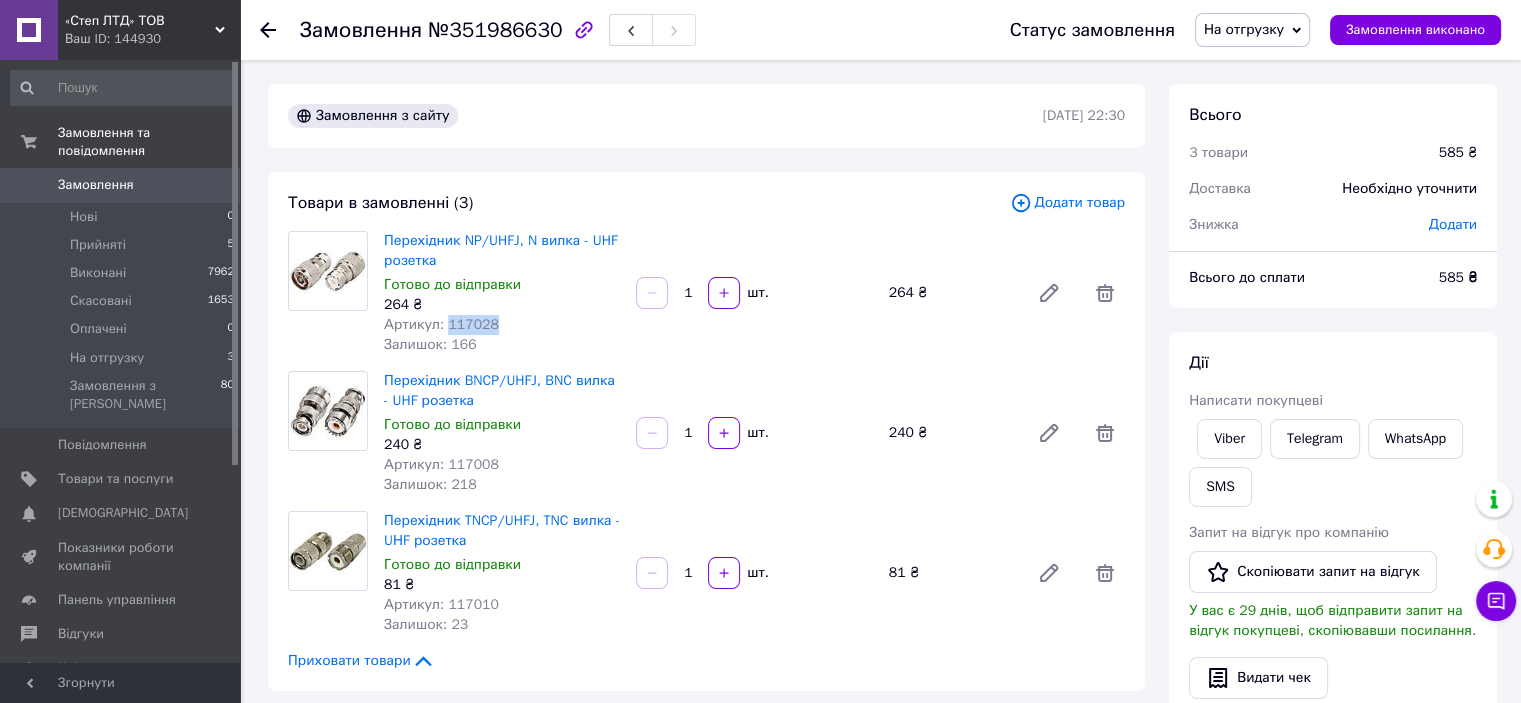 click on "Артикул: 117028" at bounding box center (441, 324) 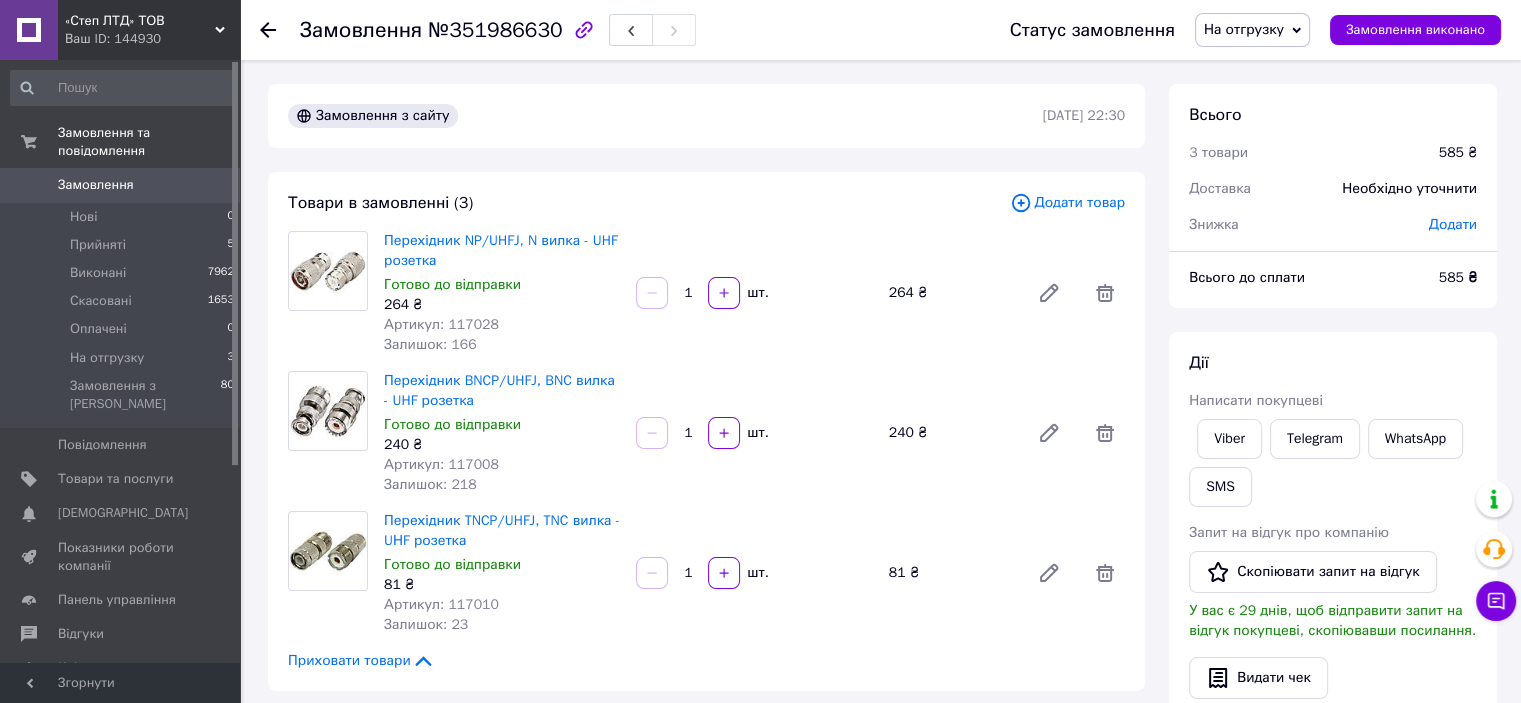 click on "Артикул: 117008" at bounding box center [441, 464] 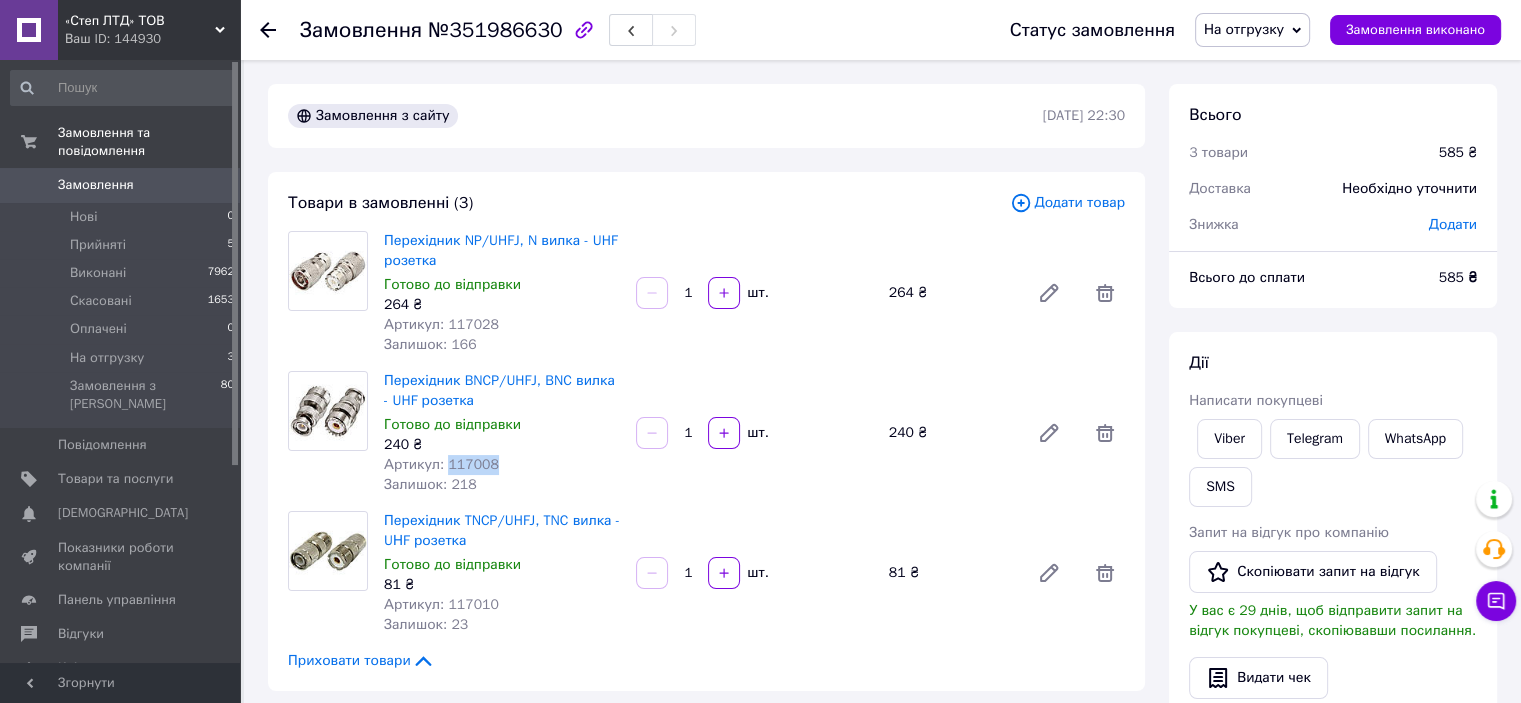 click on "Артикул: 117008" at bounding box center (441, 464) 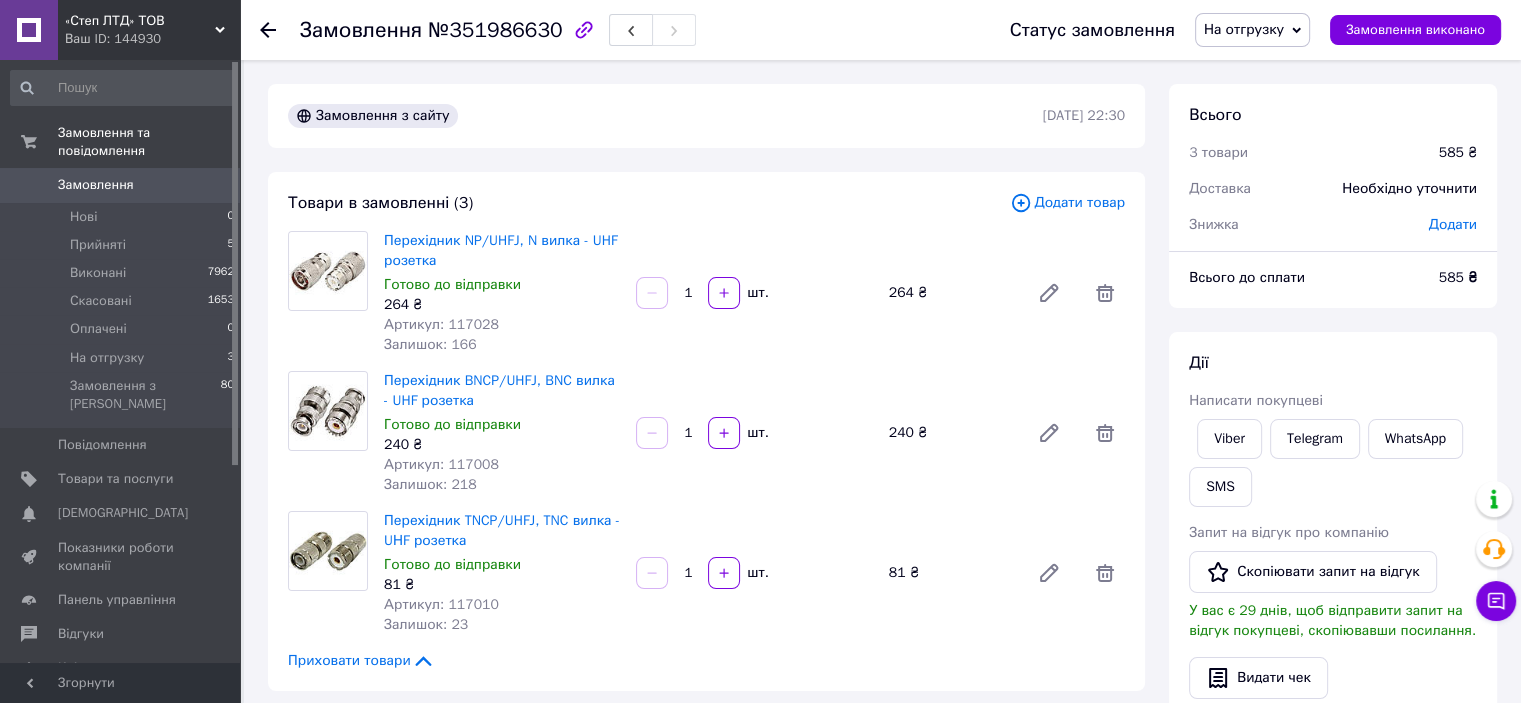 click on "Артикул: 117010" at bounding box center (441, 604) 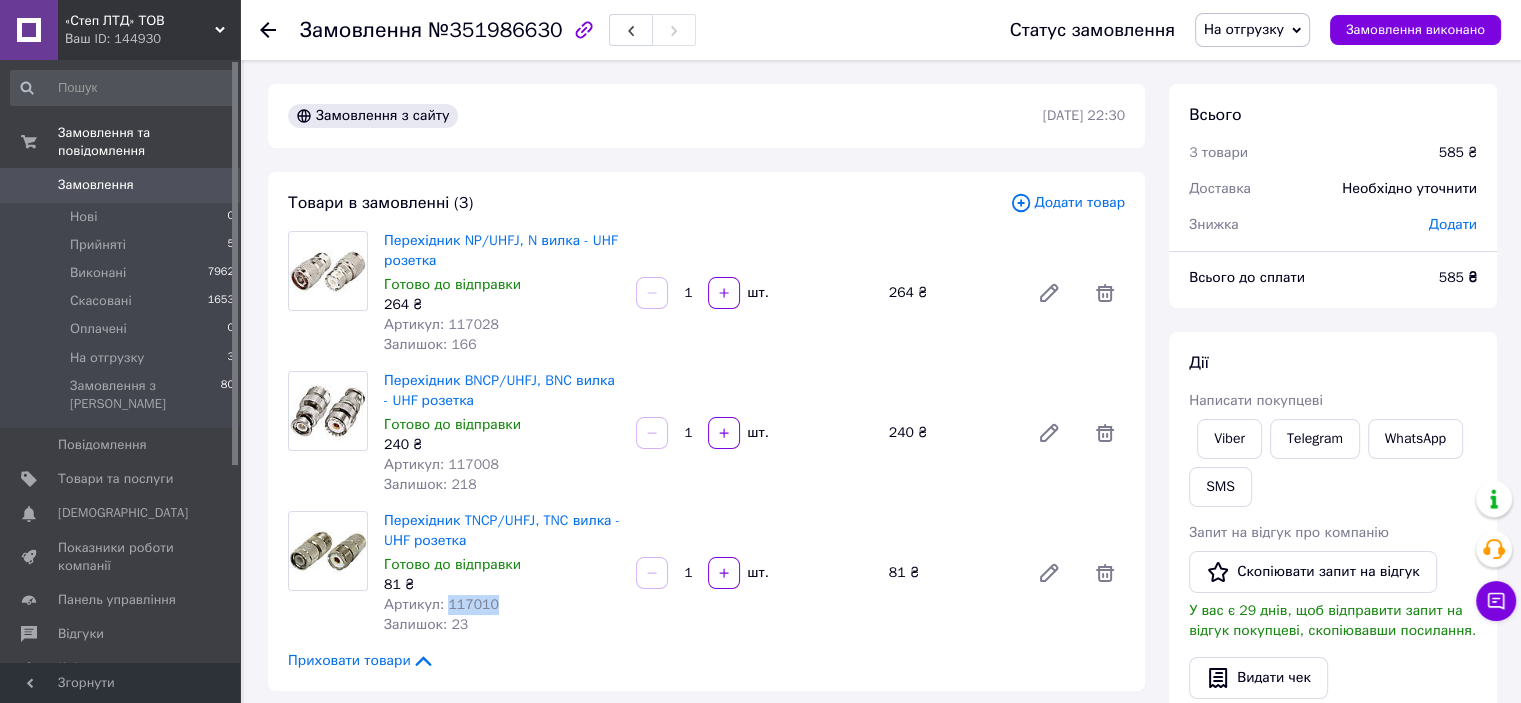 click on "Артикул: 117010" at bounding box center [441, 604] 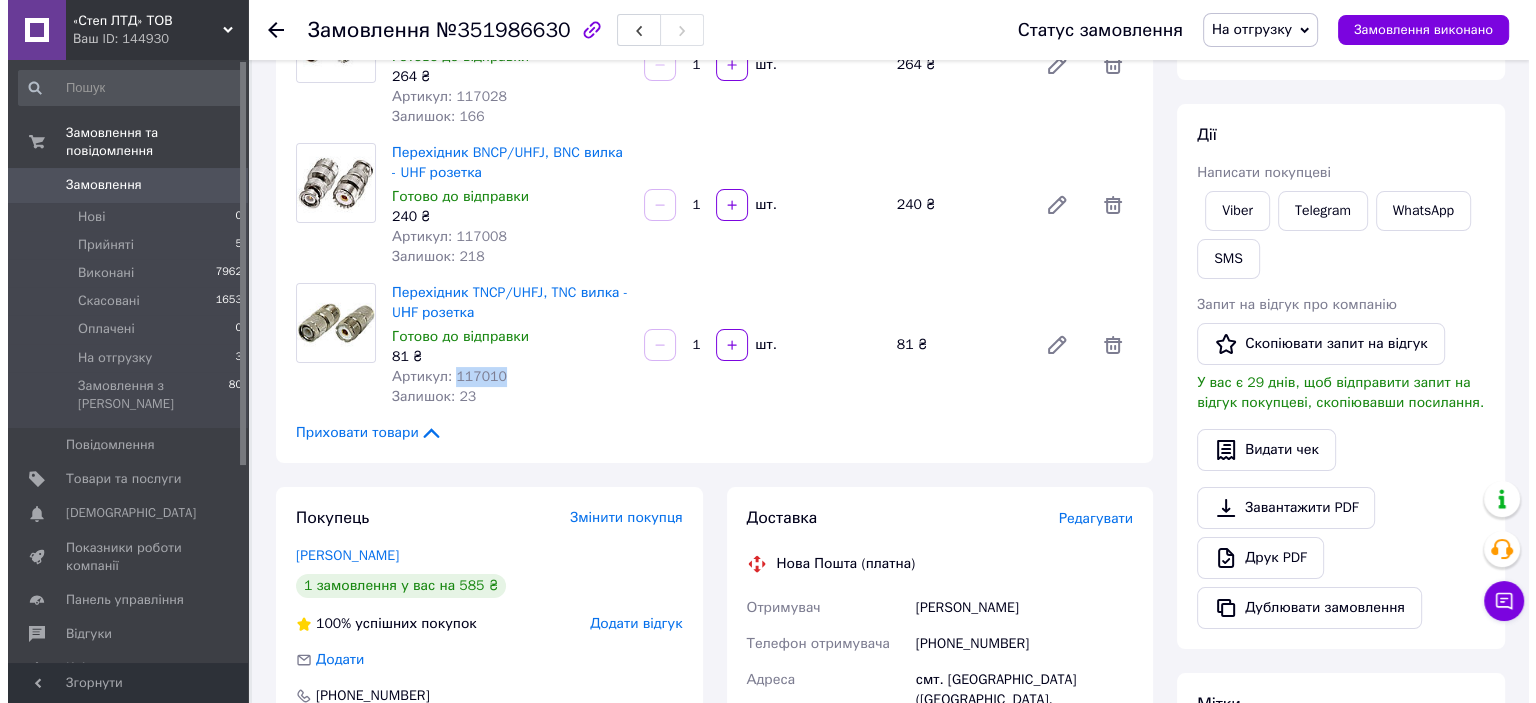 scroll, scrollTop: 300, scrollLeft: 0, axis: vertical 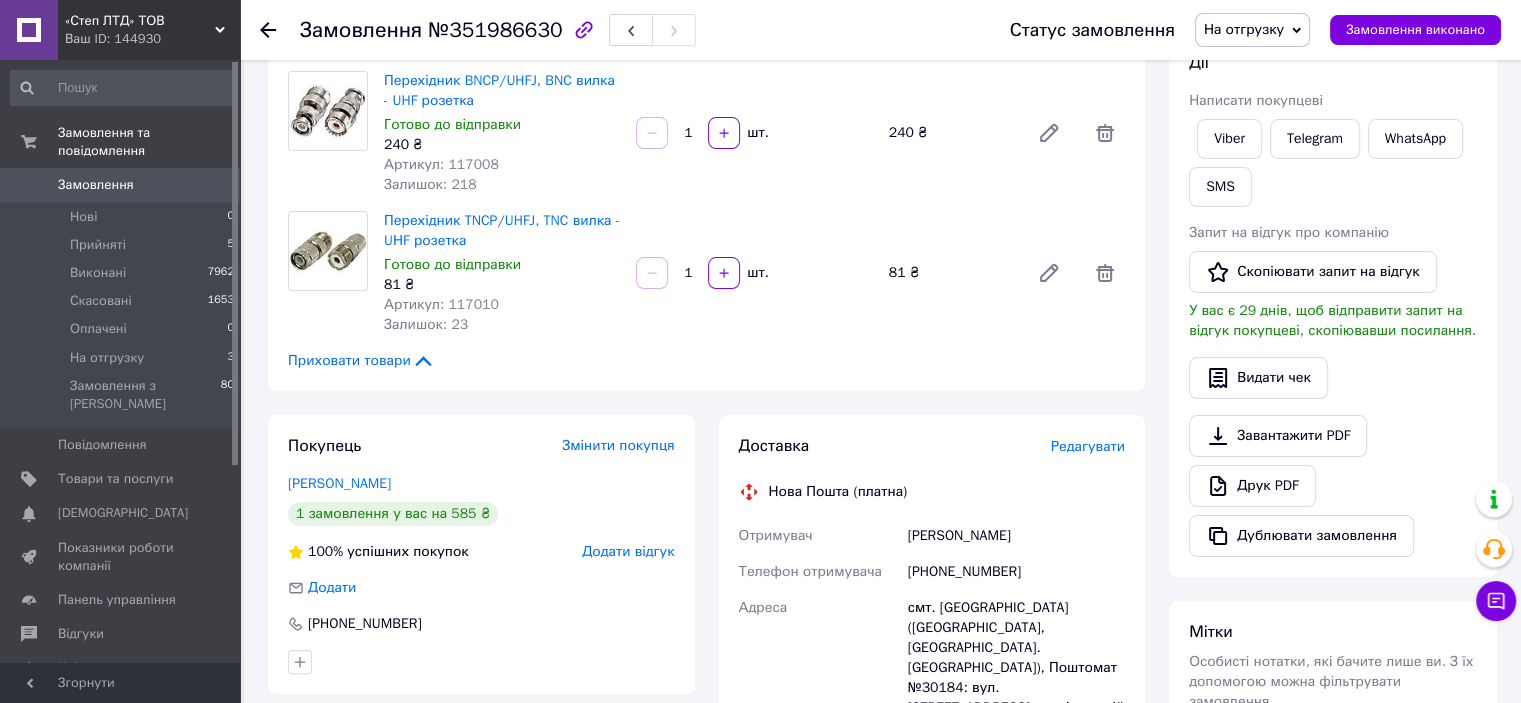 click on "Редагувати" at bounding box center (1088, 446) 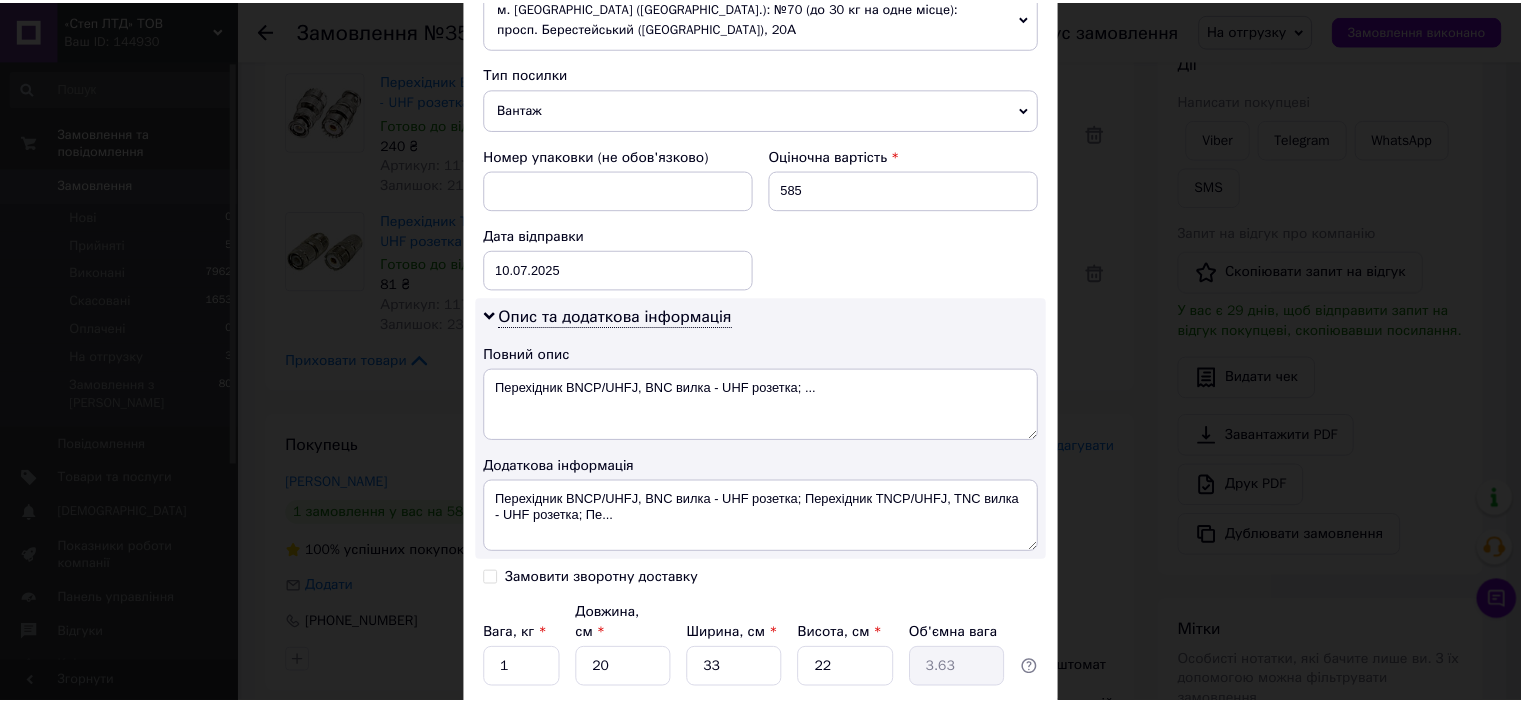 scroll, scrollTop: 800, scrollLeft: 0, axis: vertical 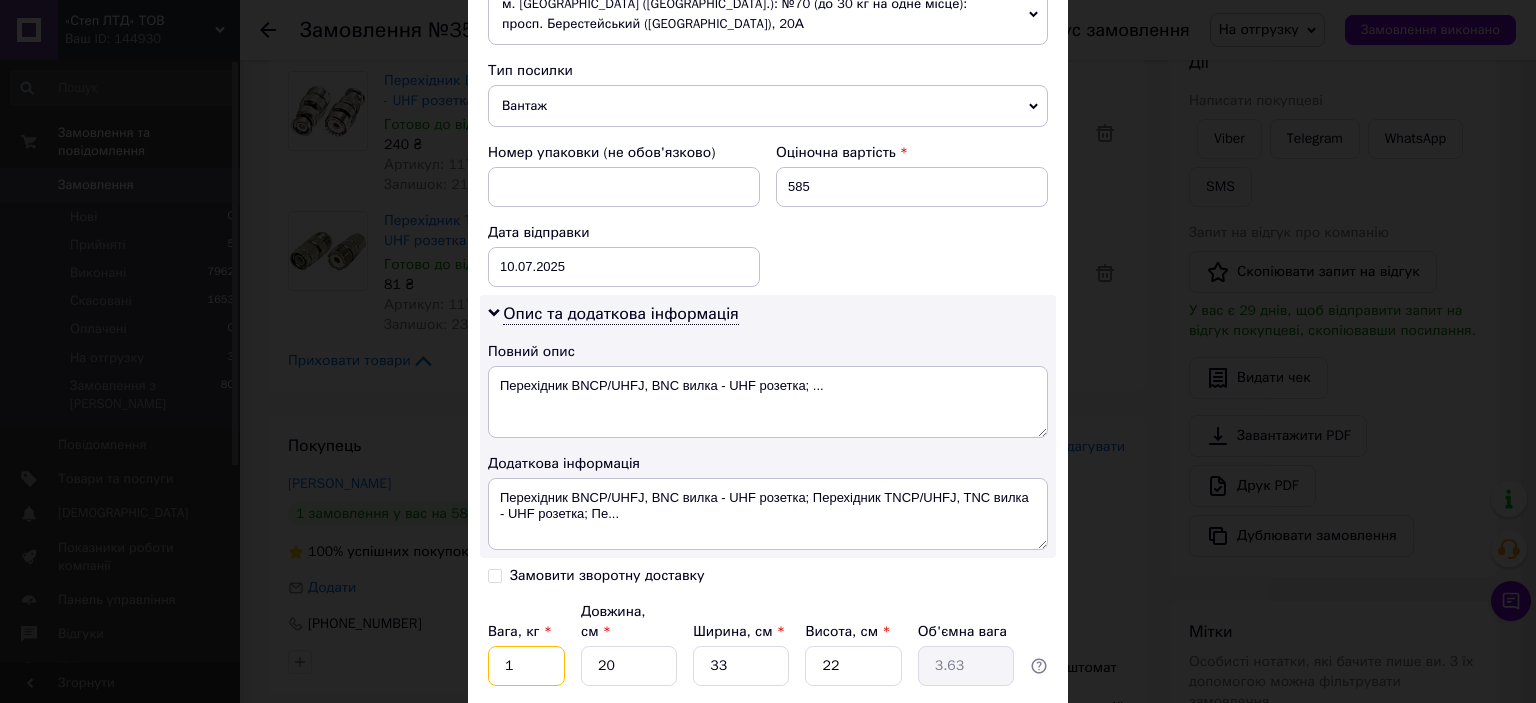 click on "1" at bounding box center [526, 666] 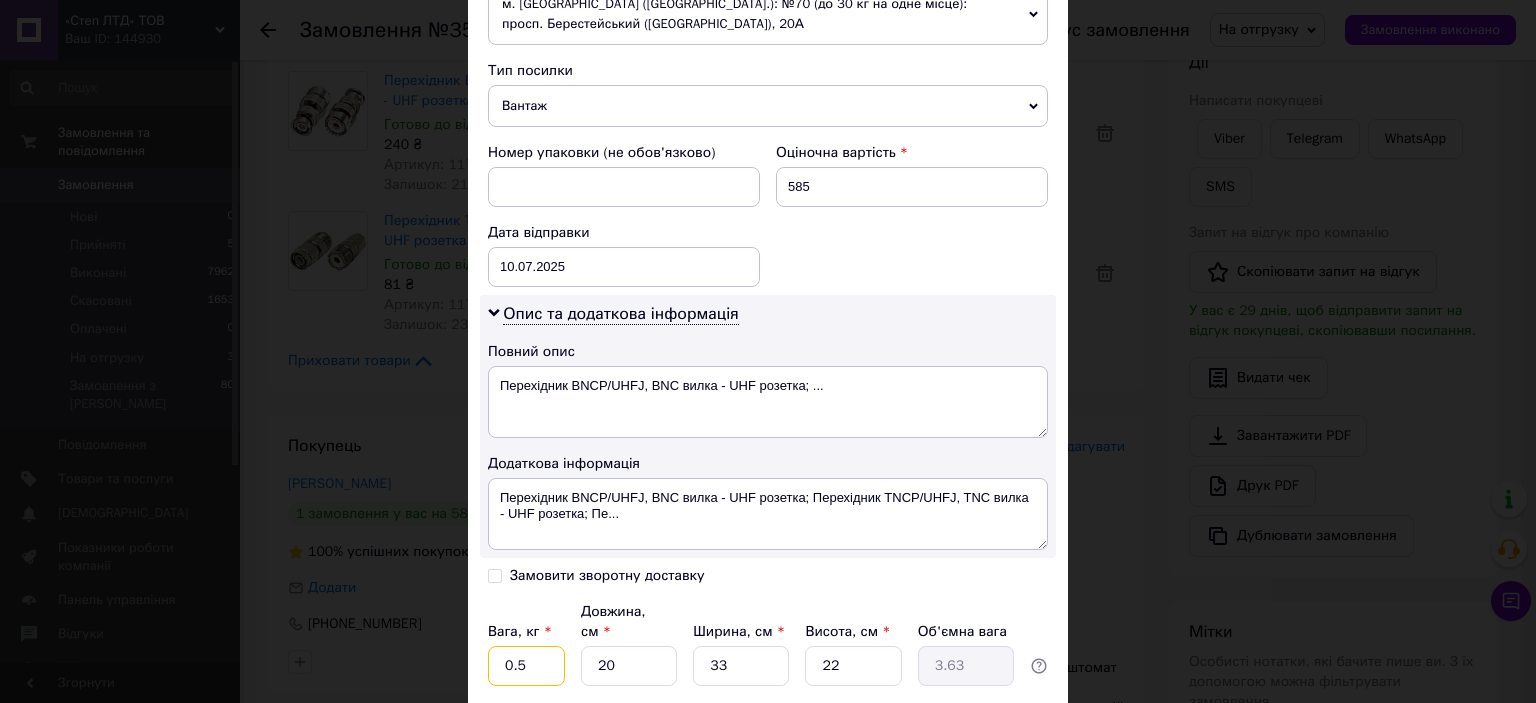 type on "0.5" 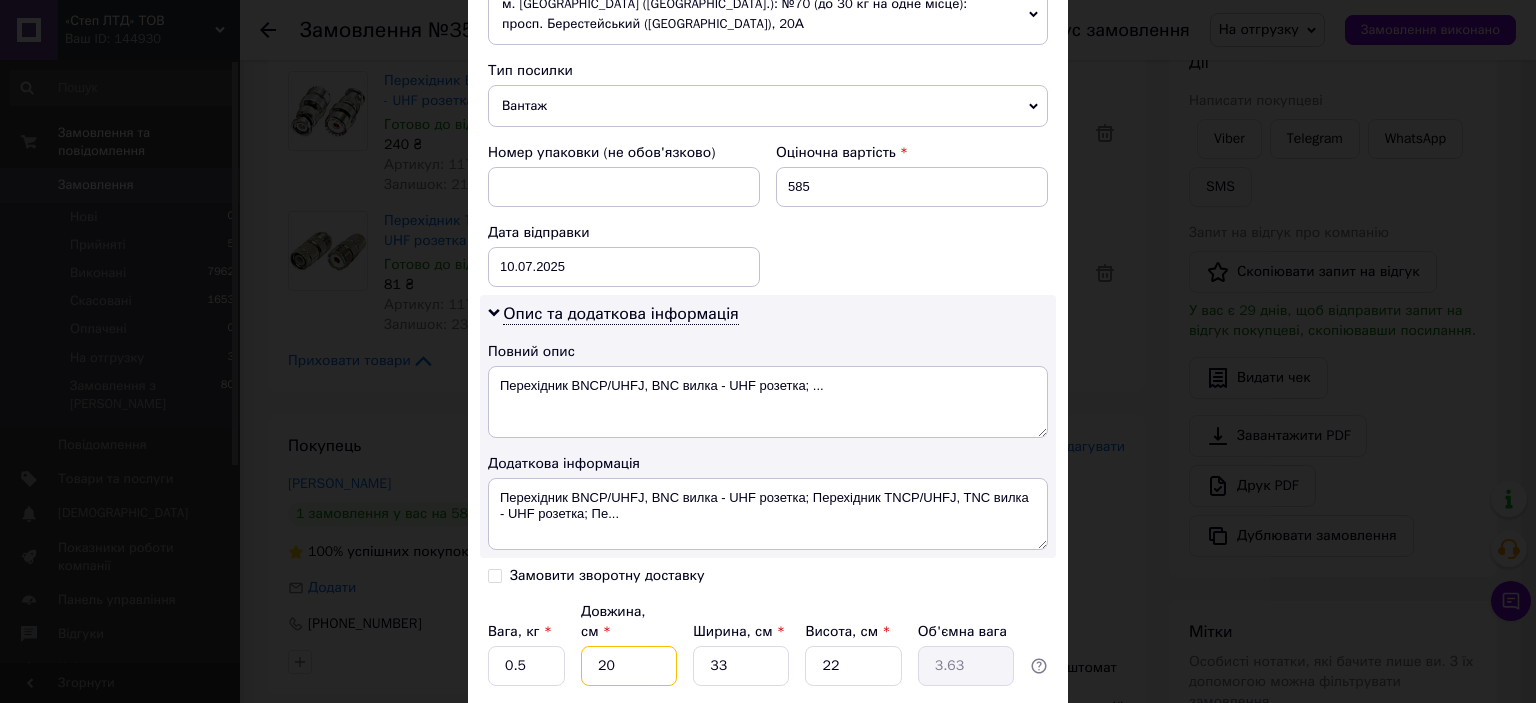 type on "2" 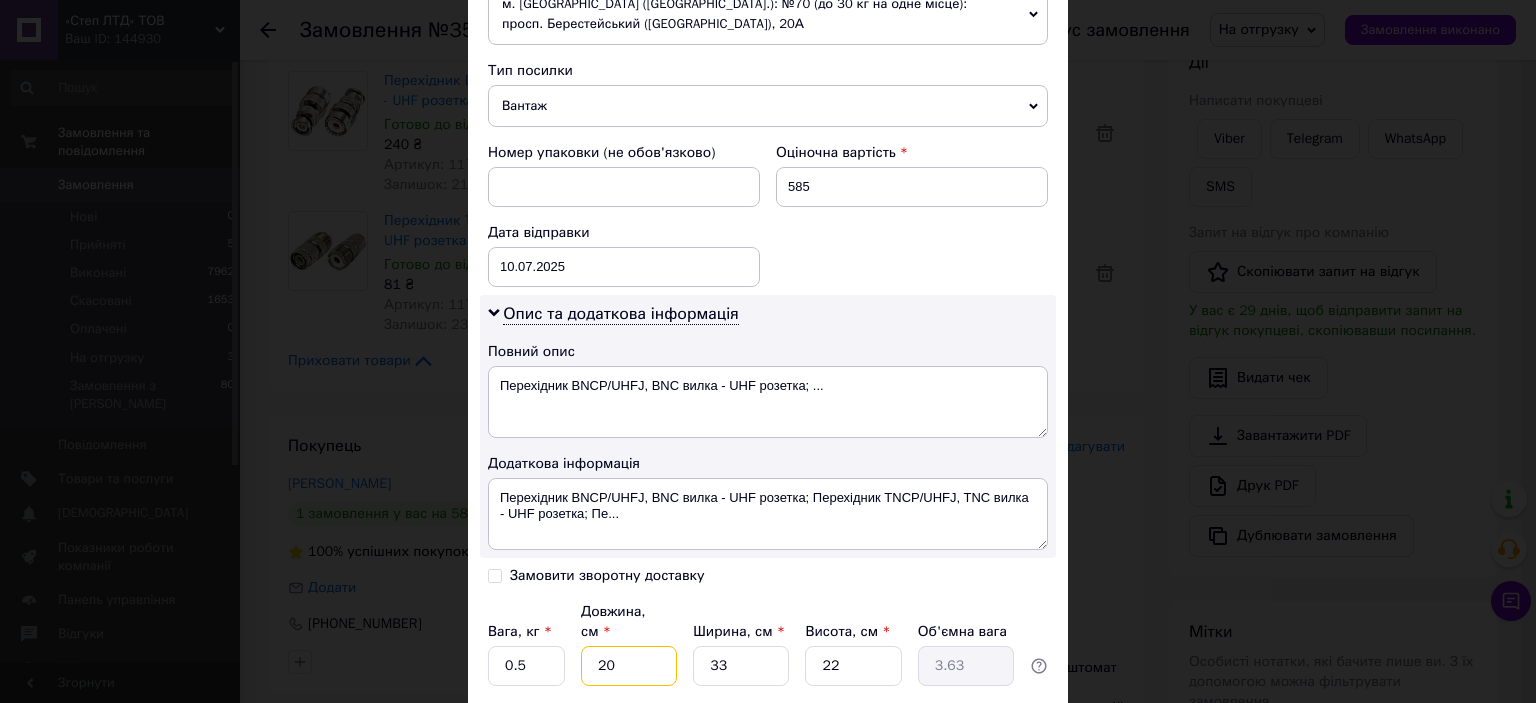 type on "0.36" 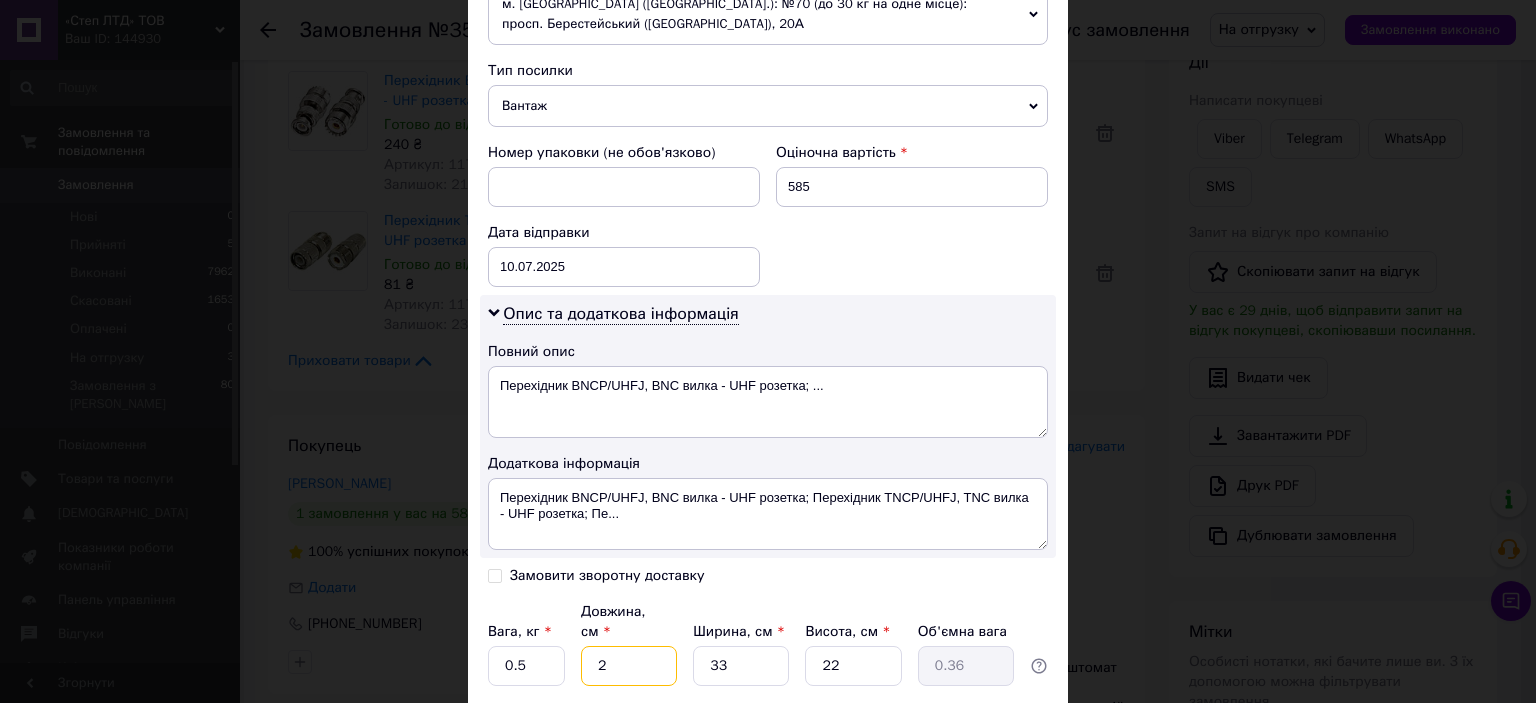 type on "20" 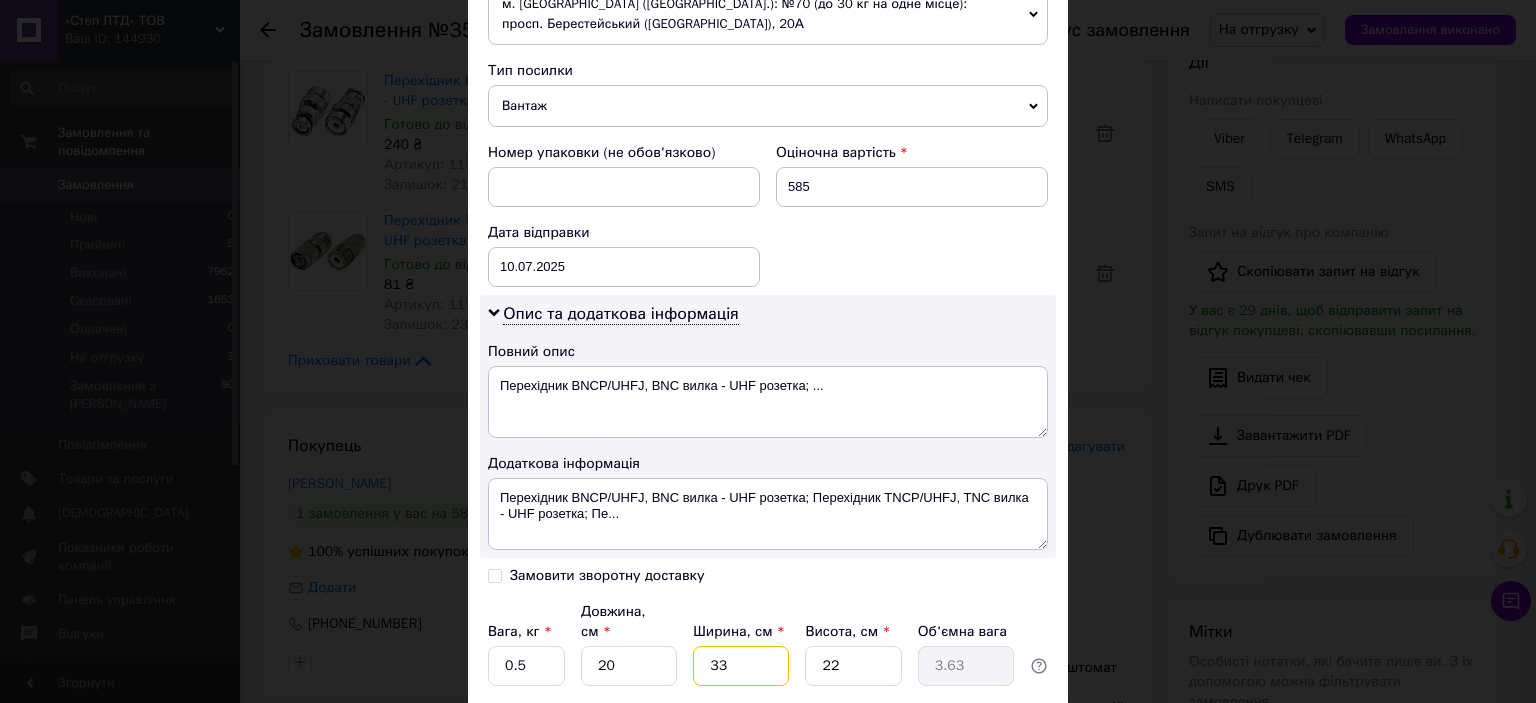 type on "1" 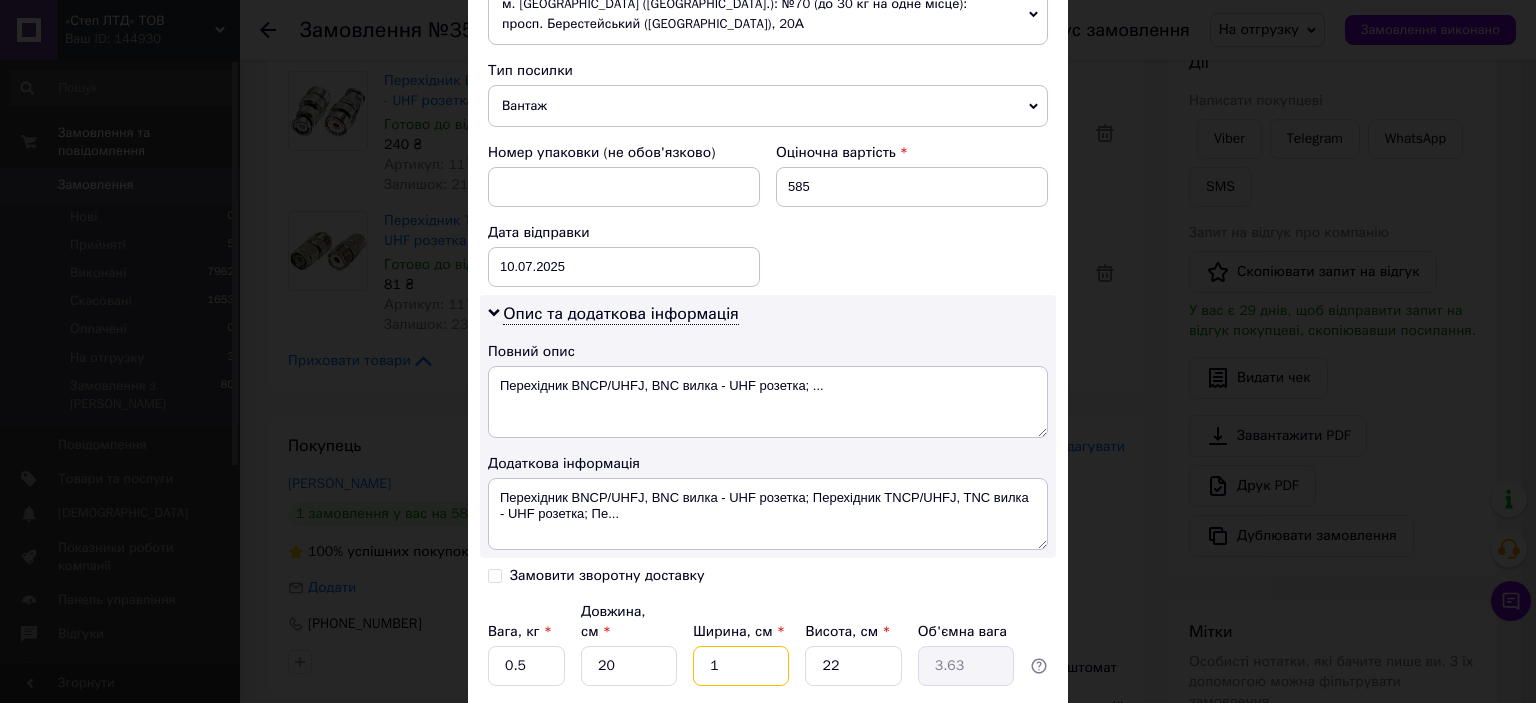 type on "0.11" 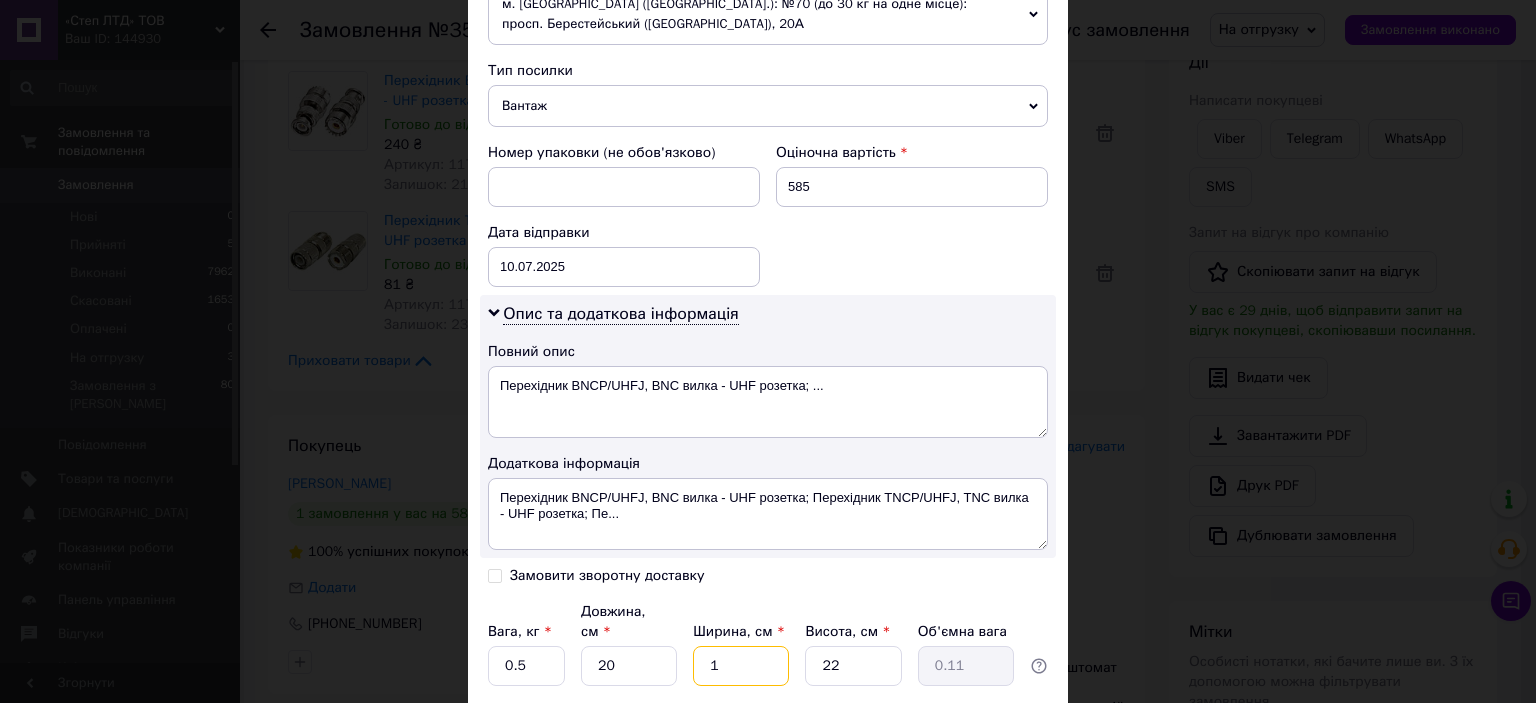 type on "10" 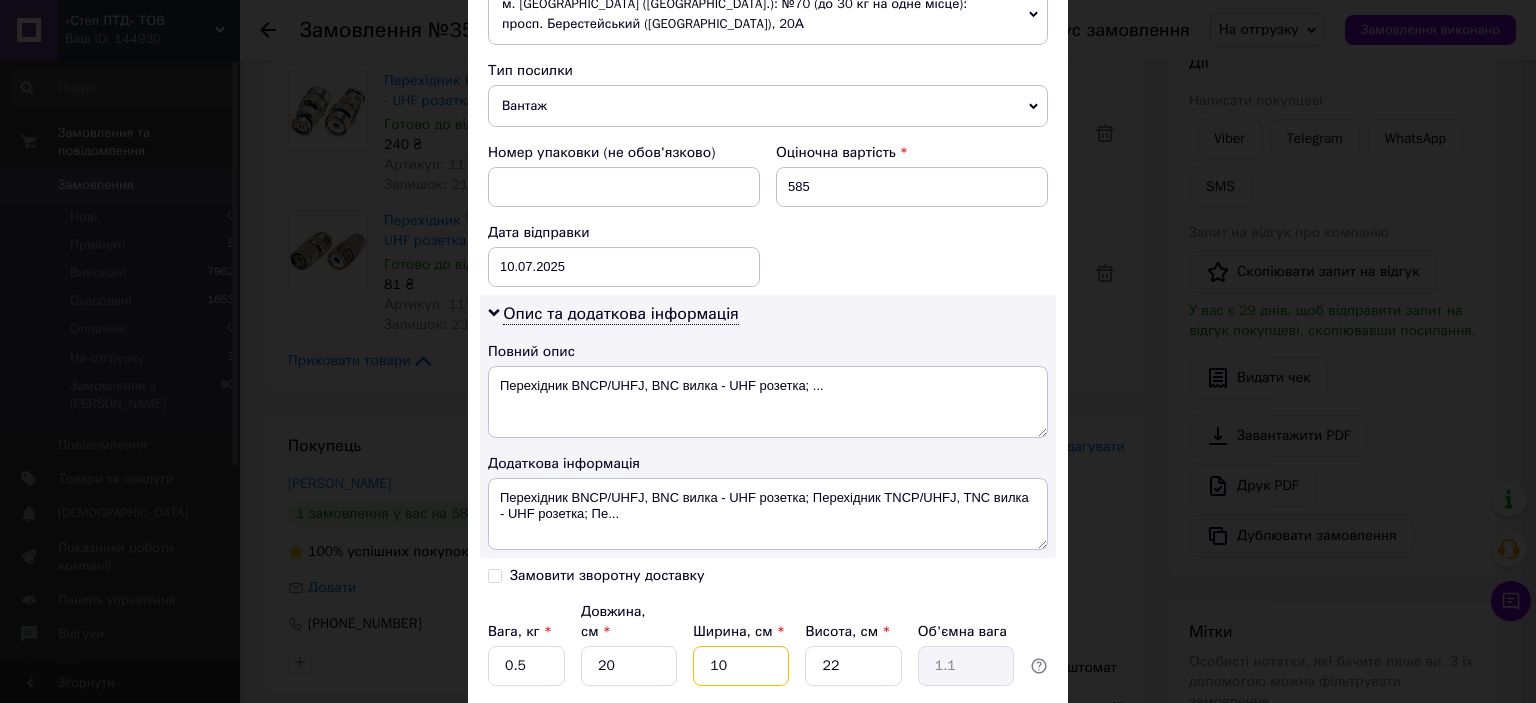 type on "10" 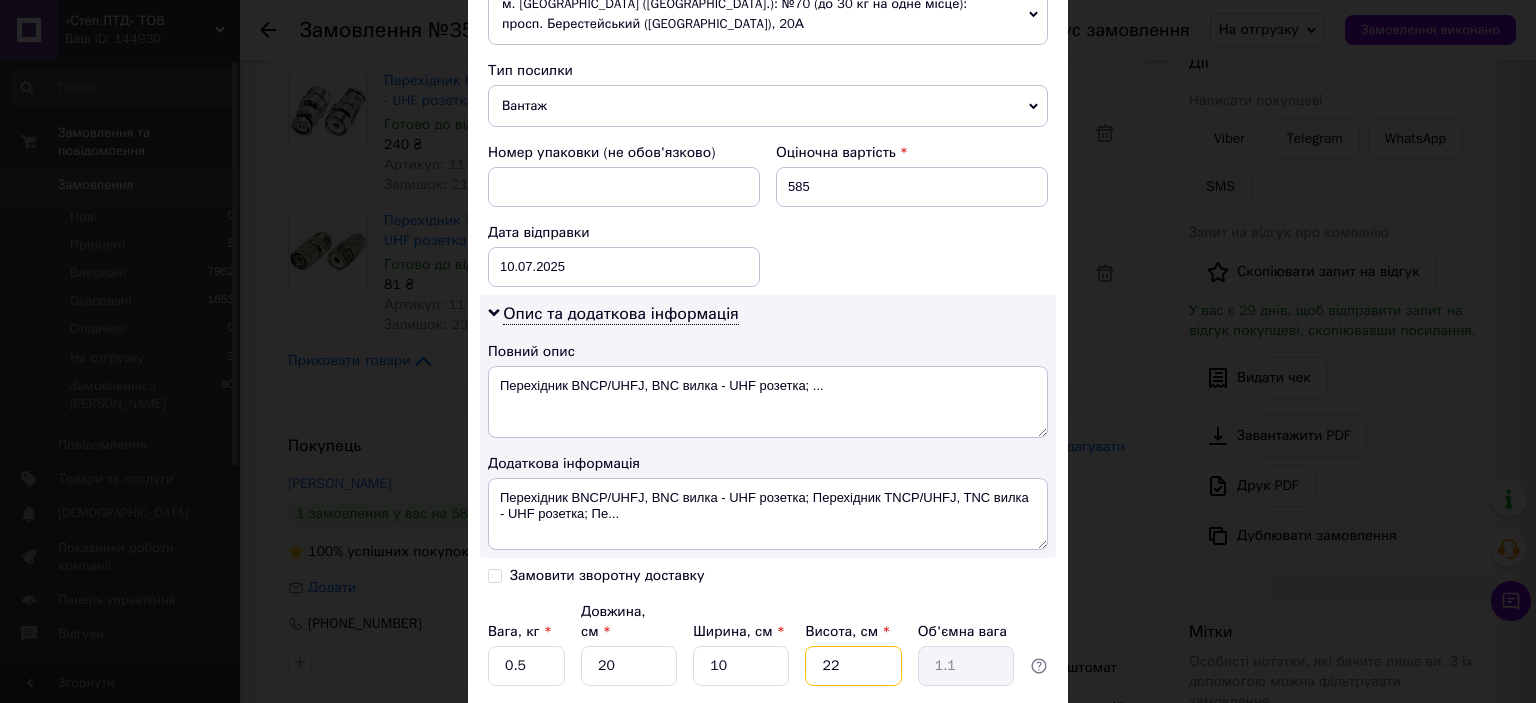 type on "1" 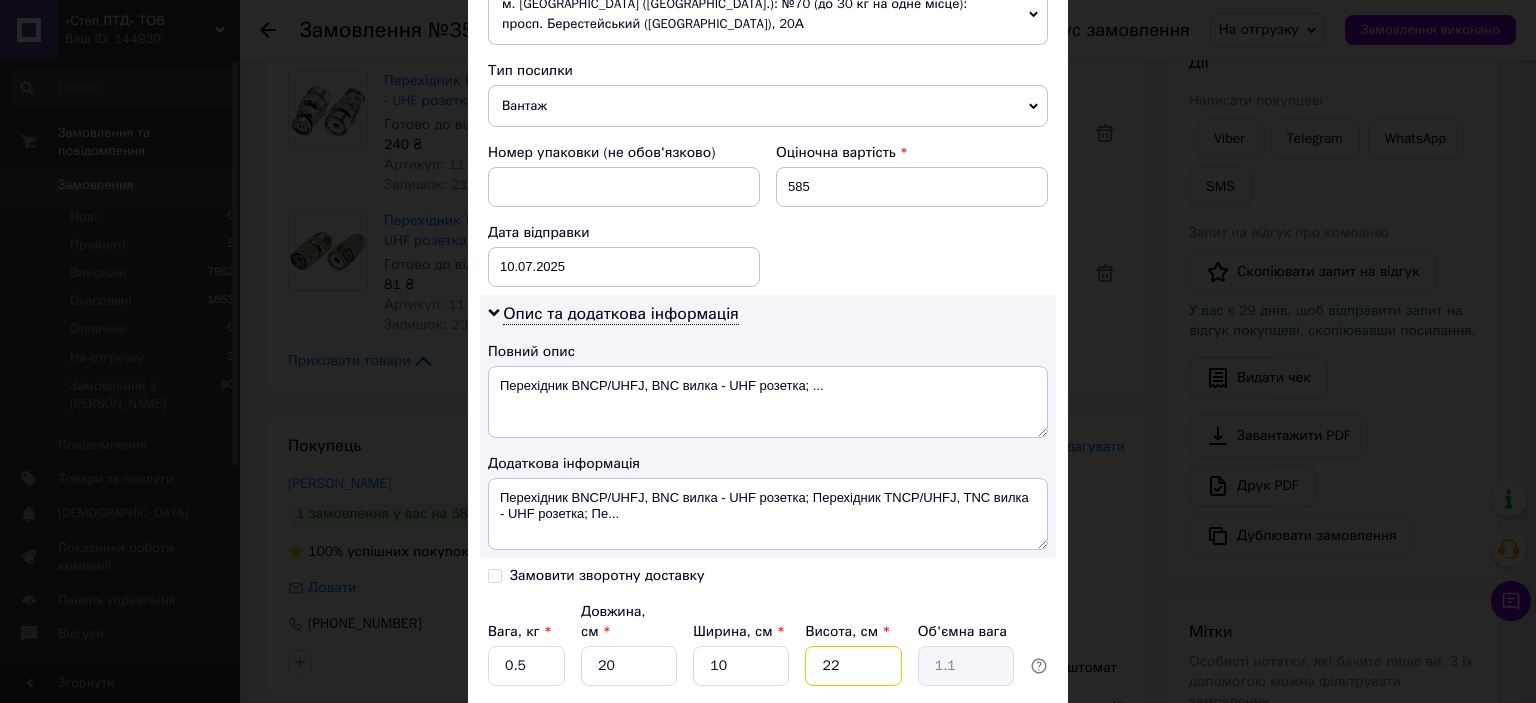 type on "0.1" 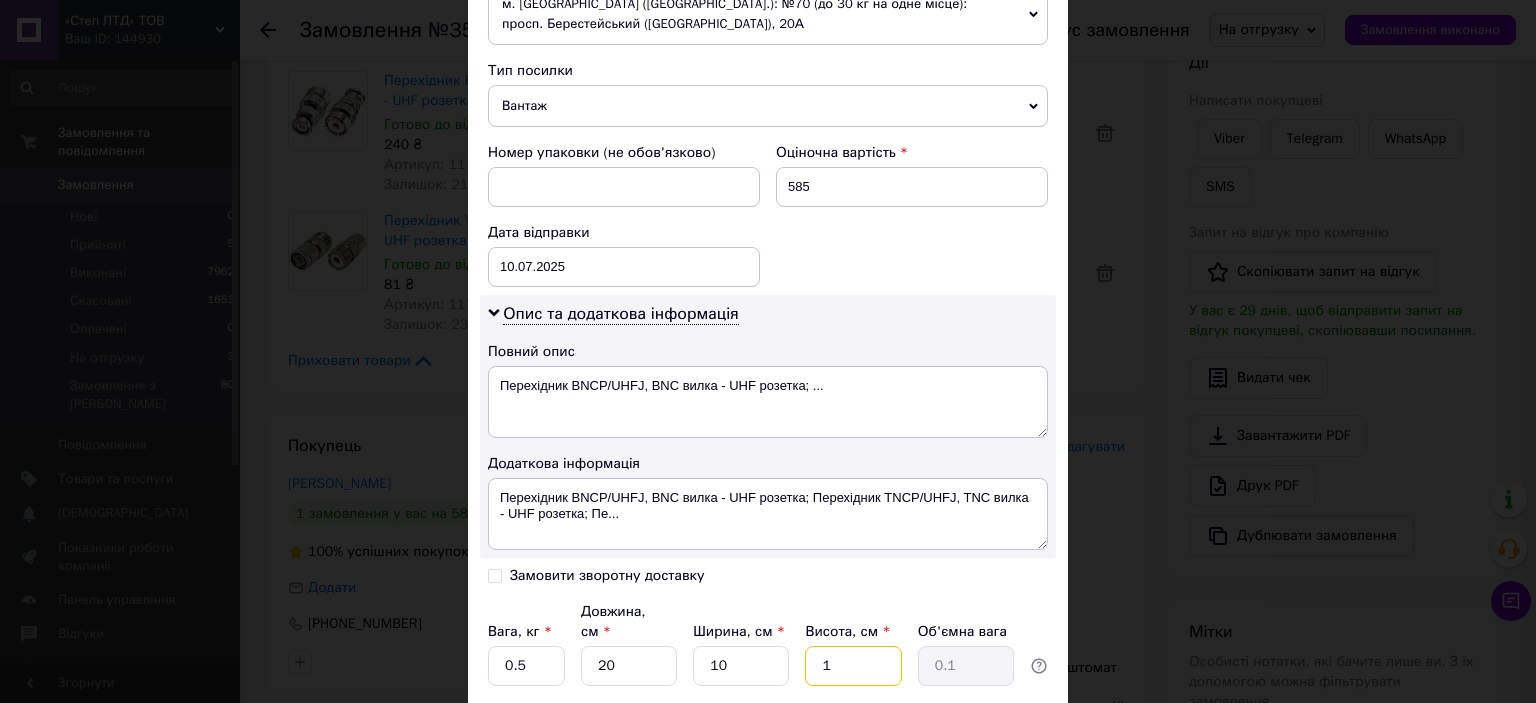 type on "10" 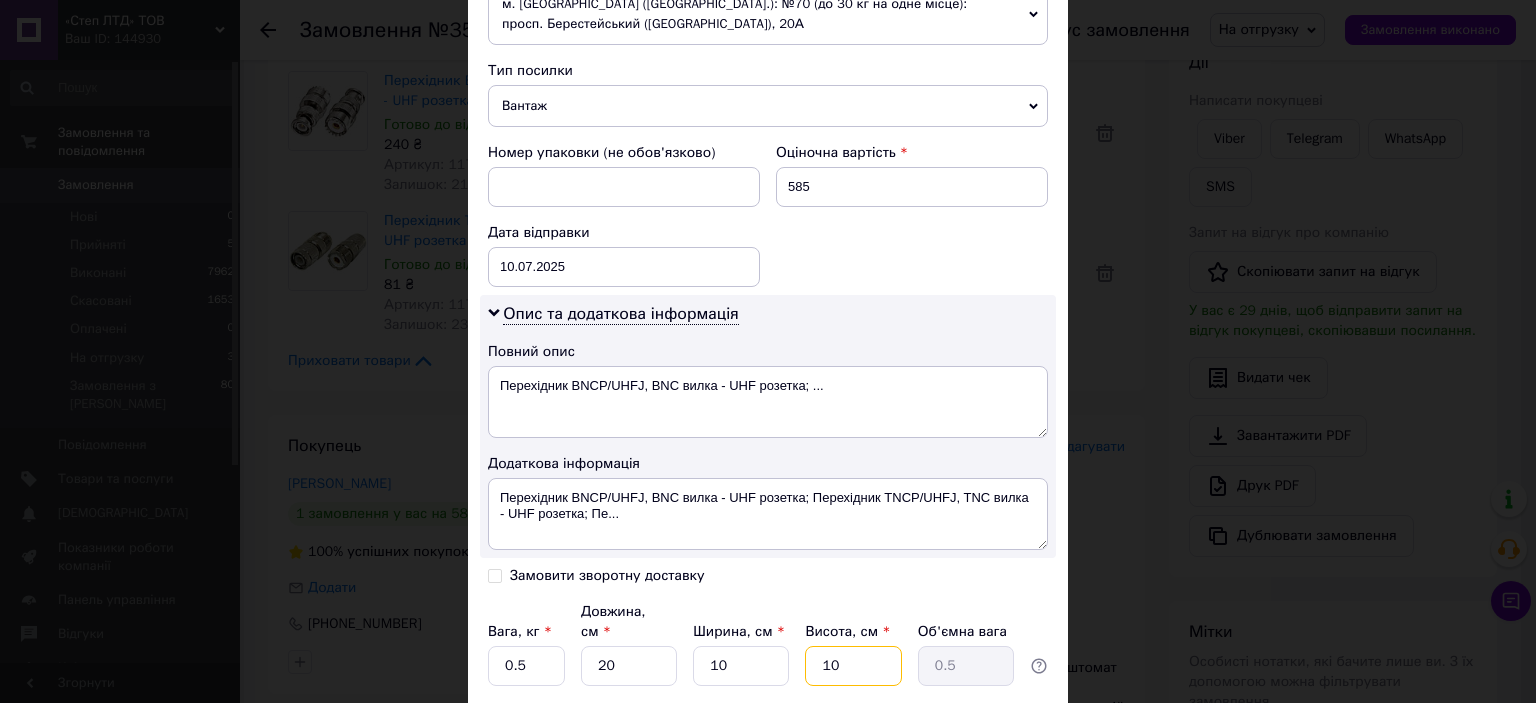 type on "10" 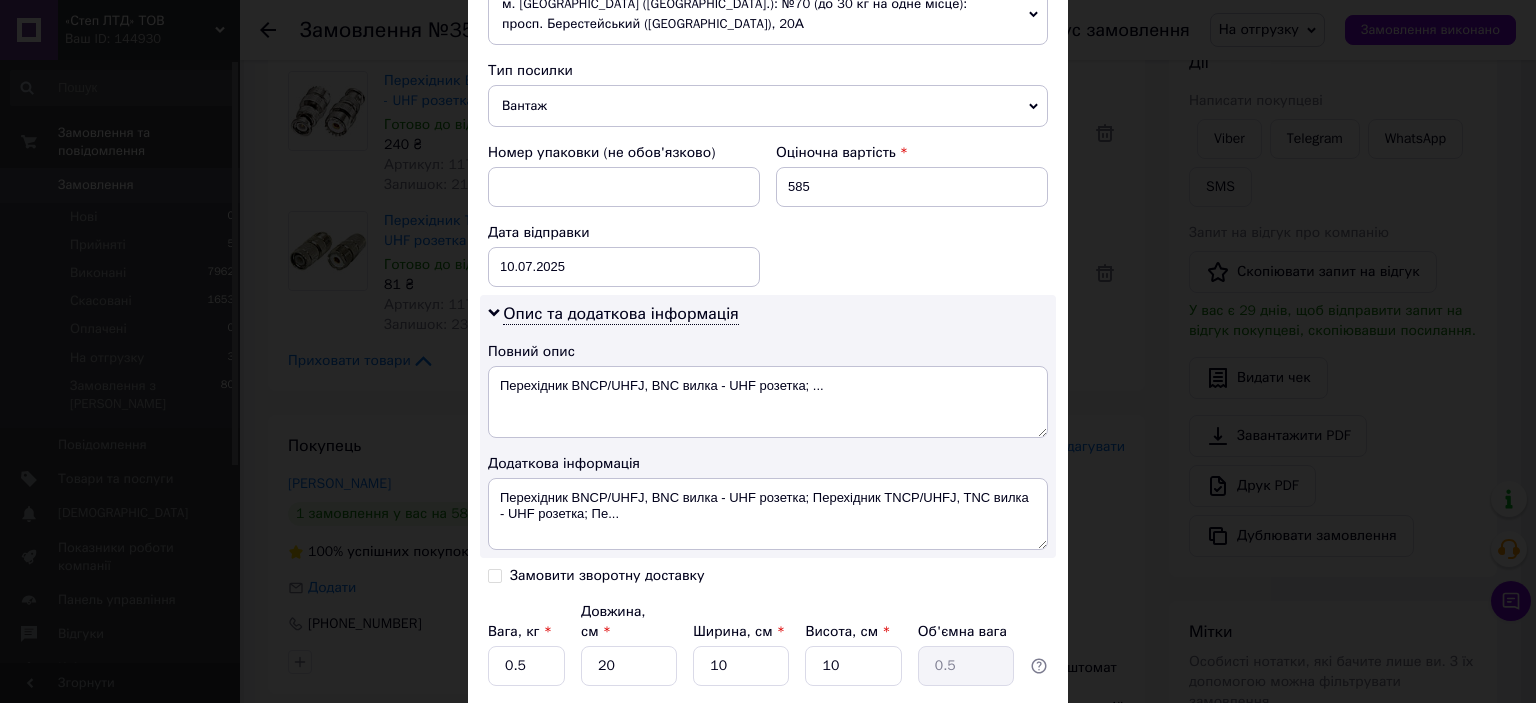 drag, startPoint x: 984, startPoint y: 676, endPoint x: 992, endPoint y: 667, distance: 12.0415945 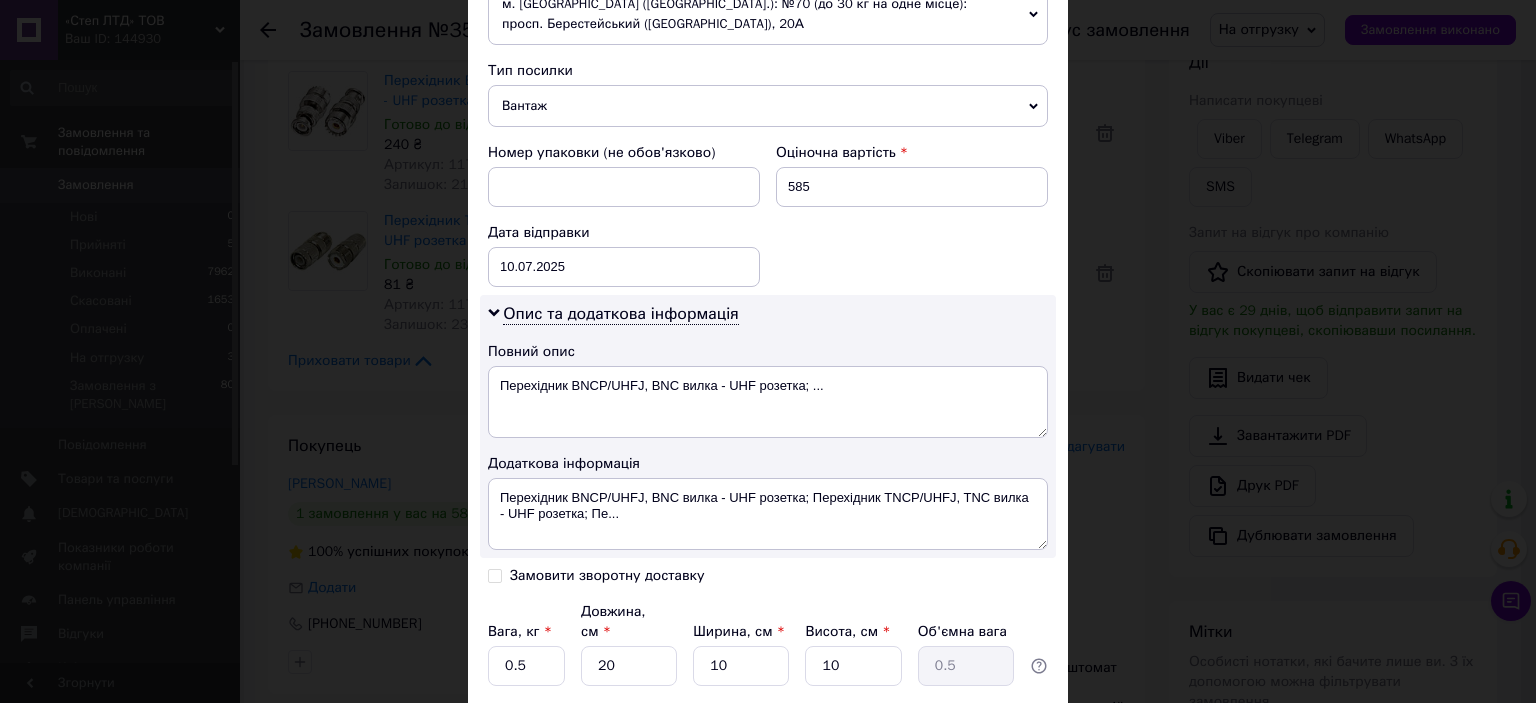 click on "Зберегти" at bounding box center (999, 762) 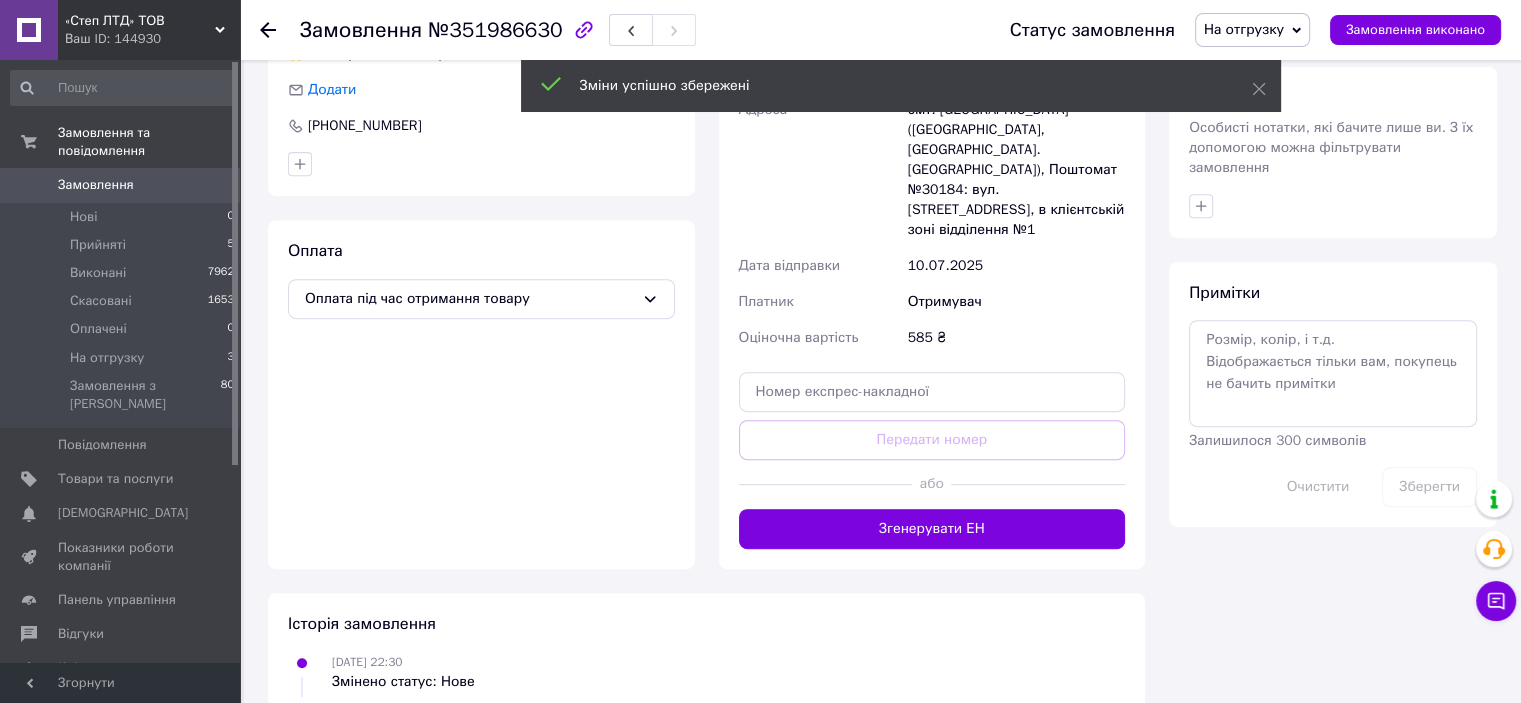 scroll, scrollTop: 800, scrollLeft: 0, axis: vertical 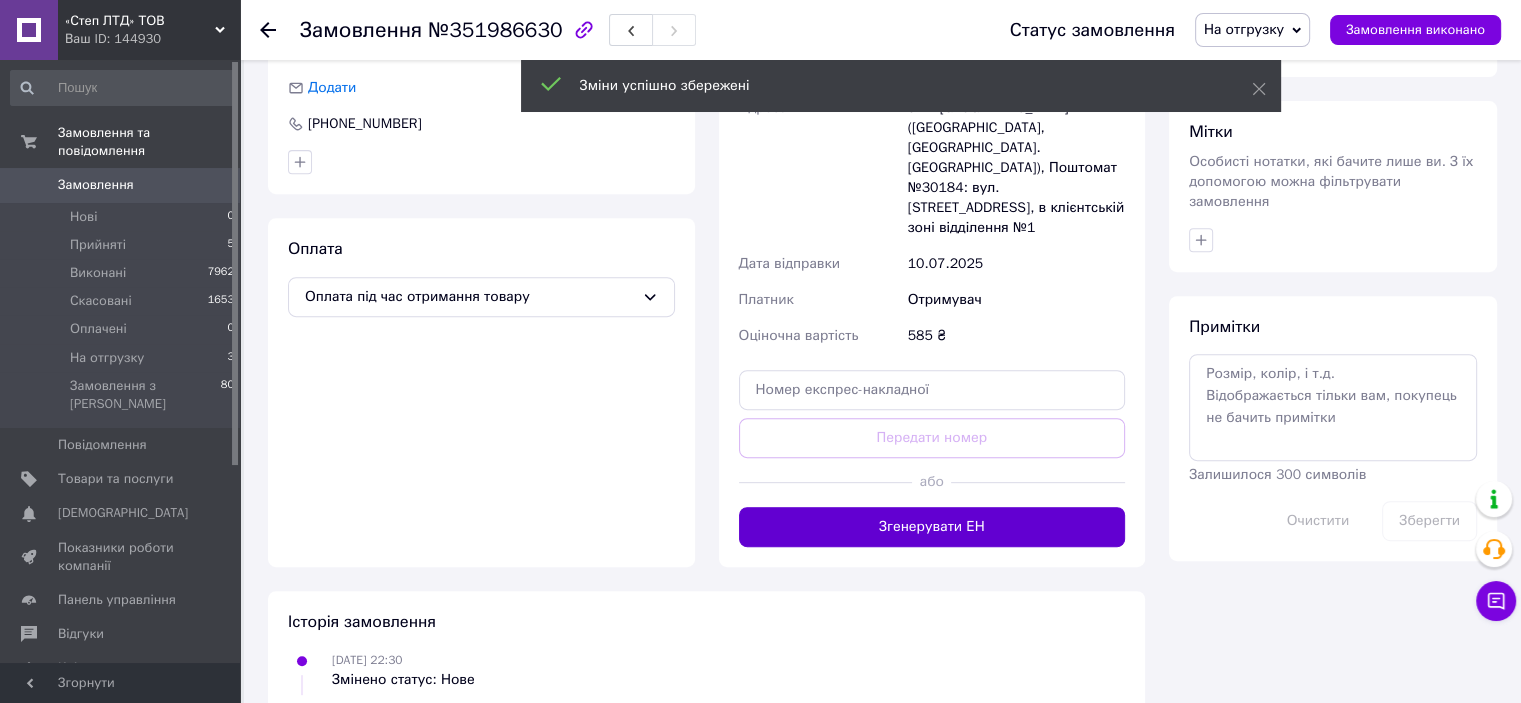 click on "Згенерувати ЕН" at bounding box center (932, 527) 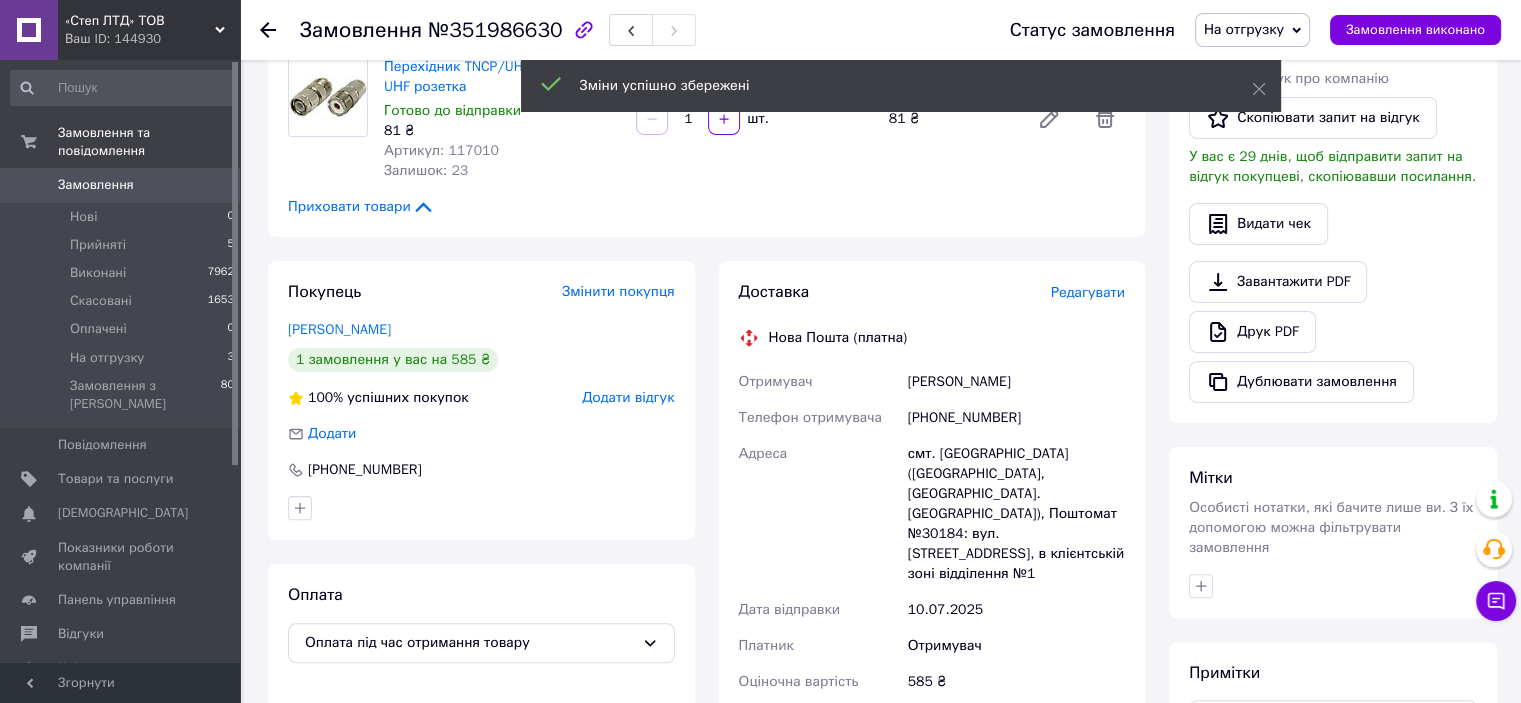 scroll, scrollTop: 400, scrollLeft: 0, axis: vertical 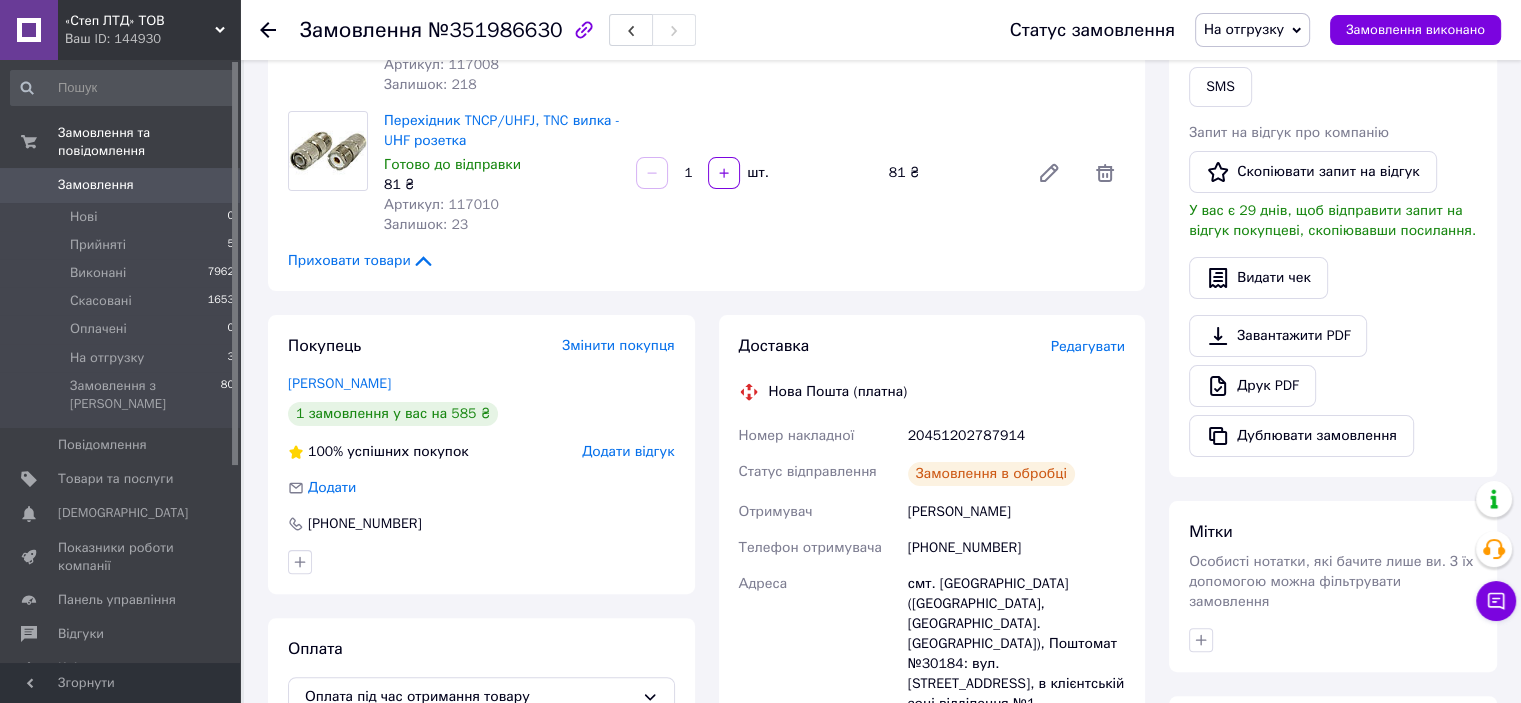 click on "20451202787914" at bounding box center (1016, 436) 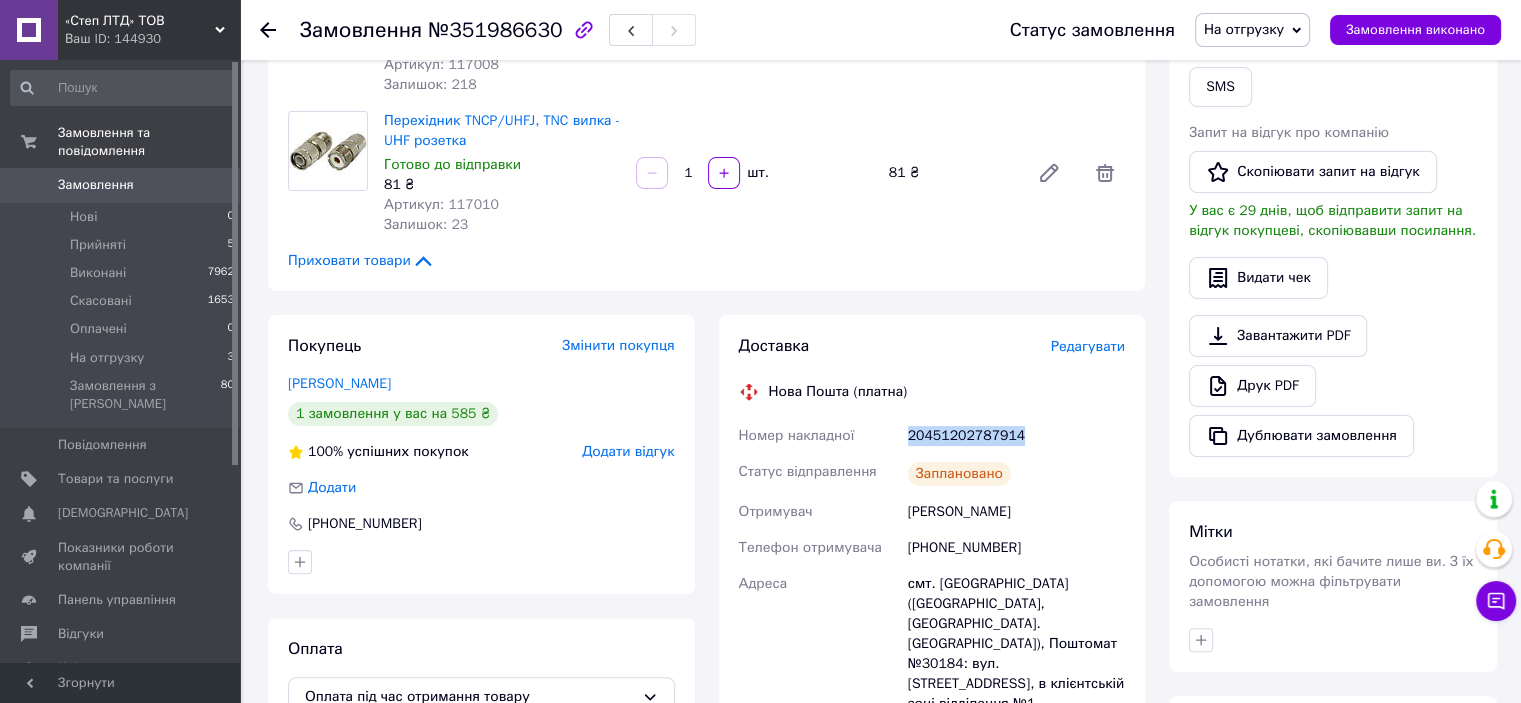 click on "20451202787914" at bounding box center (1016, 436) 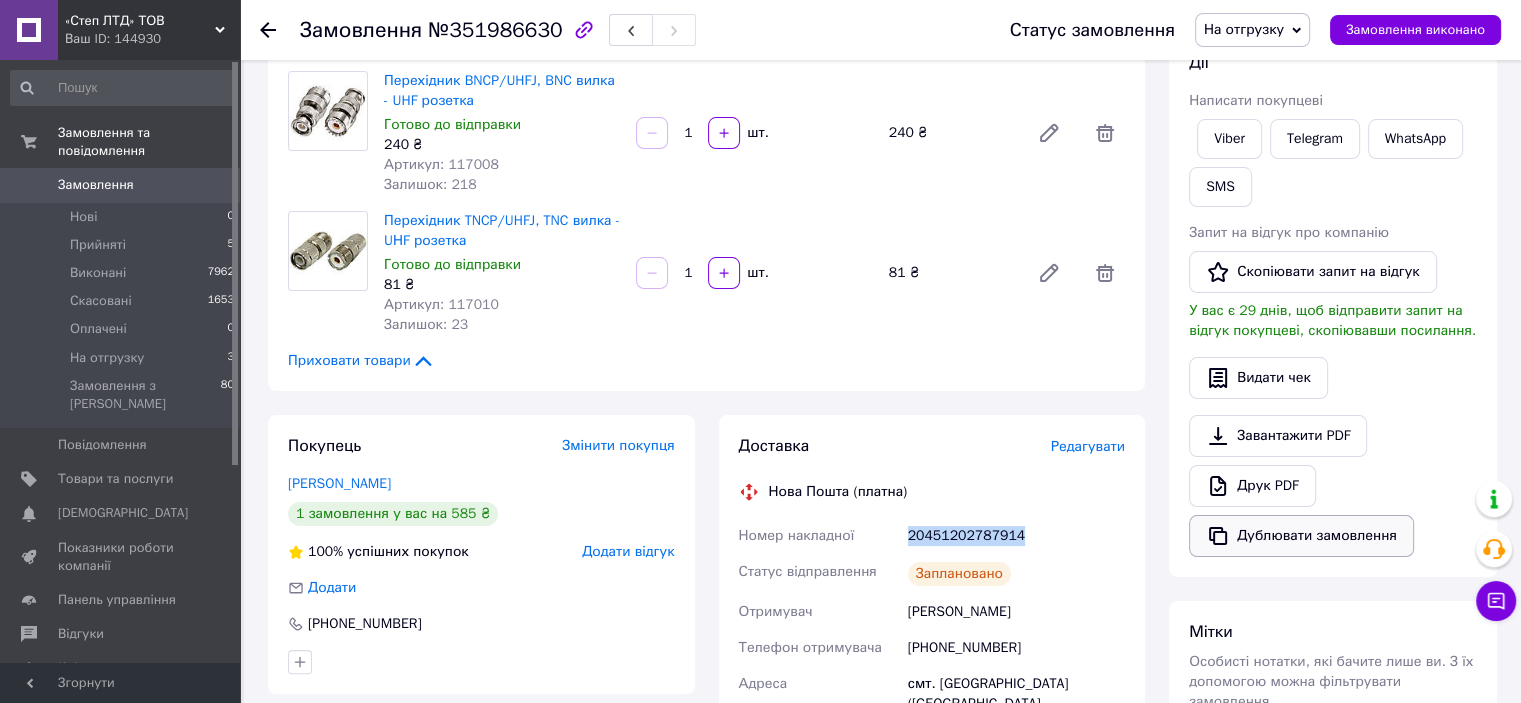 scroll, scrollTop: 200, scrollLeft: 0, axis: vertical 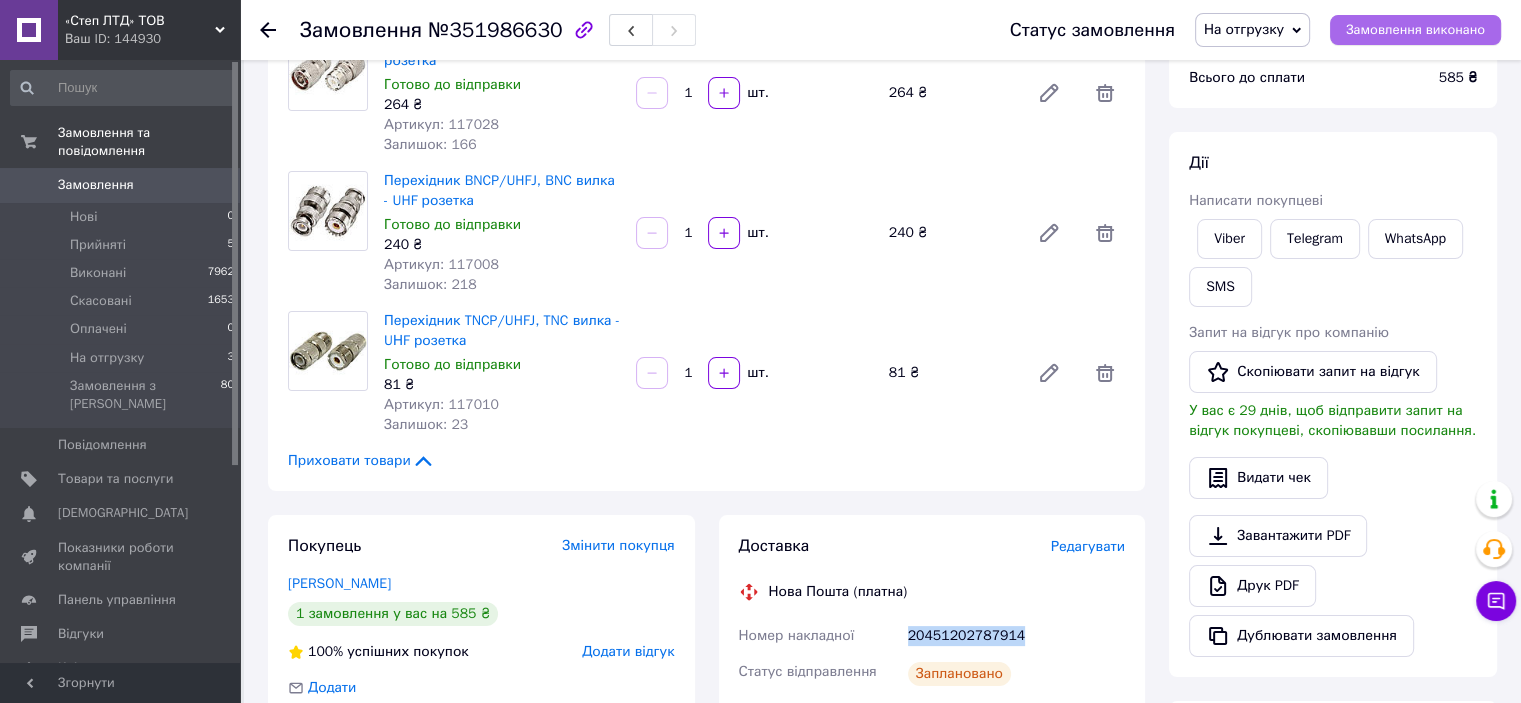 click on "Замовлення виконано" at bounding box center [1415, 30] 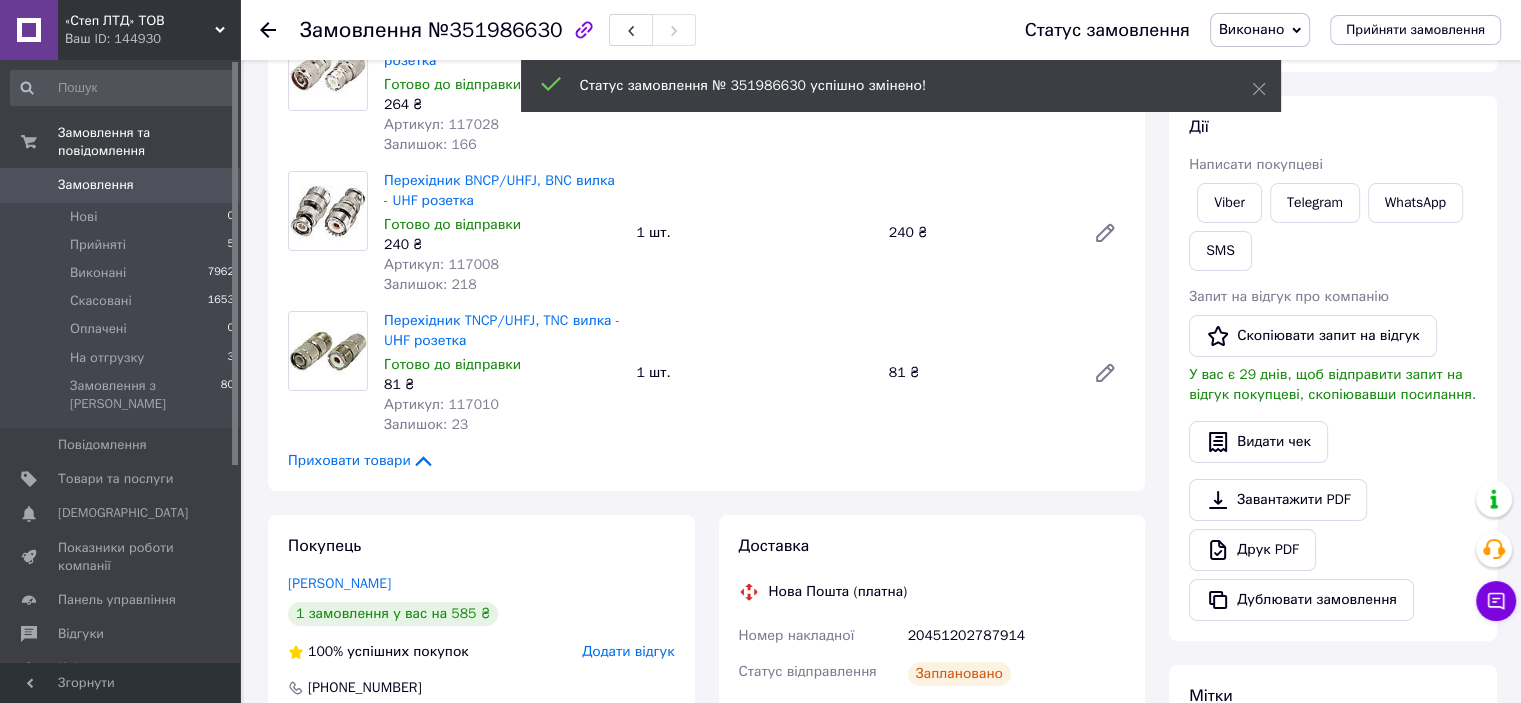 click 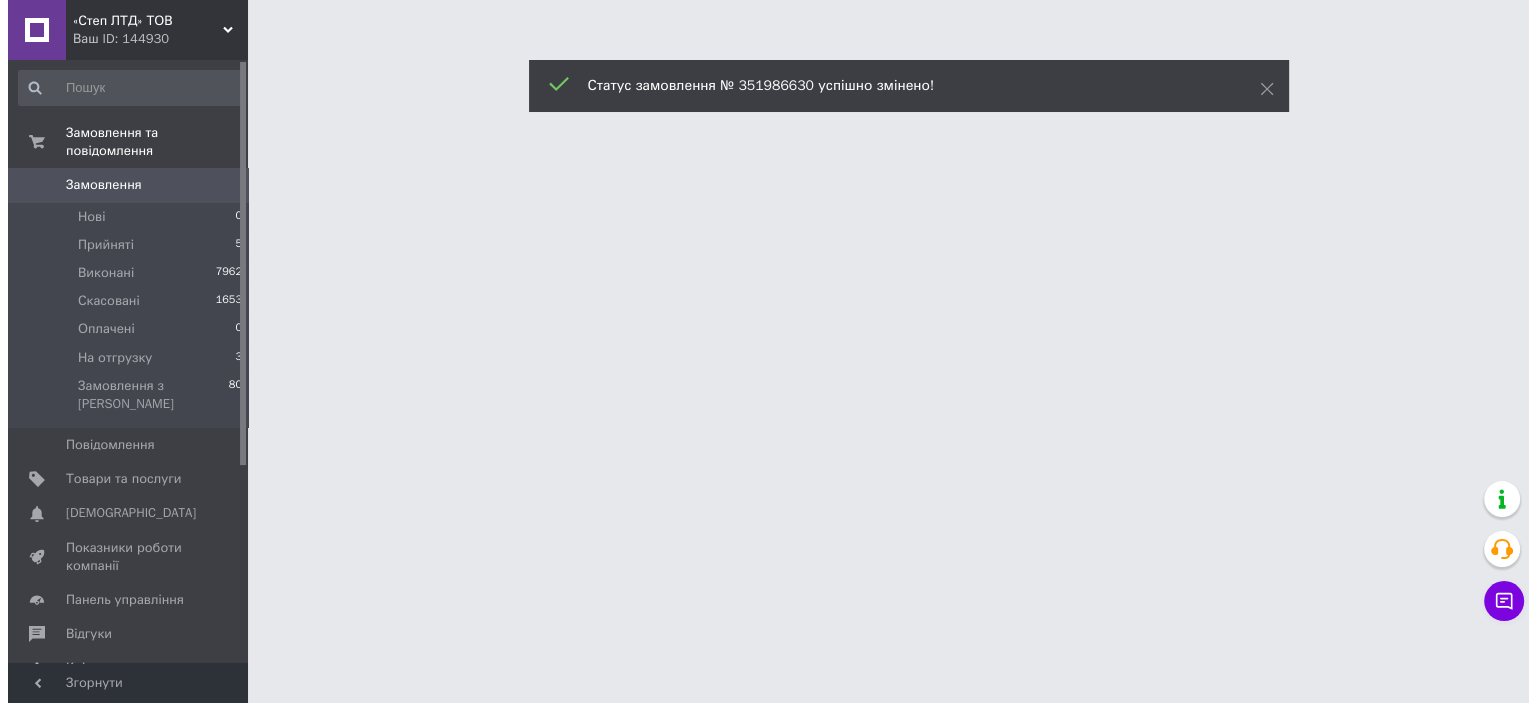 scroll, scrollTop: 0, scrollLeft: 0, axis: both 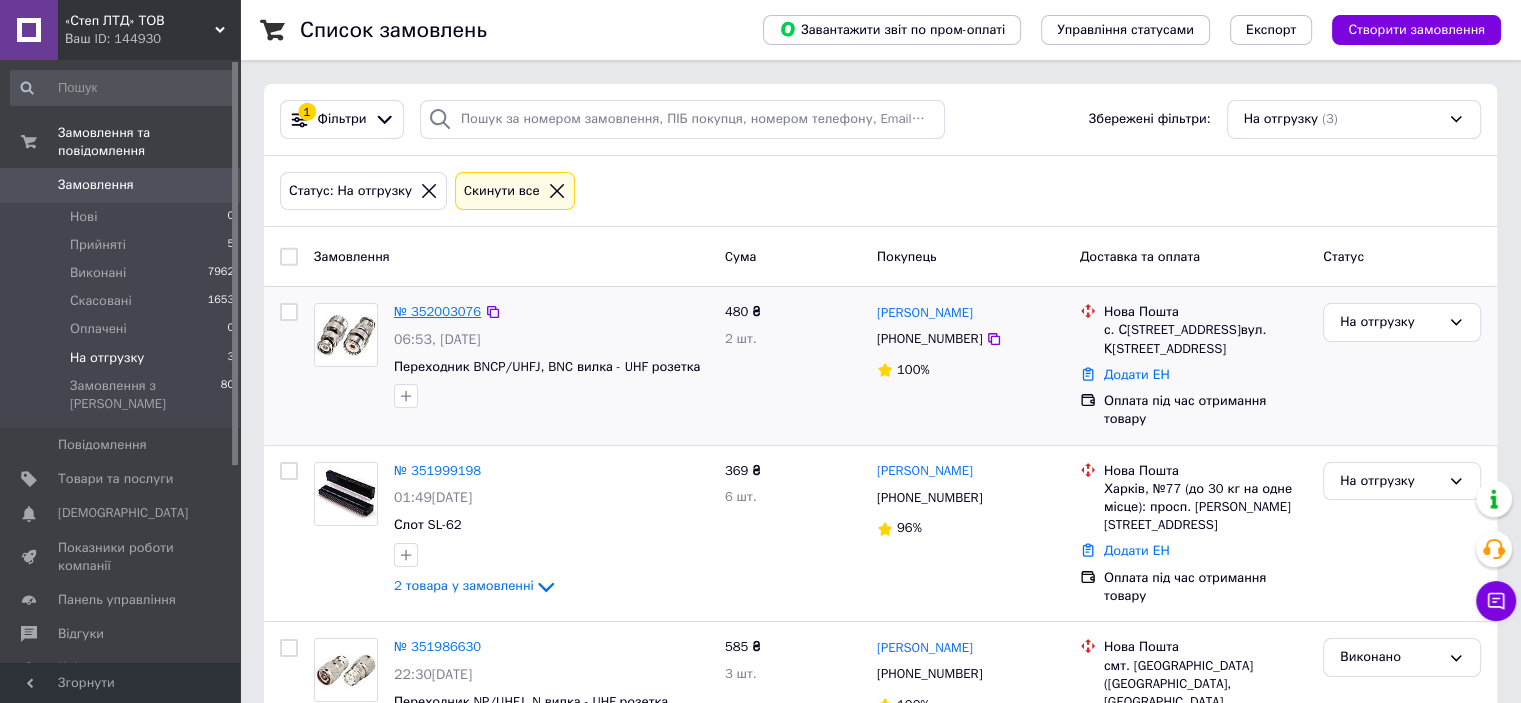 click on "№ 352003076" at bounding box center [437, 311] 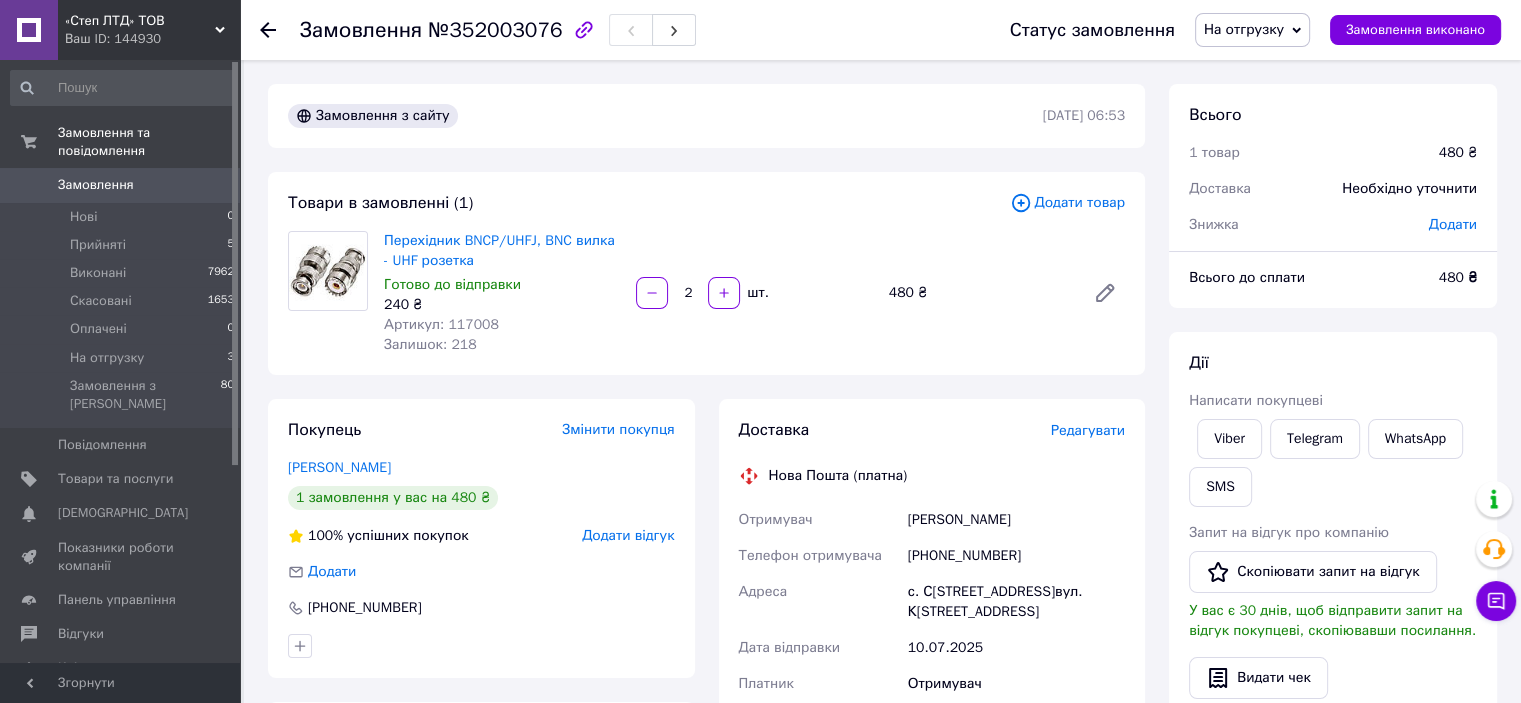 click on "Редагувати" at bounding box center (1088, 430) 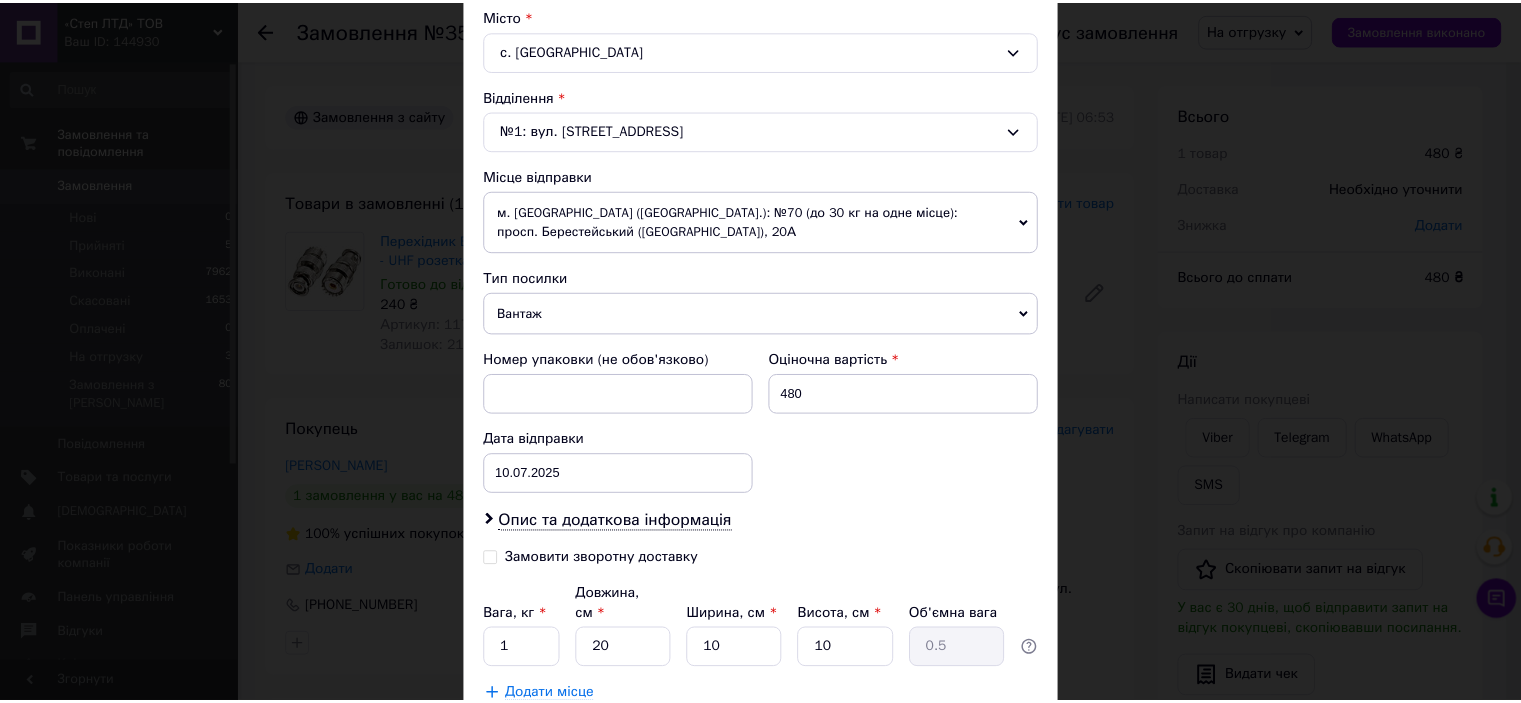 scroll, scrollTop: 600, scrollLeft: 0, axis: vertical 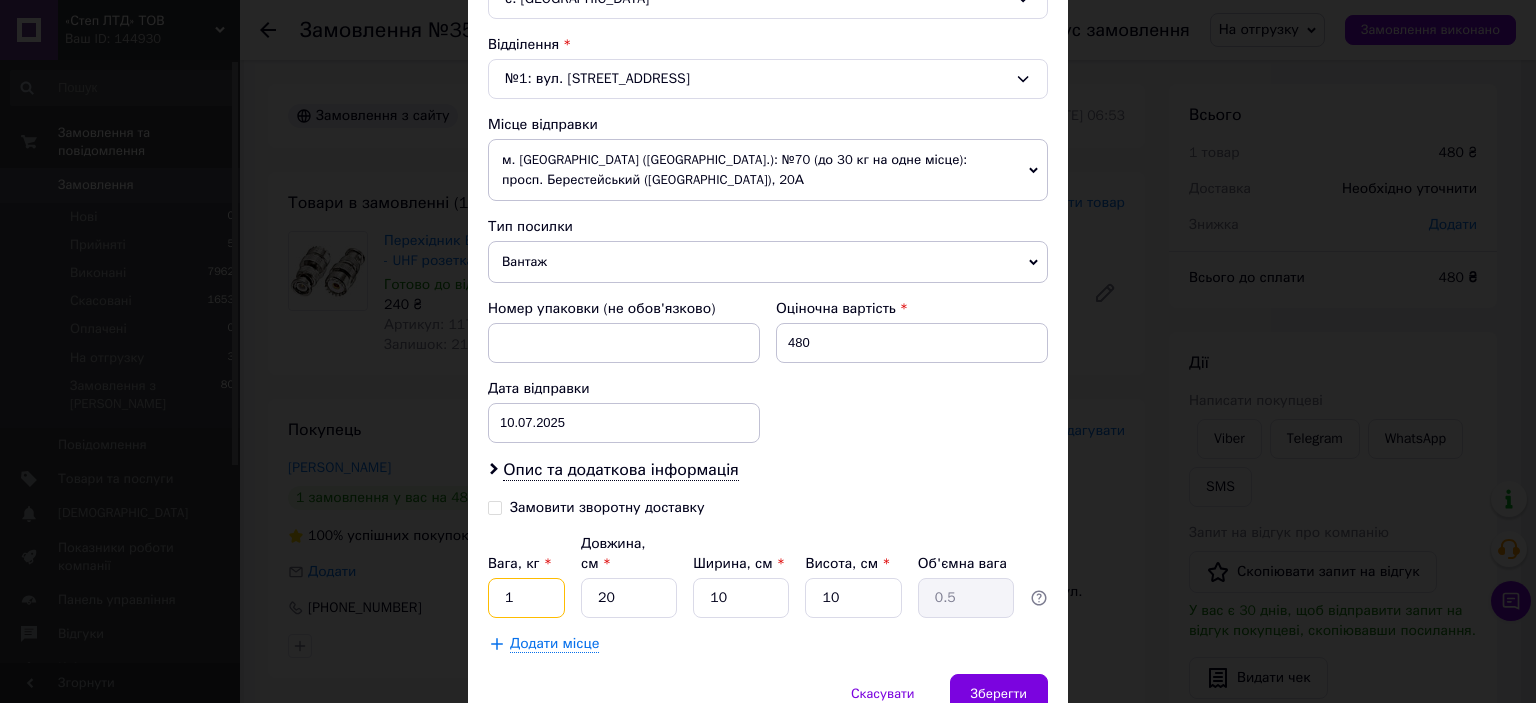 click on "1" at bounding box center (526, 598) 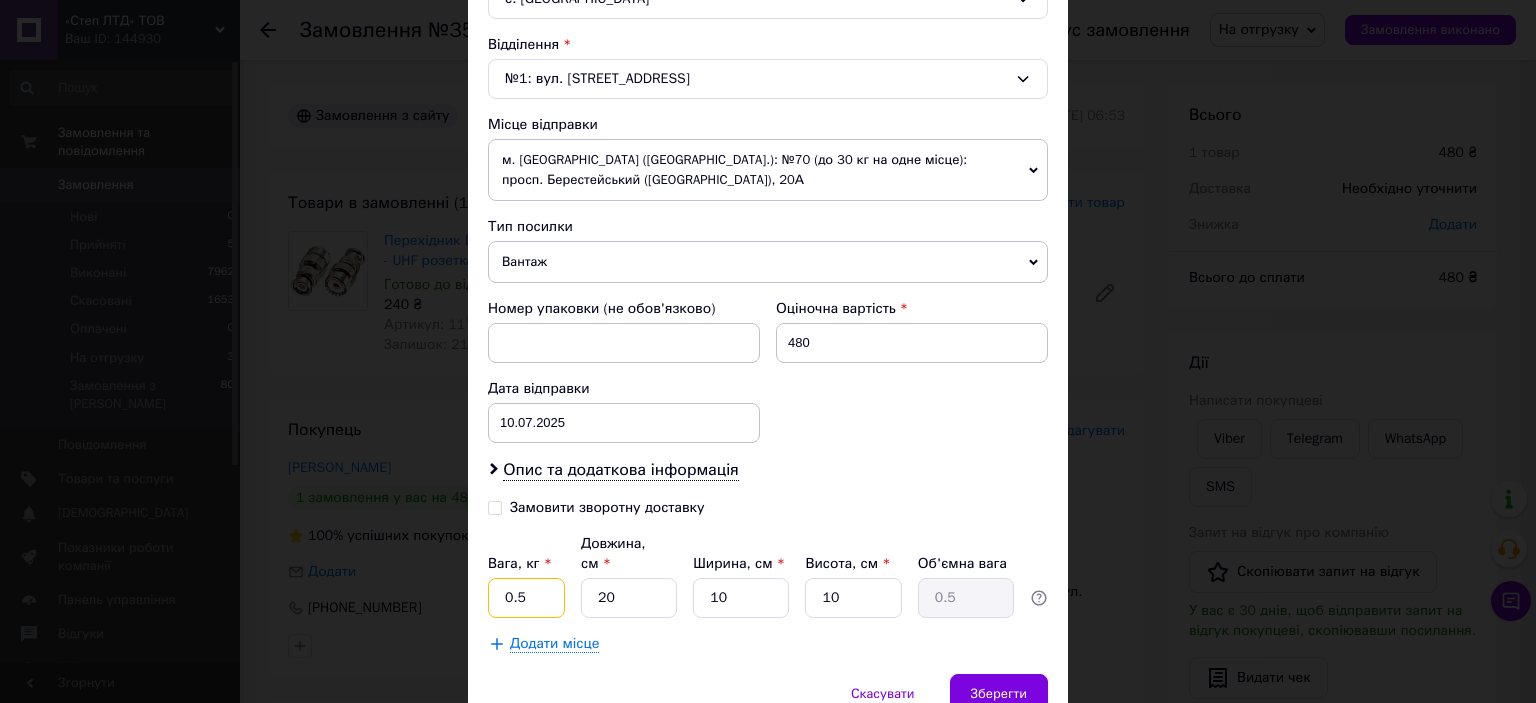 type on "0.5" 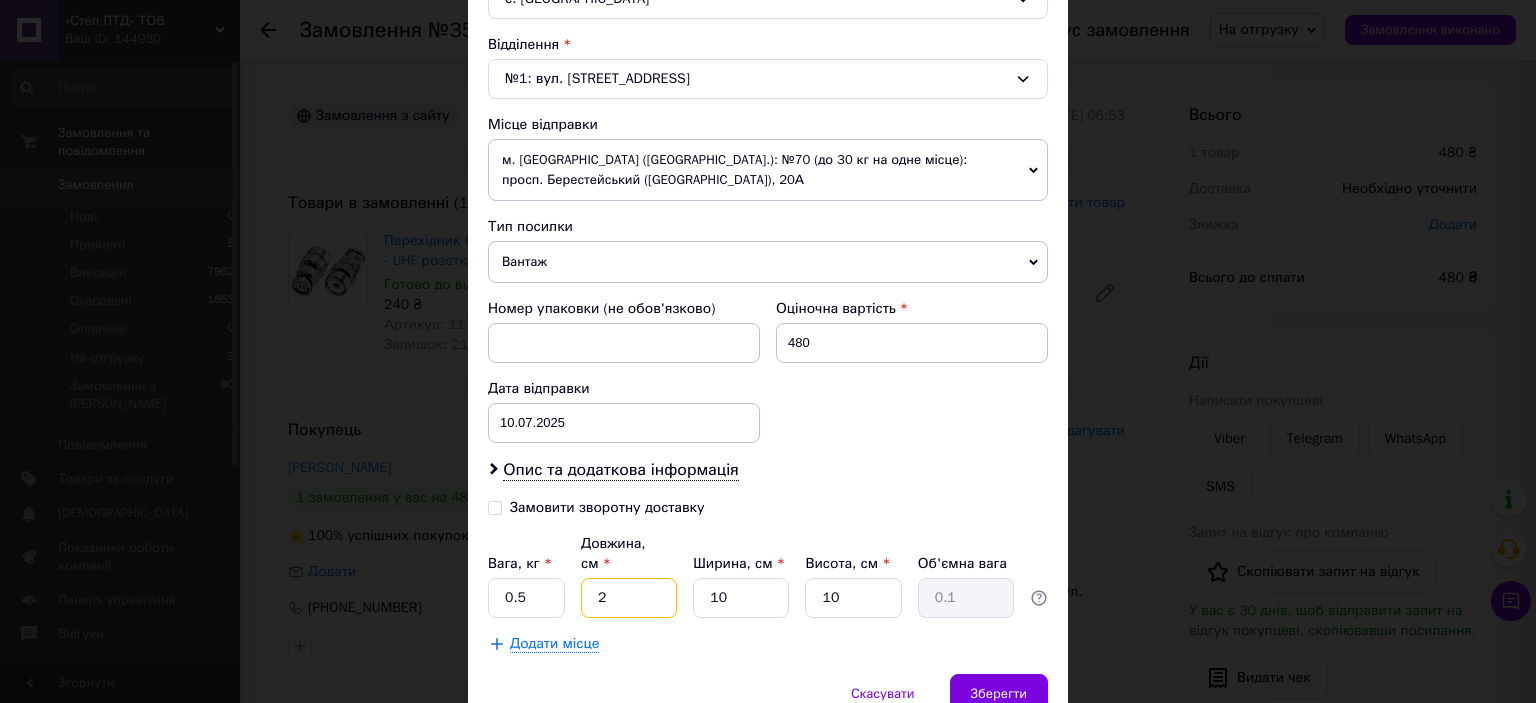 type on "2" 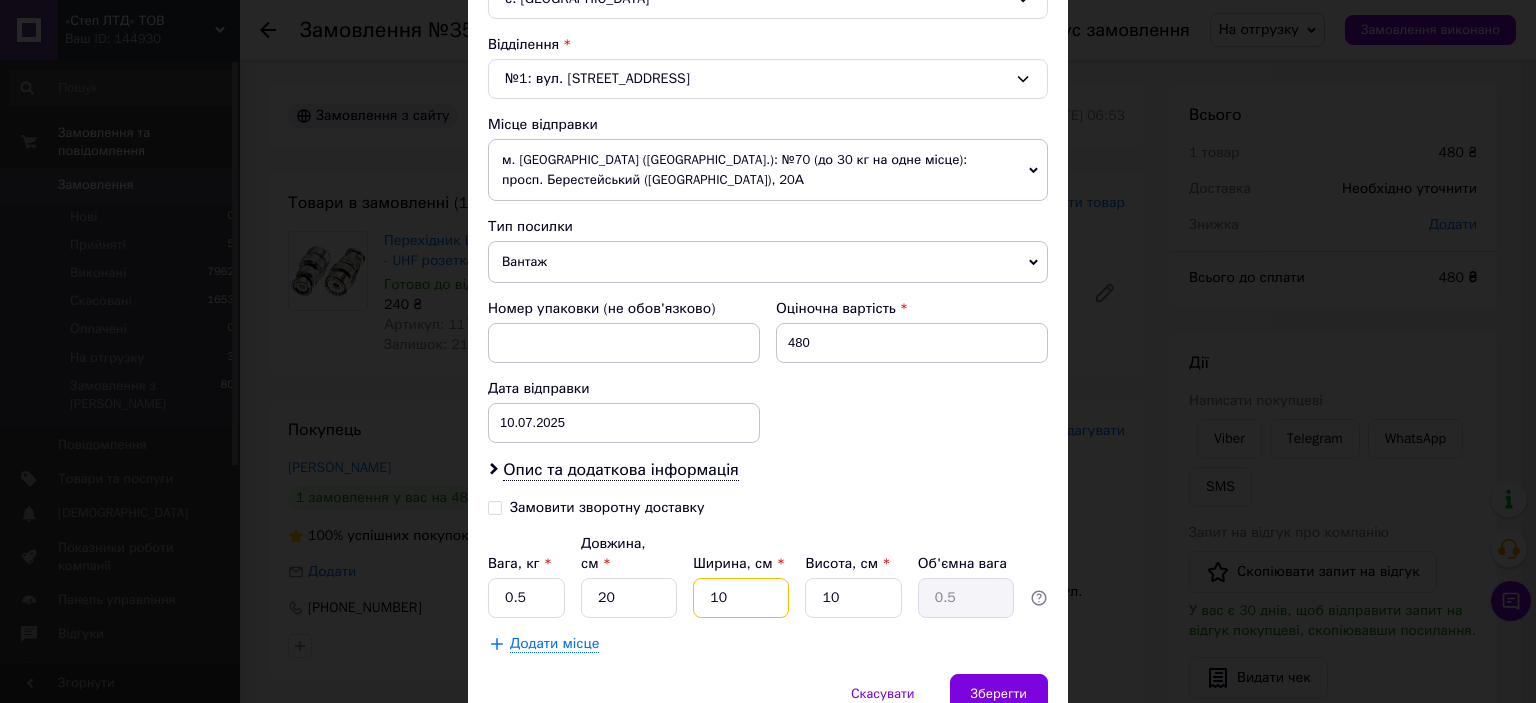 type on "1" 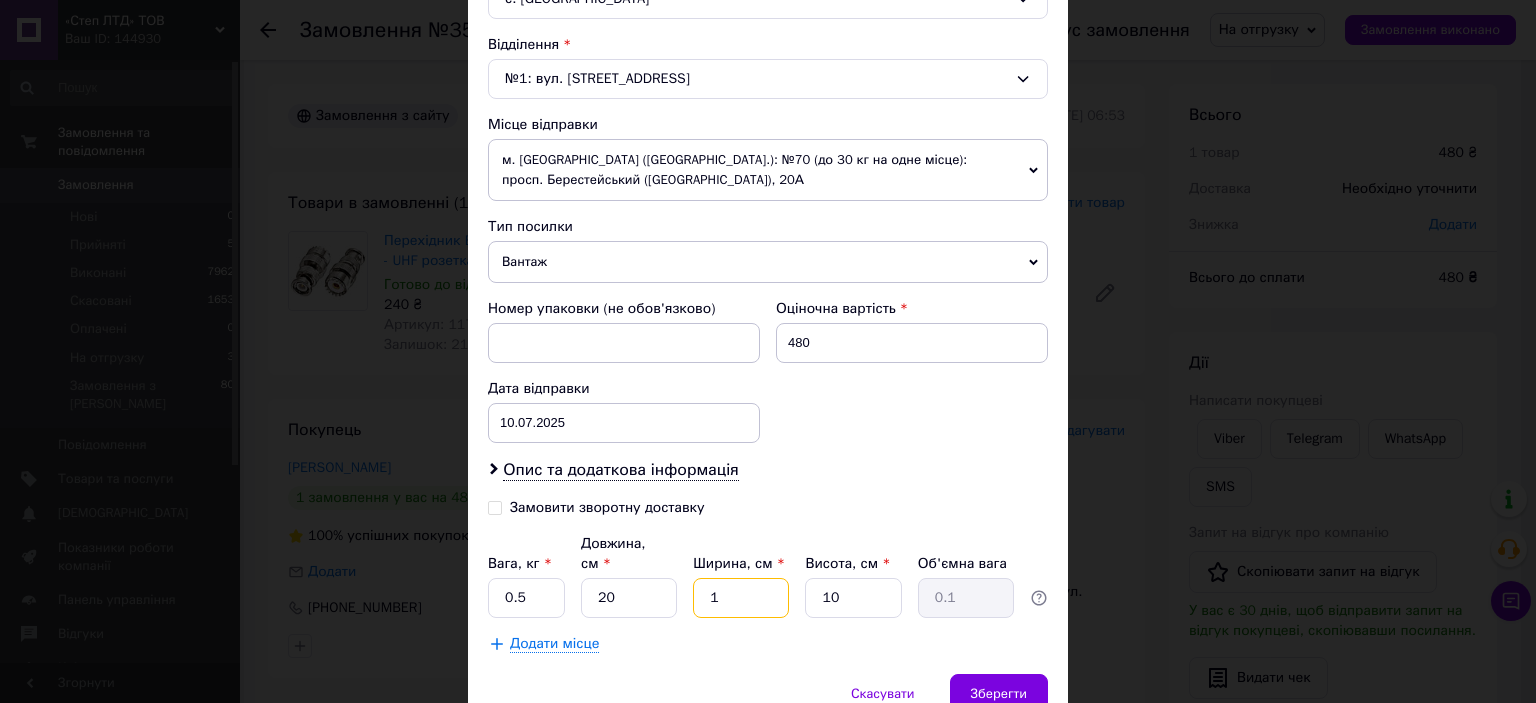 type on "10" 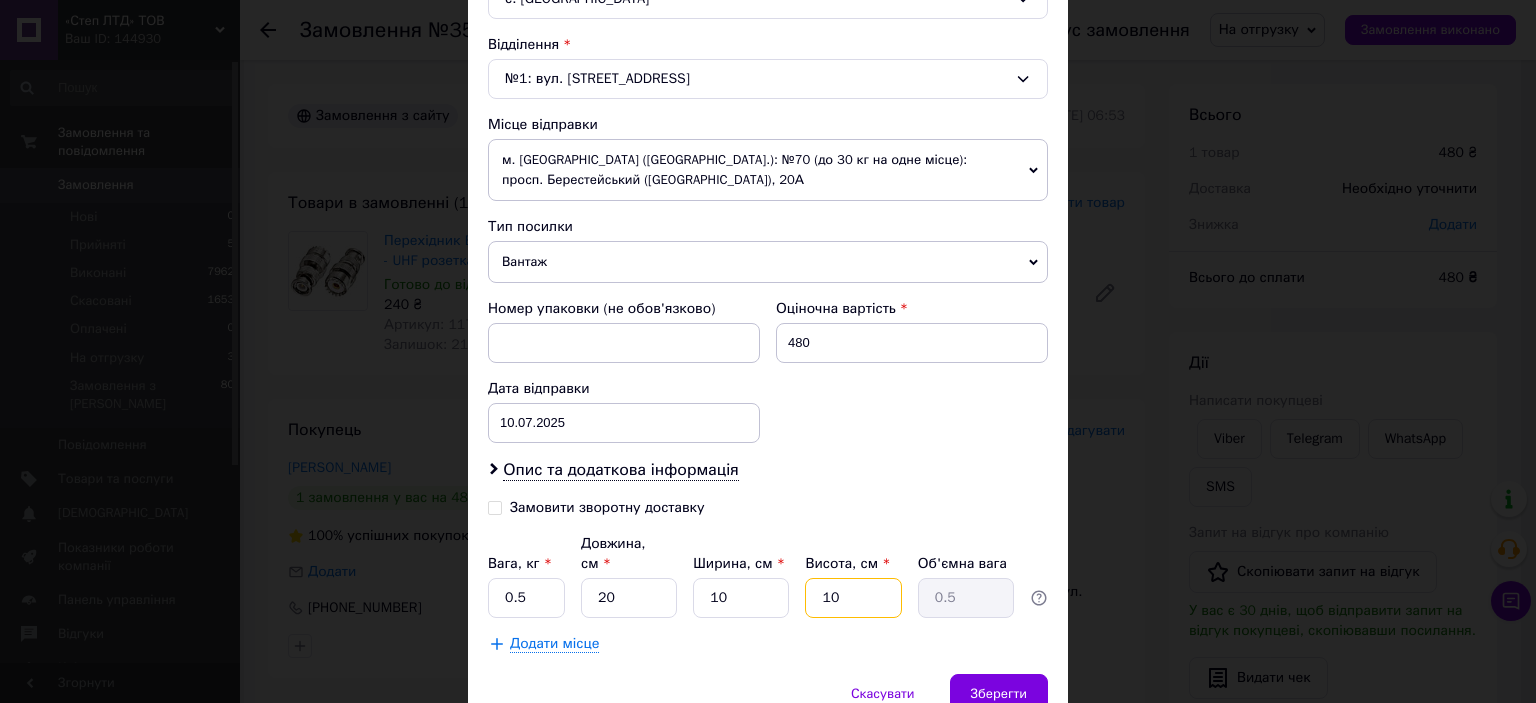 type on "1" 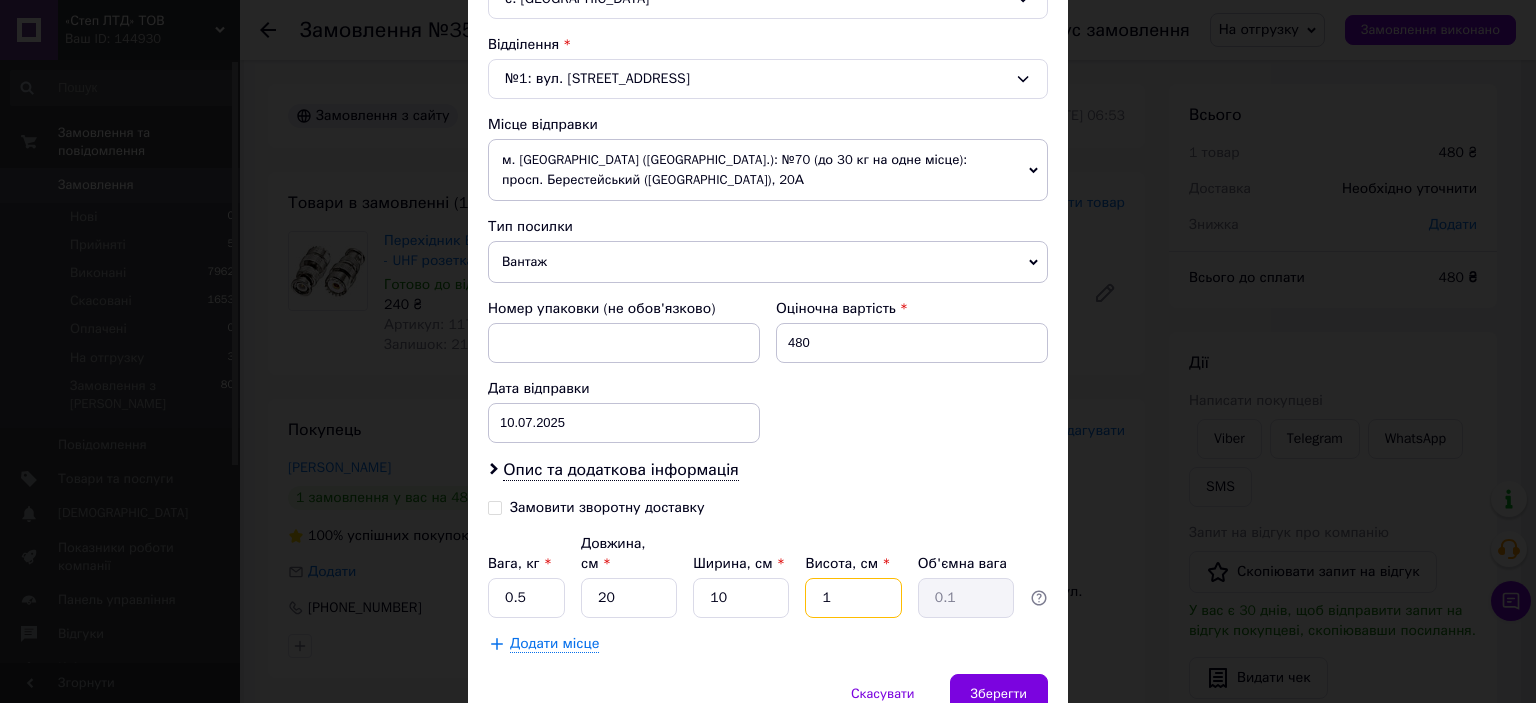 type on "10" 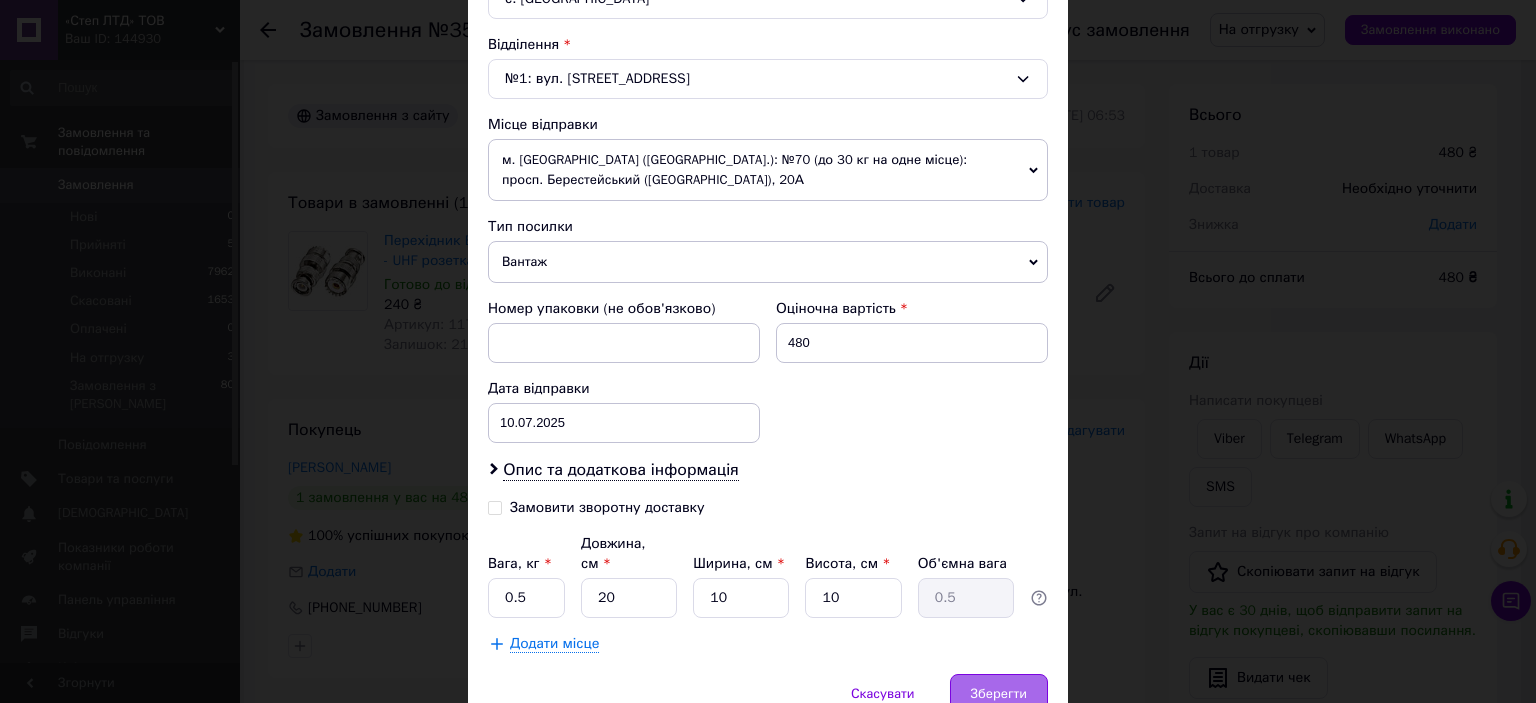 click on "Зберегти" at bounding box center [999, 694] 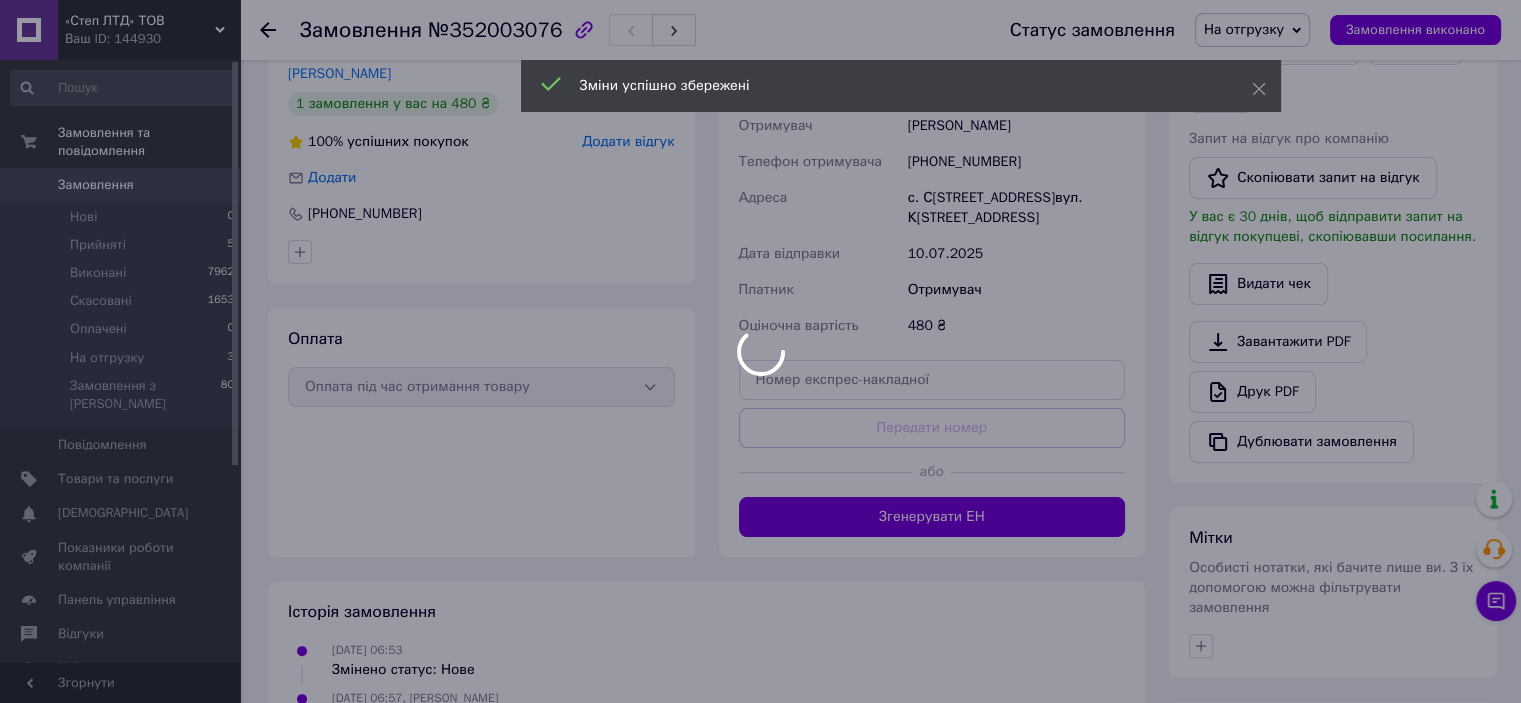 scroll, scrollTop: 400, scrollLeft: 0, axis: vertical 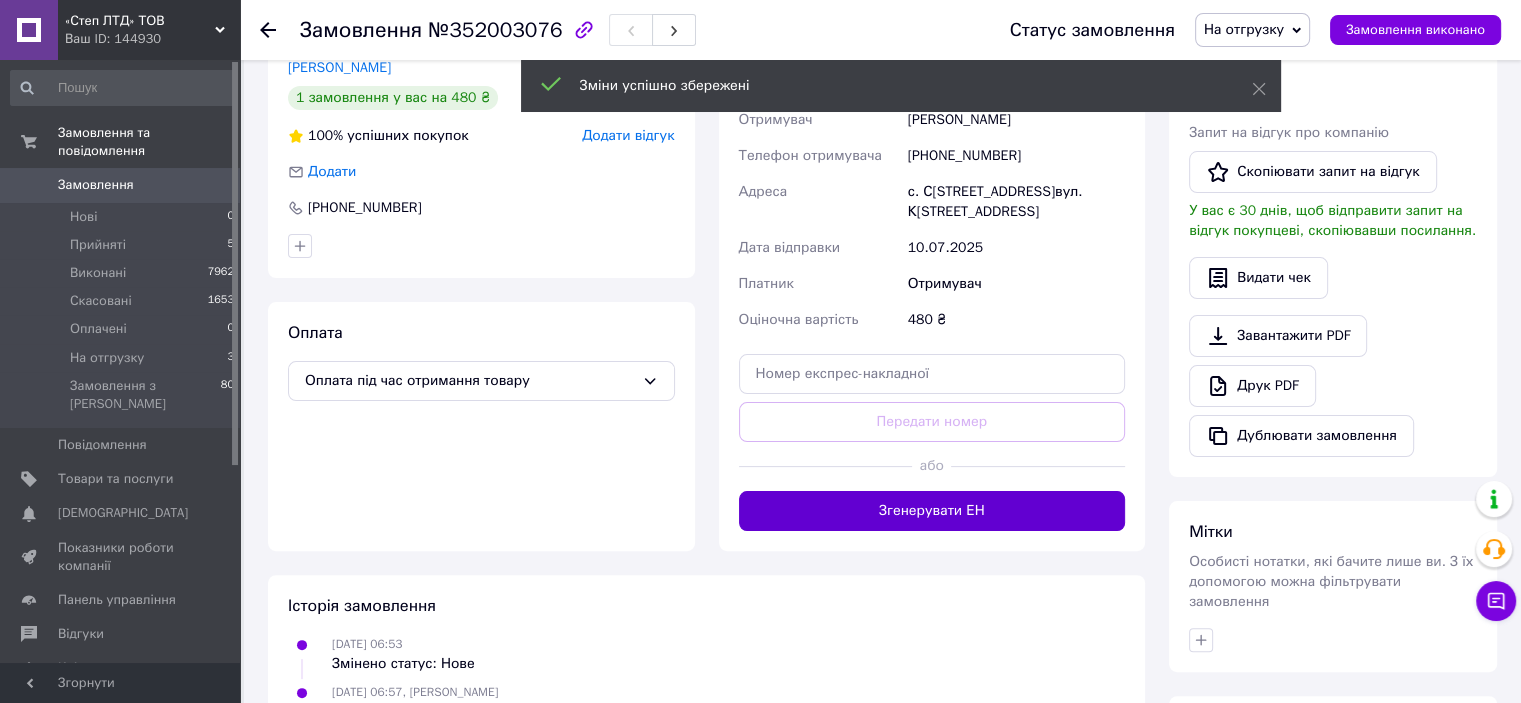 click on "Згенерувати ЕН" at bounding box center (932, 511) 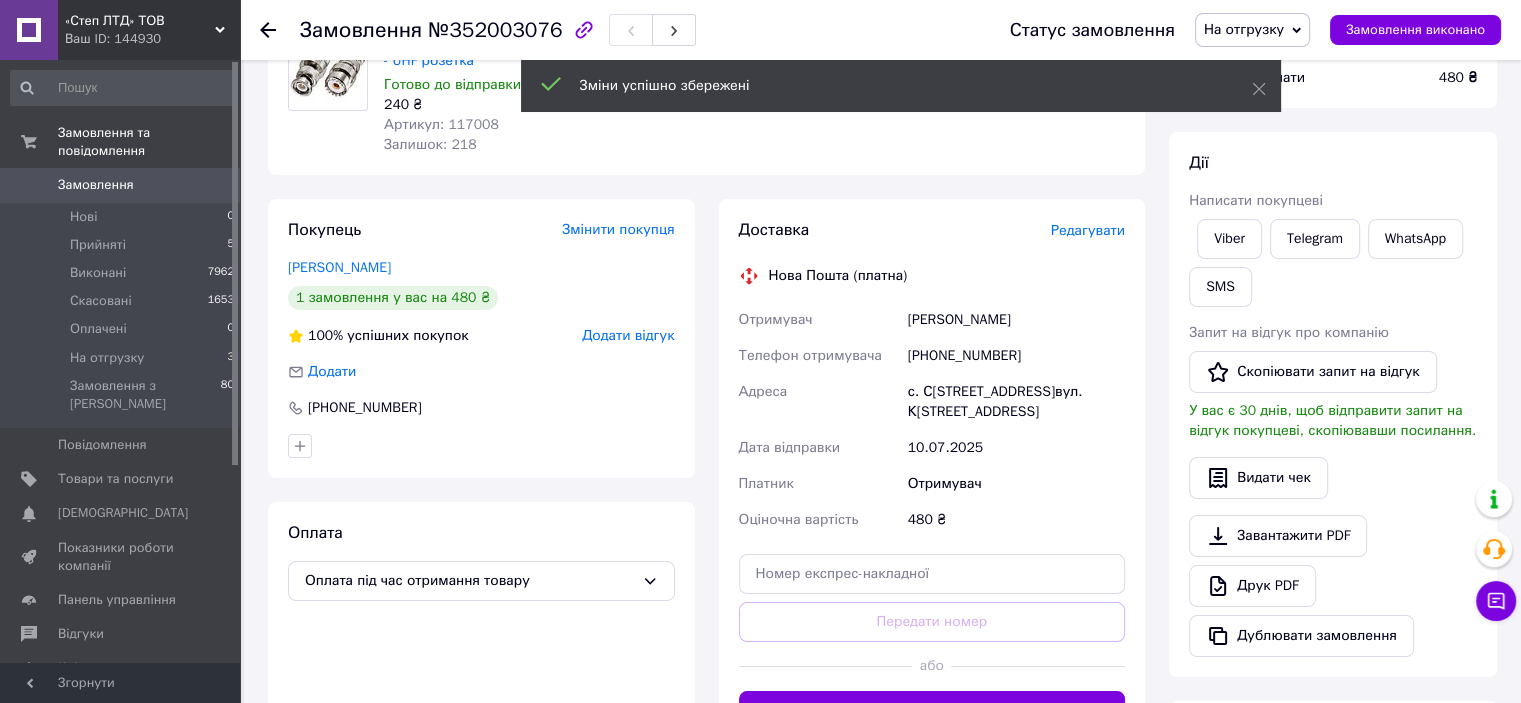 scroll, scrollTop: 100, scrollLeft: 0, axis: vertical 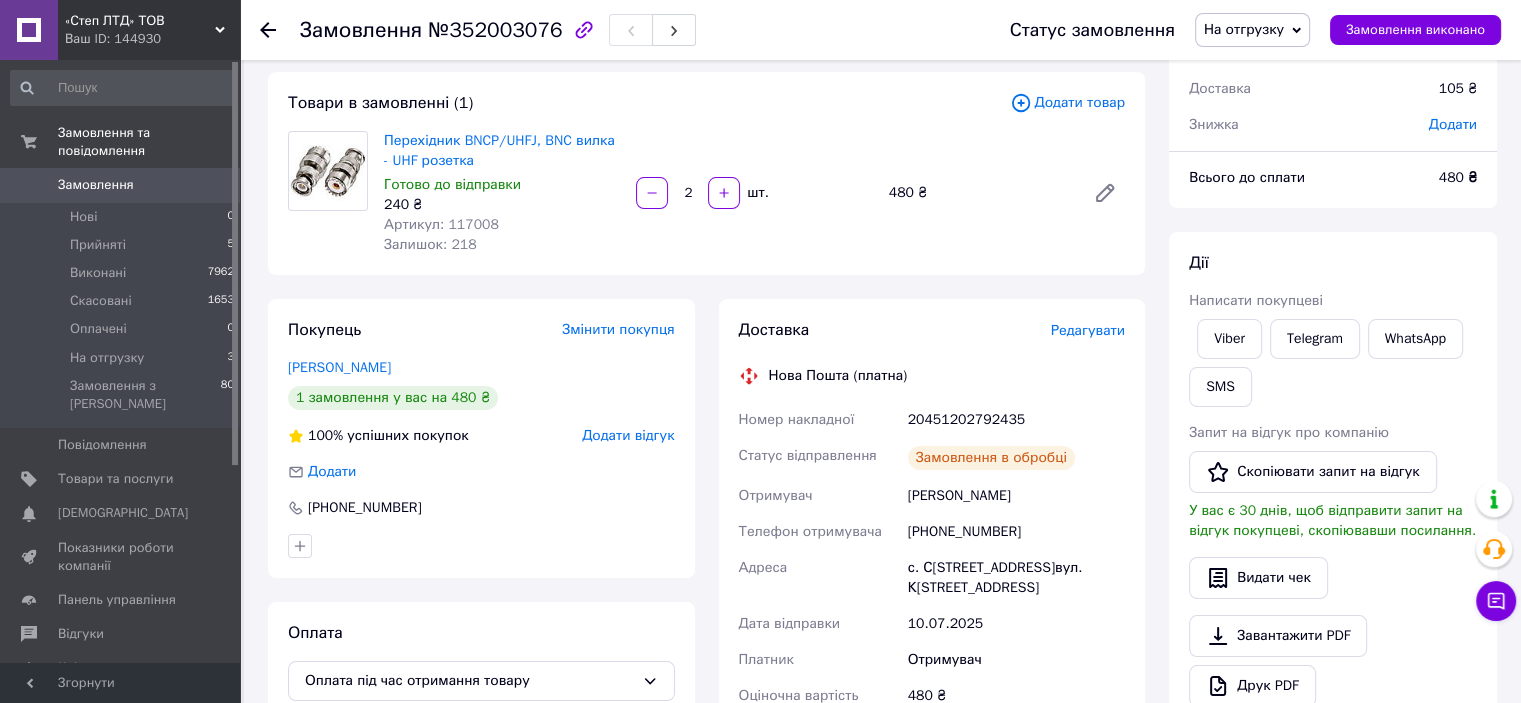 click on "20451202792435" at bounding box center [1016, 420] 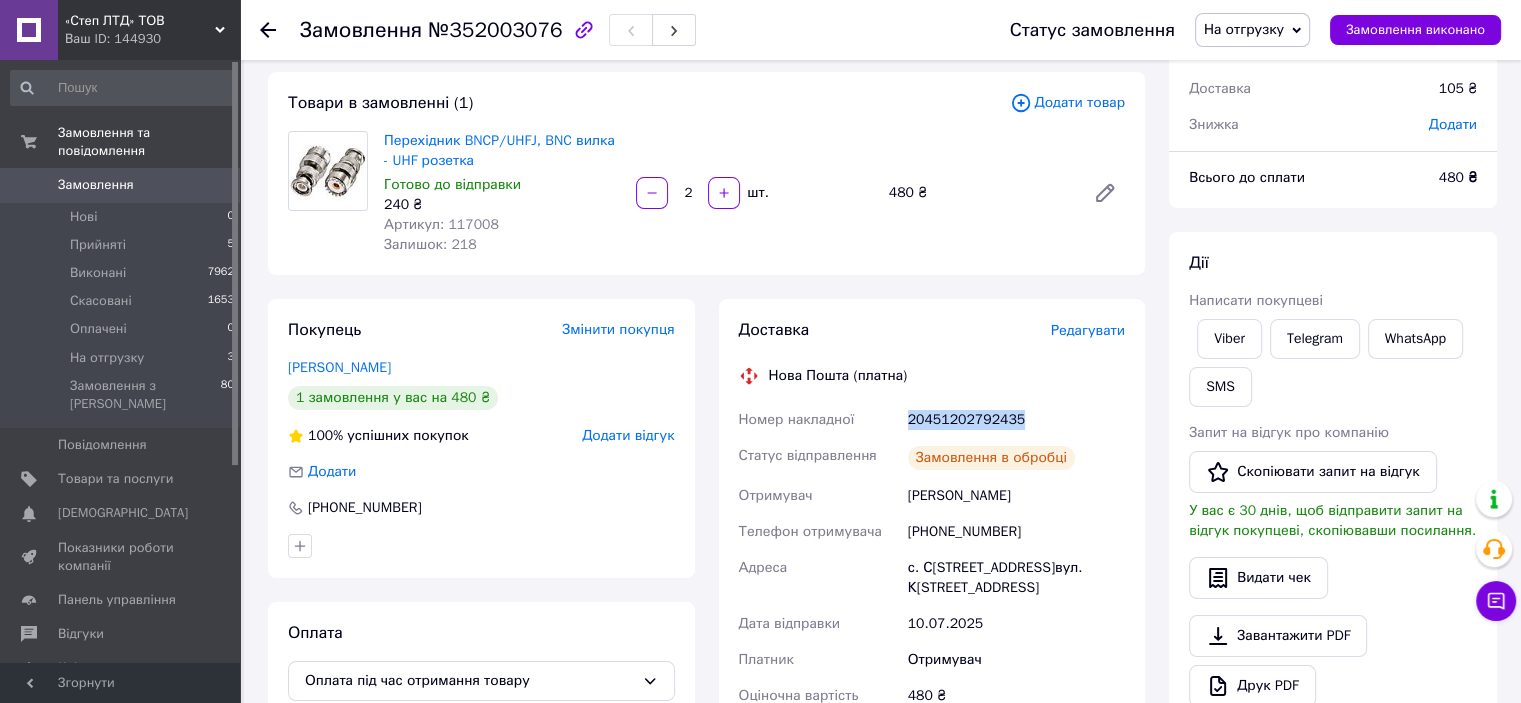 click on "20451202792435" at bounding box center [1016, 420] 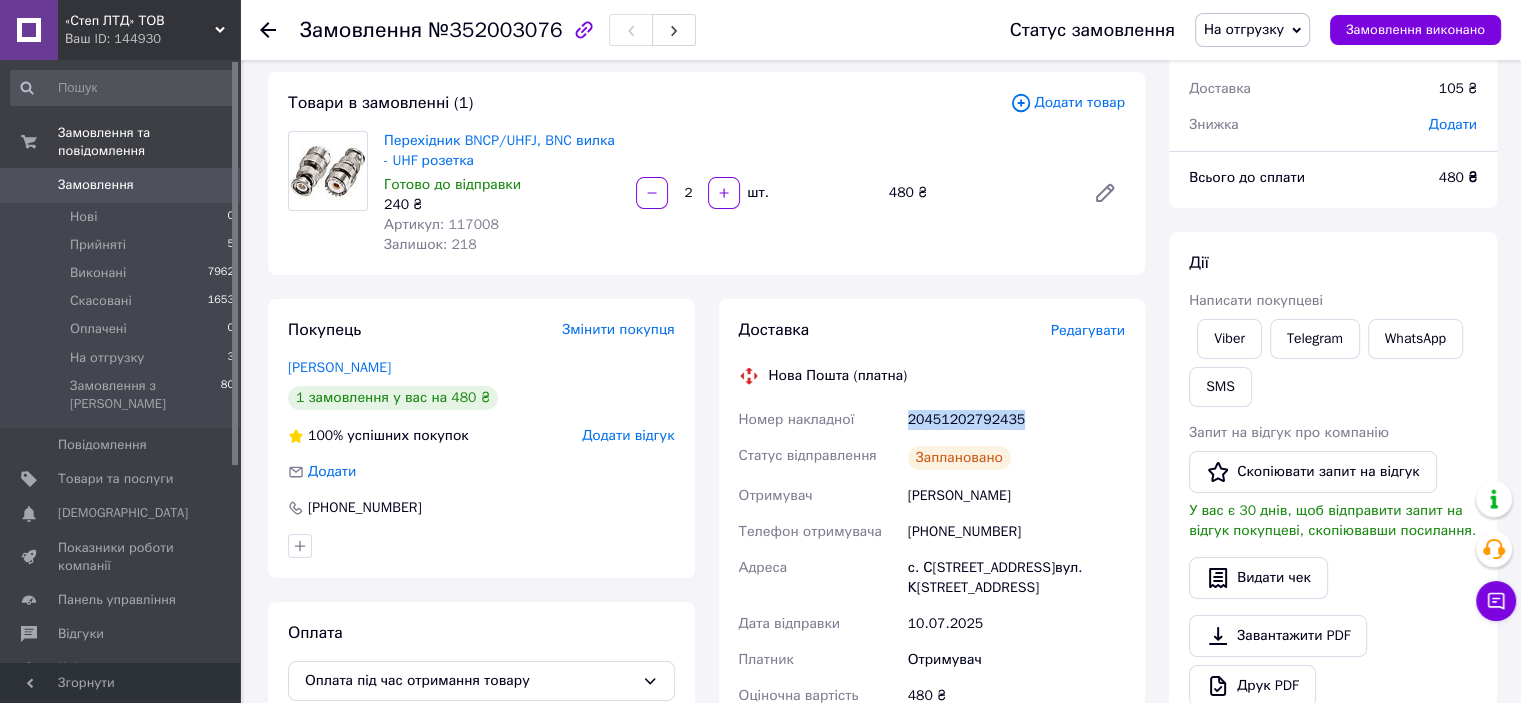 drag, startPoint x: 1397, startPoint y: 27, endPoint x: 857, endPoint y: 435, distance: 676.80426 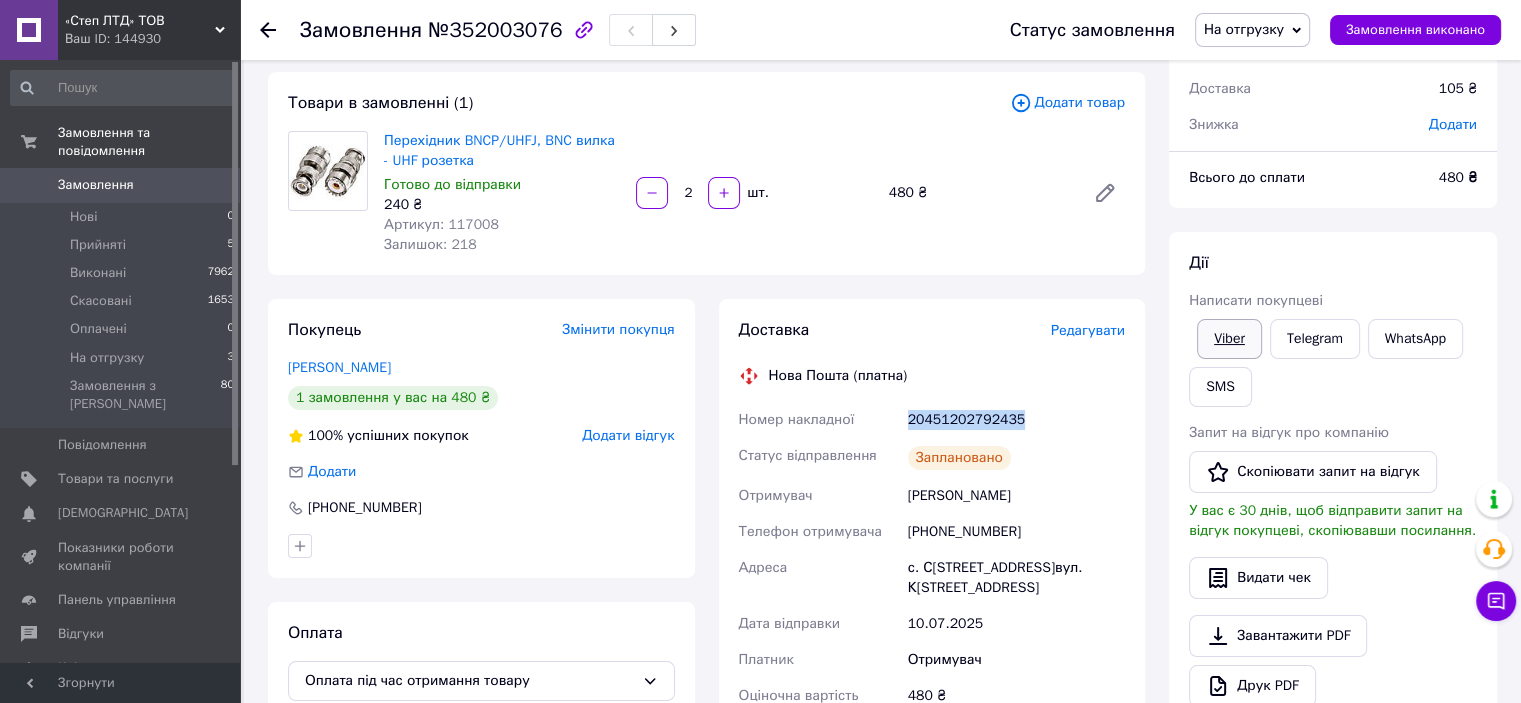 click on "Viber" at bounding box center (1229, 339) 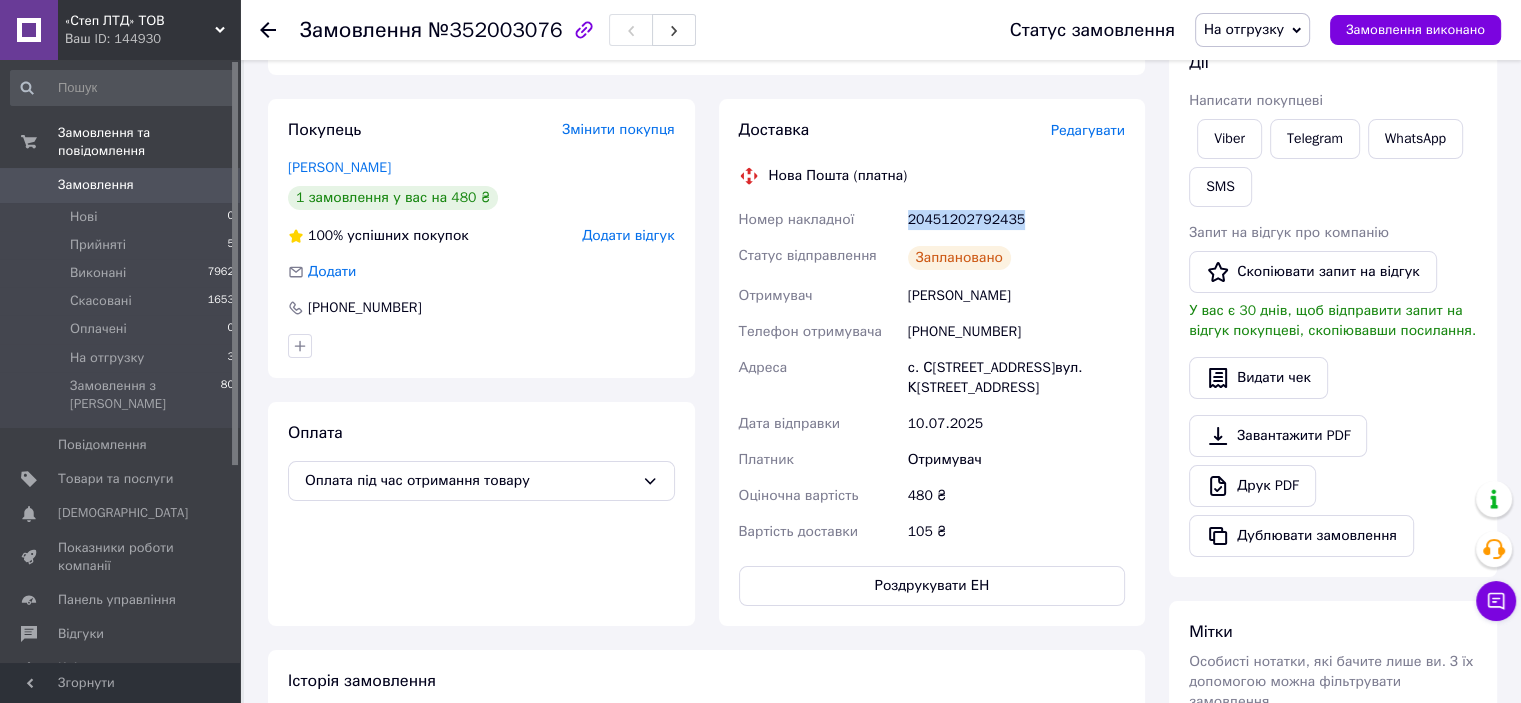 scroll, scrollTop: 0, scrollLeft: 0, axis: both 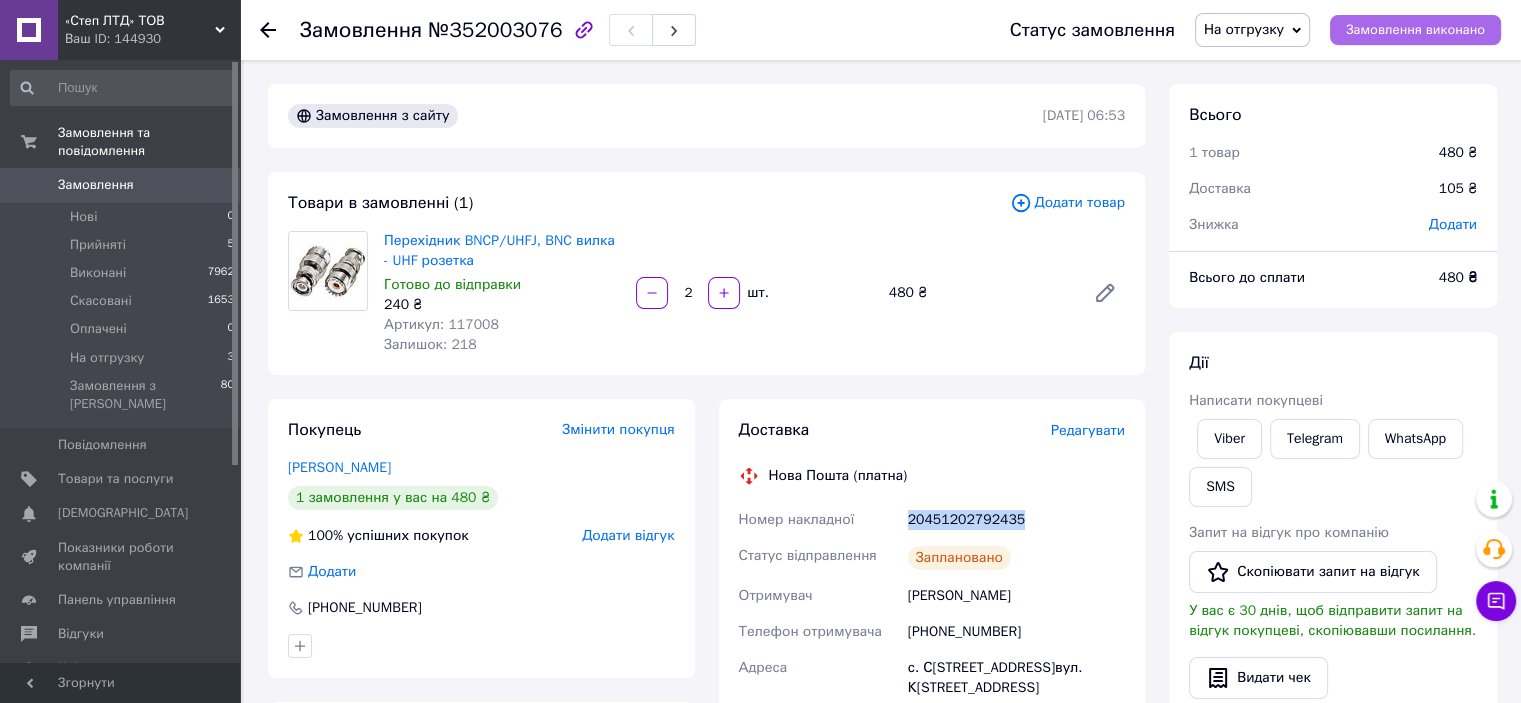 click on "Замовлення виконано" at bounding box center (1415, 30) 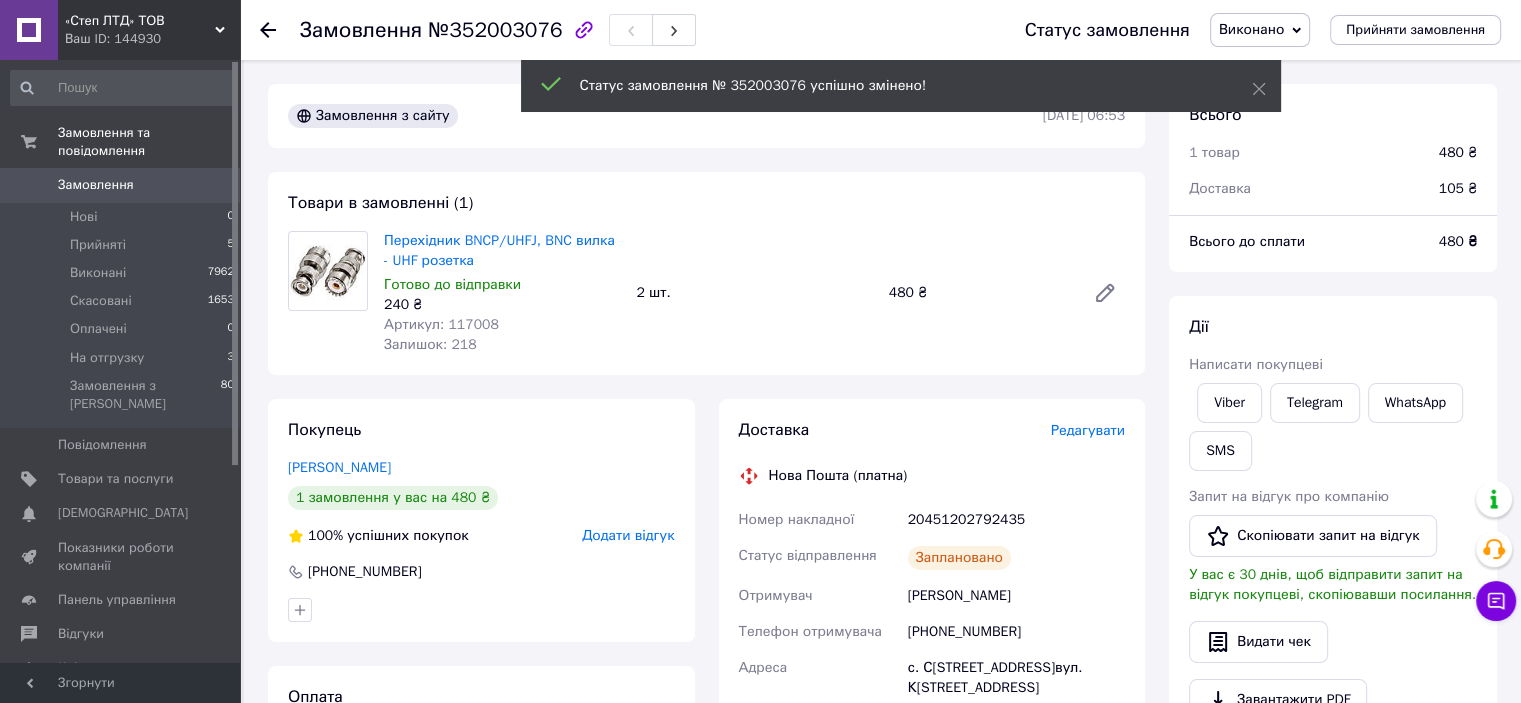 click 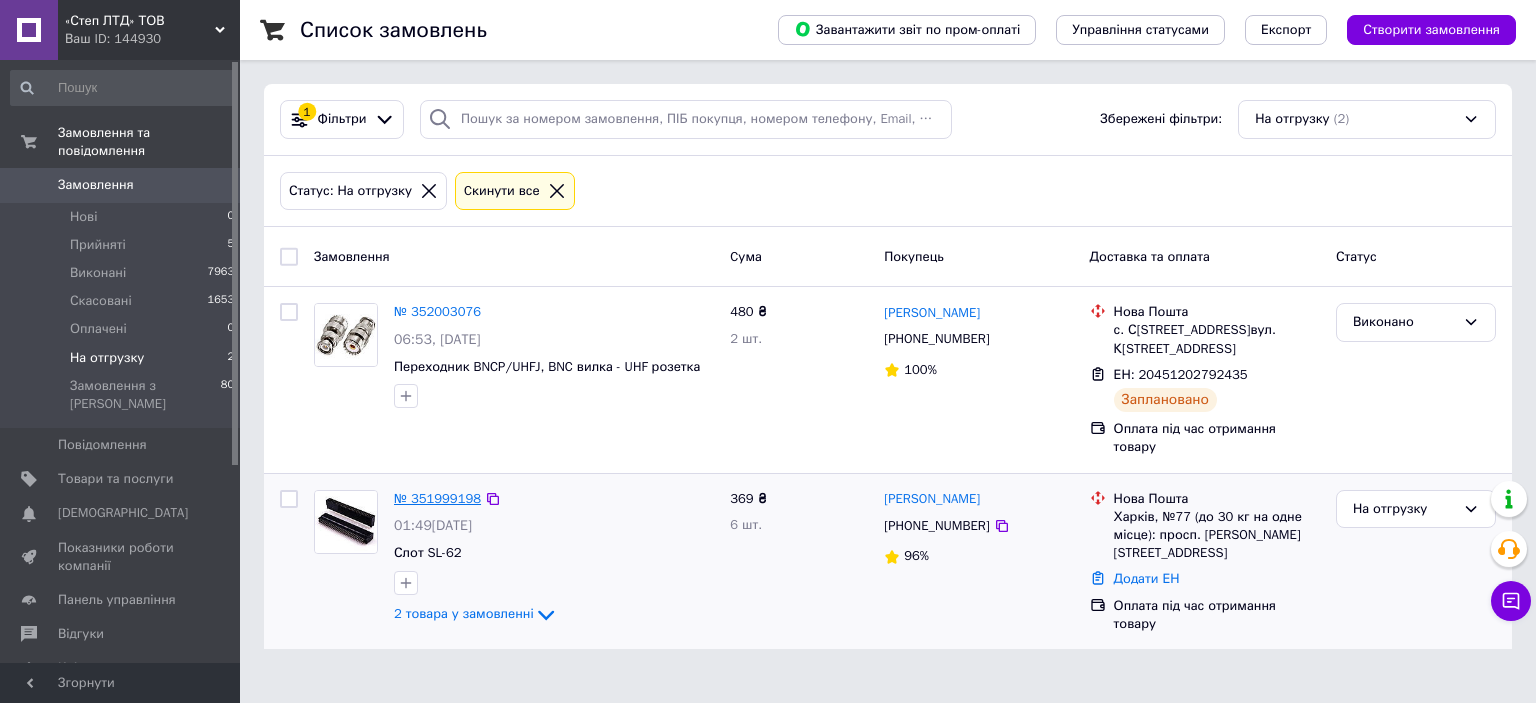 click on "№ 351999198" at bounding box center [437, 498] 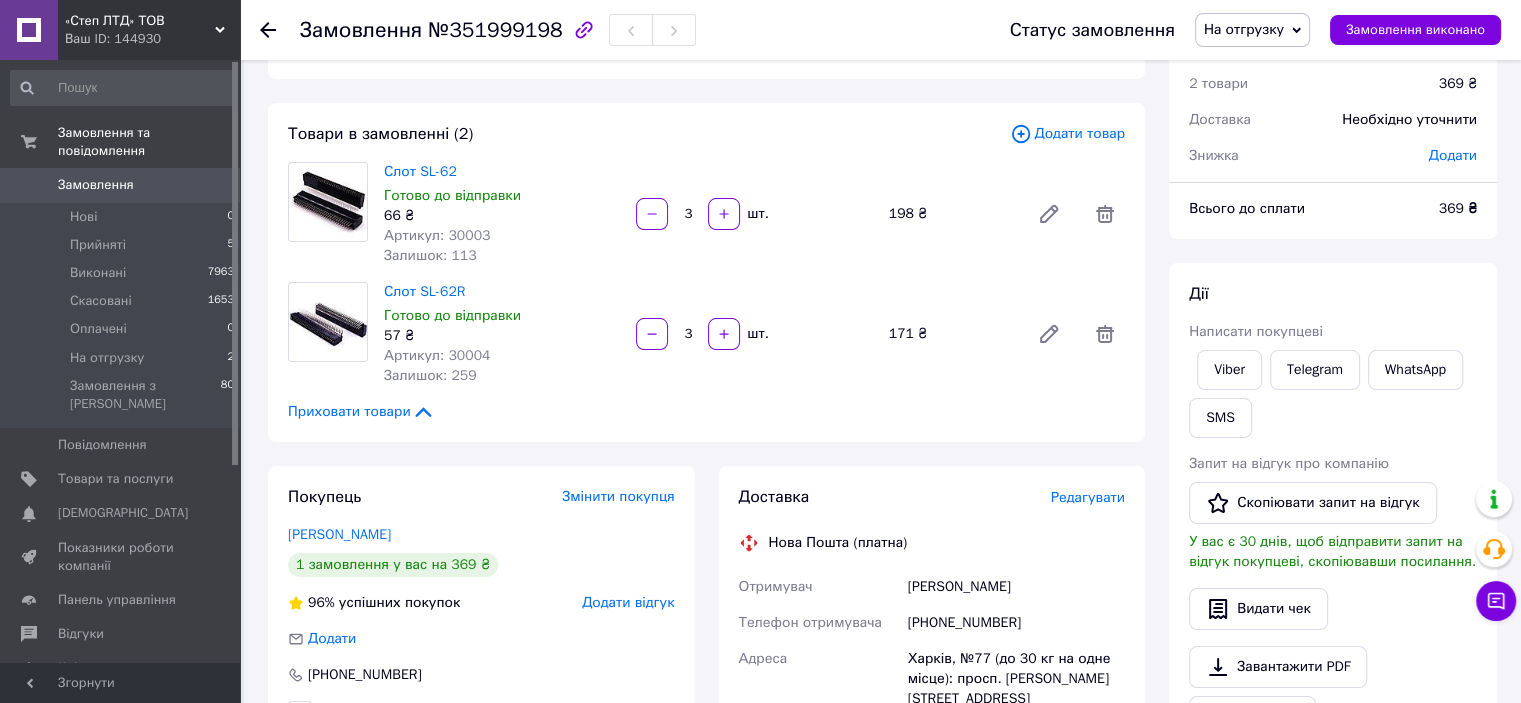 scroll, scrollTop: 100, scrollLeft: 0, axis: vertical 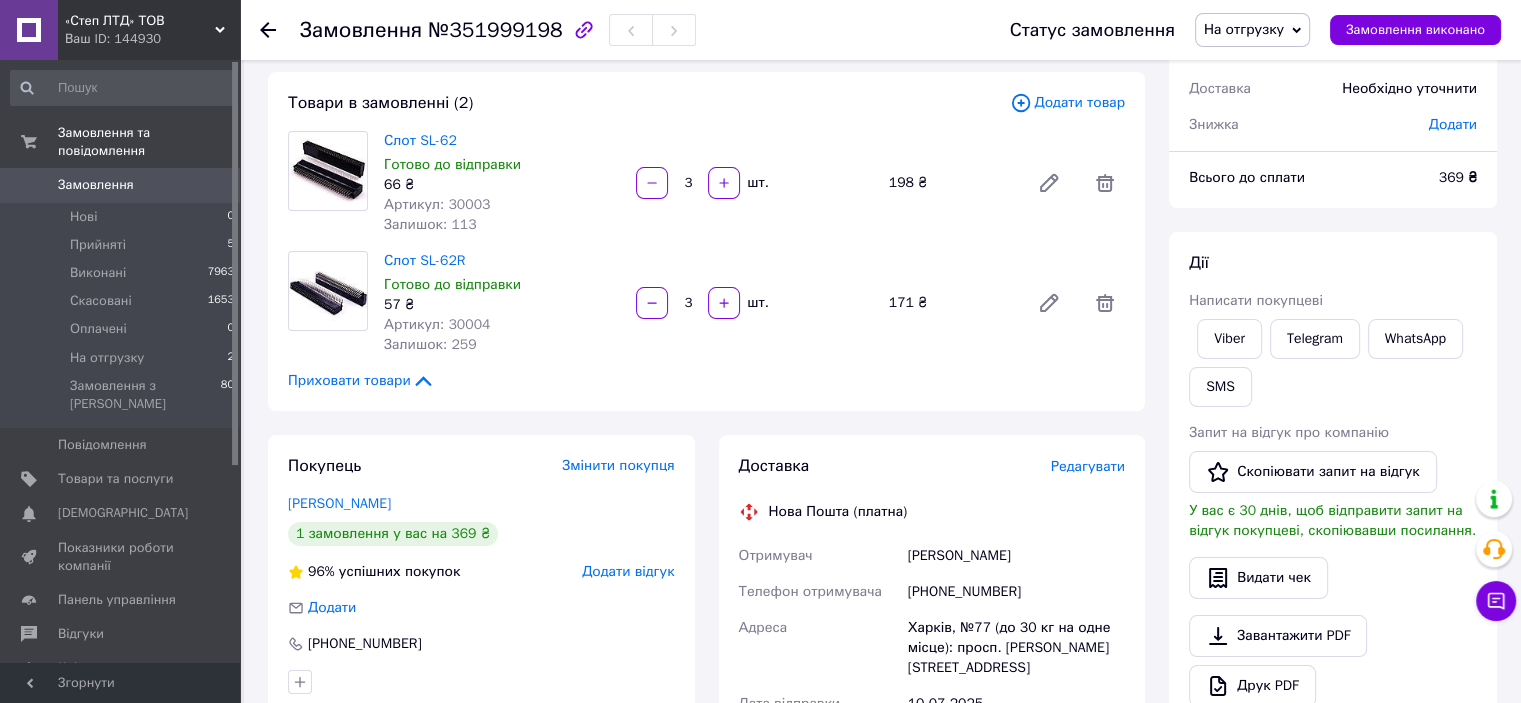 click on "Артикул: 30003" at bounding box center (437, 204) 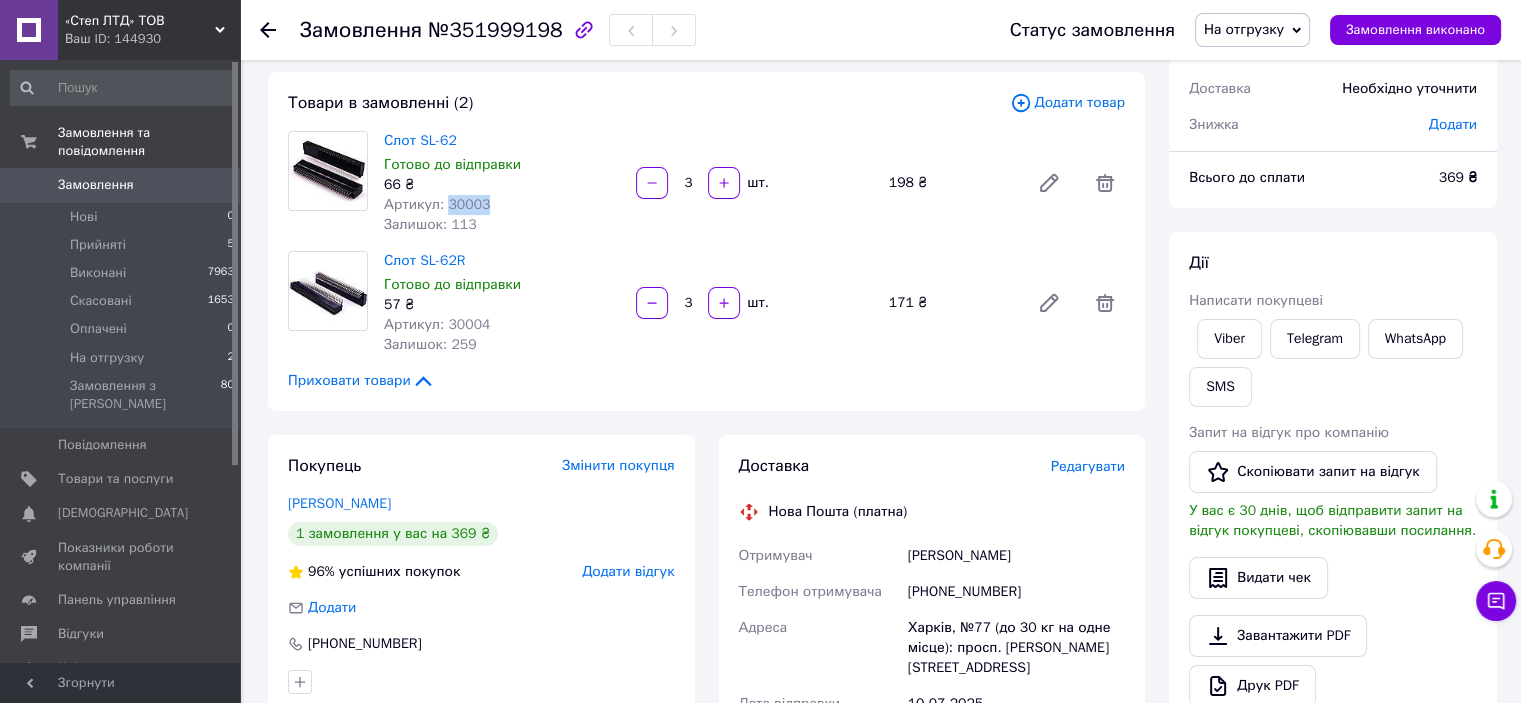 click on "Артикул: 30003" at bounding box center (437, 204) 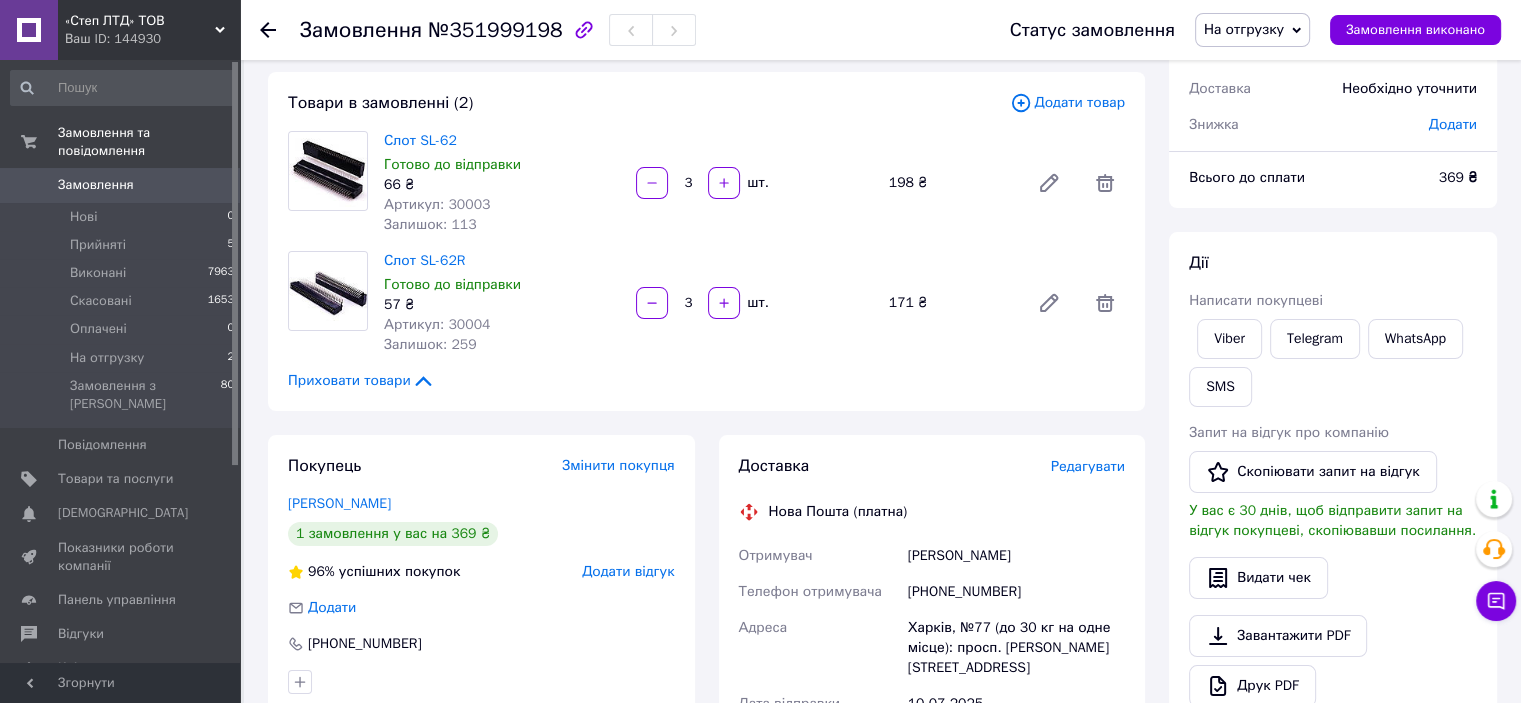 click on "Артикул: 30004" at bounding box center (437, 324) 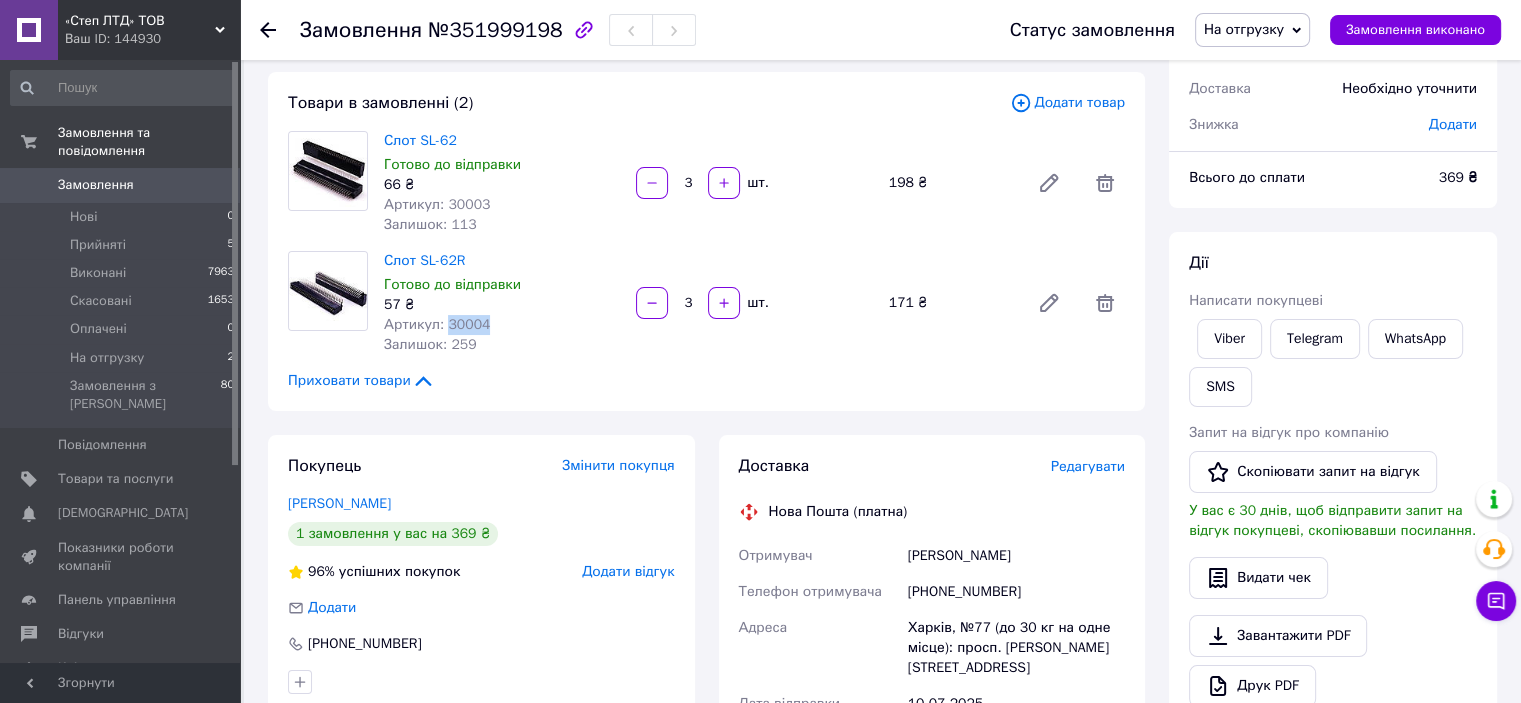 click on "Артикул: 30004" at bounding box center [437, 324] 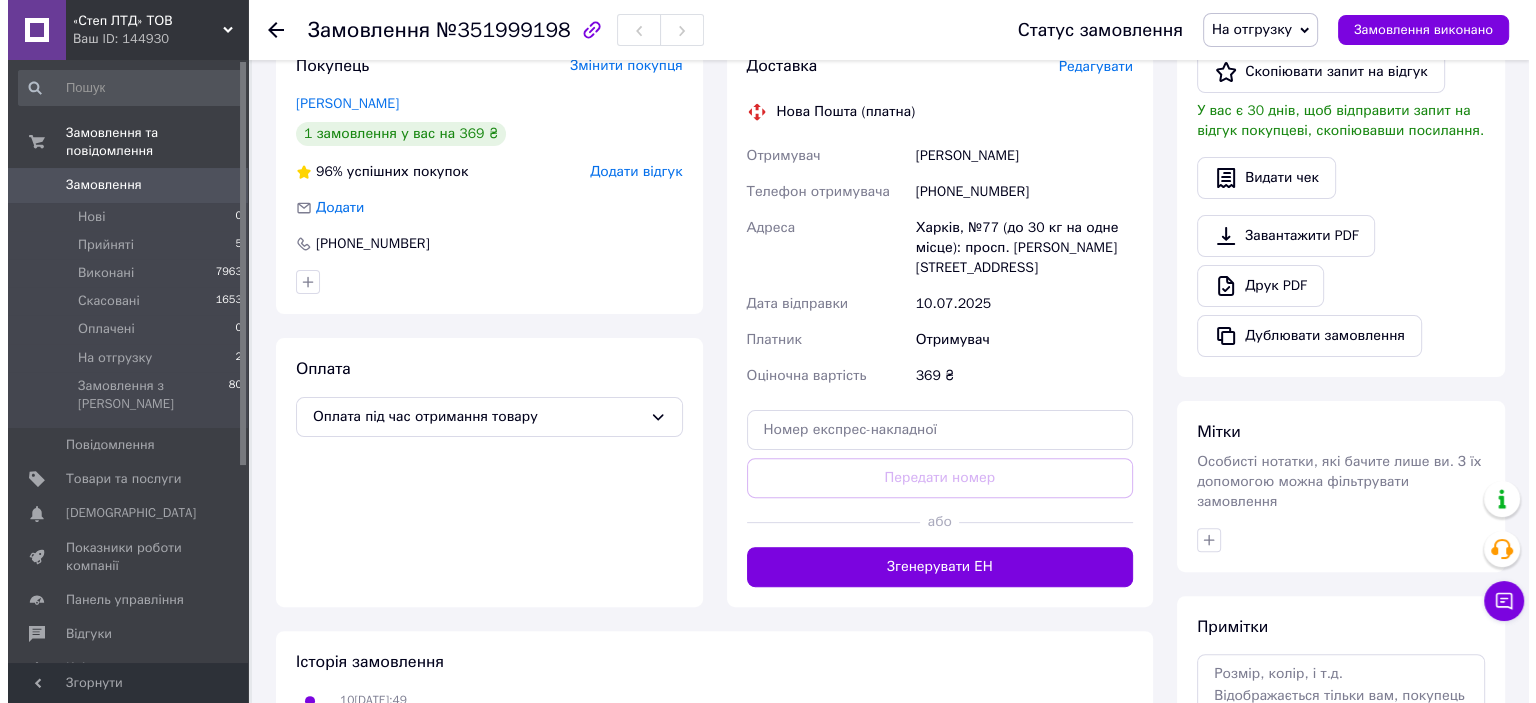 scroll, scrollTop: 400, scrollLeft: 0, axis: vertical 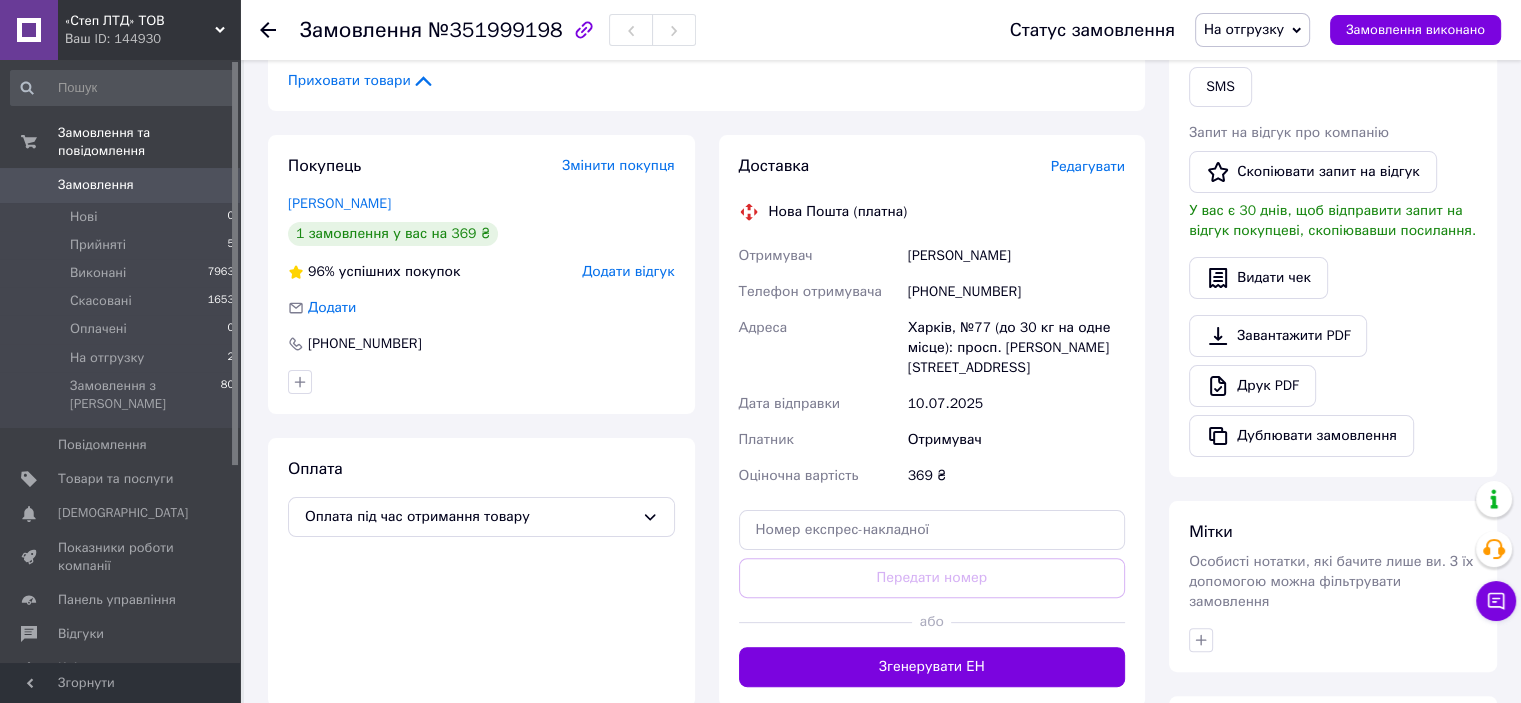 click on "Редагувати" at bounding box center (1088, 166) 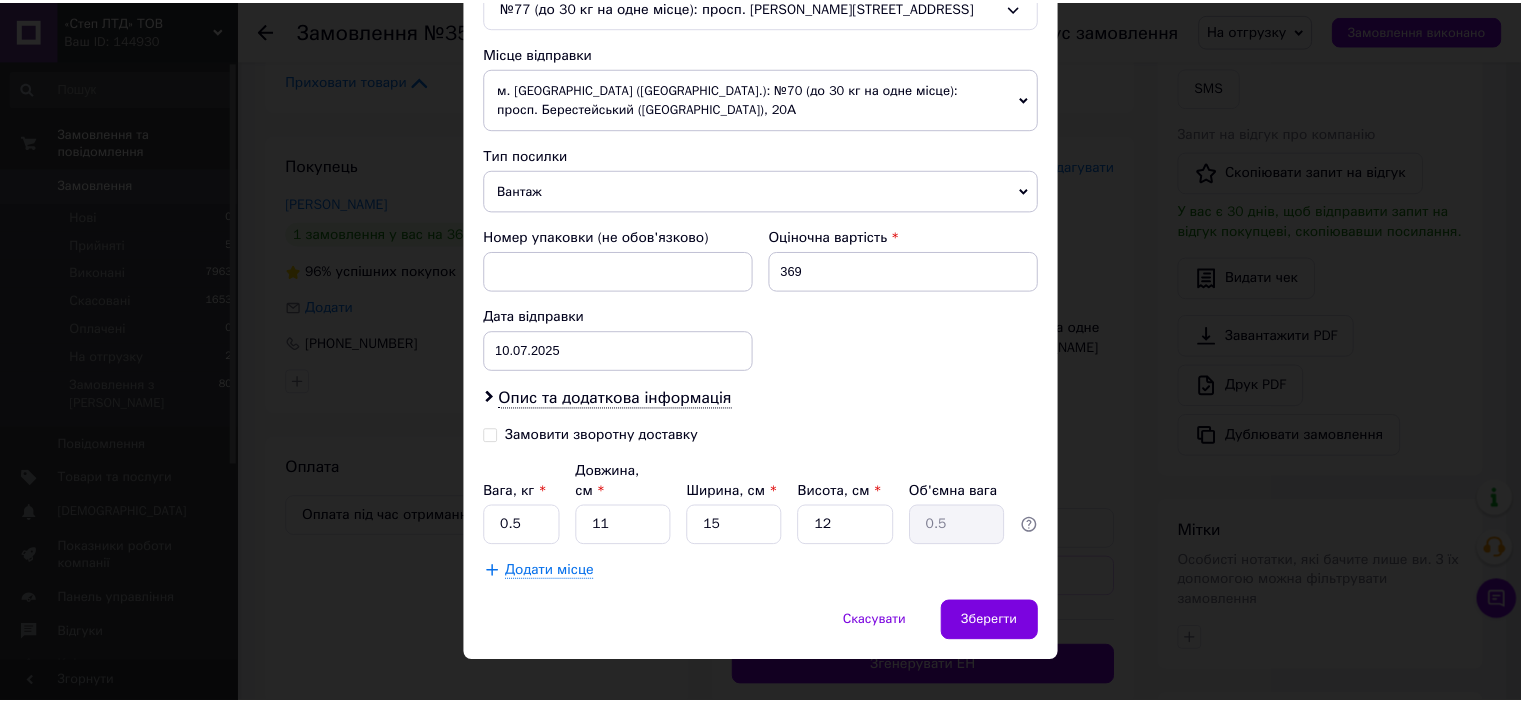 scroll, scrollTop: 675, scrollLeft: 0, axis: vertical 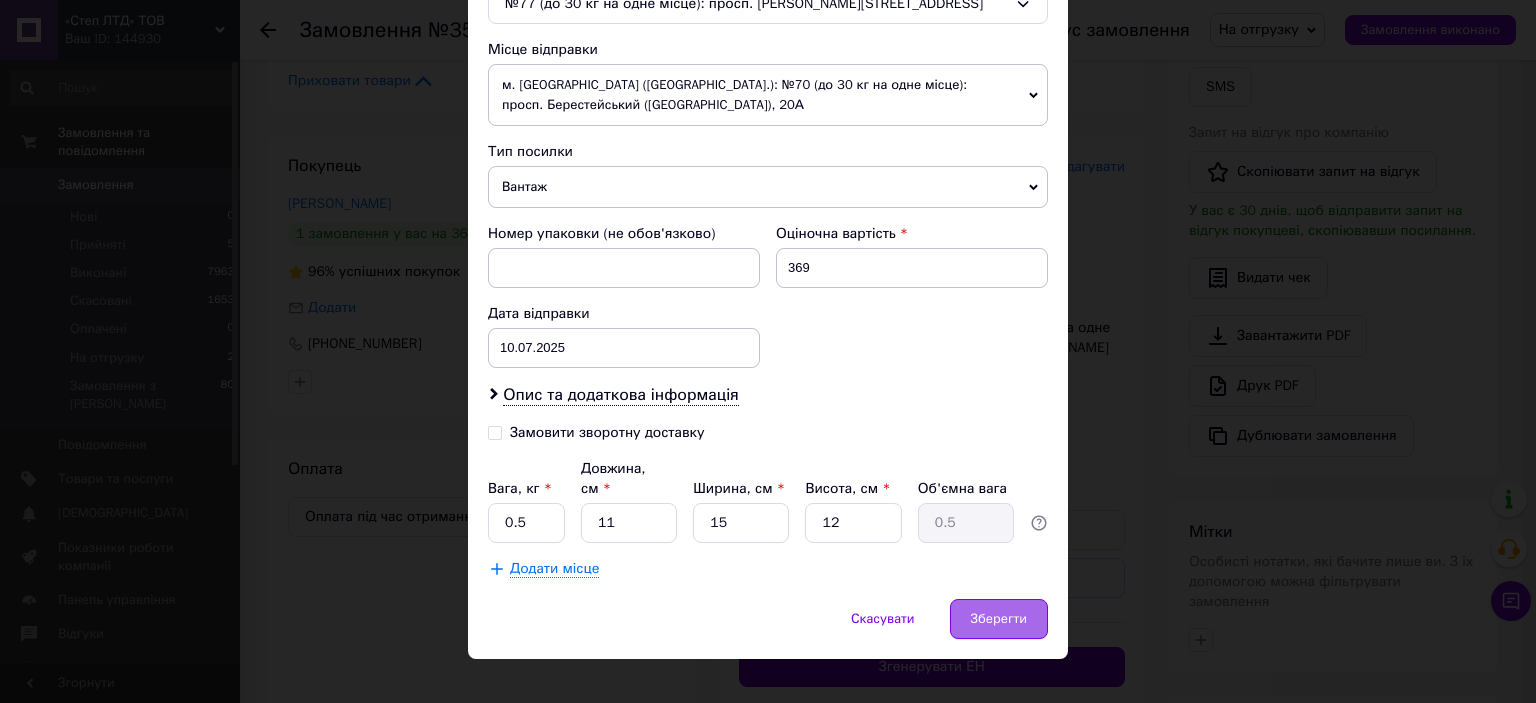 click on "Зберегти" at bounding box center (999, 619) 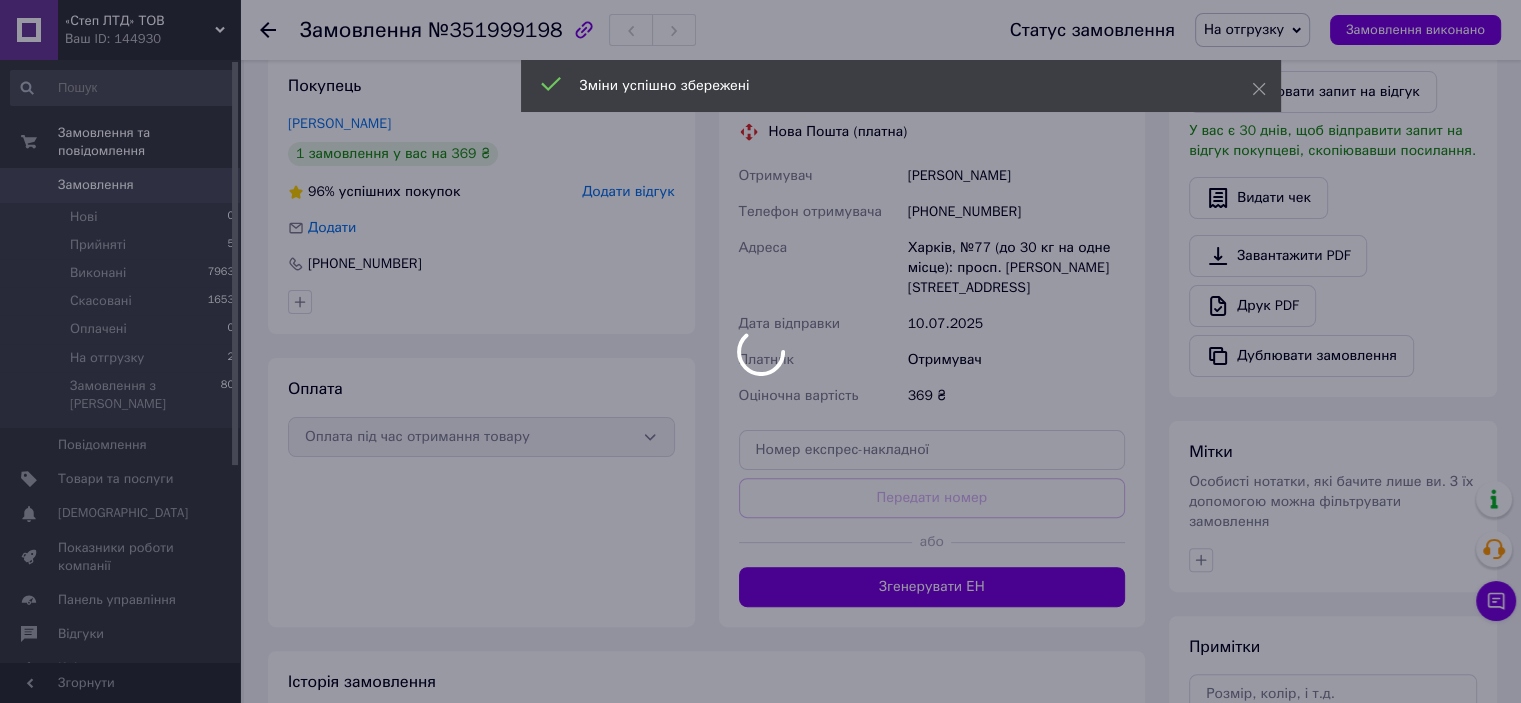 scroll, scrollTop: 600, scrollLeft: 0, axis: vertical 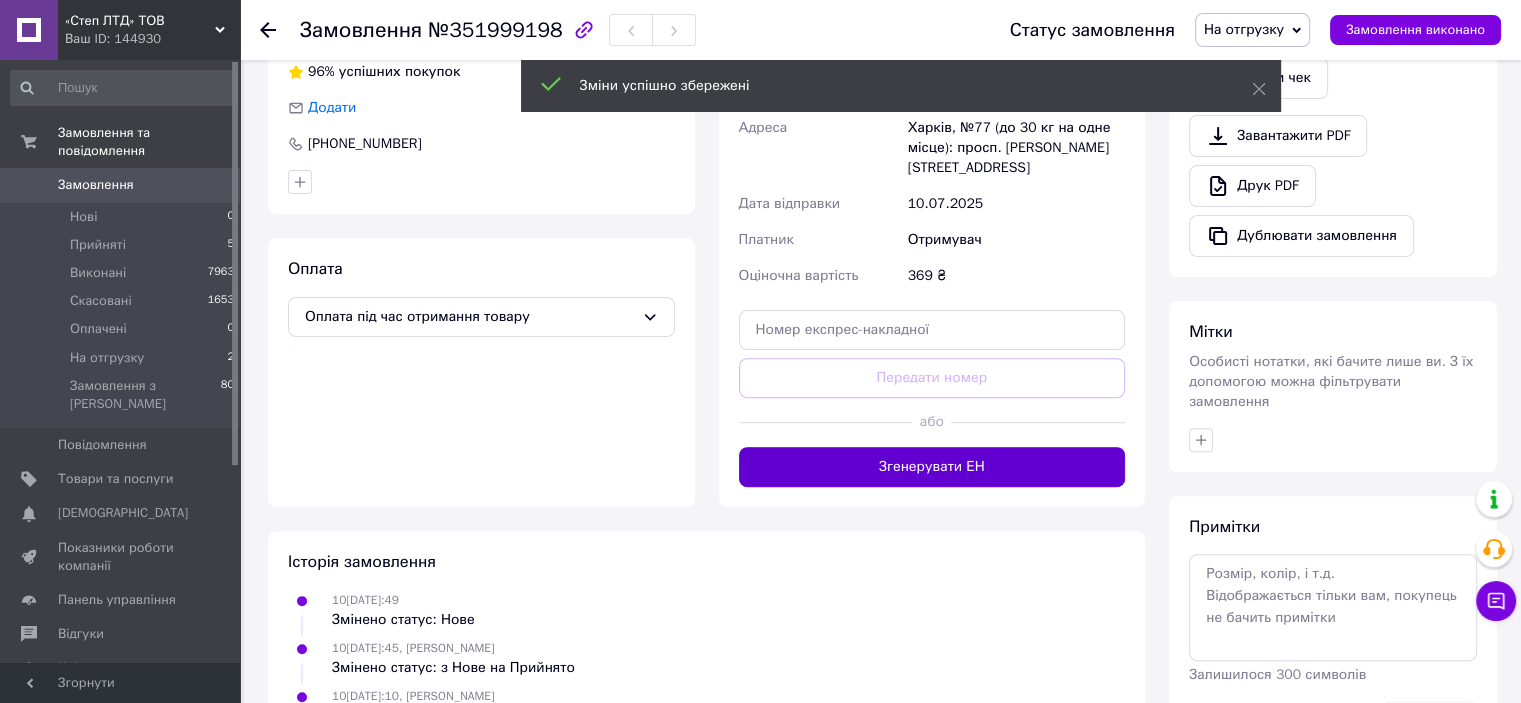 click on "Згенерувати ЕН" at bounding box center (932, 467) 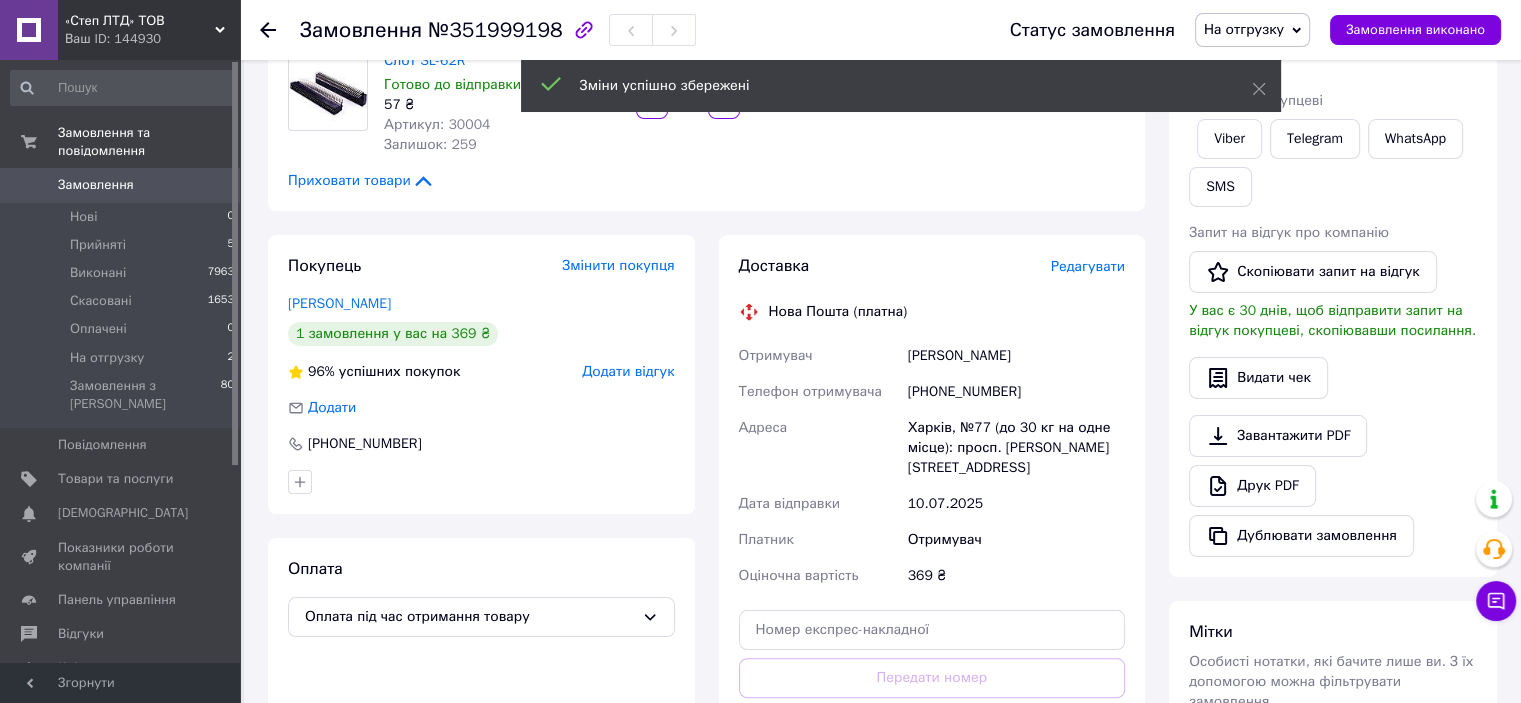 scroll, scrollTop: 100, scrollLeft: 0, axis: vertical 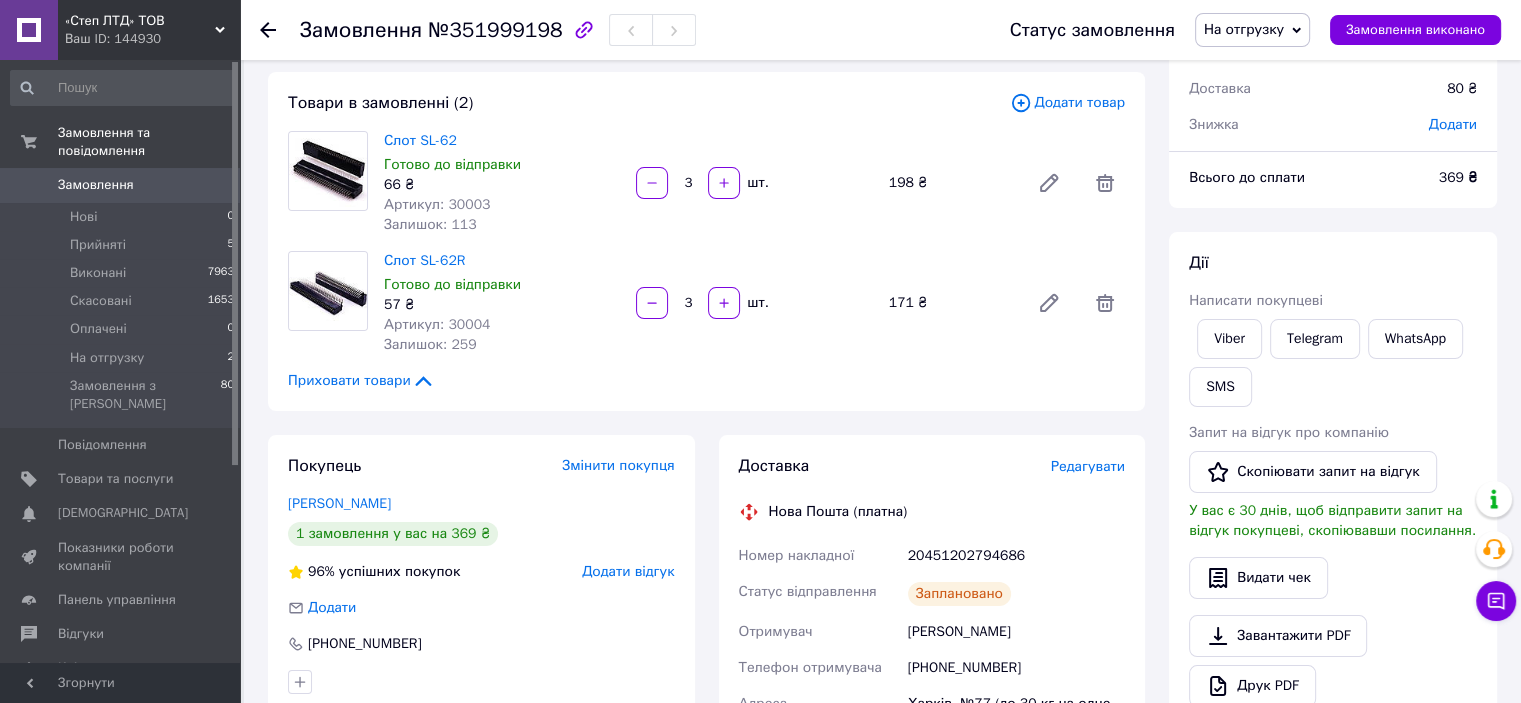 click on "20451202794686" at bounding box center (1016, 556) 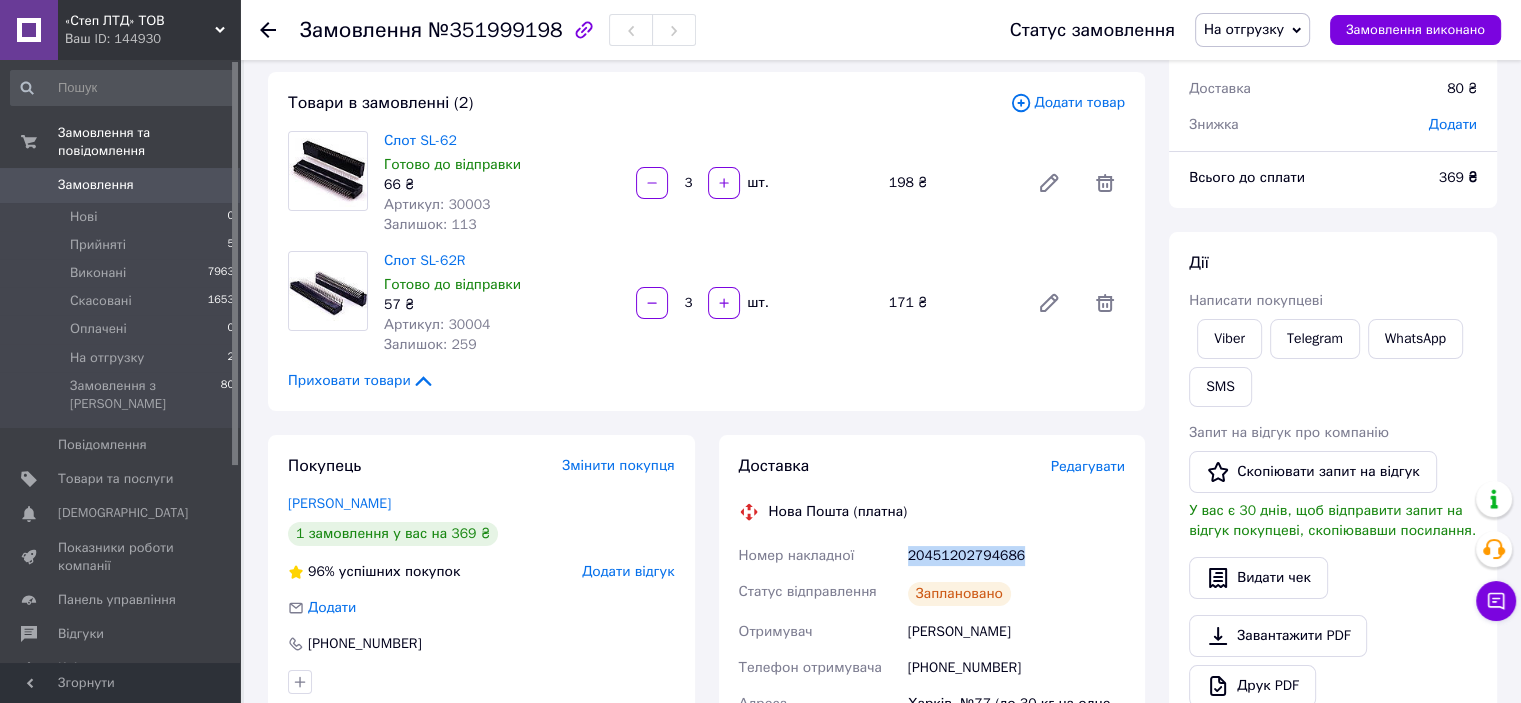 click on "20451202794686" at bounding box center [1016, 556] 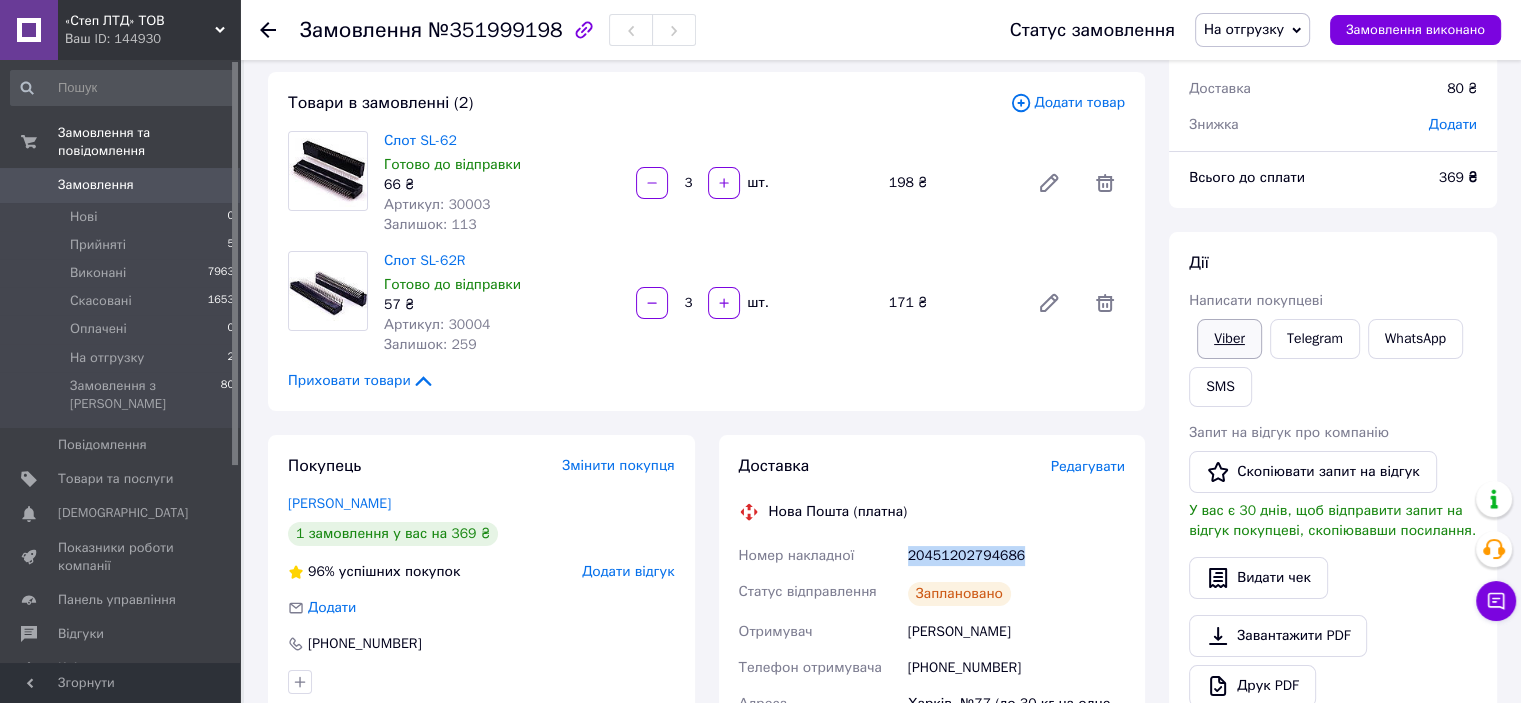 click on "Viber" at bounding box center [1229, 339] 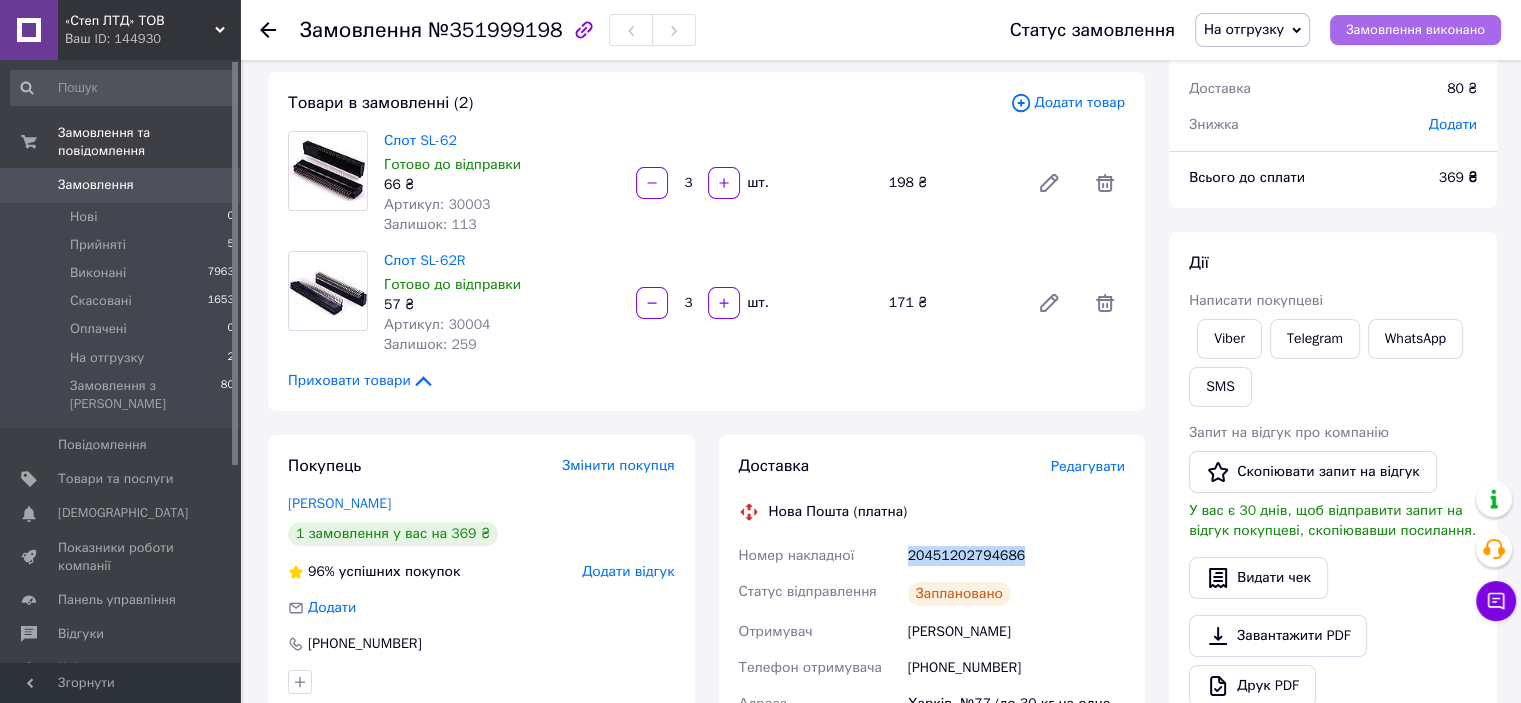 click on "Замовлення виконано" at bounding box center [1415, 30] 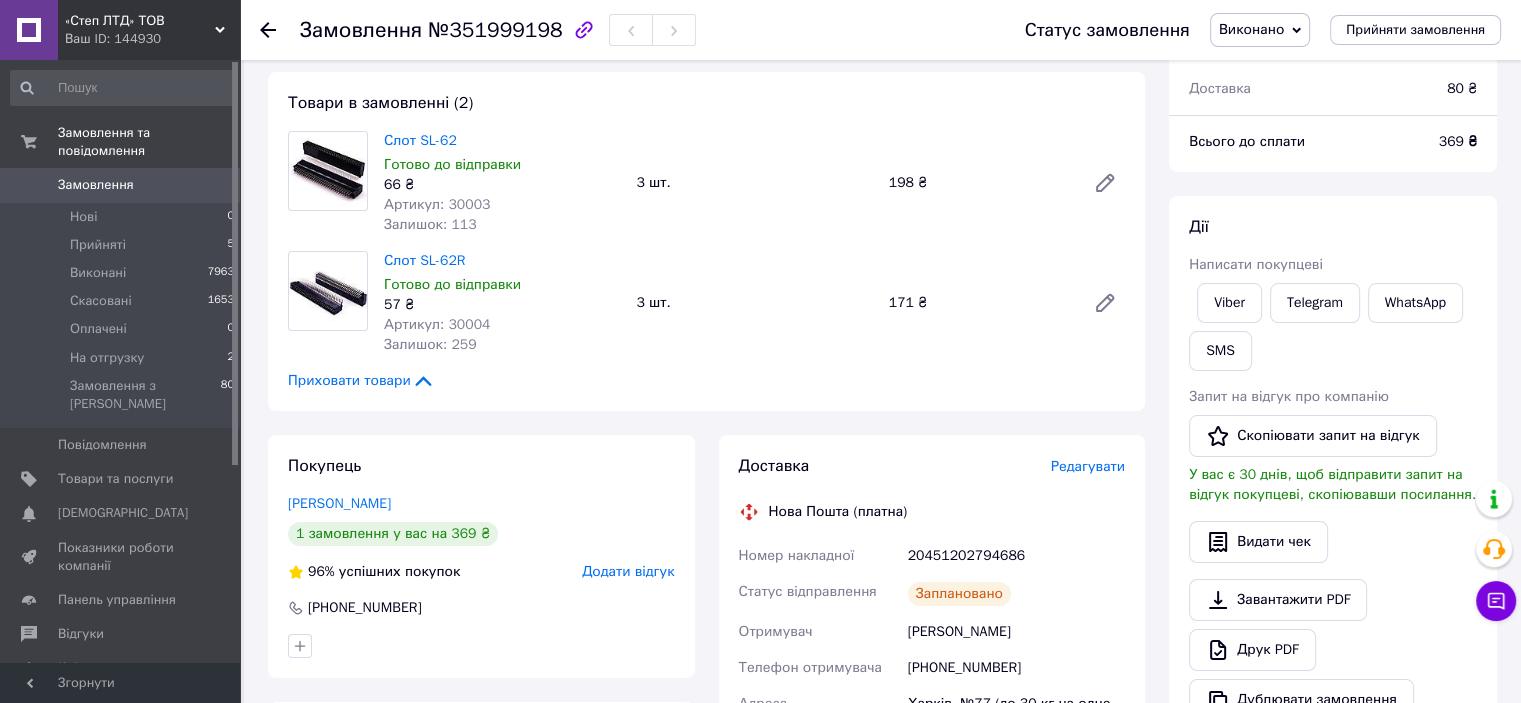 click 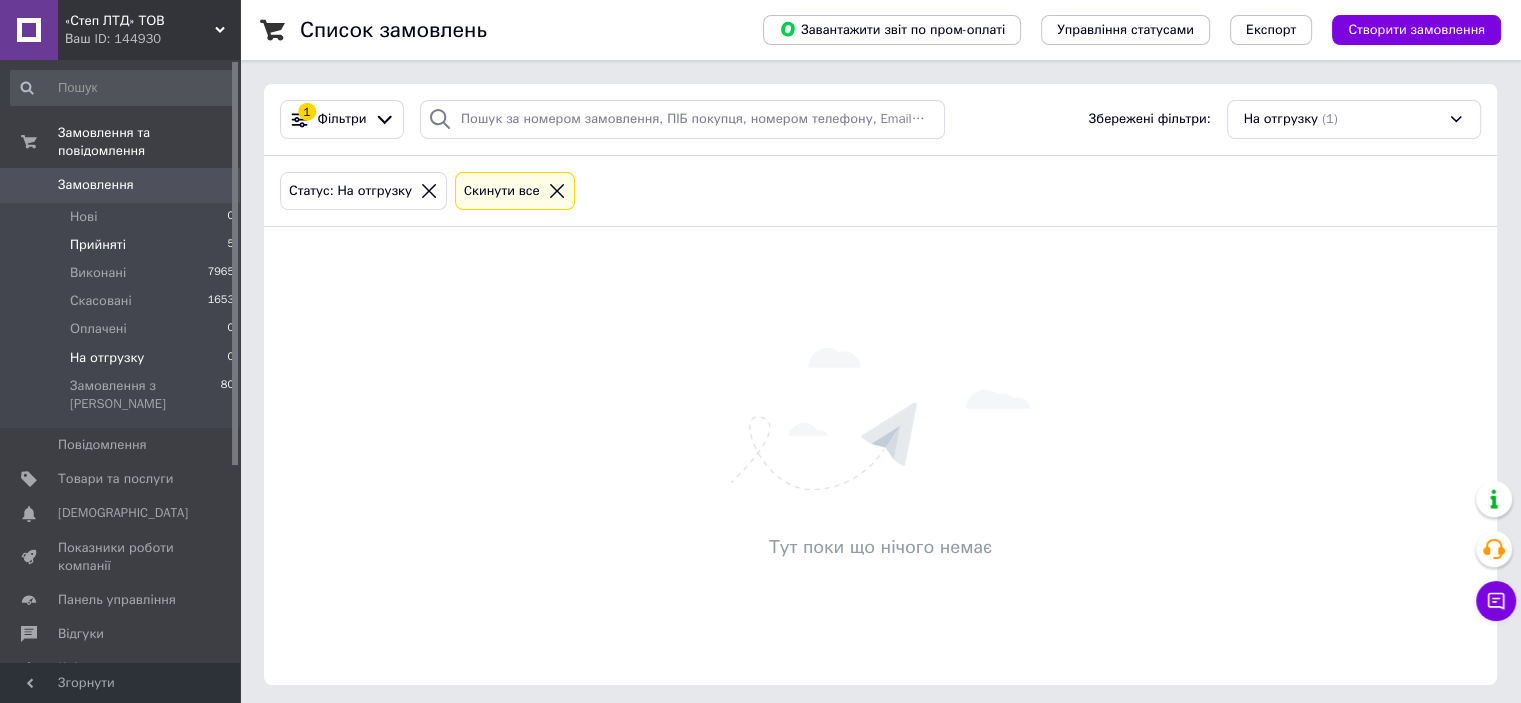 click on "Прийняті 5" at bounding box center [123, 245] 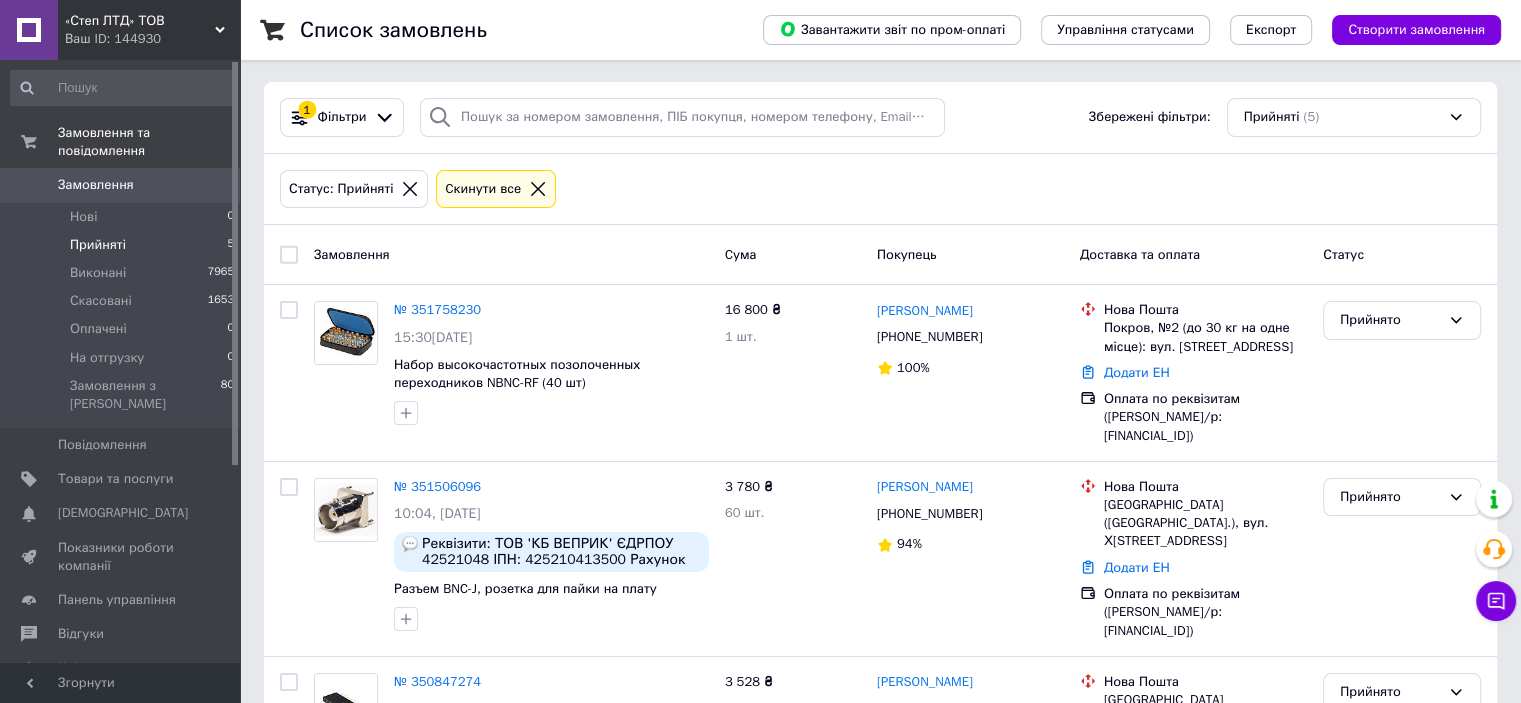 scroll, scrollTop: 0, scrollLeft: 0, axis: both 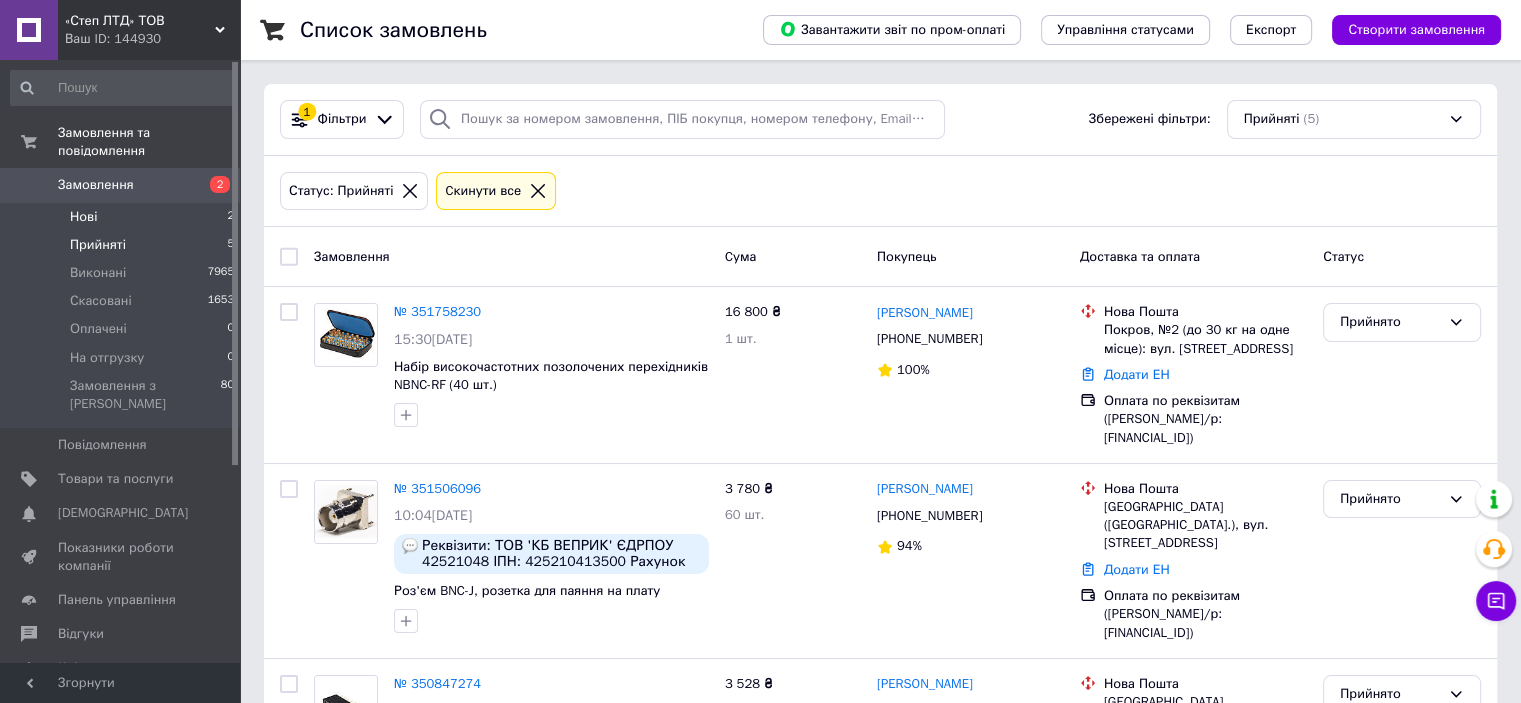 click on "Нові 2" at bounding box center (123, 217) 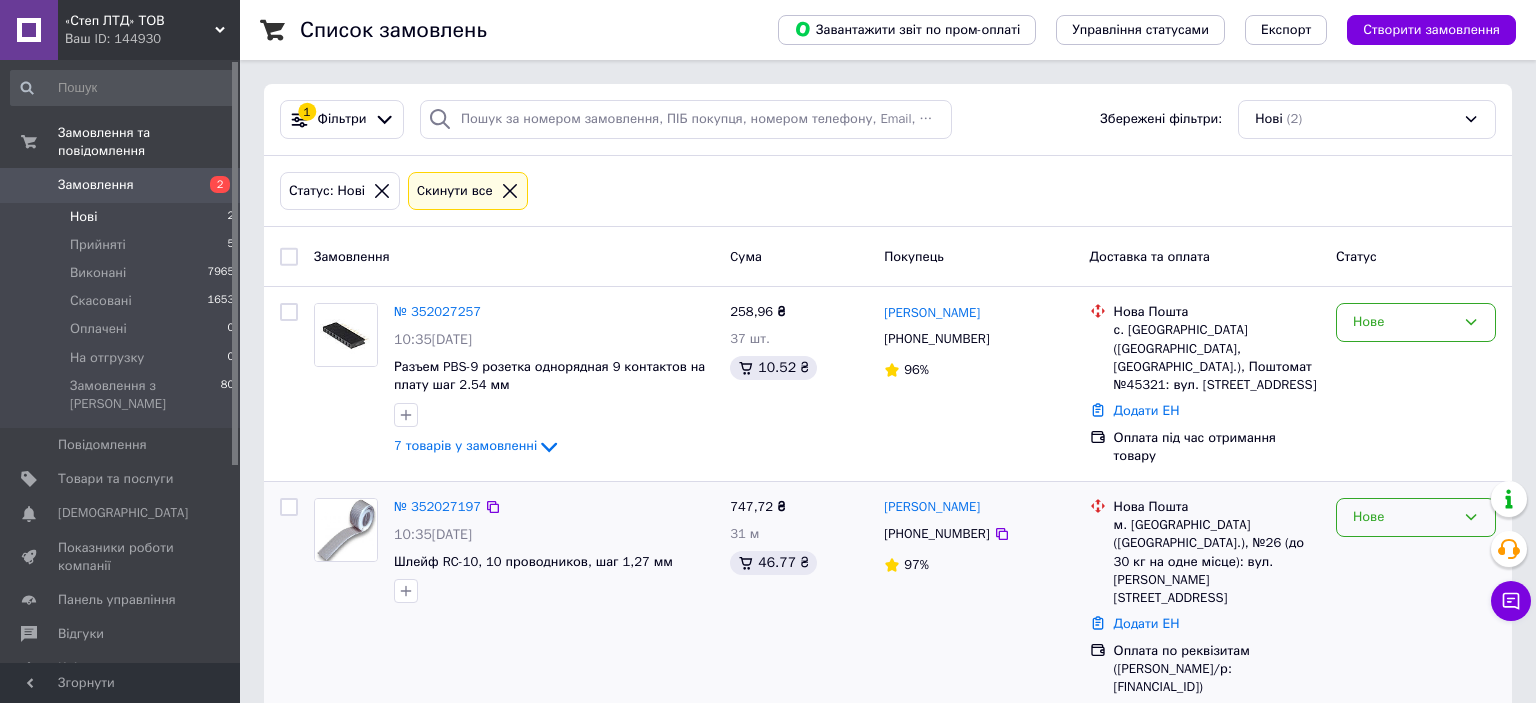 click on "Нове" at bounding box center [1404, 517] 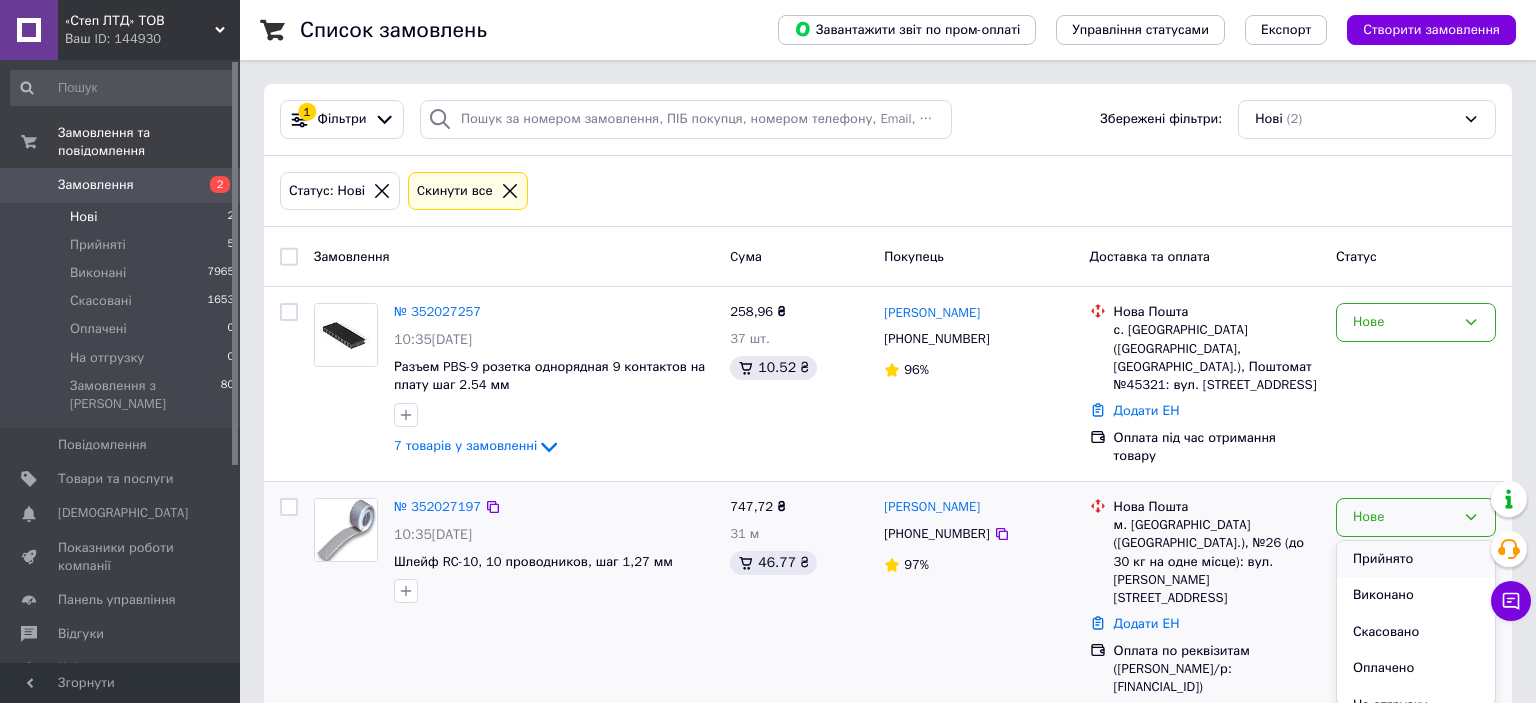click on "Прийнято" at bounding box center [1416, 559] 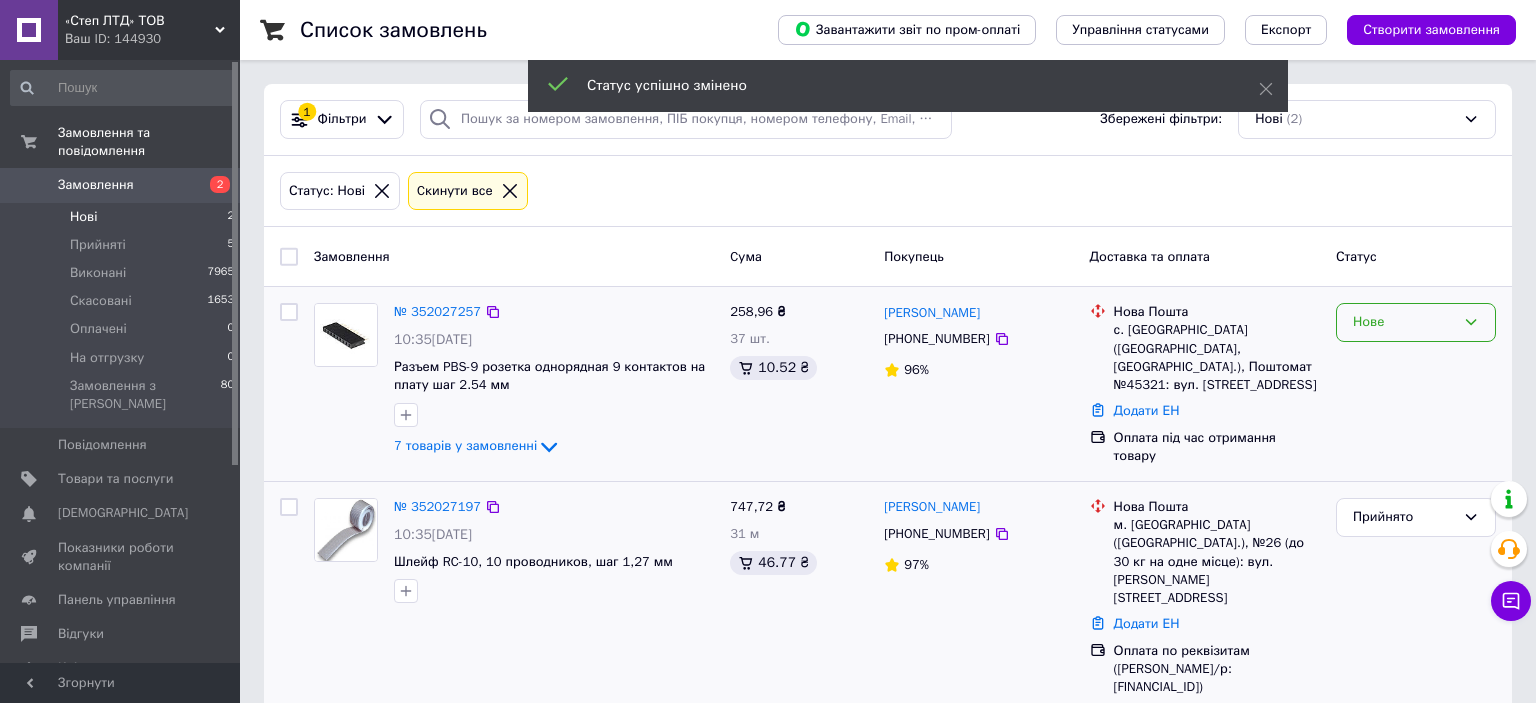 click on "Нове" at bounding box center [1404, 322] 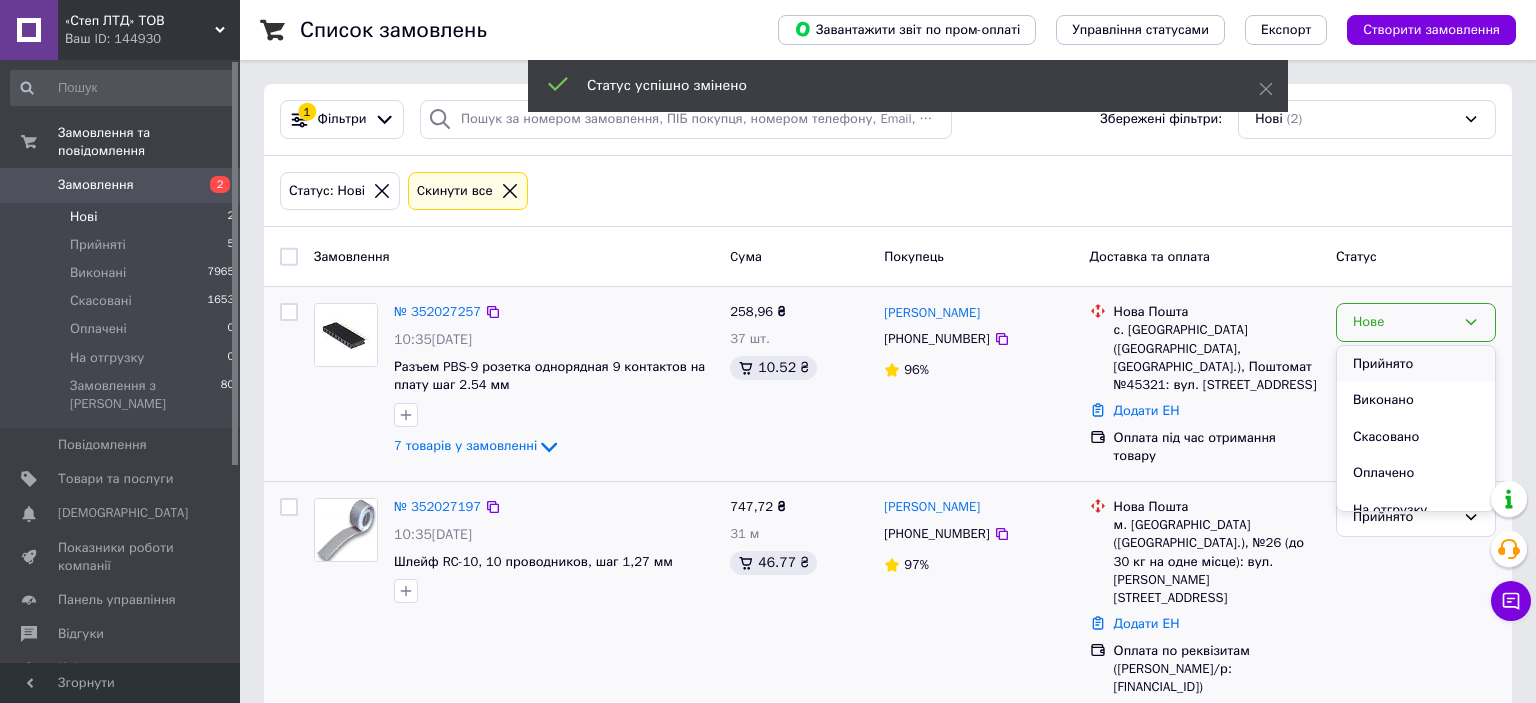 click on "Прийнято" at bounding box center (1416, 364) 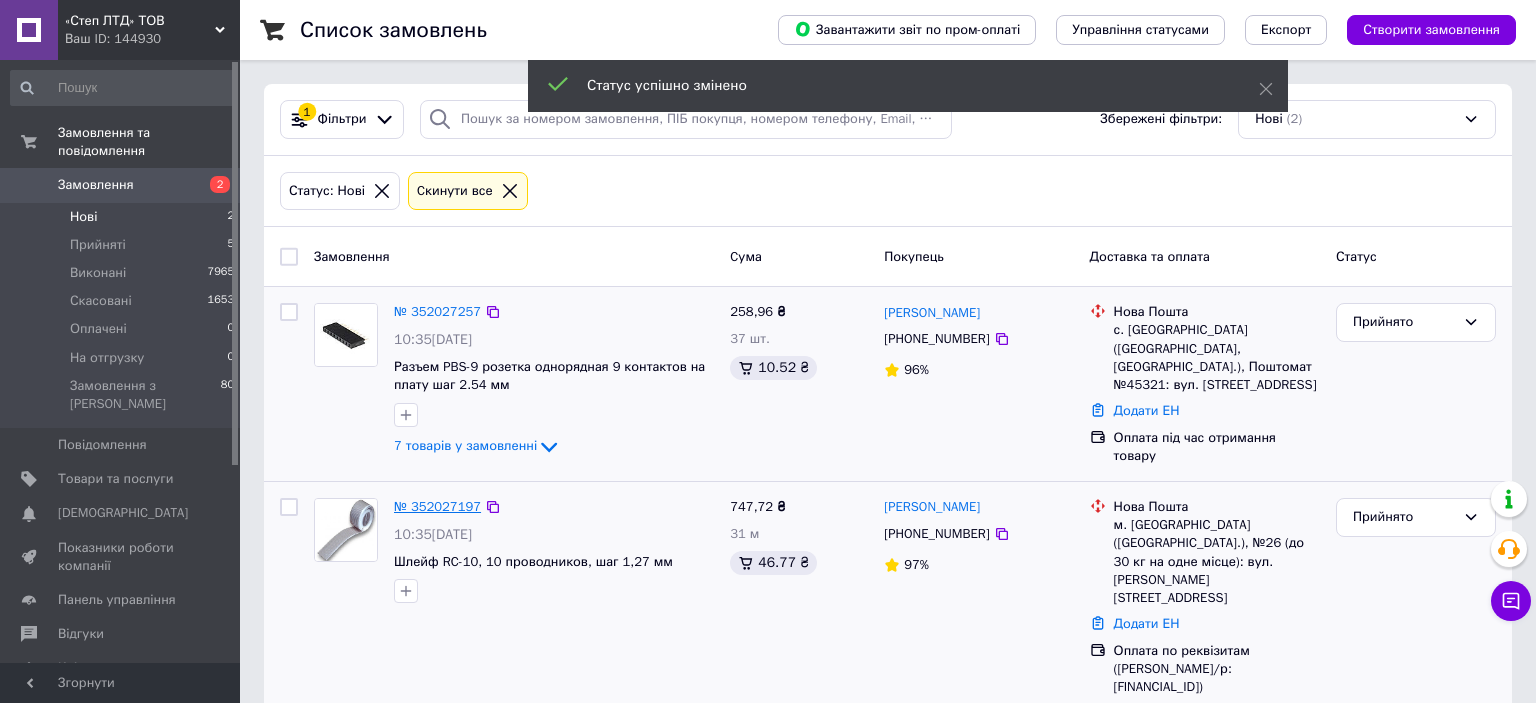 click on "№ 352027197" at bounding box center [437, 506] 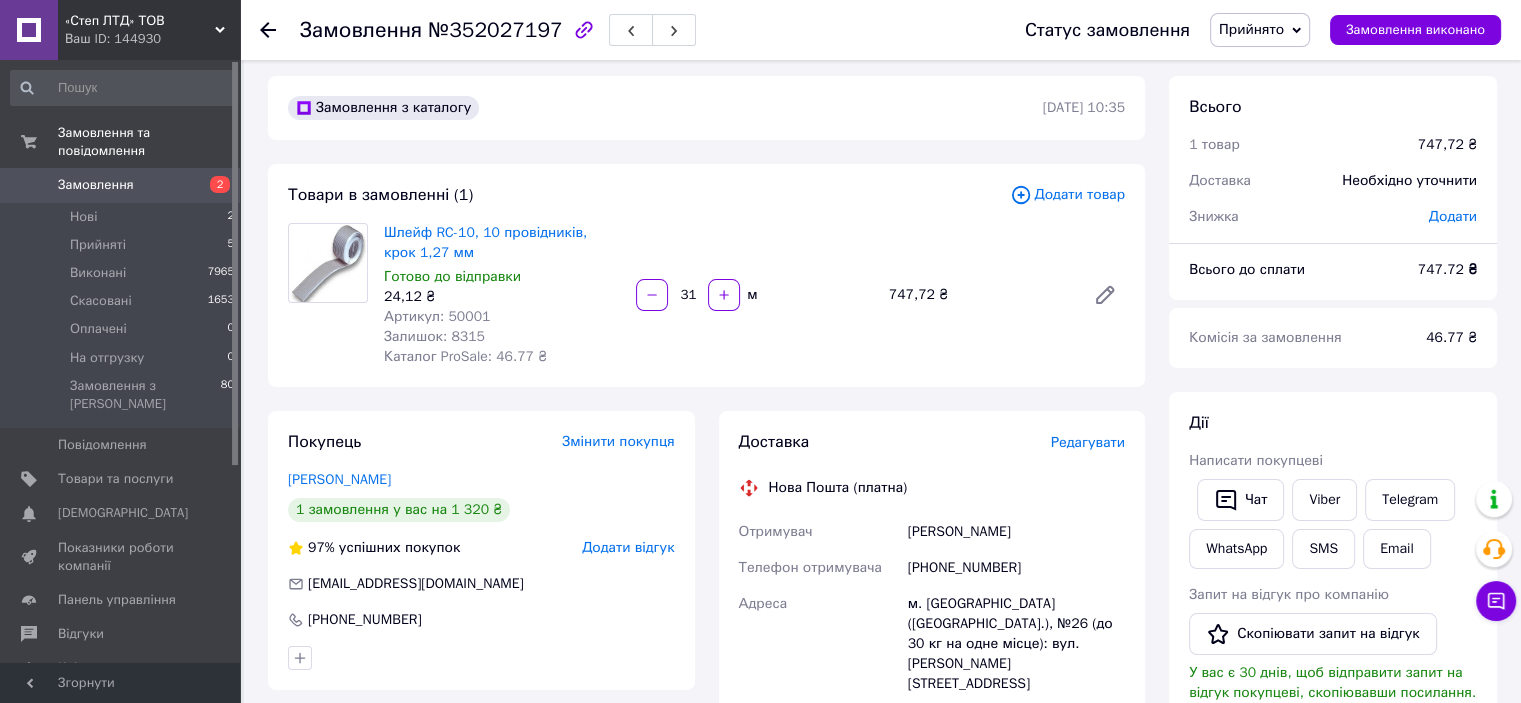 scroll, scrollTop: 0, scrollLeft: 0, axis: both 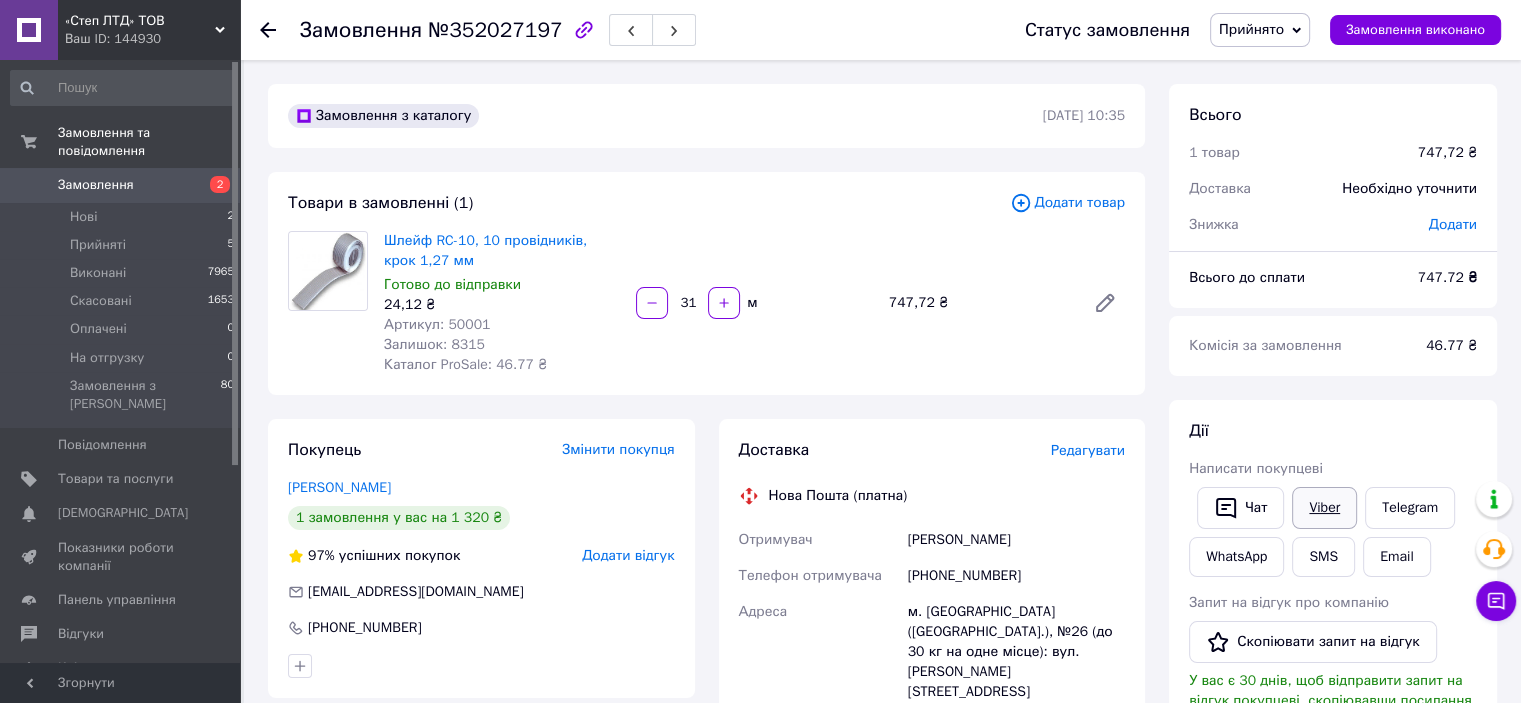 click on "Viber" at bounding box center (1324, 508) 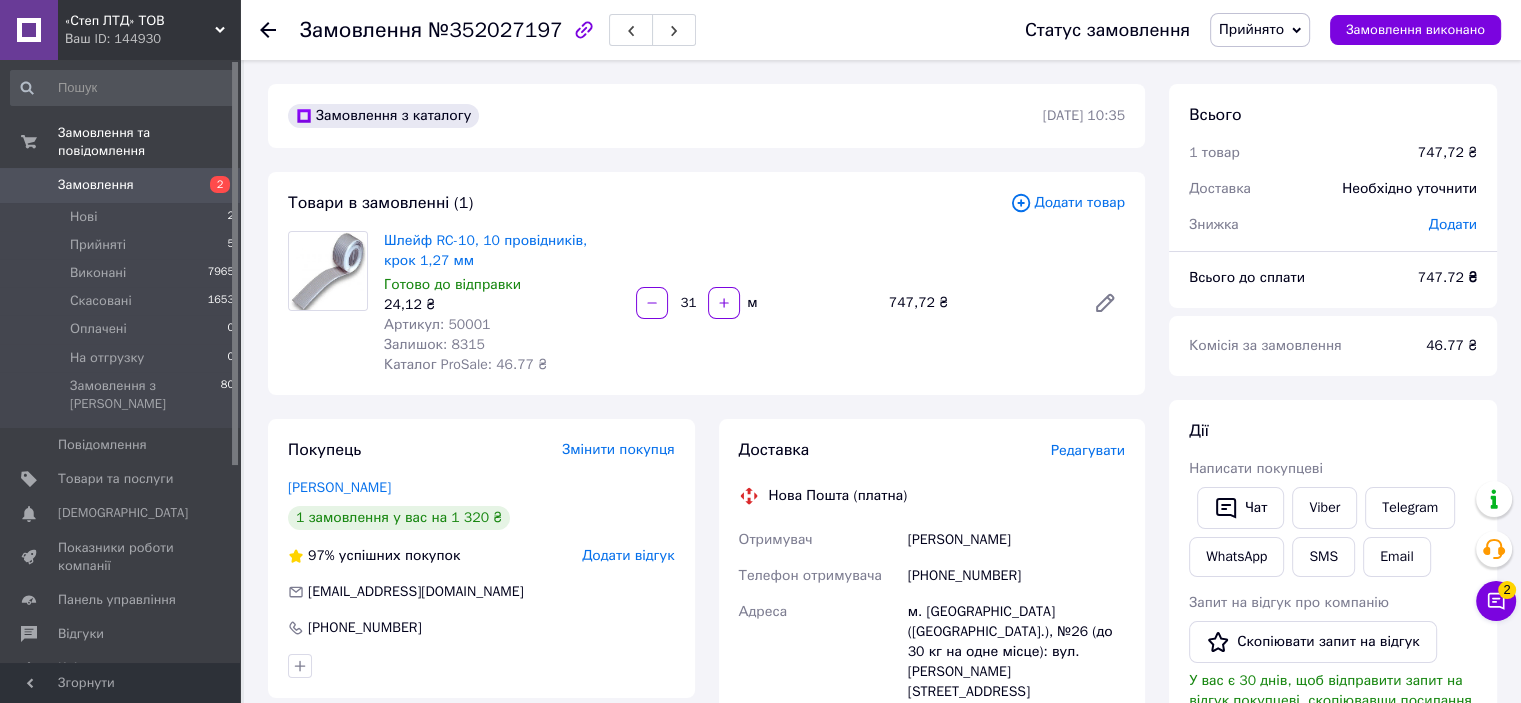 click on "Додати товар" at bounding box center (1067, 203) 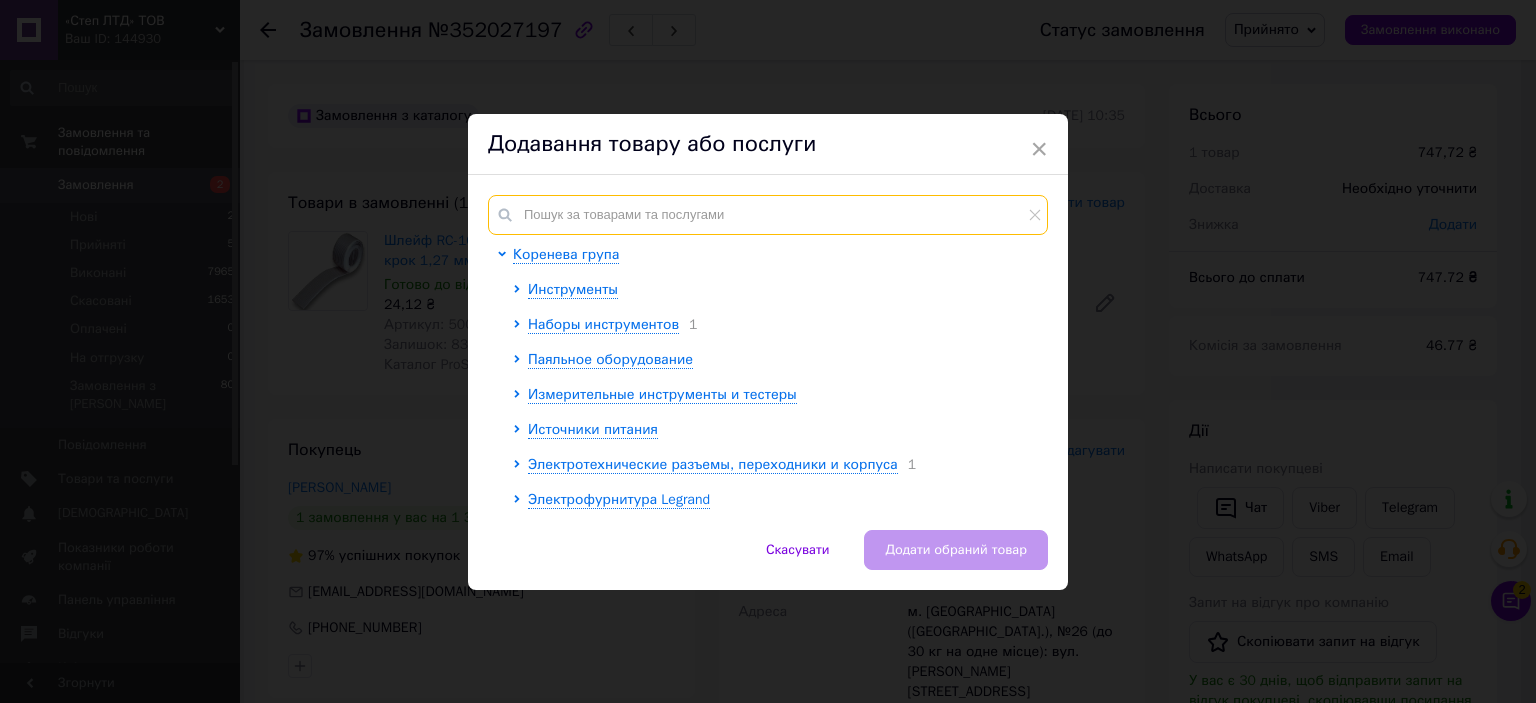 click at bounding box center [768, 215] 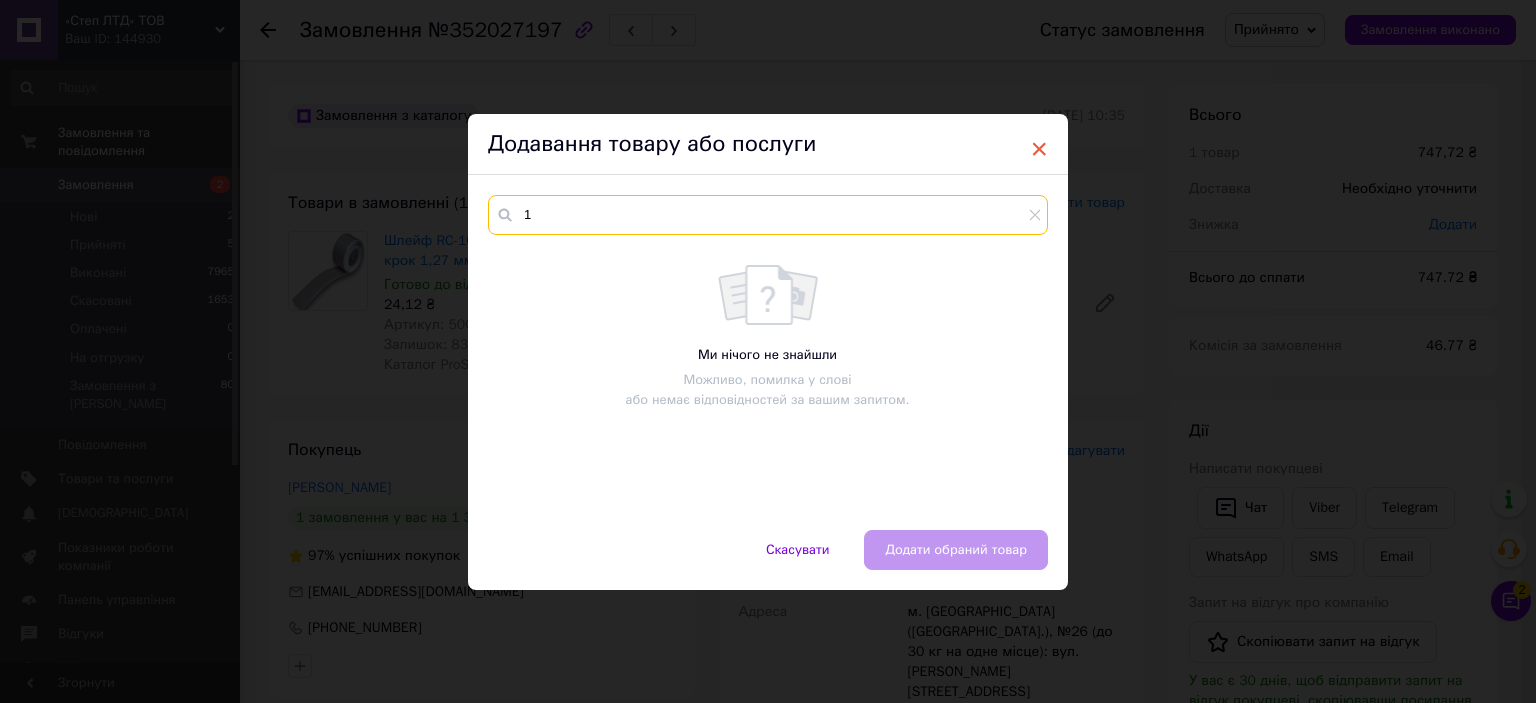 type on "1" 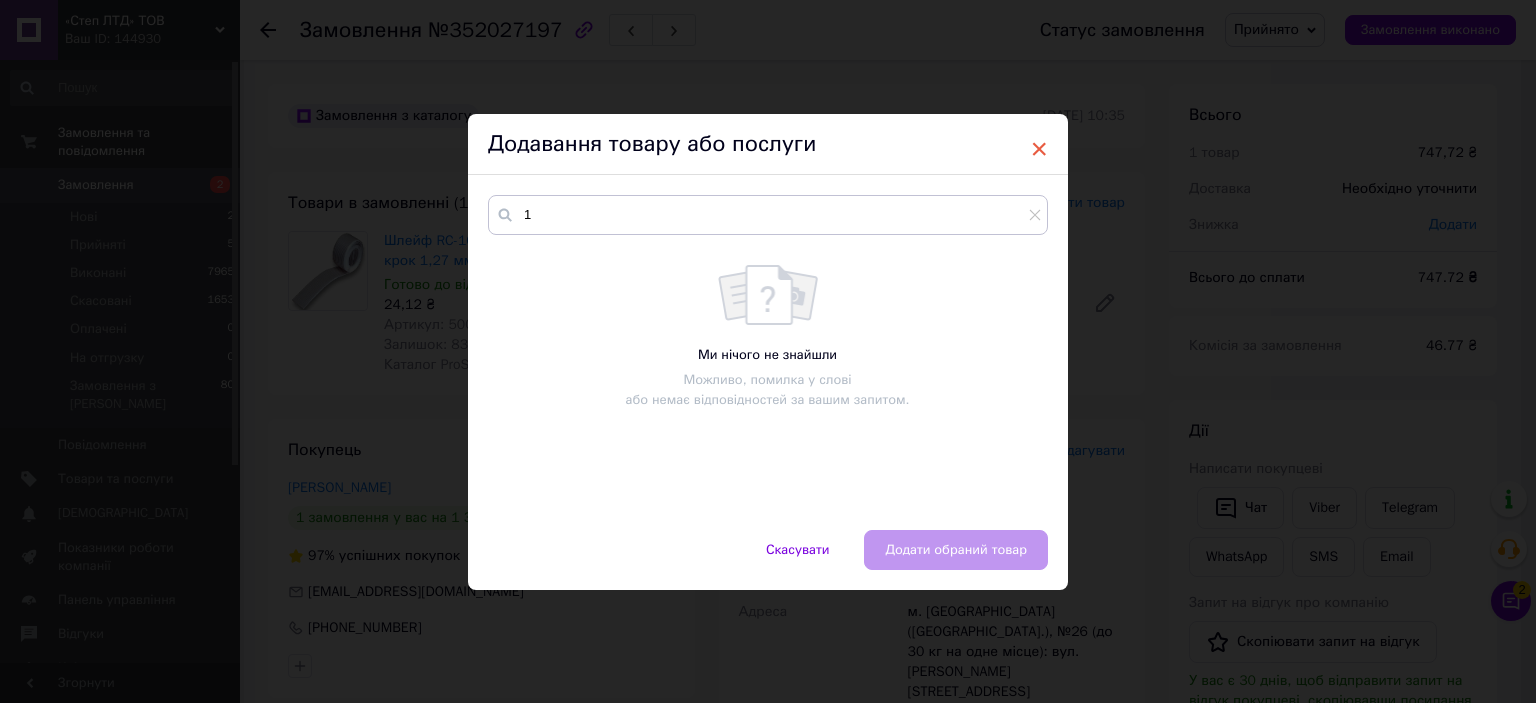 click on "×" at bounding box center (1039, 149) 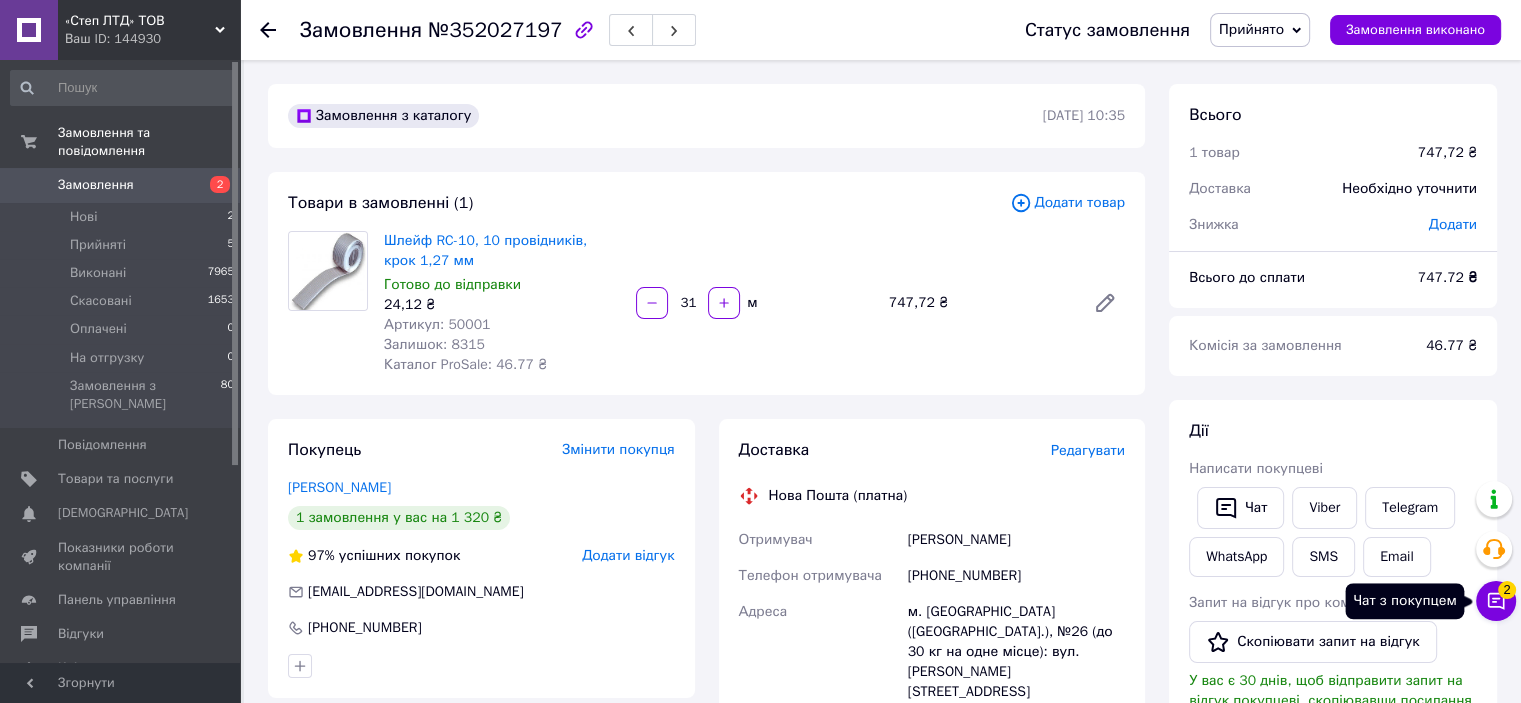 click on "Чат з покупцем 2" at bounding box center (1496, 601) 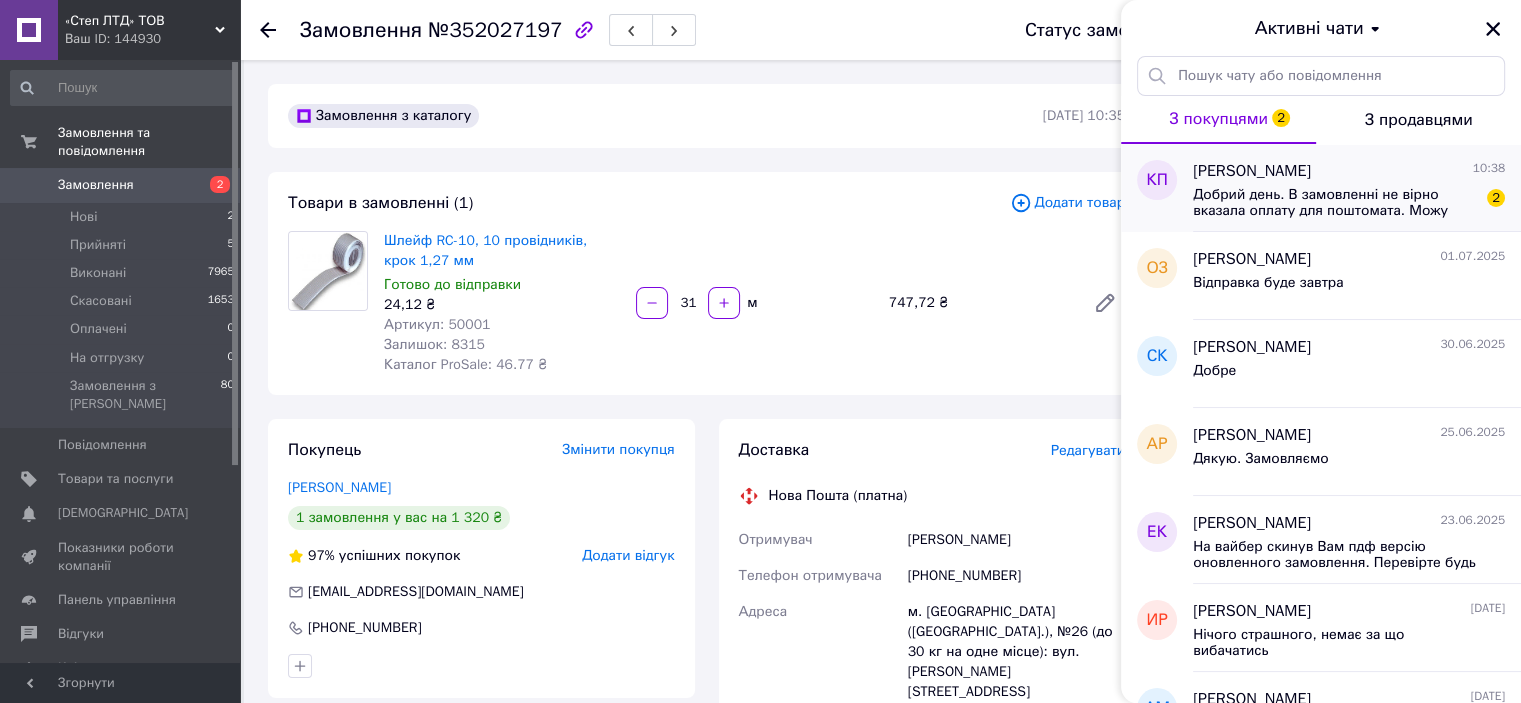 click on "Добрий день. В замовленні не вірно вказала оплату для поштомата. Можу оплатити на фоп." at bounding box center [1335, 203] 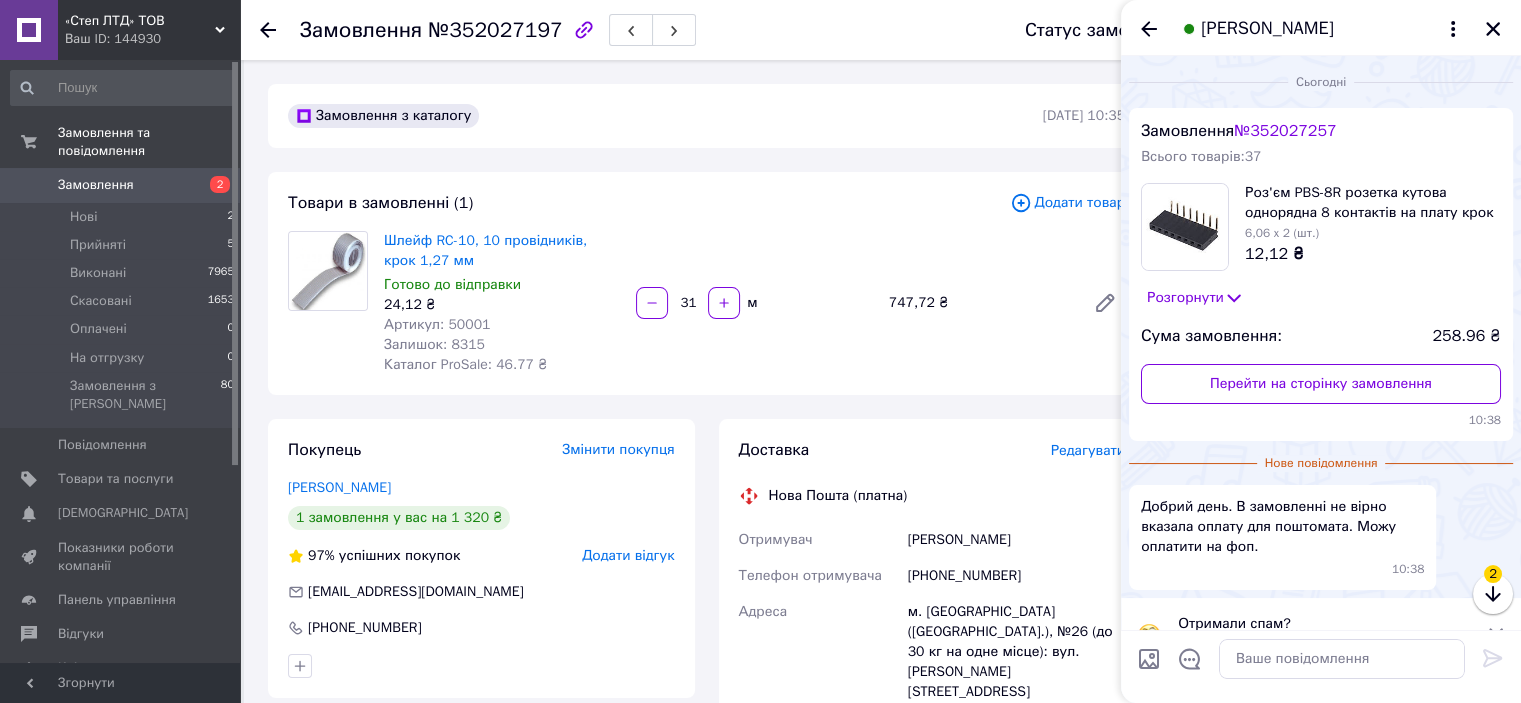 scroll, scrollTop: 41, scrollLeft: 0, axis: vertical 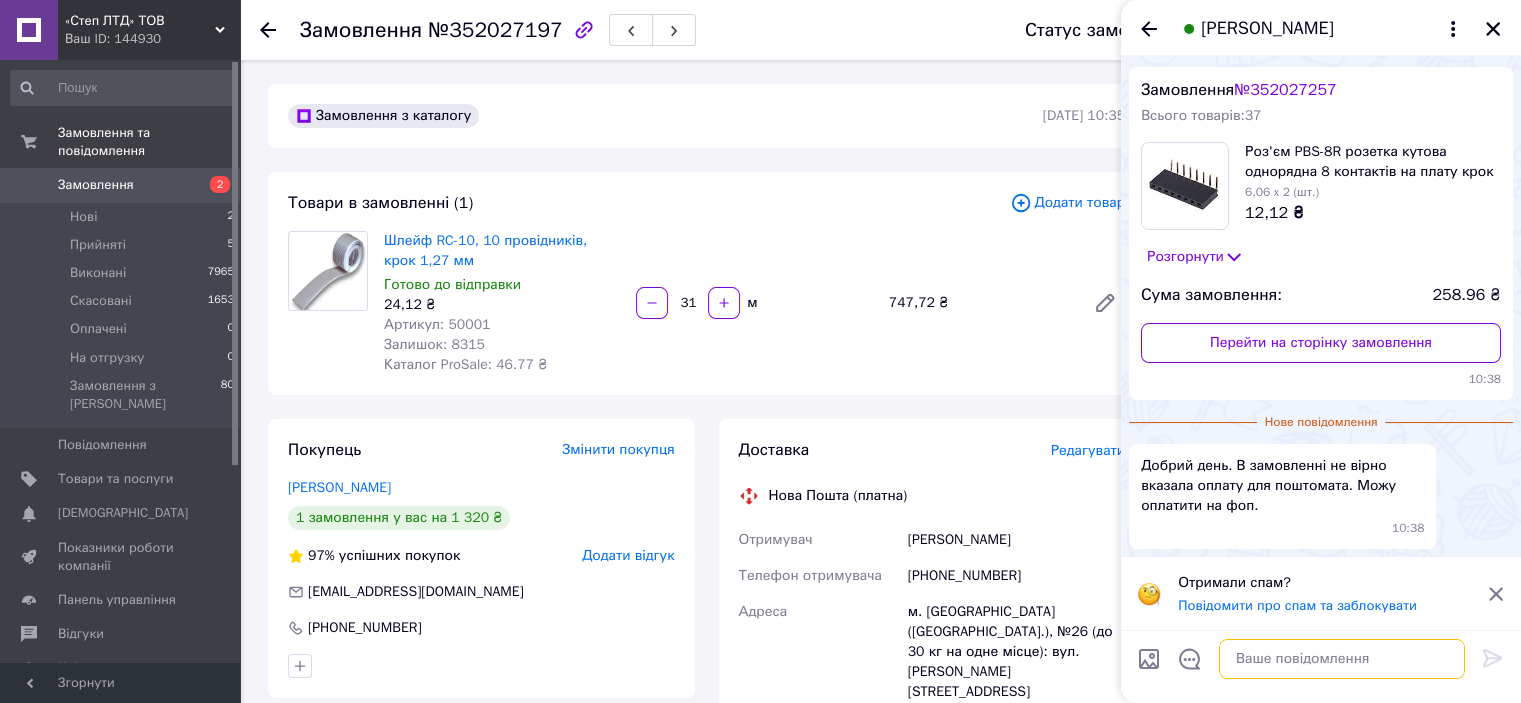click at bounding box center [1342, 659] 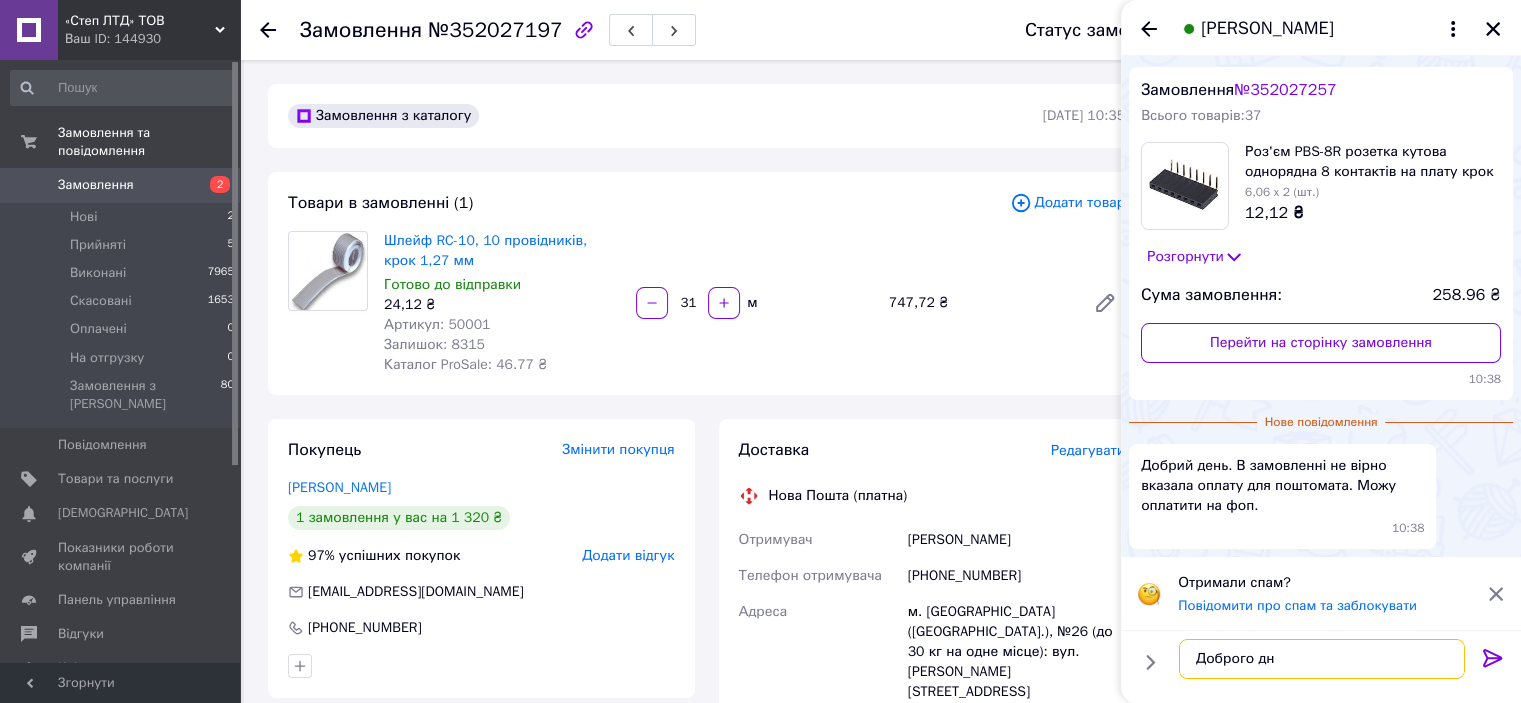type on "Доброго дня" 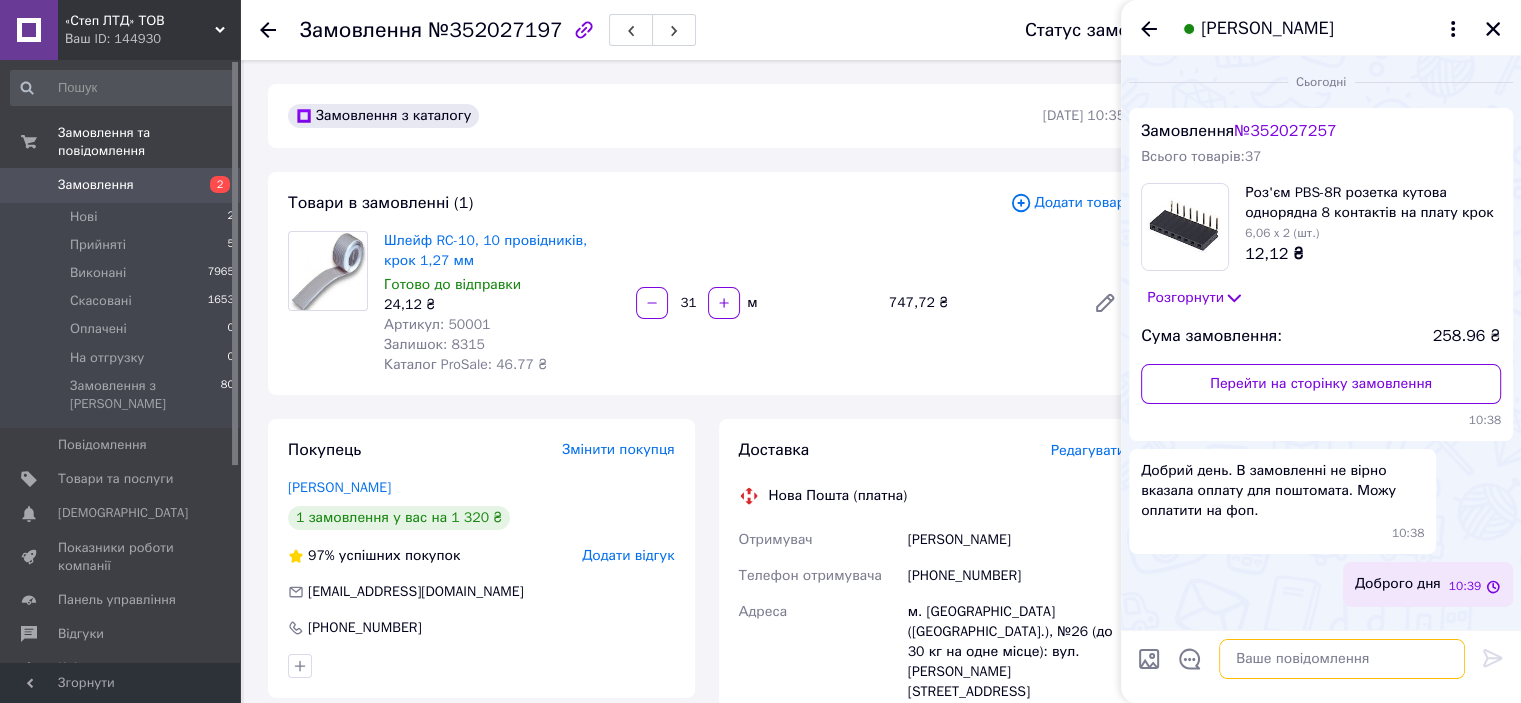 scroll, scrollTop: 0, scrollLeft: 0, axis: both 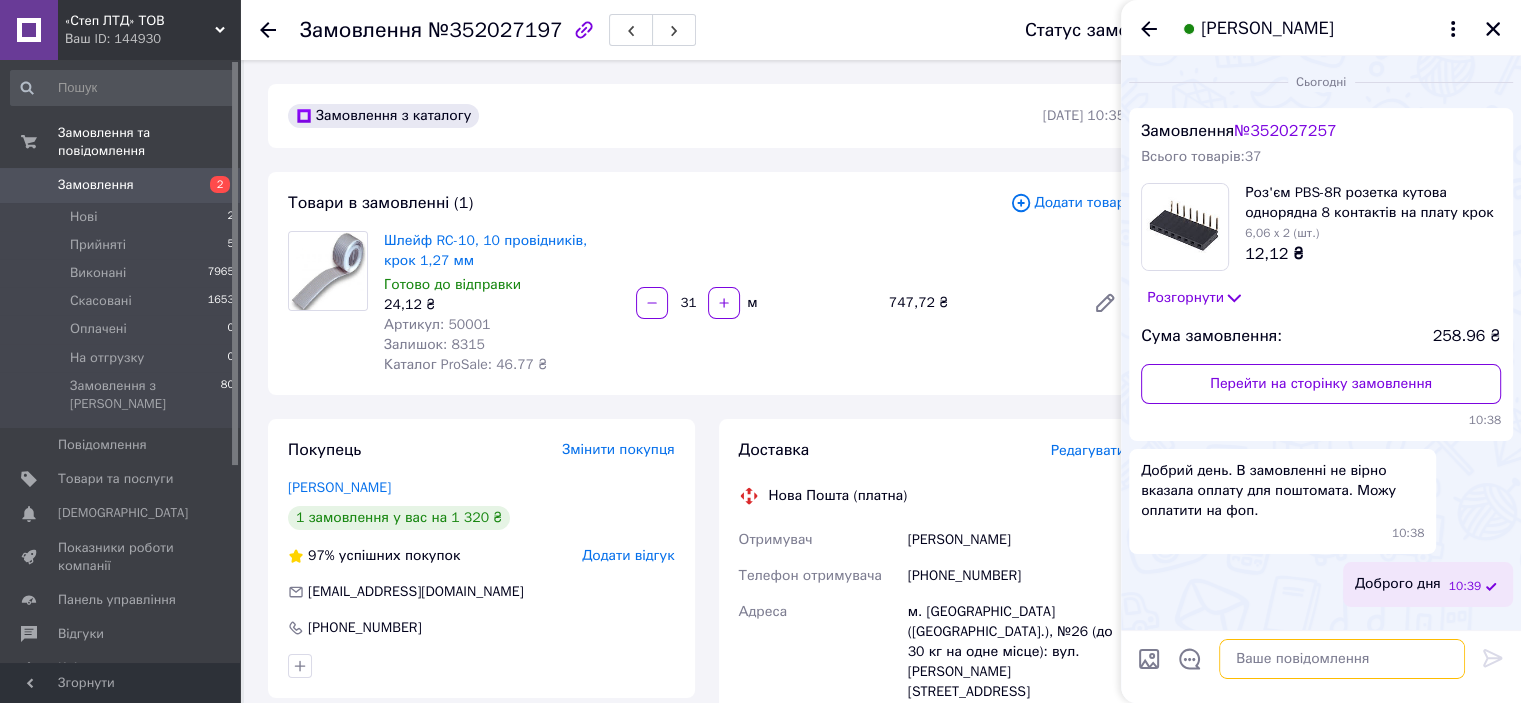 click at bounding box center [1342, 659] 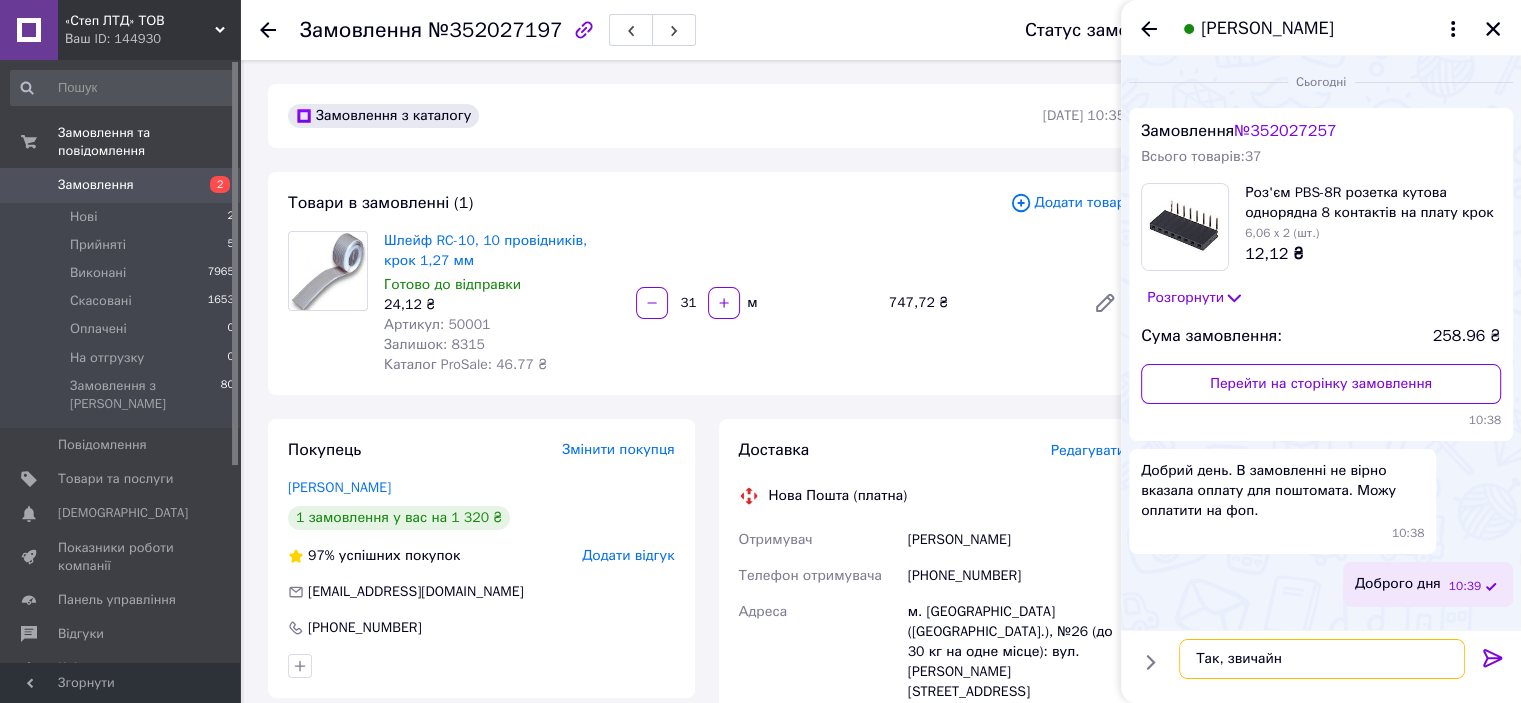 type on "Так, звичайно" 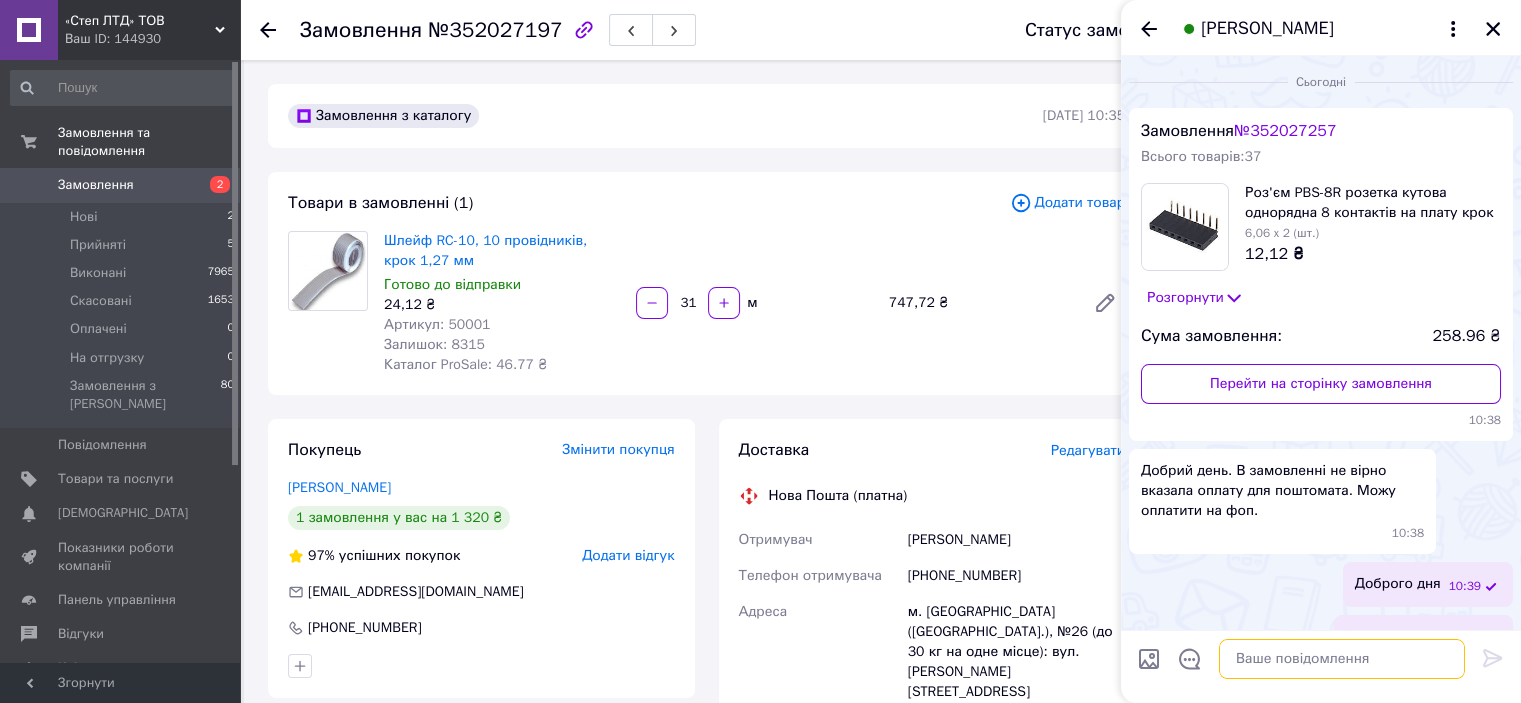 scroll, scrollTop: 37, scrollLeft: 0, axis: vertical 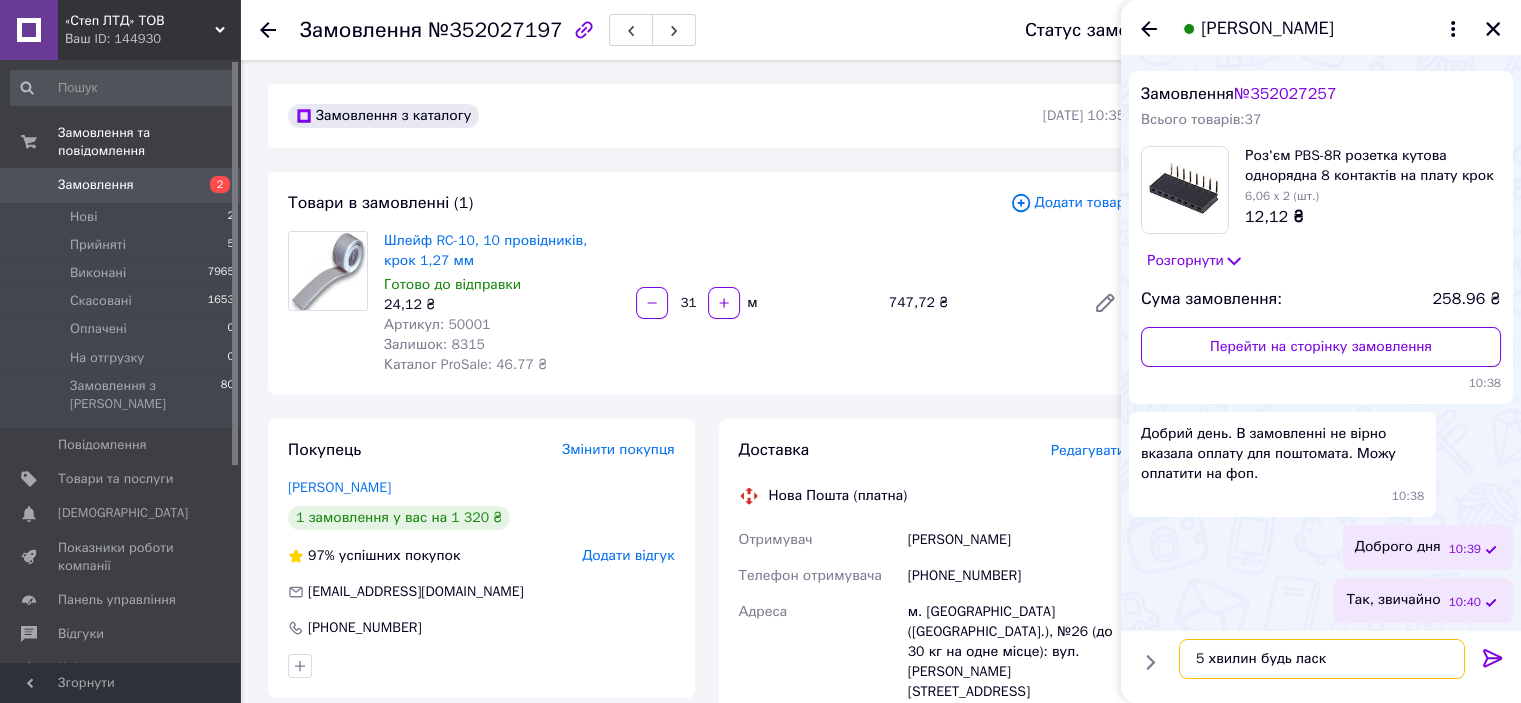 type on "5 хвилин будь ласка" 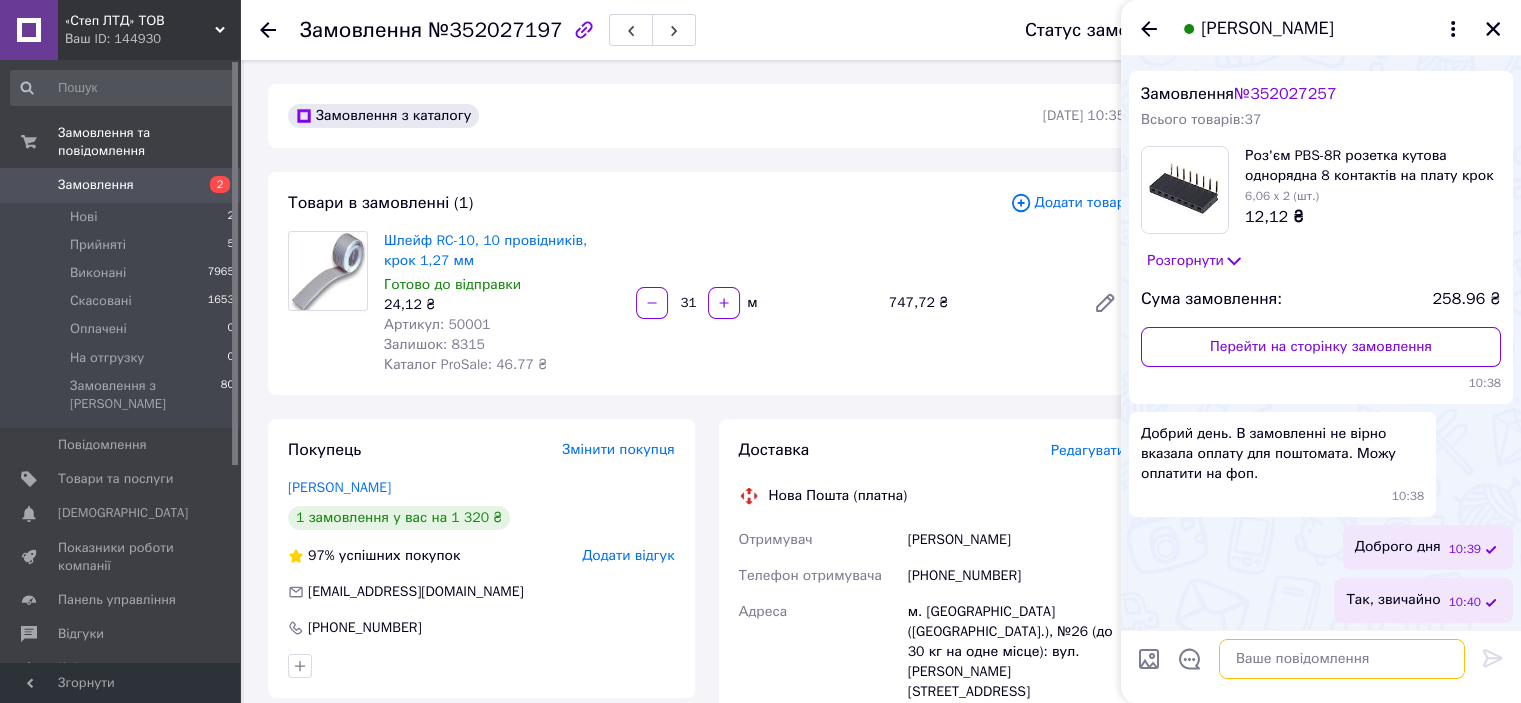 scroll, scrollTop: 91, scrollLeft: 0, axis: vertical 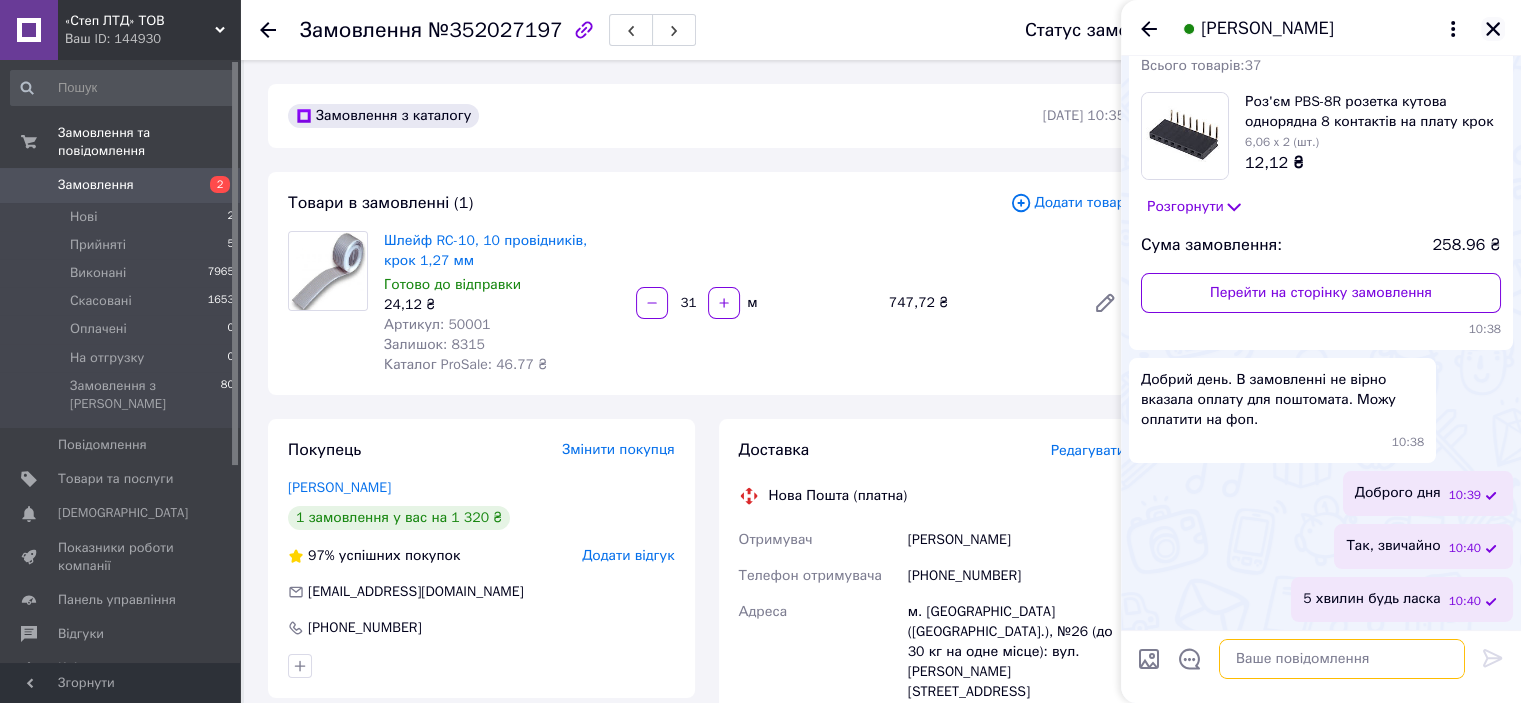 type 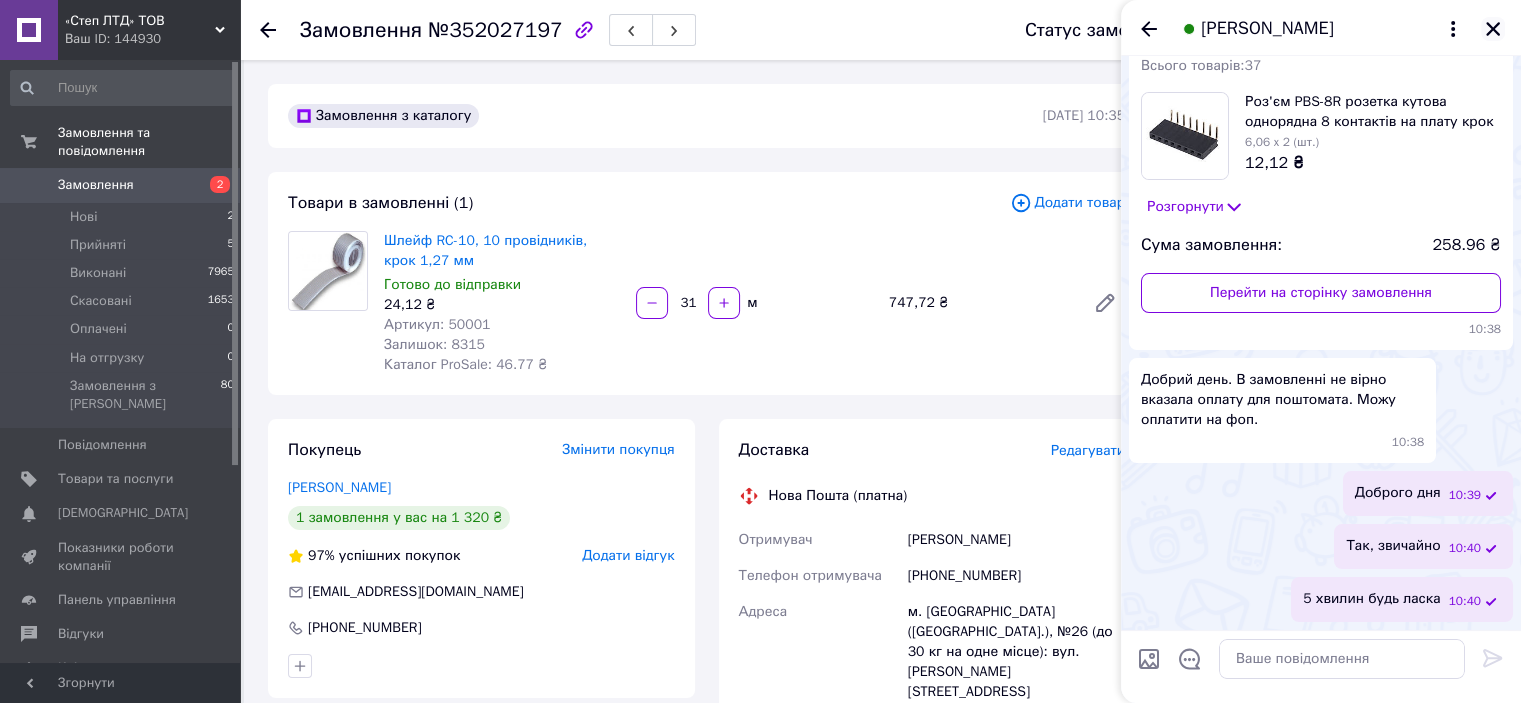 click 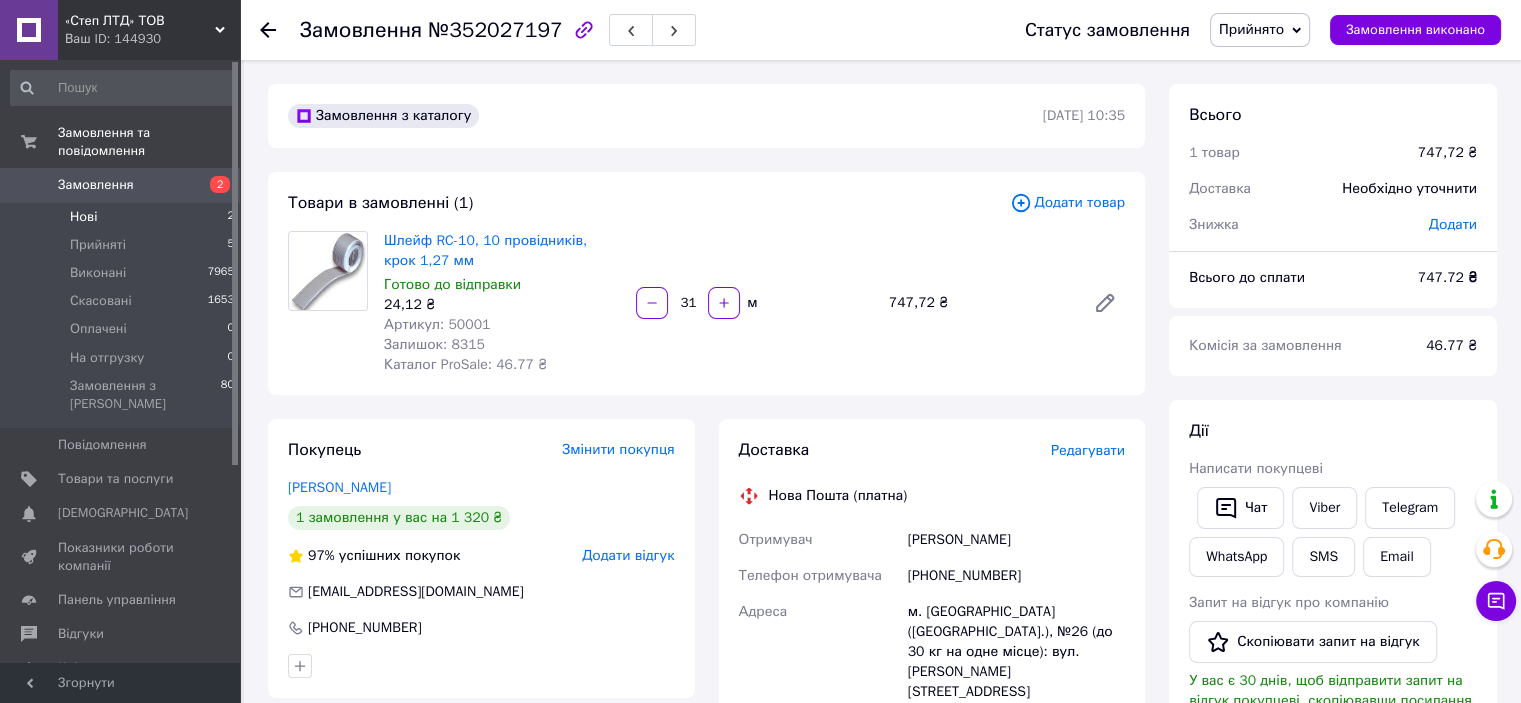 click on "Нові 2" at bounding box center (123, 217) 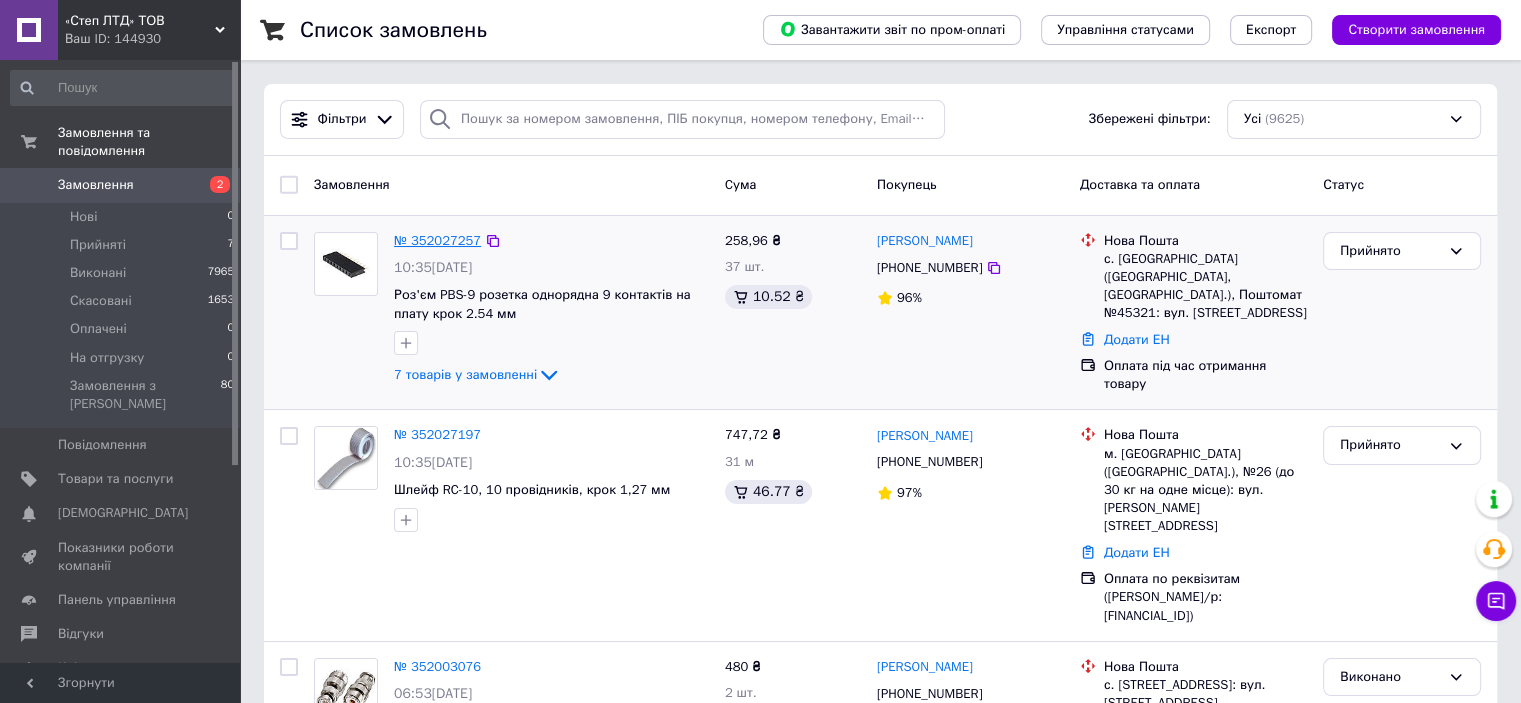 click on "№ 352027257" at bounding box center (437, 240) 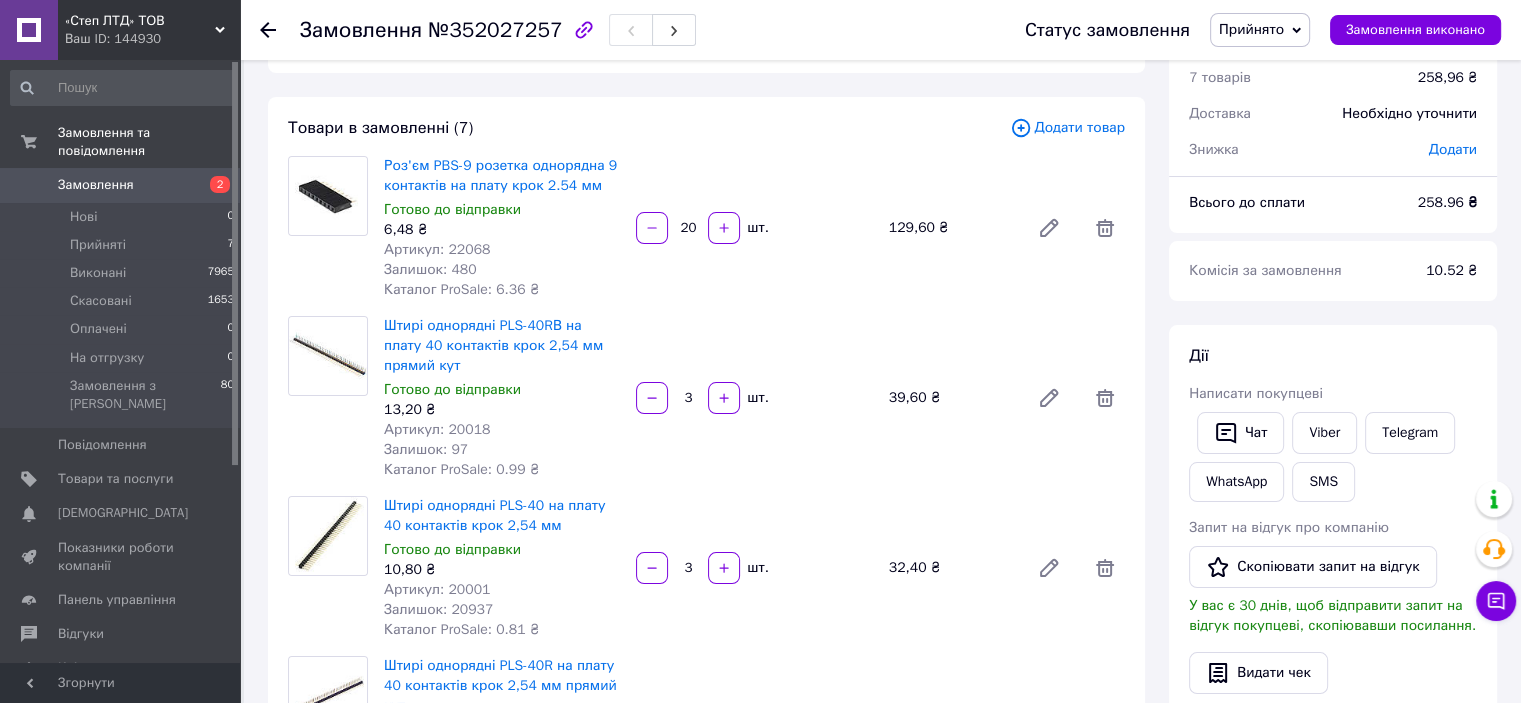 scroll, scrollTop: 0, scrollLeft: 0, axis: both 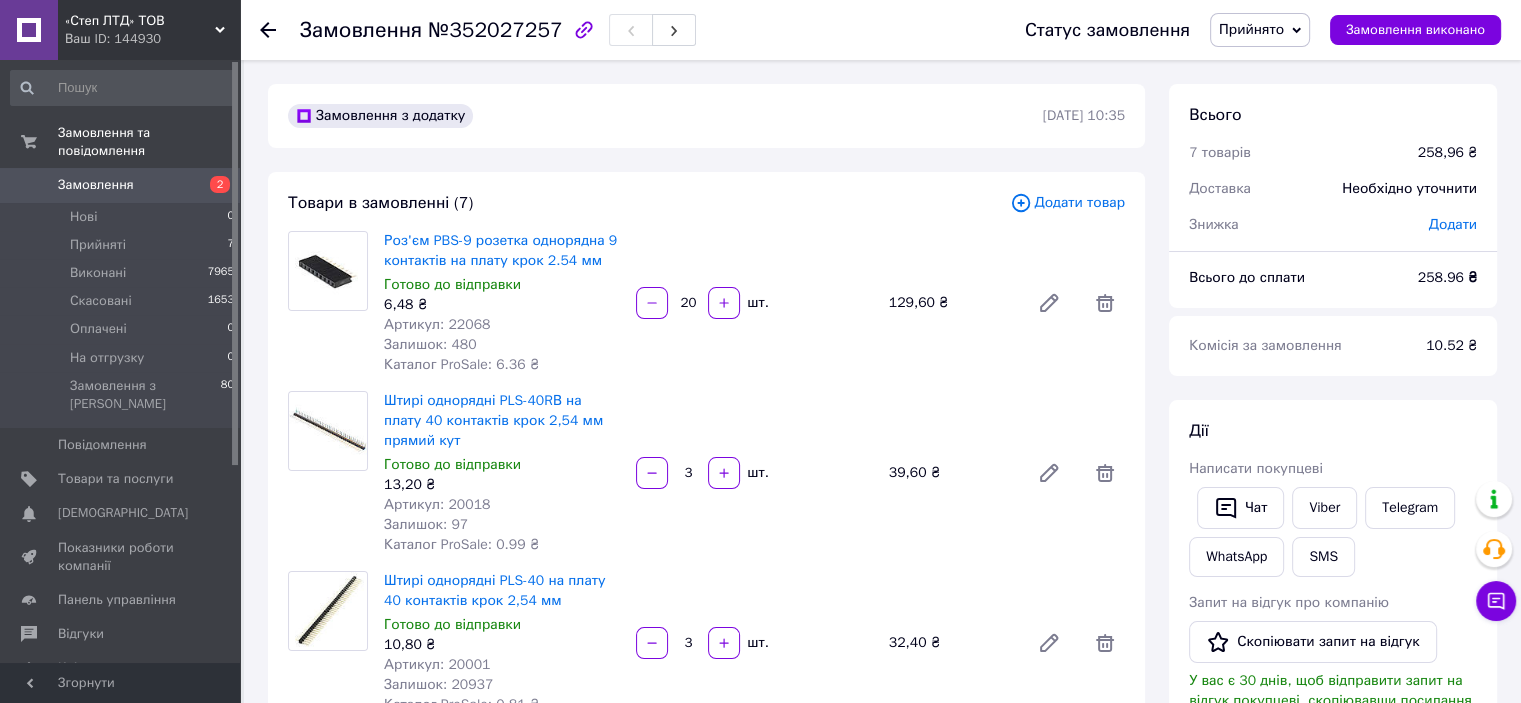 click on "Артикул: 22068" at bounding box center (437, 324) 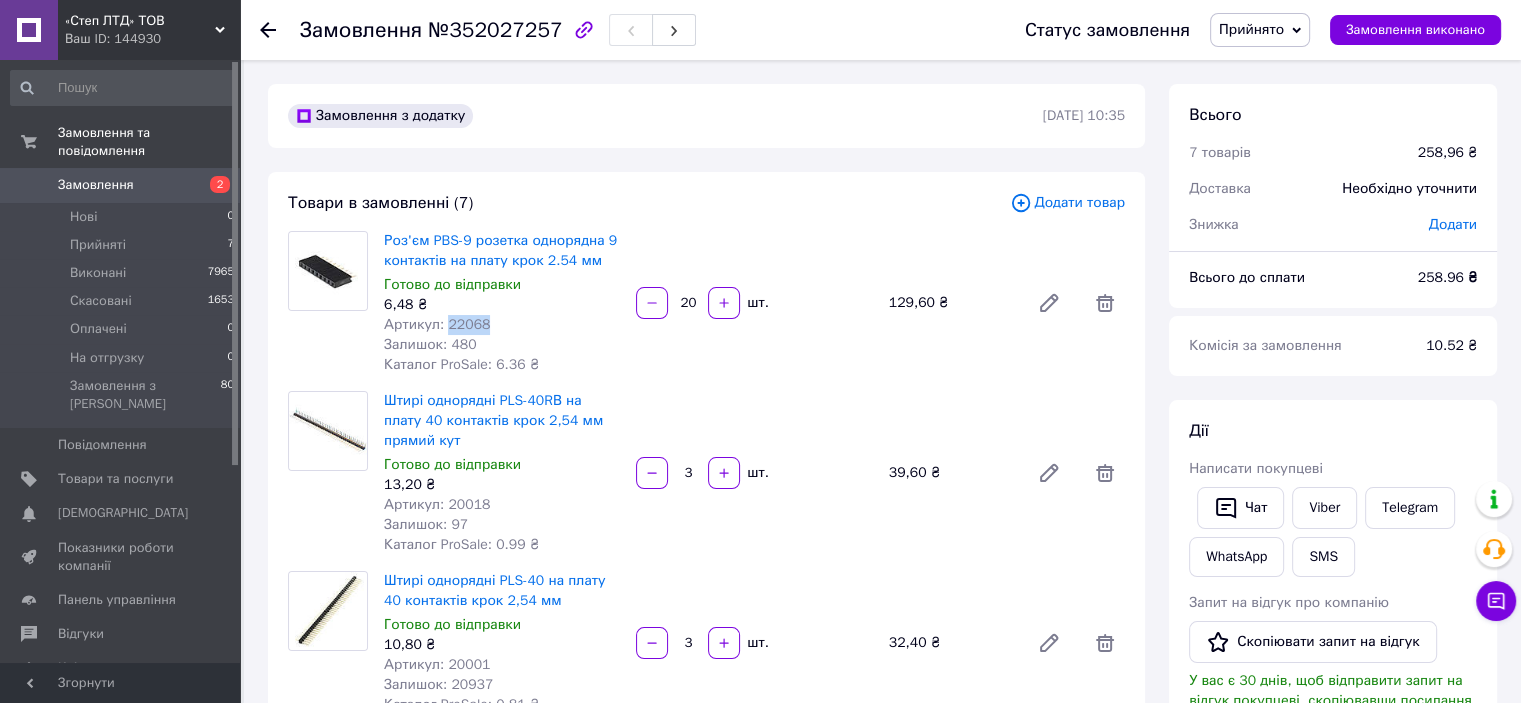 click on "Артикул: 22068" at bounding box center (437, 324) 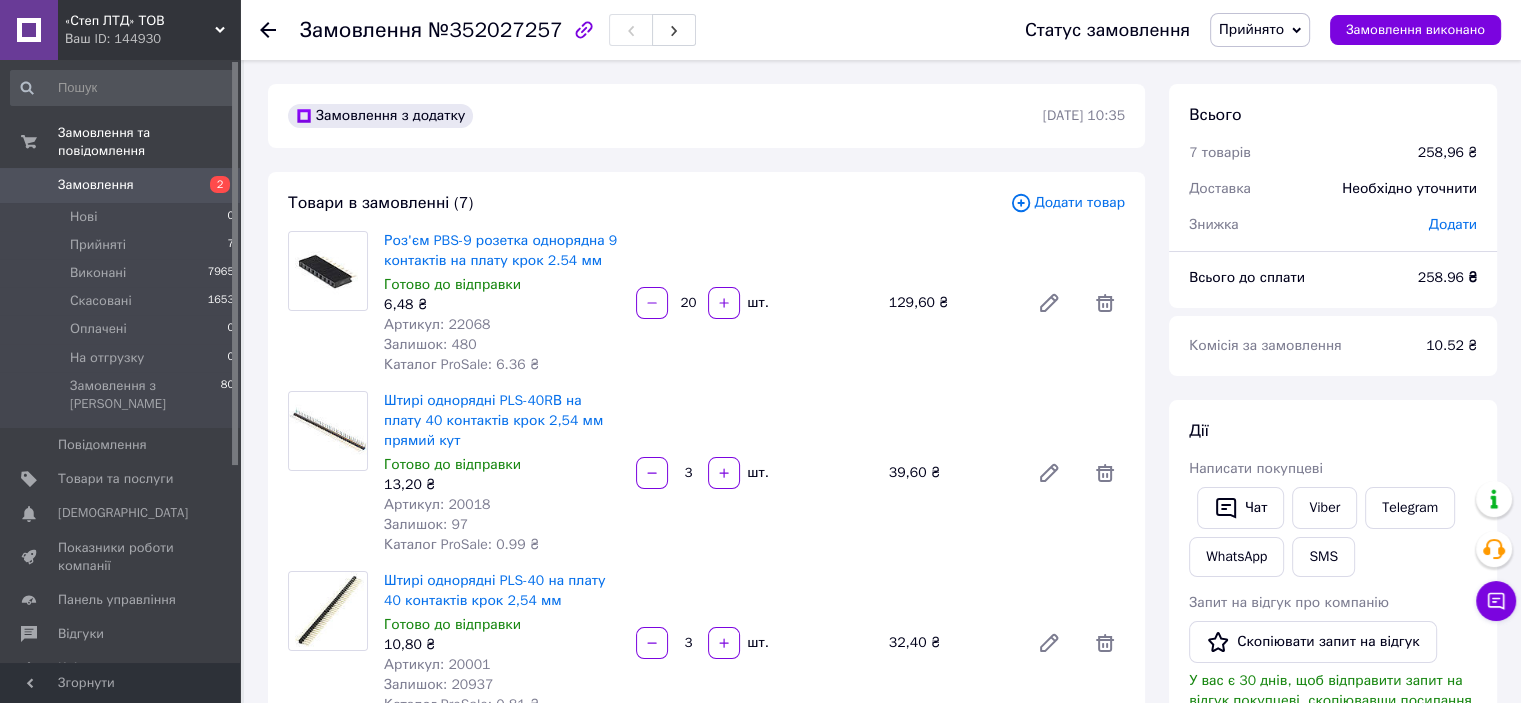 click on "Артикул: 20018" at bounding box center (437, 504) 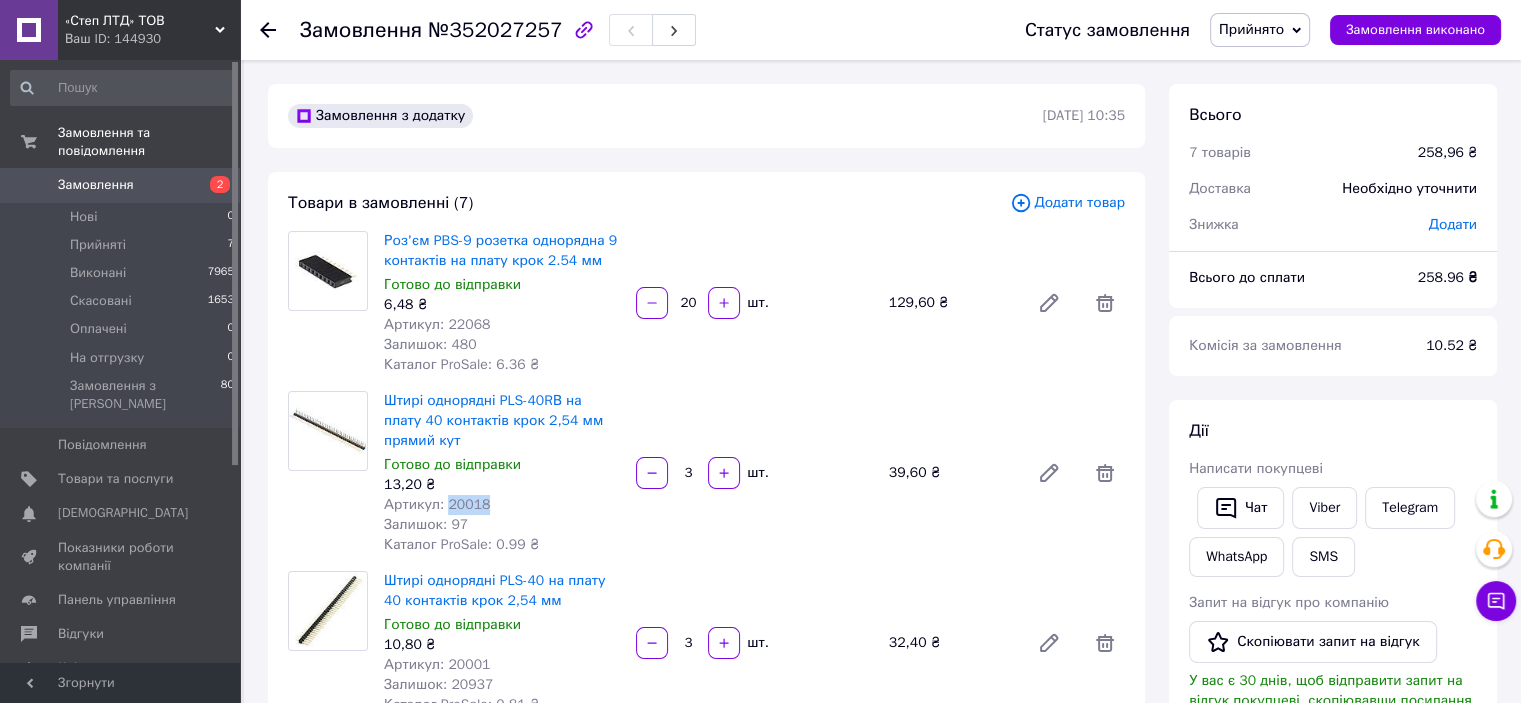 click on "Артикул: 20018" at bounding box center [437, 504] 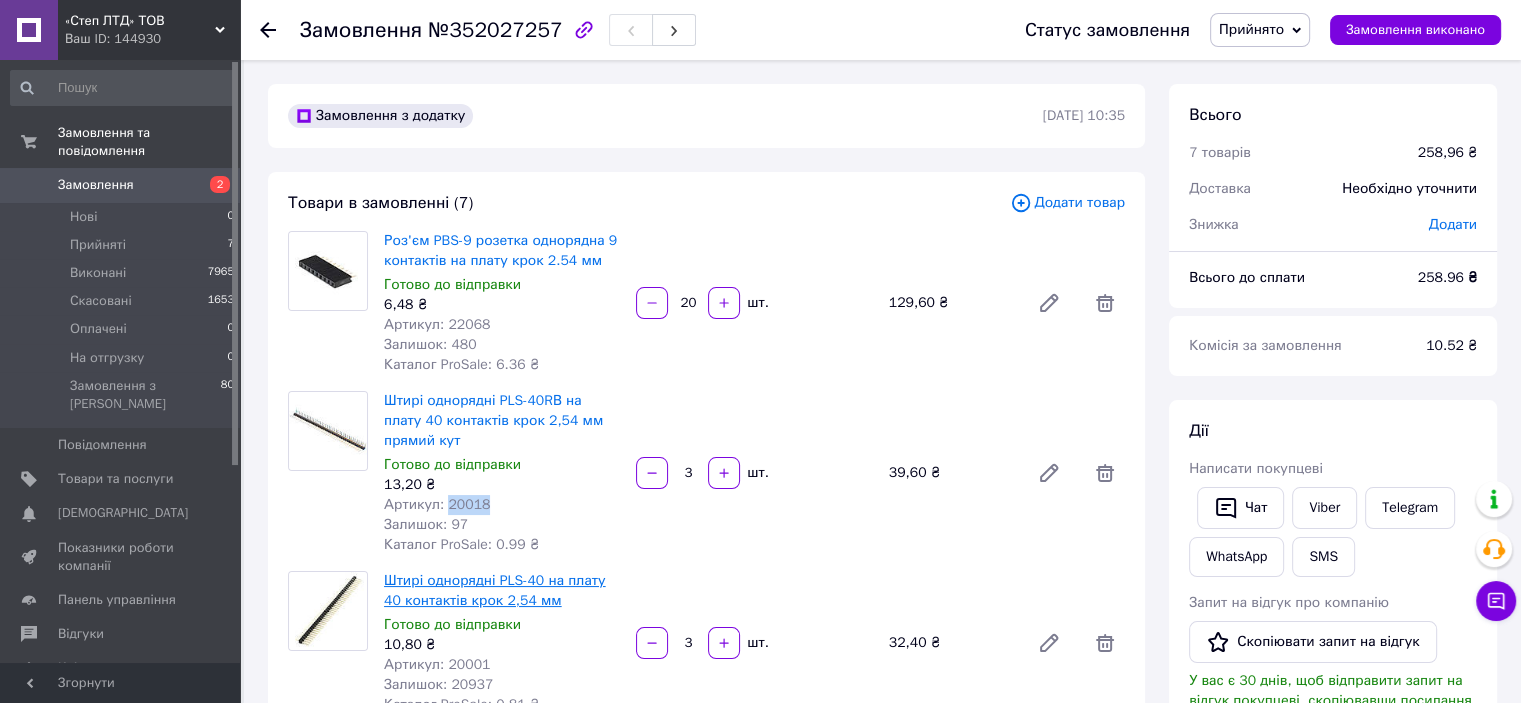copy on "20018" 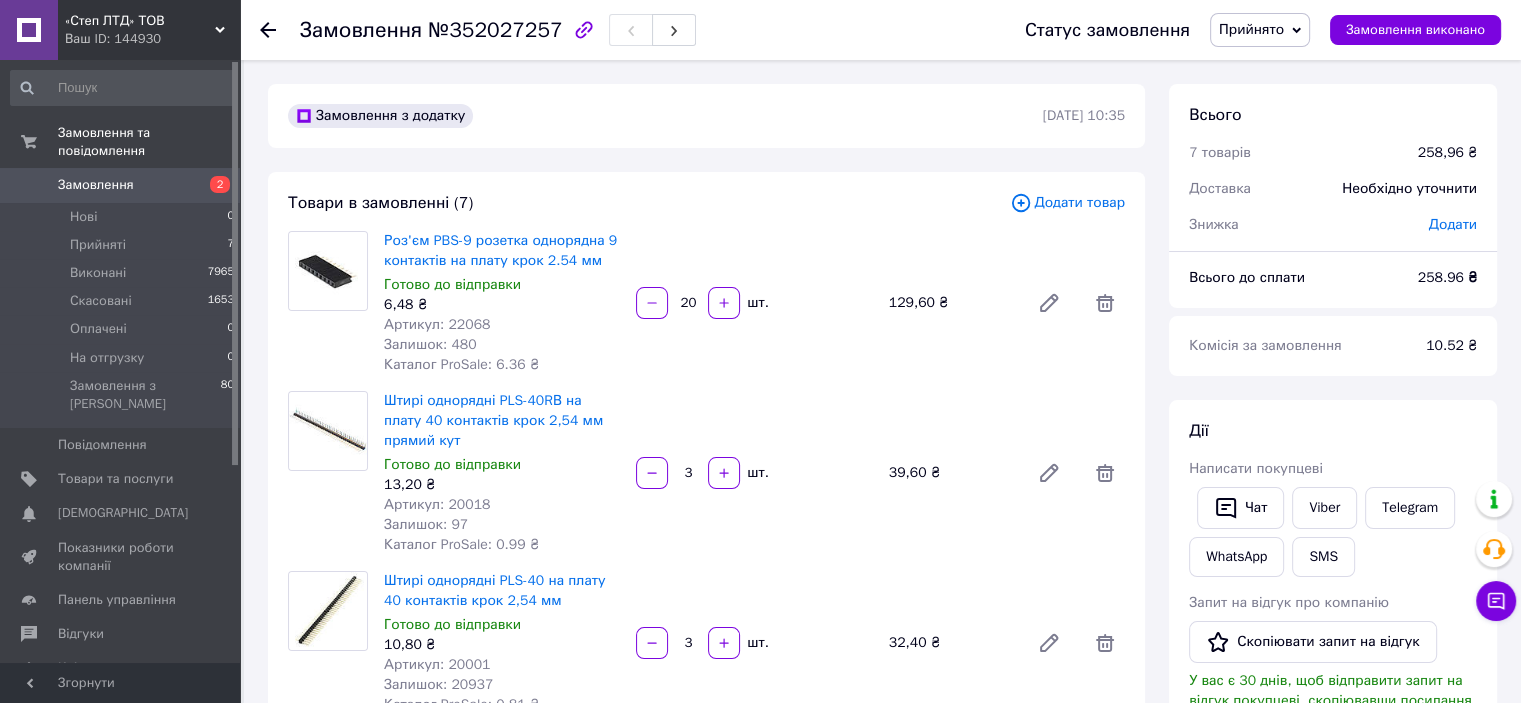 click on "Артикул: 20001" at bounding box center (437, 664) 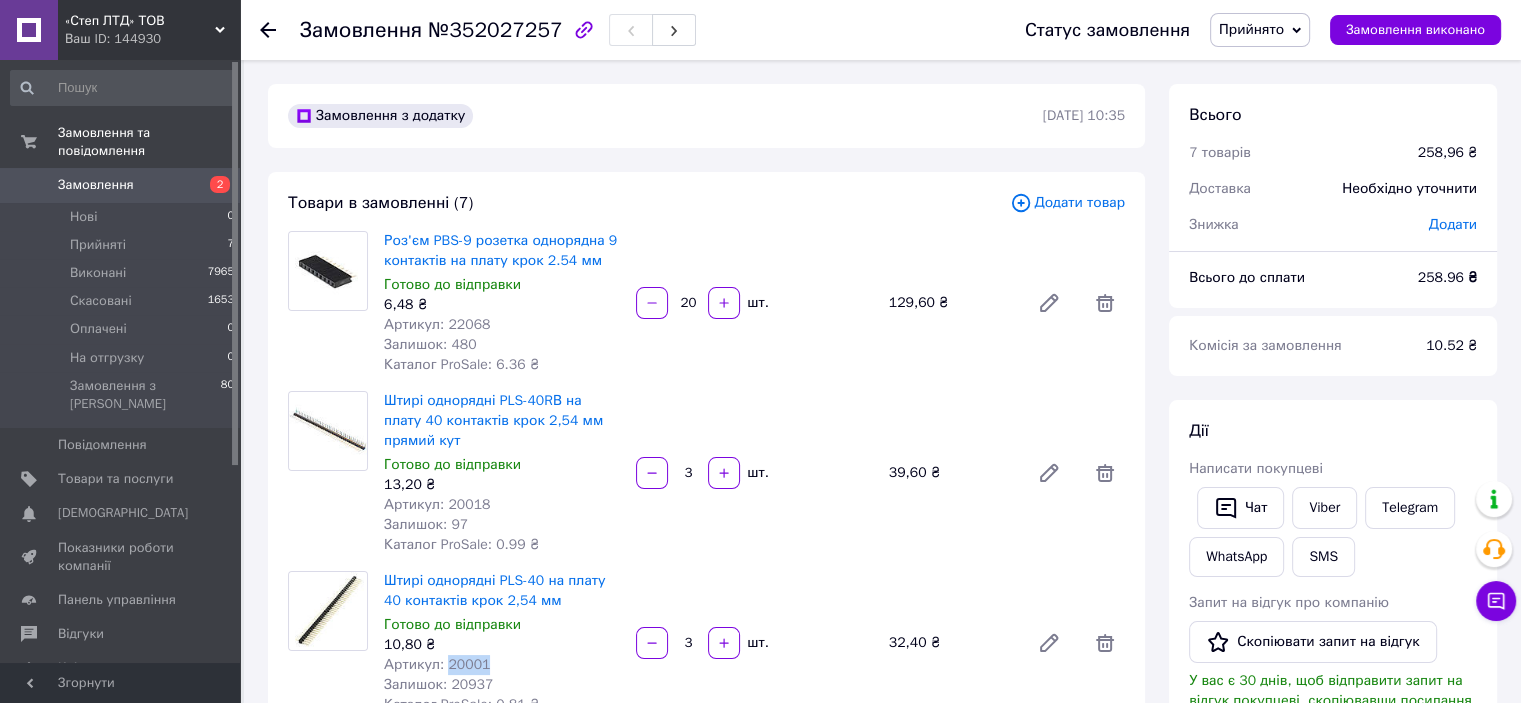 click on "Артикул: 20001" at bounding box center [437, 664] 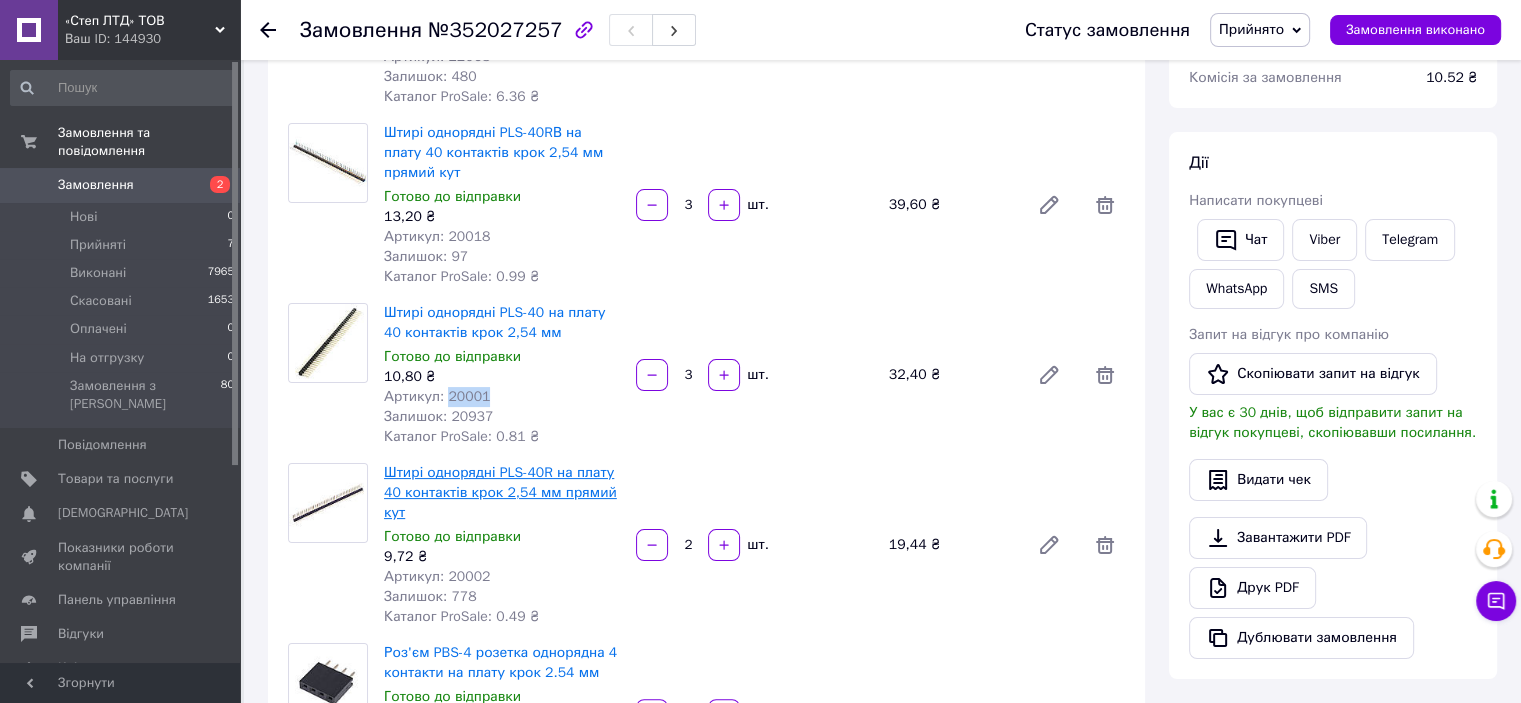 scroll, scrollTop: 300, scrollLeft: 0, axis: vertical 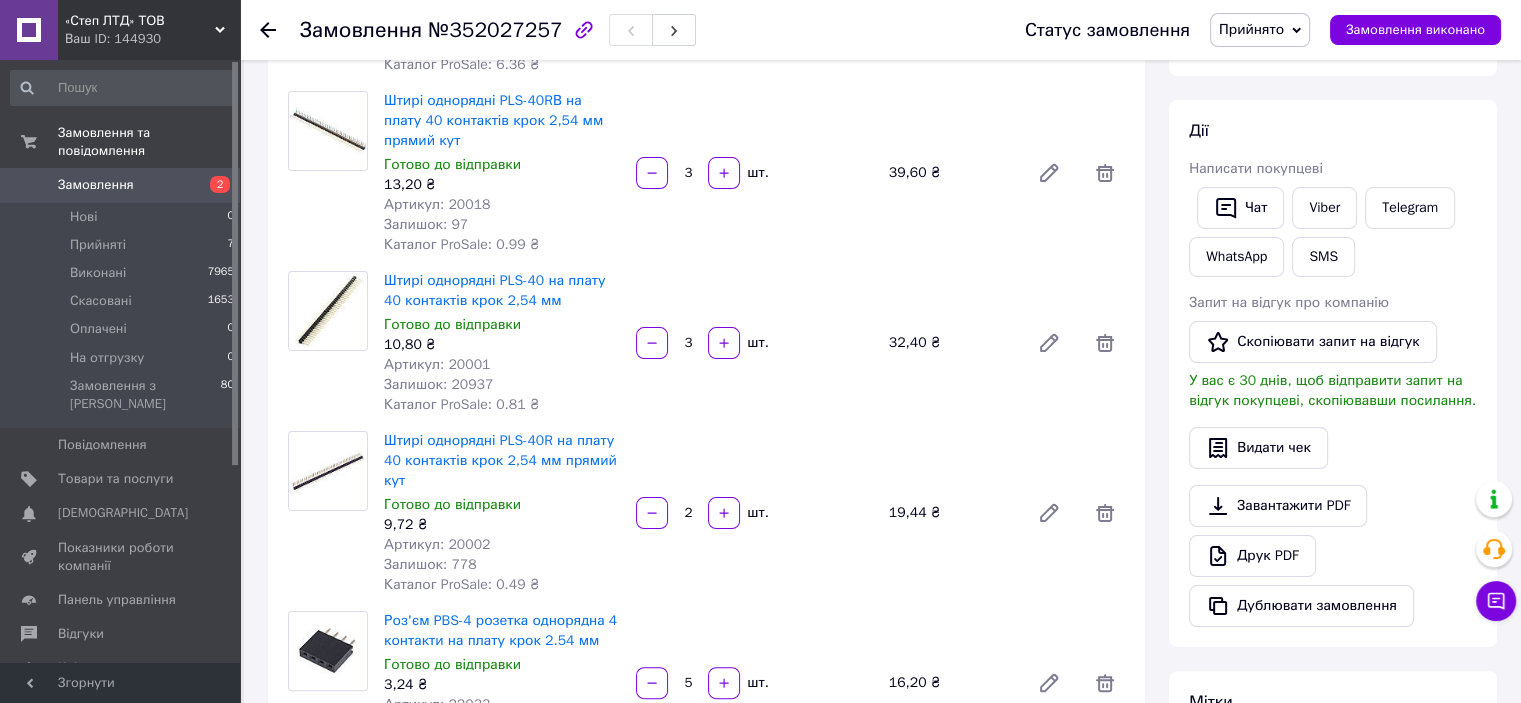 click on "Артикул: 20002" at bounding box center (437, 544) 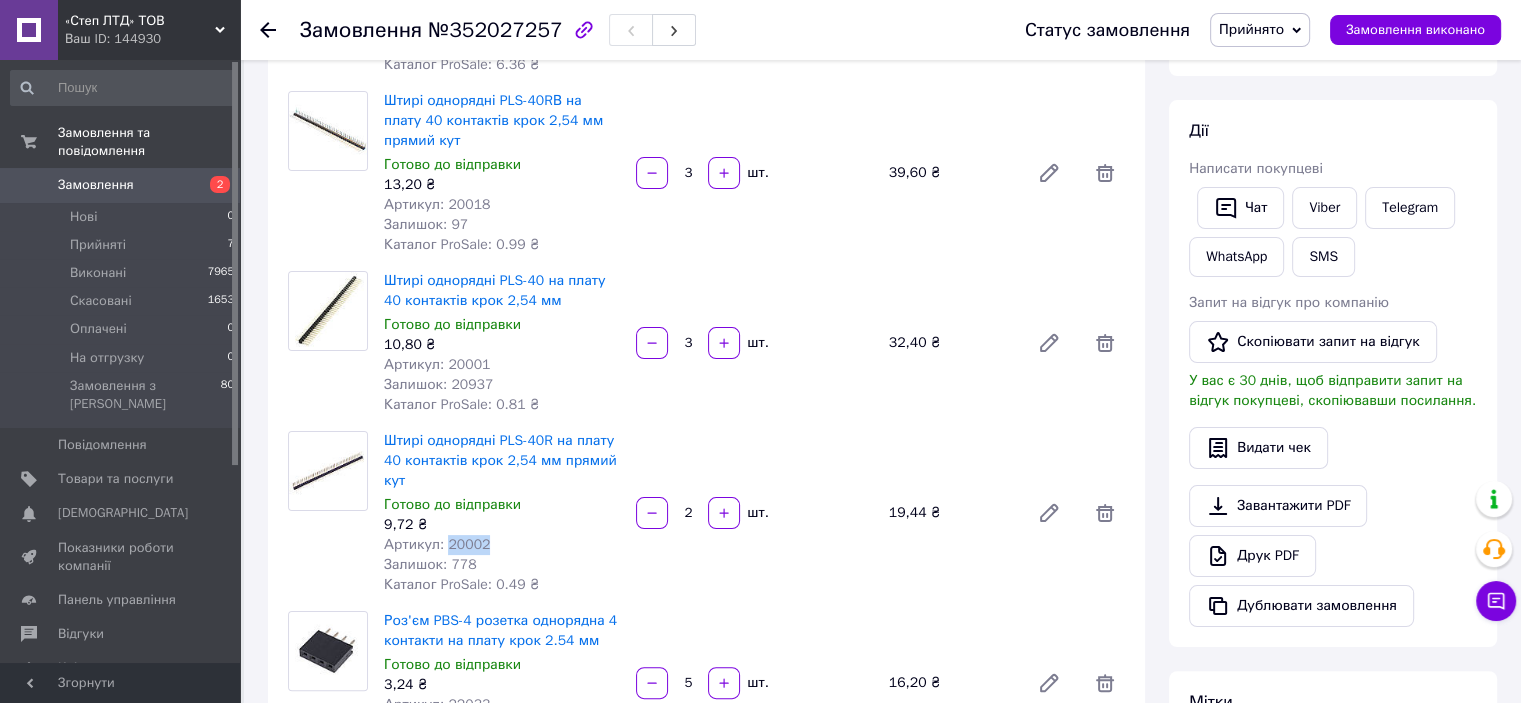 click on "Артикул: 20002" at bounding box center [437, 544] 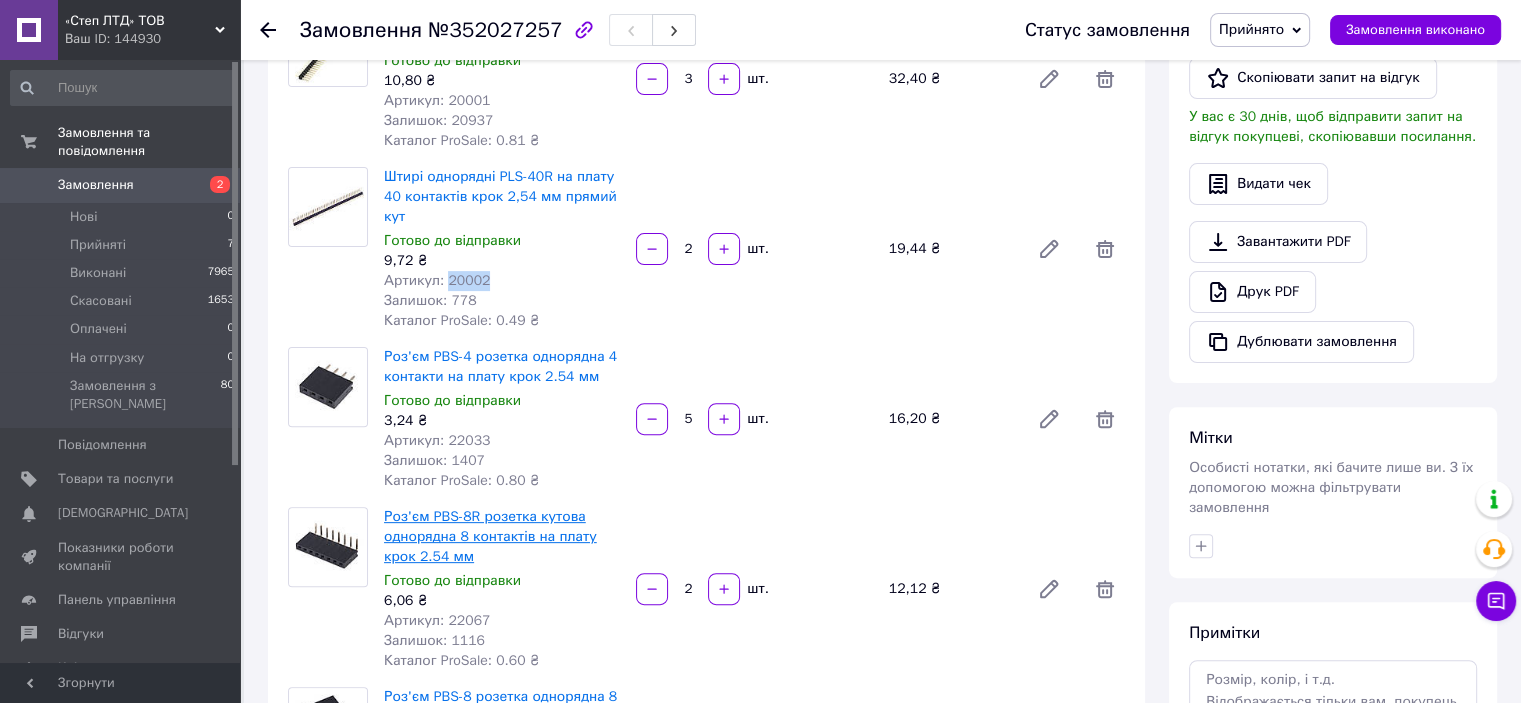 scroll, scrollTop: 600, scrollLeft: 0, axis: vertical 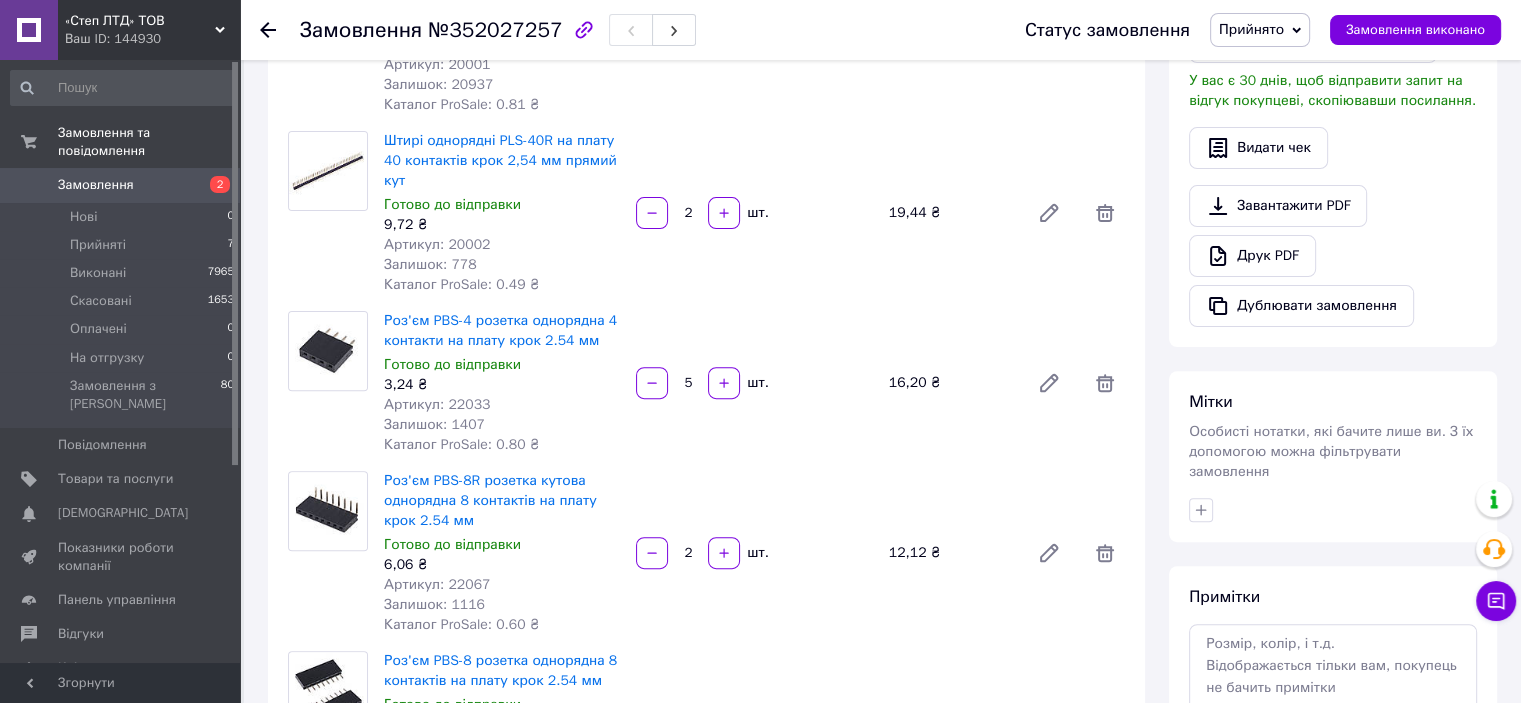 click on "Артикул: 22033" at bounding box center [437, 404] 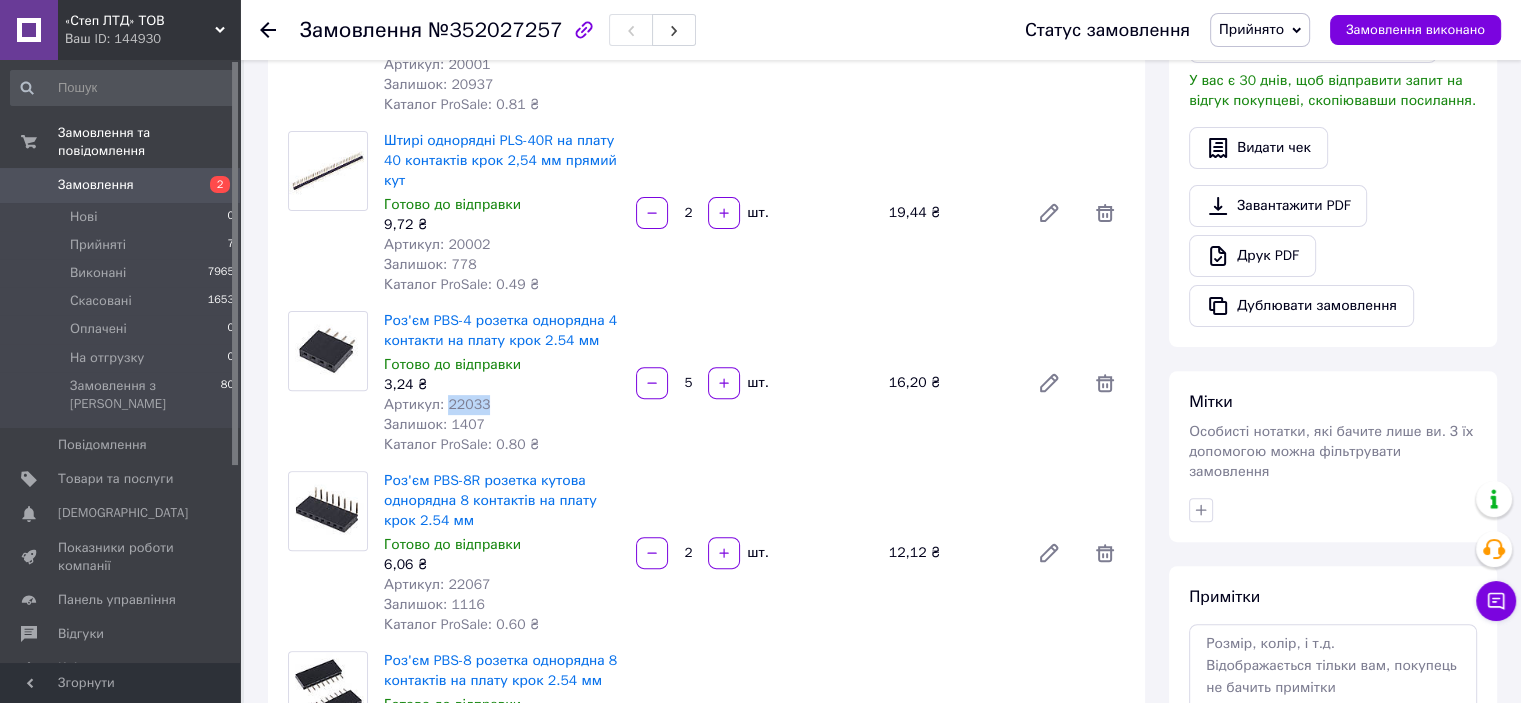 click on "Артикул: 22033" at bounding box center [437, 404] 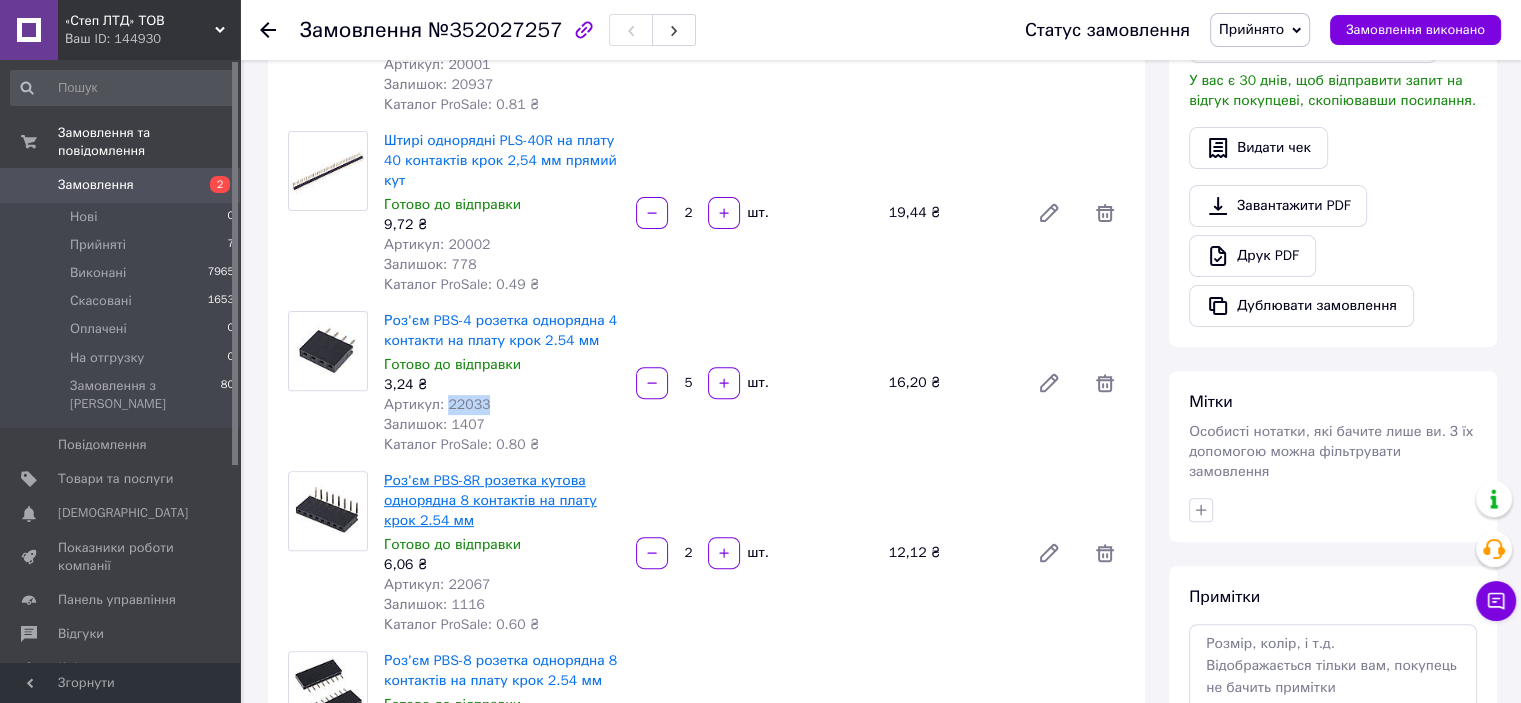 copy on "22033" 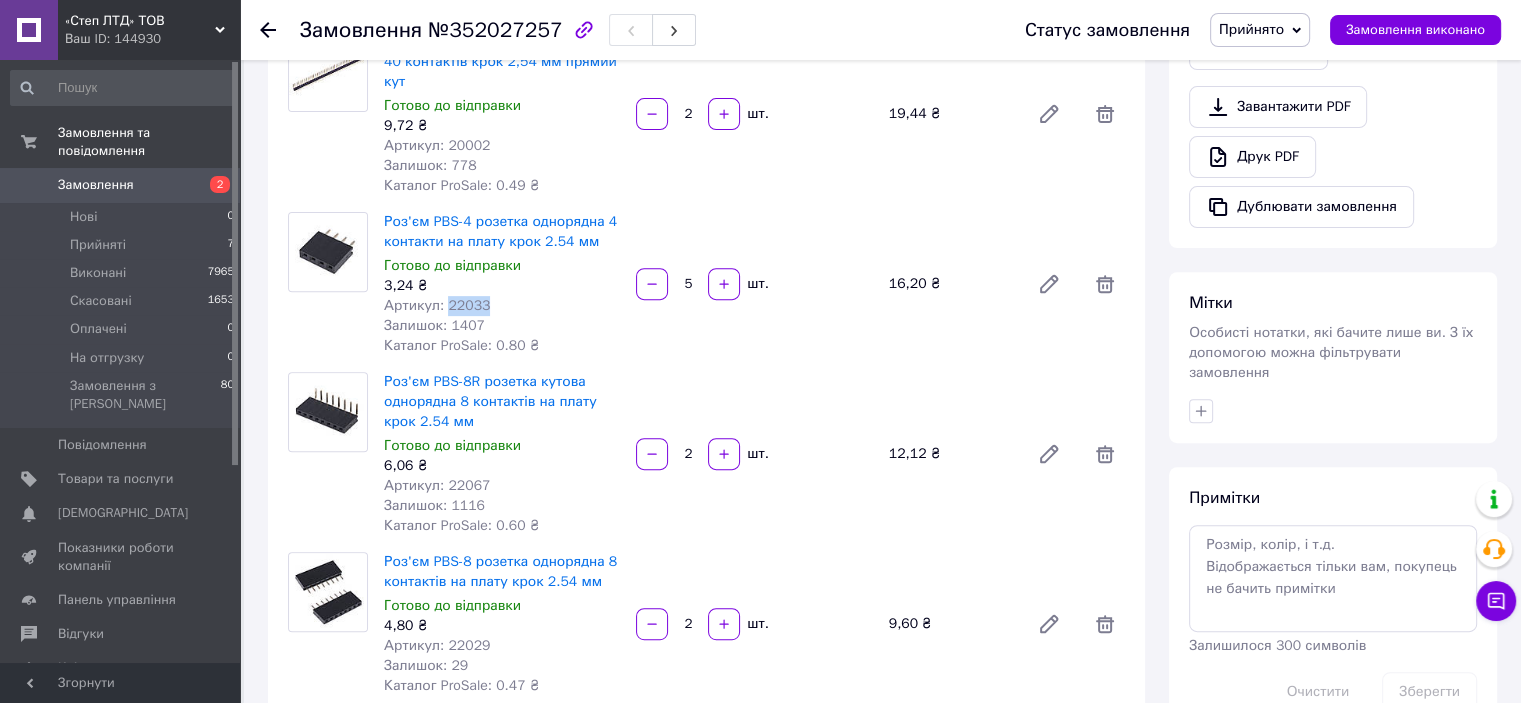 scroll, scrollTop: 700, scrollLeft: 0, axis: vertical 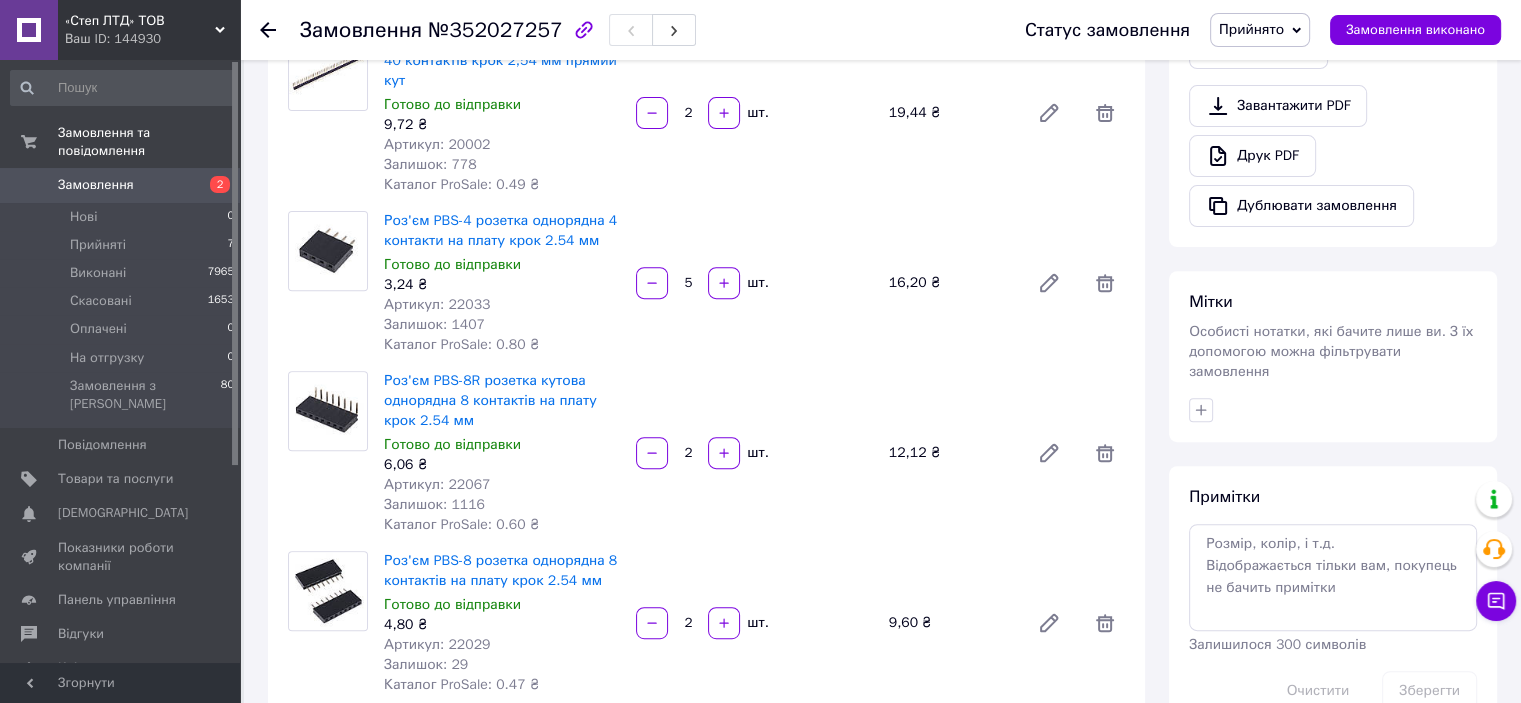 click on "Артикул: 22067" at bounding box center (437, 484) 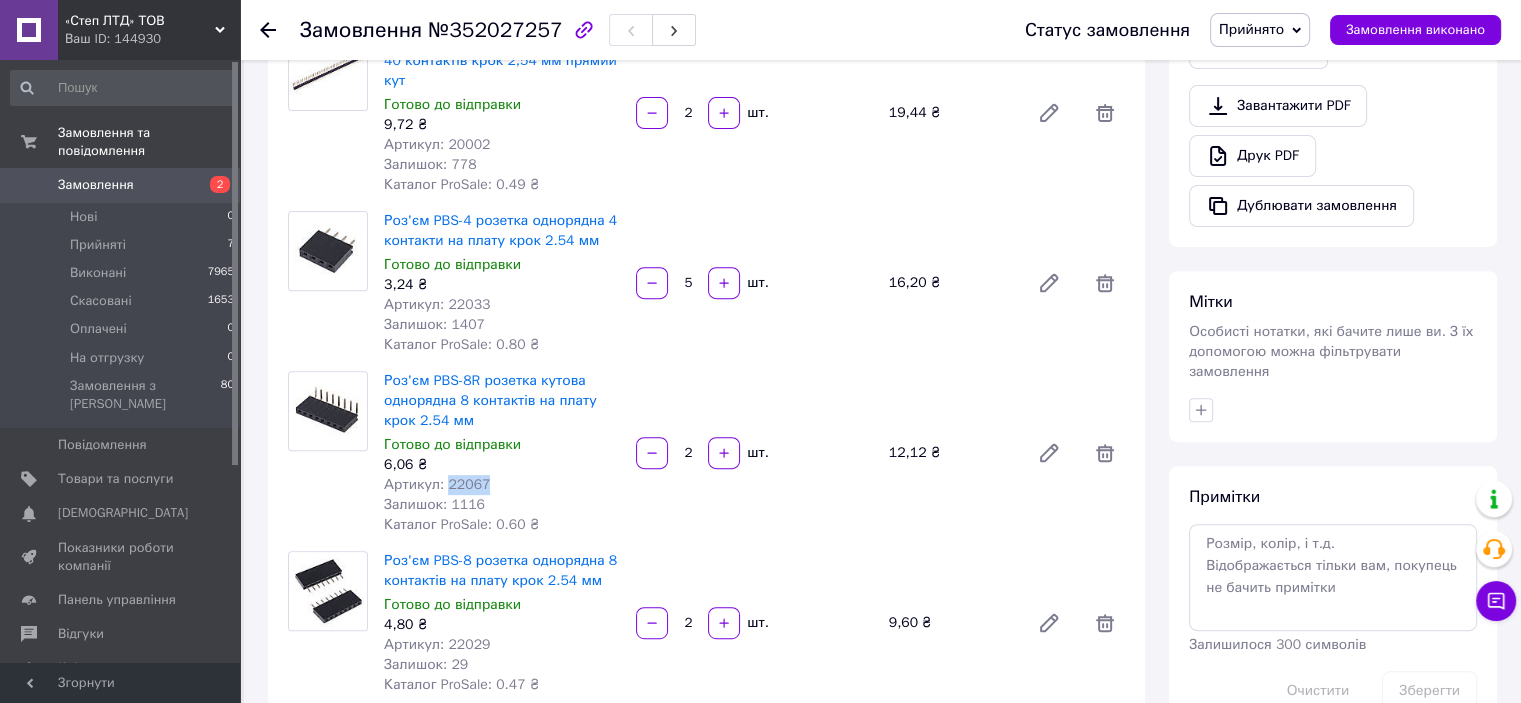 click on "Артикул: 22067" at bounding box center [437, 484] 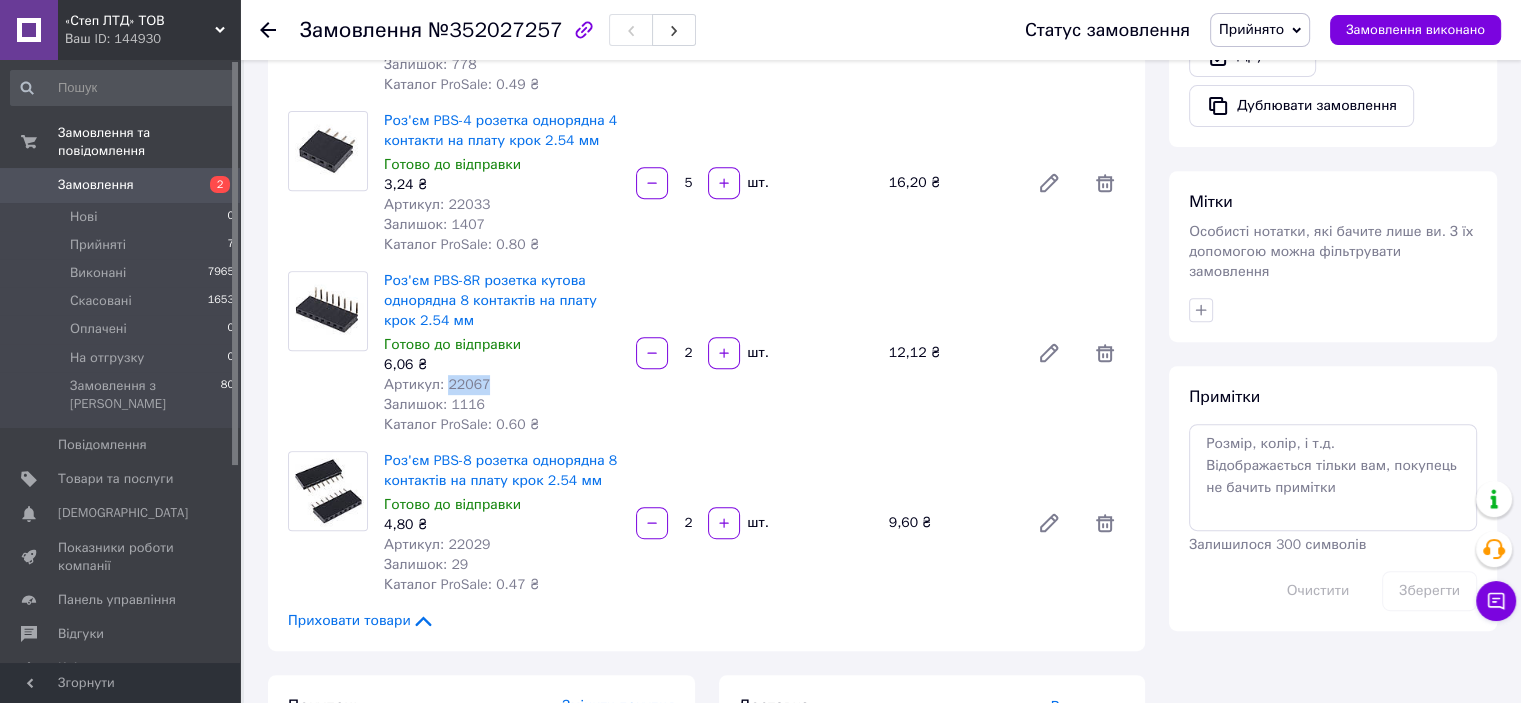scroll, scrollTop: 900, scrollLeft: 0, axis: vertical 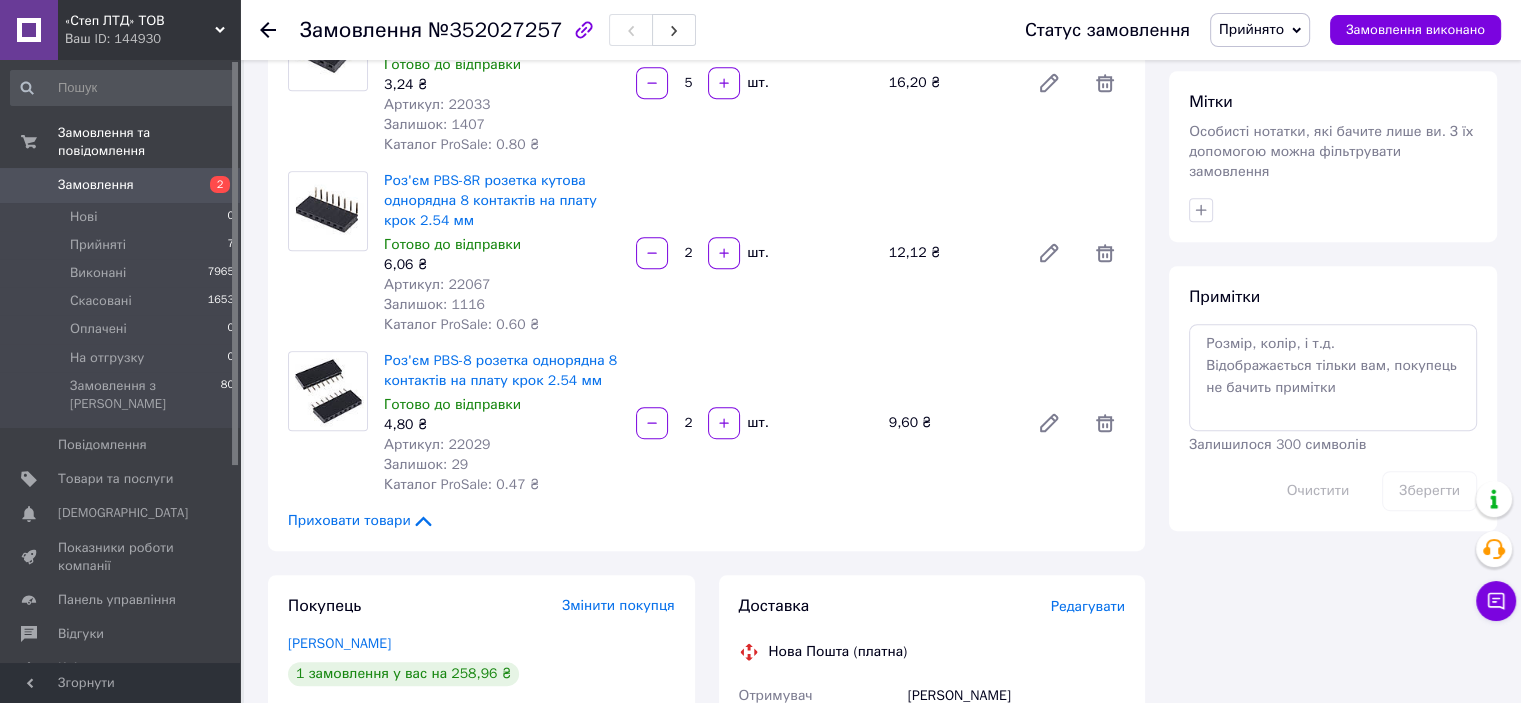 click on "Артикул: 22029" at bounding box center (437, 444) 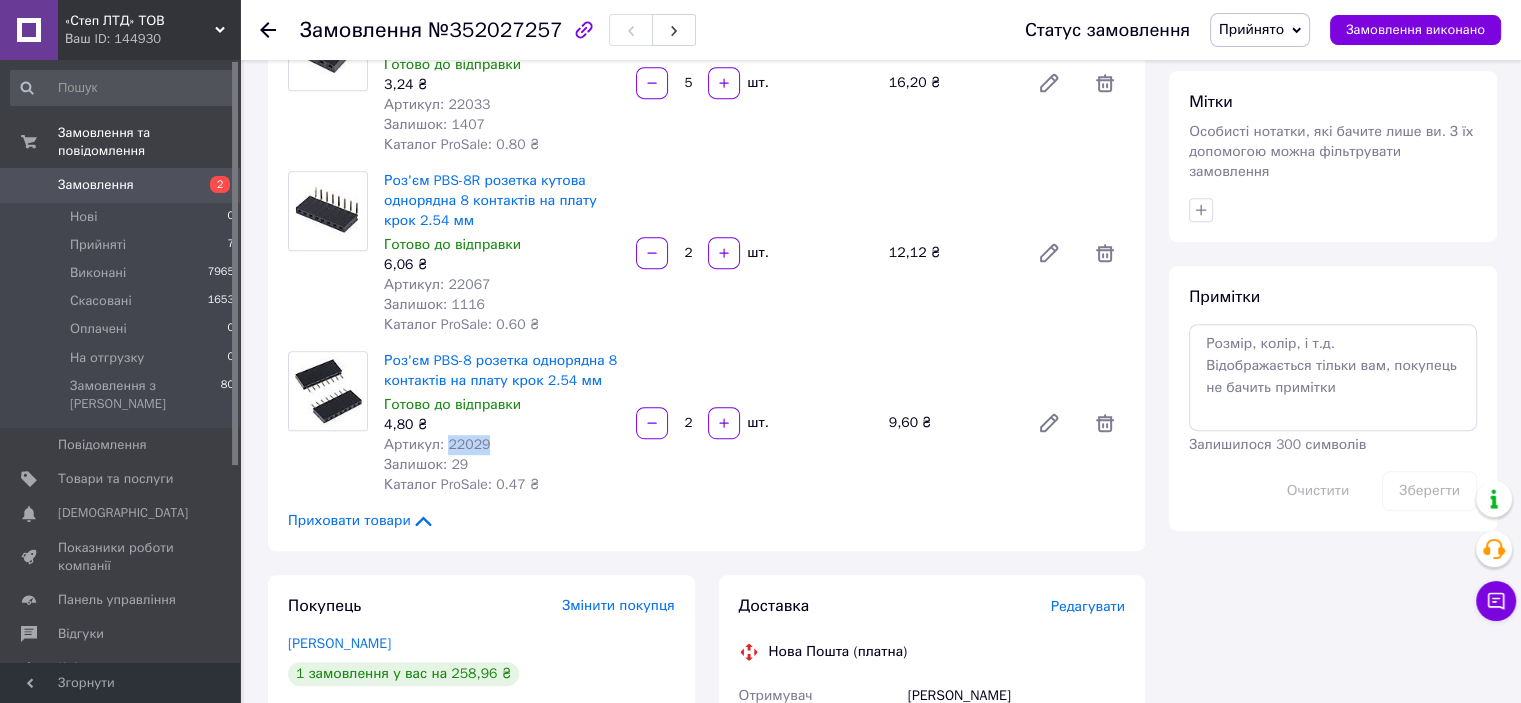click on "Артикул: 22029" at bounding box center [437, 444] 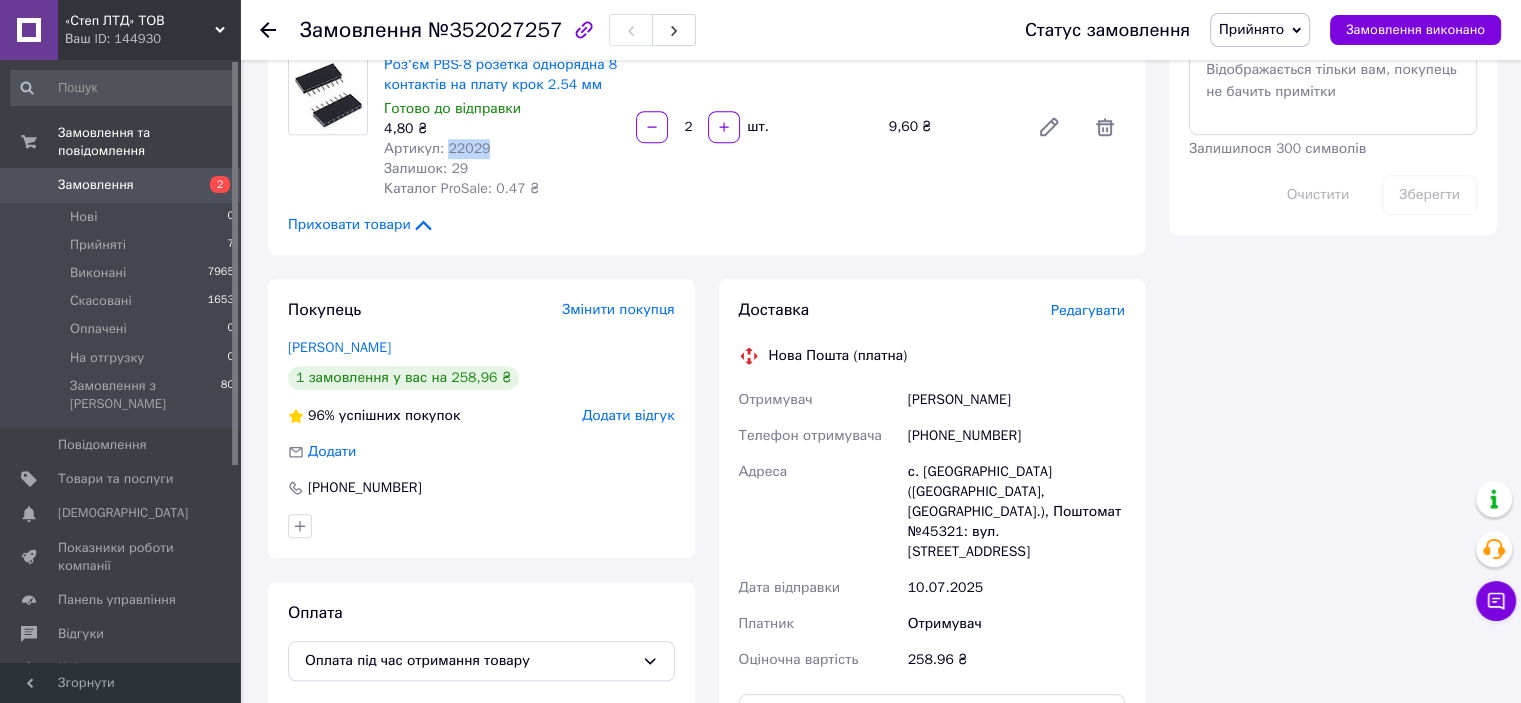 scroll, scrollTop: 1400, scrollLeft: 0, axis: vertical 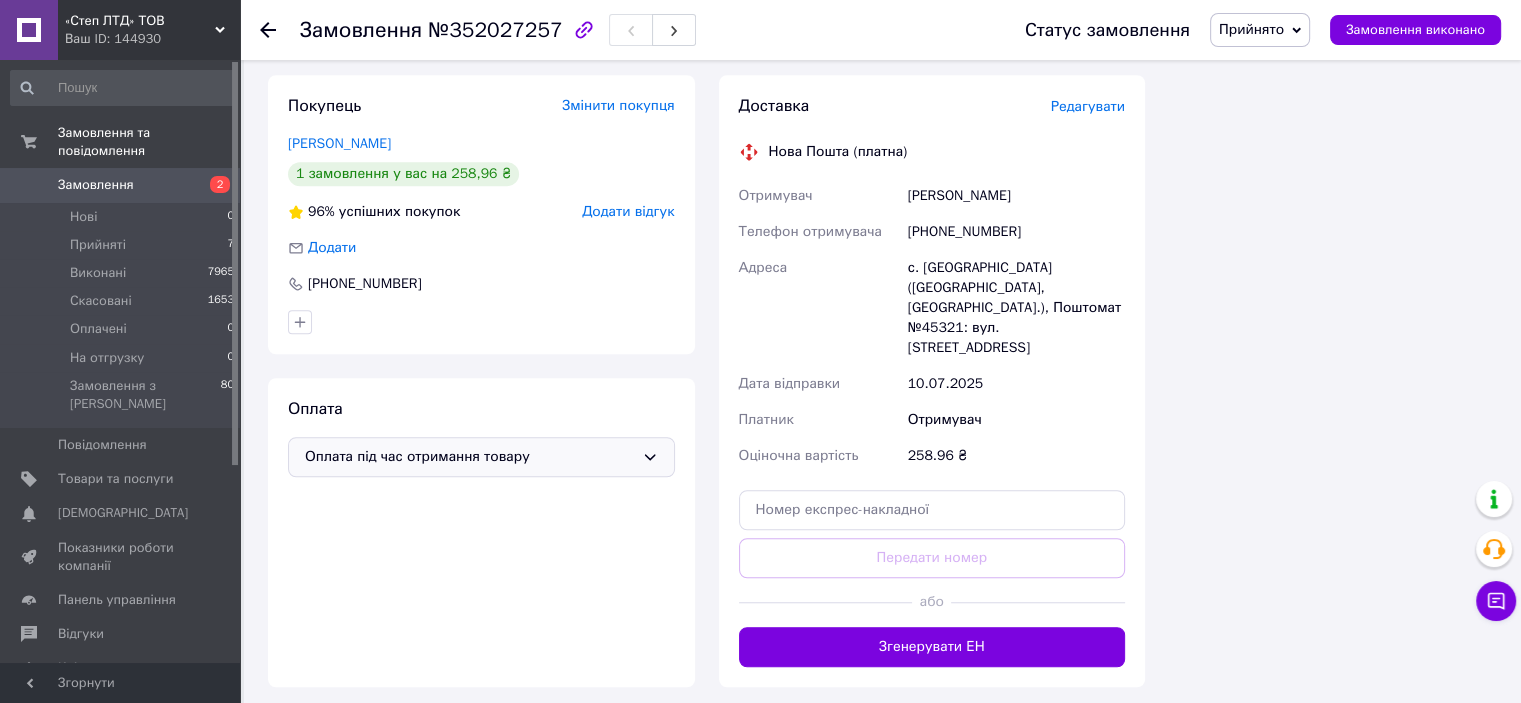 click on "Оплата під час отримання товару" at bounding box center (469, 457) 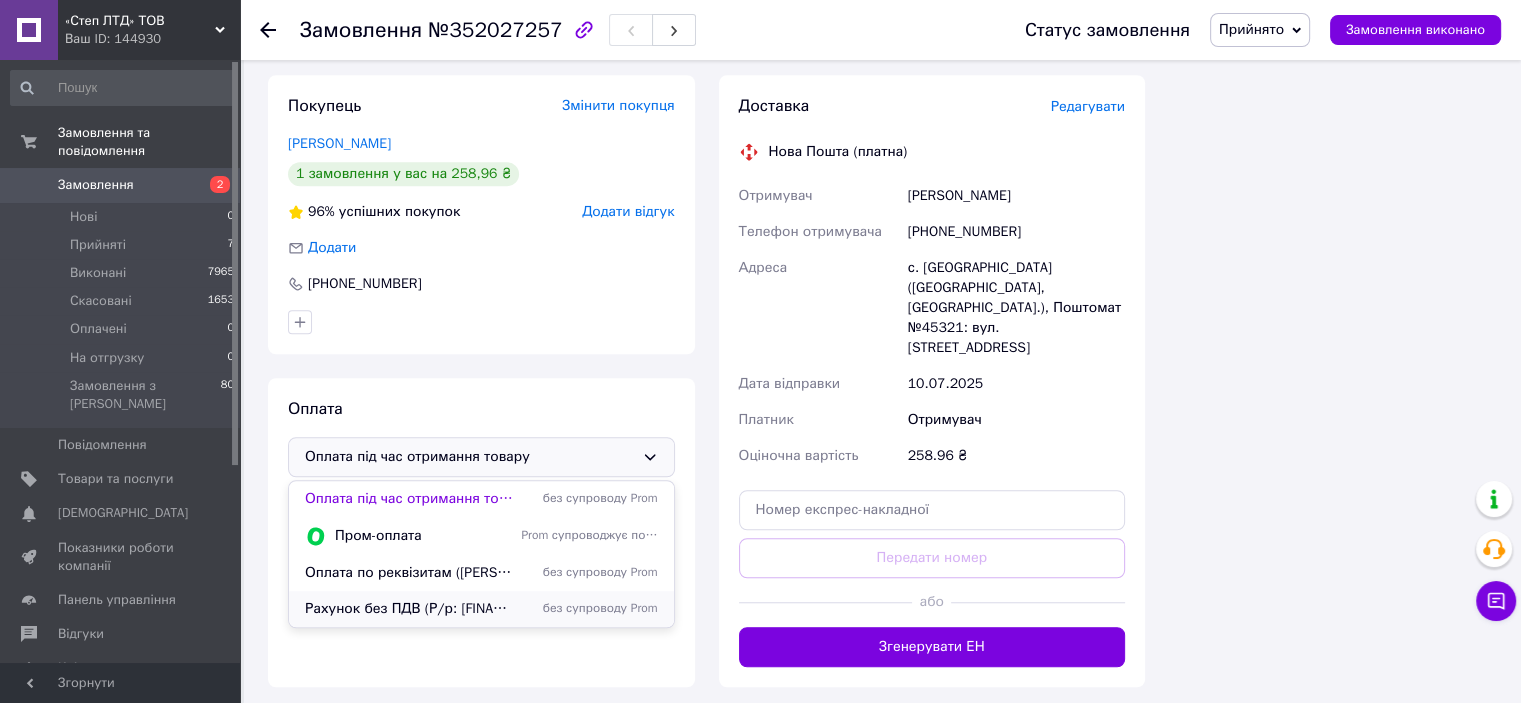 click on "Рахунок без ПДВ (Р/р: UA353052990000026006021103466)" at bounding box center (409, 609) 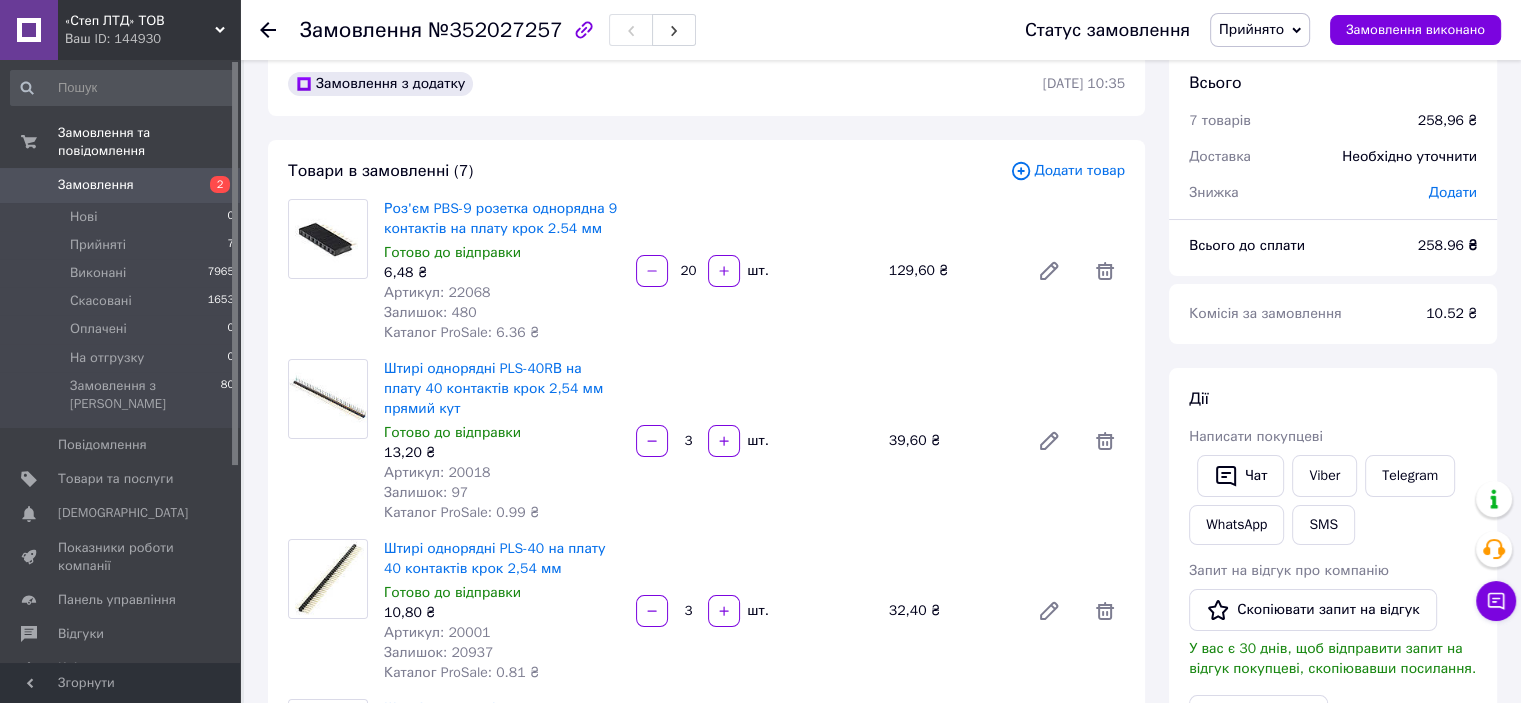 scroll, scrollTop: 0, scrollLeft: 0, axis: both 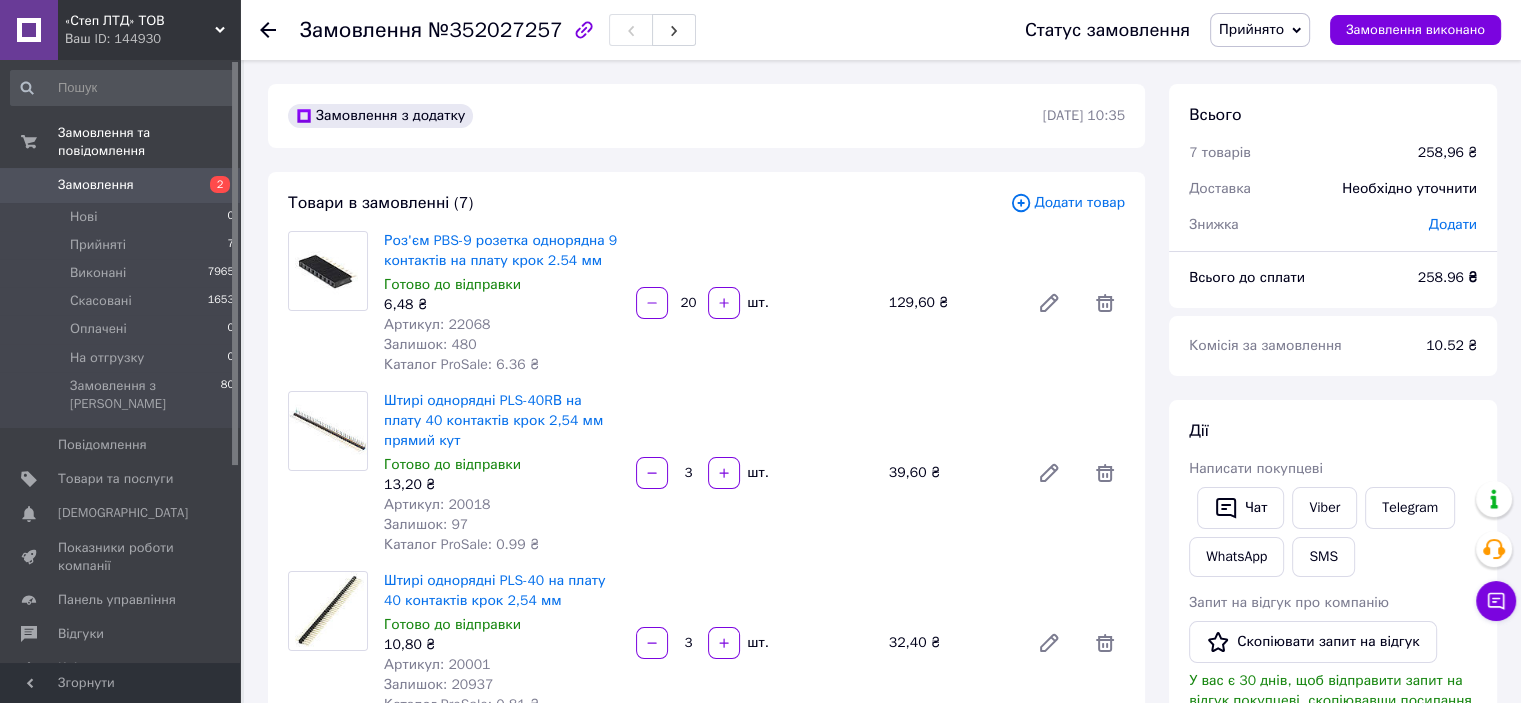 click on "Артикул: 22068" at bounding box center (437, 324) 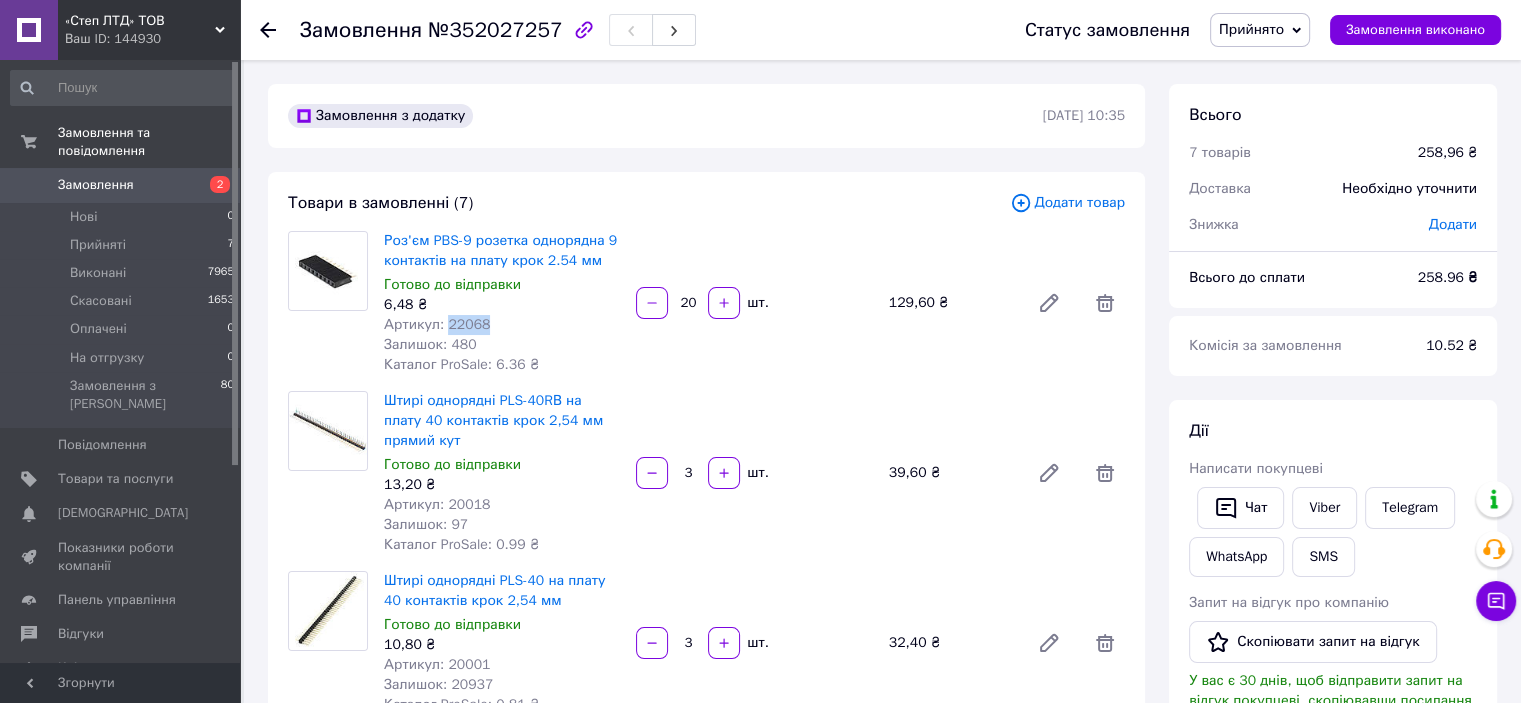 click on "Артикул: 22068" at bounding box center (437, 324) 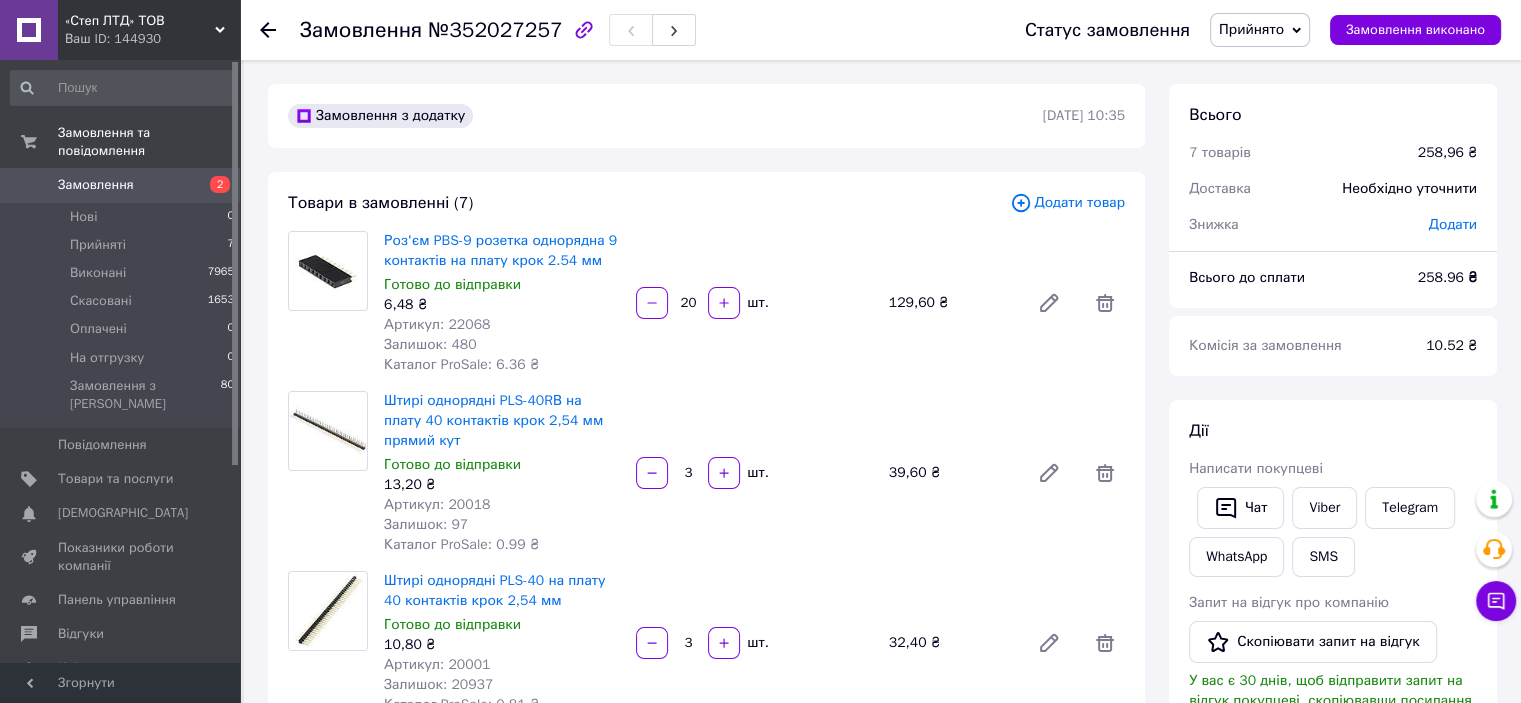 click on "Артикул: 20018" at bounding box center (437, 504) 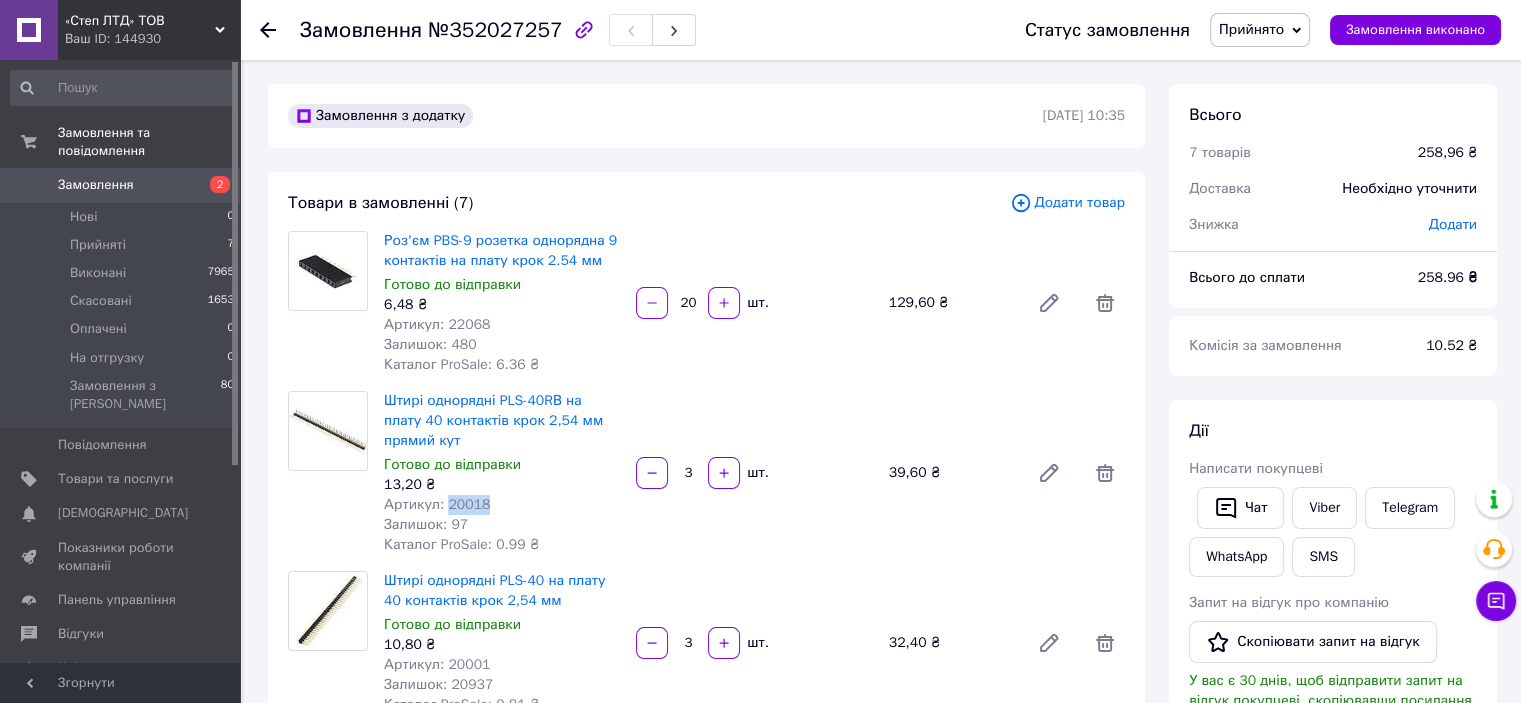 click on "Артикул: 20018" at bounding box center [437, 504] 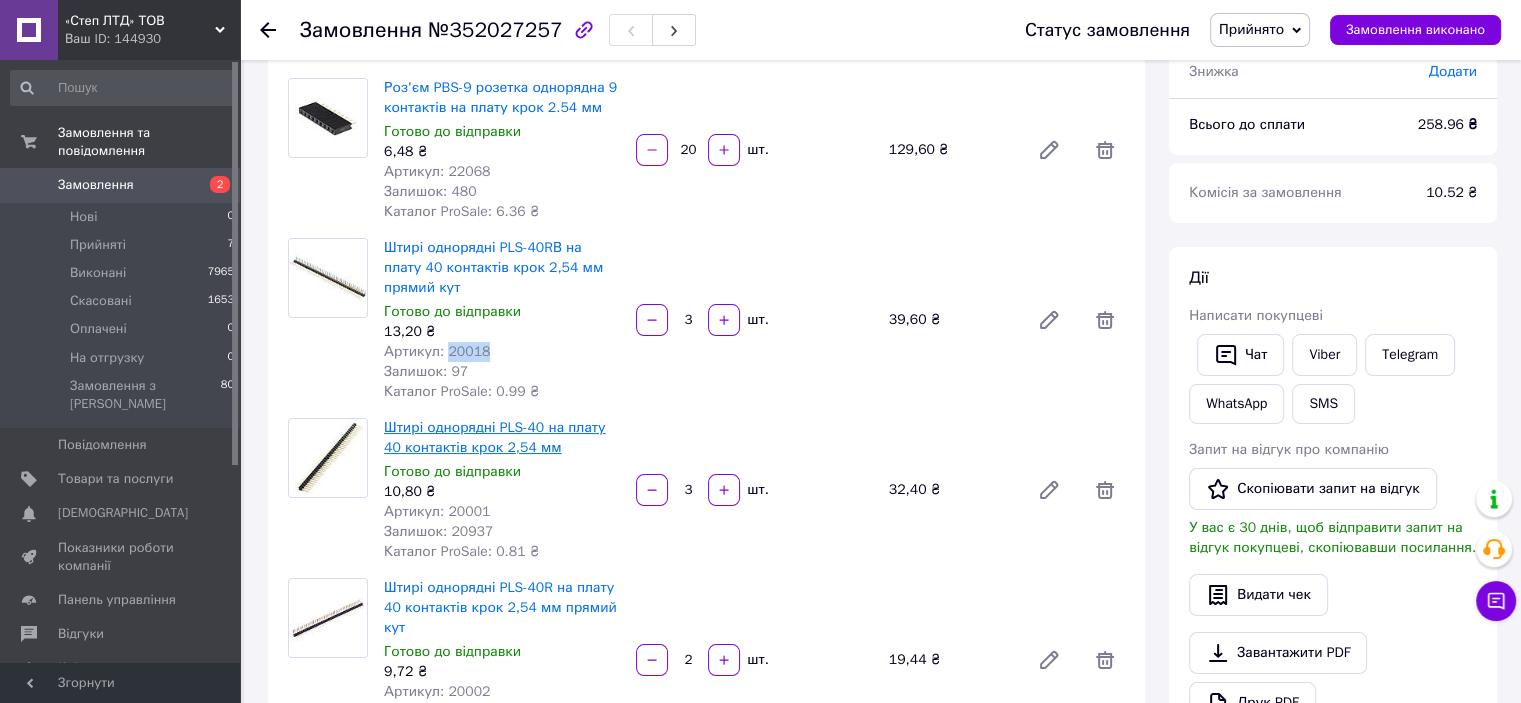scroll, scrollTop: 200, scrollLeft: 0, axis: vertical 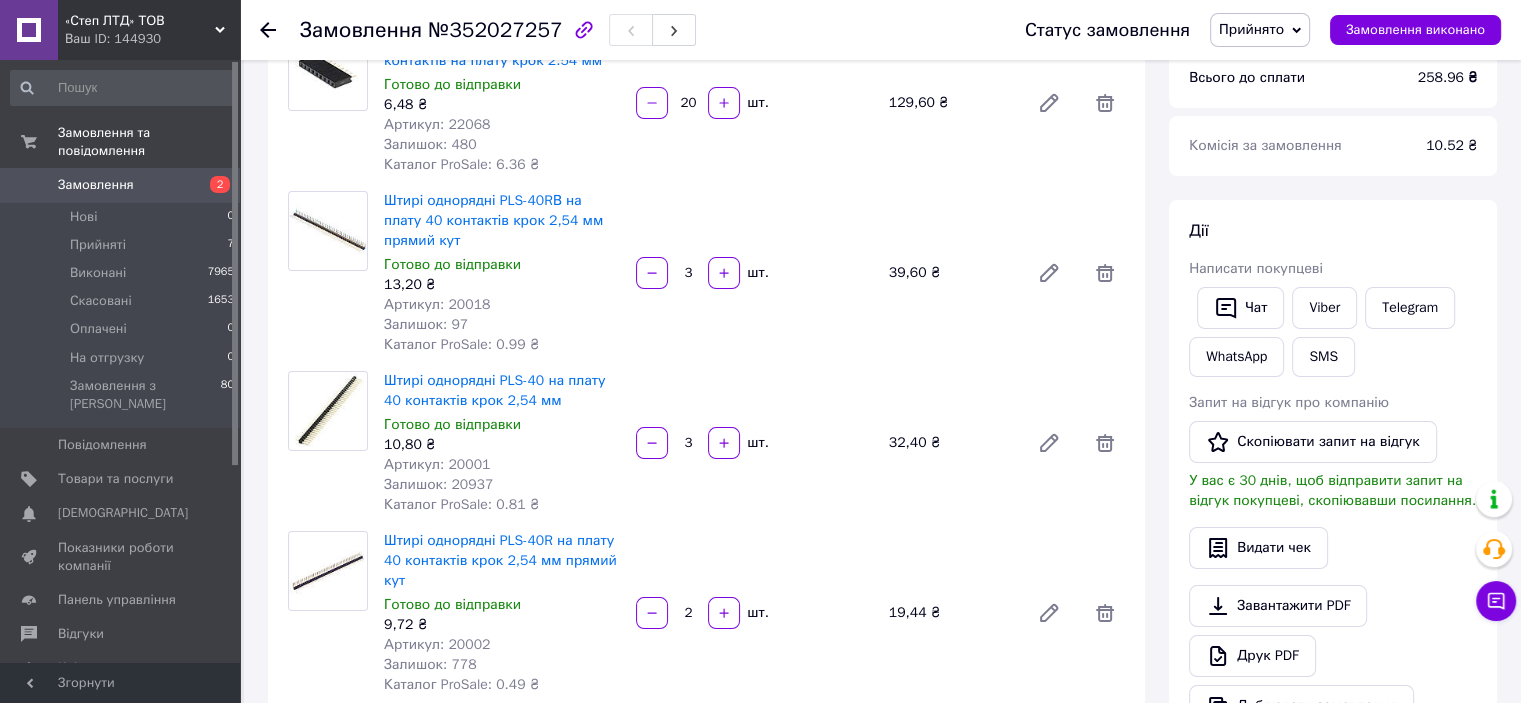 click on "Артикул: 20001" at bounding box center (437, 464) 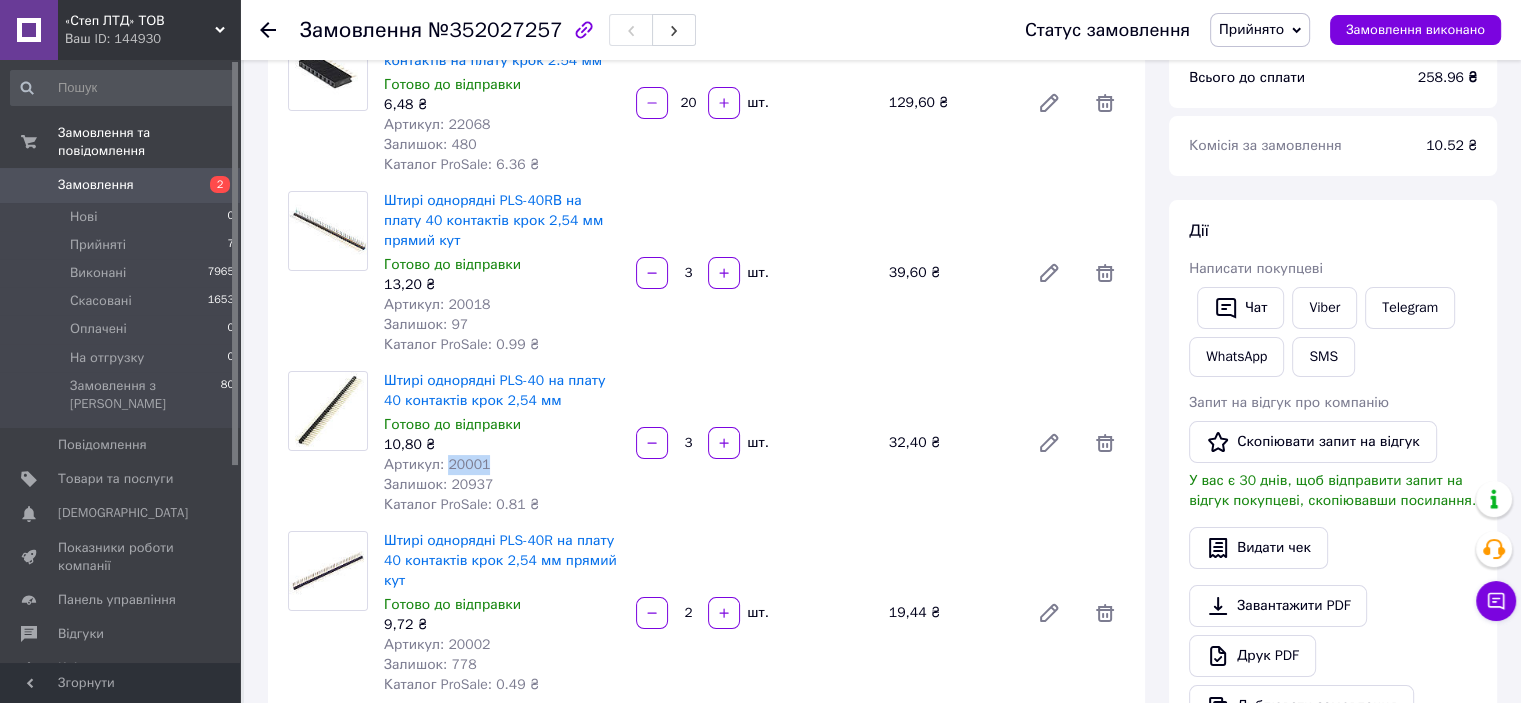 click on "Артикул: 20001" at bounding box center (437, 464) 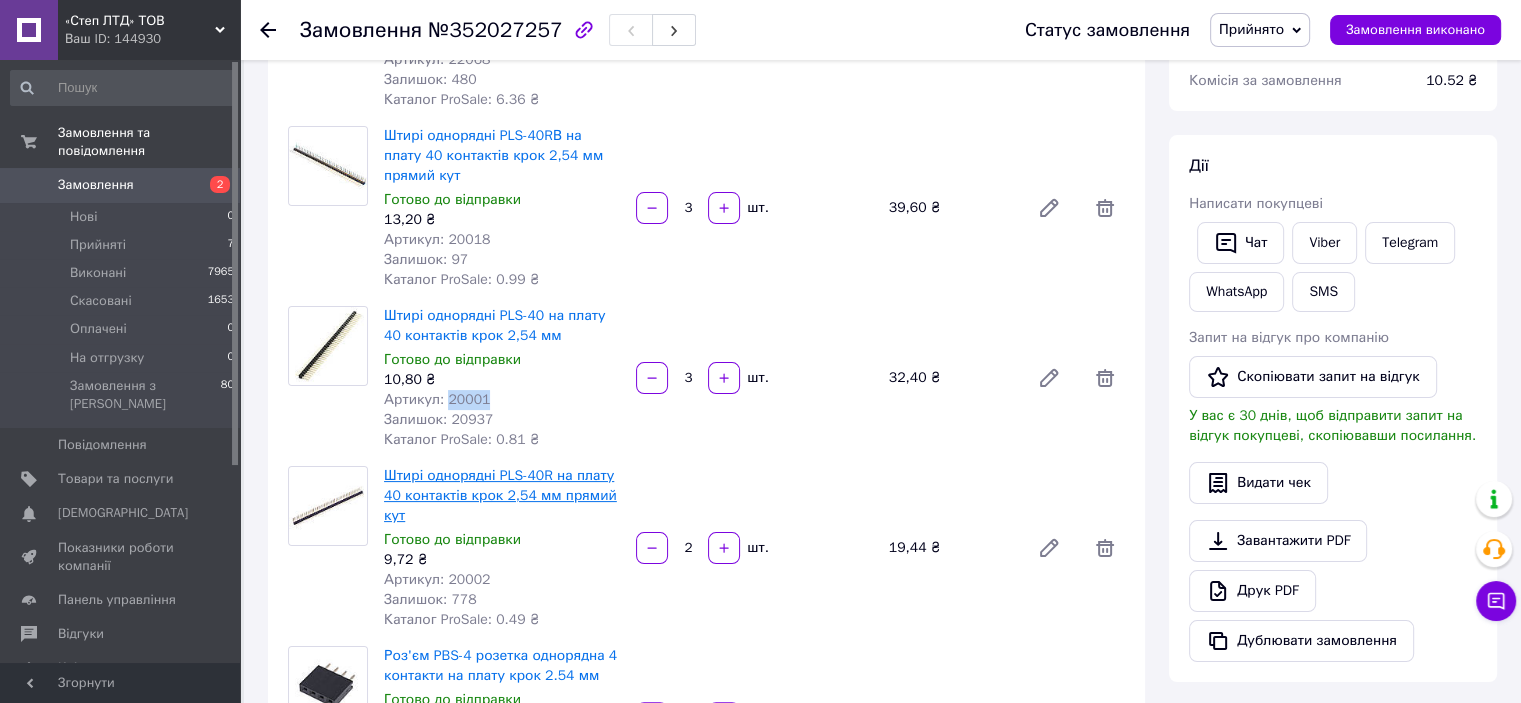 scroll, scrollTop: 300, scrollLeft: 0, axis: vertical 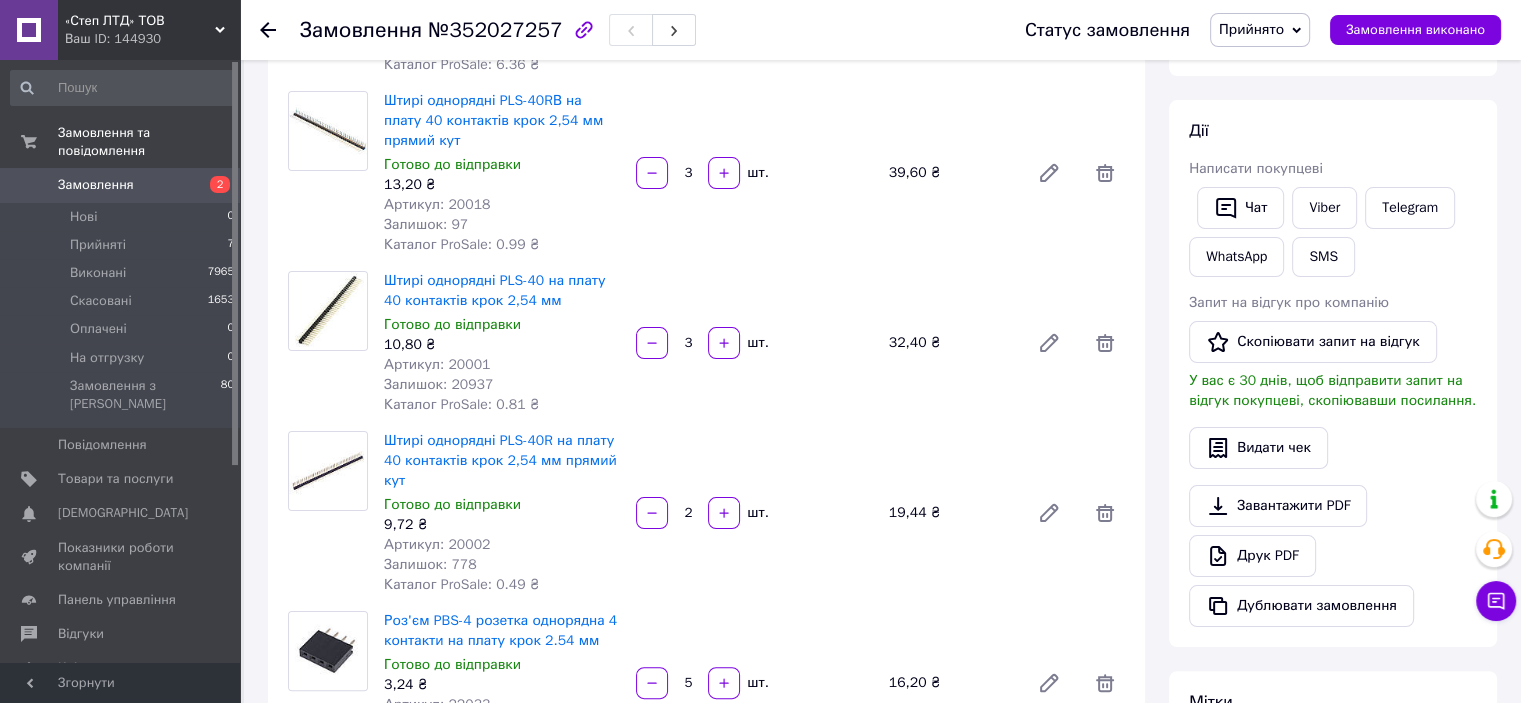 click on "Артикул: 20002" at bounding box center (437, 544) 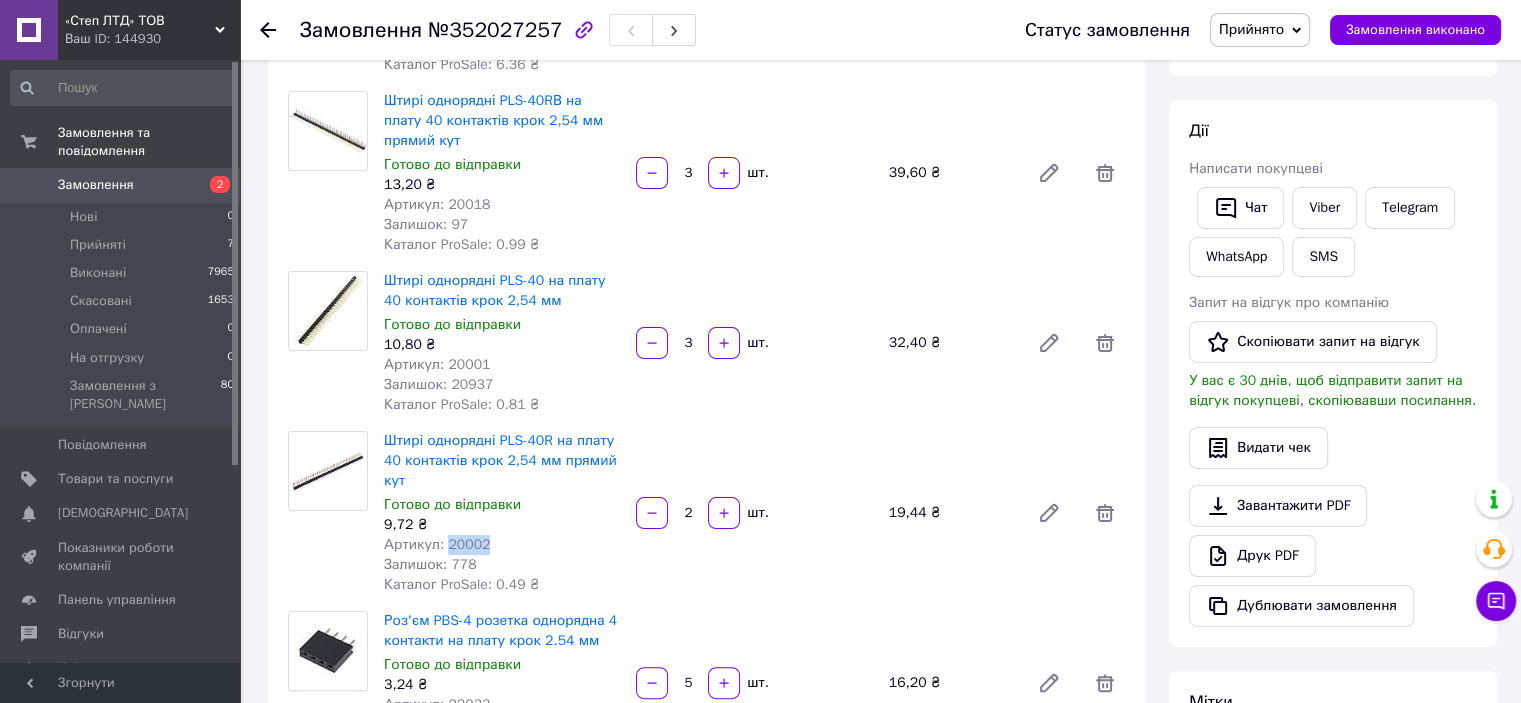 click on "Артикул: 20002" at bounding box center [437, 544] 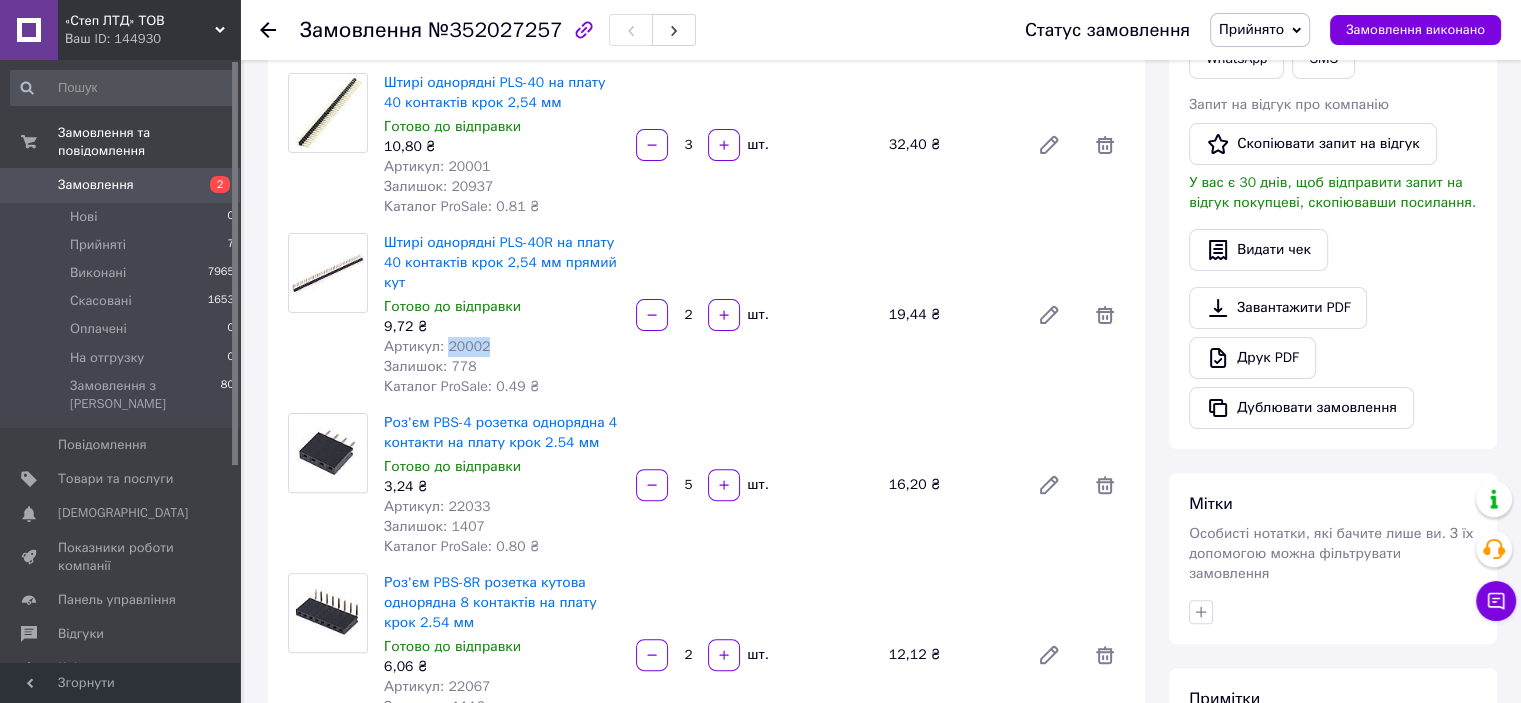 scroll, scrollTop: 500, scrollLeft: 0, axis: vertical 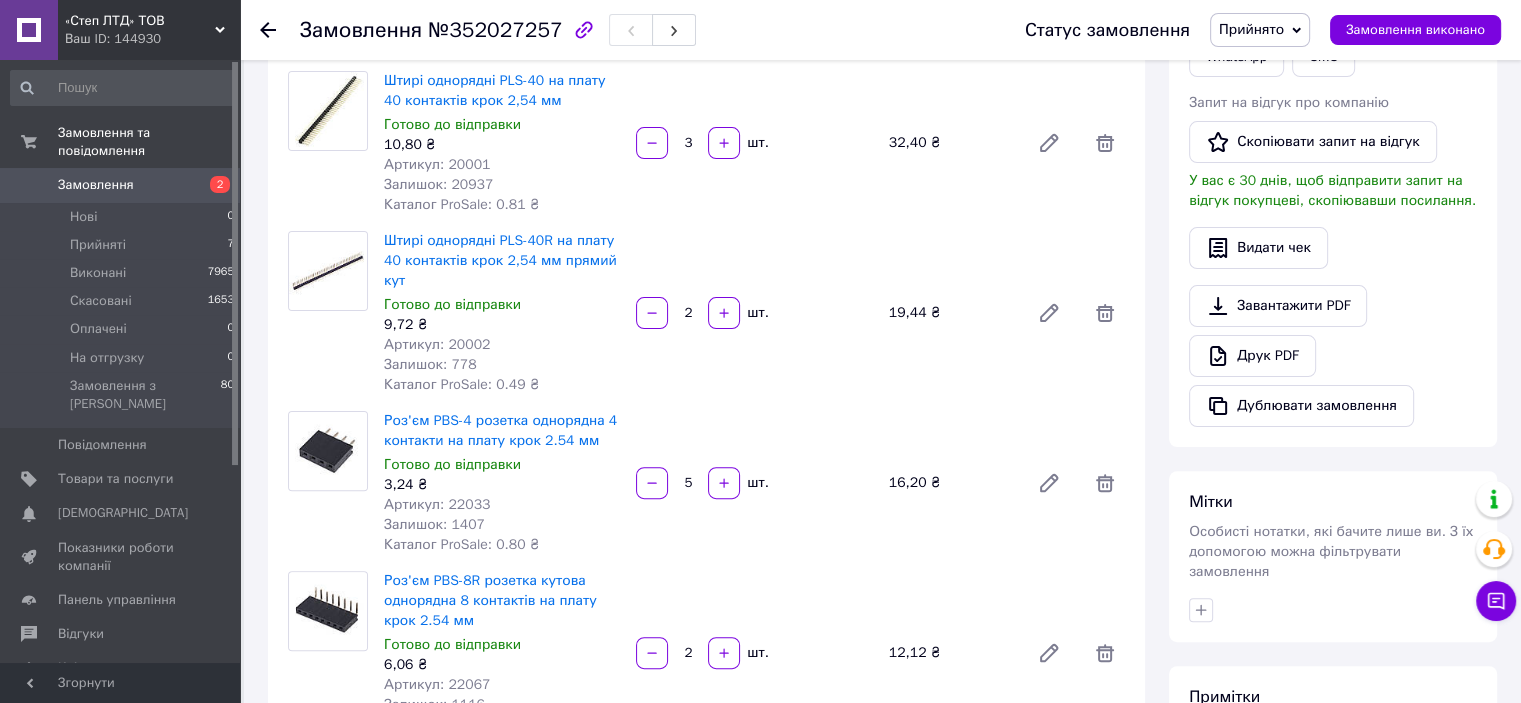 click on "Артикул: 22033" at bounding box center [437, 504] 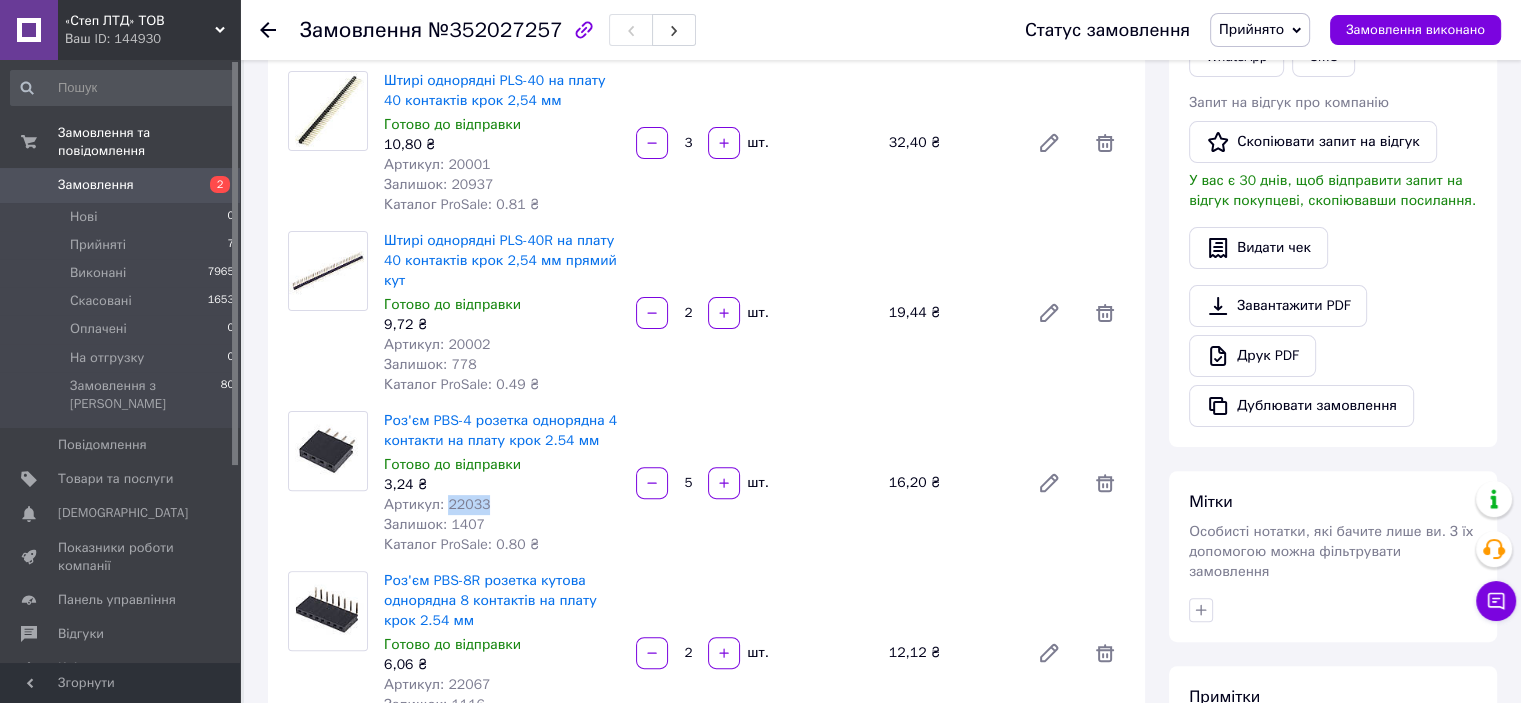 click on "Артикул: 22033" at bounding box center (437, 504) 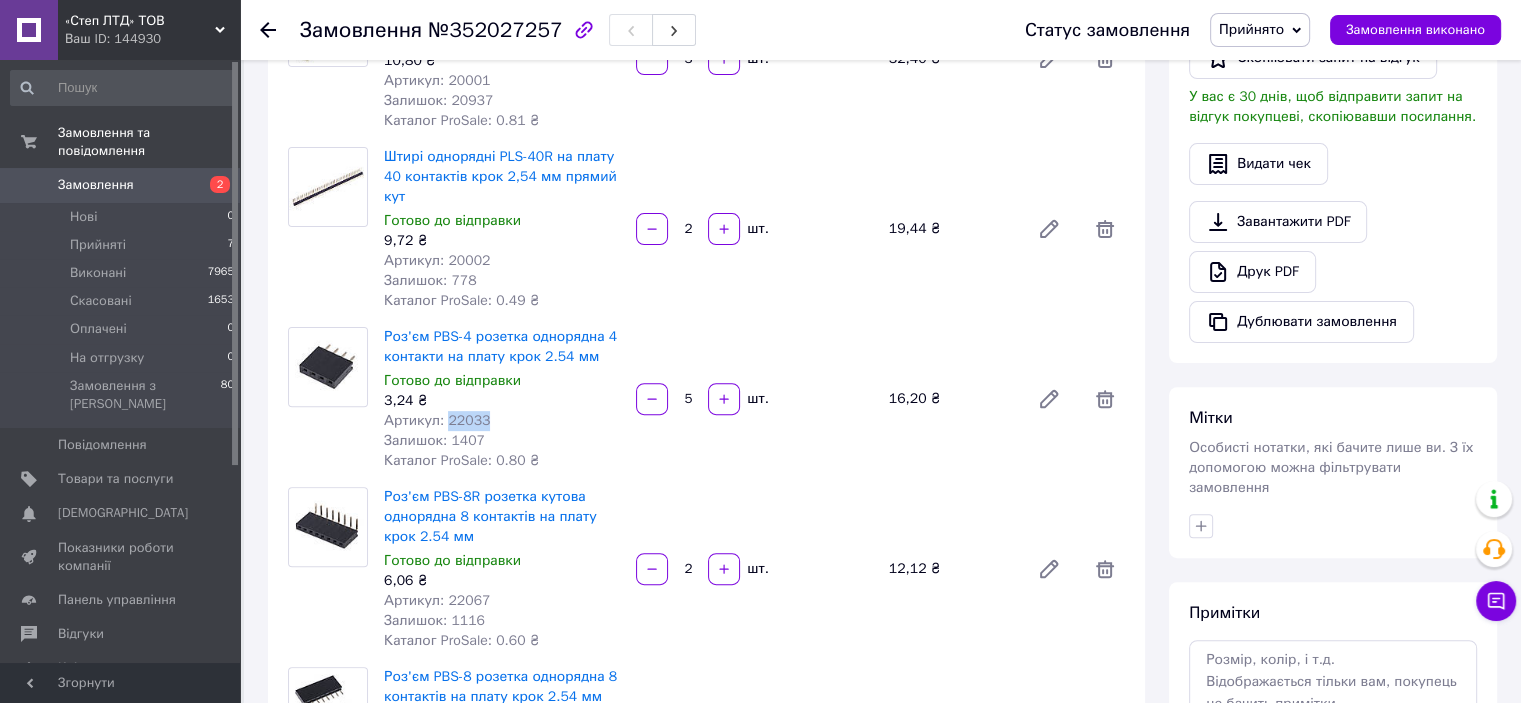 scroll, scrollTop: 700, scrollLeft: 0, axis: vertical 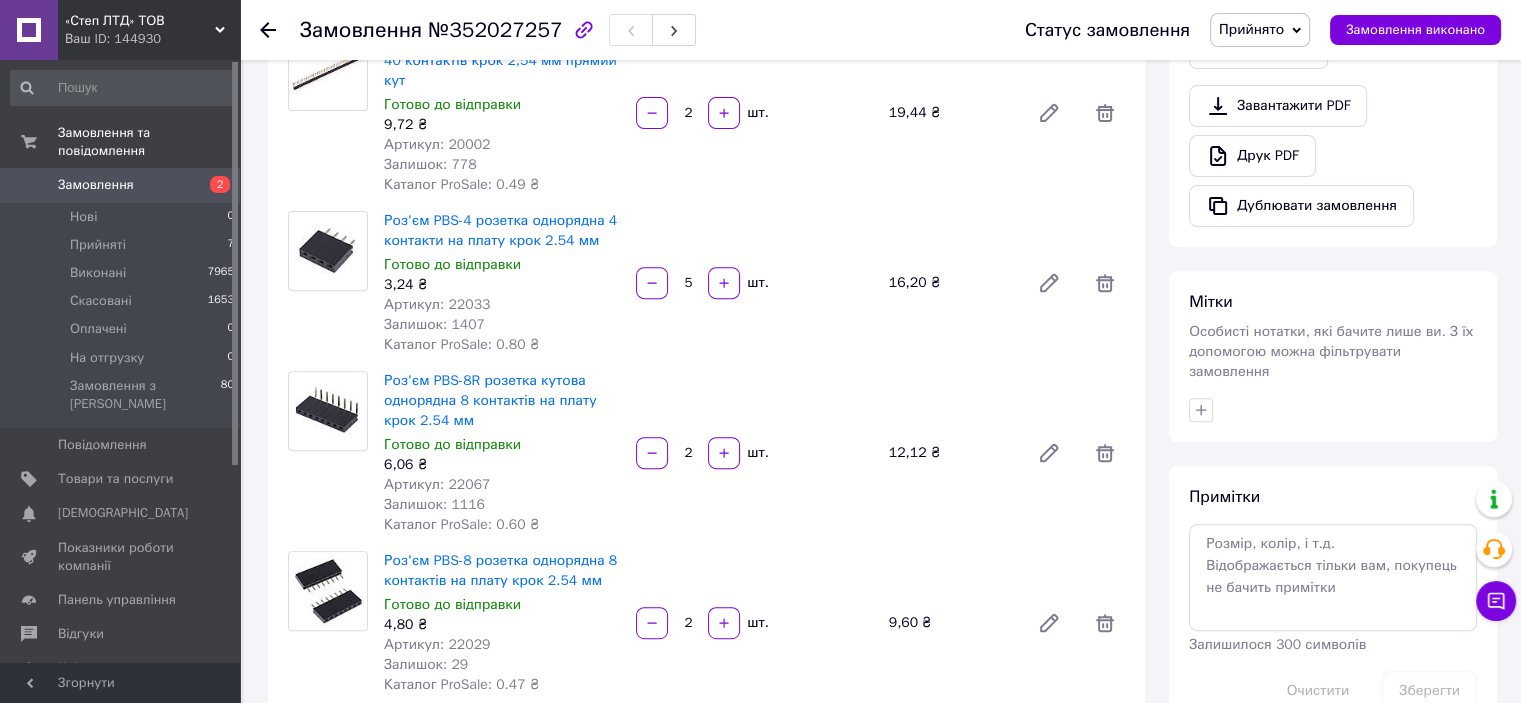 click on "Артикул: 22067" at bounding box center (437, 484) 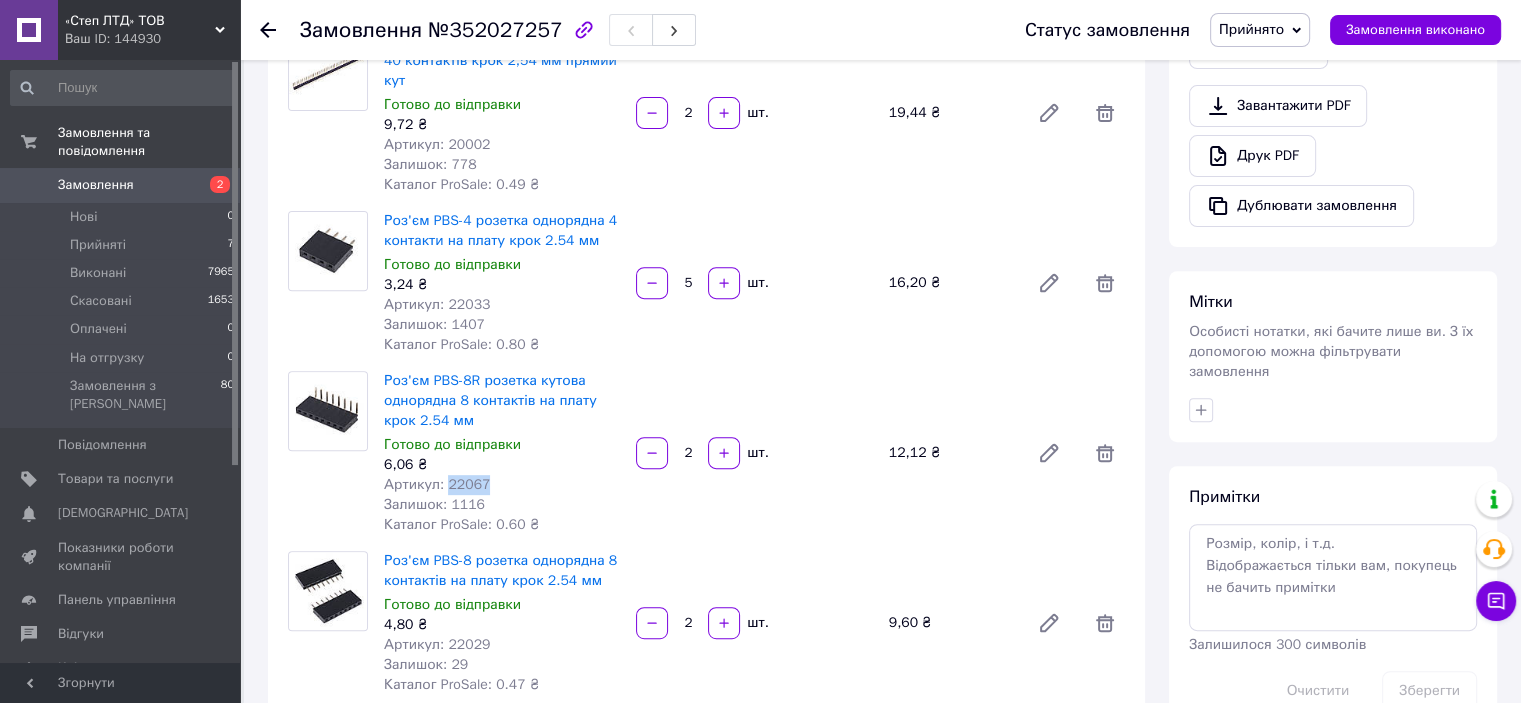 click on "Артикул: 22067" at bounding box center (437, 484) 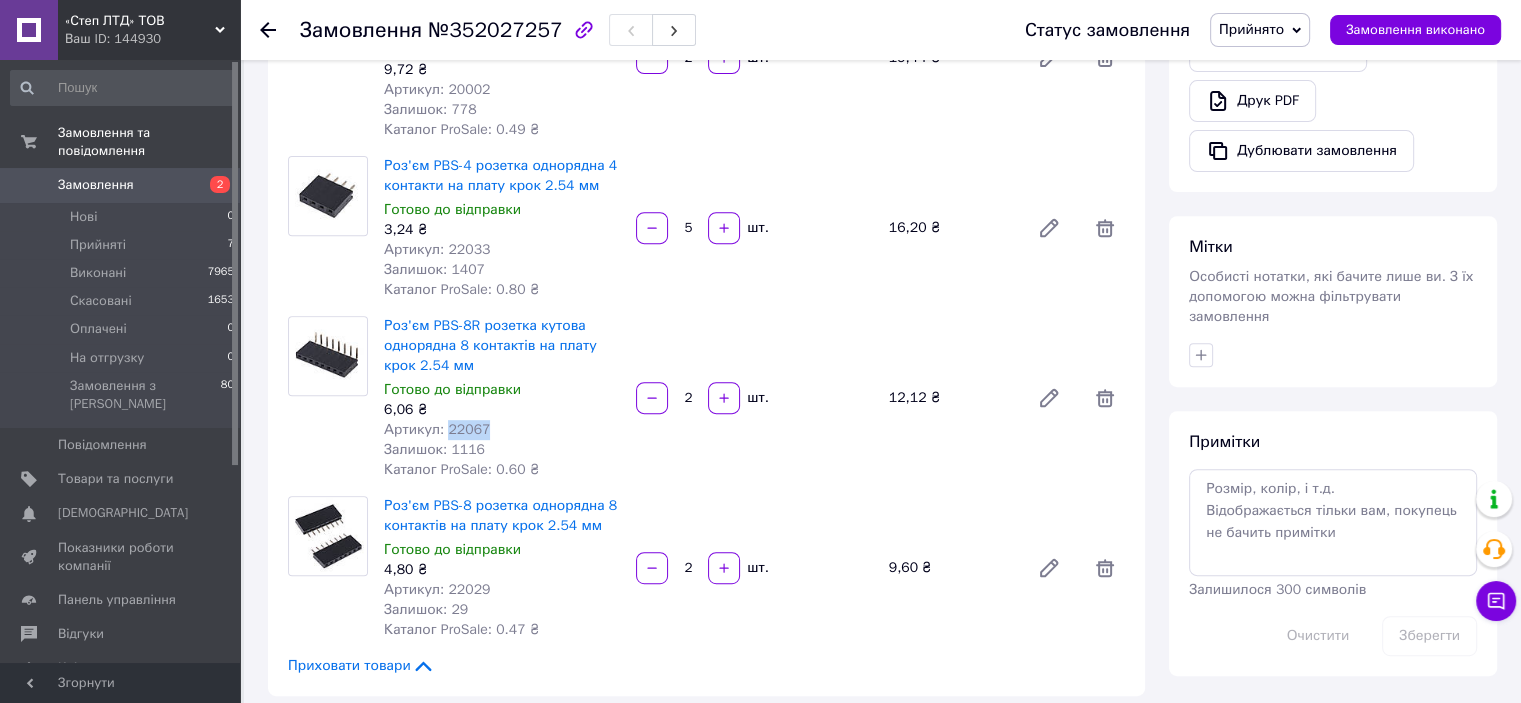 scroll, scrollTop: 800, scrollLeft: 0, axis: vertical 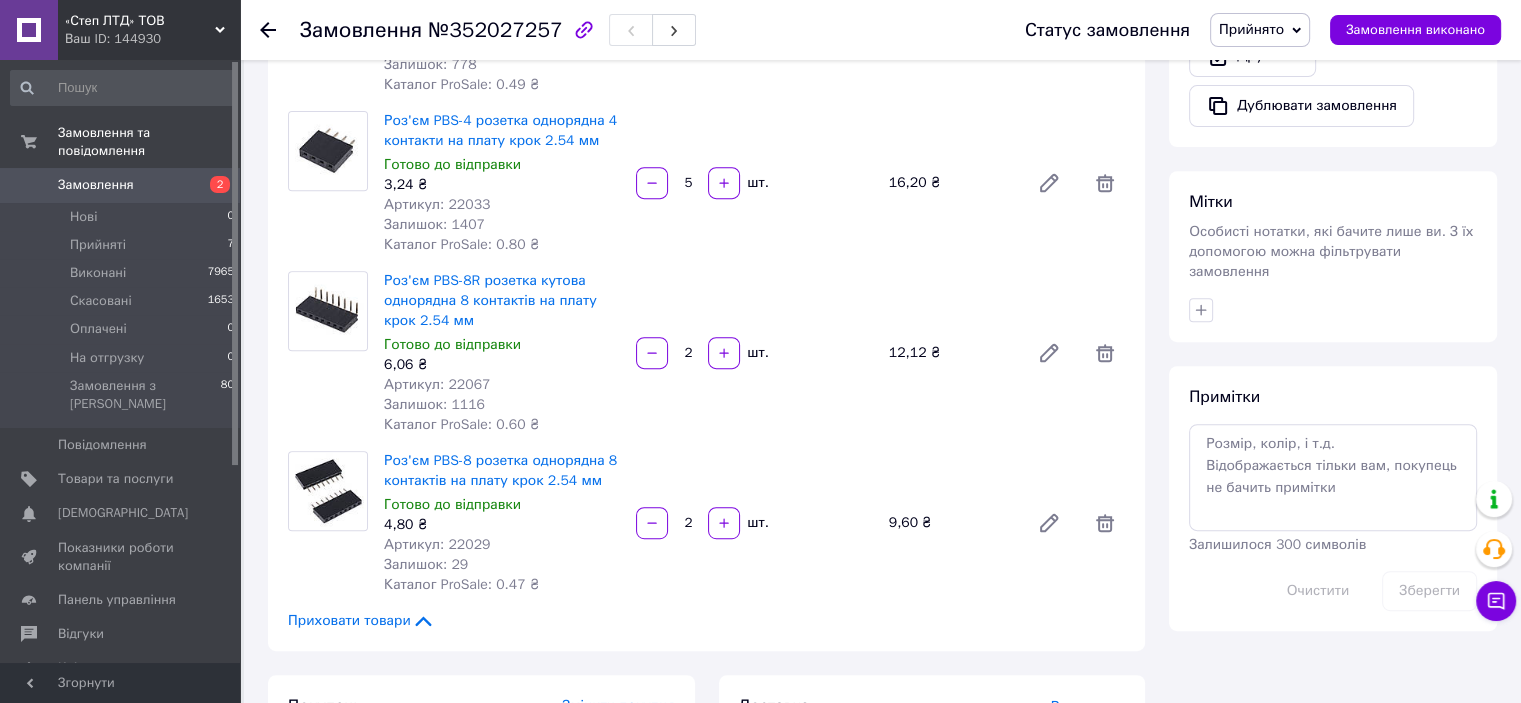 click on "Артикул: 22029" at bounding box center [437, 544] 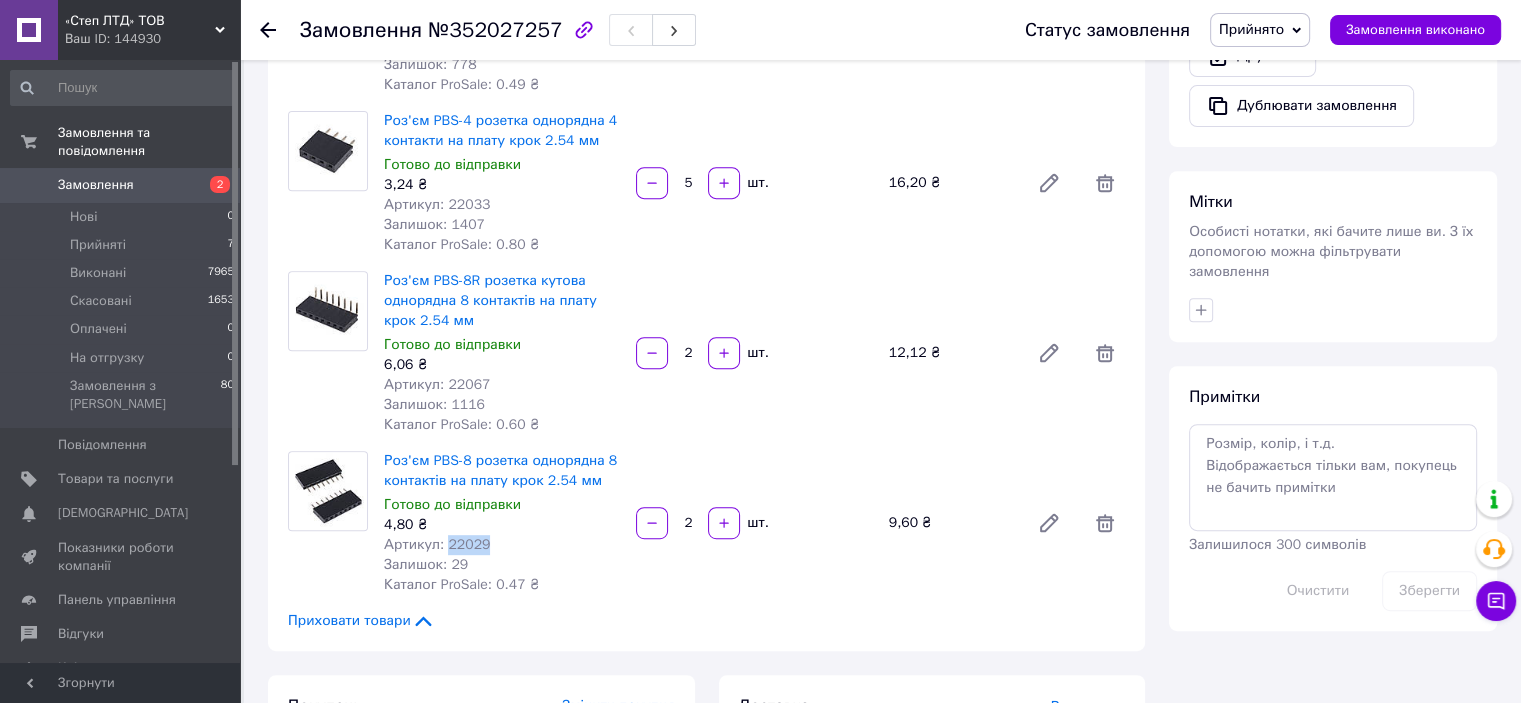 click on "Артикул: 22029" at bounding box center [437, 544] 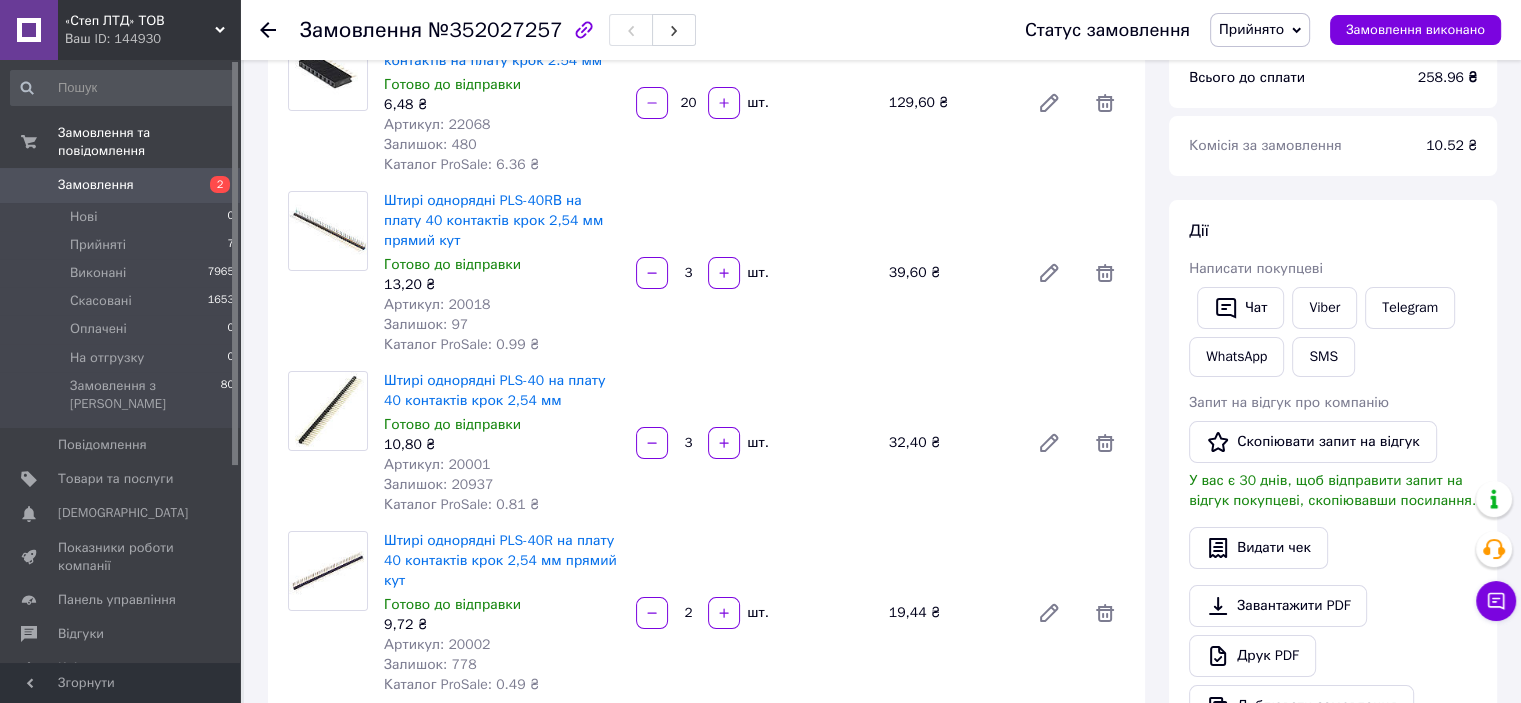 scroll, scrollTop: 100, scrollLeft: 0, axis: vertical 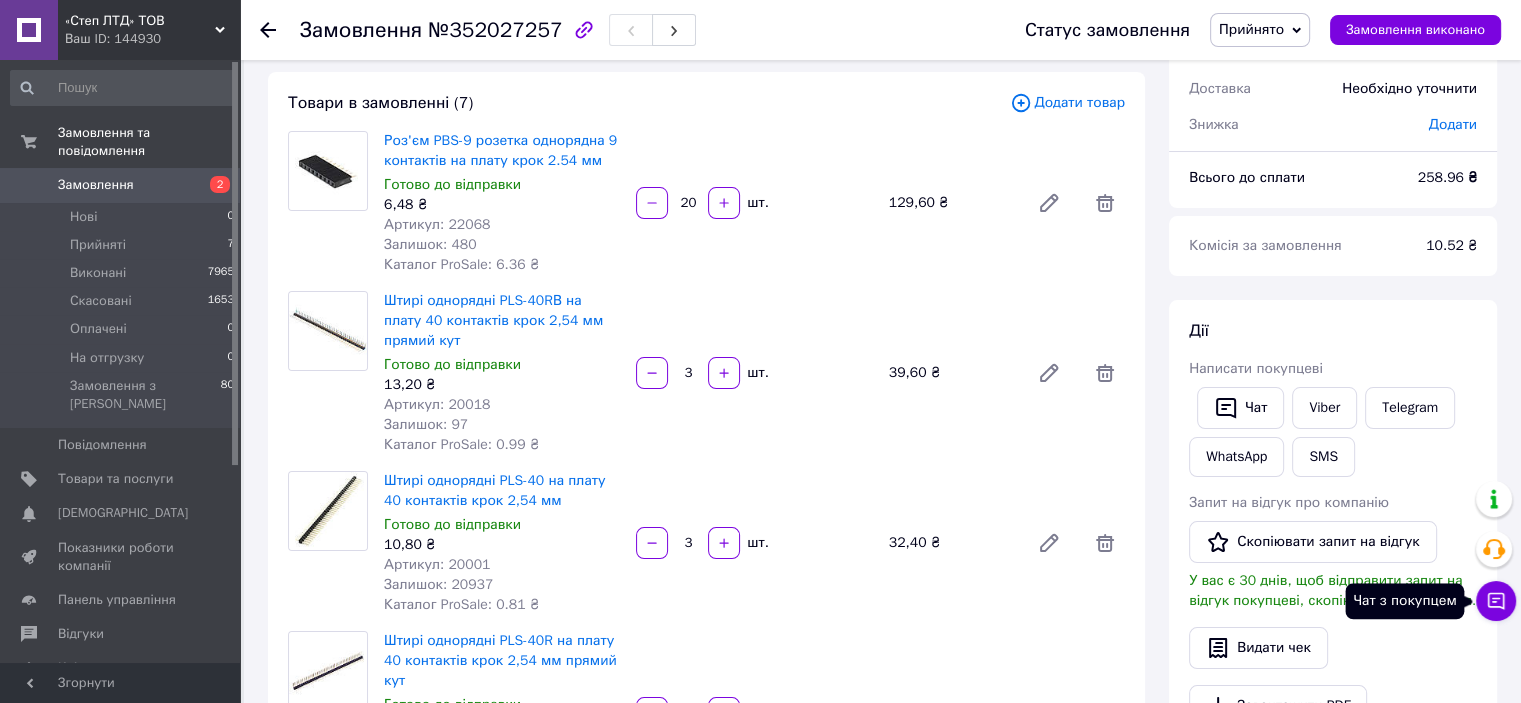 click 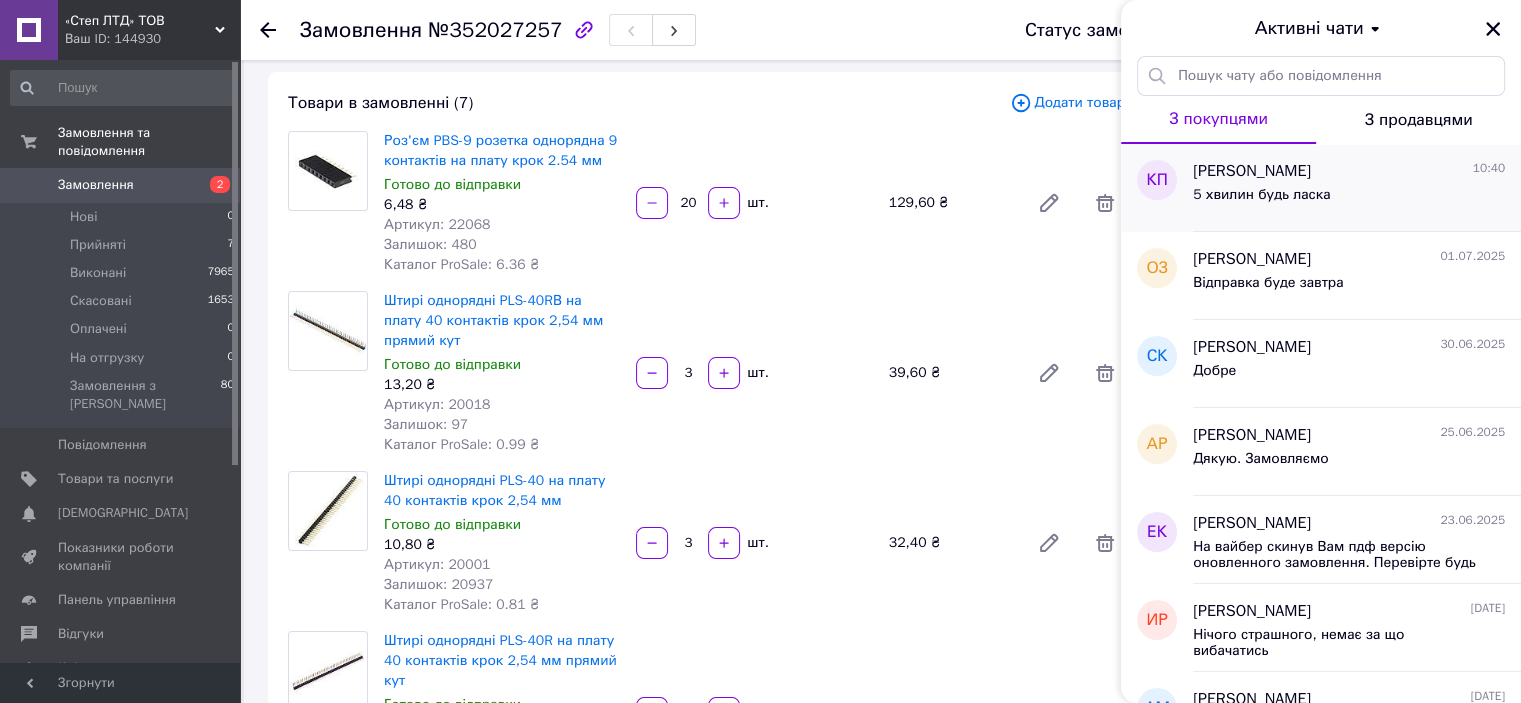 click on "5 хвилин будь ласка" at bounding box center [1349, 199] 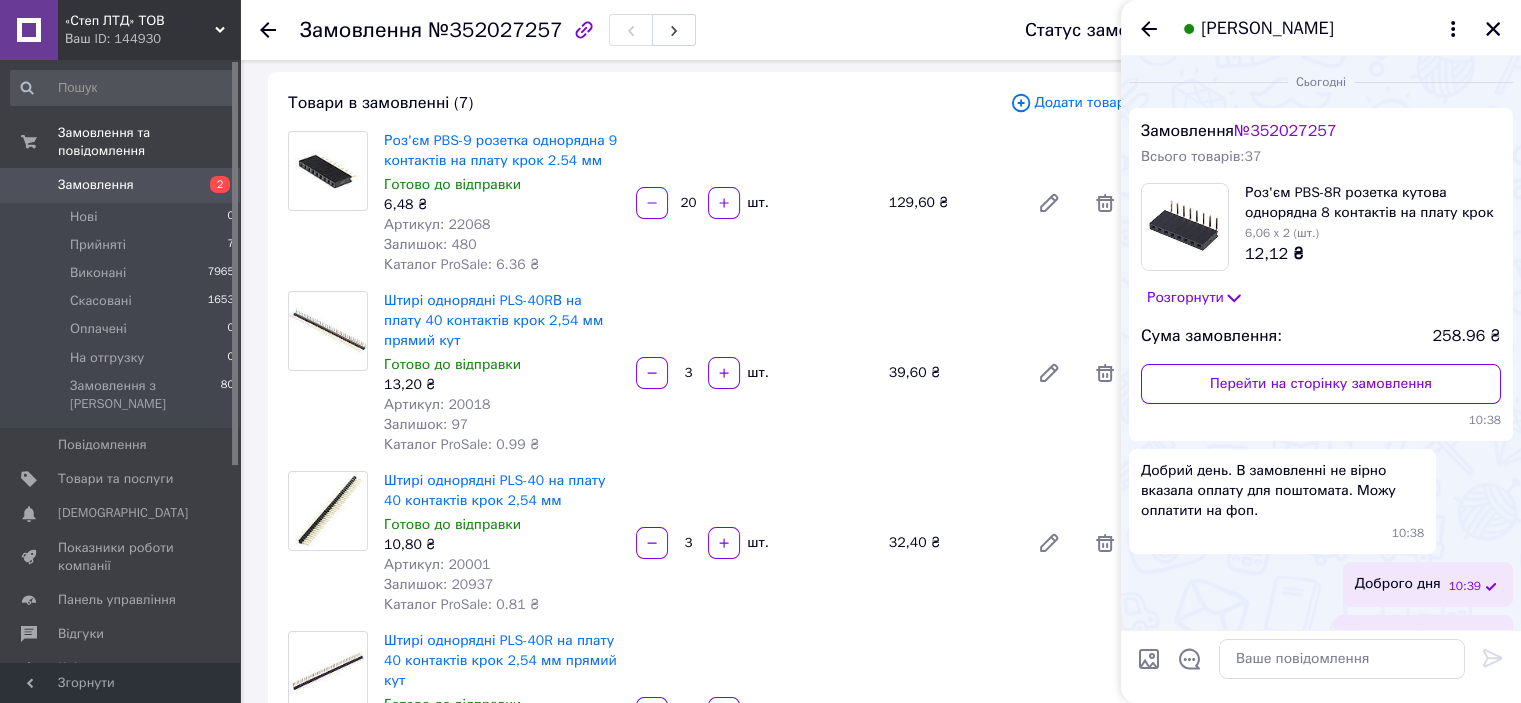 scroll, scrollTop: 91, scrollLeft: 0, axis: vertical 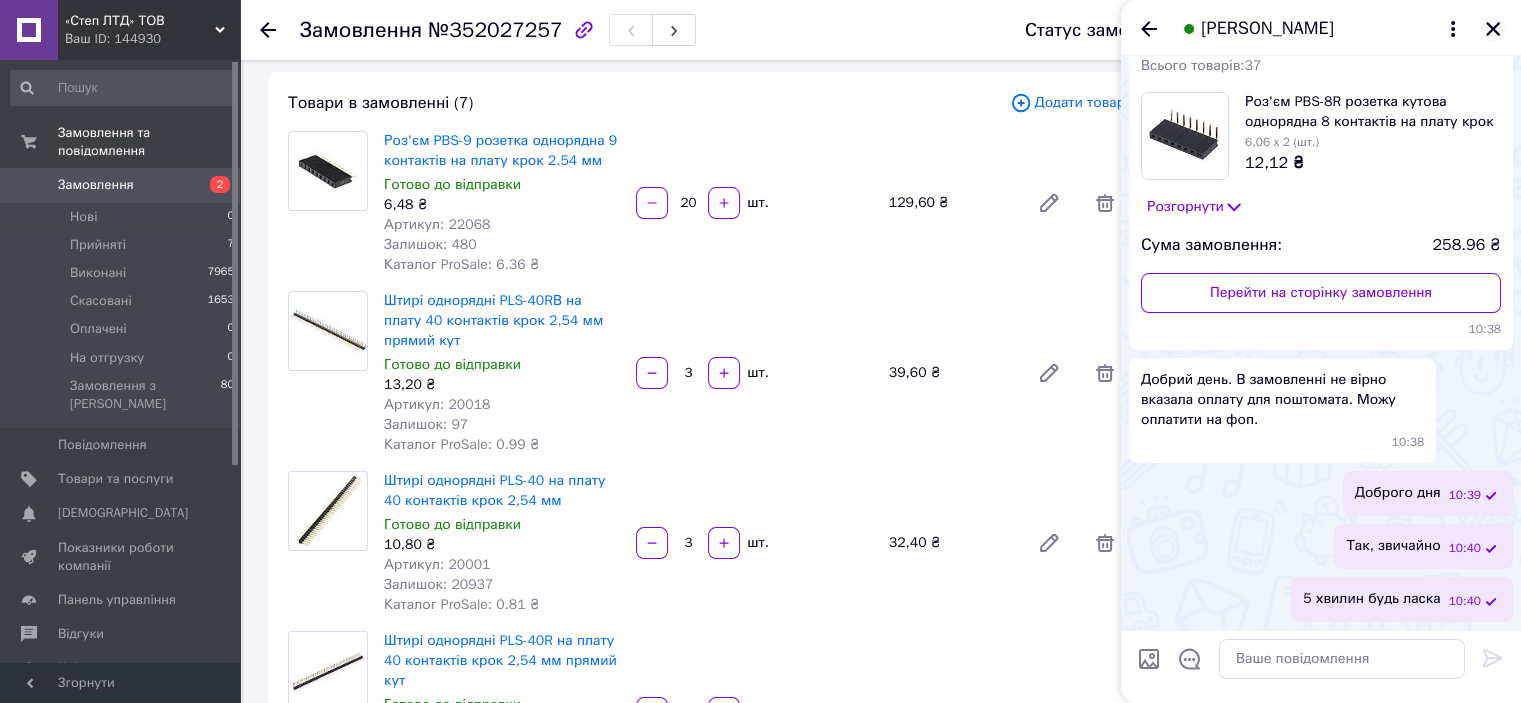 click 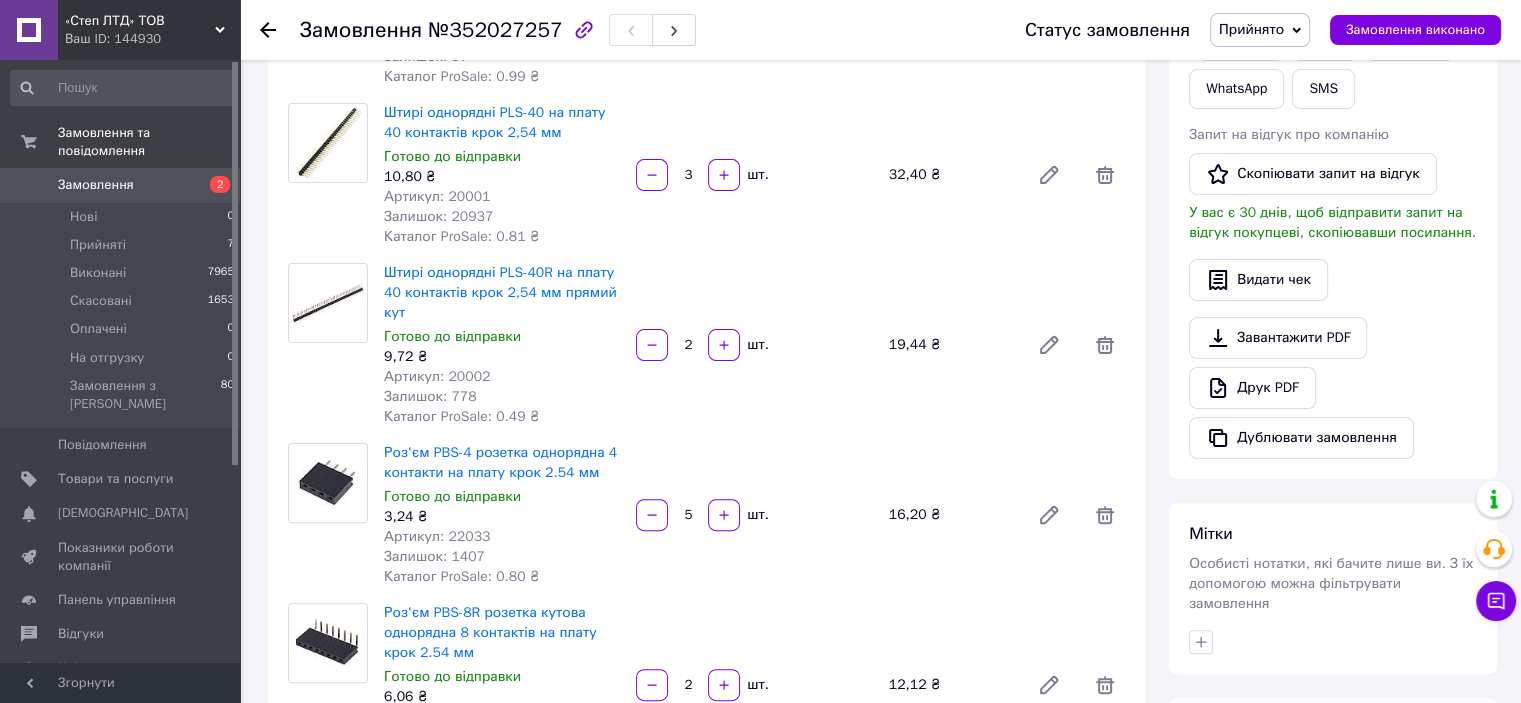 scroll, scrollTop: 500, scrollLeft: 0, axis: vertical 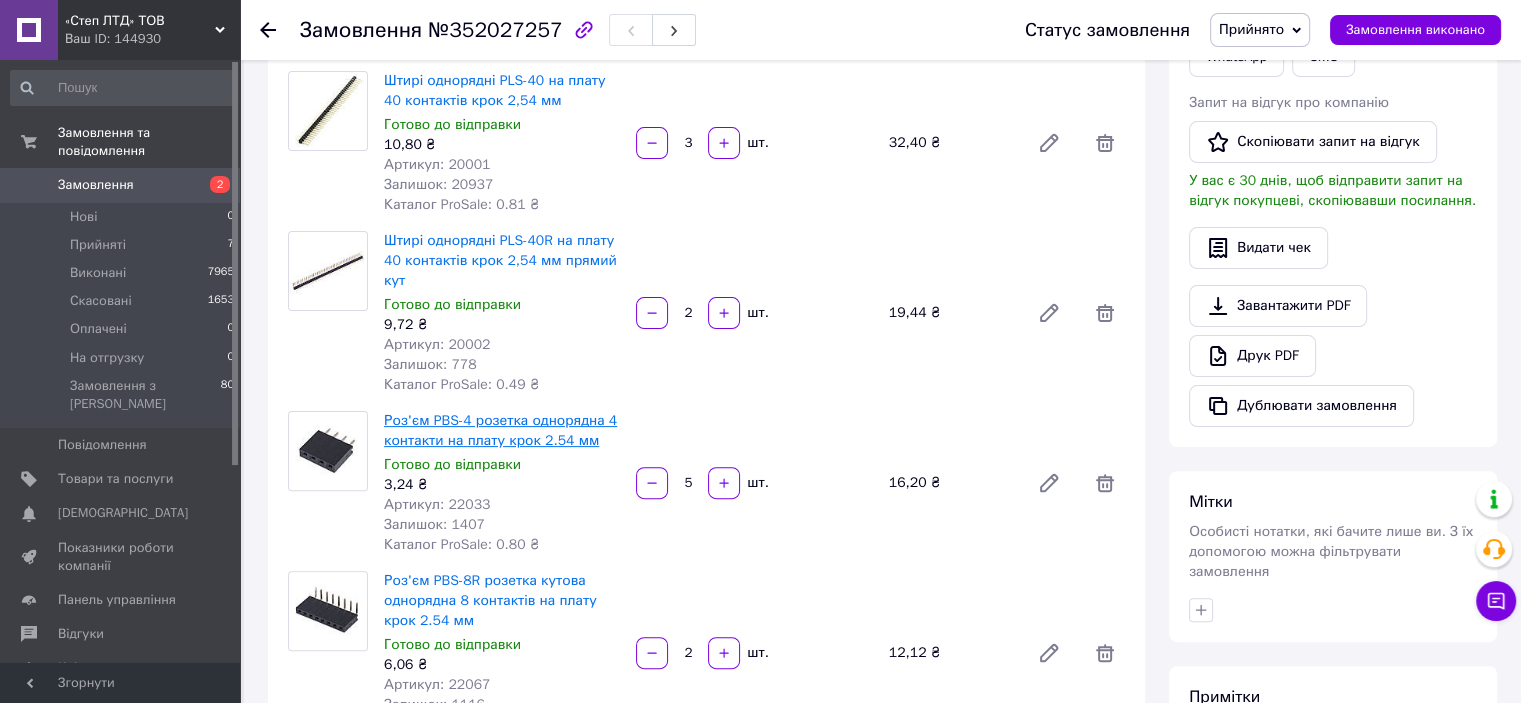 click on "Роз'єм PBS-4 розетка однорядна 4 контакти на плату крок 2.54 мм" at bounding box center [500, 430] 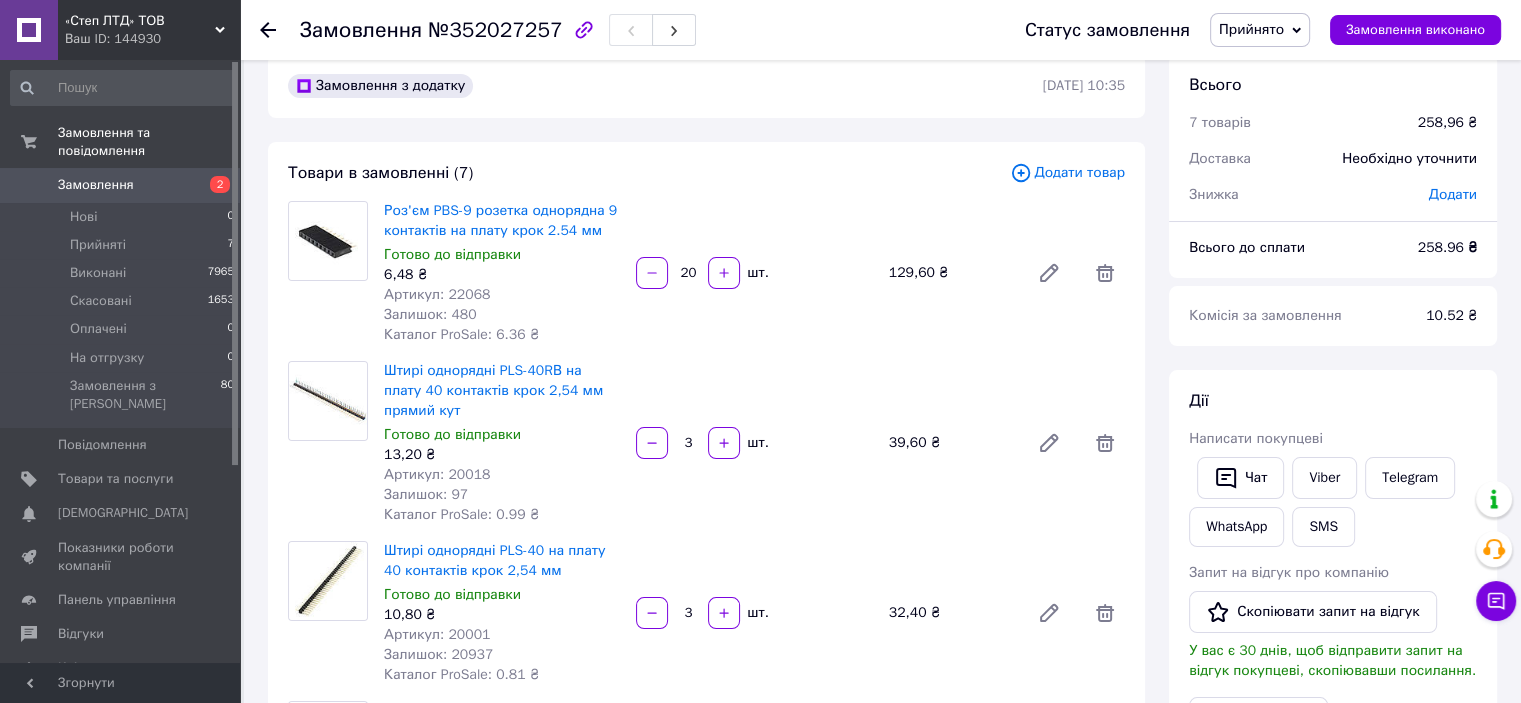 scroll, scrollTop: 0, scrollLeft: 0, axis: both 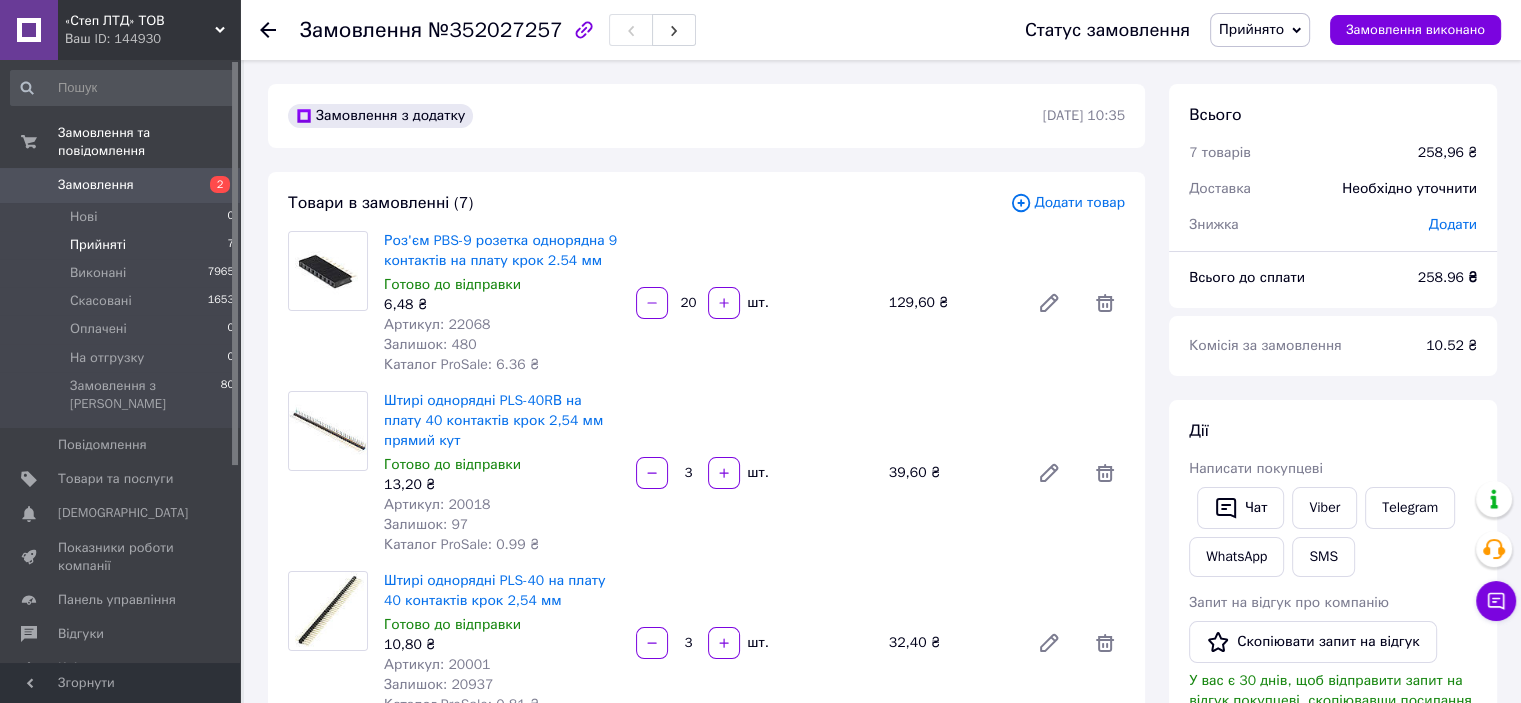 click on "Прийняті 7" at bounding box center [123, 245] 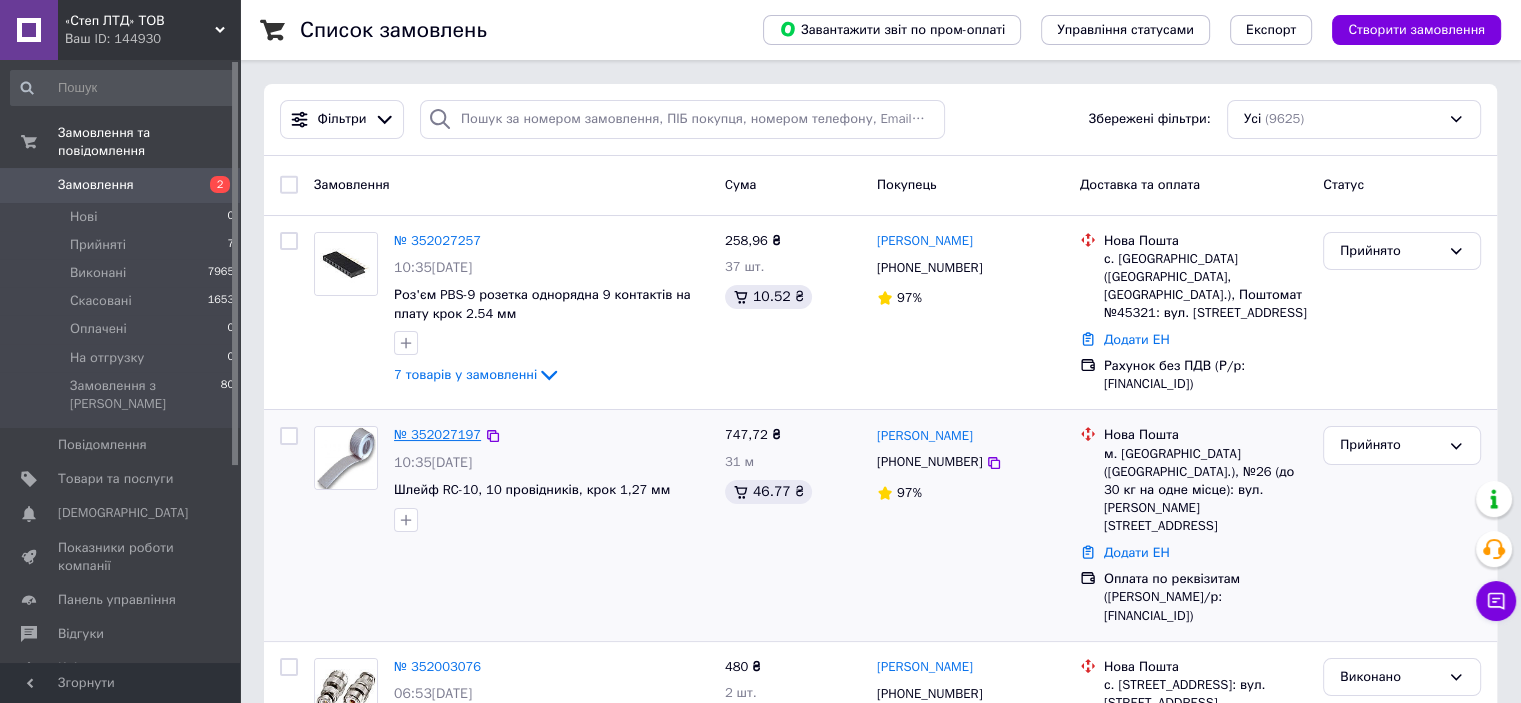 click on "№ 352027197" at bounding box center [437, 434] 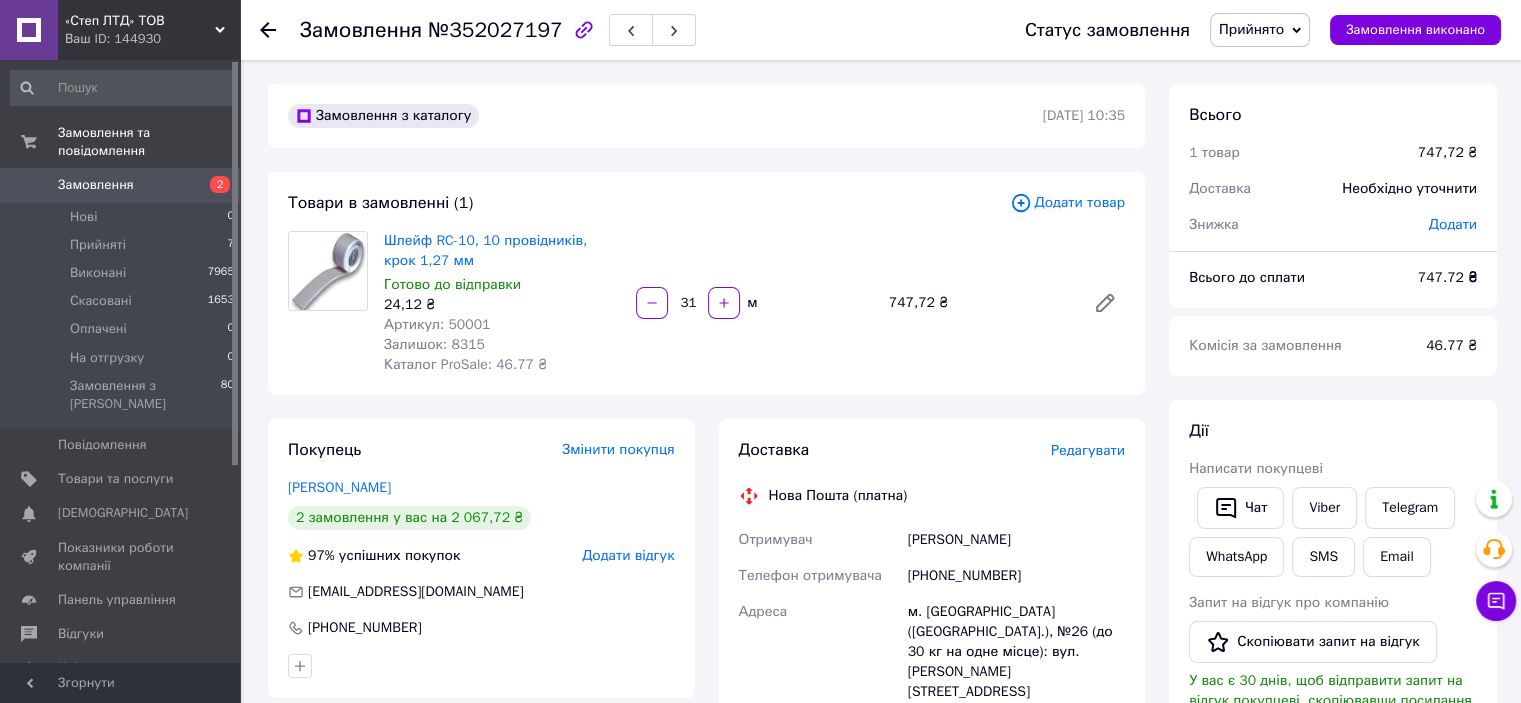 click on "Додати товар" at bounding box center (1067, 203) 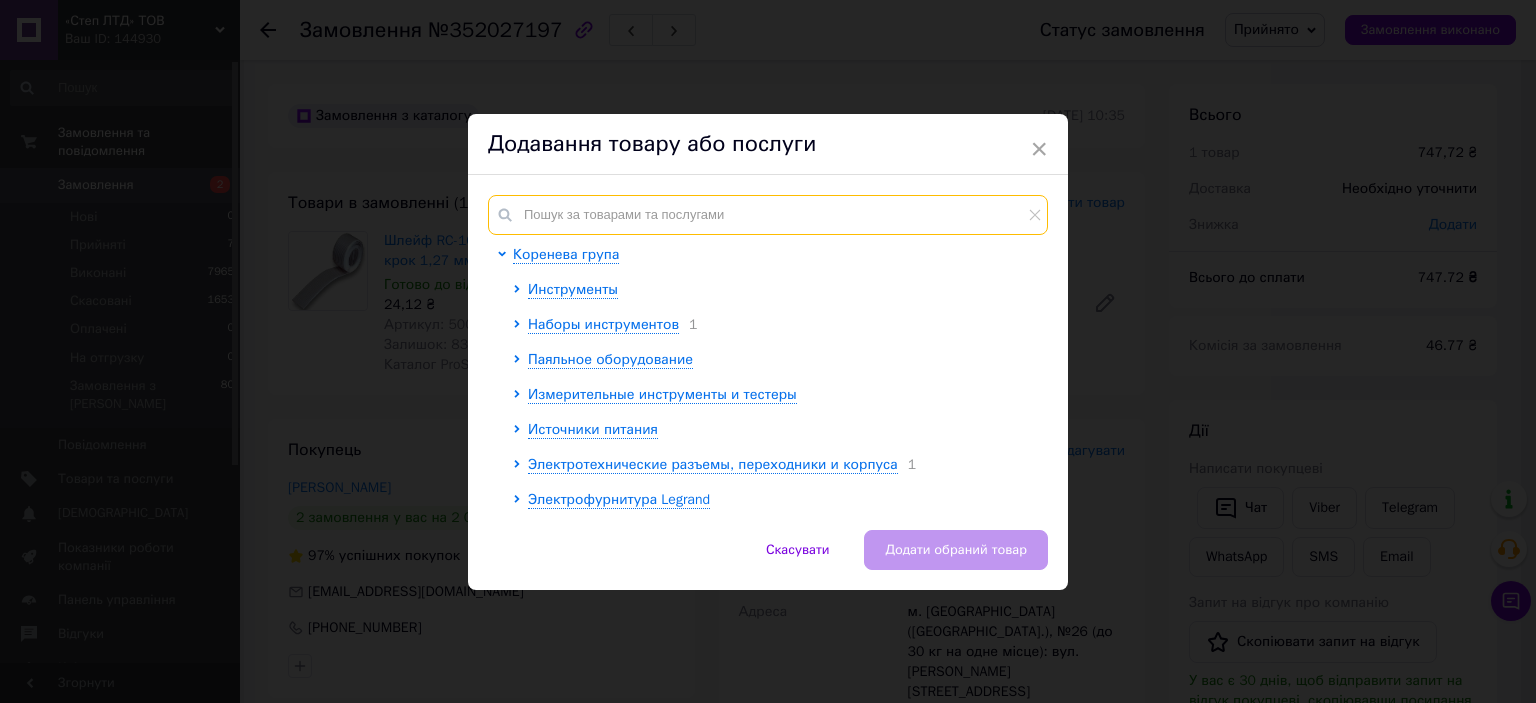 click at bounding box center [768, 215] 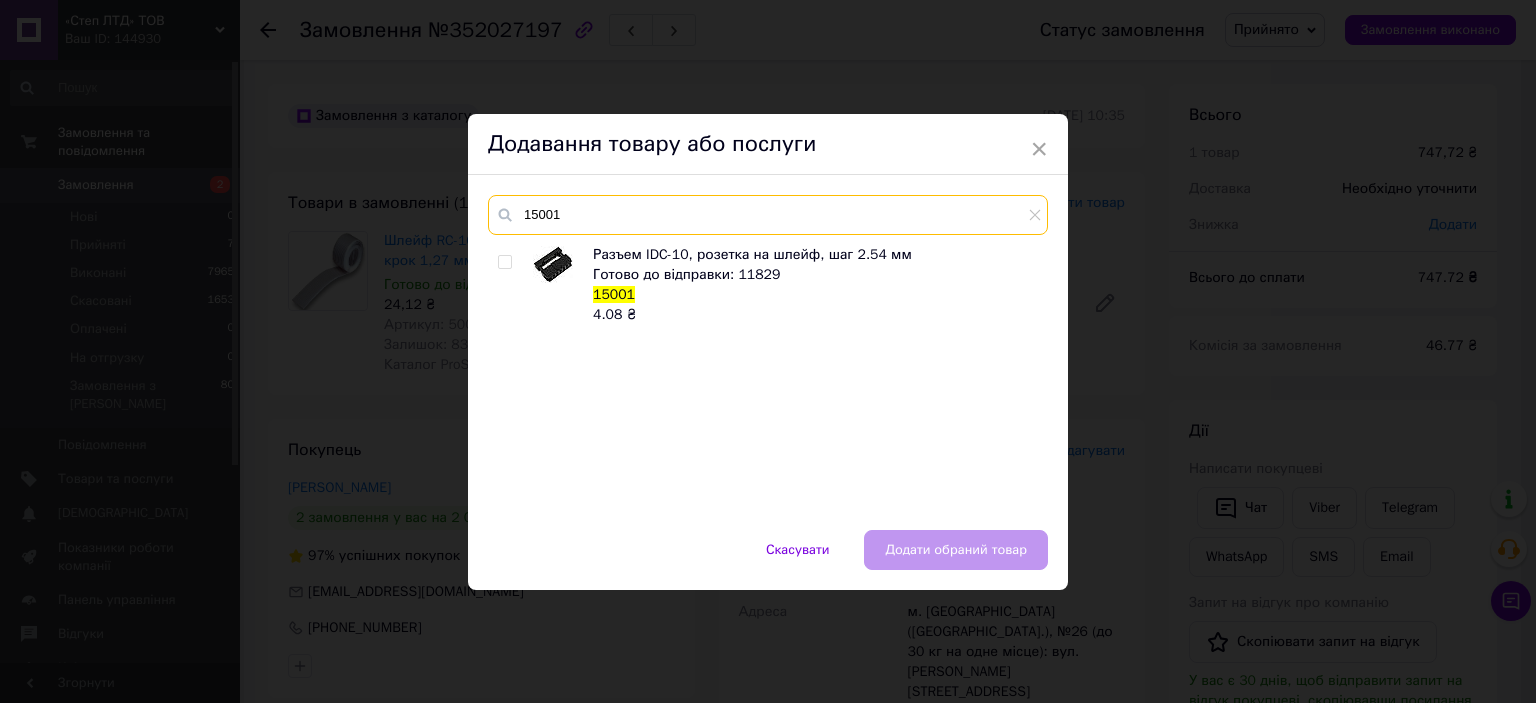 type on "15001" 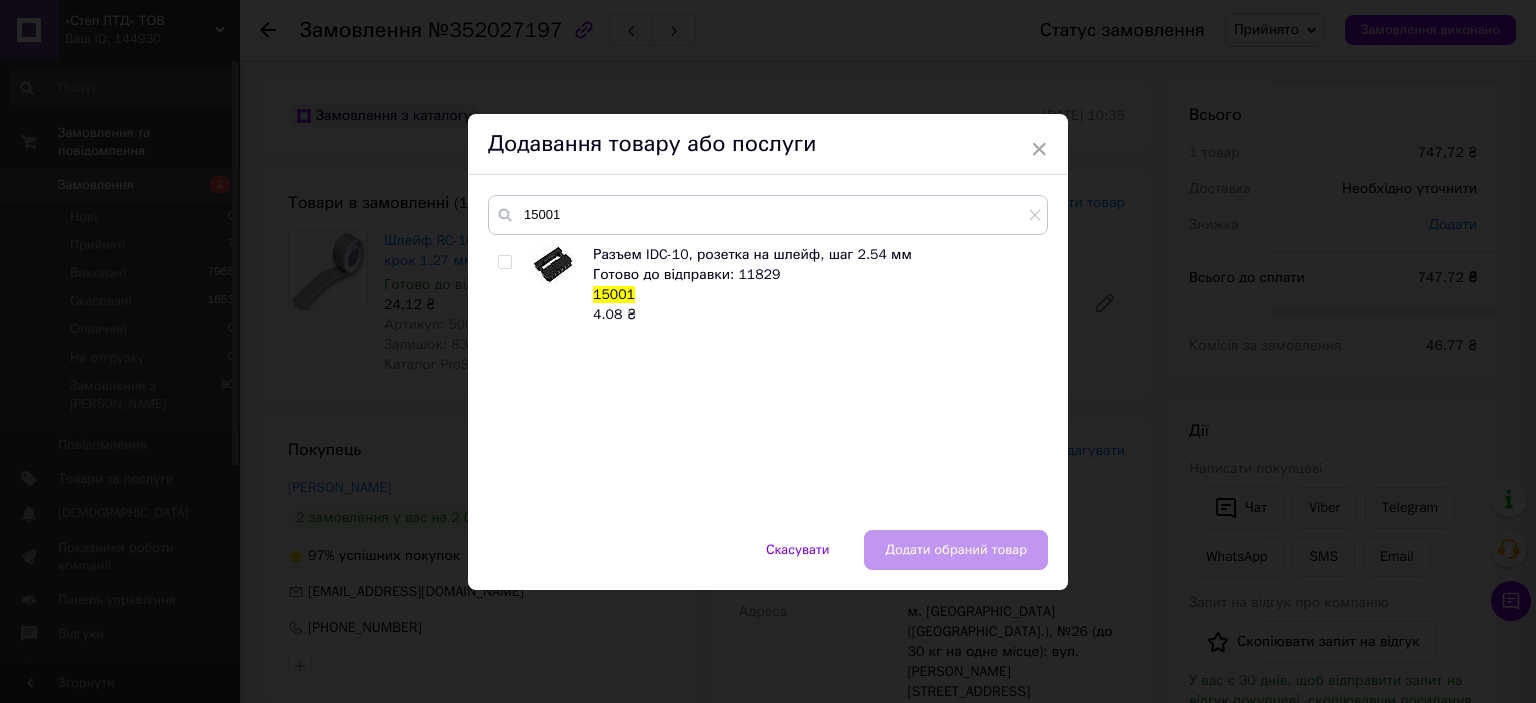 click at bounding box center (504, 262) 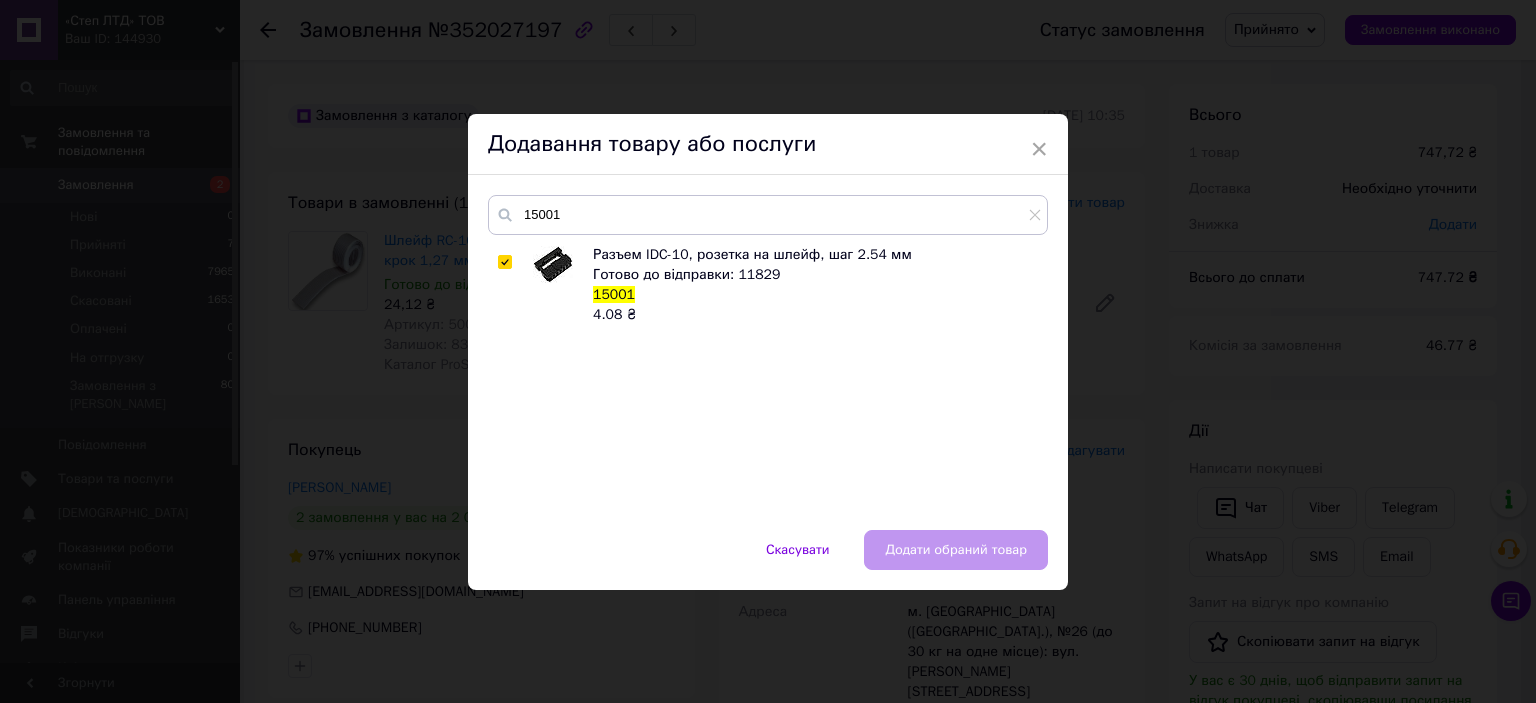 checkbox on "true" 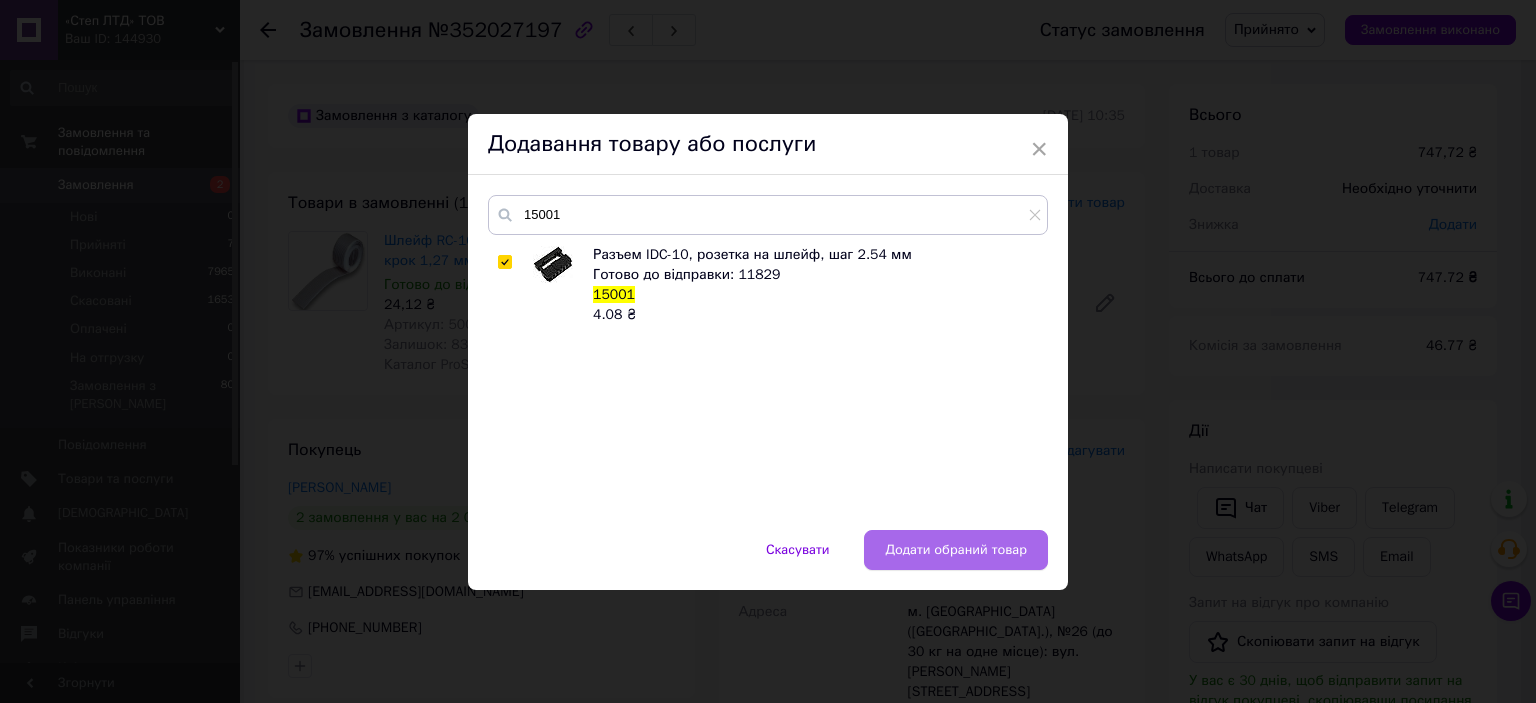click on "Додати обраний товар" at bounding box center [956, 550] 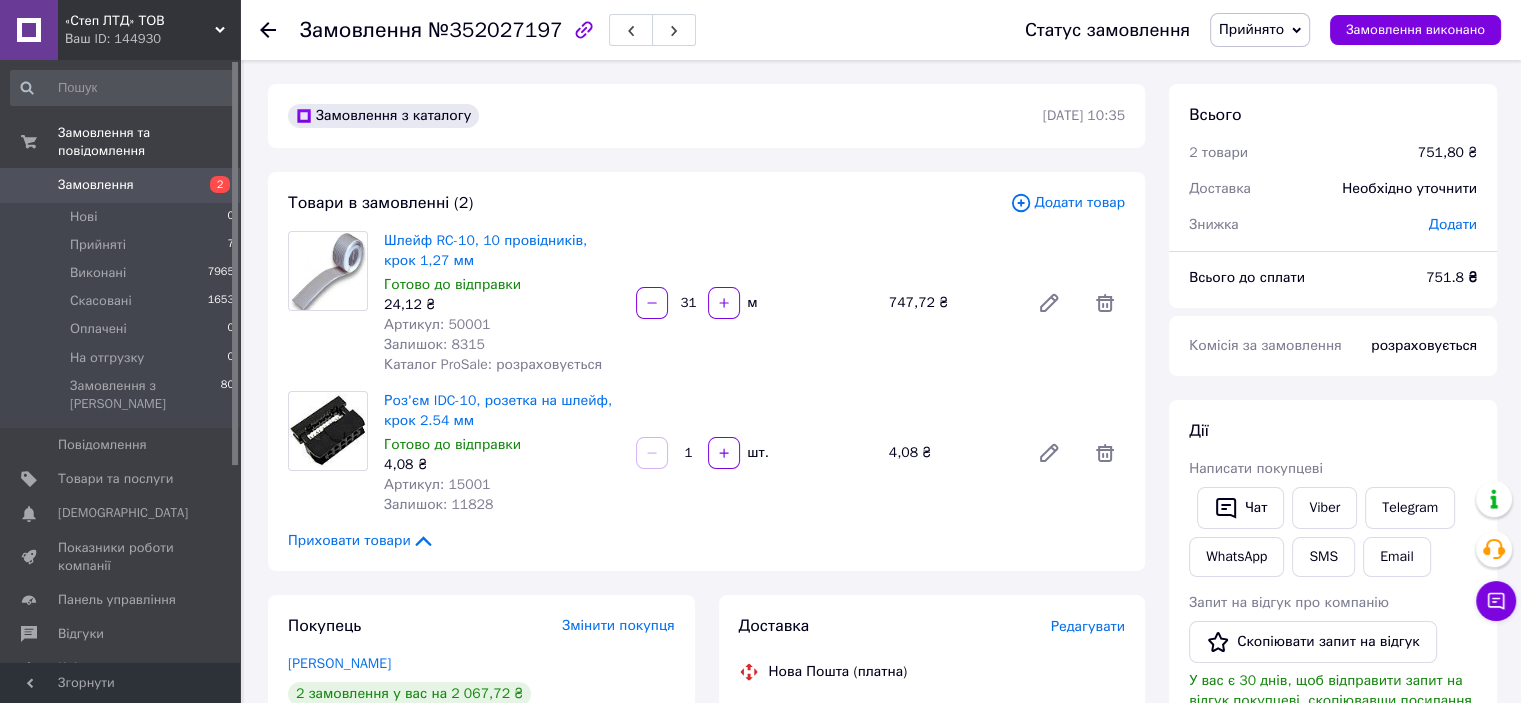 click on "1" at bounding box center (688, 453) 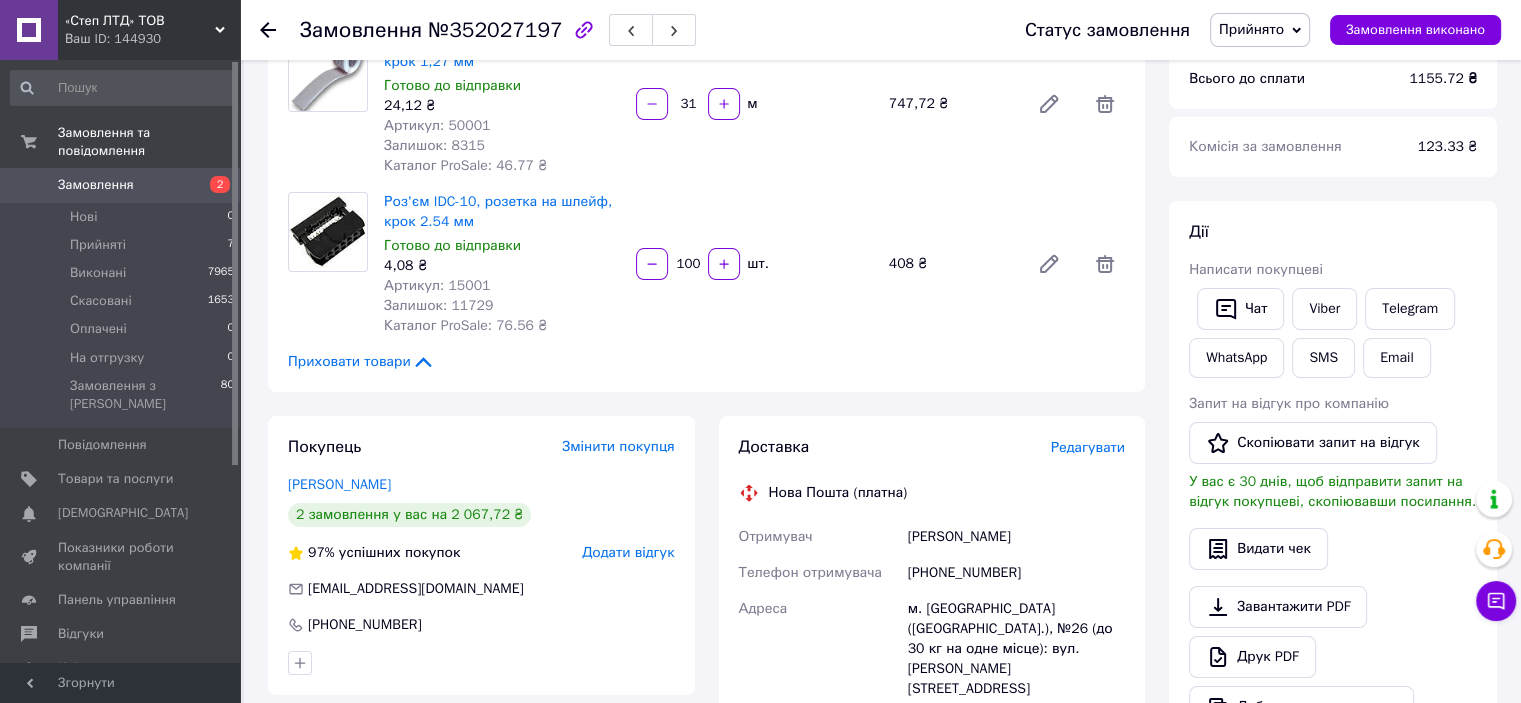 scroll, scrollTop: 200, scrollLeft: 0, axis: vertical 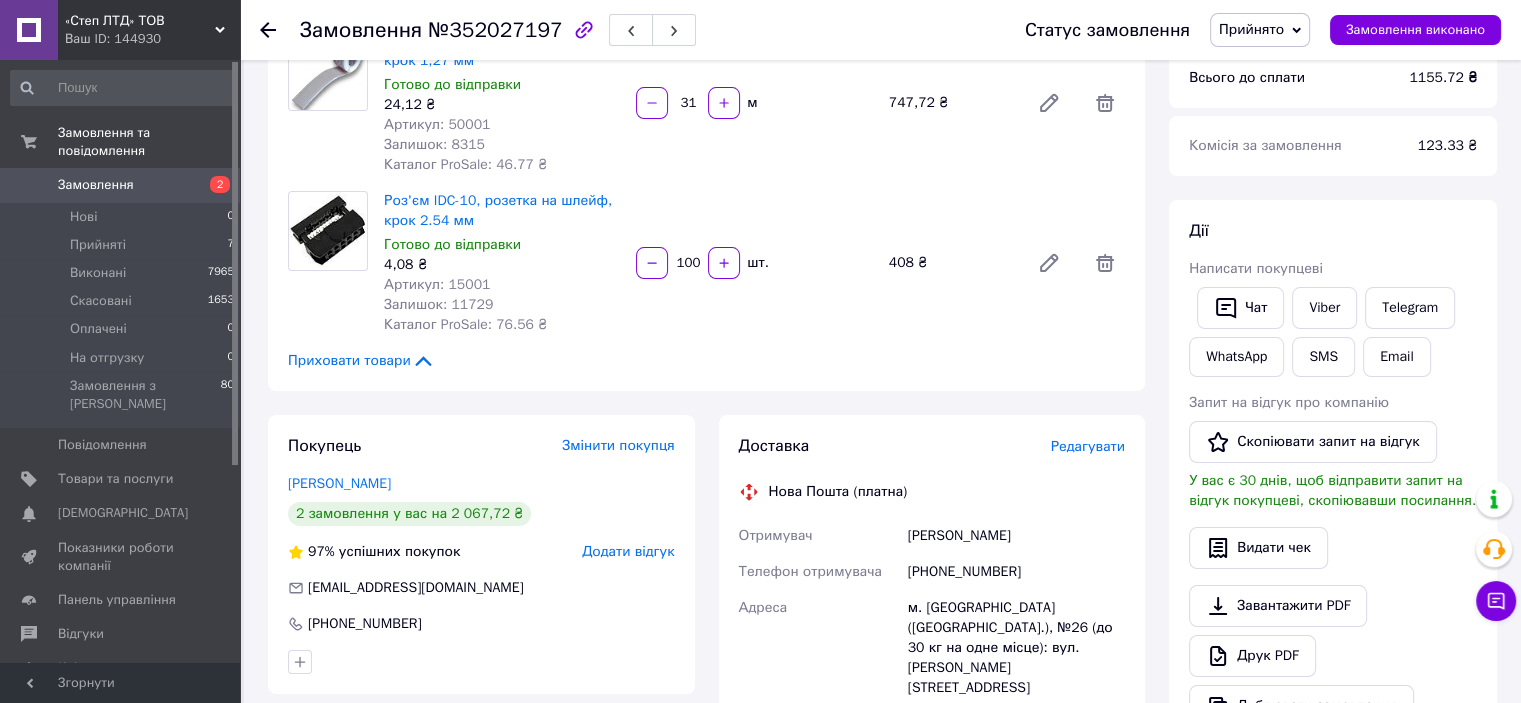 type on "100" 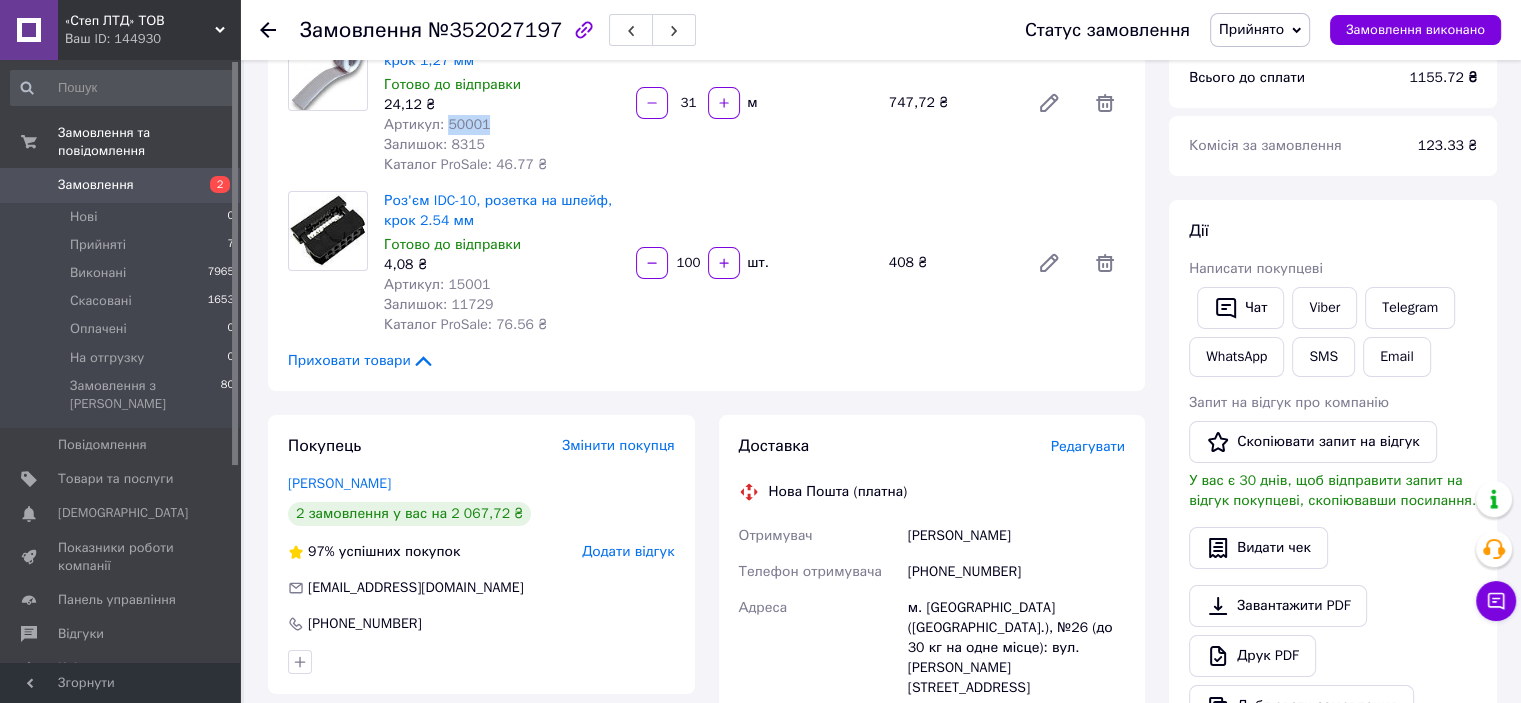 click on "Артикул: 50001" at bounding box center [437, 124] 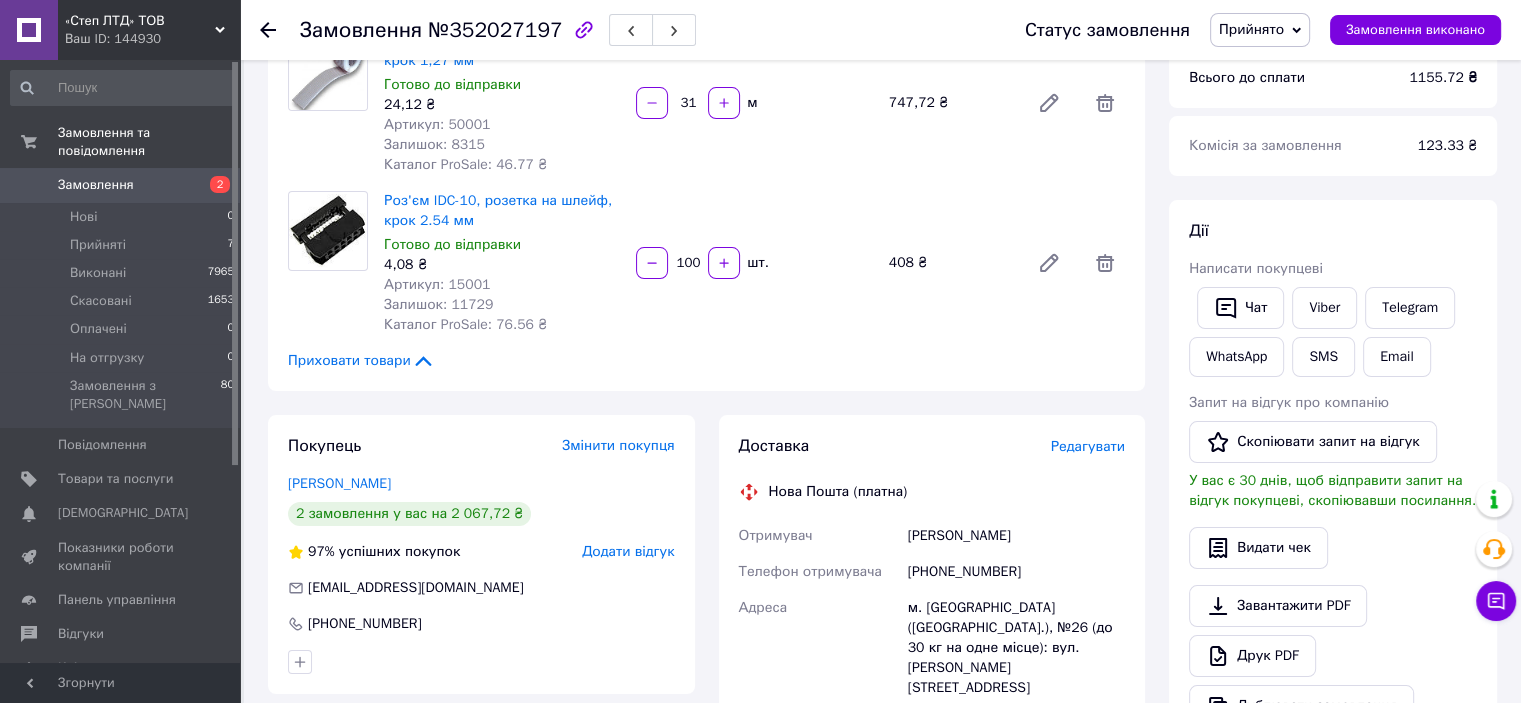 click on "Артикул: 15001" at bounding box center [437, 284] 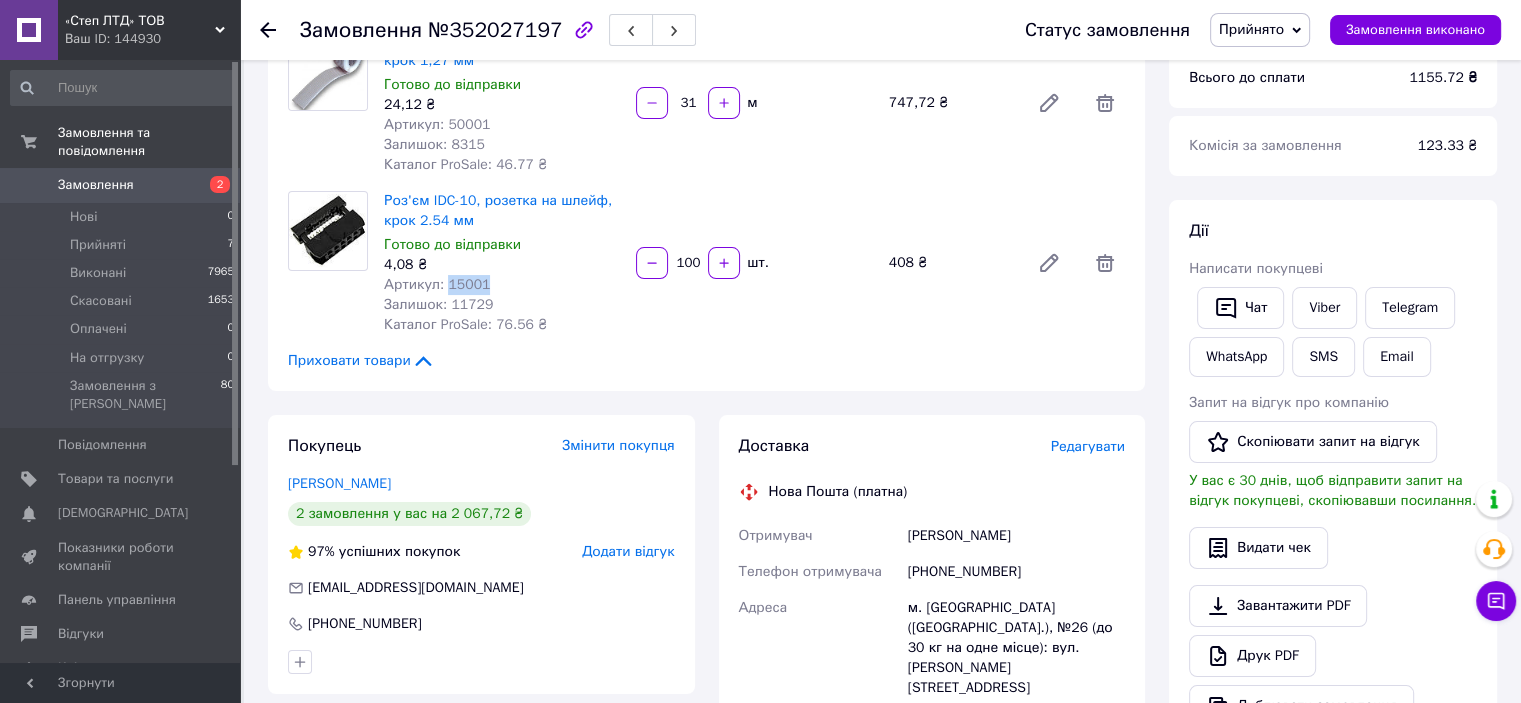 click on "Артикул: 15001" at bounding box center [437, 284] 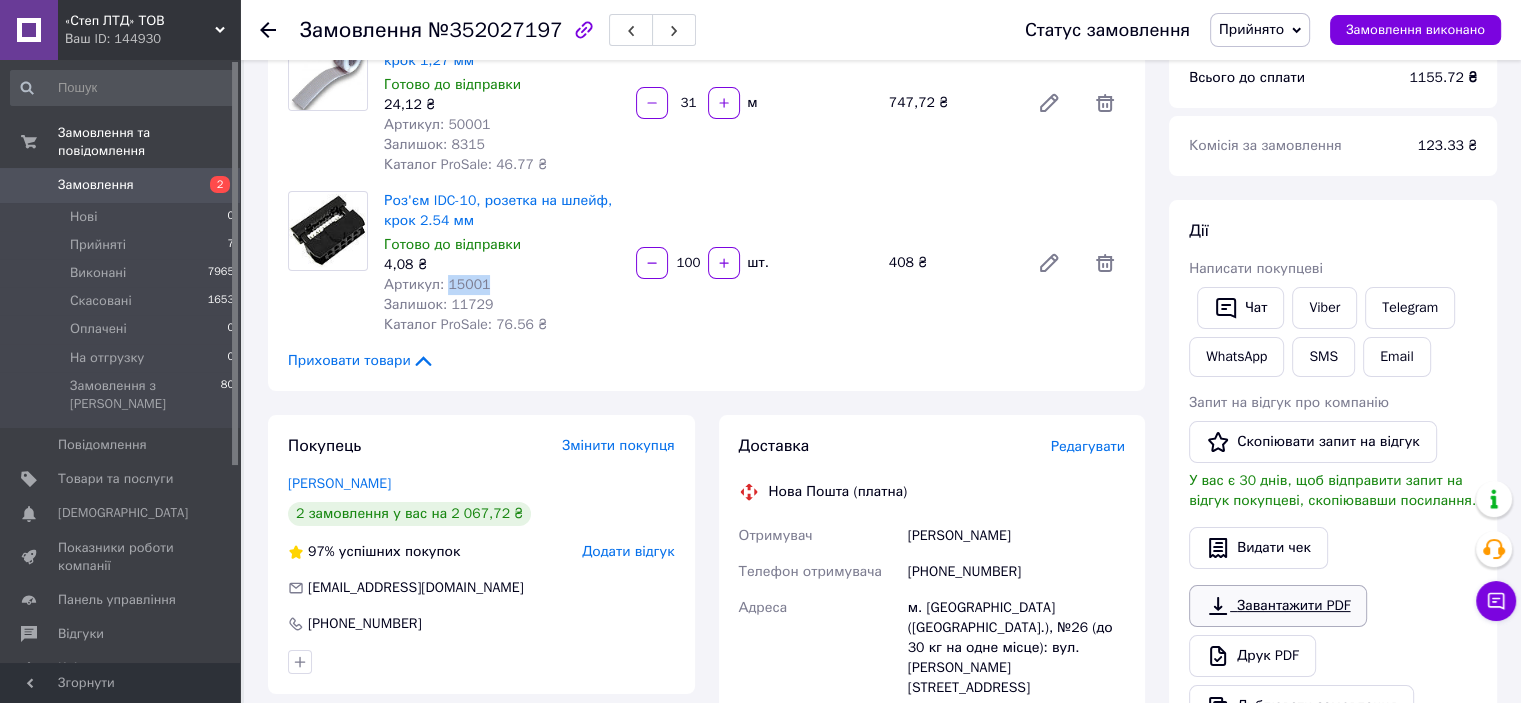 click on "Завантажити PDF" at bounding box center (1278, 606) 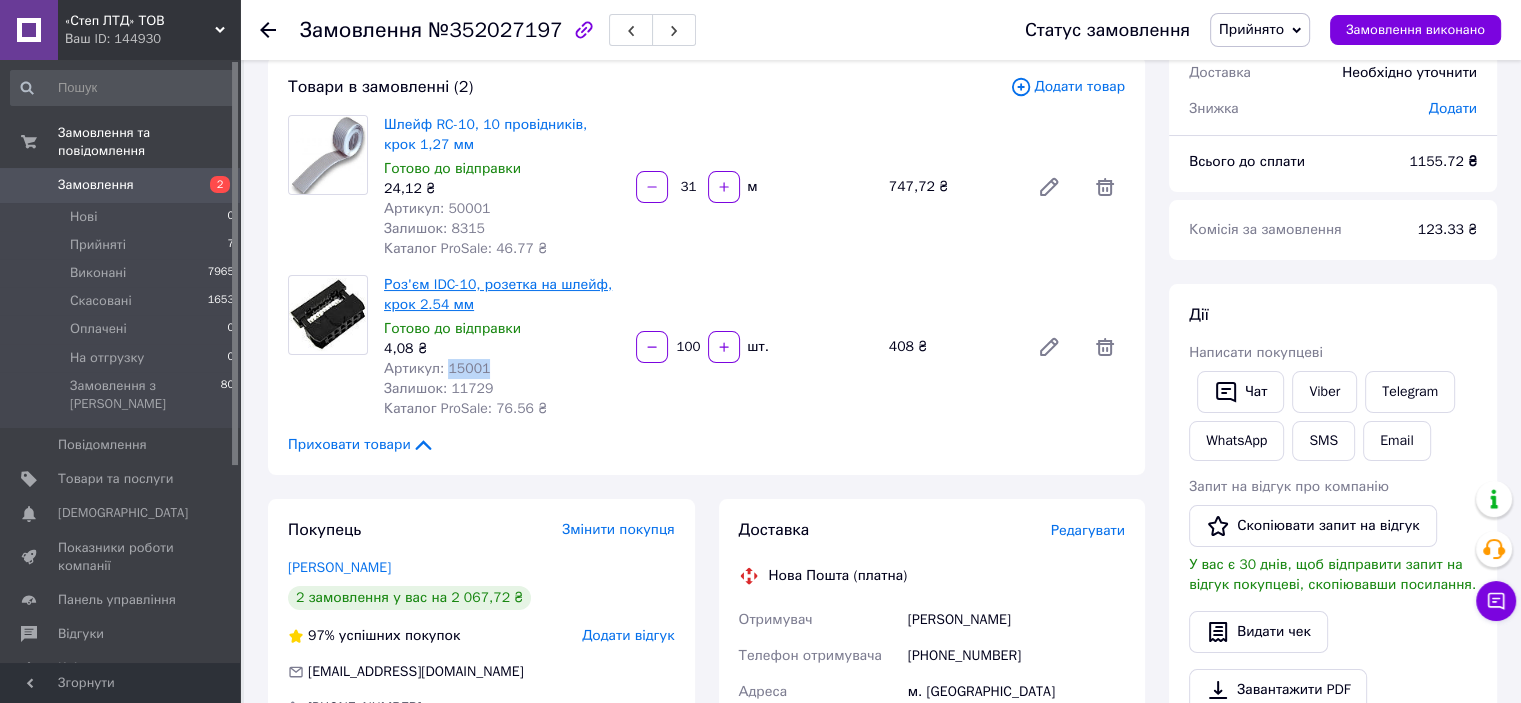 scroll, scrollTop: 0, scrollLeft: 0, axis: both 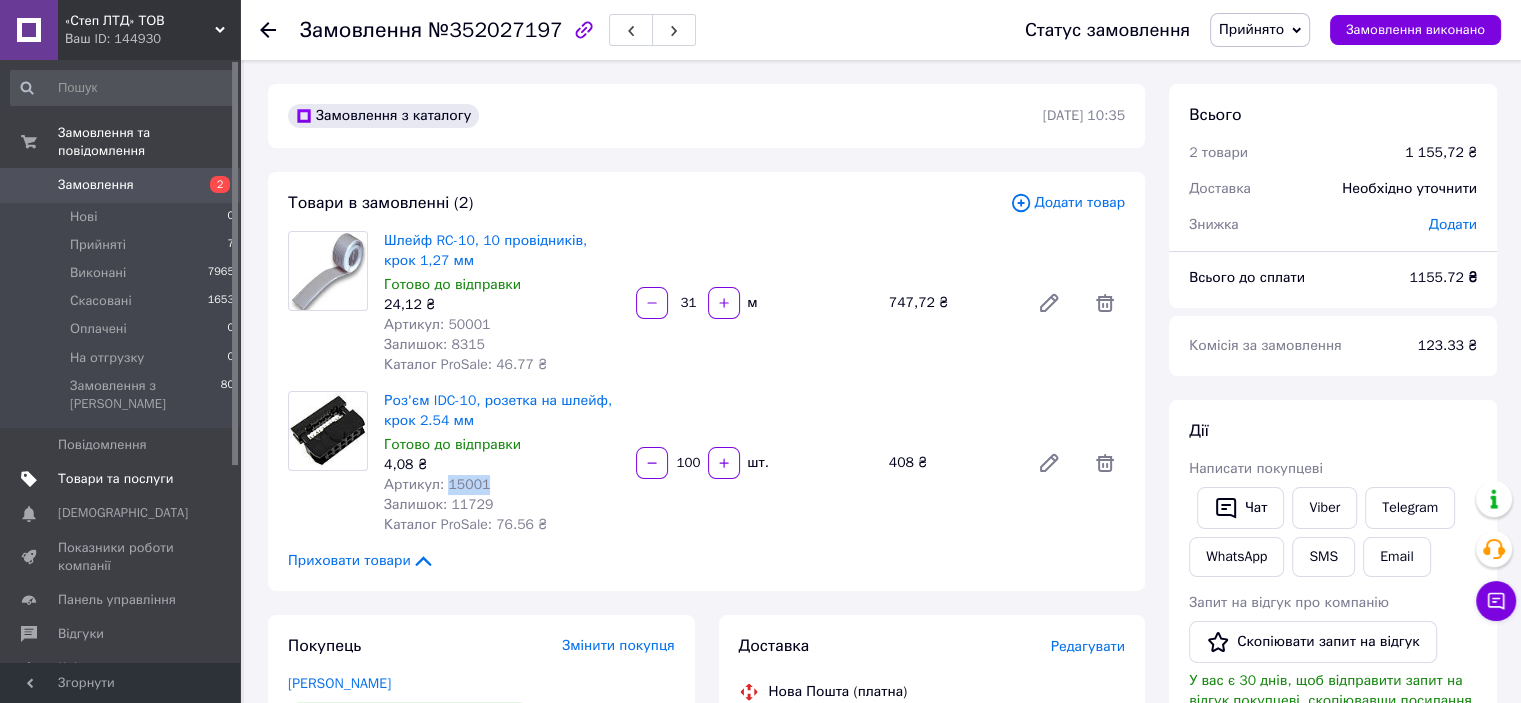 click on "Товари та послуги" at bounding box center (115, 479) 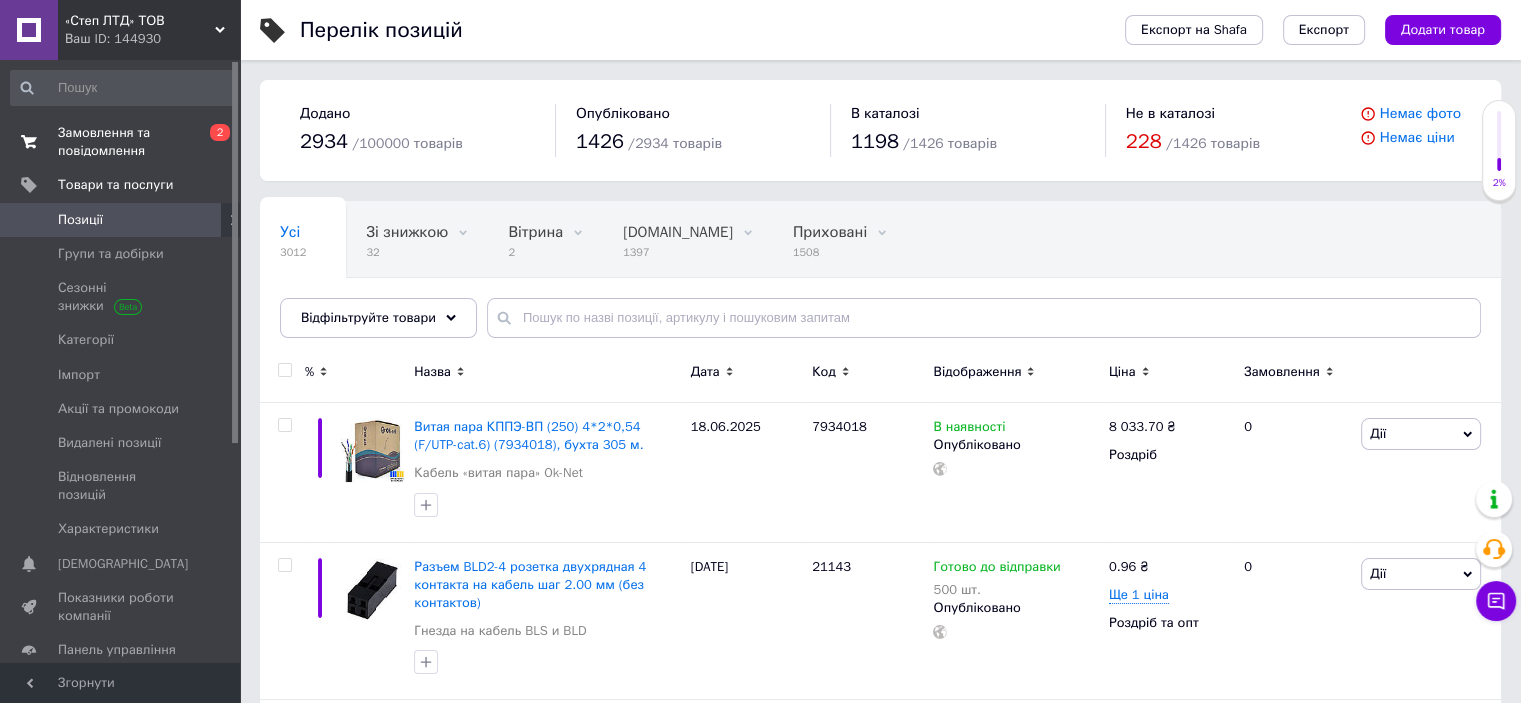 click on "Замовлення та повідомлення" at bounding box center (121, 142) 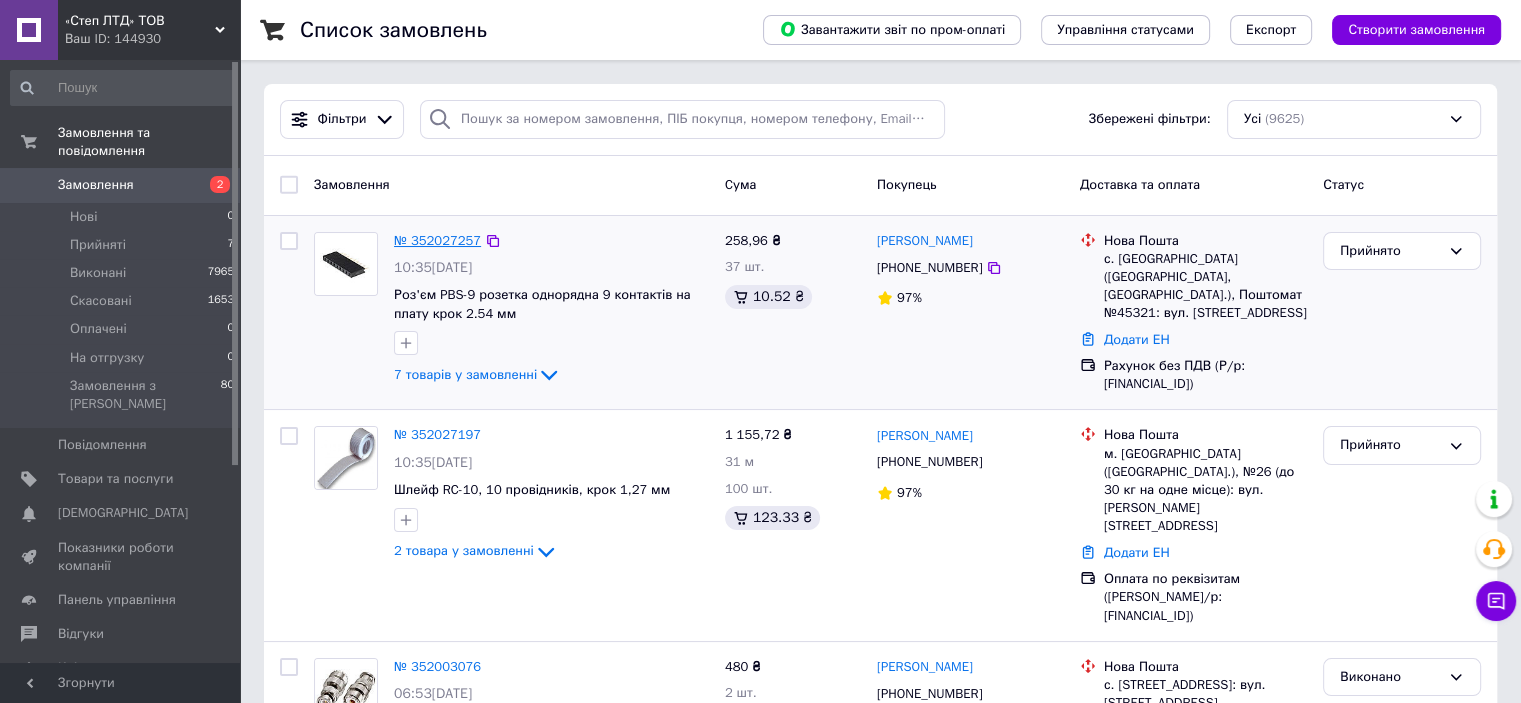 click on "№ 352027257" at bounding box center (437, 240) 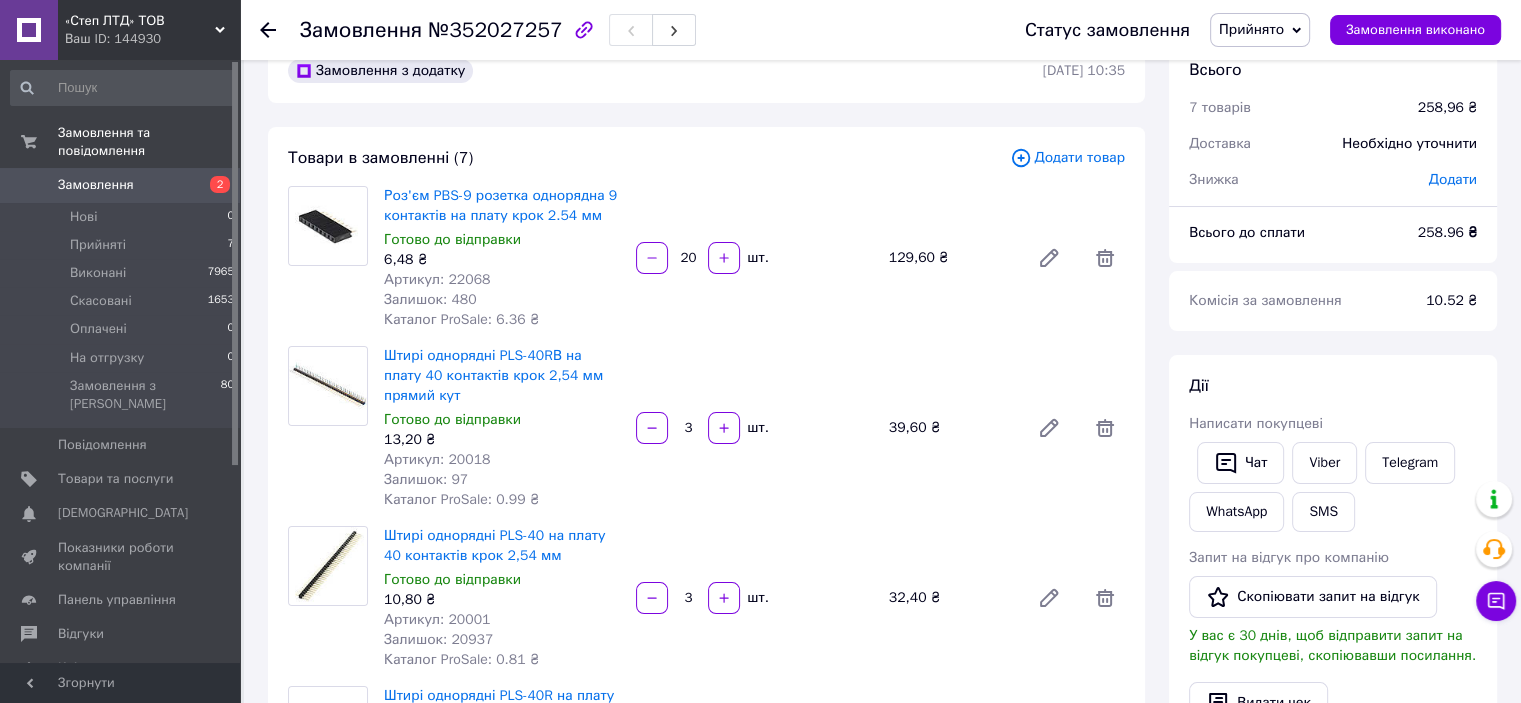 scroll, scrollTop: 0, scrollLeft: 0, axis: both 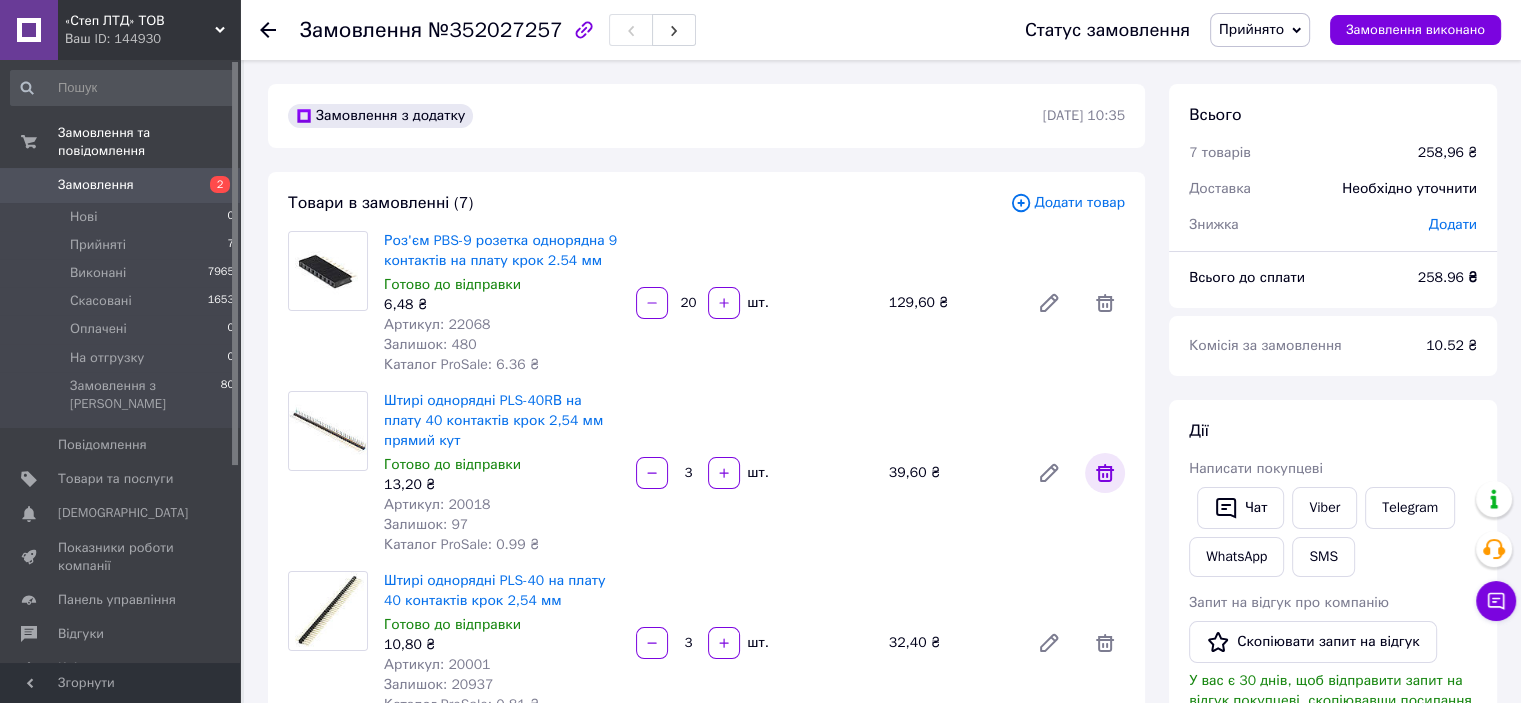 click 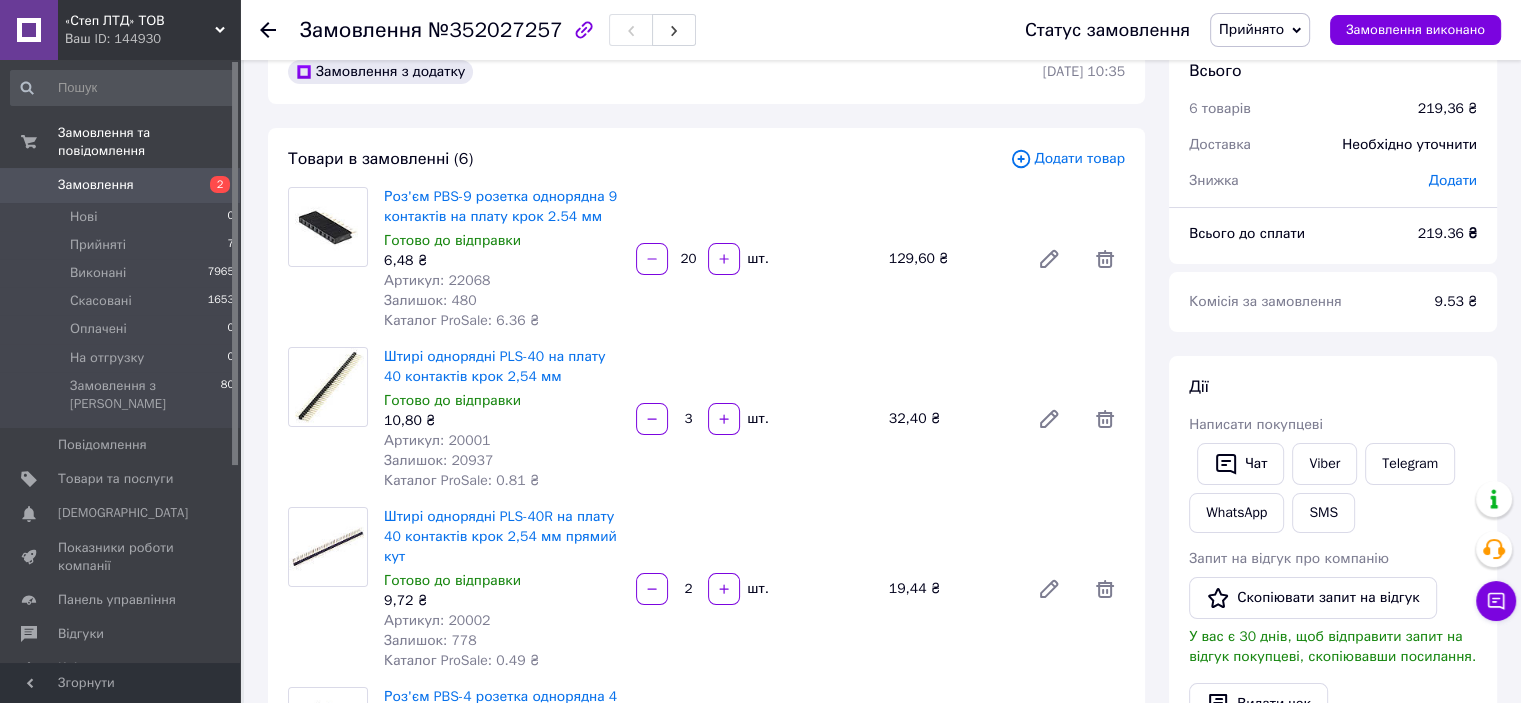 scroll, scrollTop: 0, scrollLeft: 0, axis: both 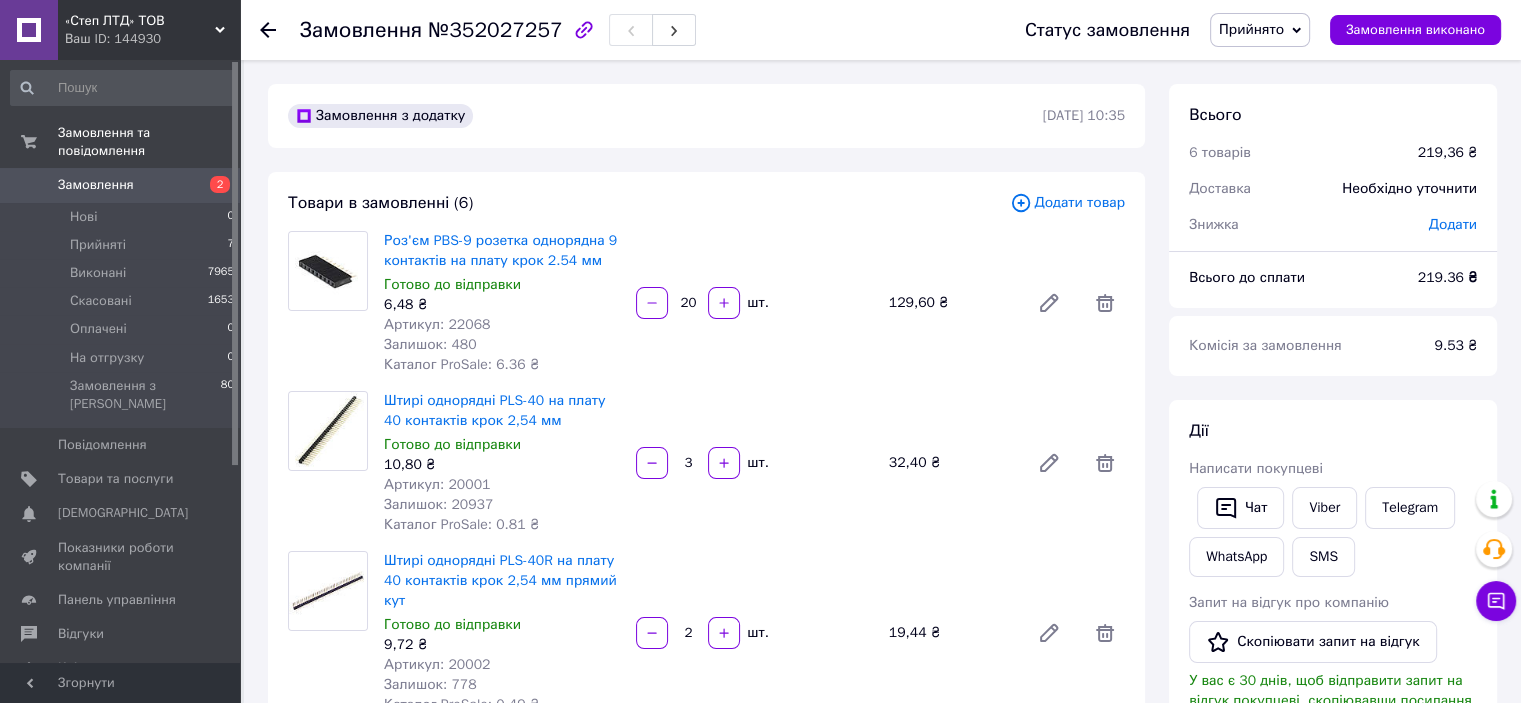 click 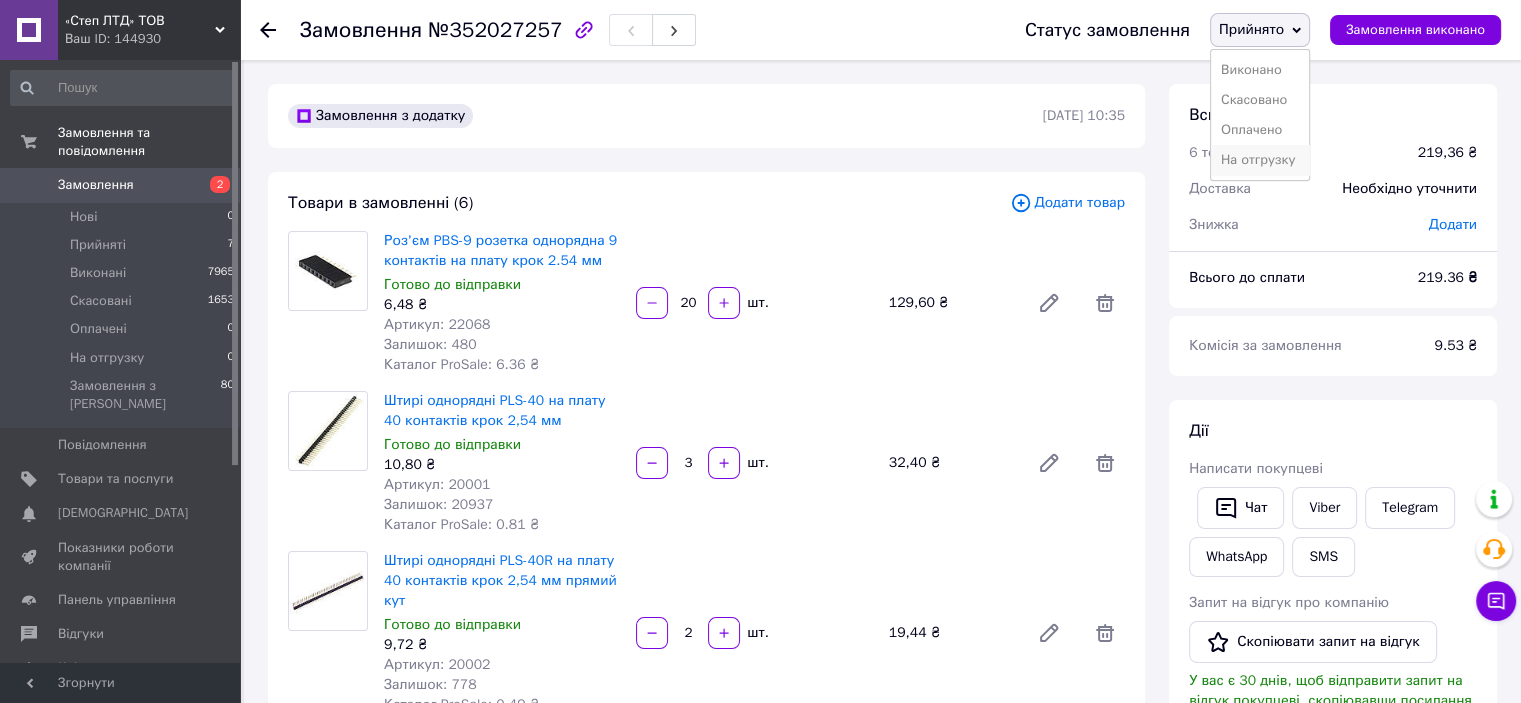 click on "На отгрузку" at bounding box center [1260, 160] 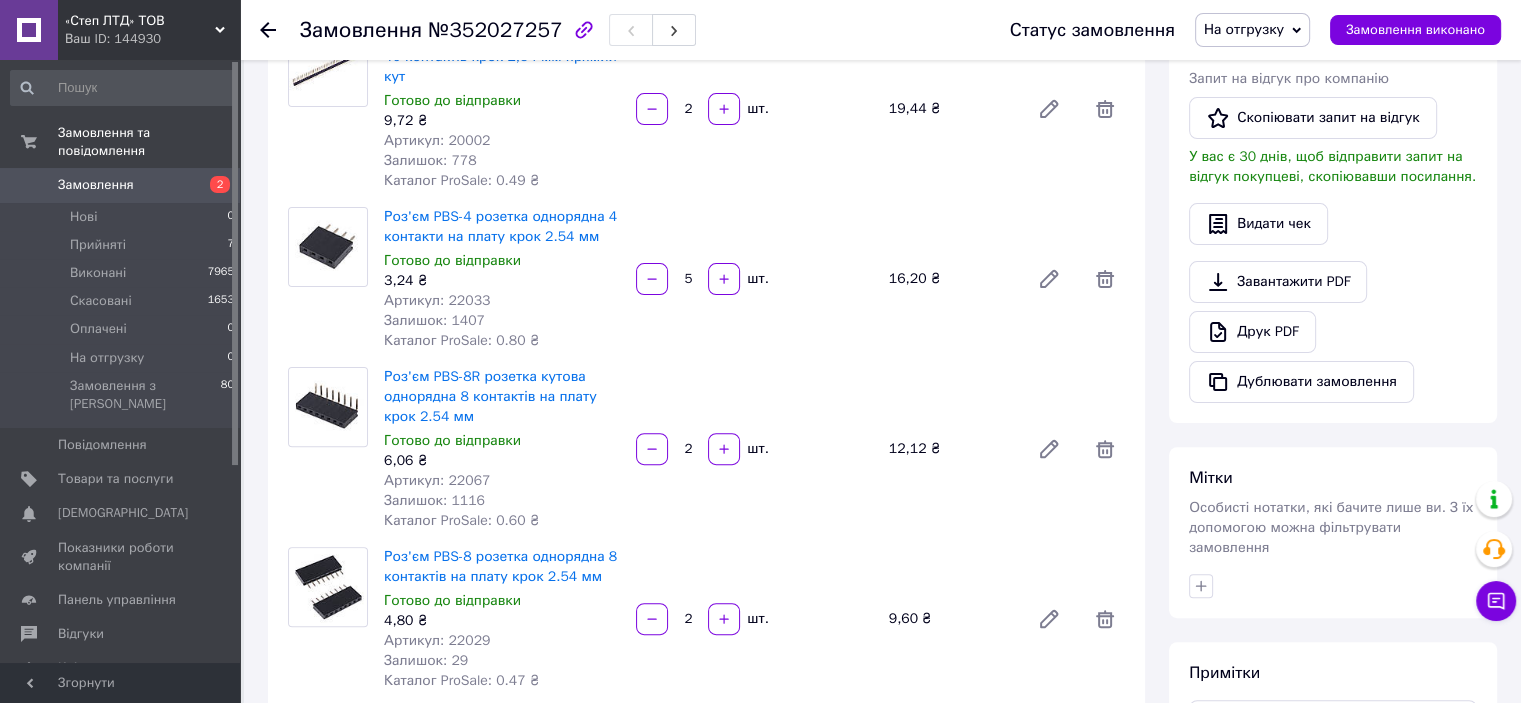 scroll, scrollTop: 500, scrollLeft: 0, axis: vertical 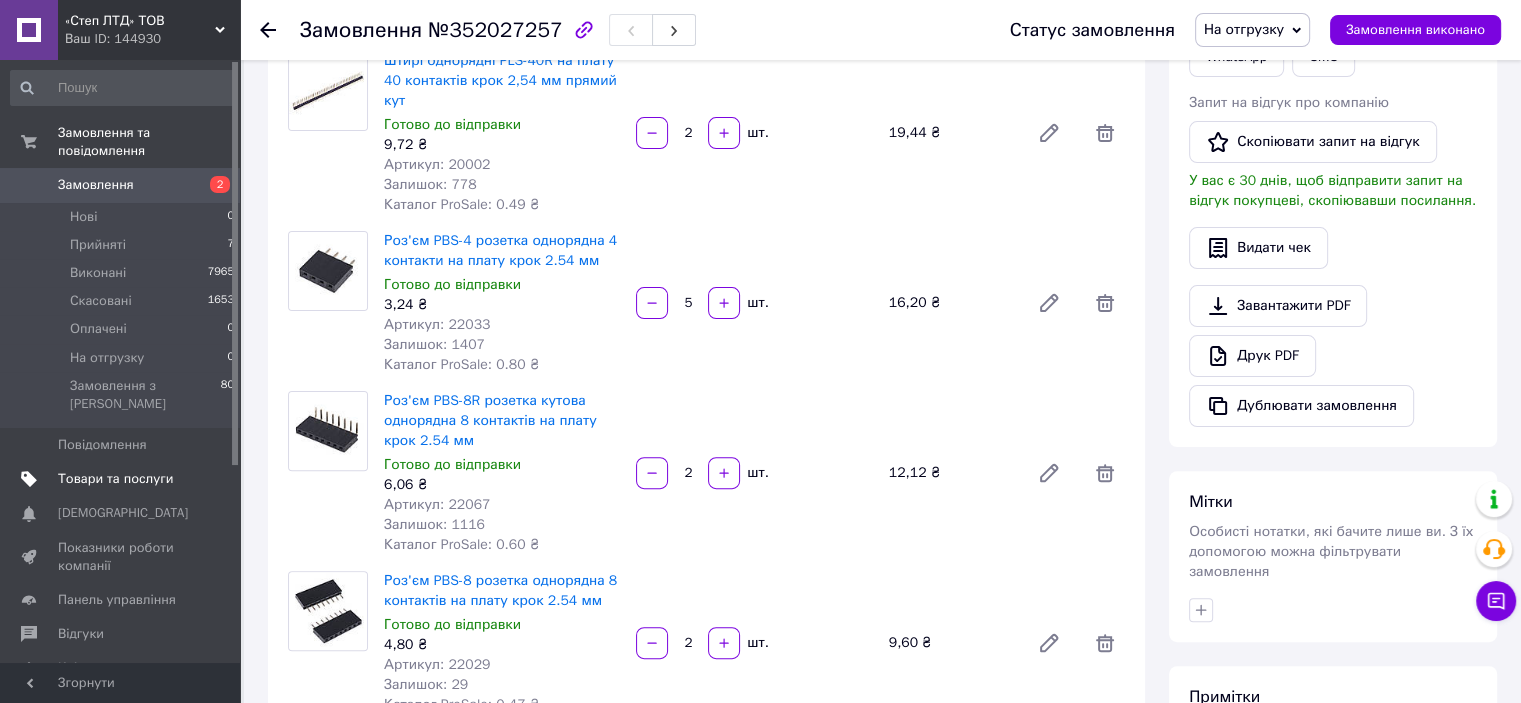 click on "Товари та послуги" at bounding box center (115, 479) 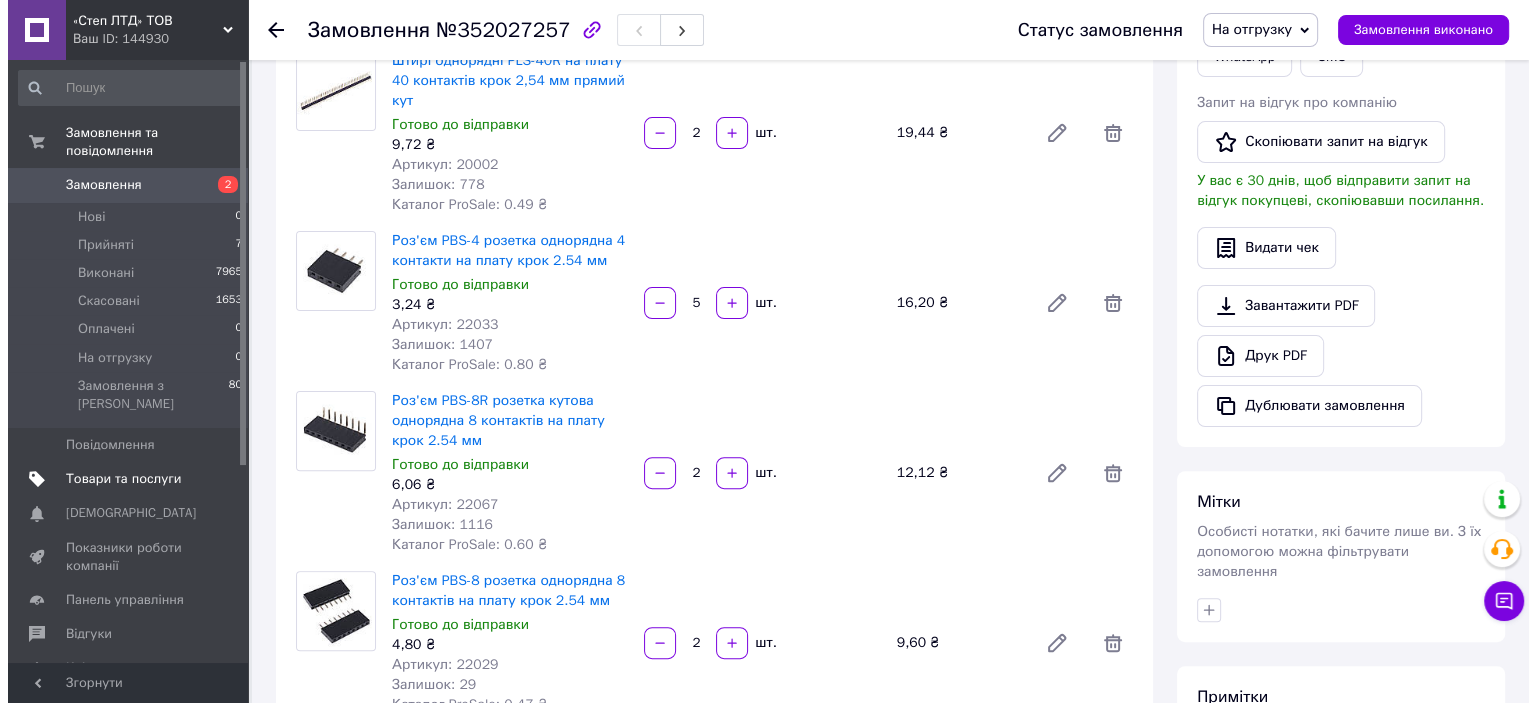 scroll, scrollTop: 0, scrollLeft: 0, axis: both 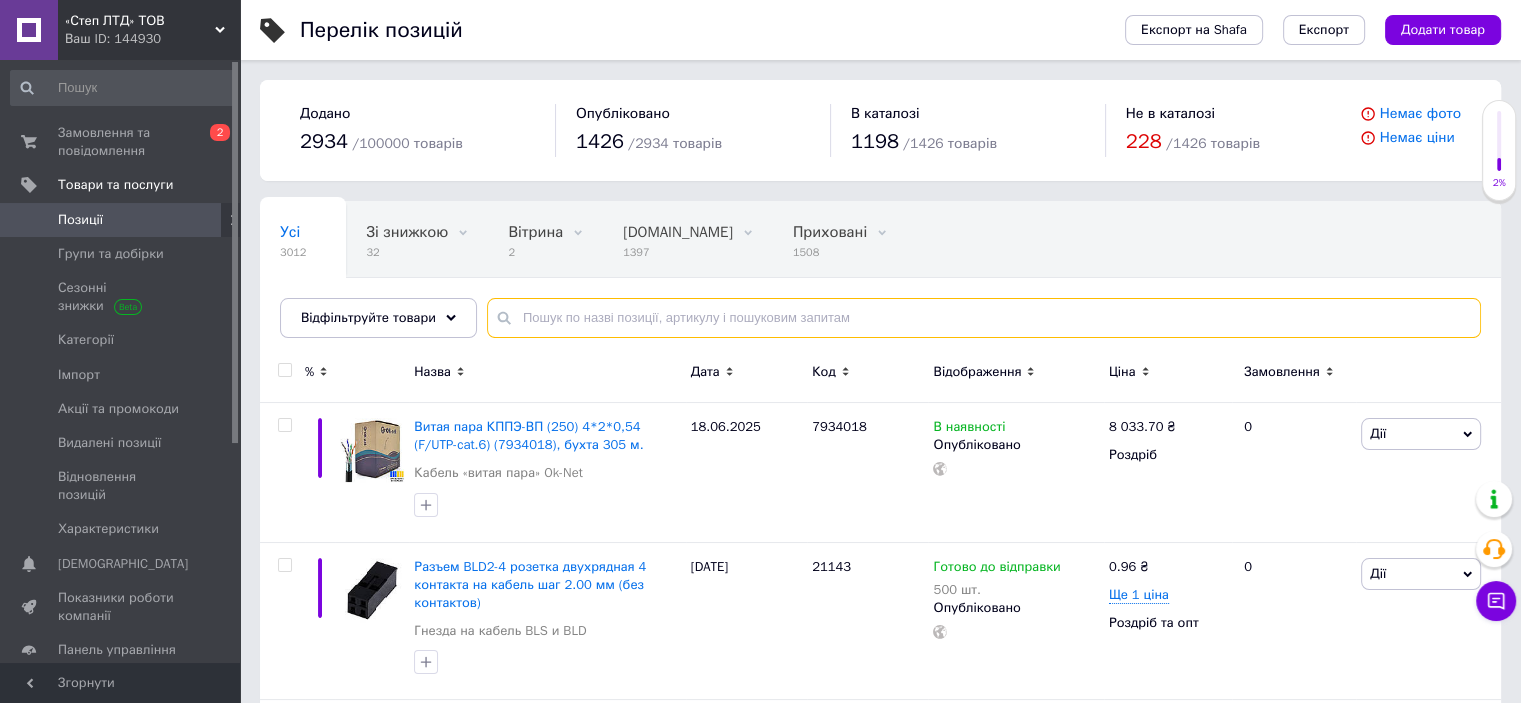 click at bounding box center (984, 318) 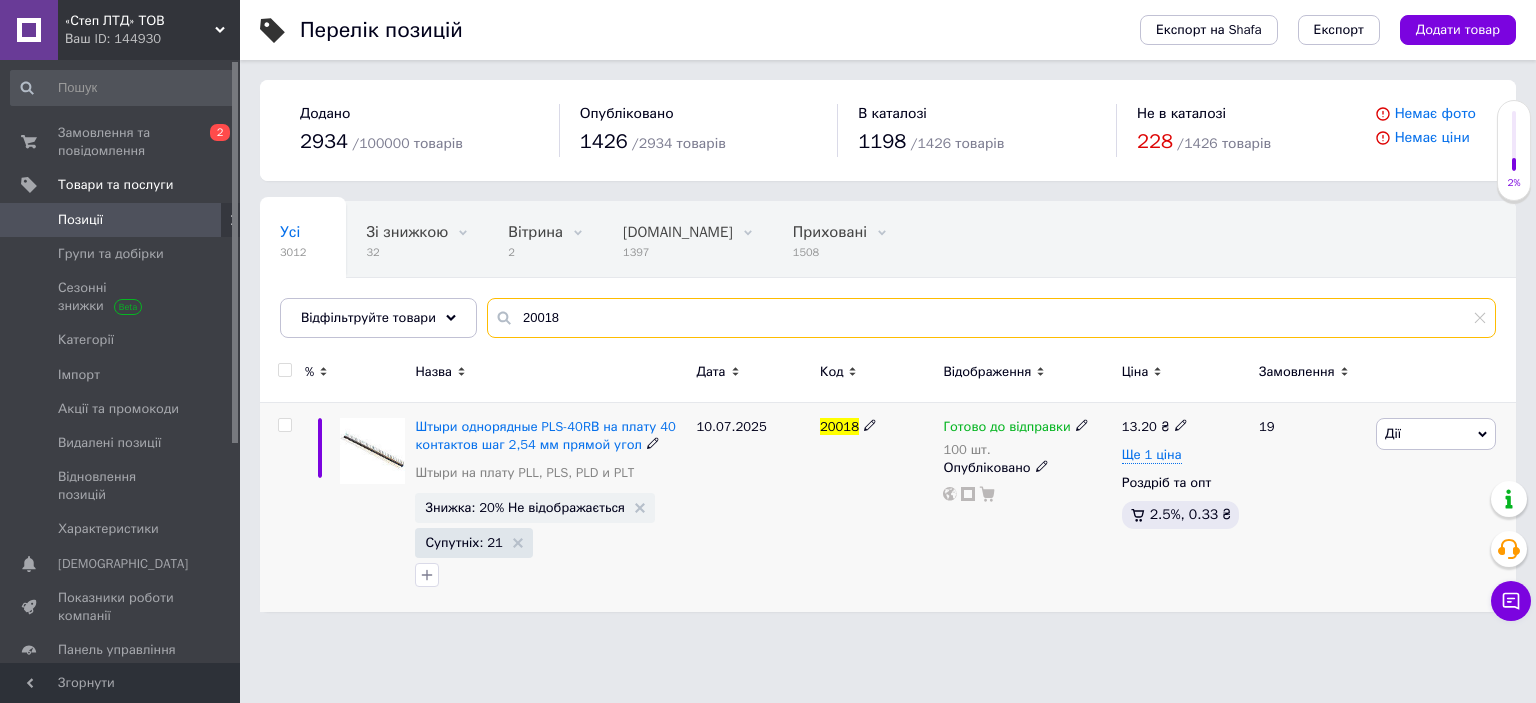 type on "20018" 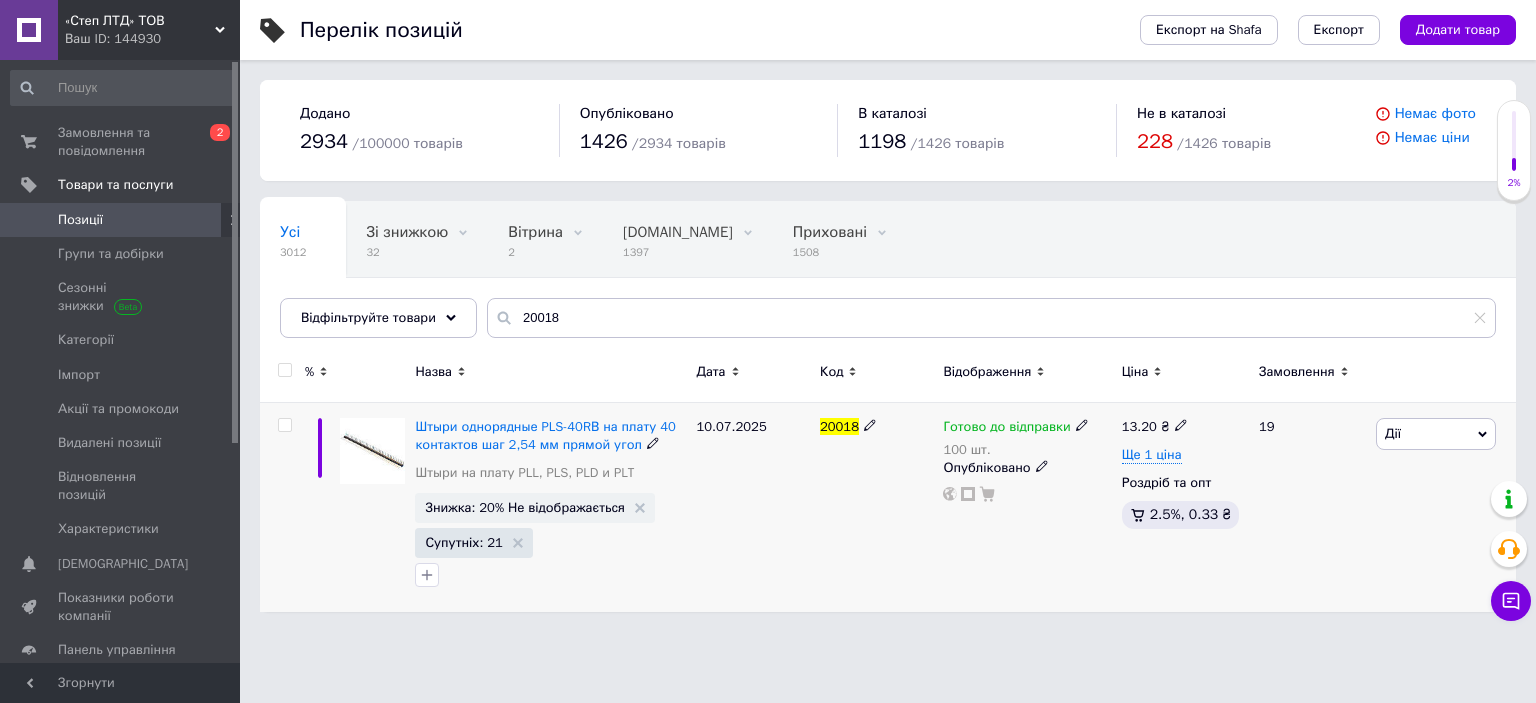 click 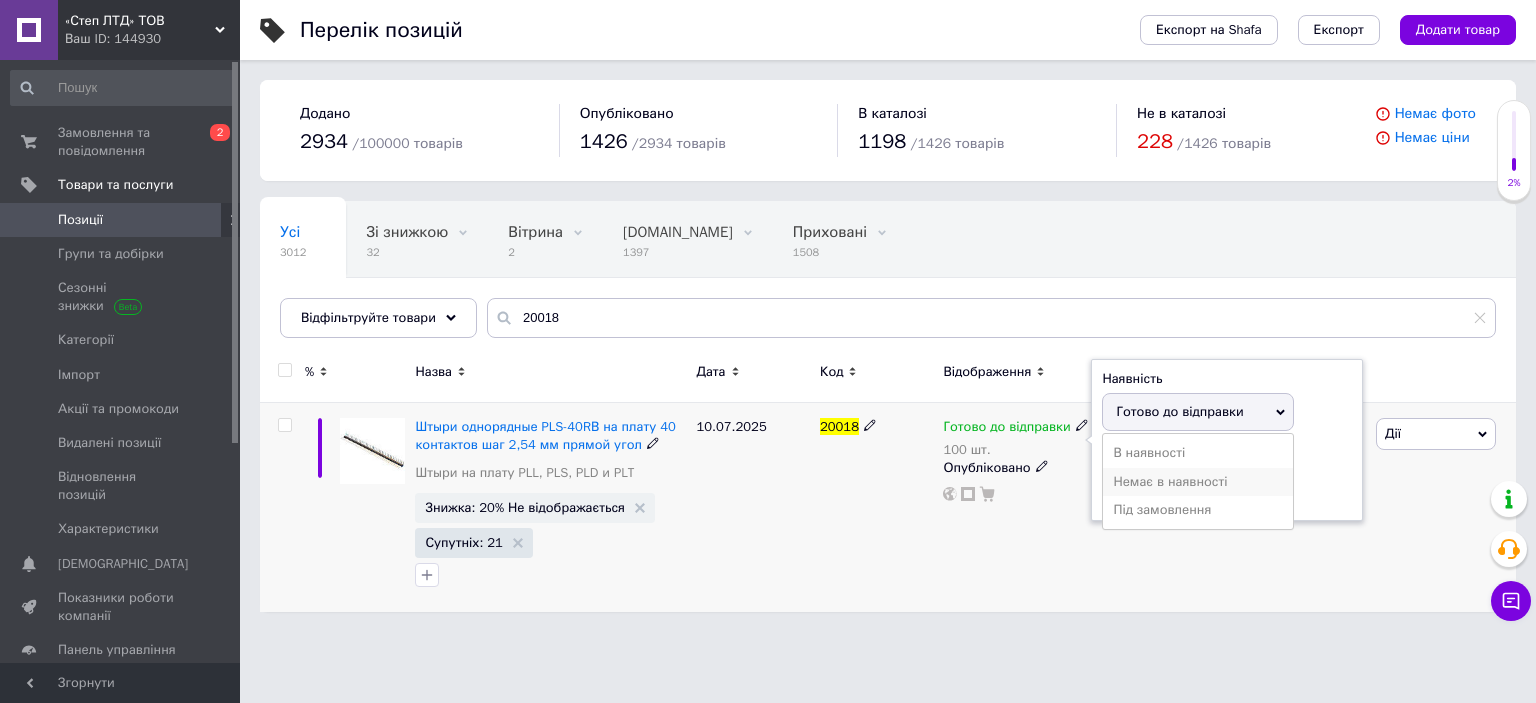 click on "Немає в наявності" at bounding box center (1198, 482) 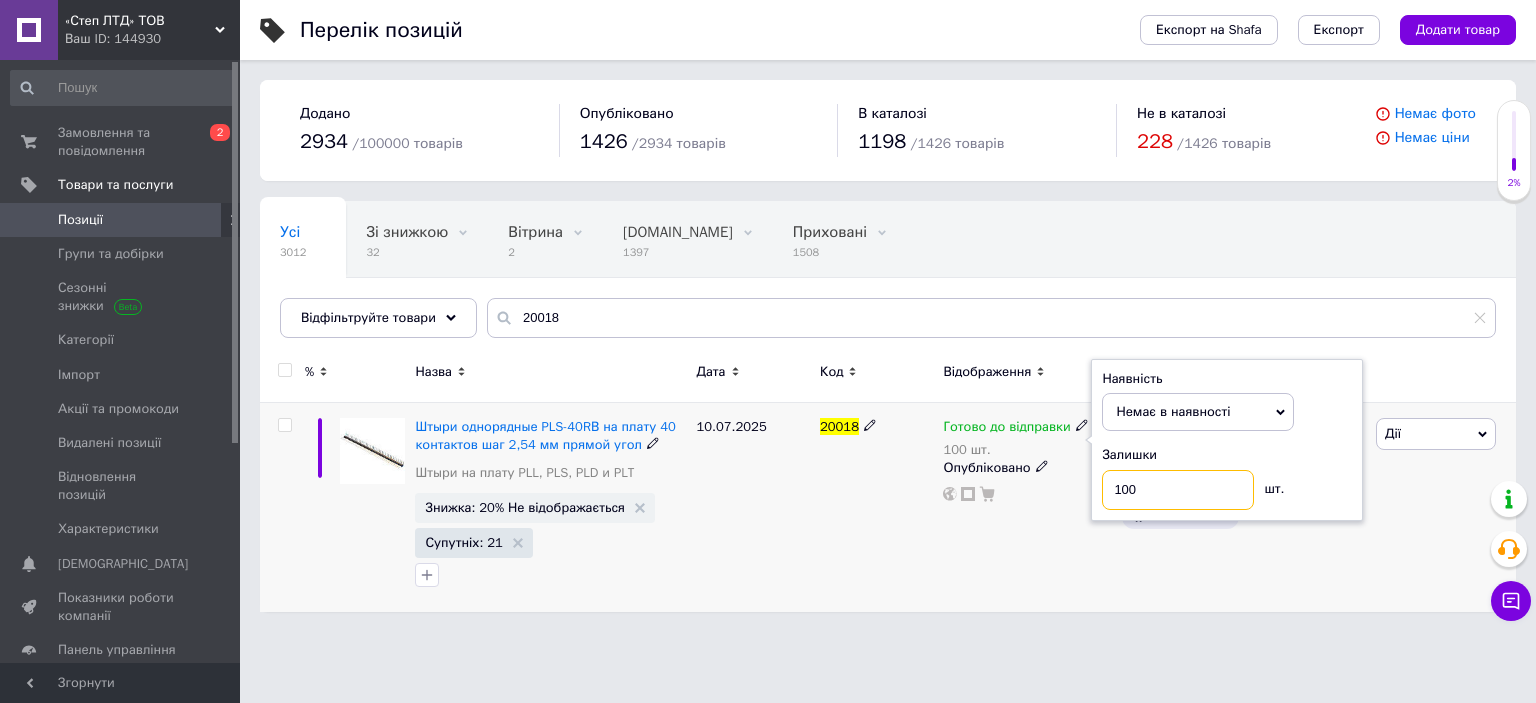 drag, startPoint x: 1167, startPoint y: 478, endPoint x: 1096, endPoint y: 485, distance: 71.34424 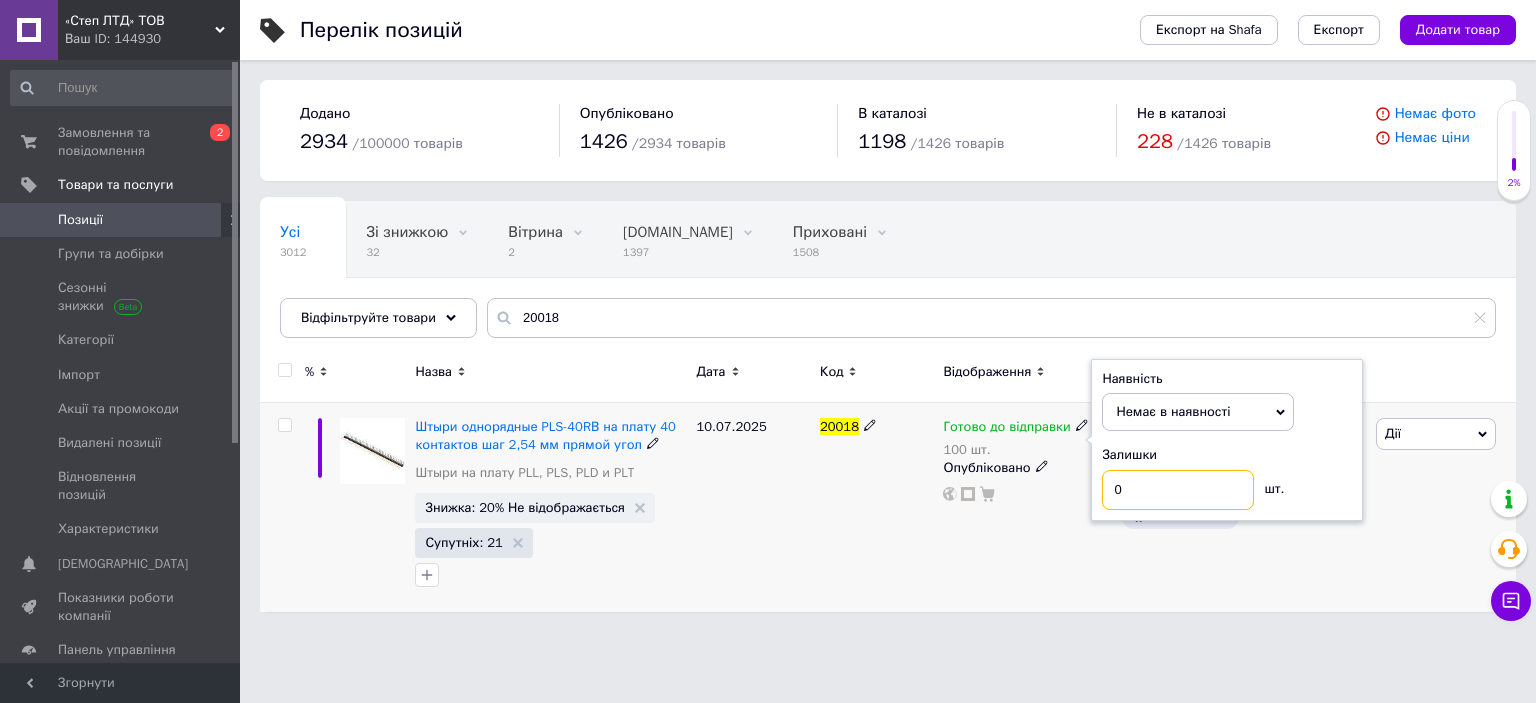 type on "0" 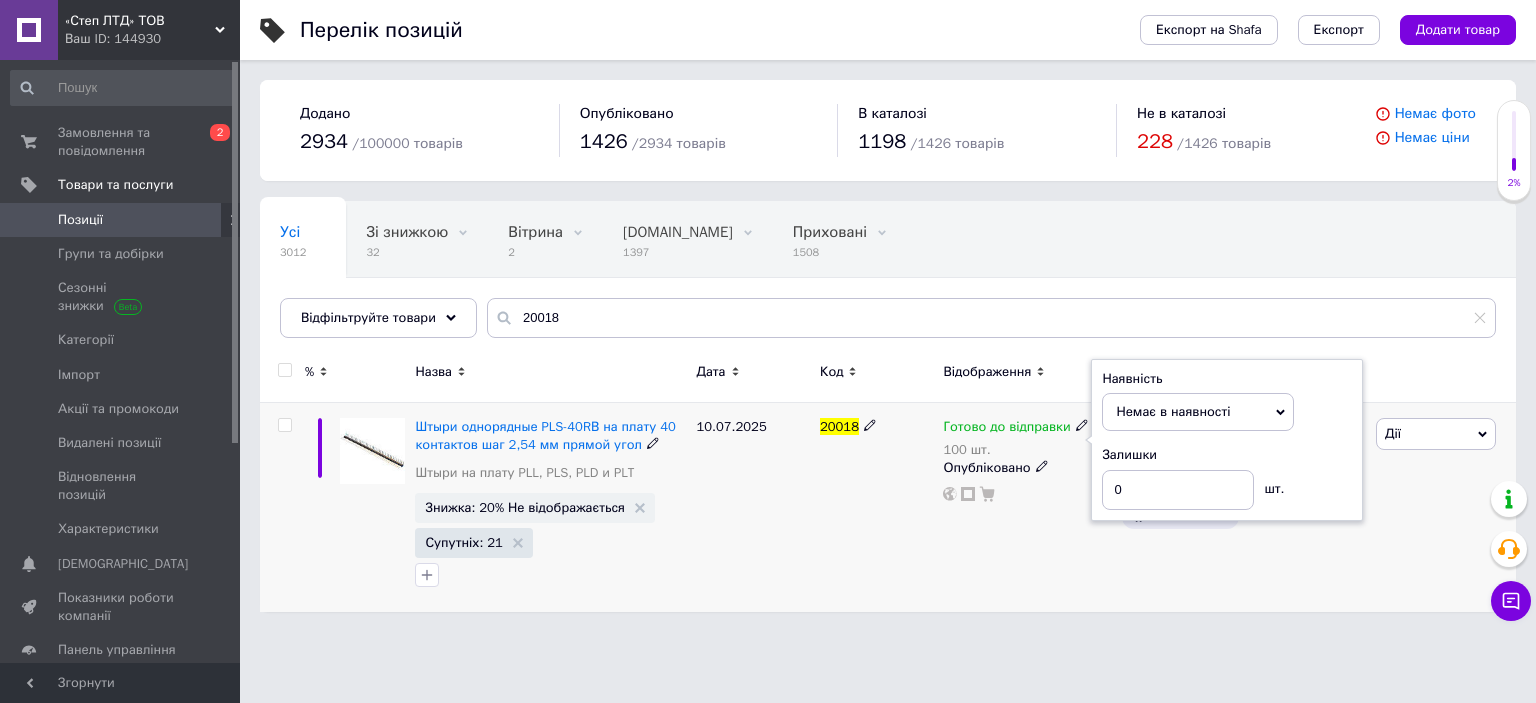 click on "Готово до відправки 100 шт. Наявність Немає в наявності В наявності Під замовлення Готово до відправки Залишки 0 шт. Опубліковано" at bounding box center (1027, 507) 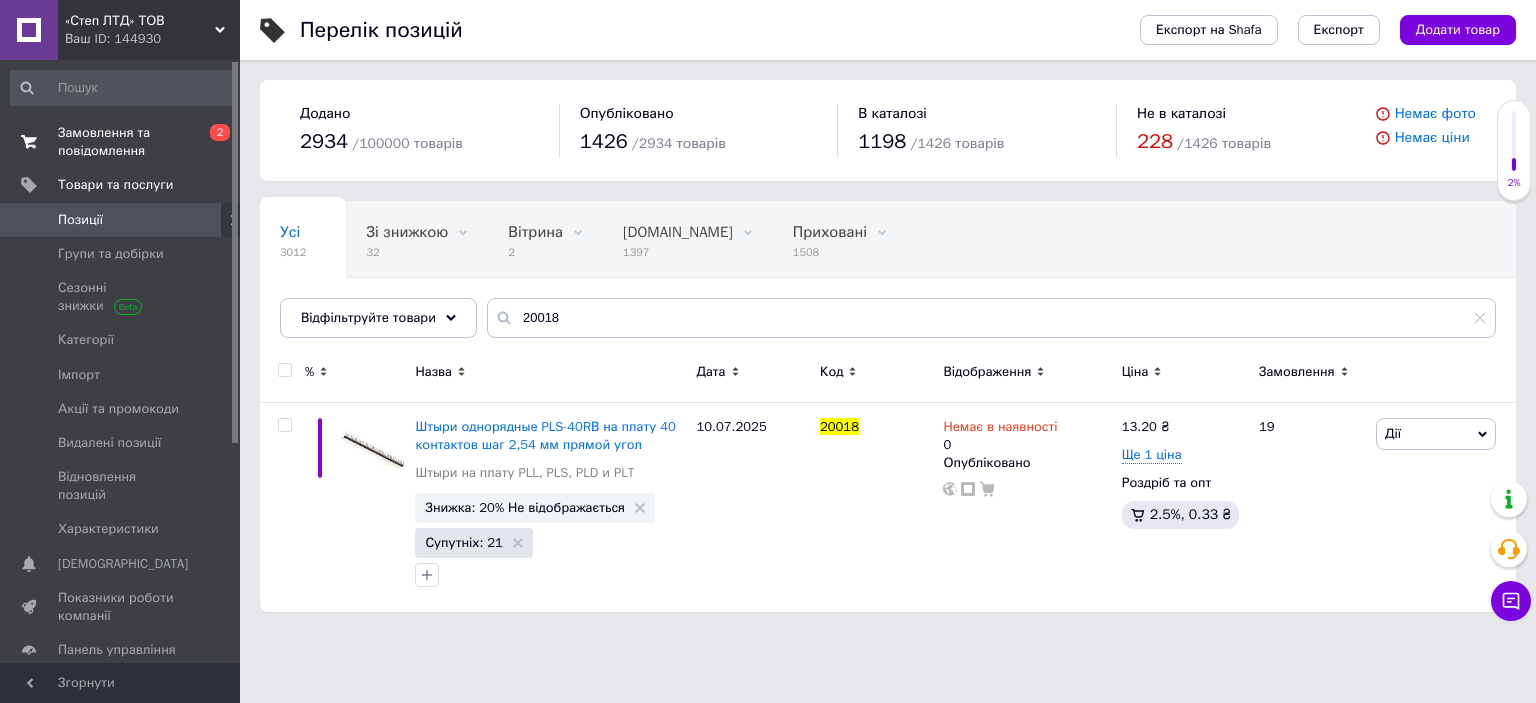 click on "Замовлення та повідомлення" at bounding box center [121, 142] 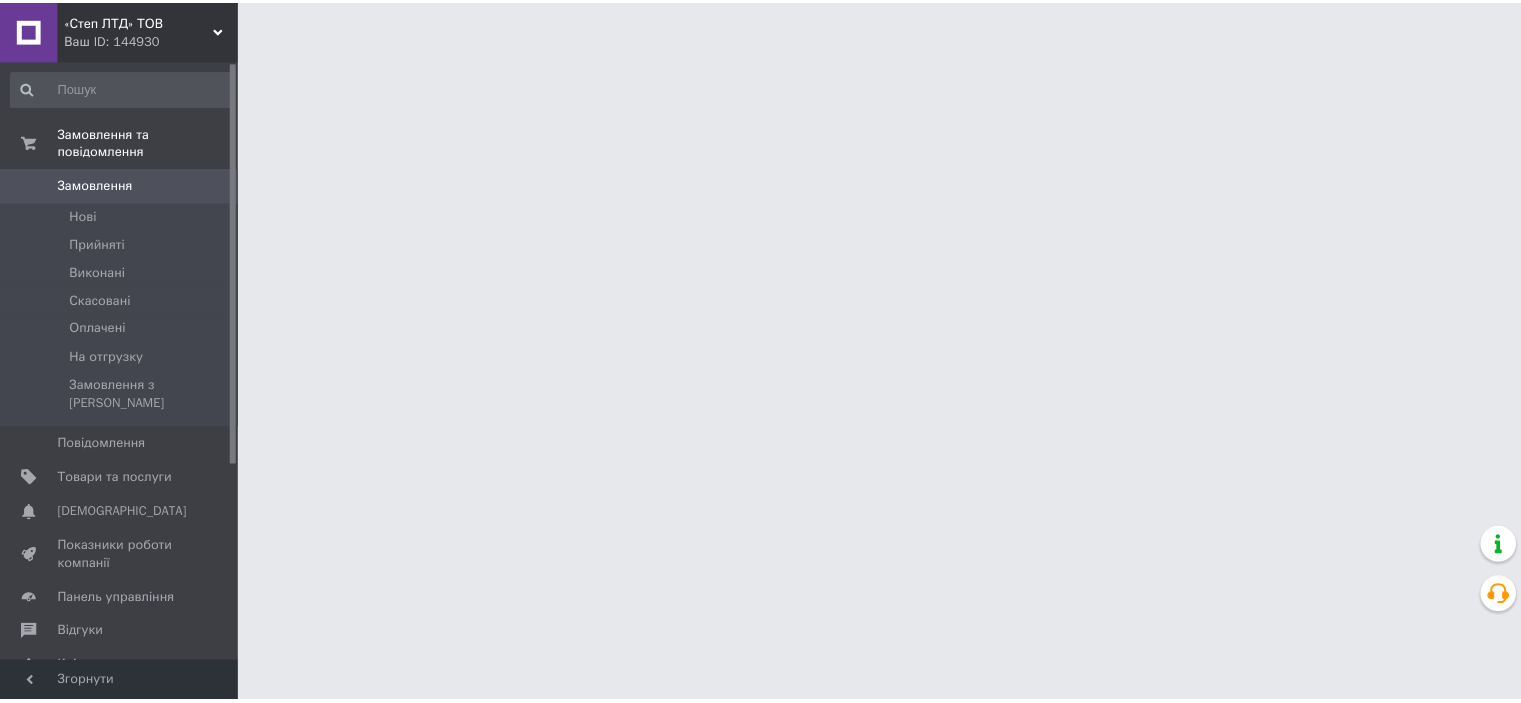 scroll, scrollTop: 0, scrollLeft: 0, axis: both 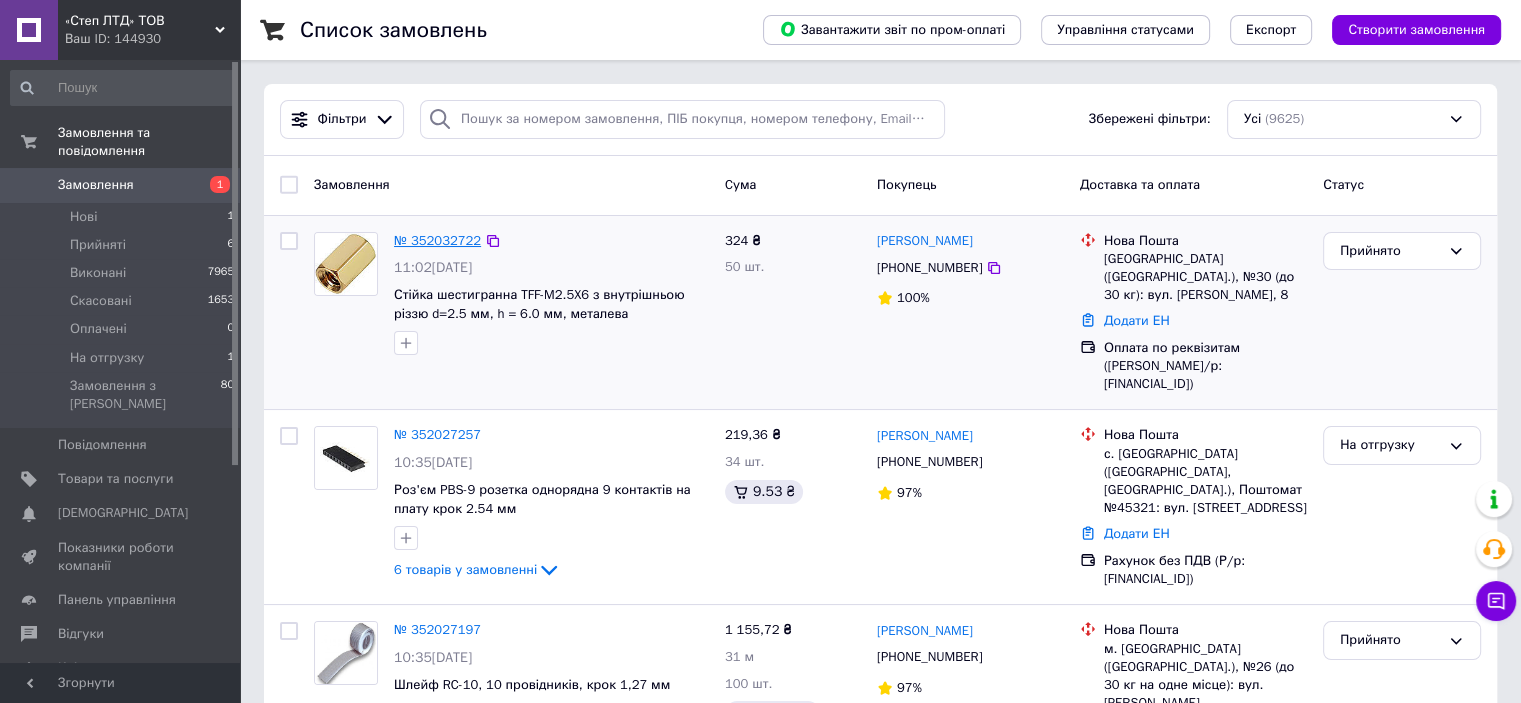 click on "№ 352032722" at bounding box center [437, 240] 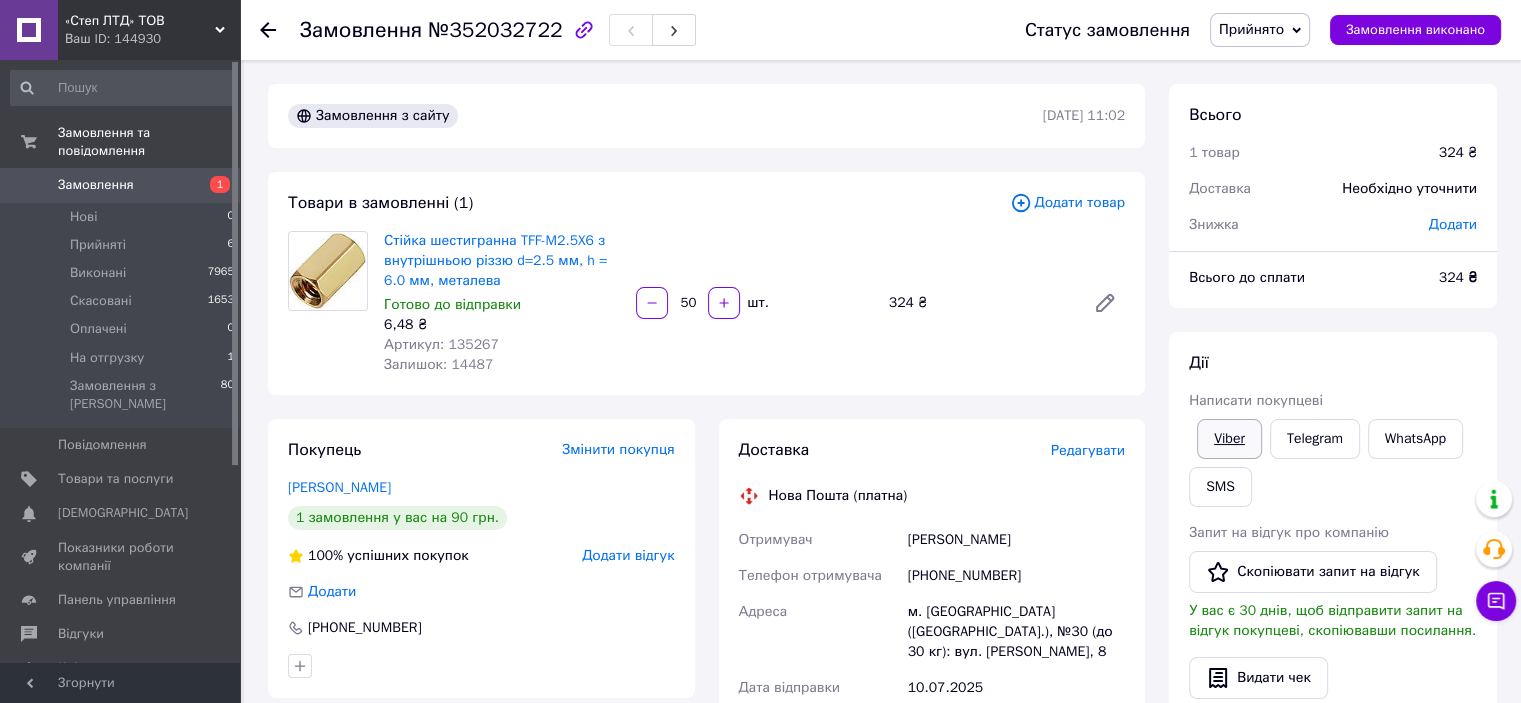 click on "Viber" at bounding box center [1229, 439] 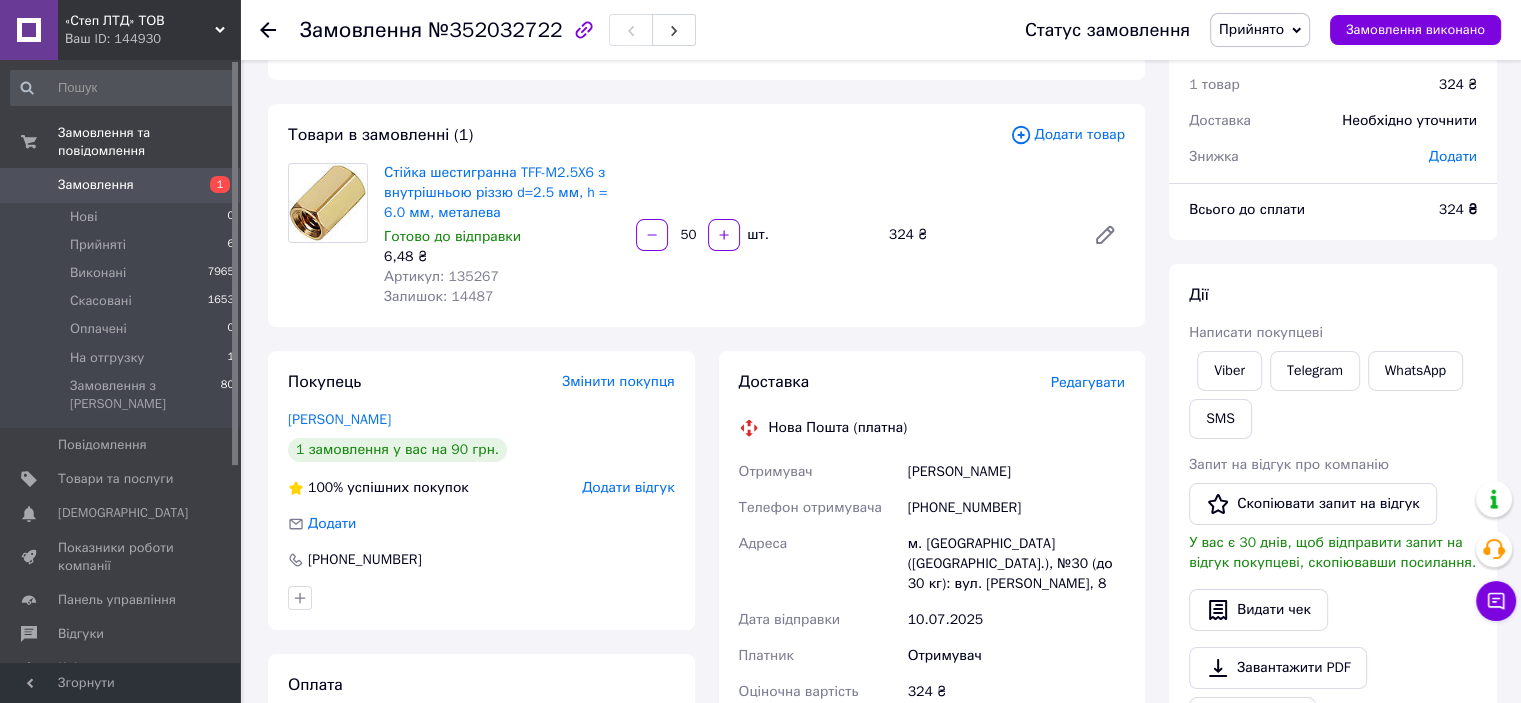 scroll, scrollTop: 100, scrollLeft: 0, axis: vertical 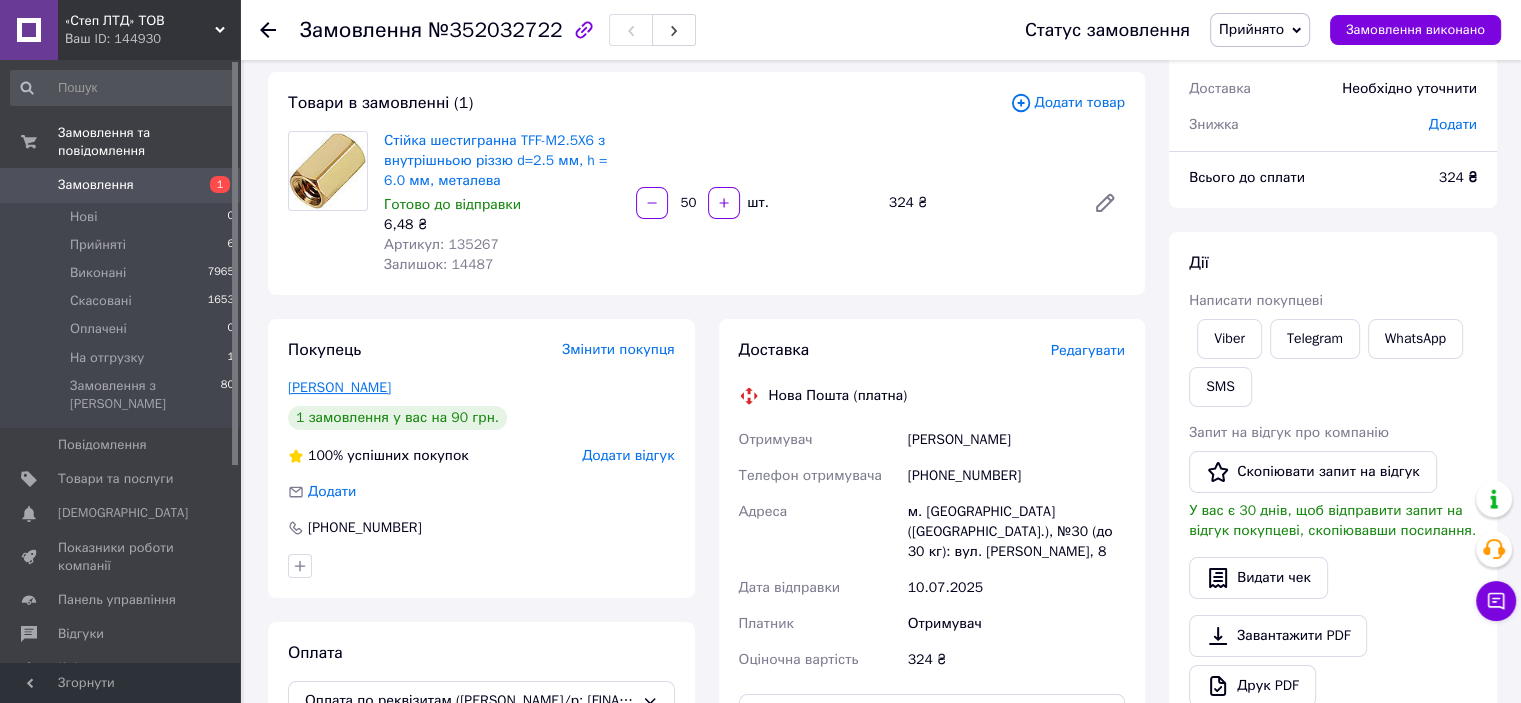 click on "[PERSON_NAME]" at bounding box center (339, 387) 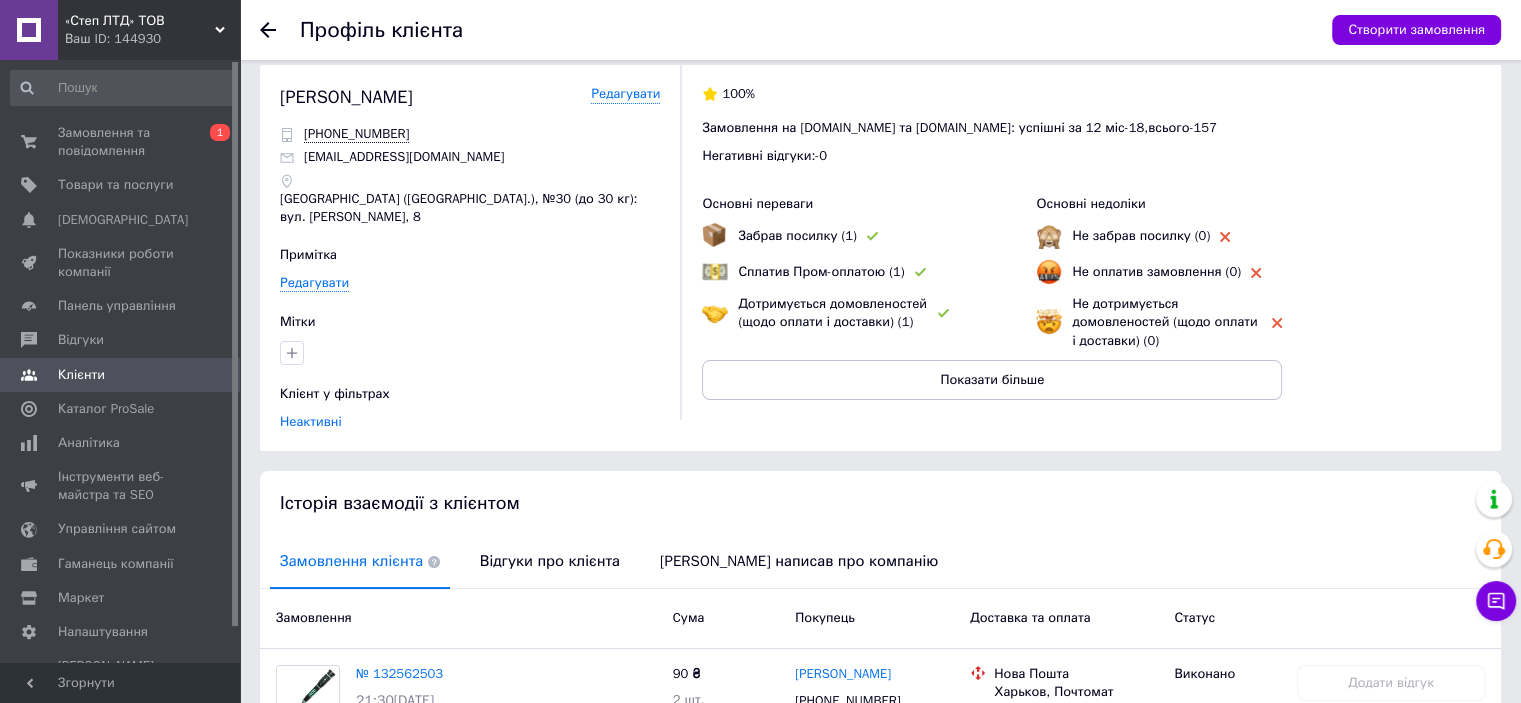 scroll, scrollTop: 0, scrollLeft: 0, axis: both 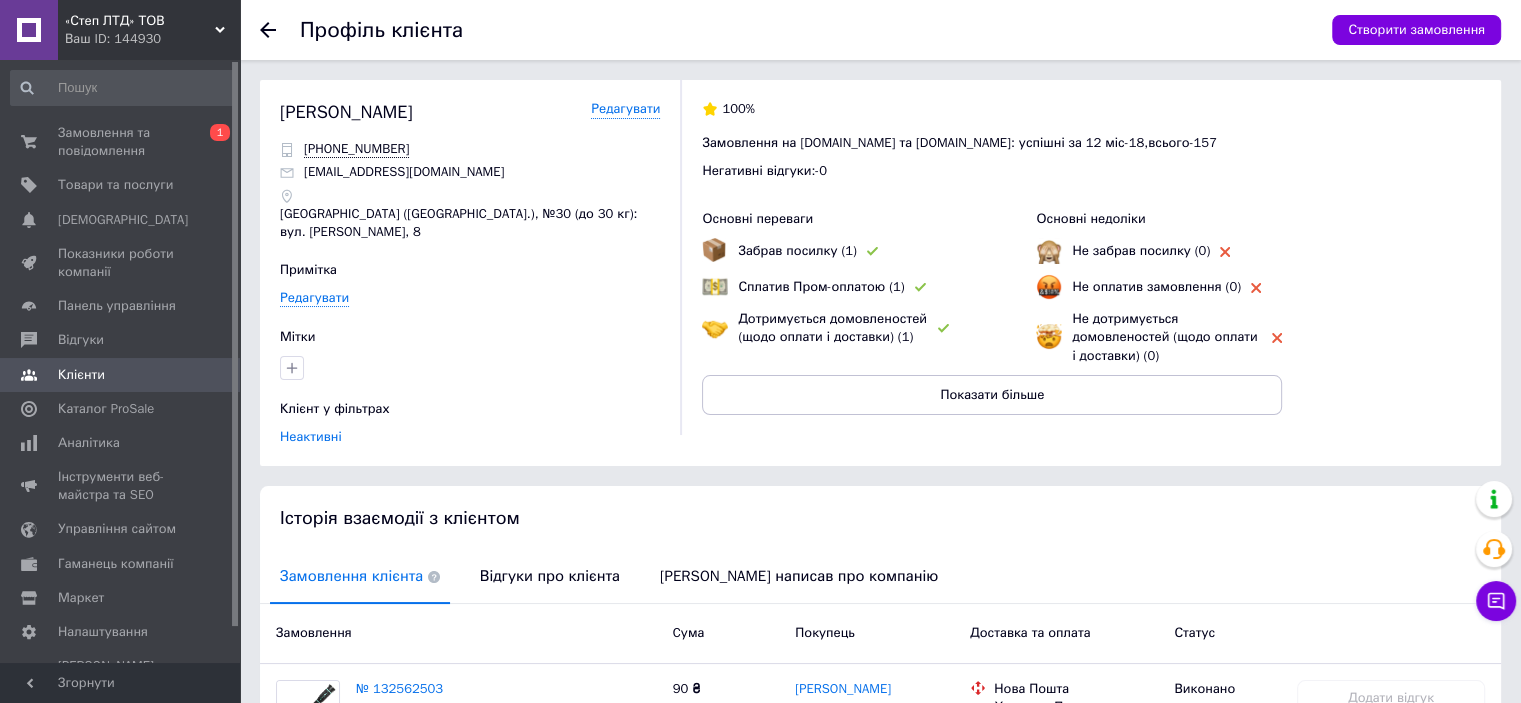 click 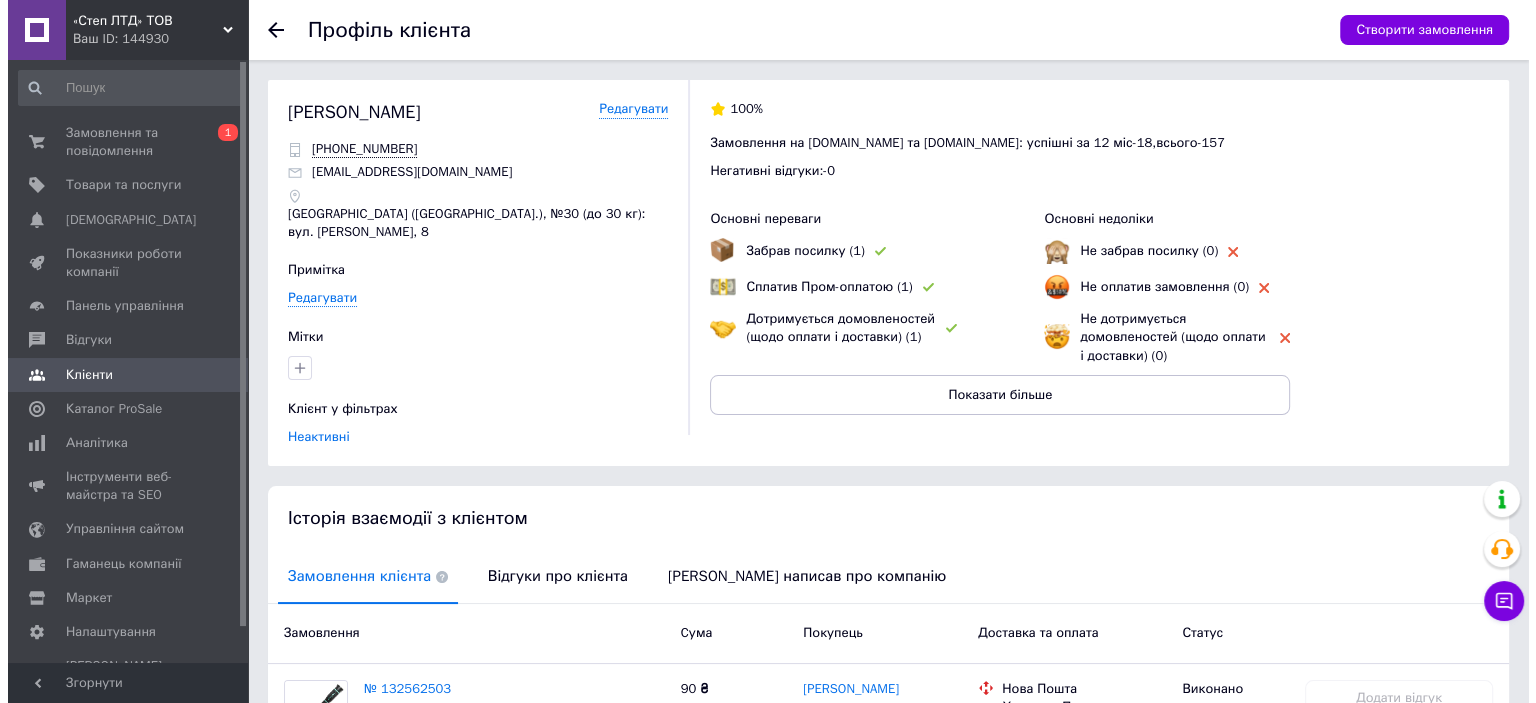 scroll, scrollTop: 100, scrollLeft: 0, axis: vertical 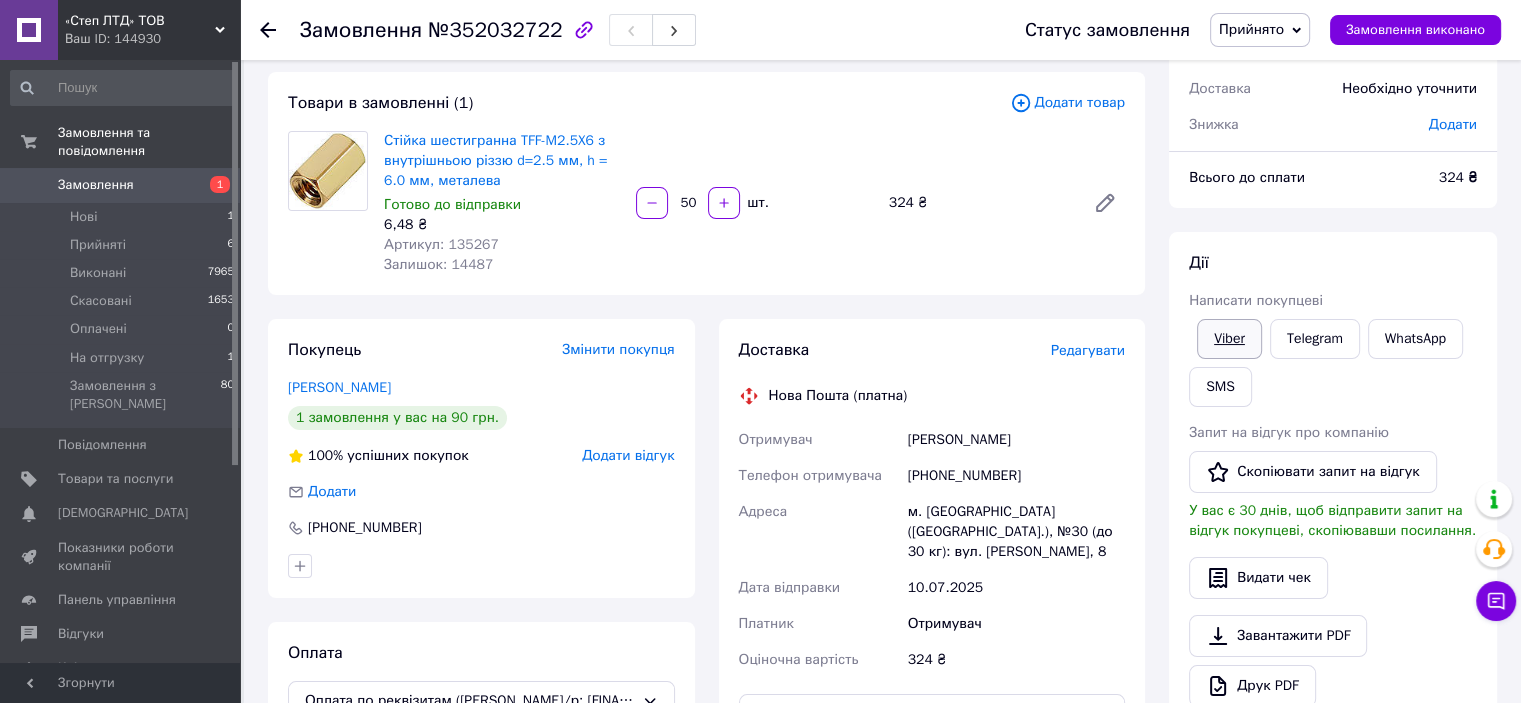 click on "Viber" at bounding box center (1229, 339) 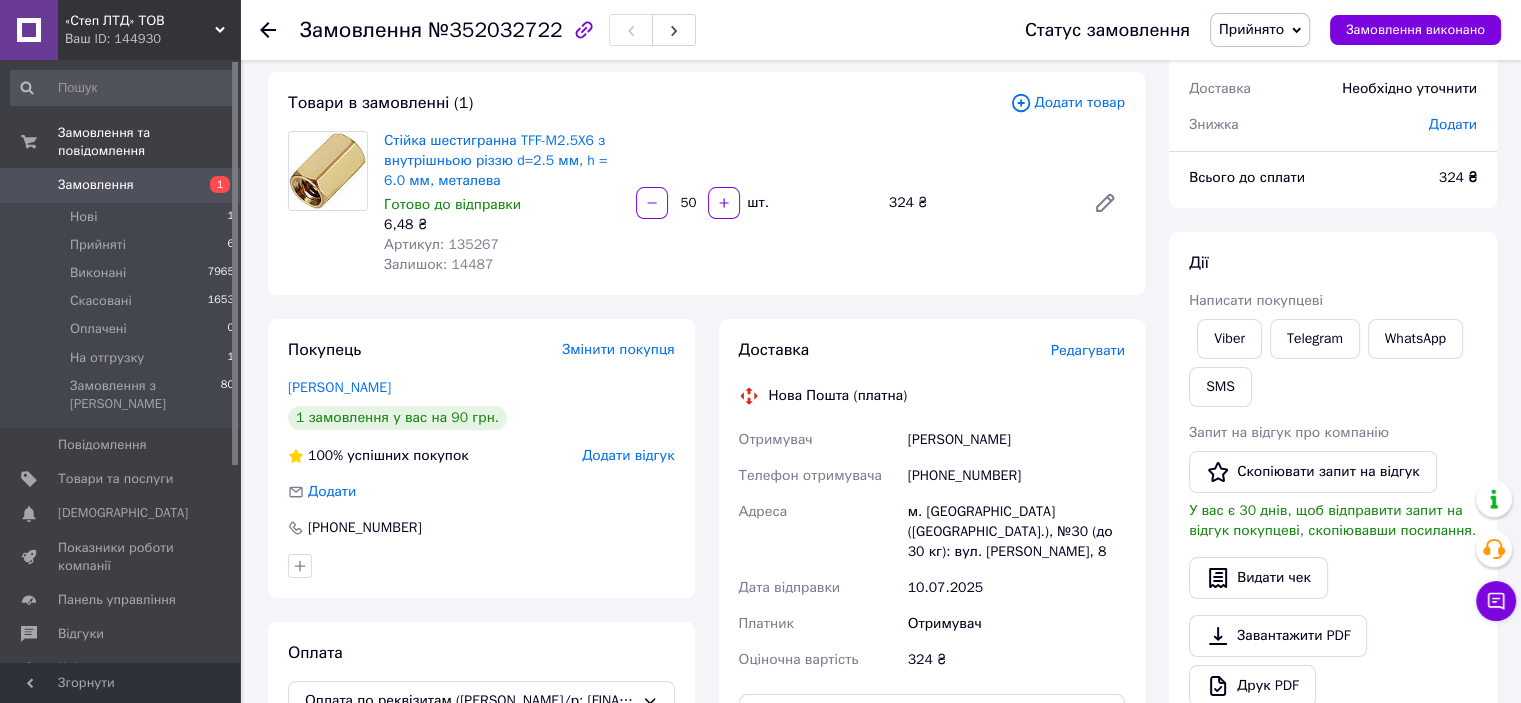 click on "Артикул: 135267" at bounding box center [441, 244] 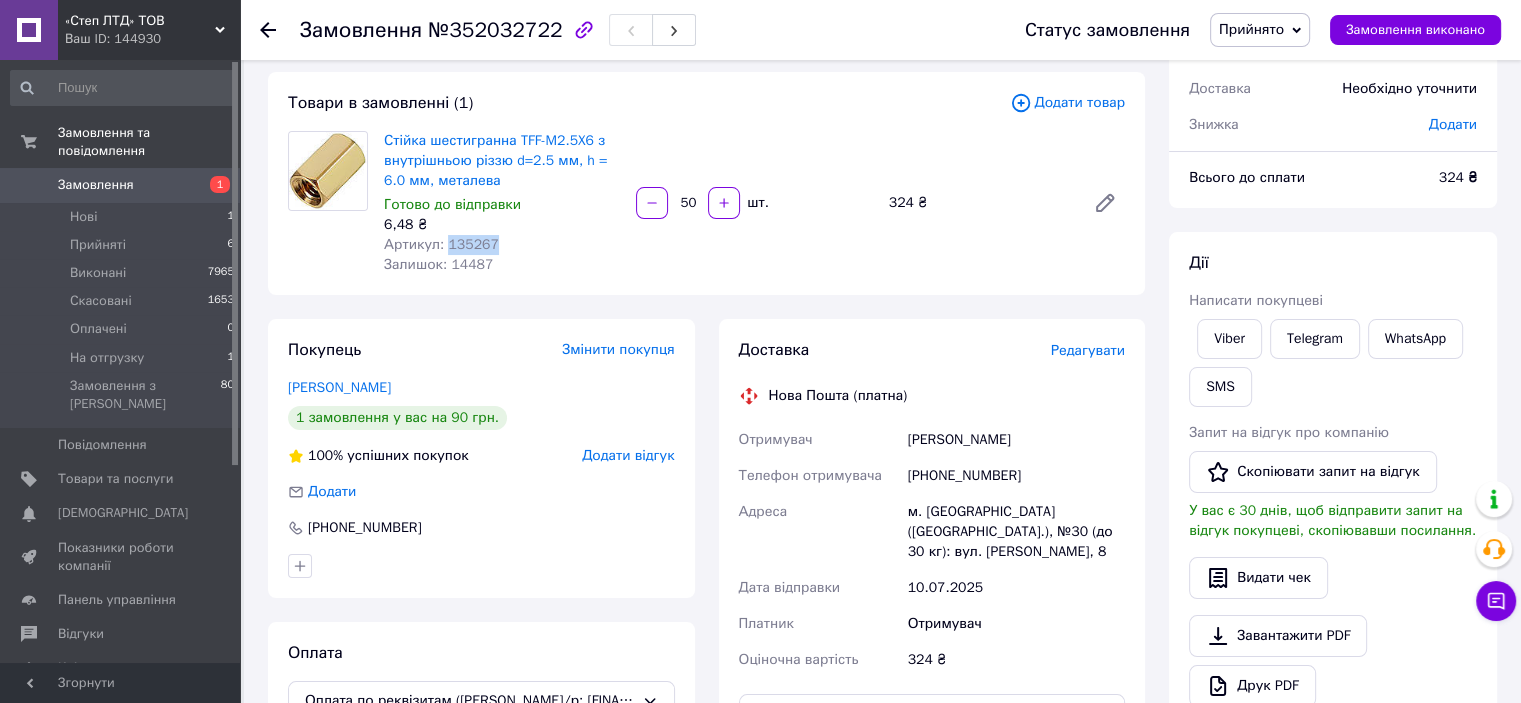 click on "Артикул: 135267" at bounding box center [441, 244] 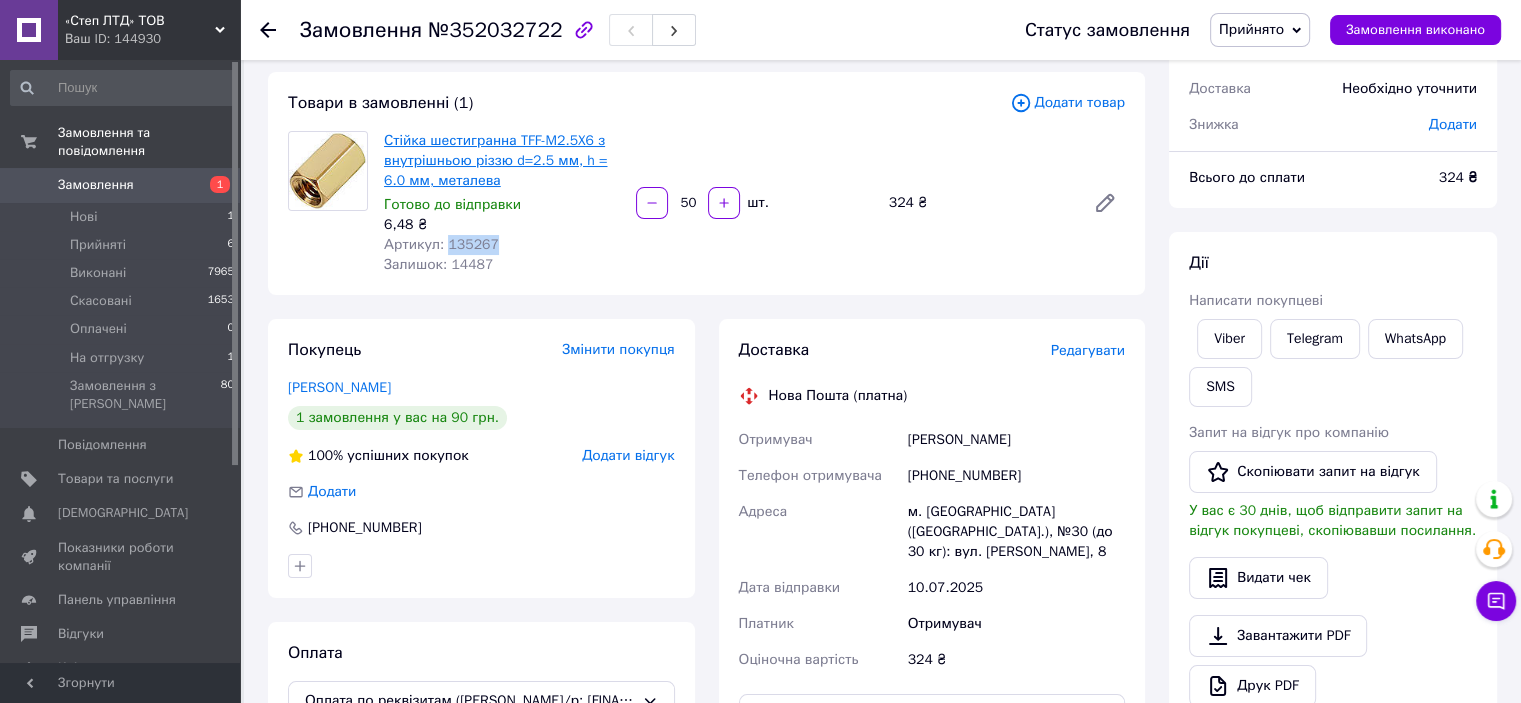 click on "Стійка шестигранна TFF-M2.5X6 з внутрішньою різзю d=2.5 мм, h = 6.0 мм, металева" at bounding box center [495, 160] 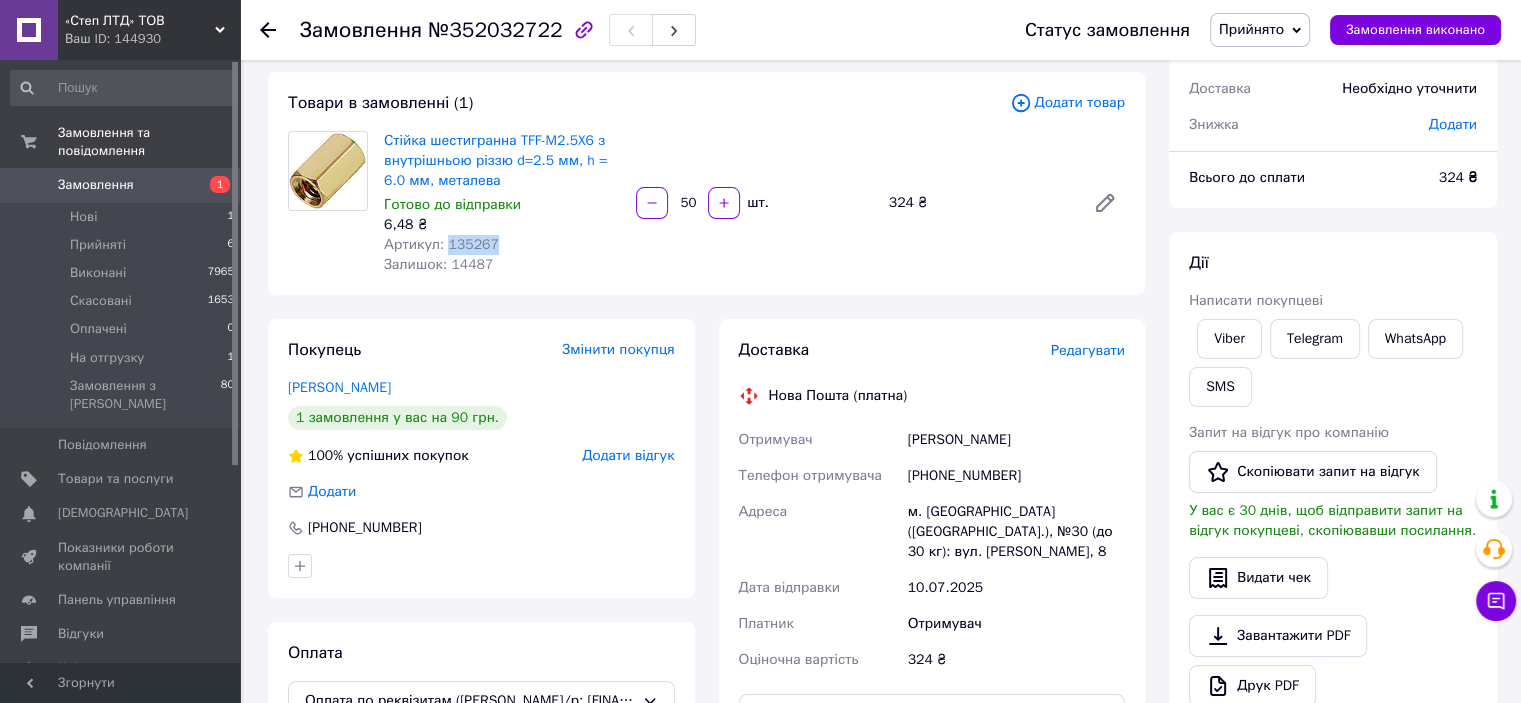 copy on "135267" 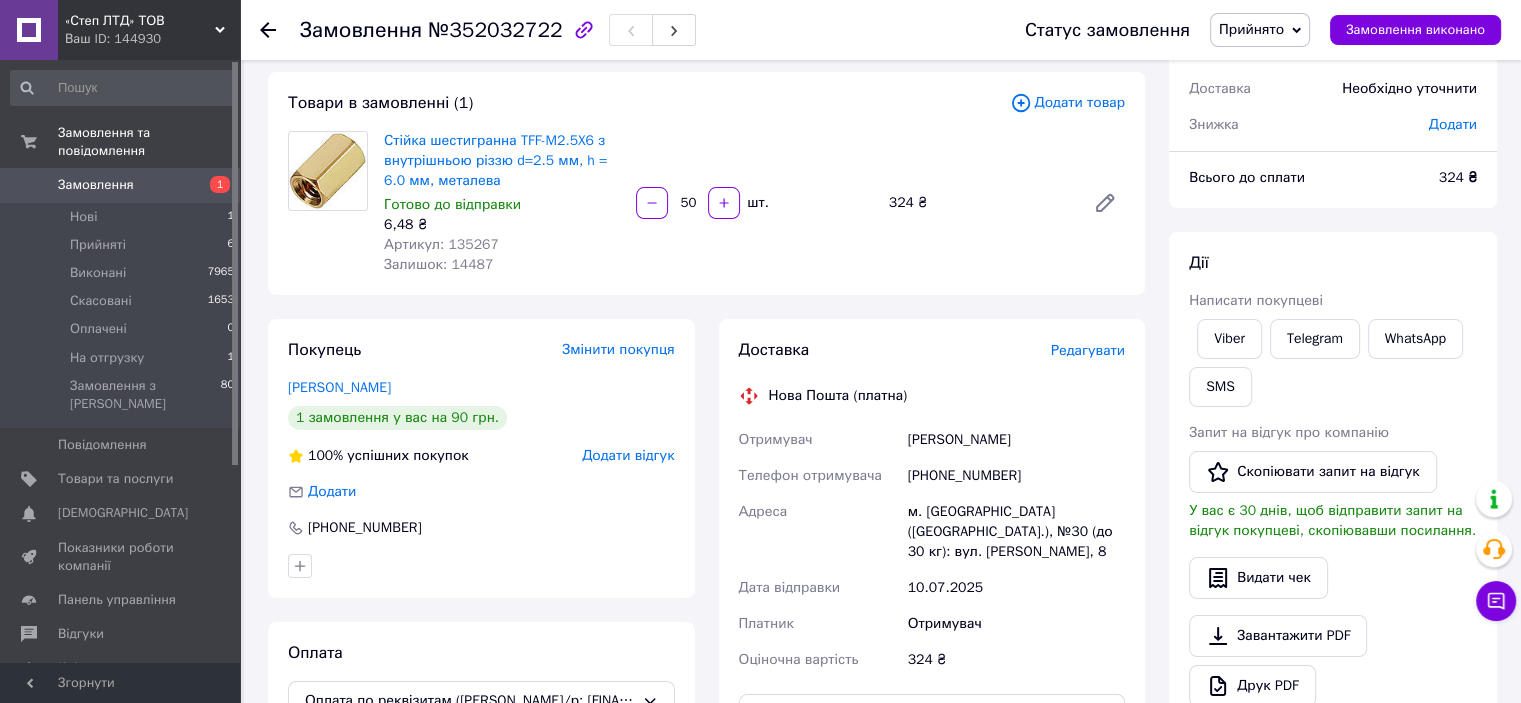 click on "Редагувати" at bounding box center (1088, 350) 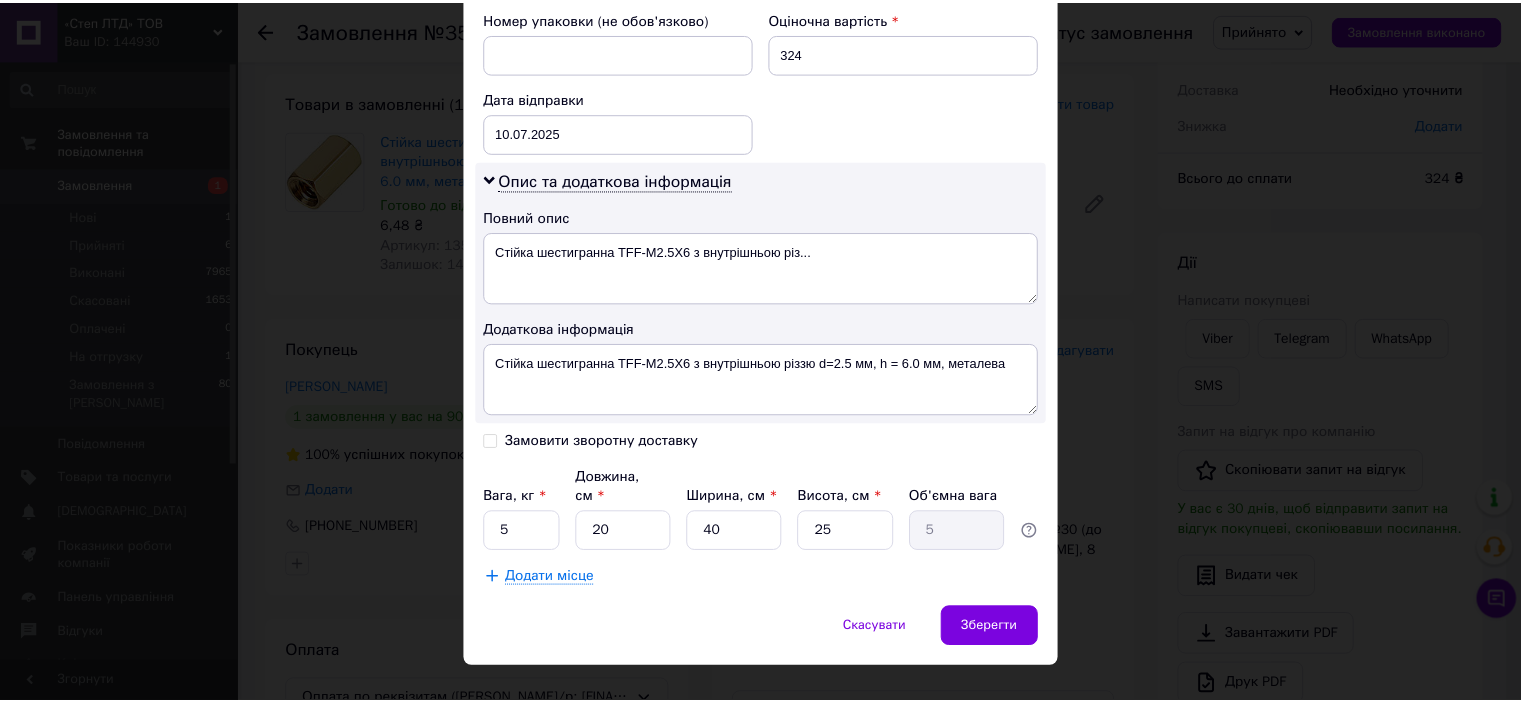 scroll, scrollTop: 898, scrollLeft: 0, axis: vertical 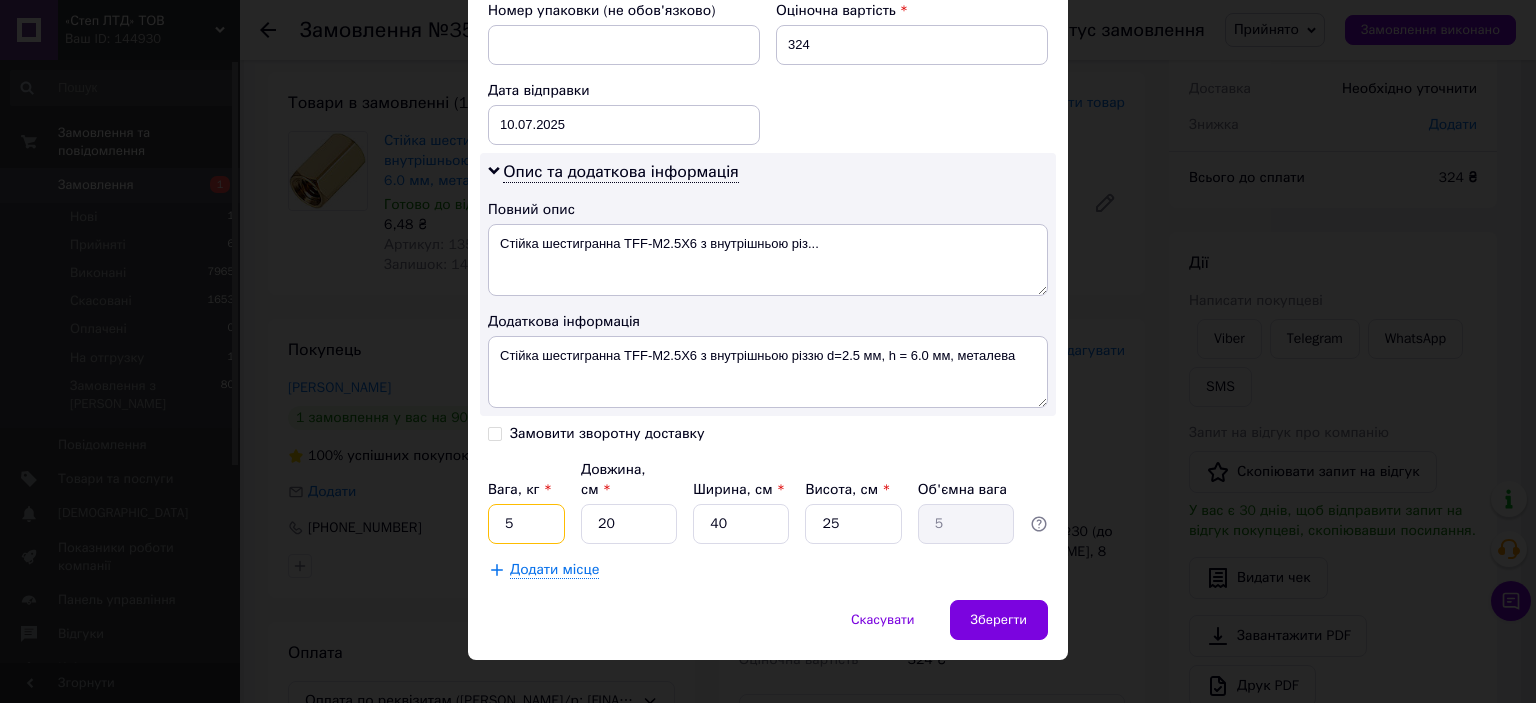 click on "5" at bounding box center [526, 524] 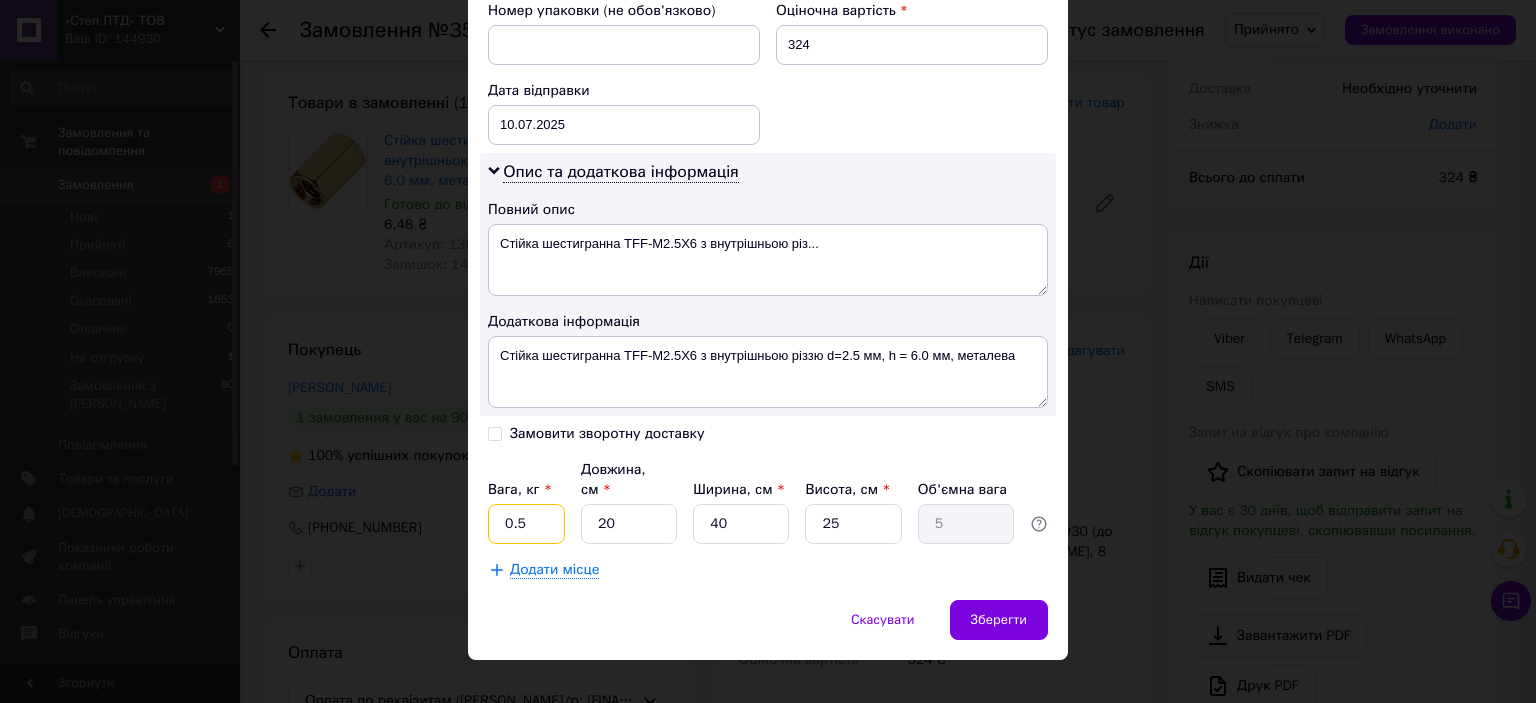 type on "0.5" 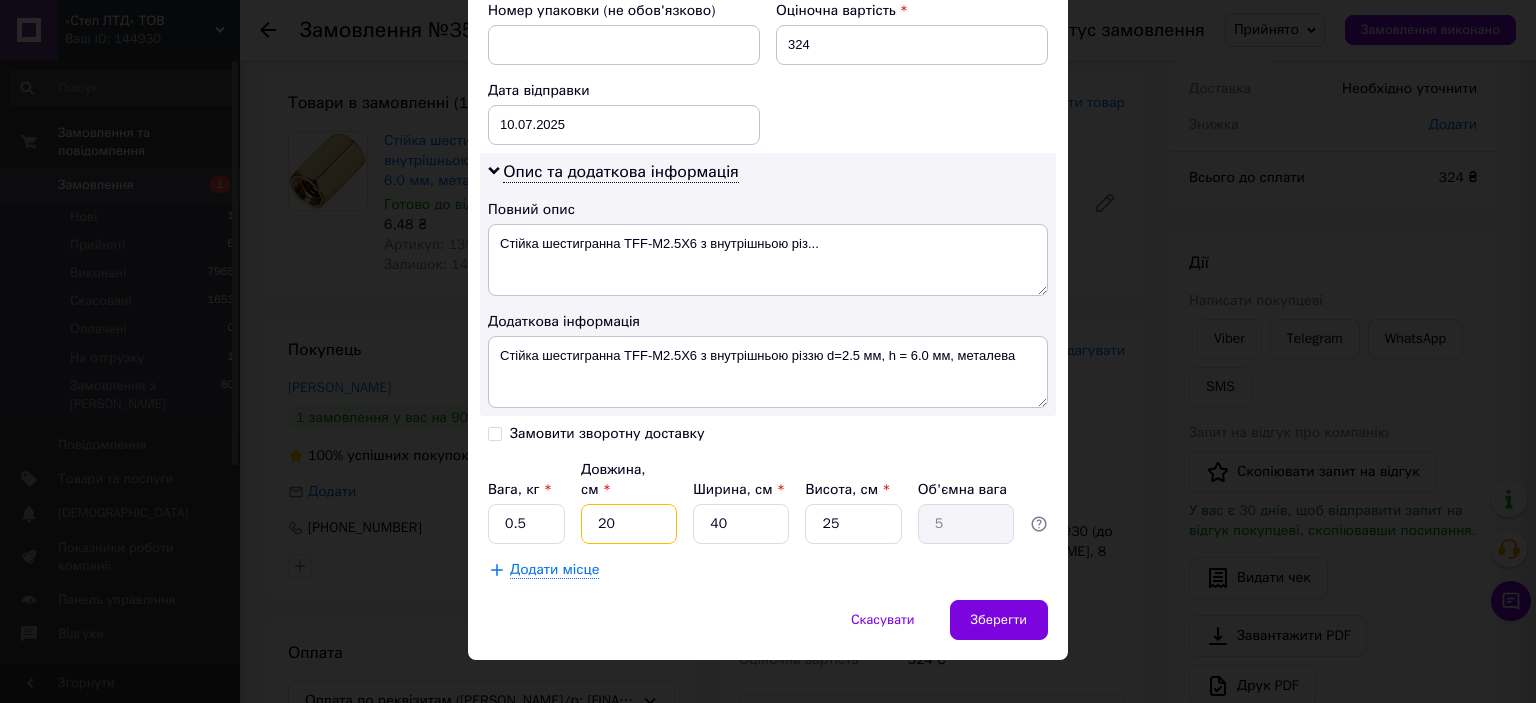type on "2" 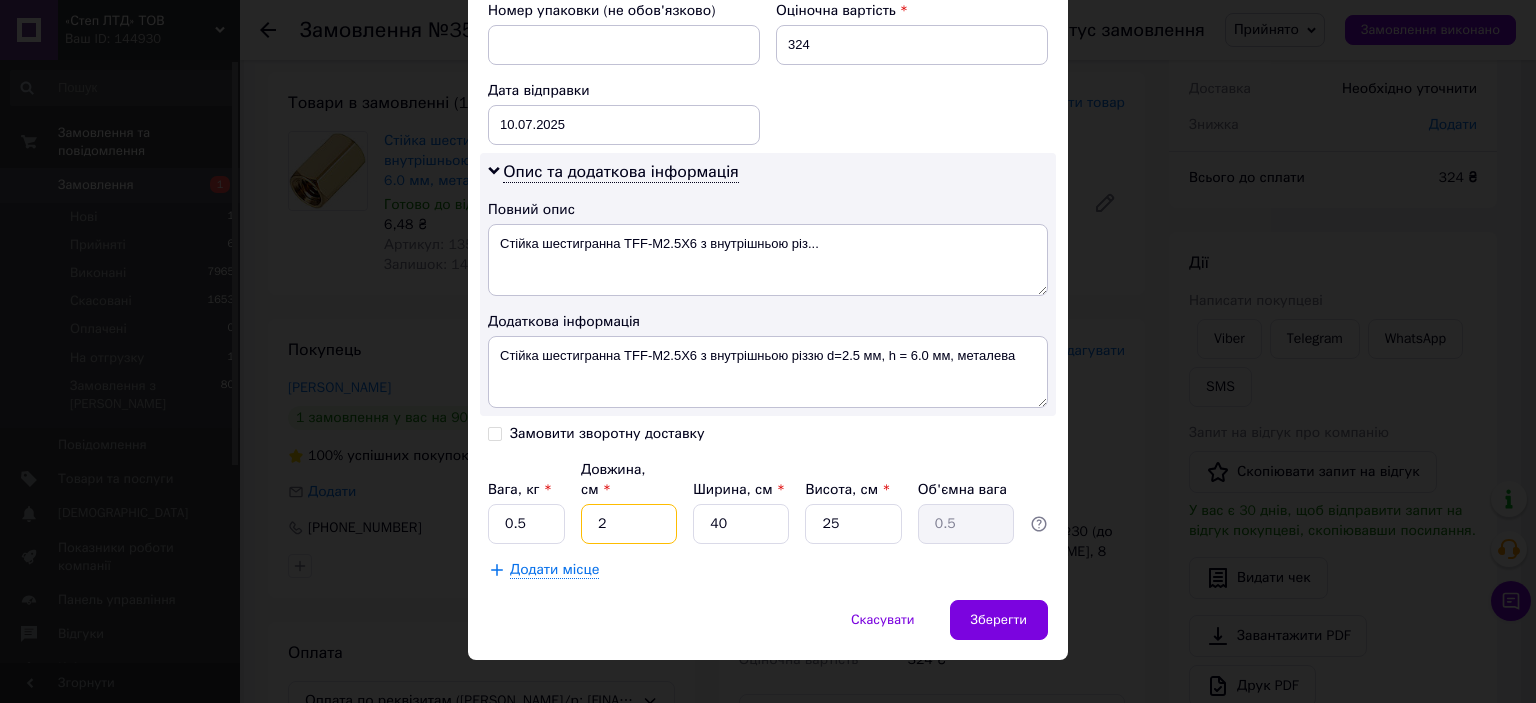 type on "20" 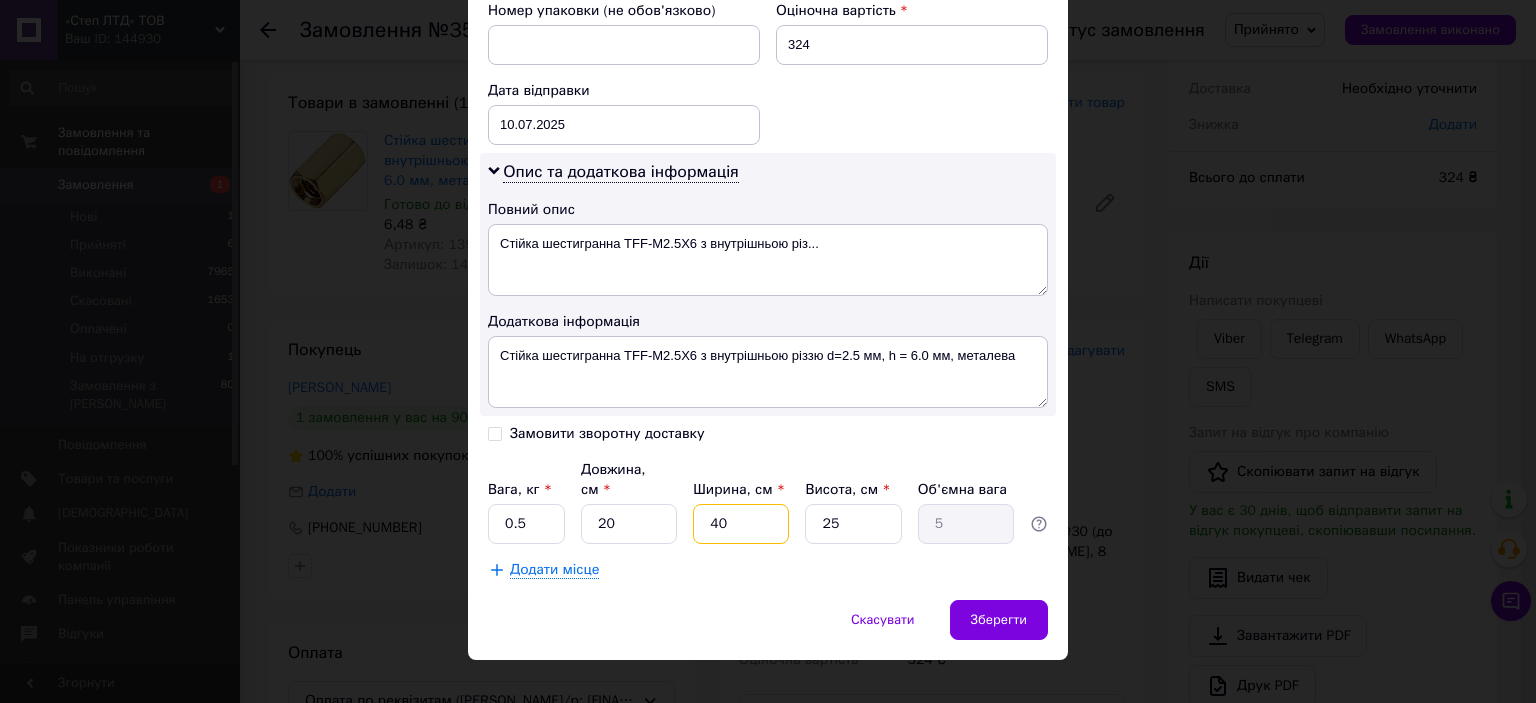 type on "1" 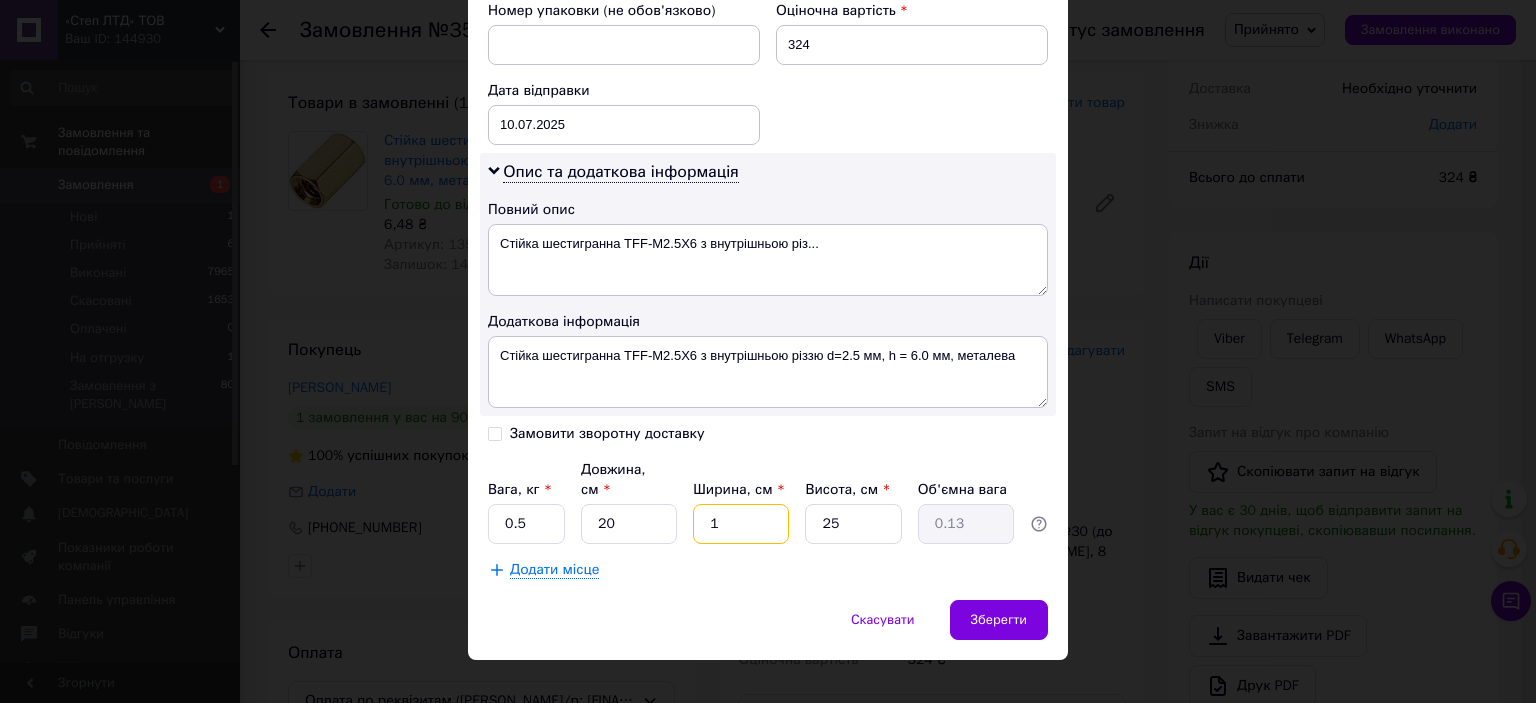 type on "10" 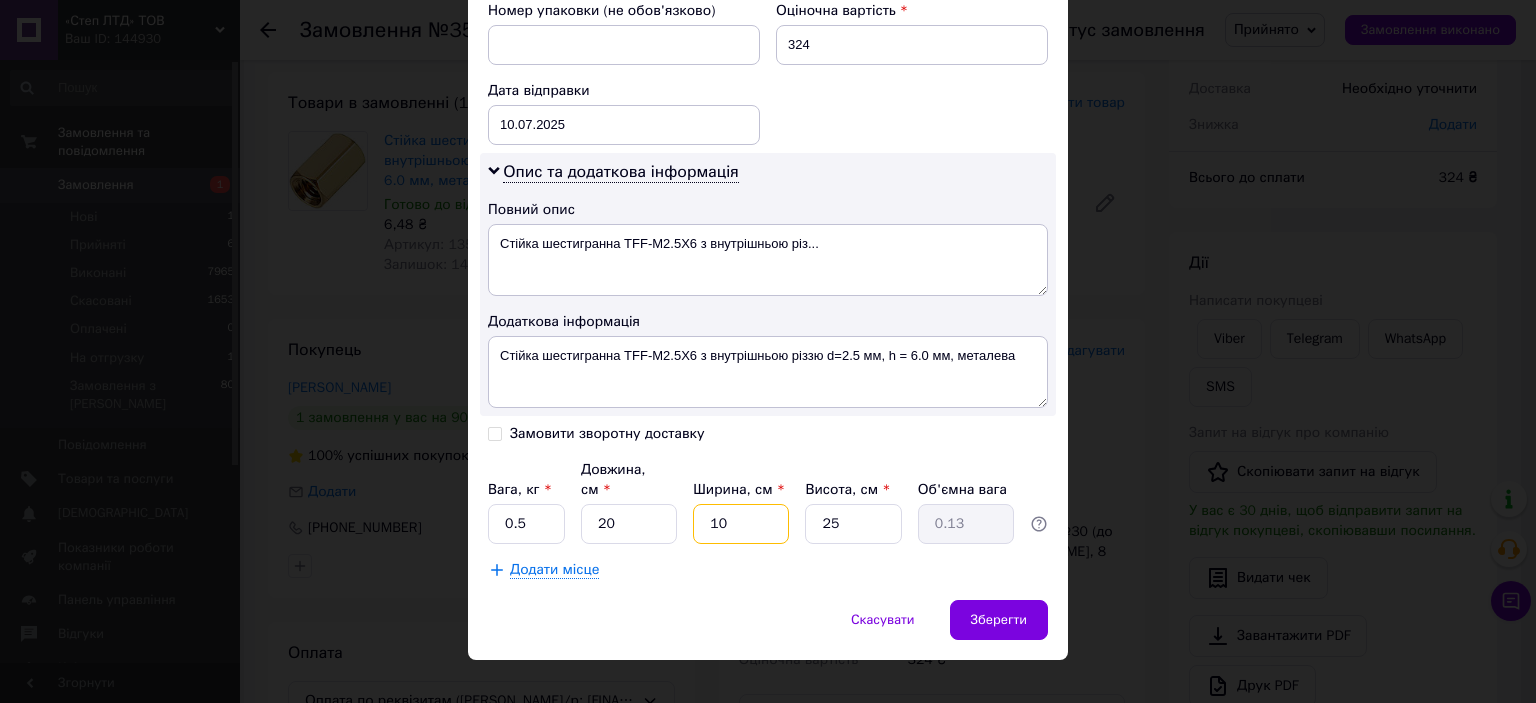 type on "1.25" 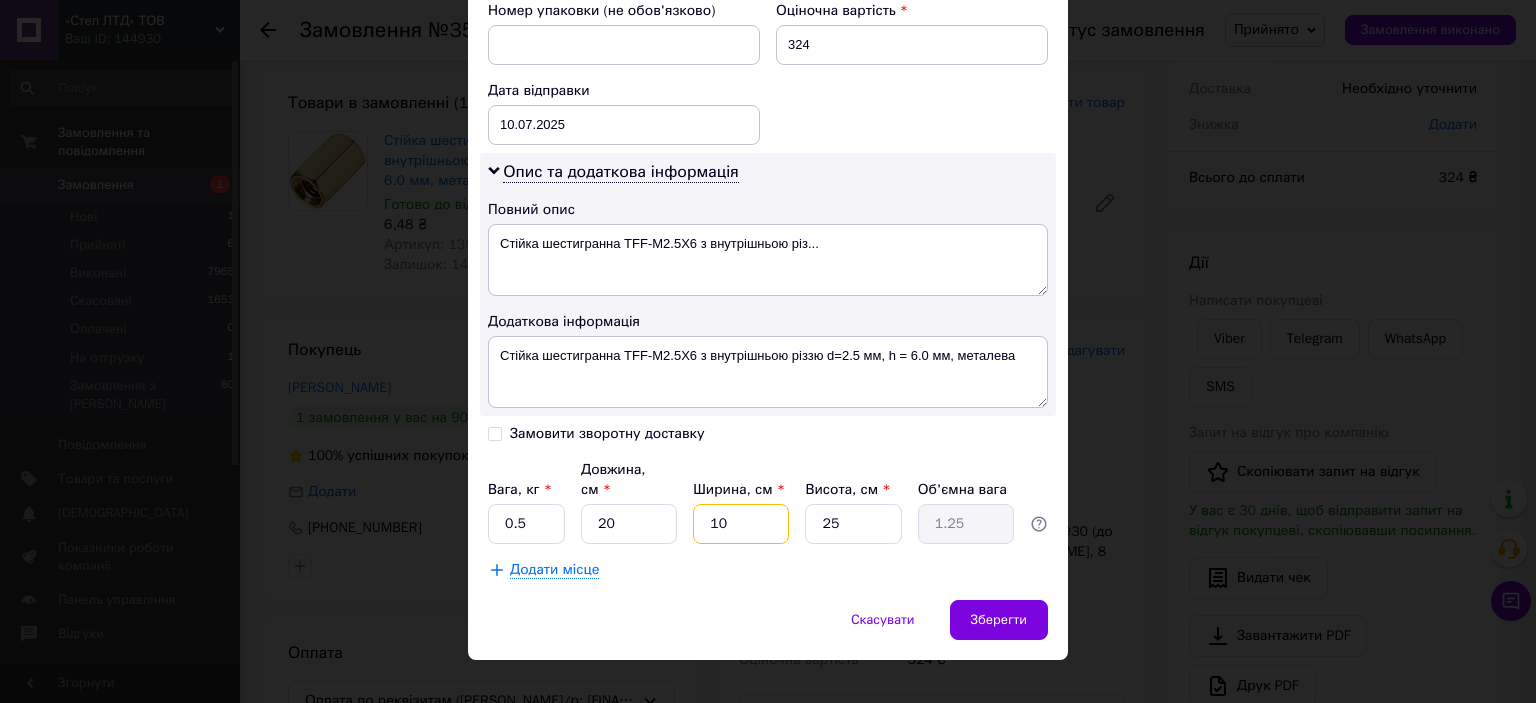 type on "10" 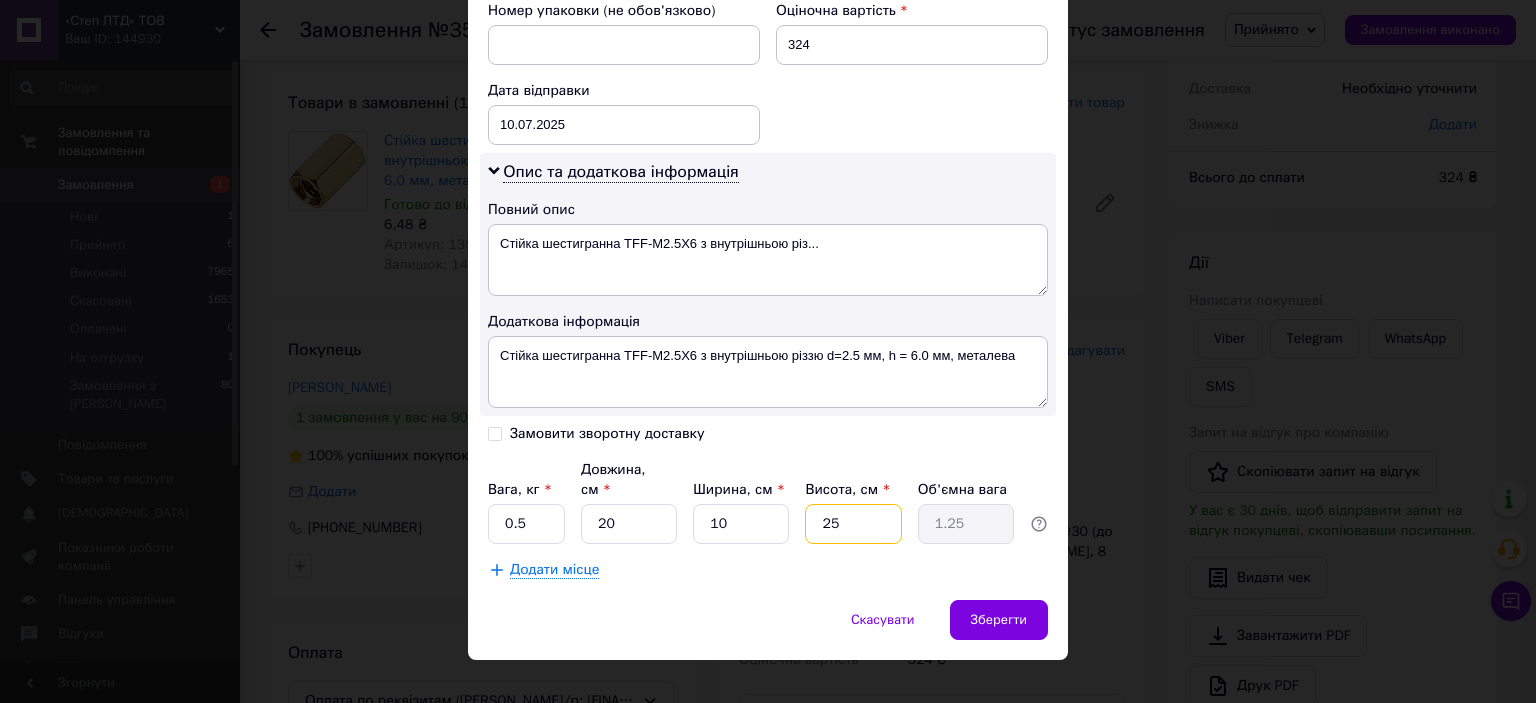 type on "1" 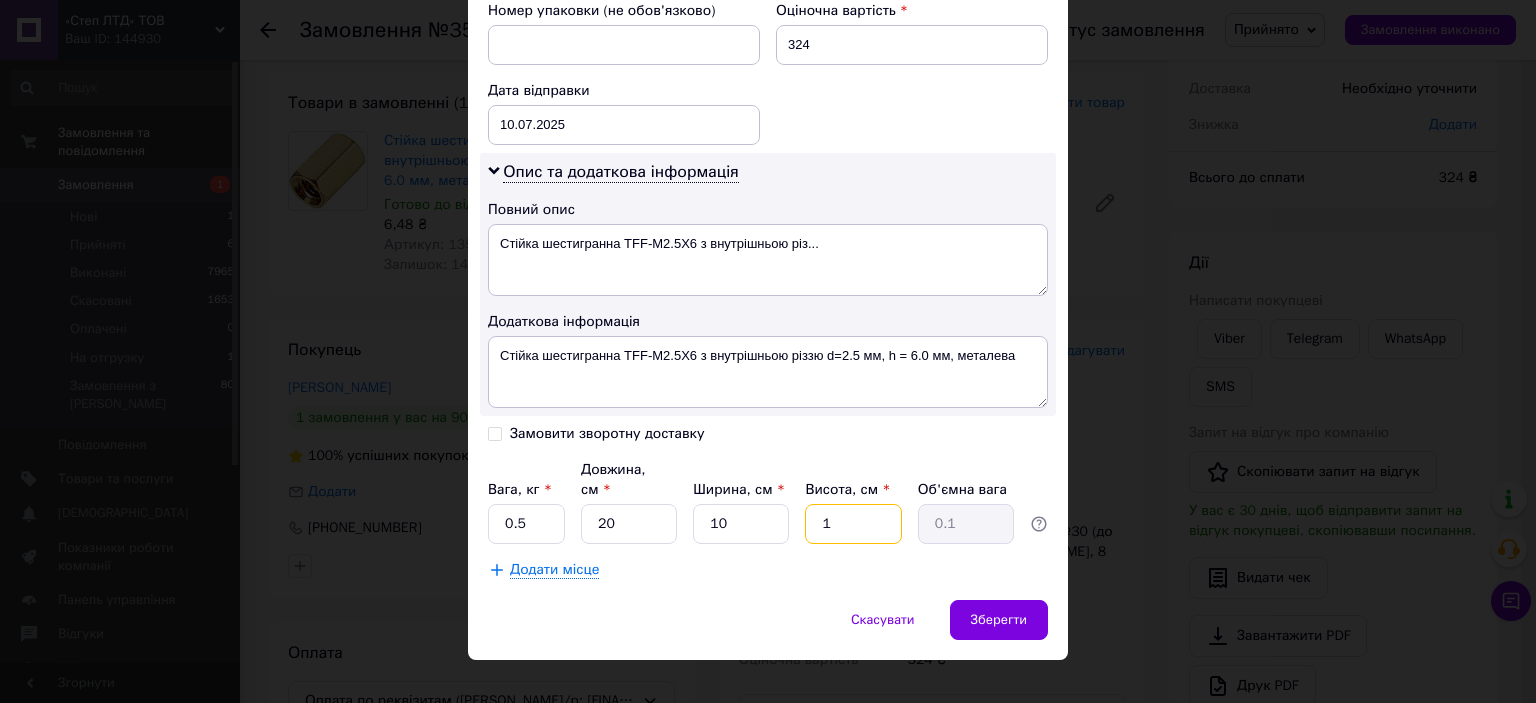 type on "10" 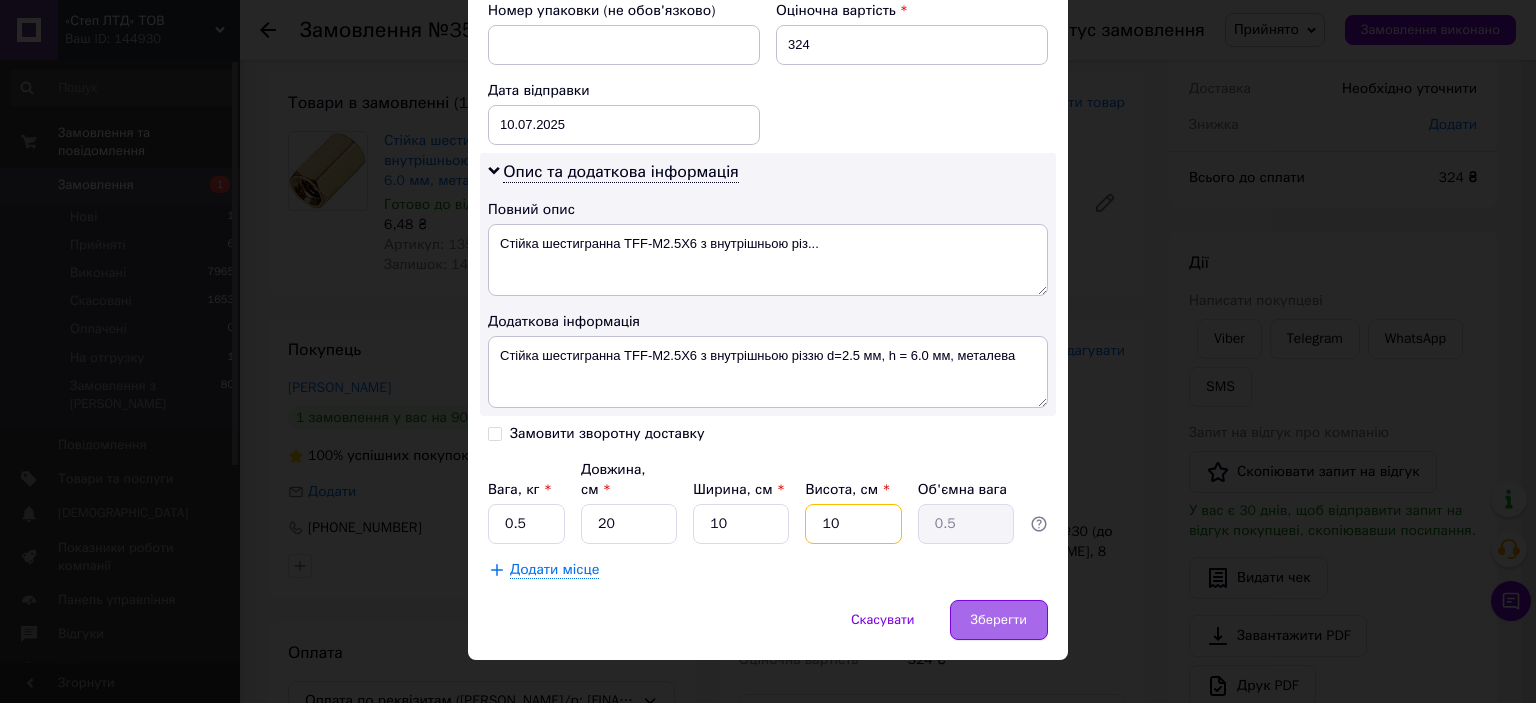 type on "10" 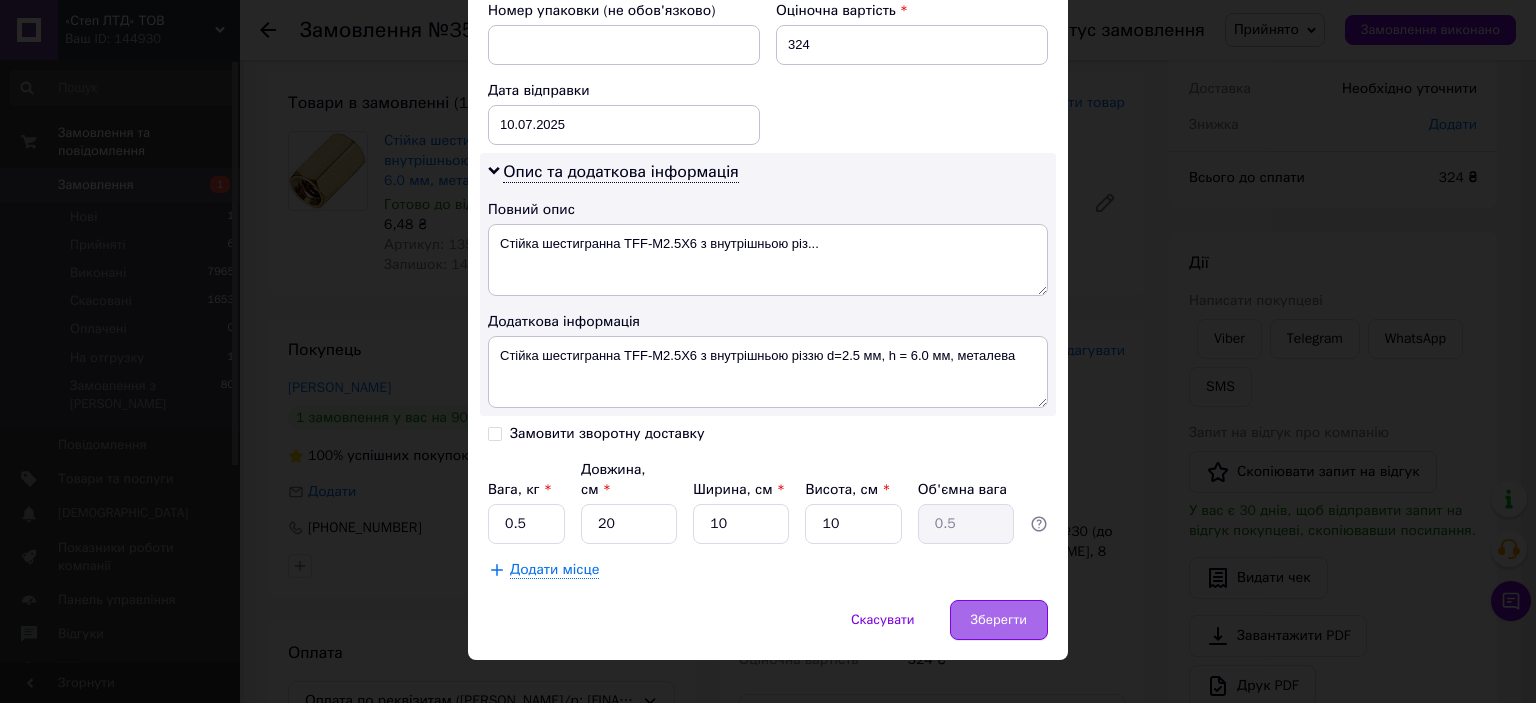 click on "Зберегти" at bounding box center [999, 620] 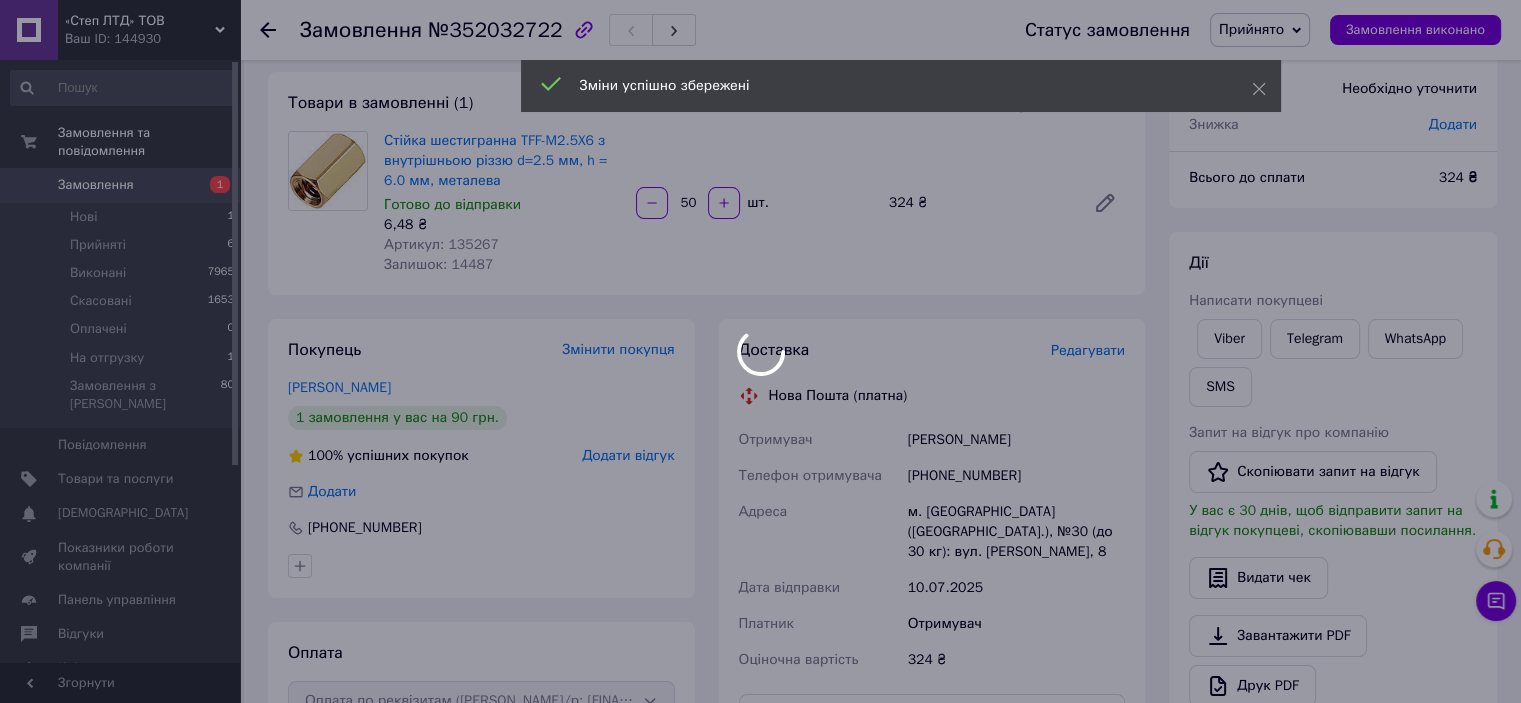 scroll, scrollTop: 300, scrollLeft: 0, axis: vertical 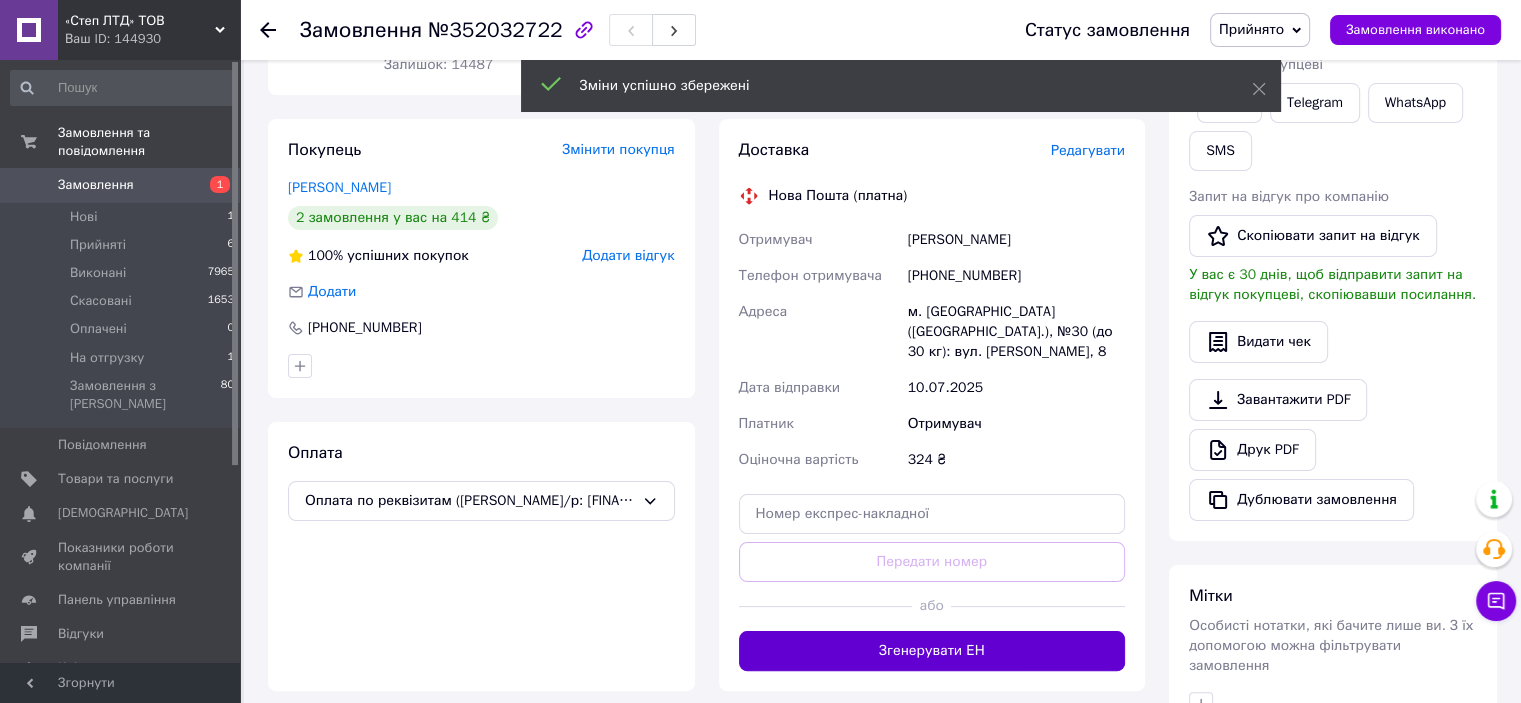 click on "Згенерувати ЕН" at bounding box center [932, 651] 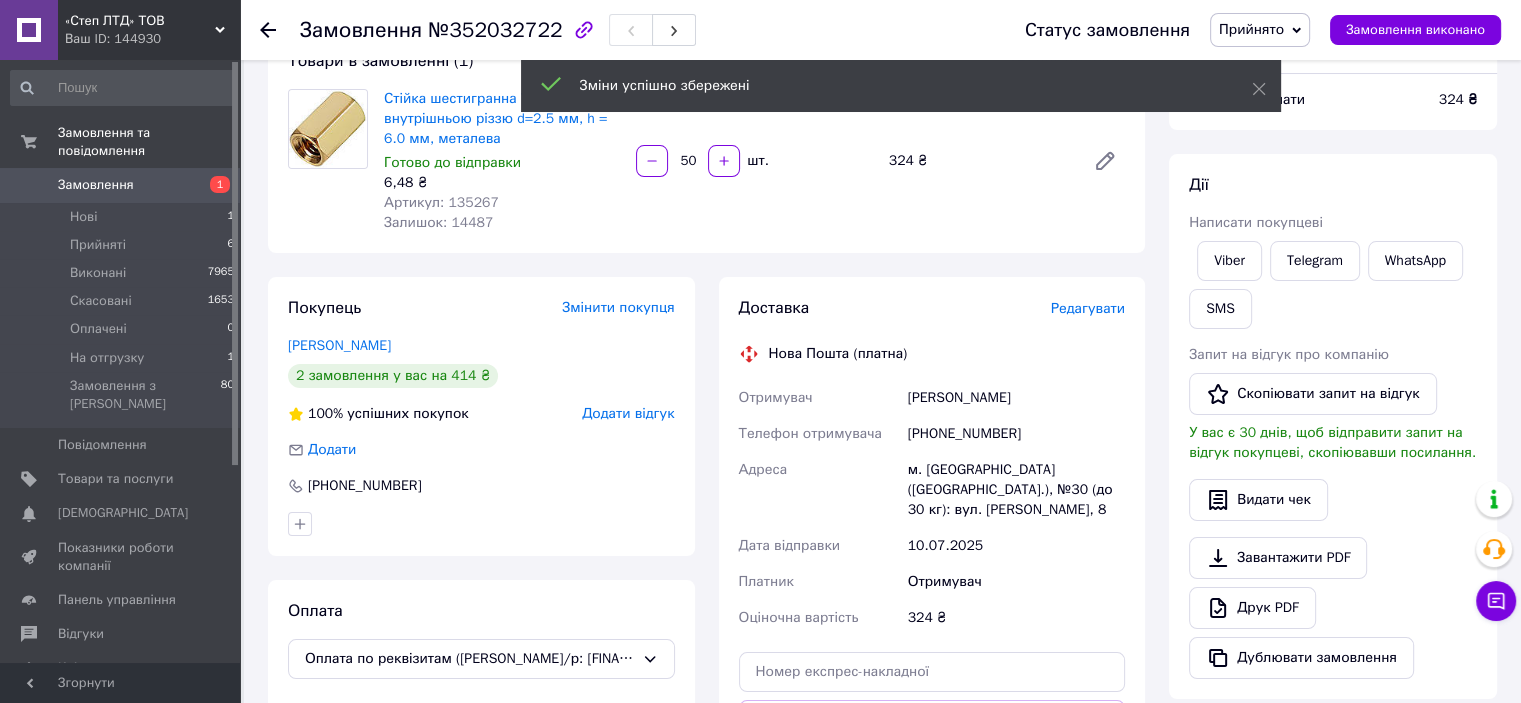 scroll, scrollTop: 0, scrollLeft: 0, axis: both 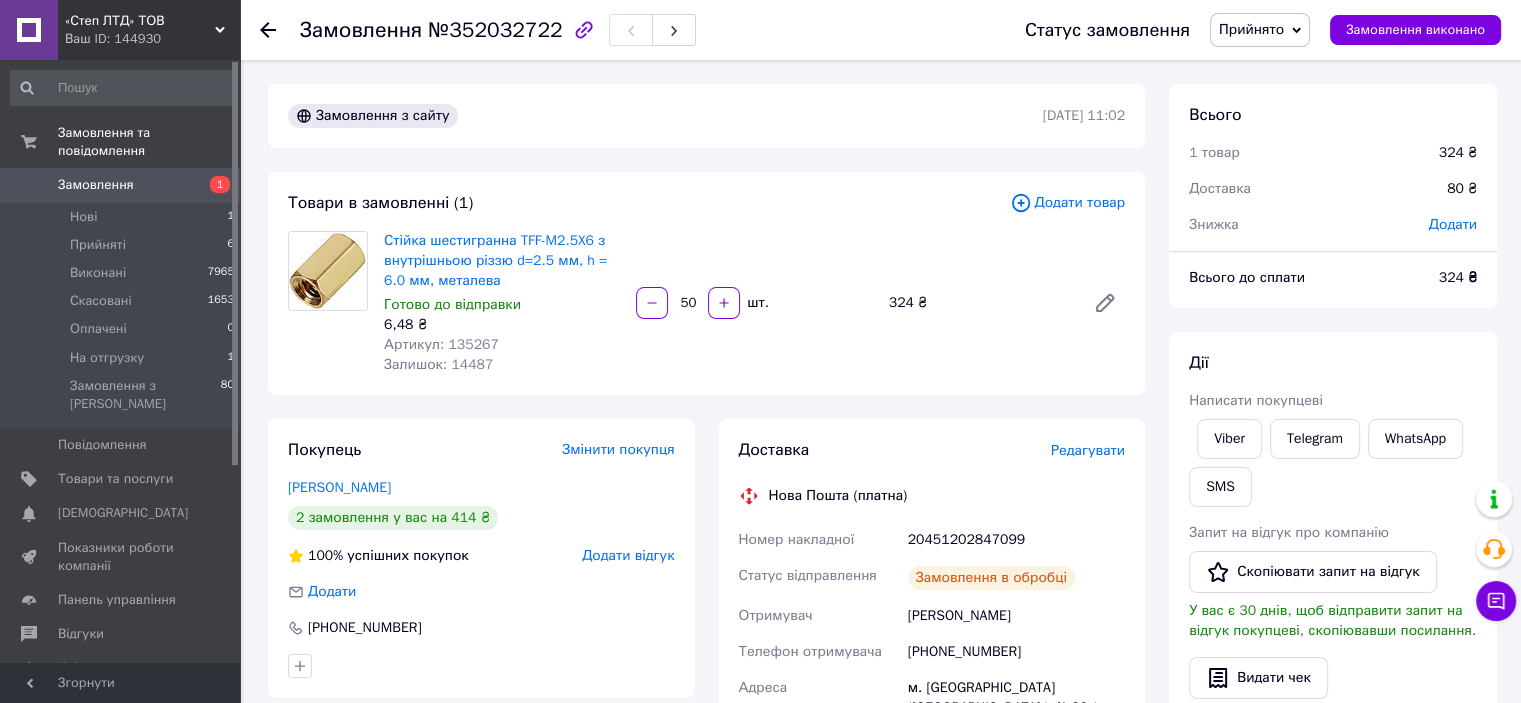 click on "20451202847099" at bounding box center (1016, 540) 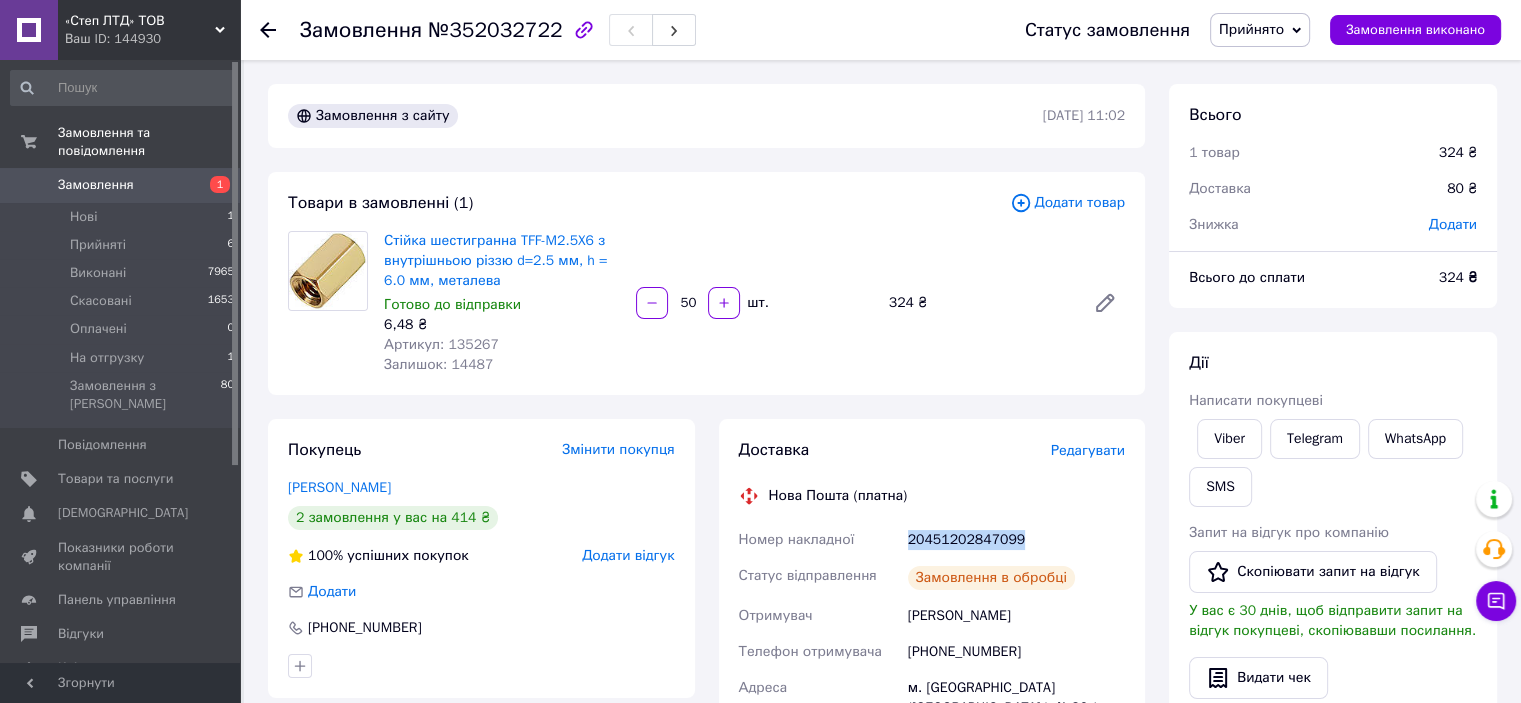 click on "20451202847099" at bounding box center [1016, 540] 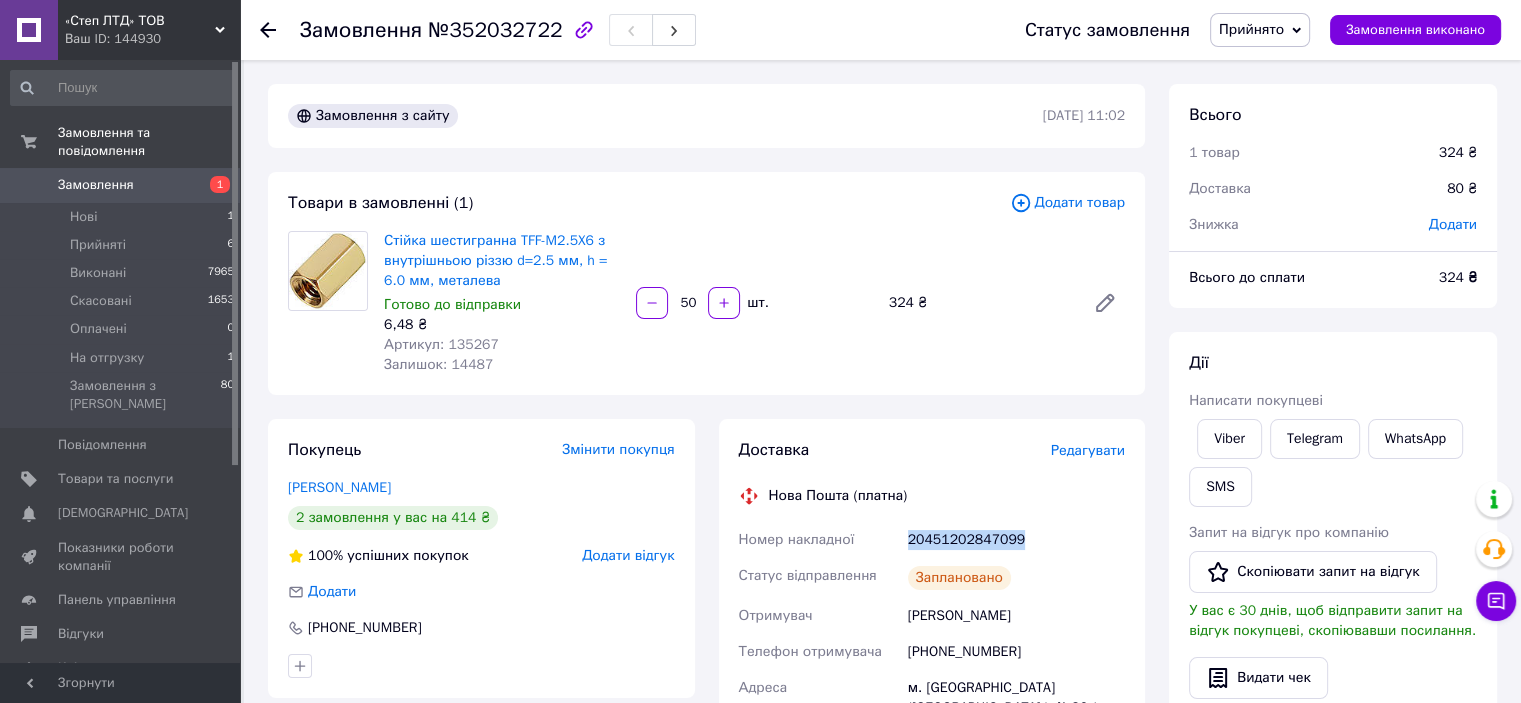 copy on "20451202847099" 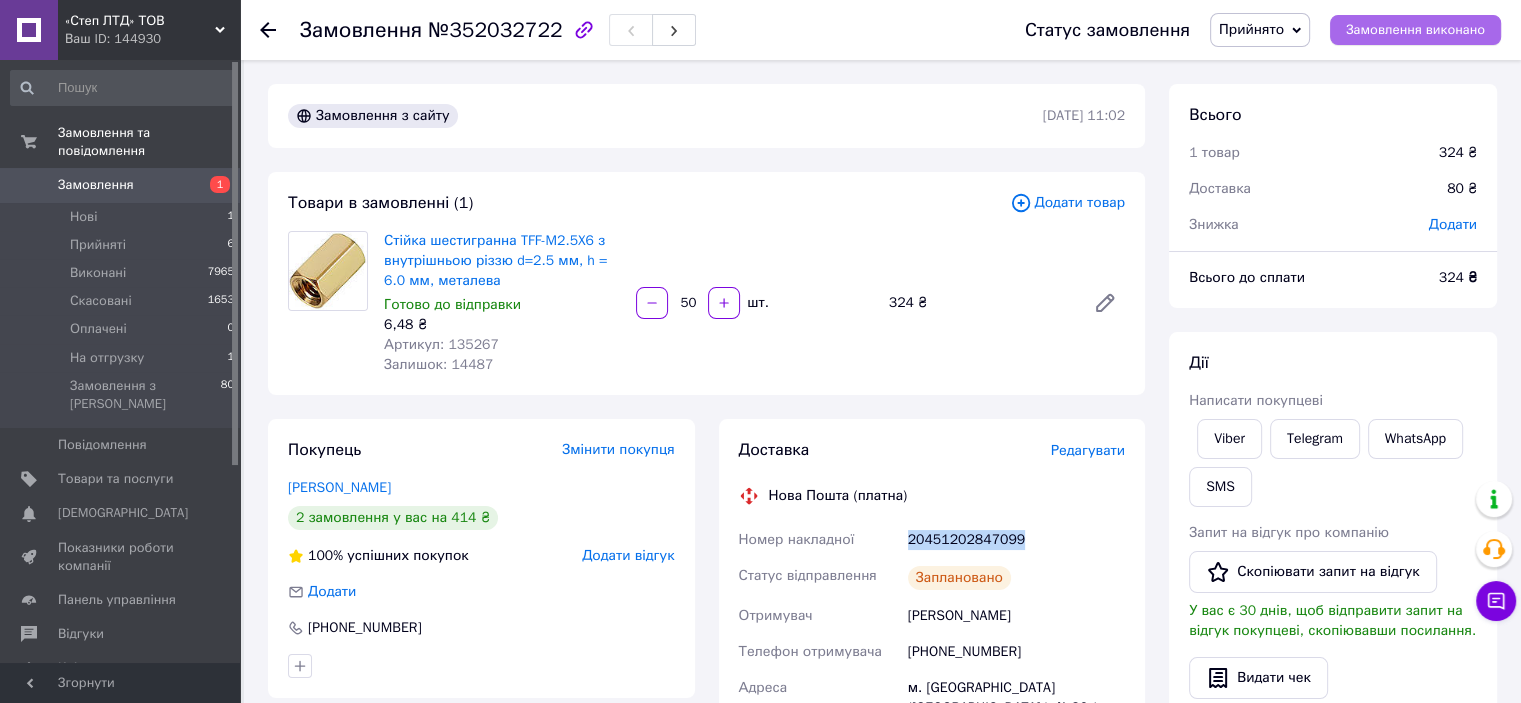 click on "Замовлення виконано" at bounding box center (1415, 30) 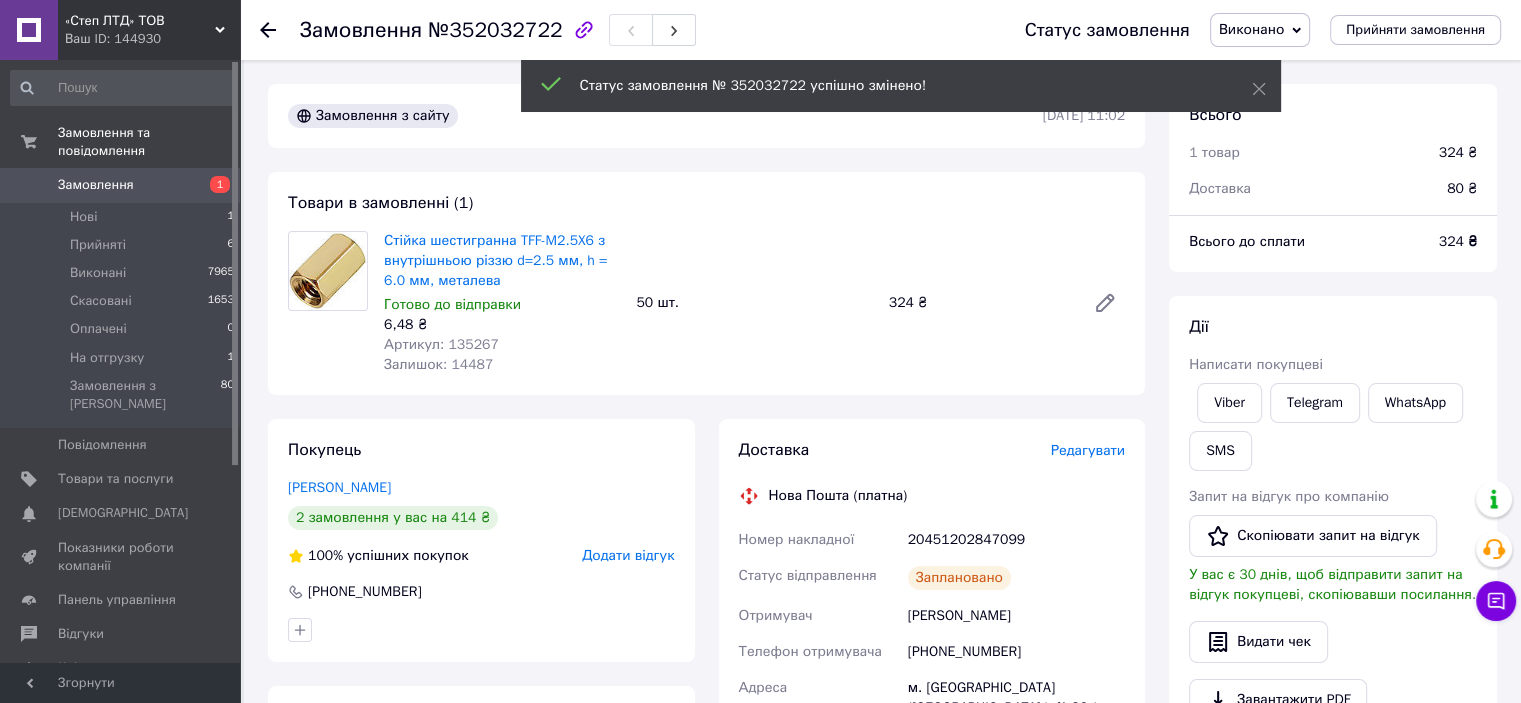 click 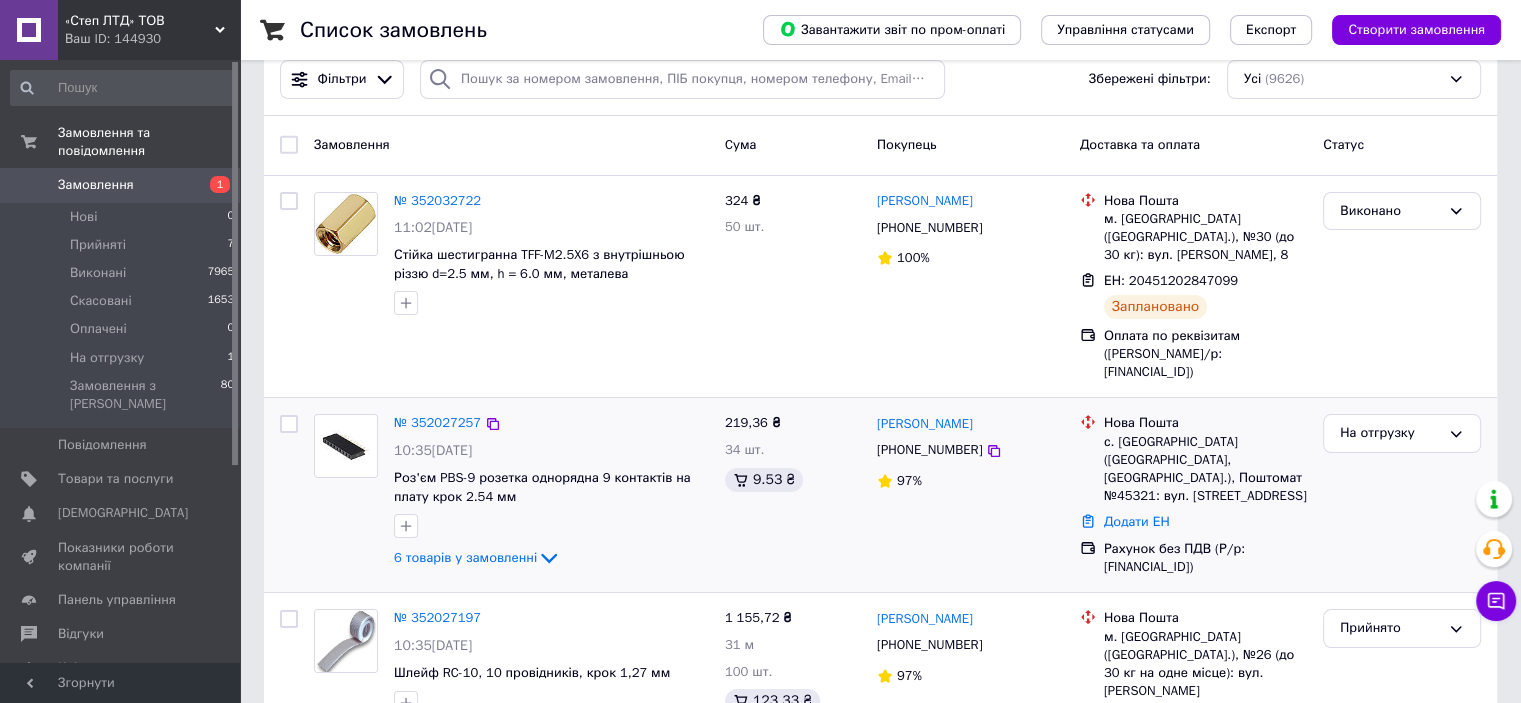 scroll, scrollTop: 100, scrollLeft: 0, axis: vertical 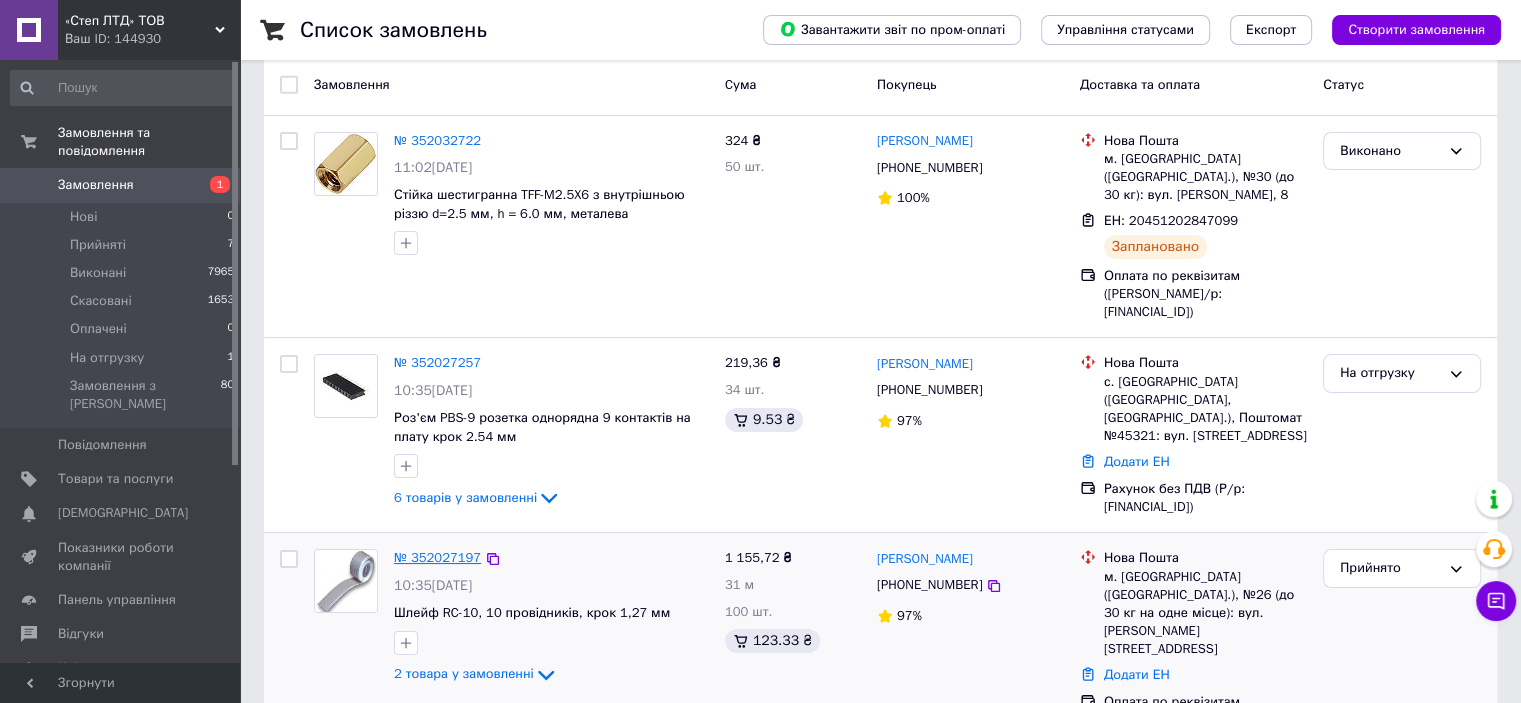 click on "№ 352027197" at bounding box center [437, 557] 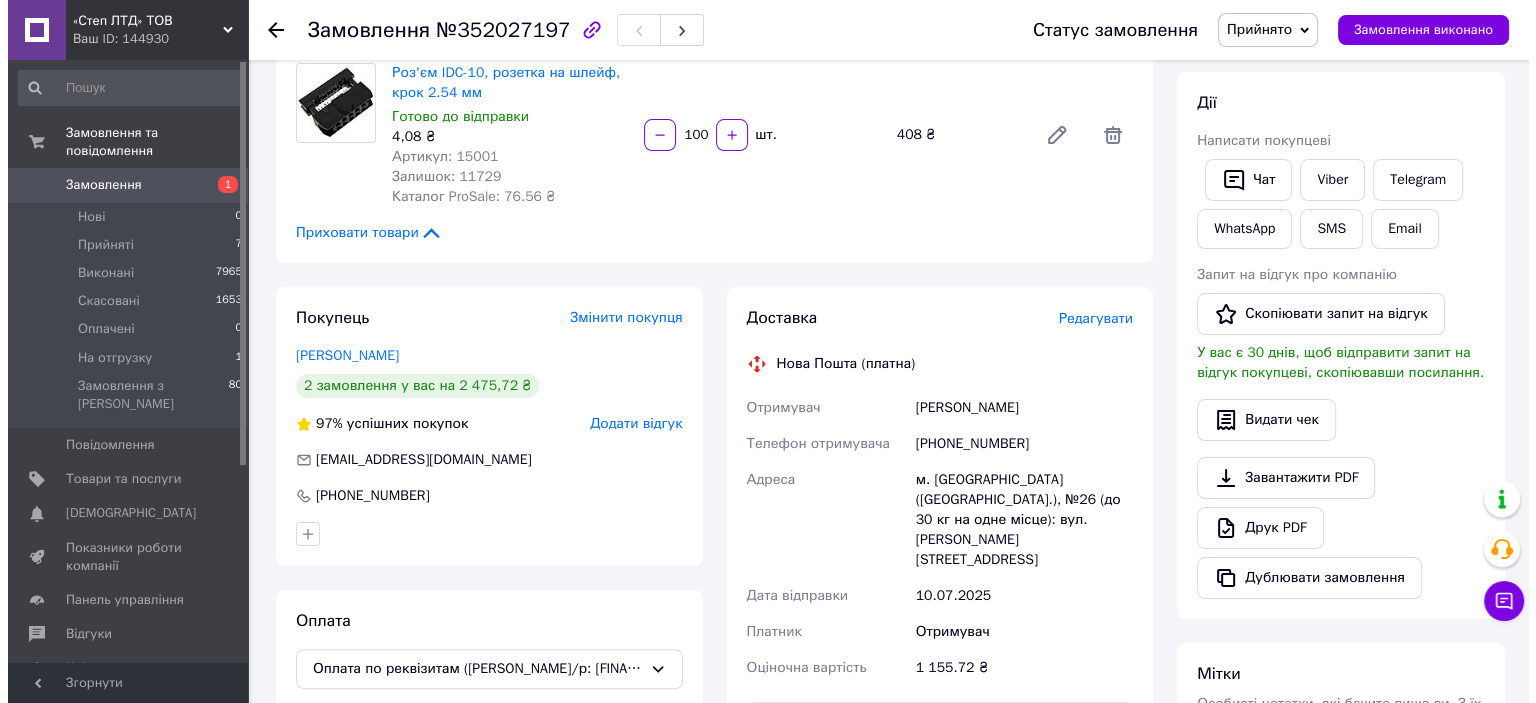 scroll, scrollTop: 400, scrollLeft: 0, axis: vertical 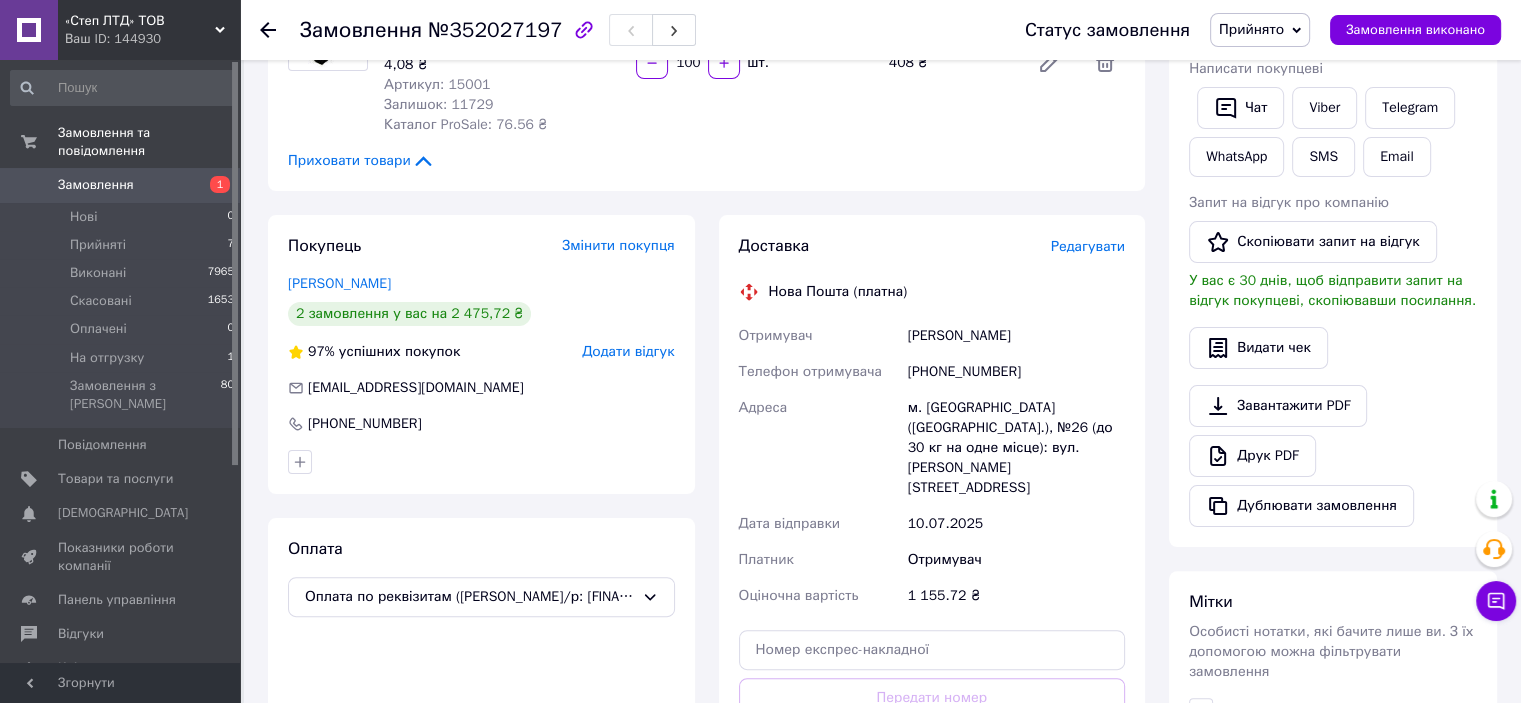 click on "Редагувати" at bounding box center (1088, 246) 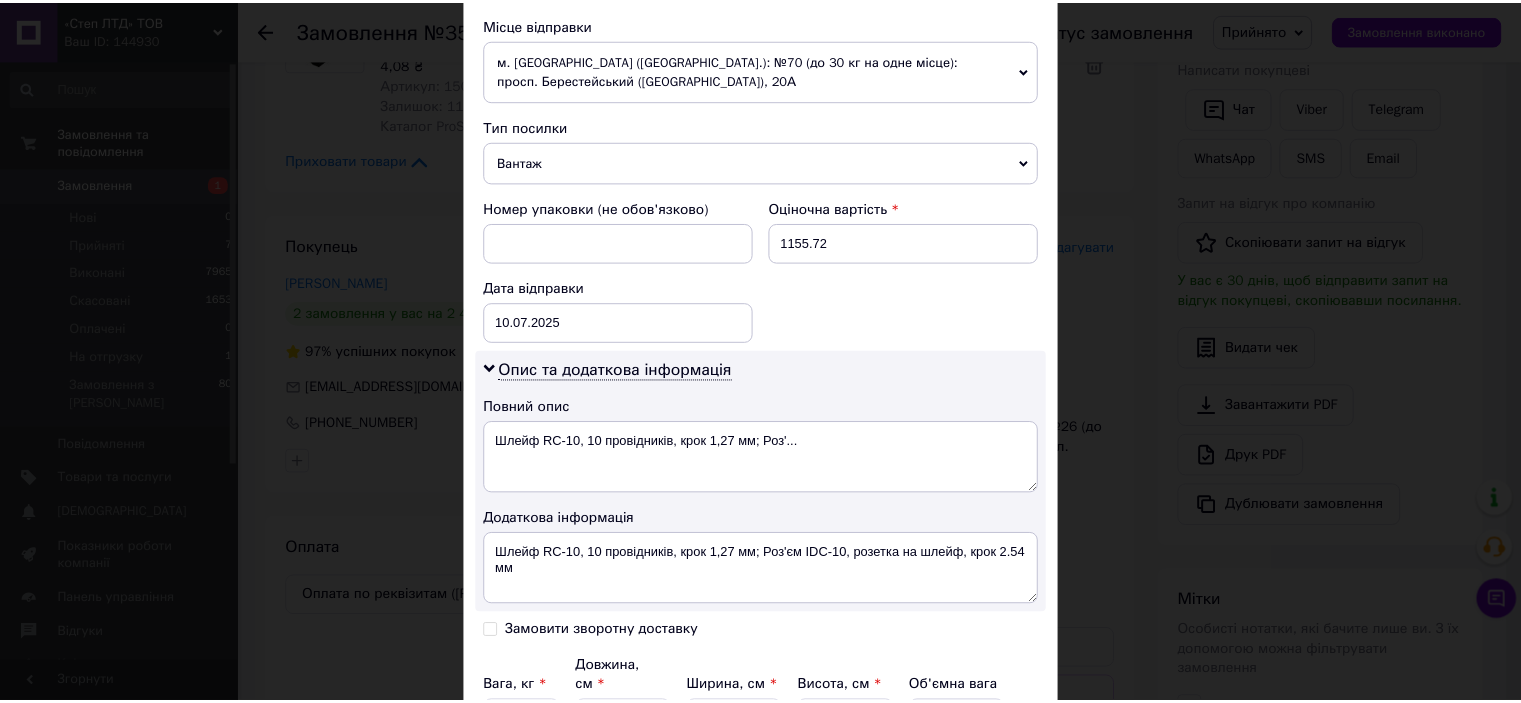 scroll, scrollTop: 898, scrollLeft: 0, axis: vertical 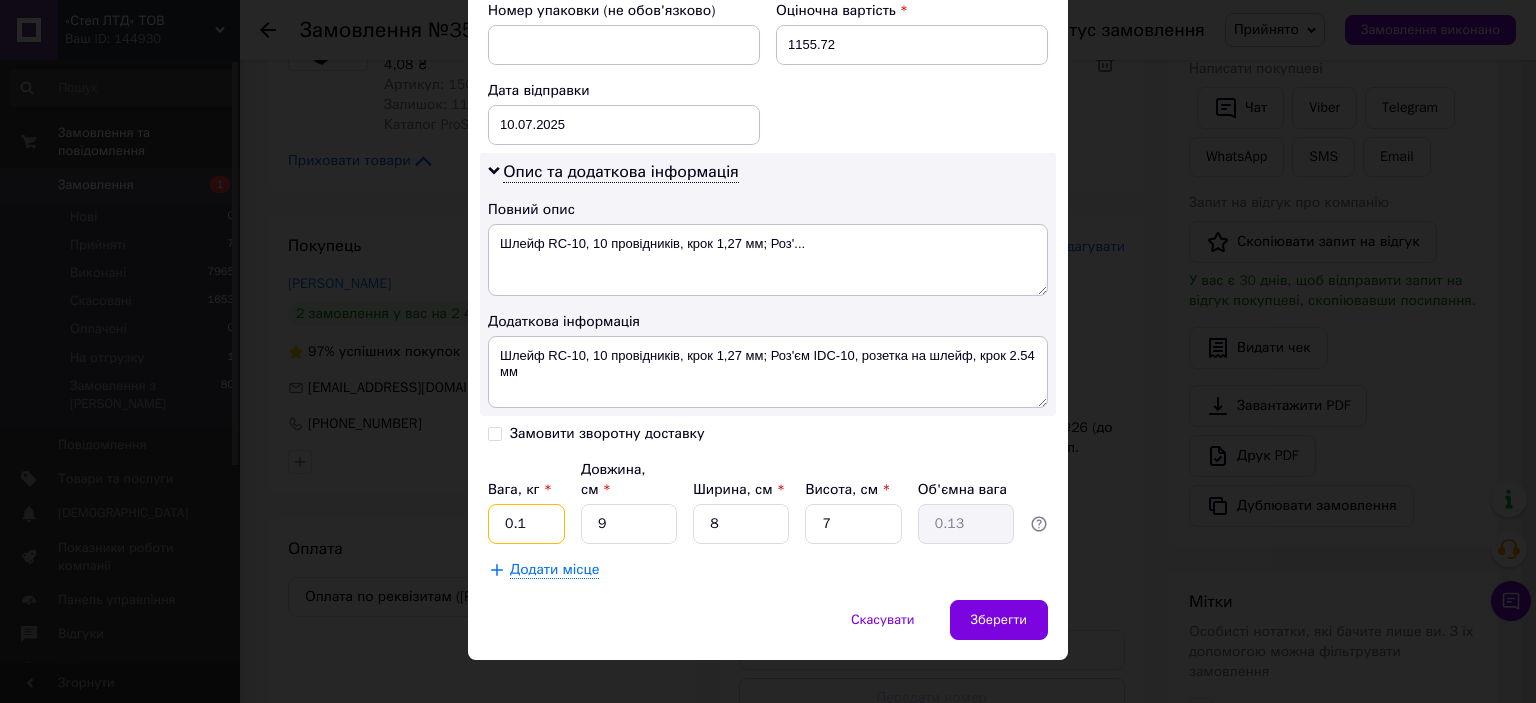 click on "0.1" at bounding box center (526, 524) 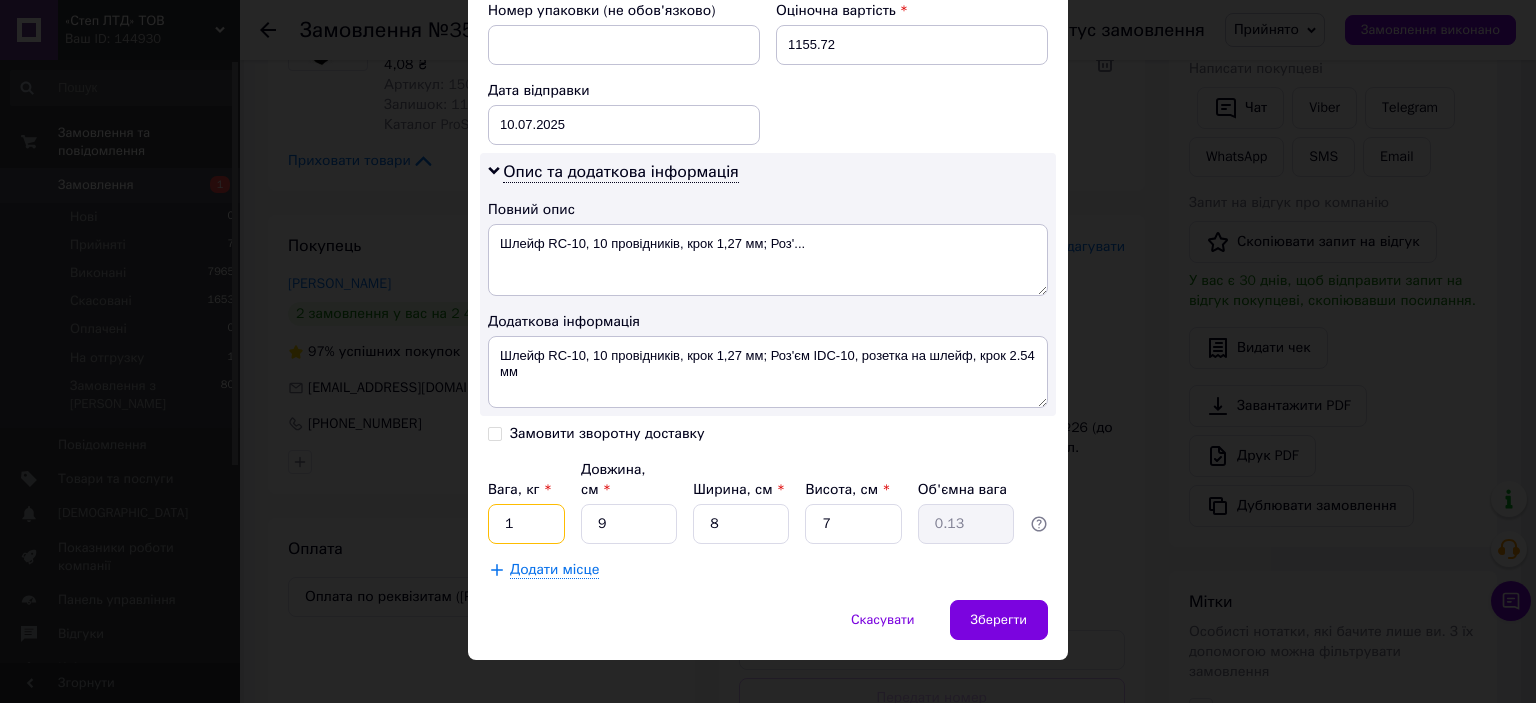 type on "1" 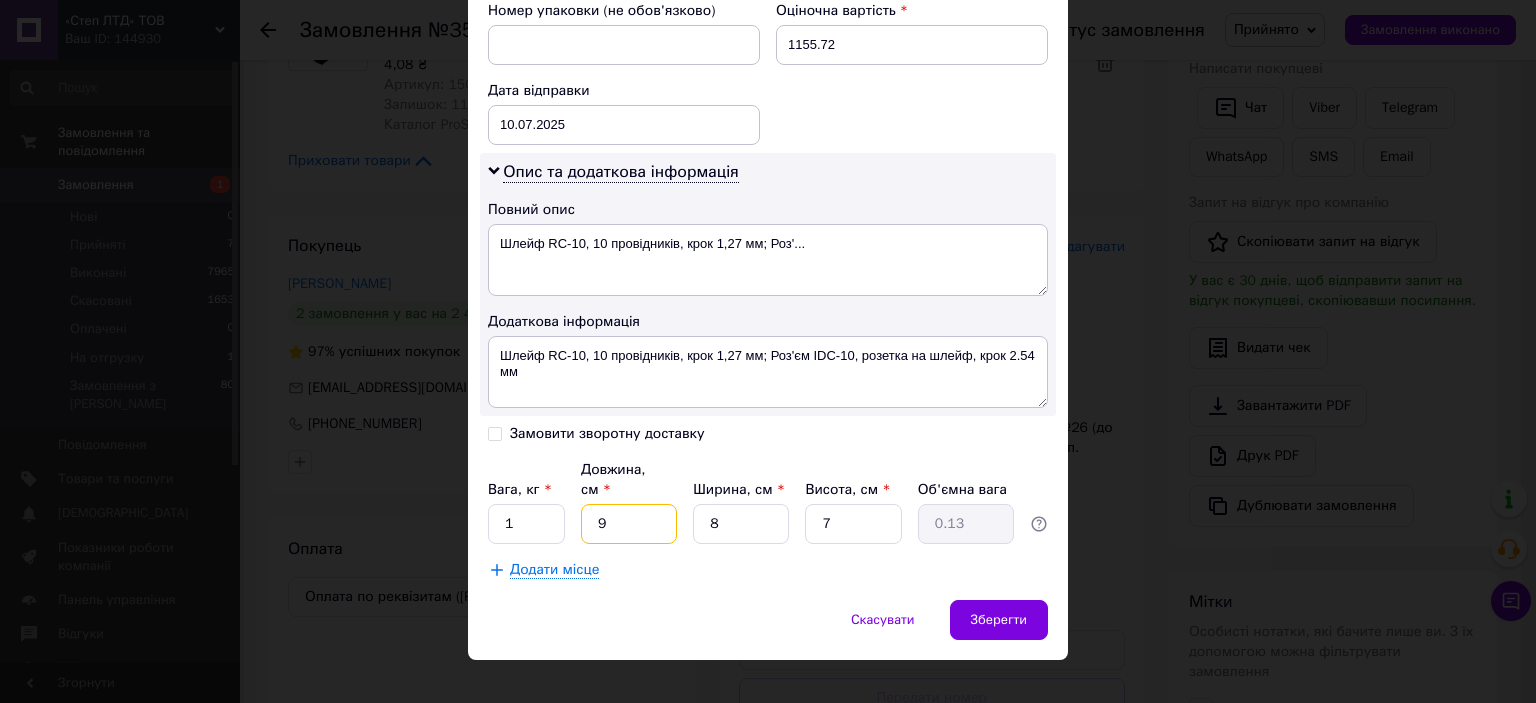 type on "2" 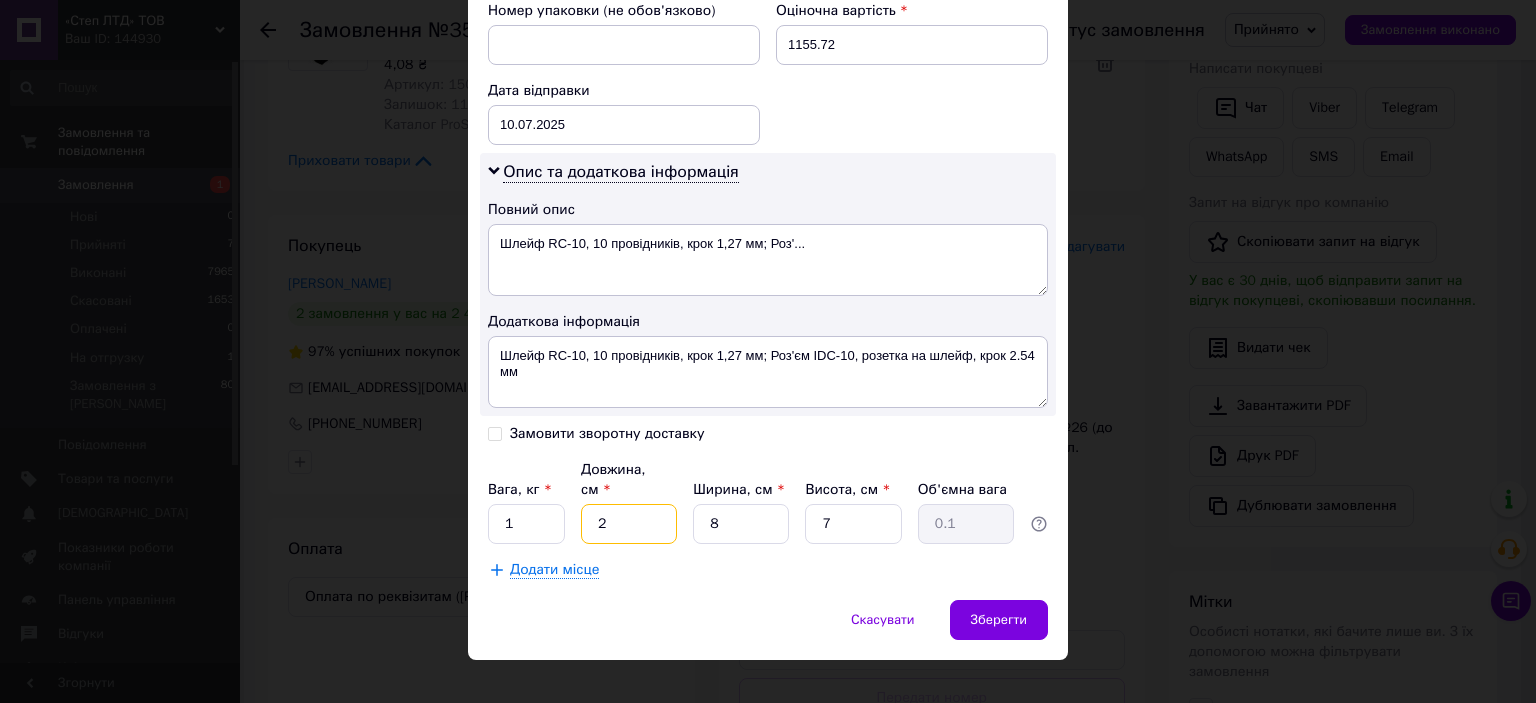 type on "20" 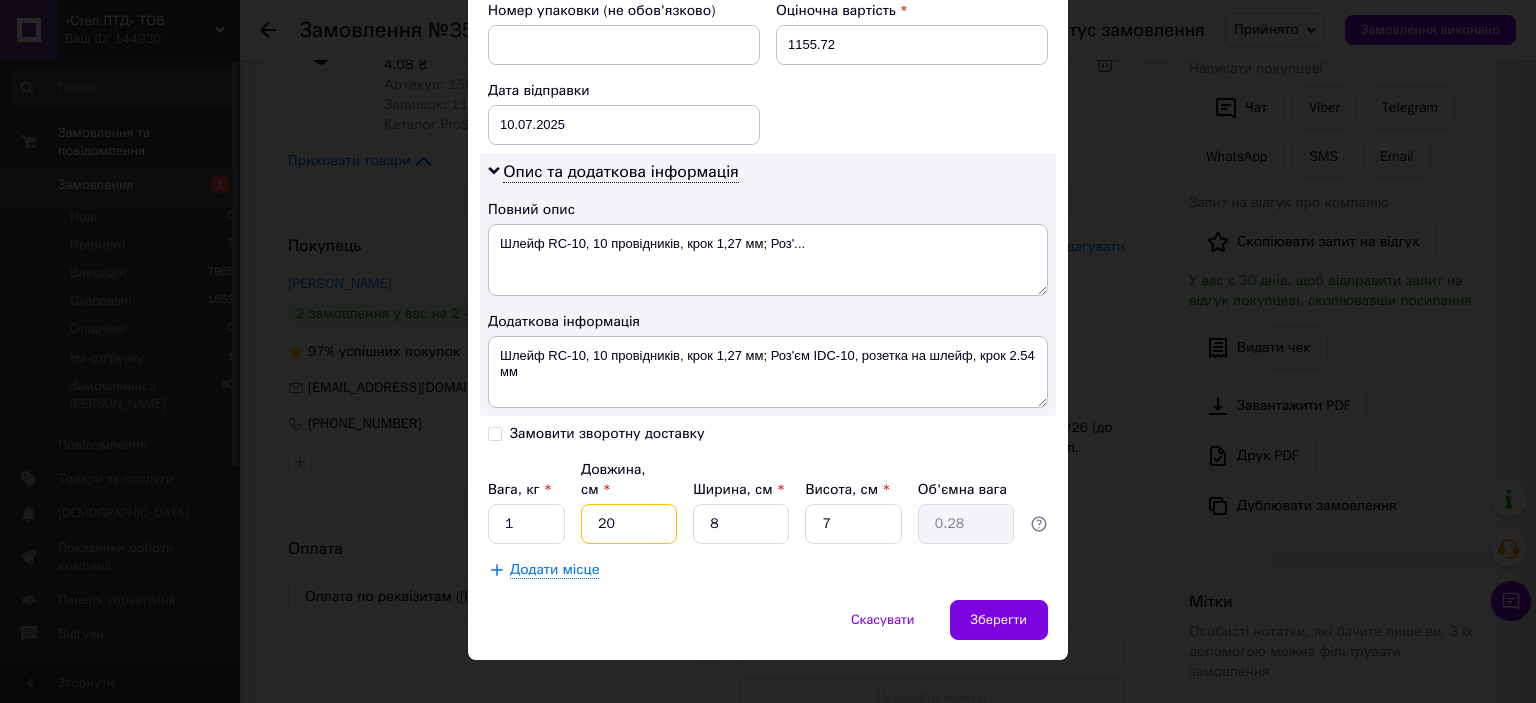 type on "20" 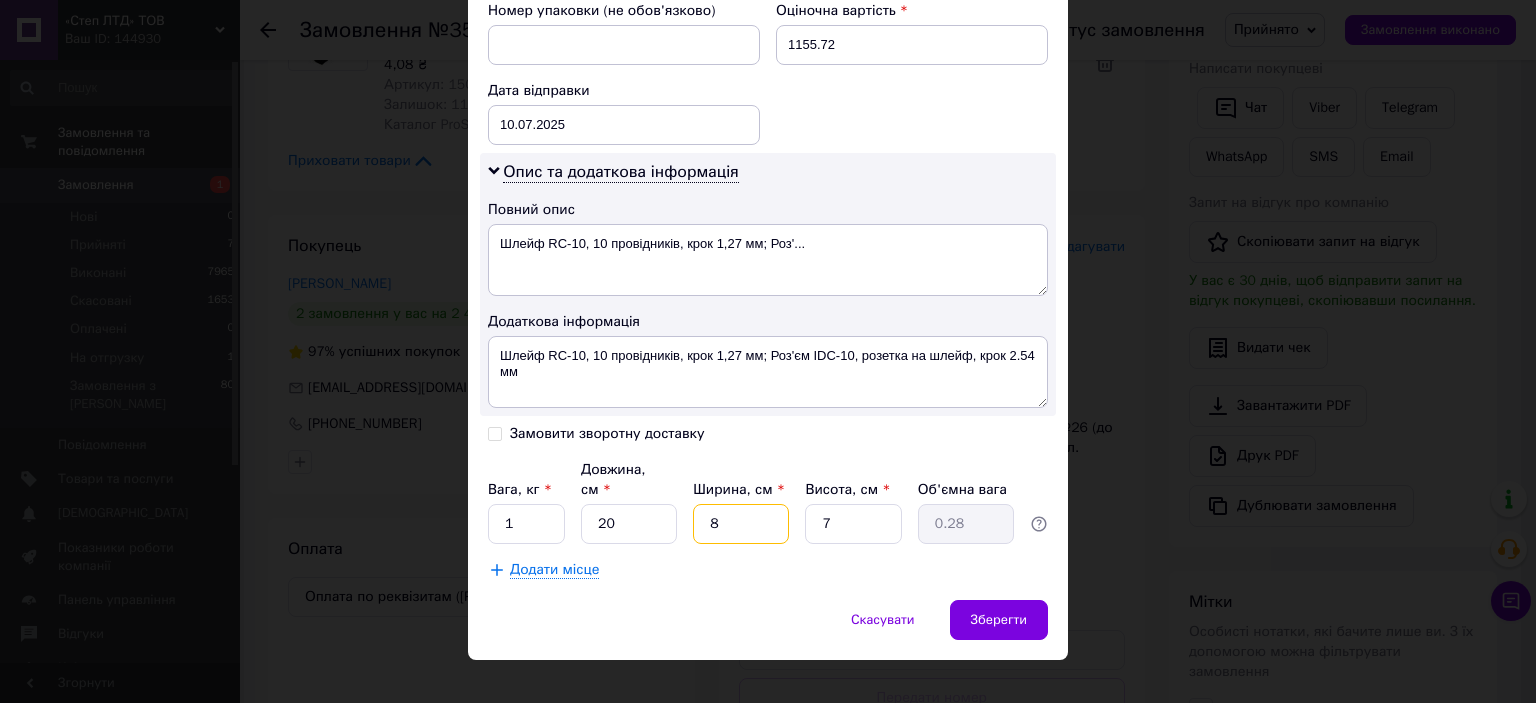 type on "2" 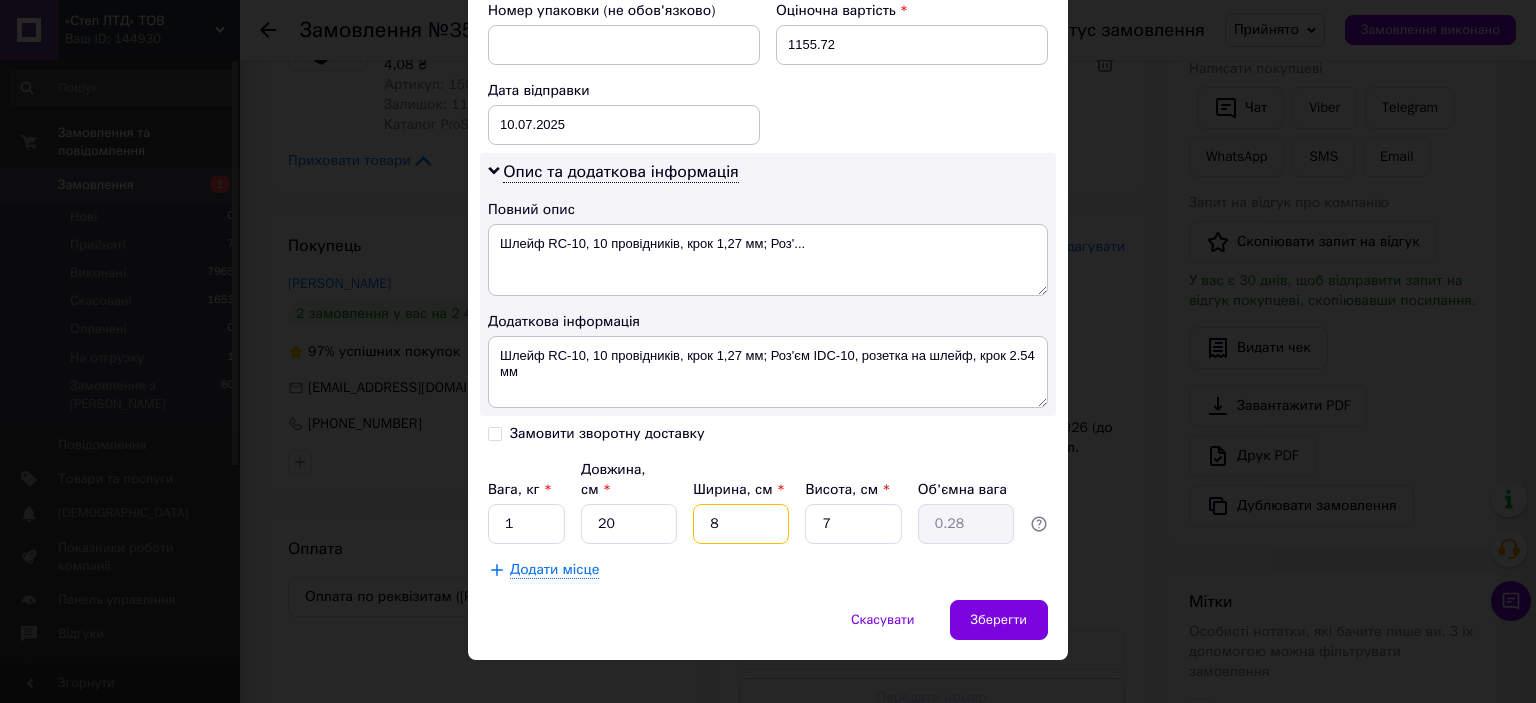 type on "0.1" 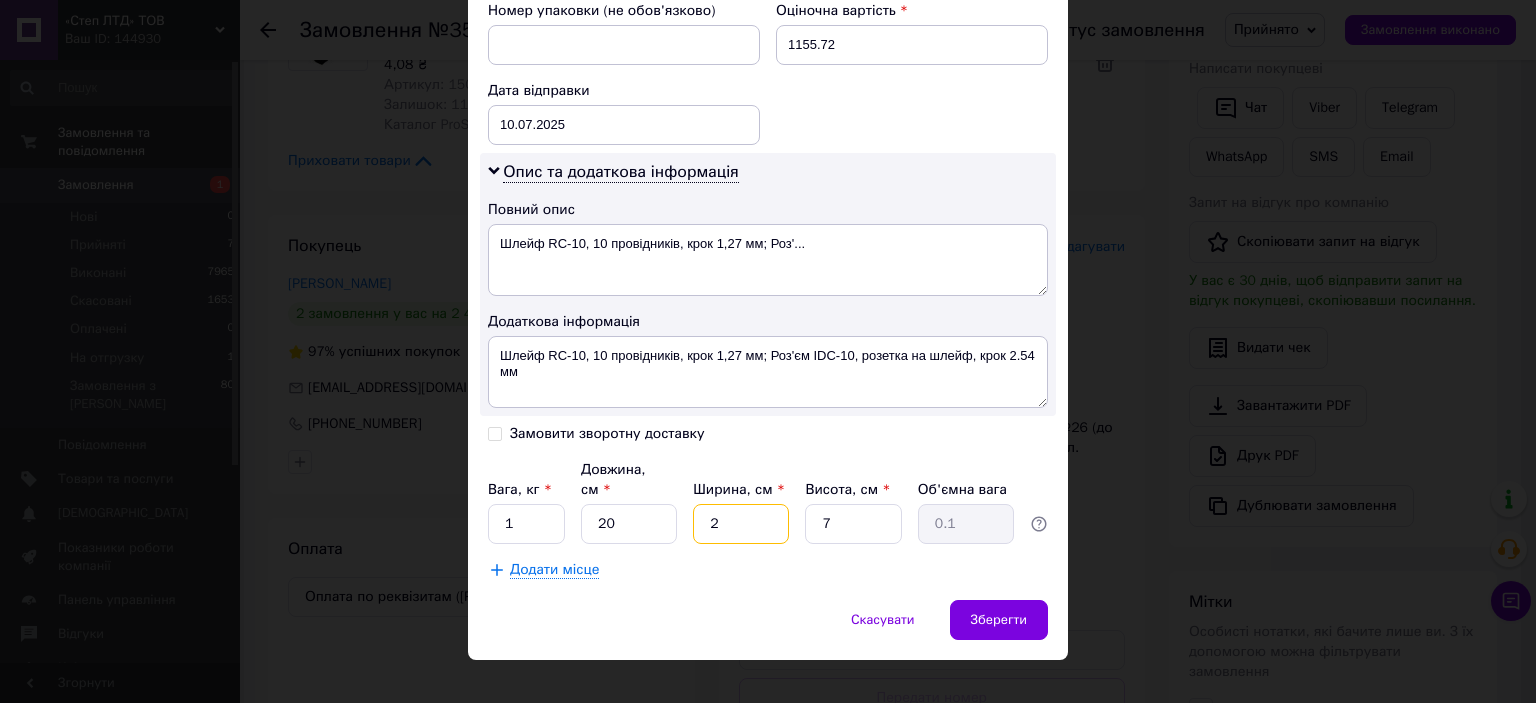 type on "20" 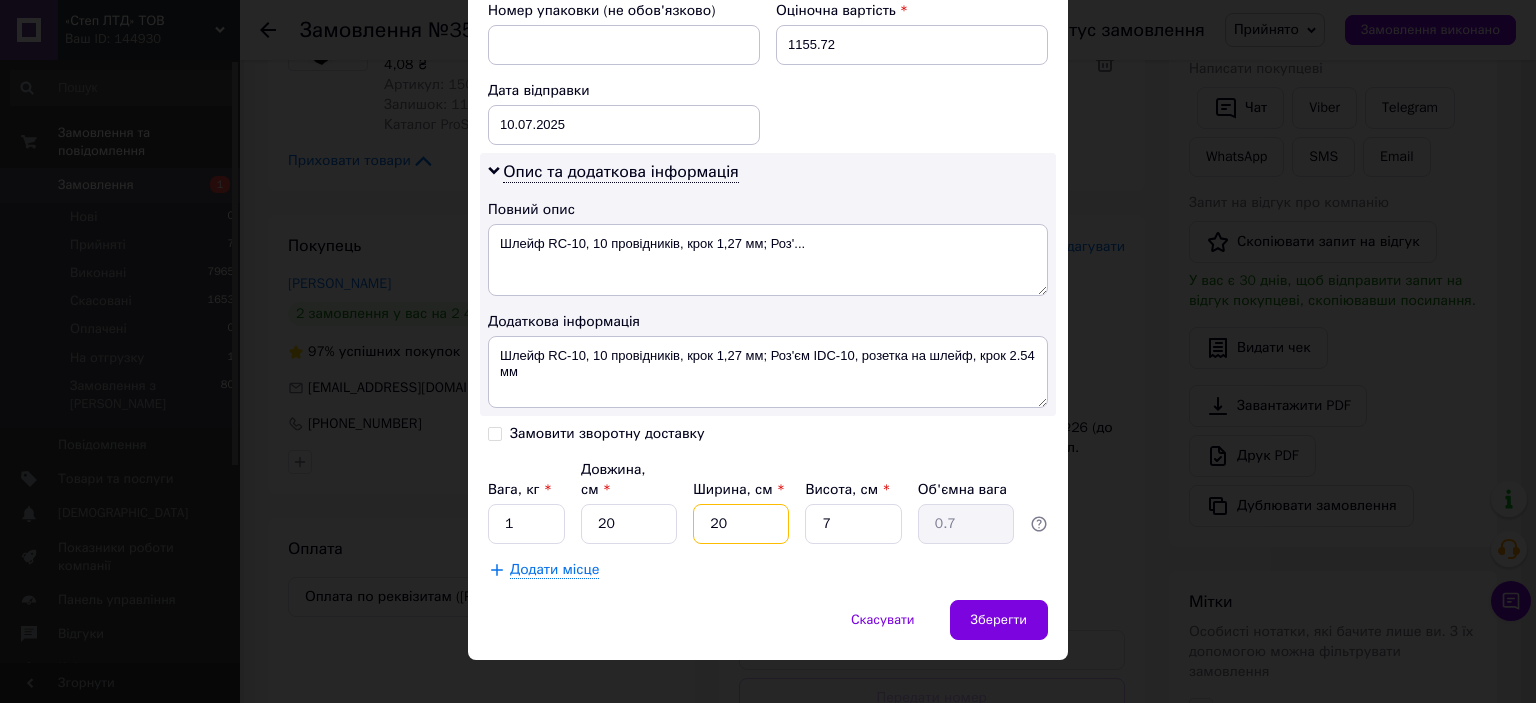type on "20" 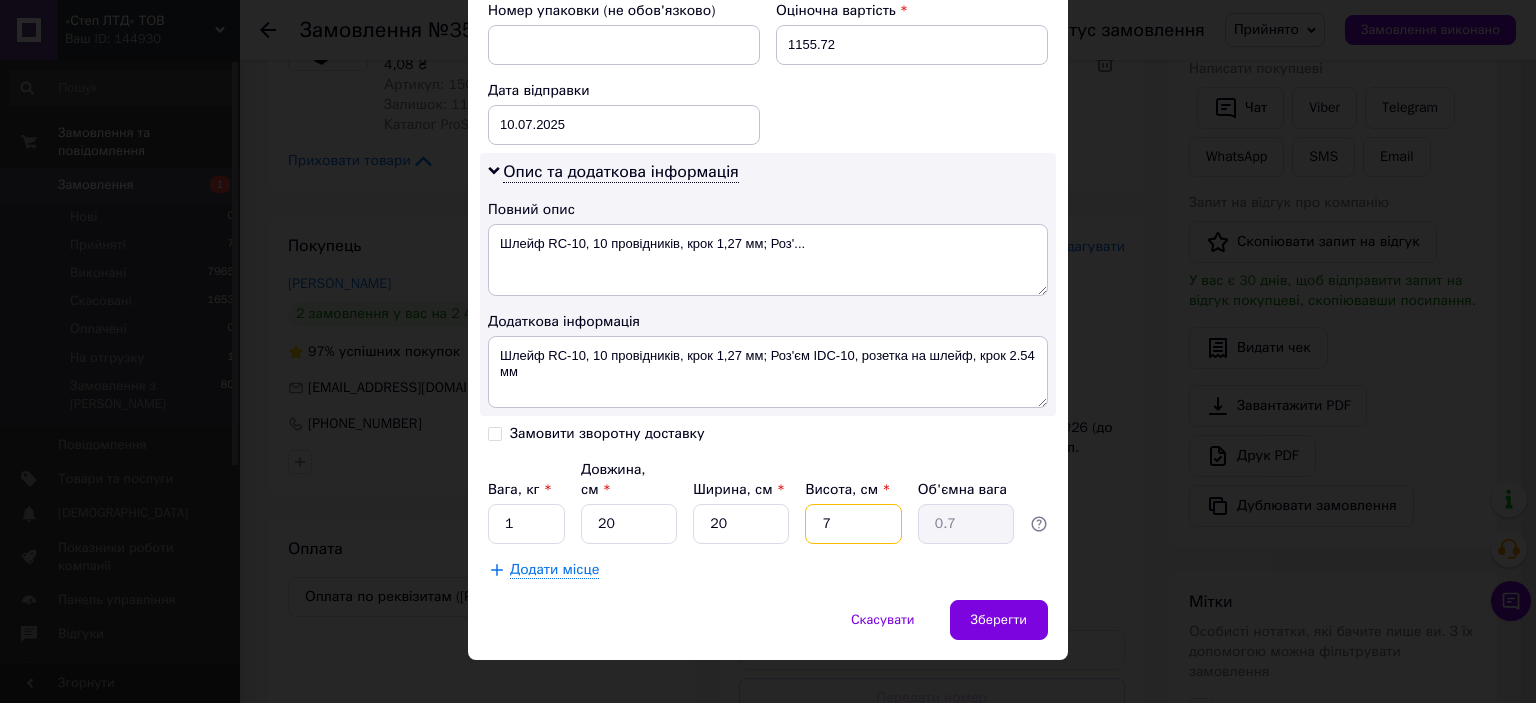 type on "1" 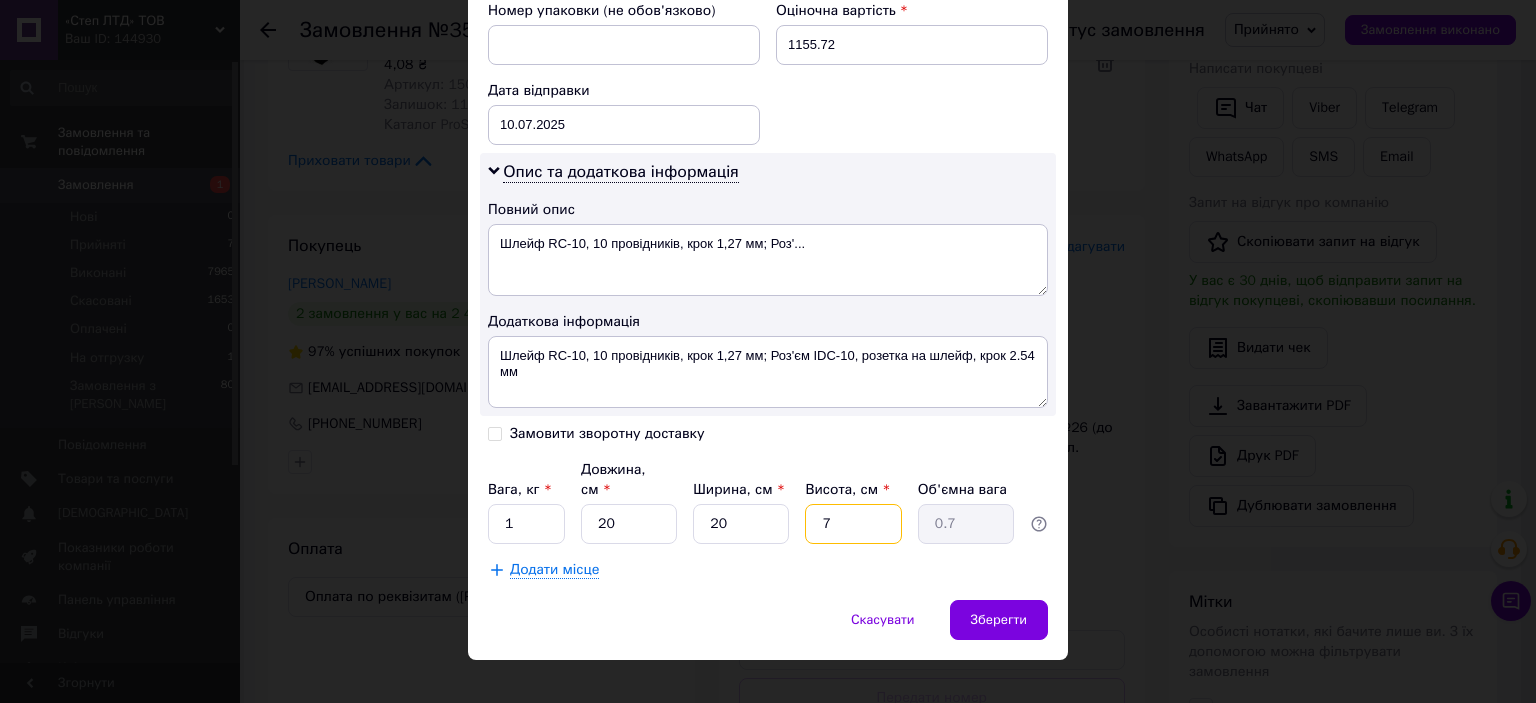type on "0.1" 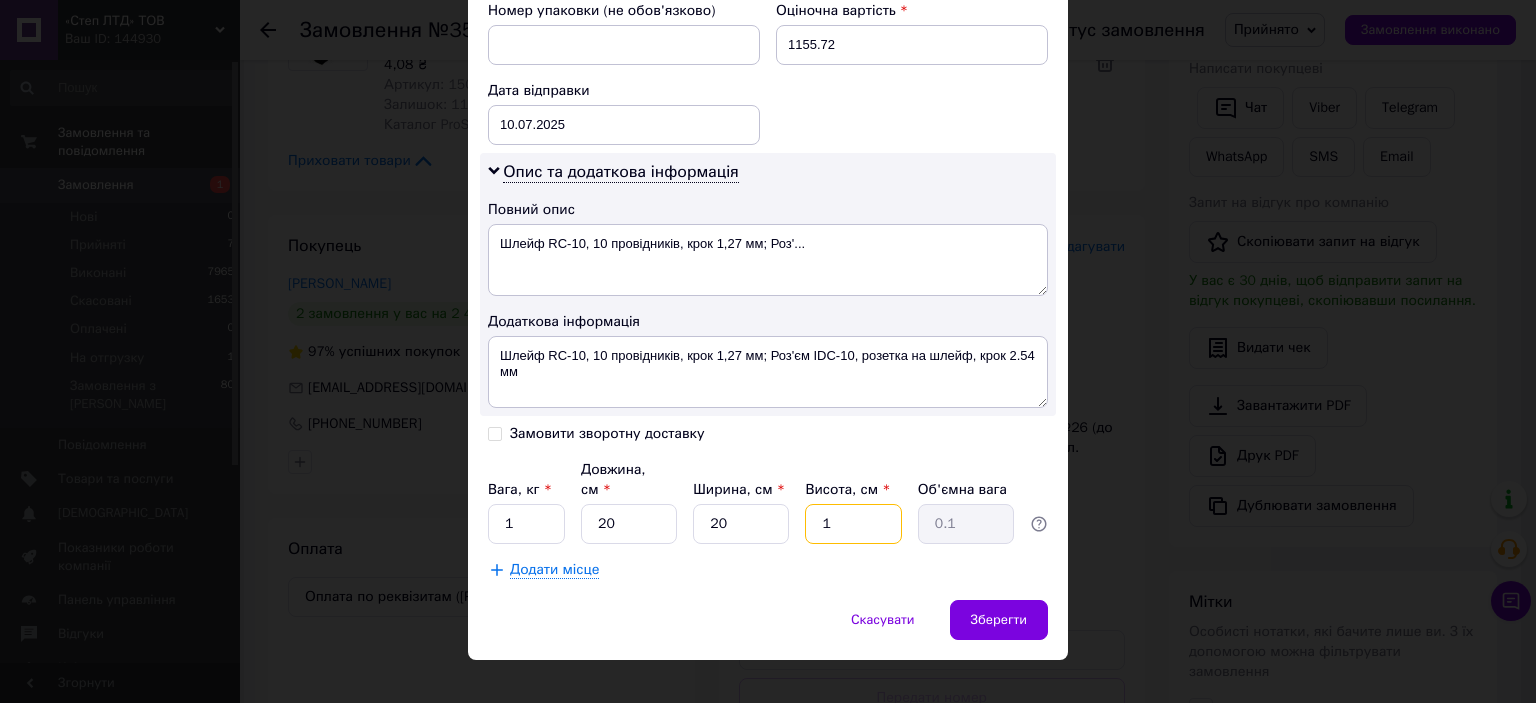type on "10" 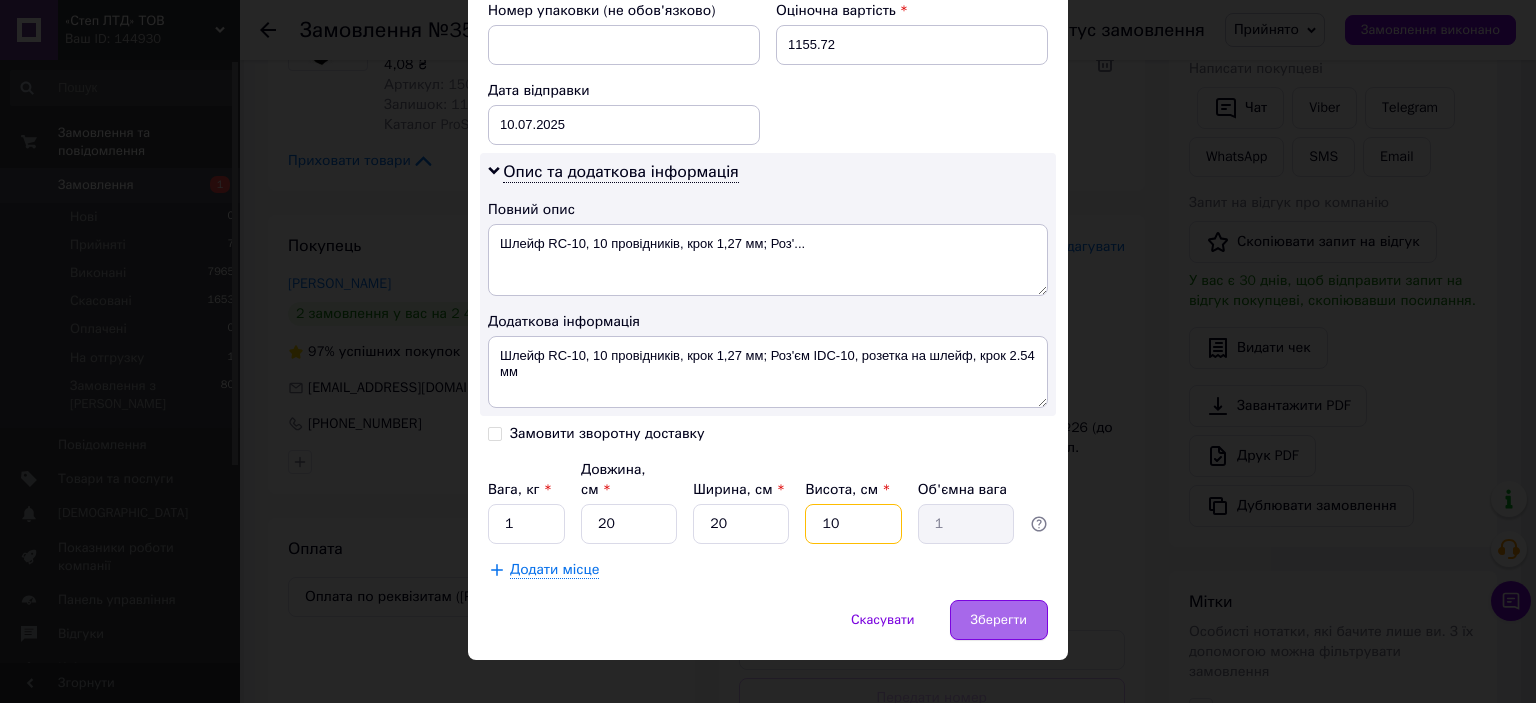 type on "10" 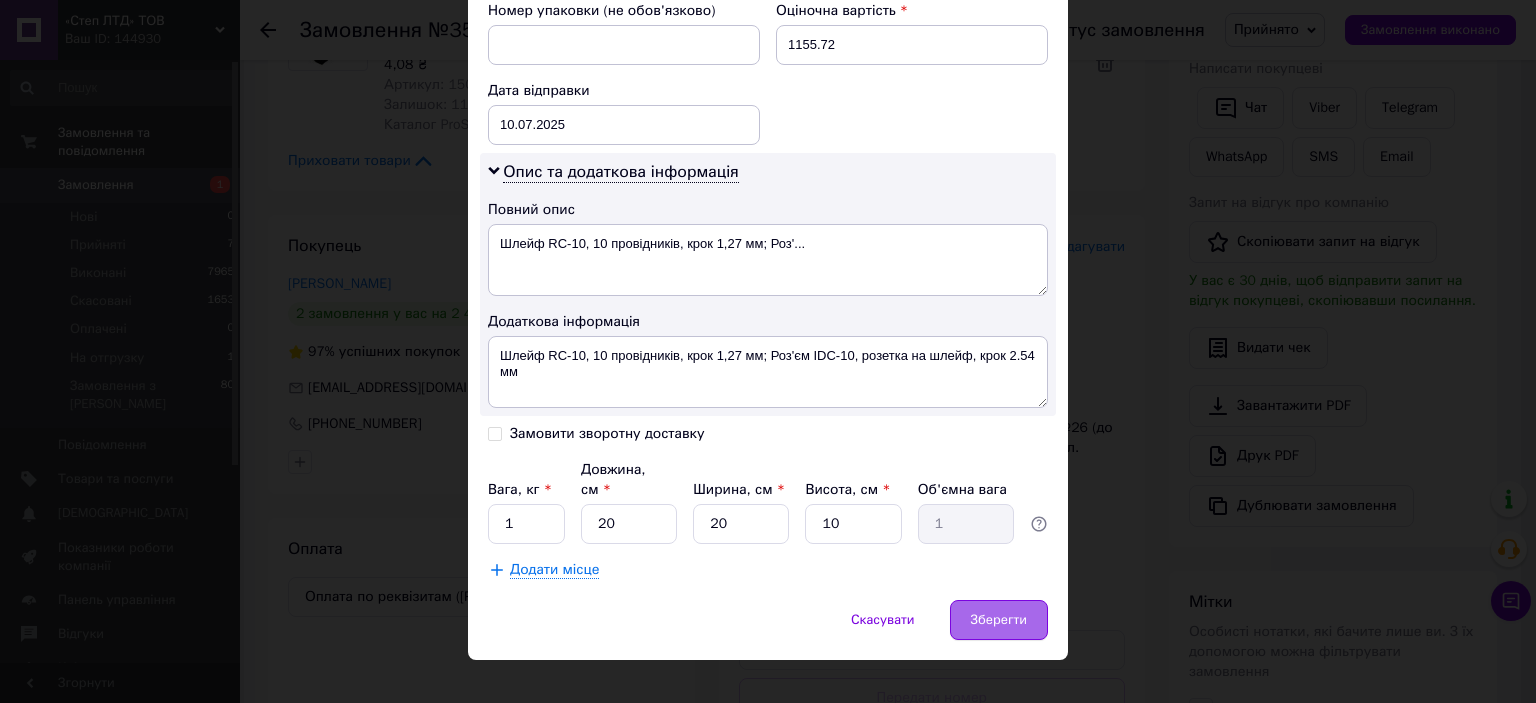 click on "Зберегти" at bounding box center [999, 620] 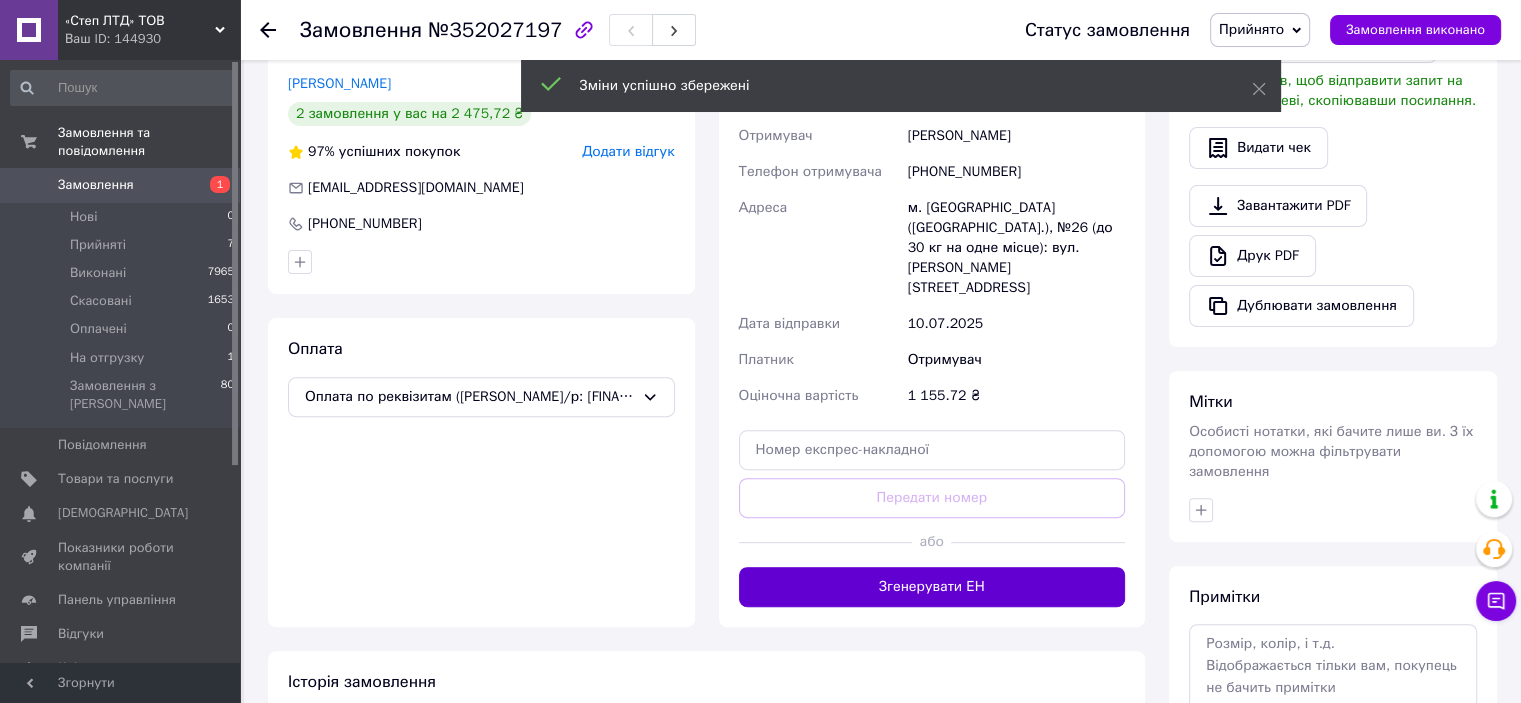 click on "Згенерувати ЕН" at bounding box center [932, 587] 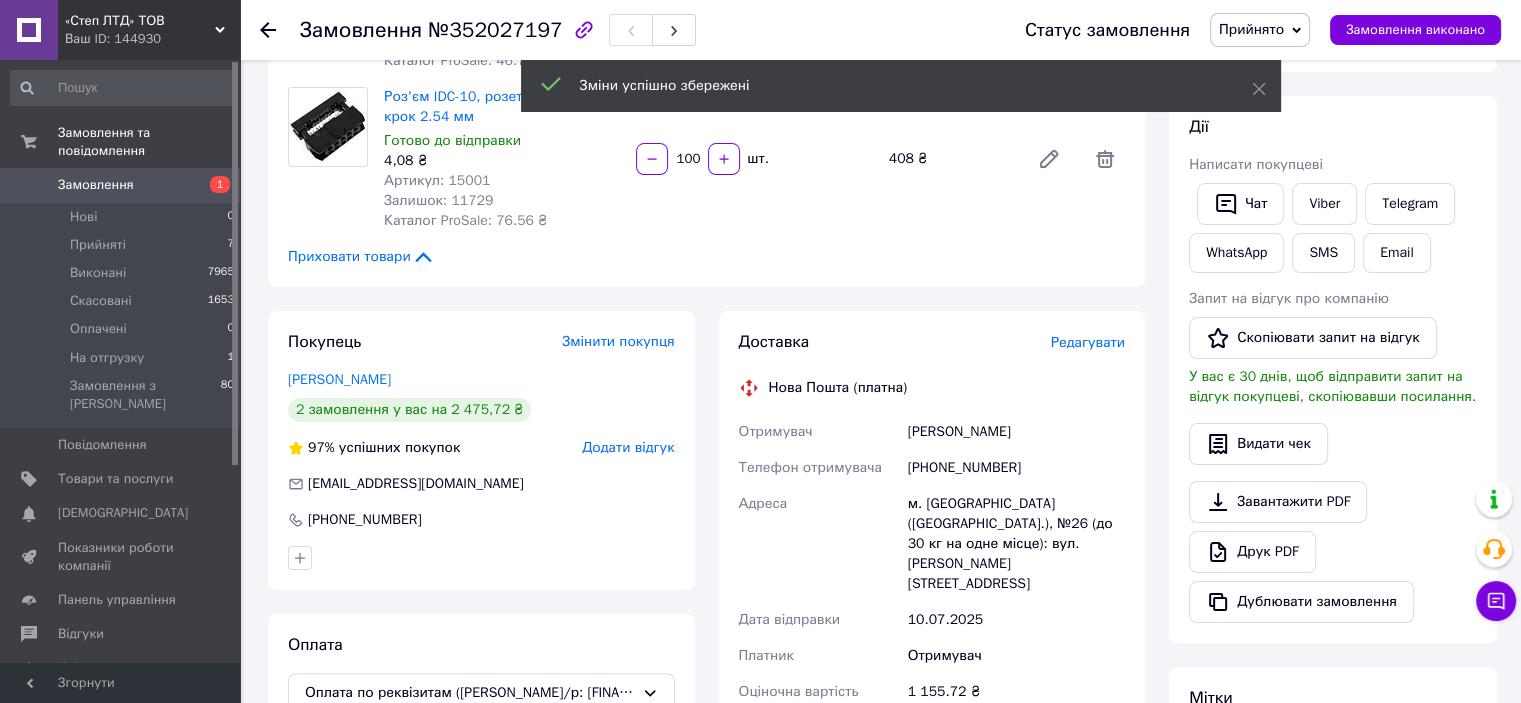 scroll, scrollTop: 300, scrollLeft: 0, axis: vertical 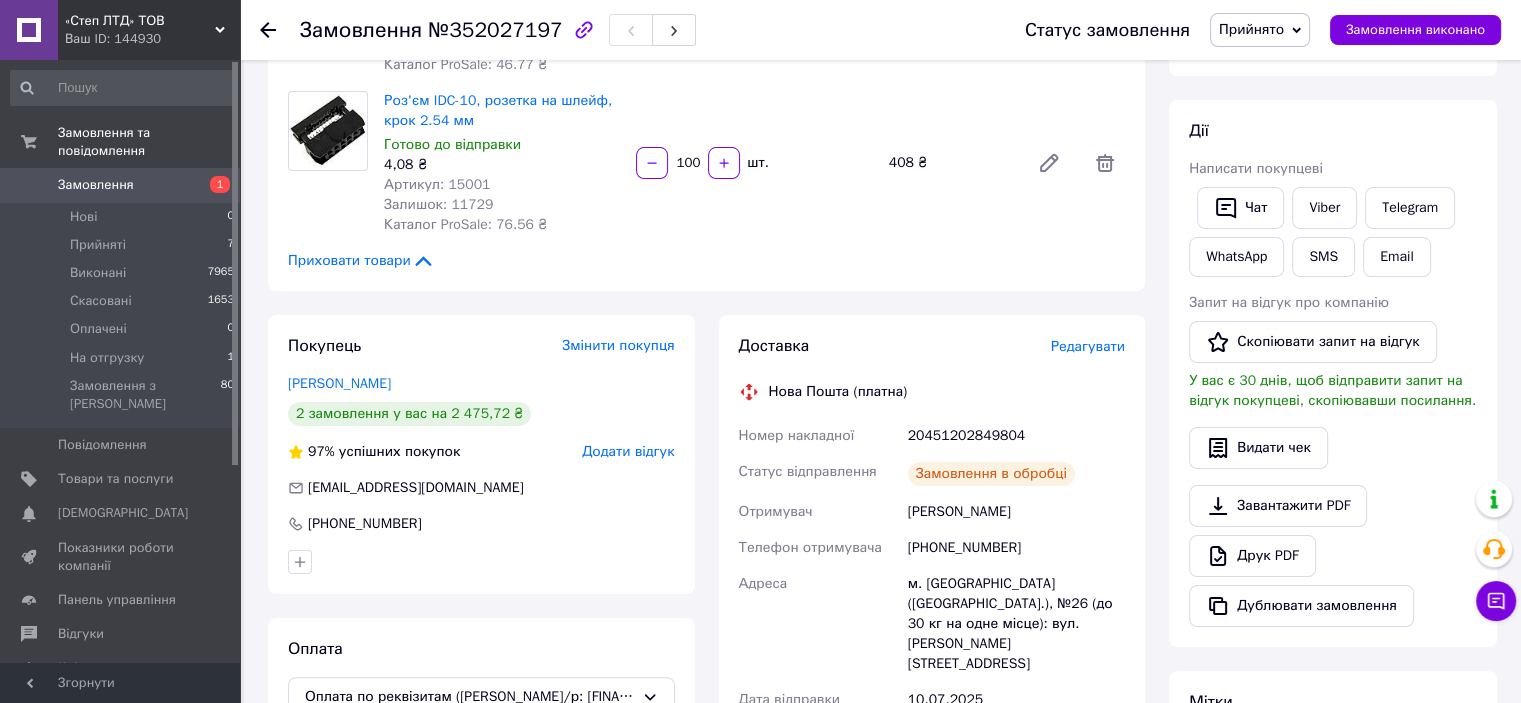 click on "20451202849804" at bounding box center (1016, 436) 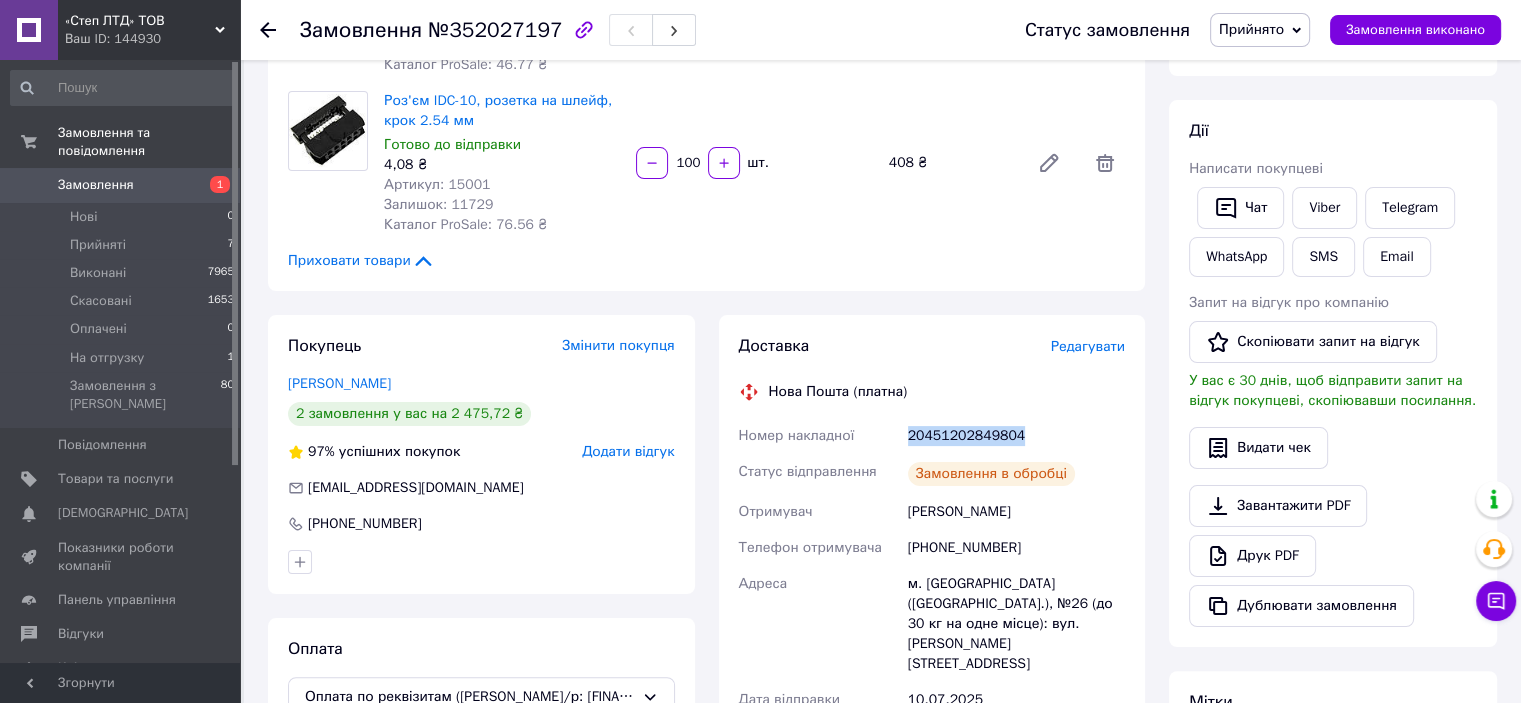 click on "20451202849804" at bounding box center (1016, 436) 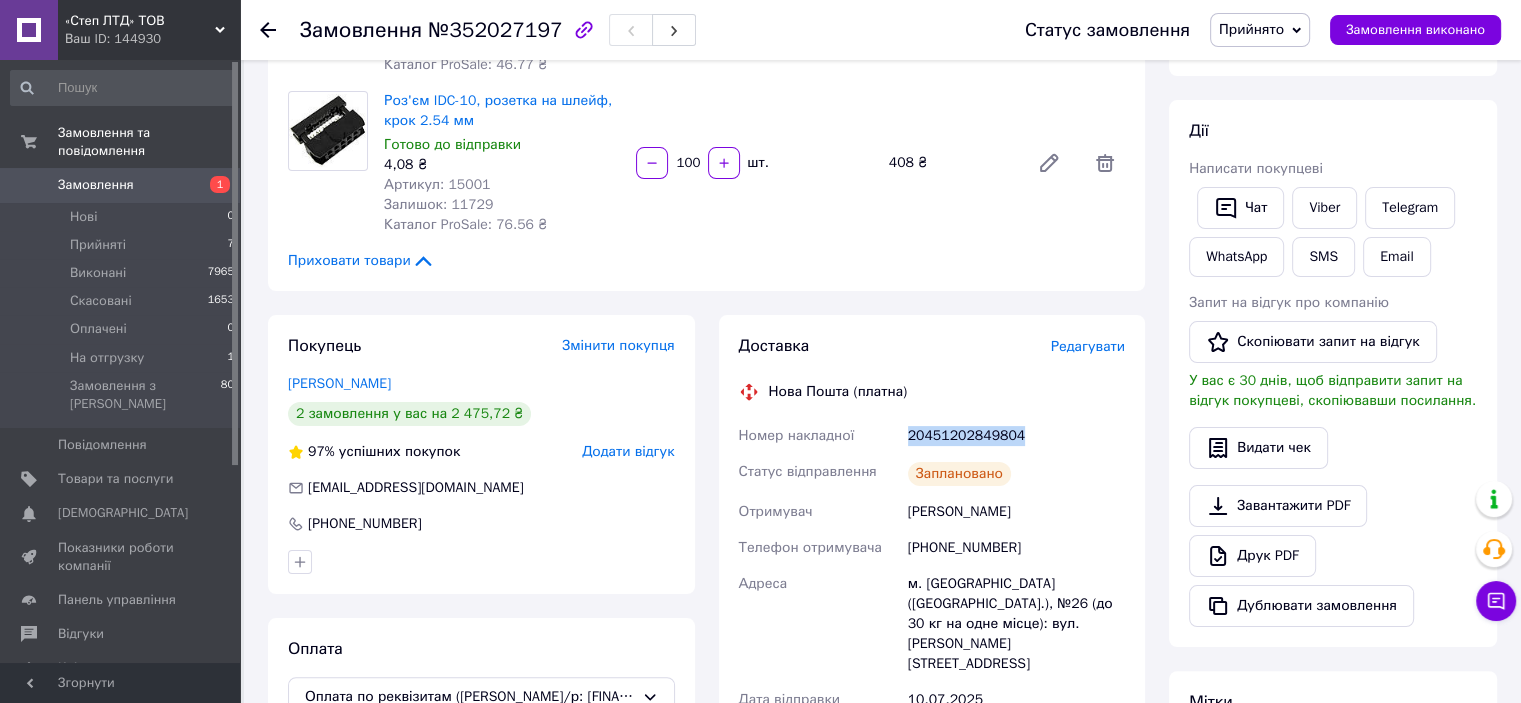 copy on "20451202849804" 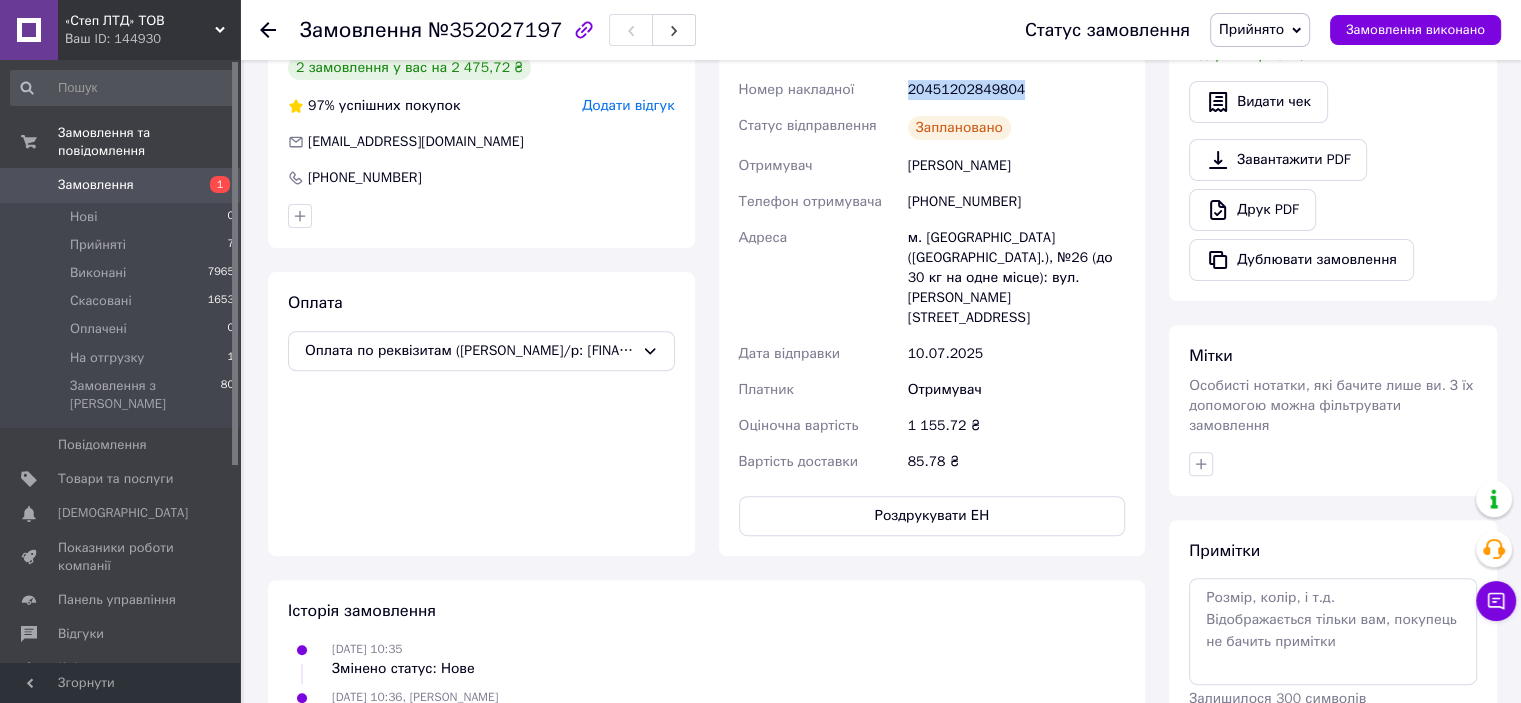 scroll, scrollTop: 548, scrollLeft: 0, axis: vertical 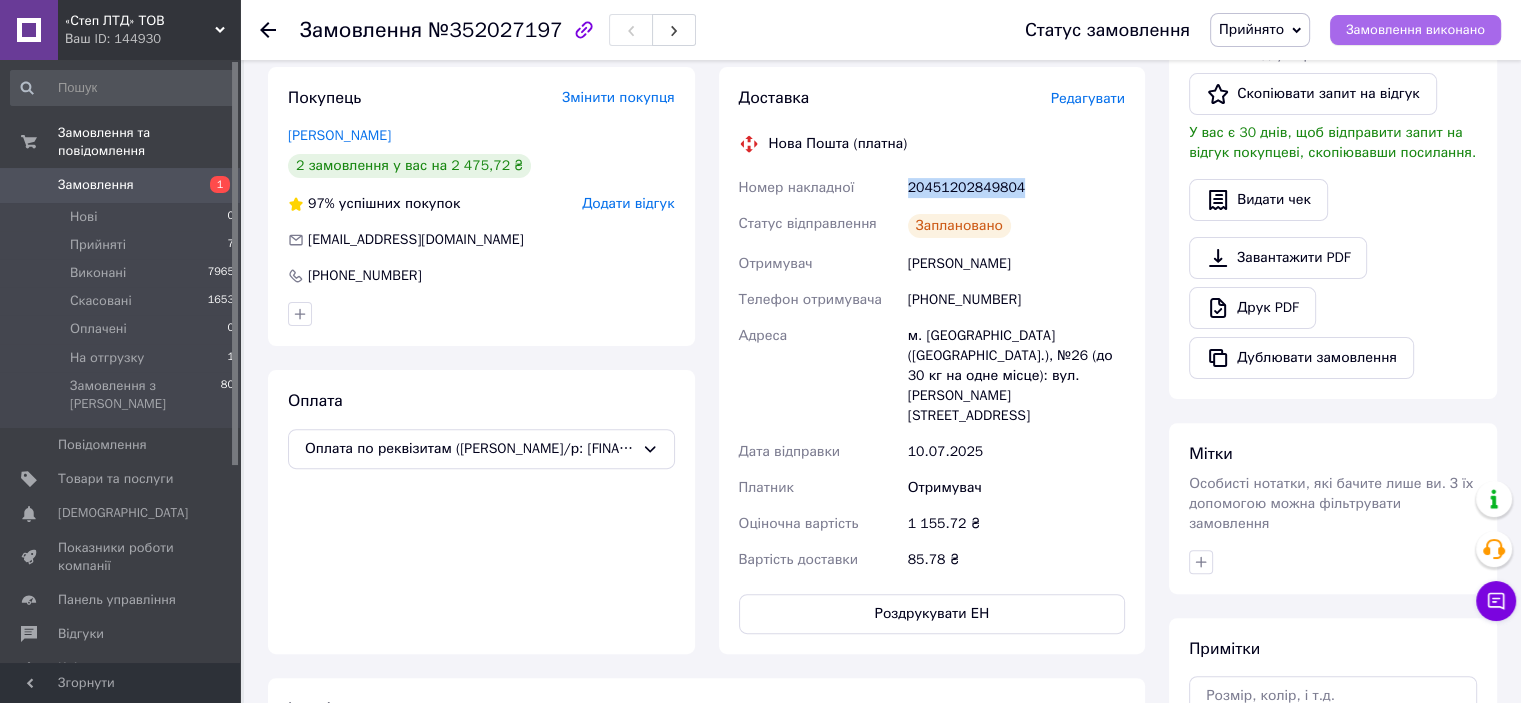 click on "Замовлення виконано" at bounding box center [1415, 30] 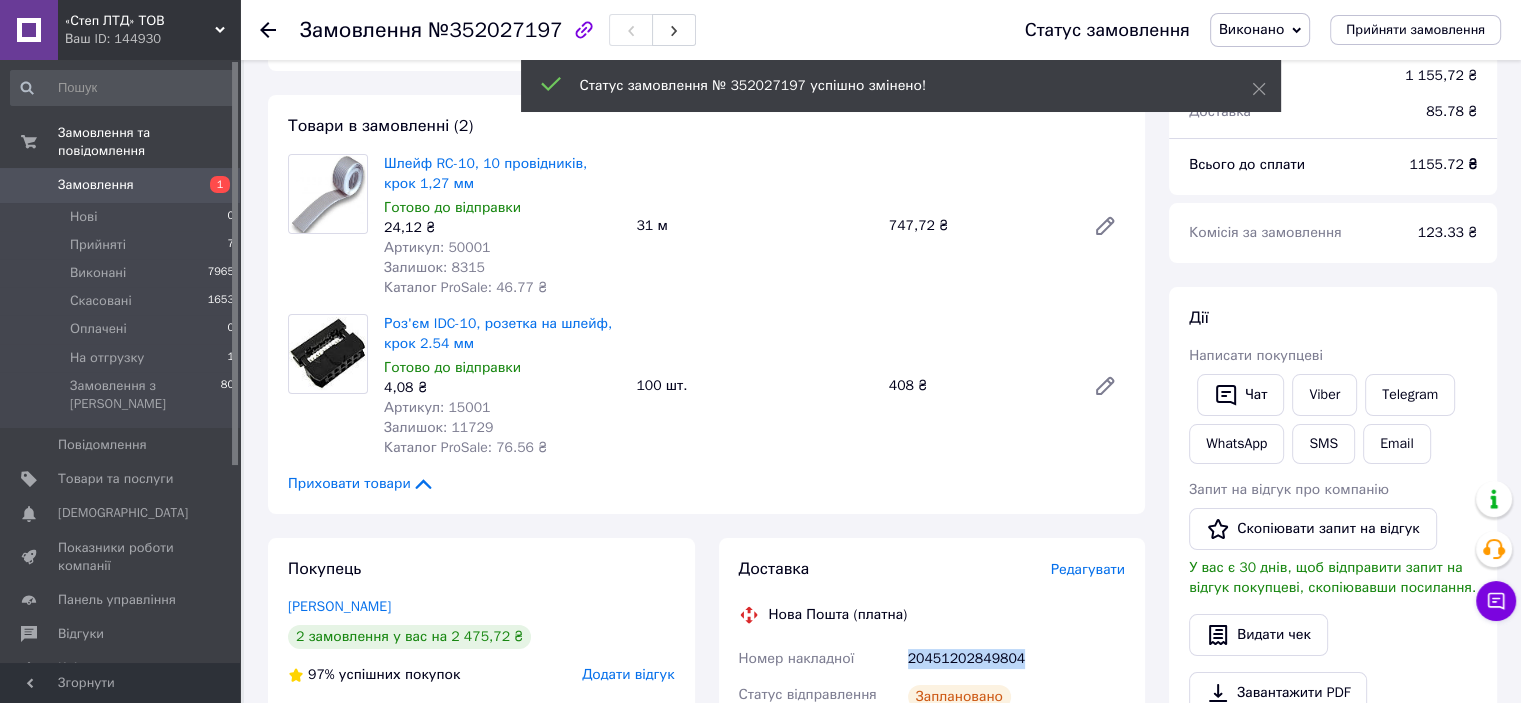 scroll, scrollTop: 0, scrollLeft: 0, axis: both 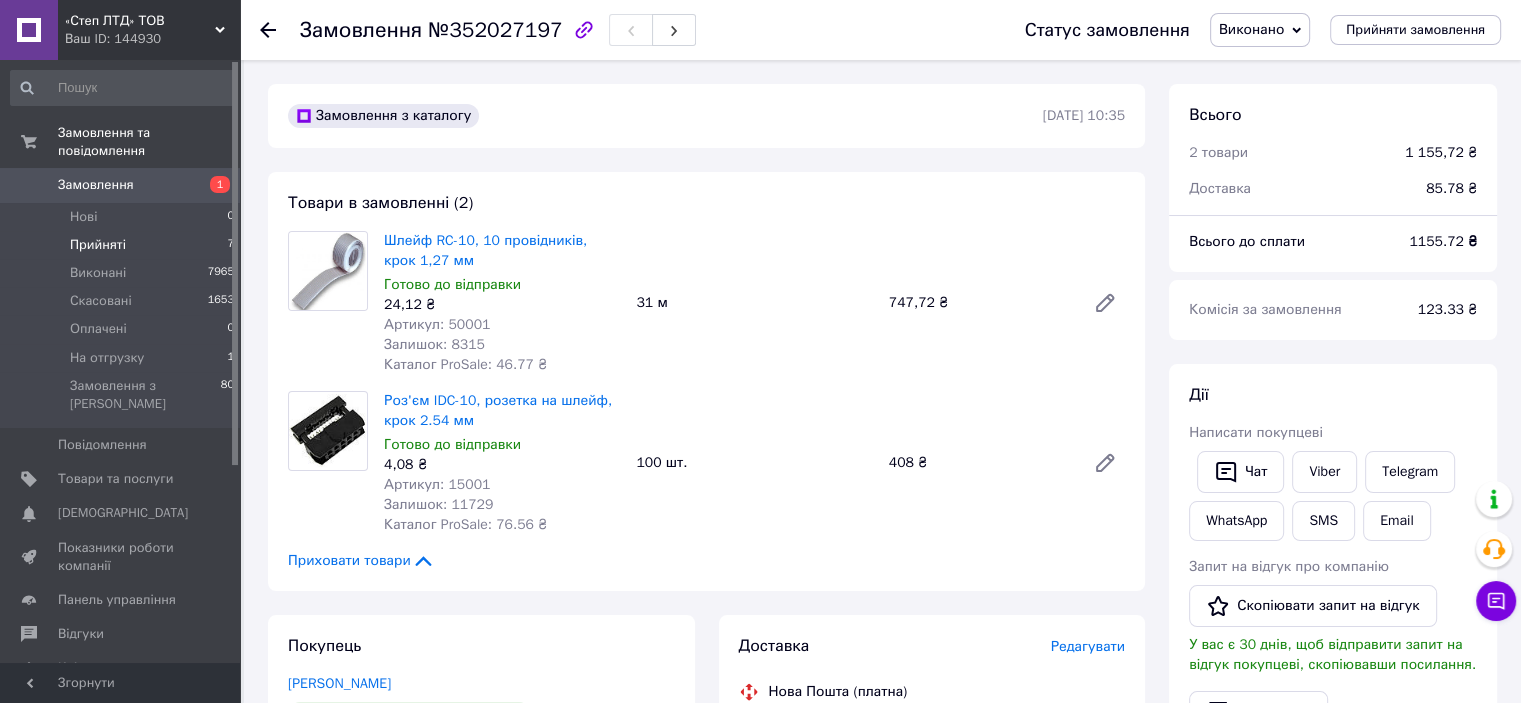 click on "Прийняті" at bounding box center [98, 245] 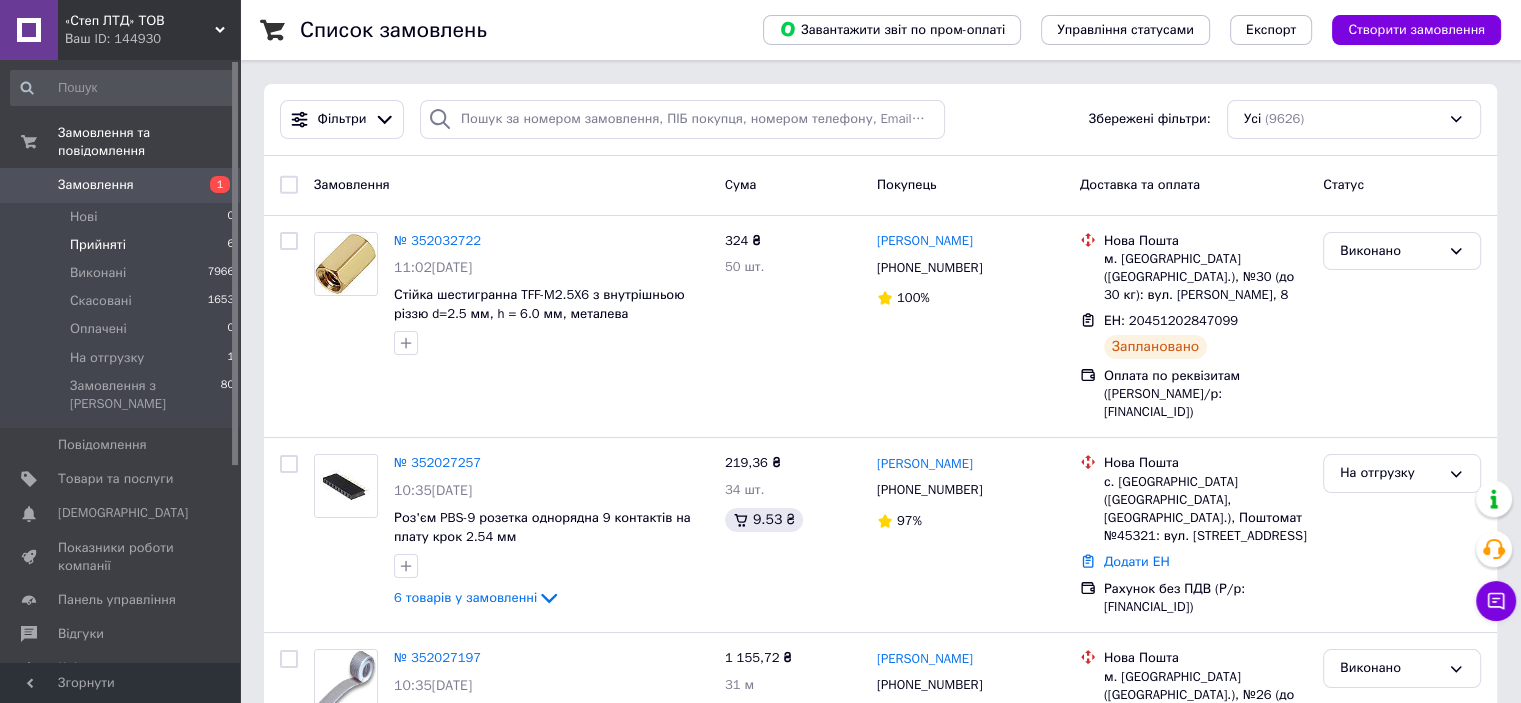 click on "Прийняті 6" at bounding box center [123, 245] 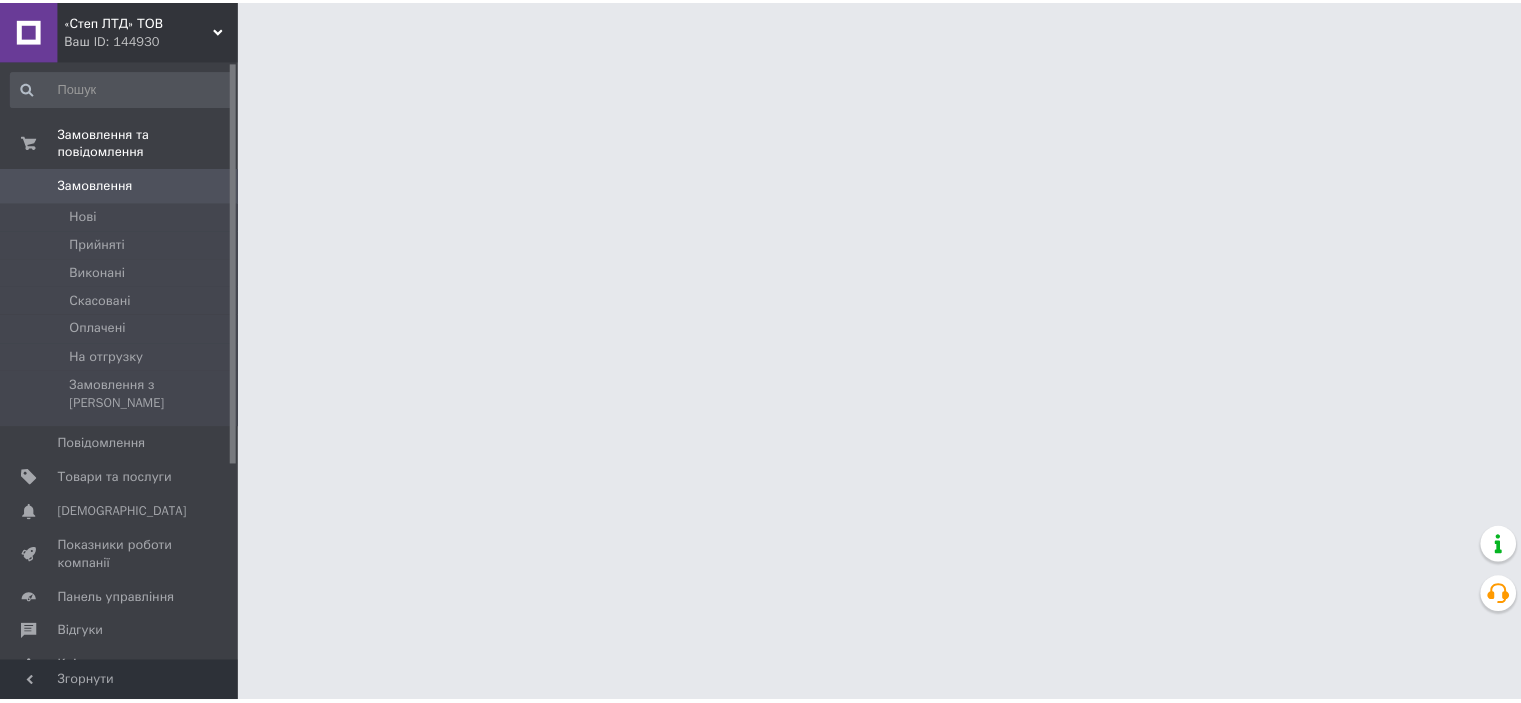 scroll, scrollTop: 0, scrollLeft: 0, axis: both 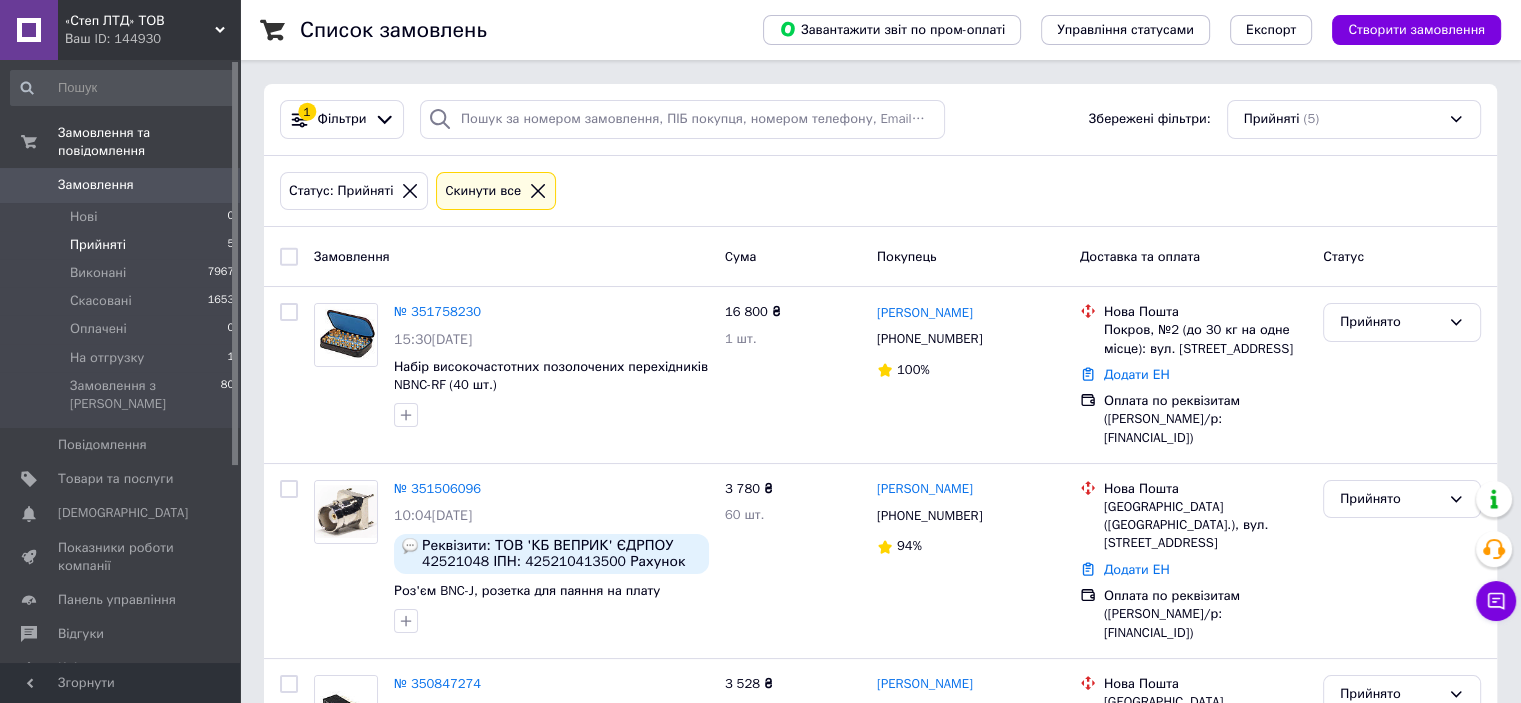 click 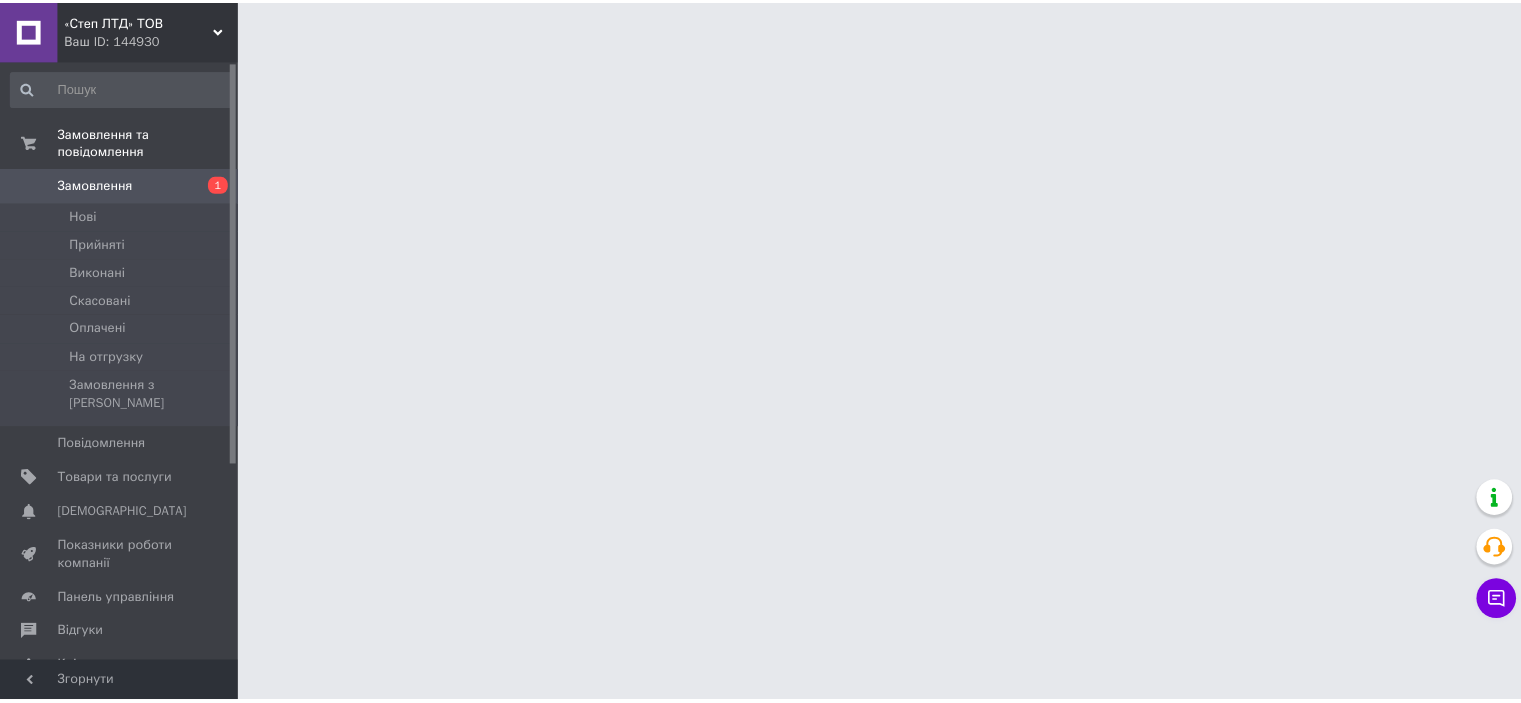 scroll, scrollTop: 0, scrollLeft: 0, axis: both 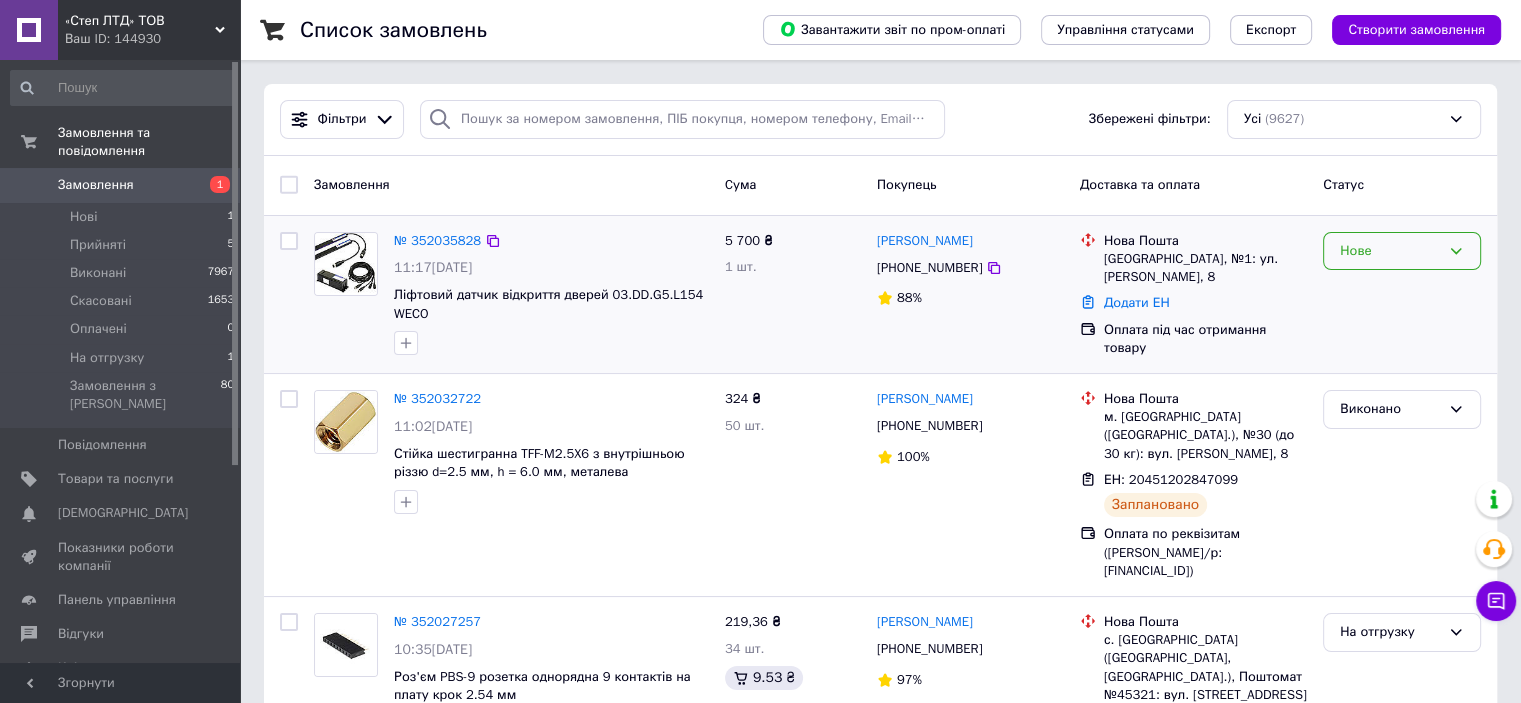 click on "Нове" at bounding box center (1390, 251) 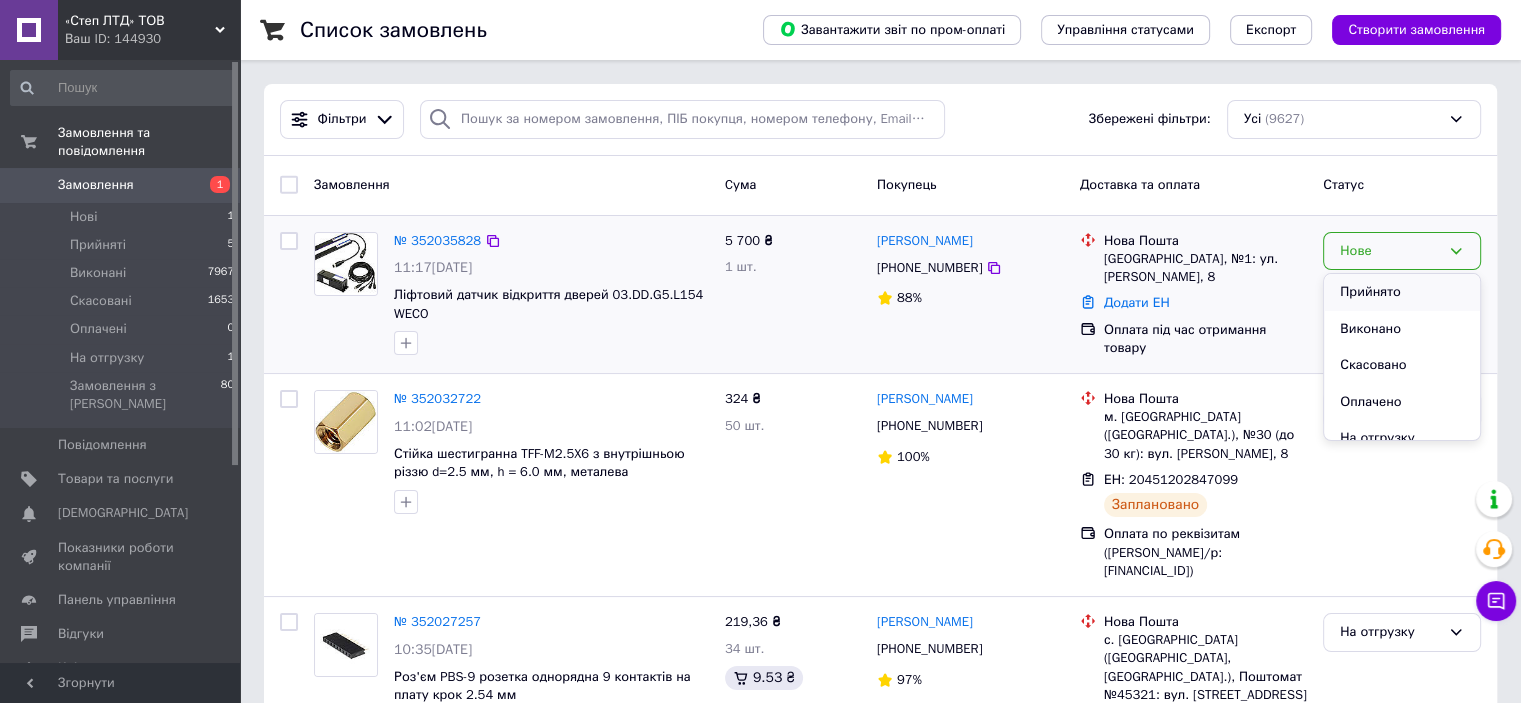 click on "Прийнято" at bounding box center [1402, 292] 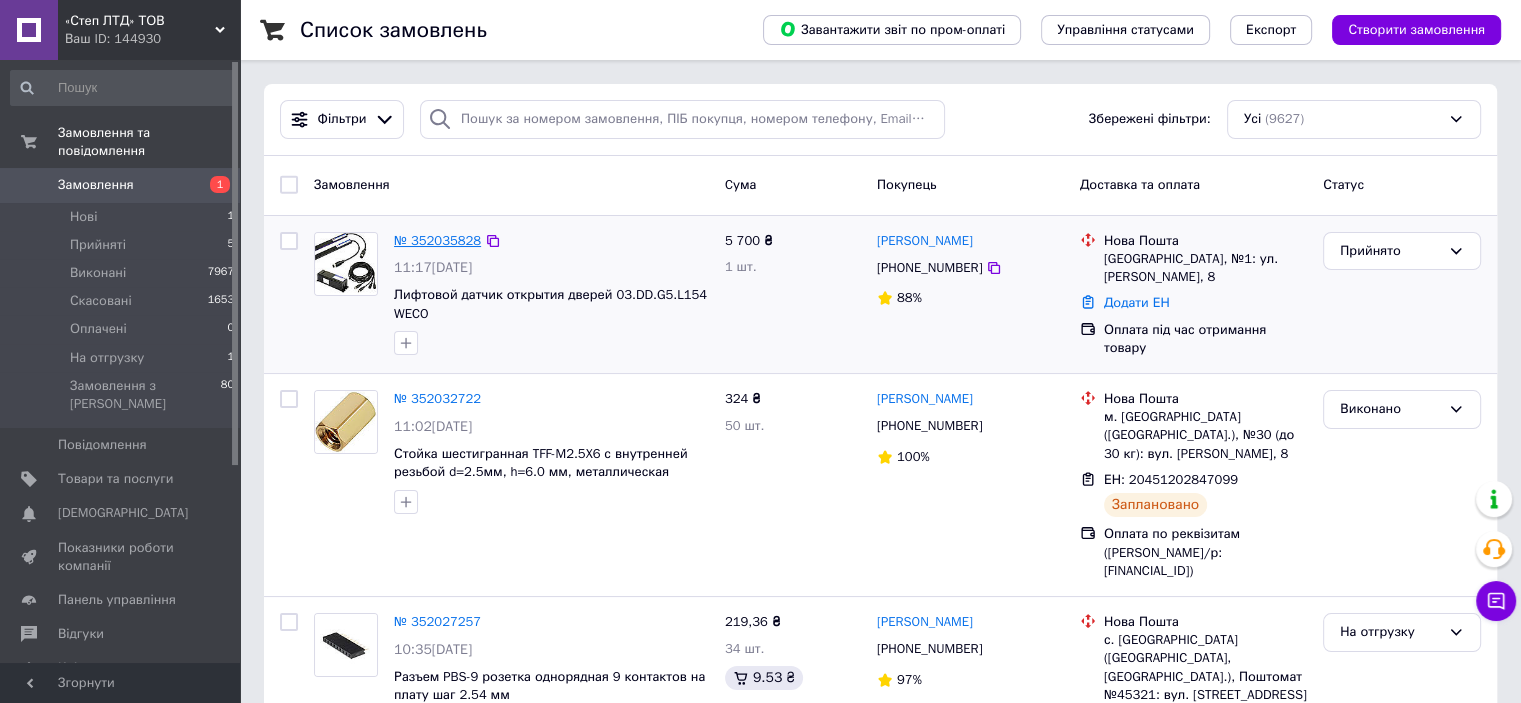 click on "№ 352035828" at bounding box center (437, 240) 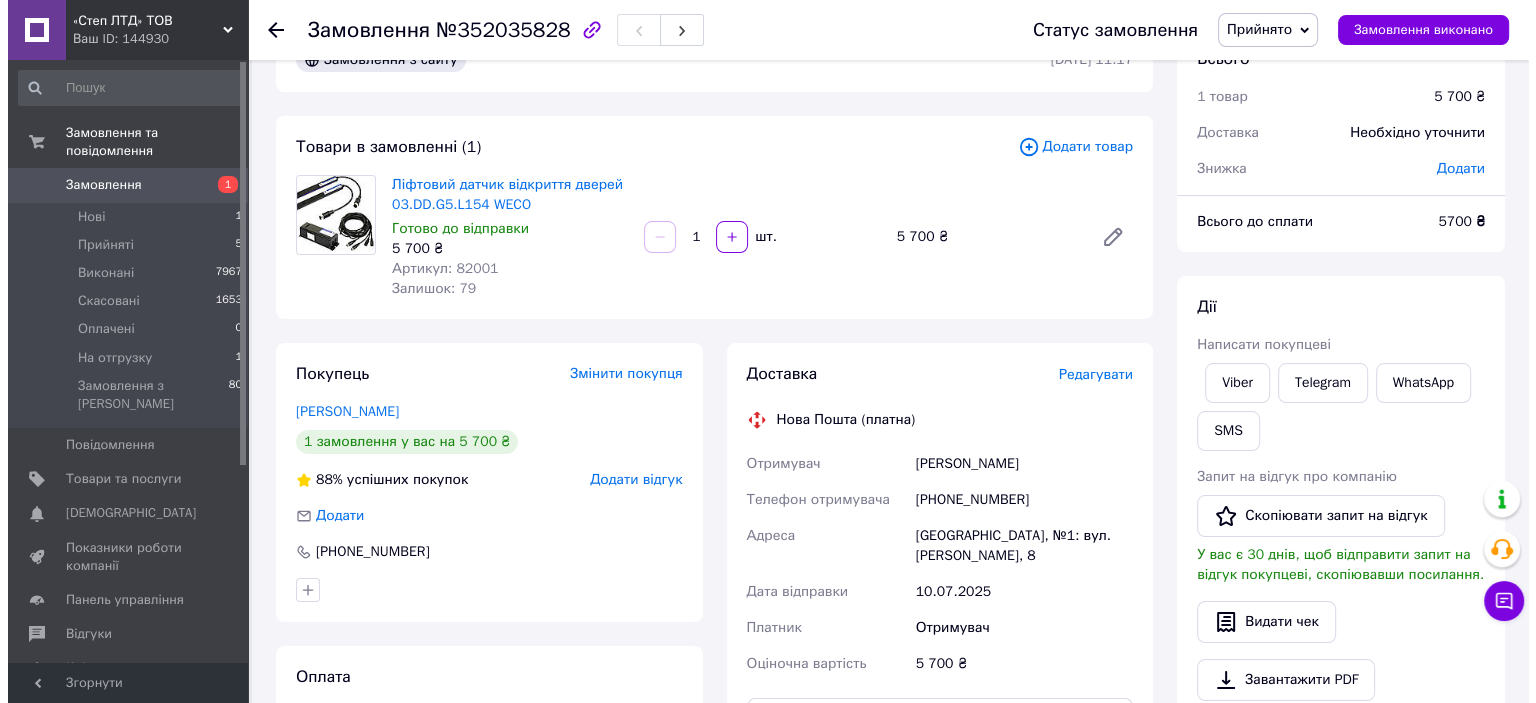scroll, scrollTop: 100, scrollLeft: 0, axis: vertical 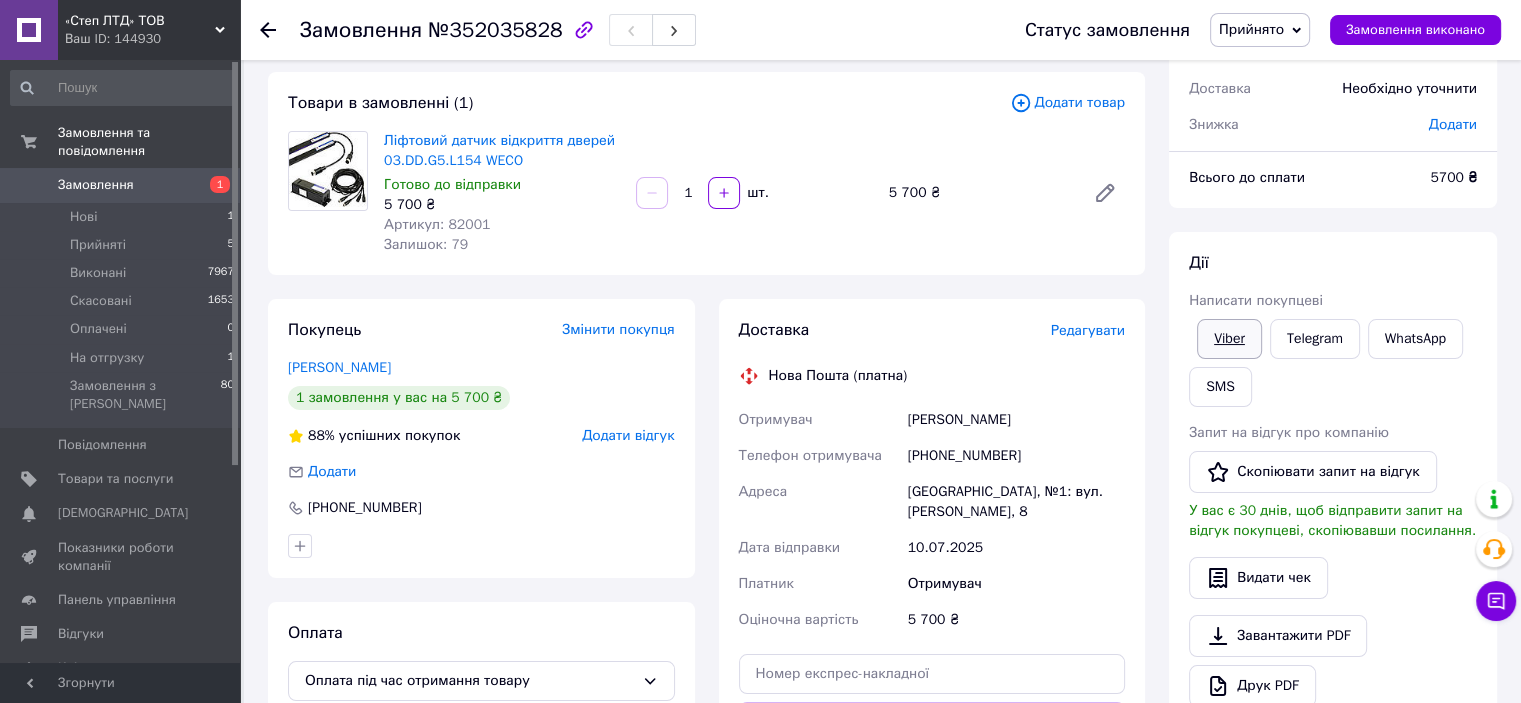 click on "Viber" at bounding box center [1229, 339] 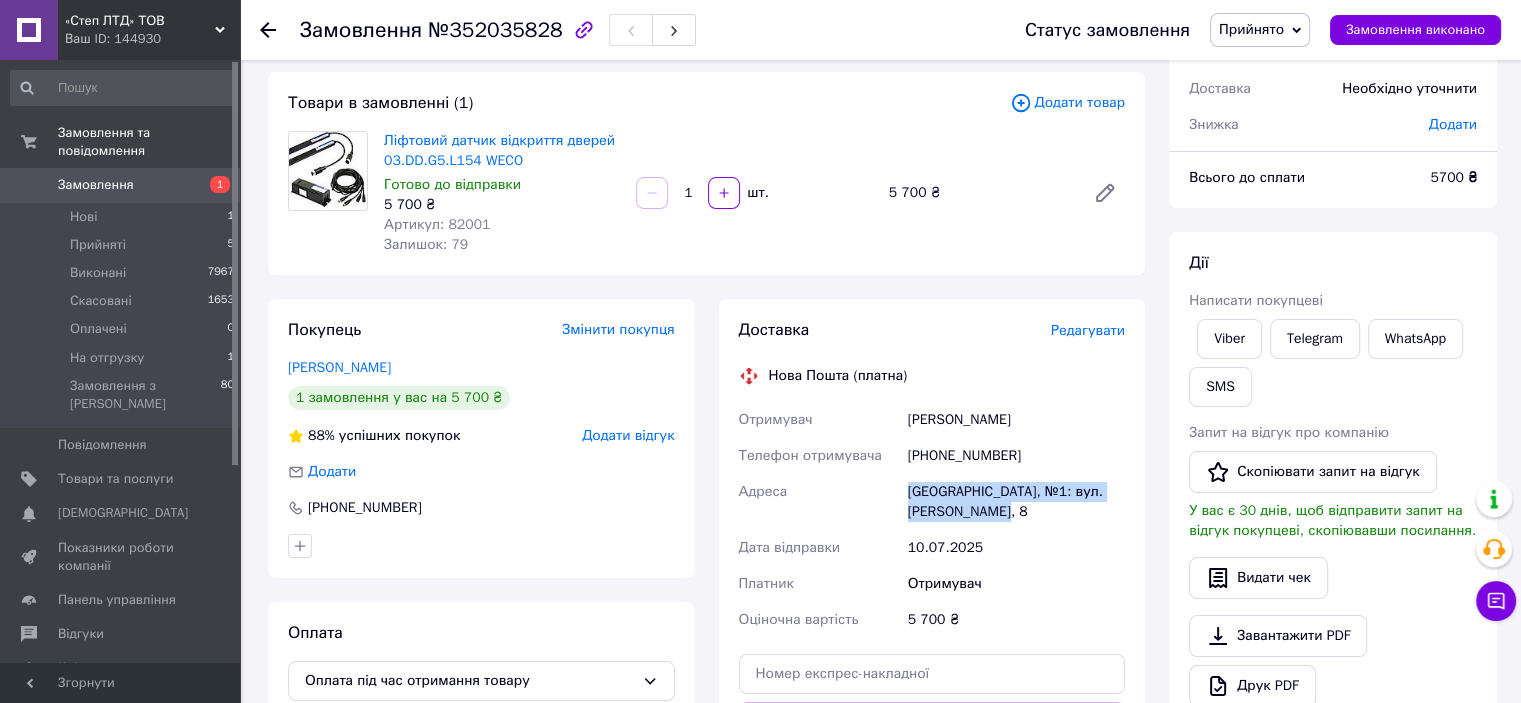 drag, startPoint x: 992, startPoint y: 512, endPoint x: 899, endPoint y: 506, distance: 93.193344 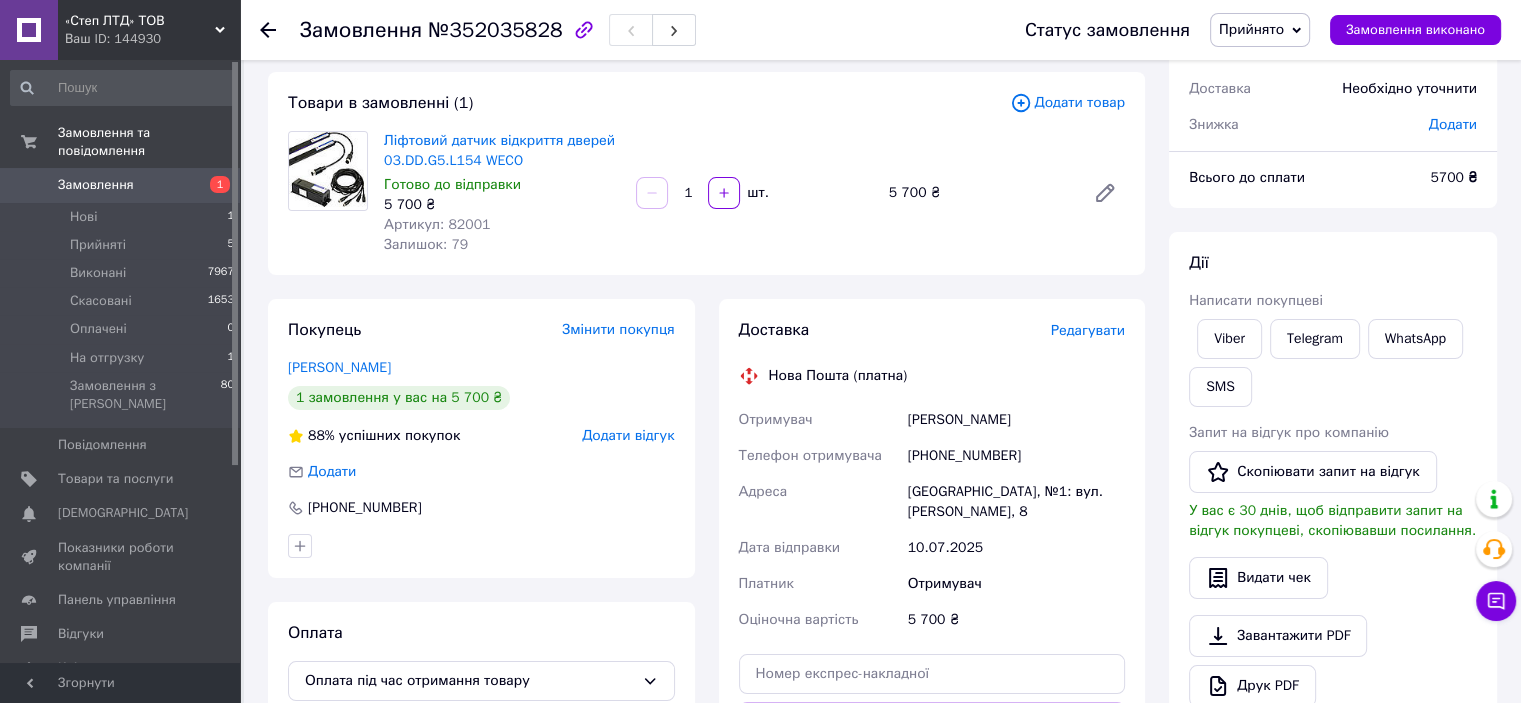 click on "Артикул: 82001" at bounding box center (437, 224) 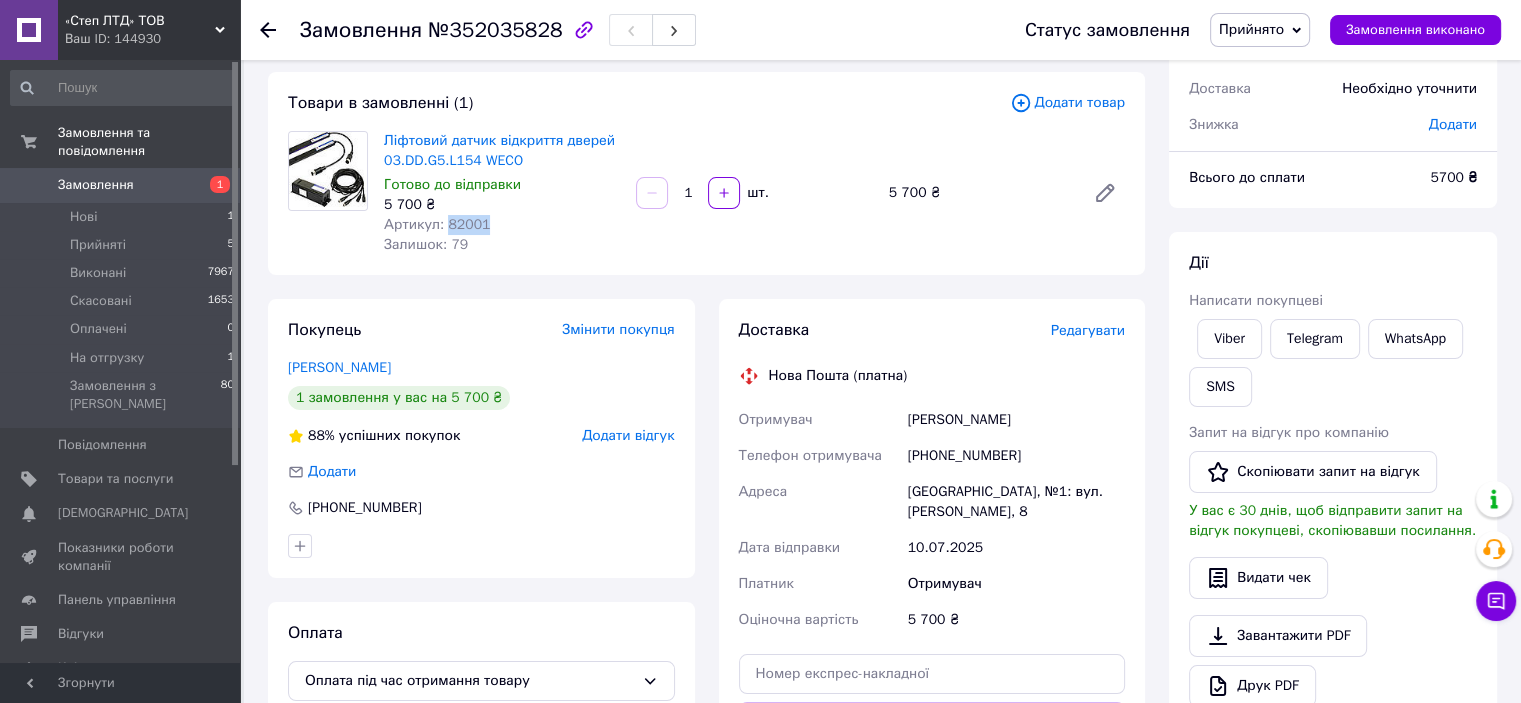 click on "Артикул: 82001" at bounding box center [437, 224] 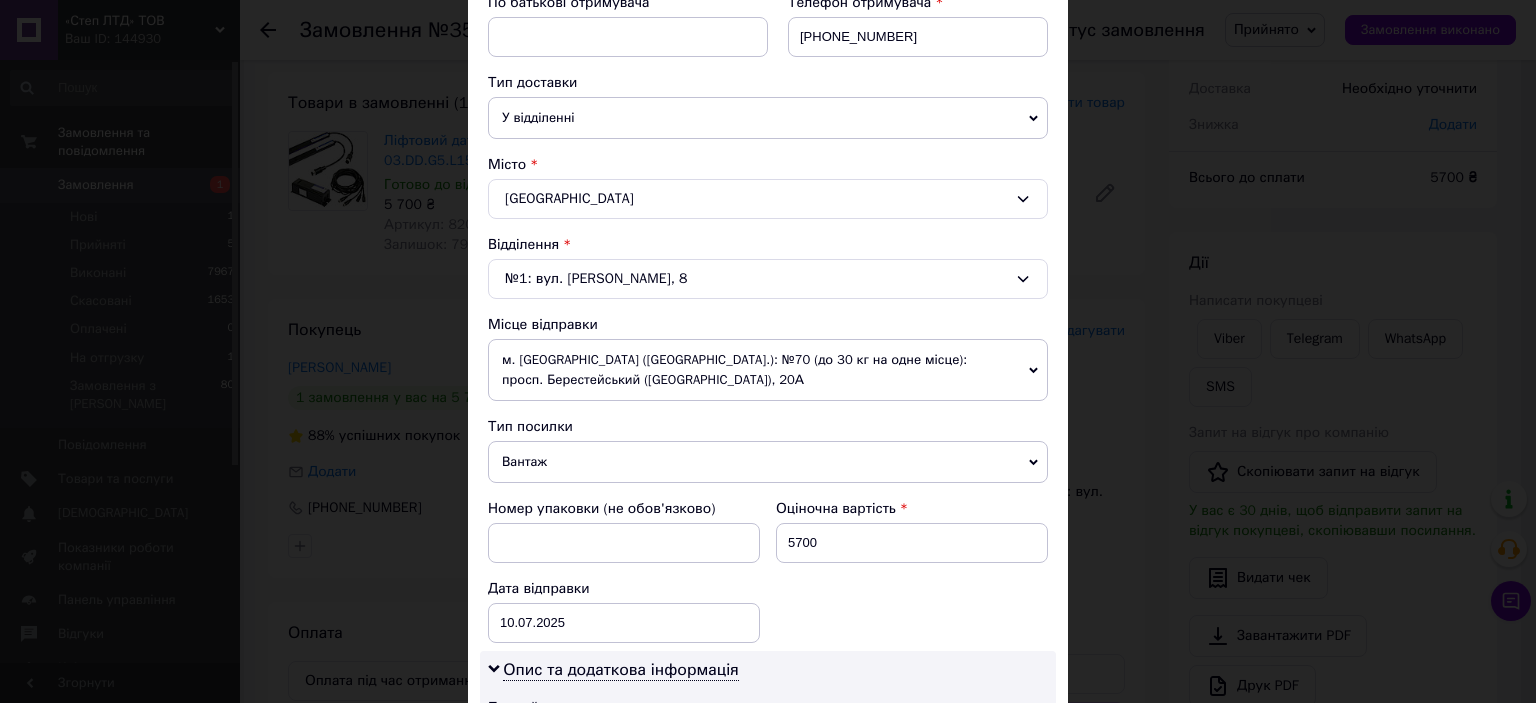 scroll, scrollTop: 500, scrollLeft: 0, axis: vertical 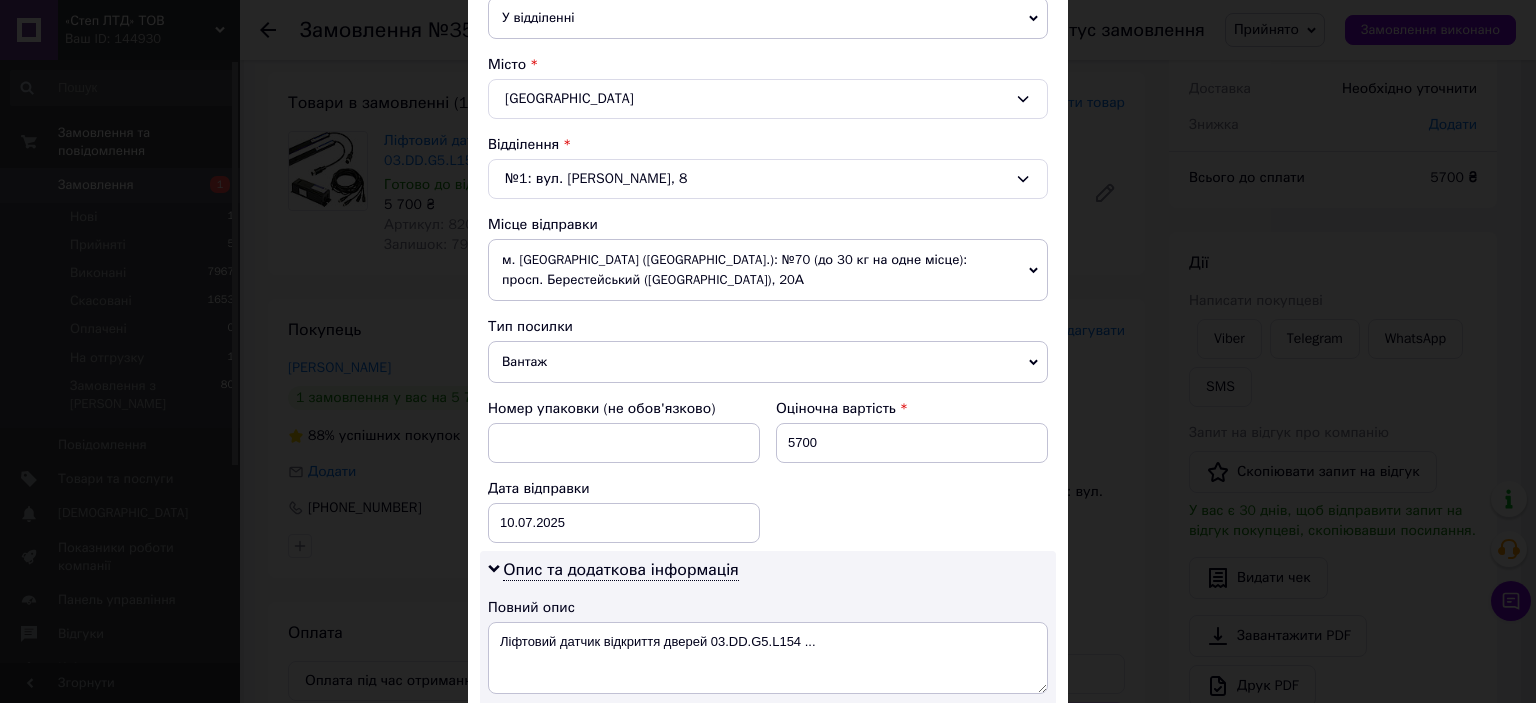 click on "м. [GEOGRAPHIC_DATA] ([GEOGRAPHIC_DATA].): №70 (до 30 кг на одне місце): просп. Берестейський ([GEOGRAPHIC_DATA]), 20А" at bounding box center [768, 270] 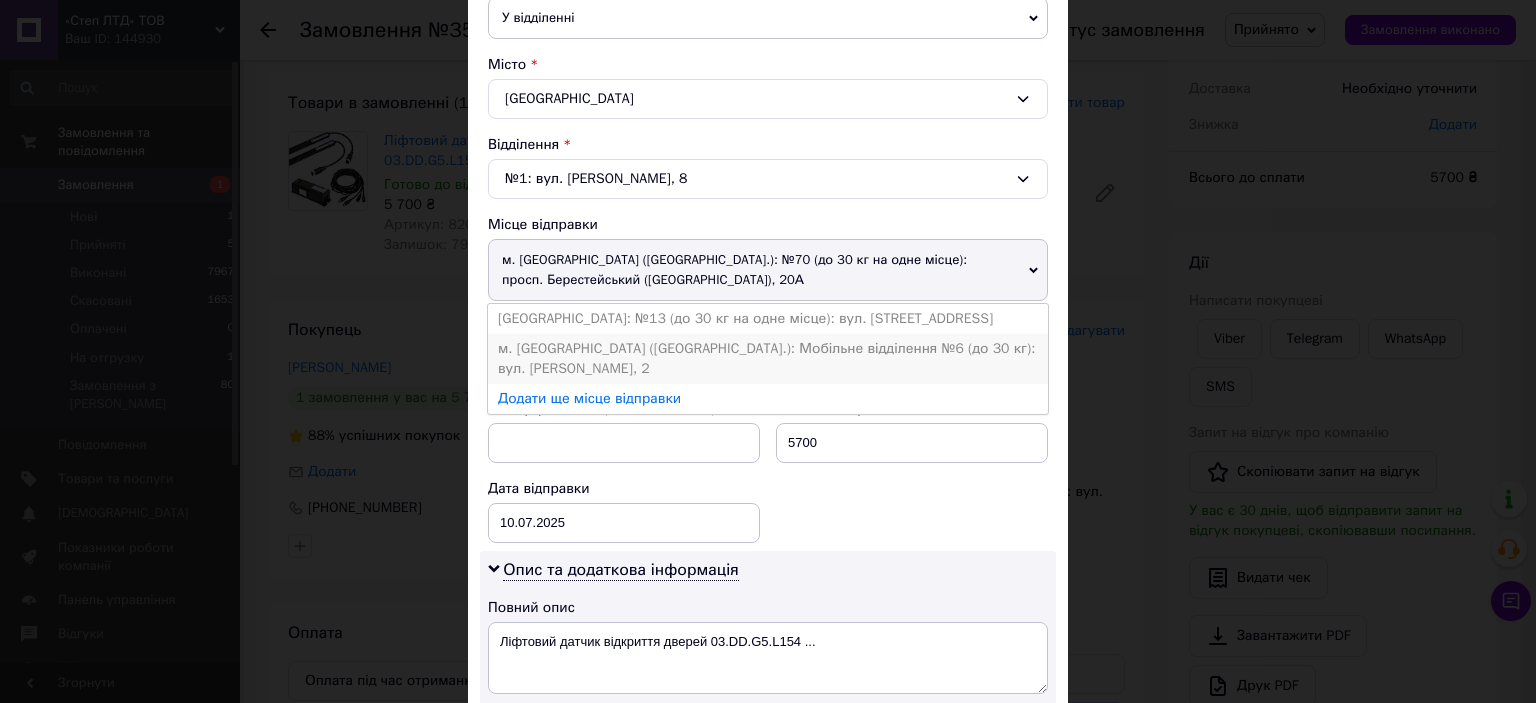 click on "м. Київ (Київська обл.): Мобільне відділення №6 (до 30 кг): вул. Миколи Василенка, 2" at bounding box center [768, 359] 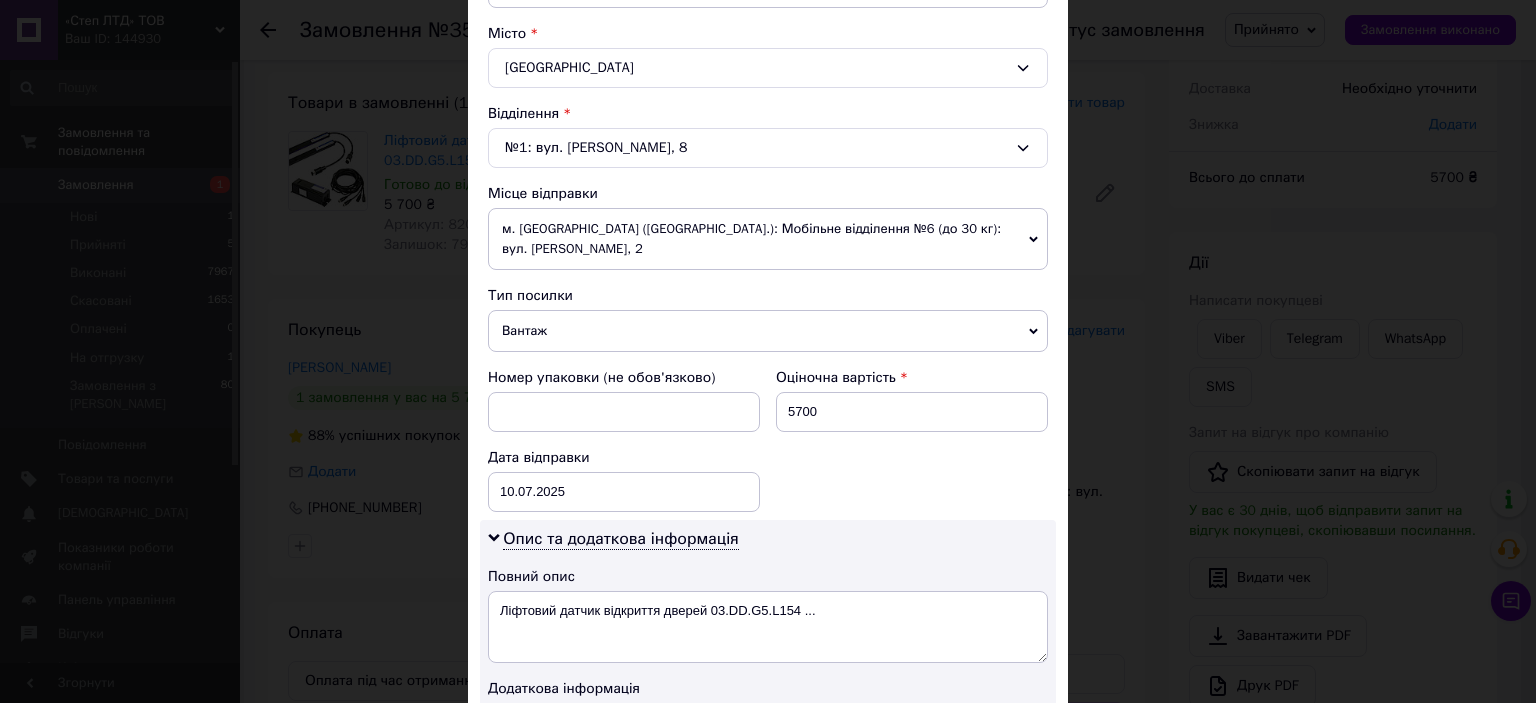 scroll, scrollTop: 500, scrollLeft: 0, axis: vertical 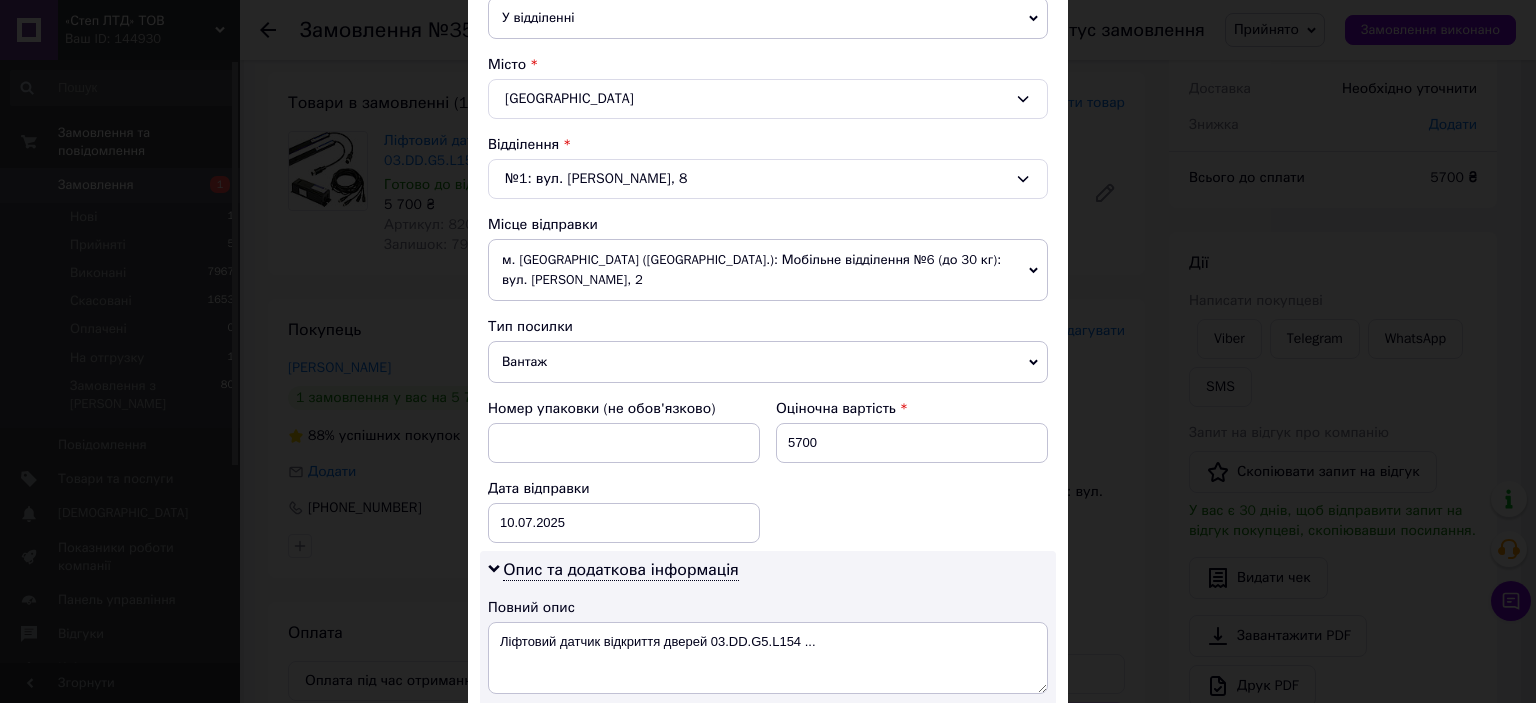 click on "м. Київ (Київська обл.): Мобільне відділення №6 (до 30 кг): вул. Миколи Василенка, 2" at bounding box center [768, 270] 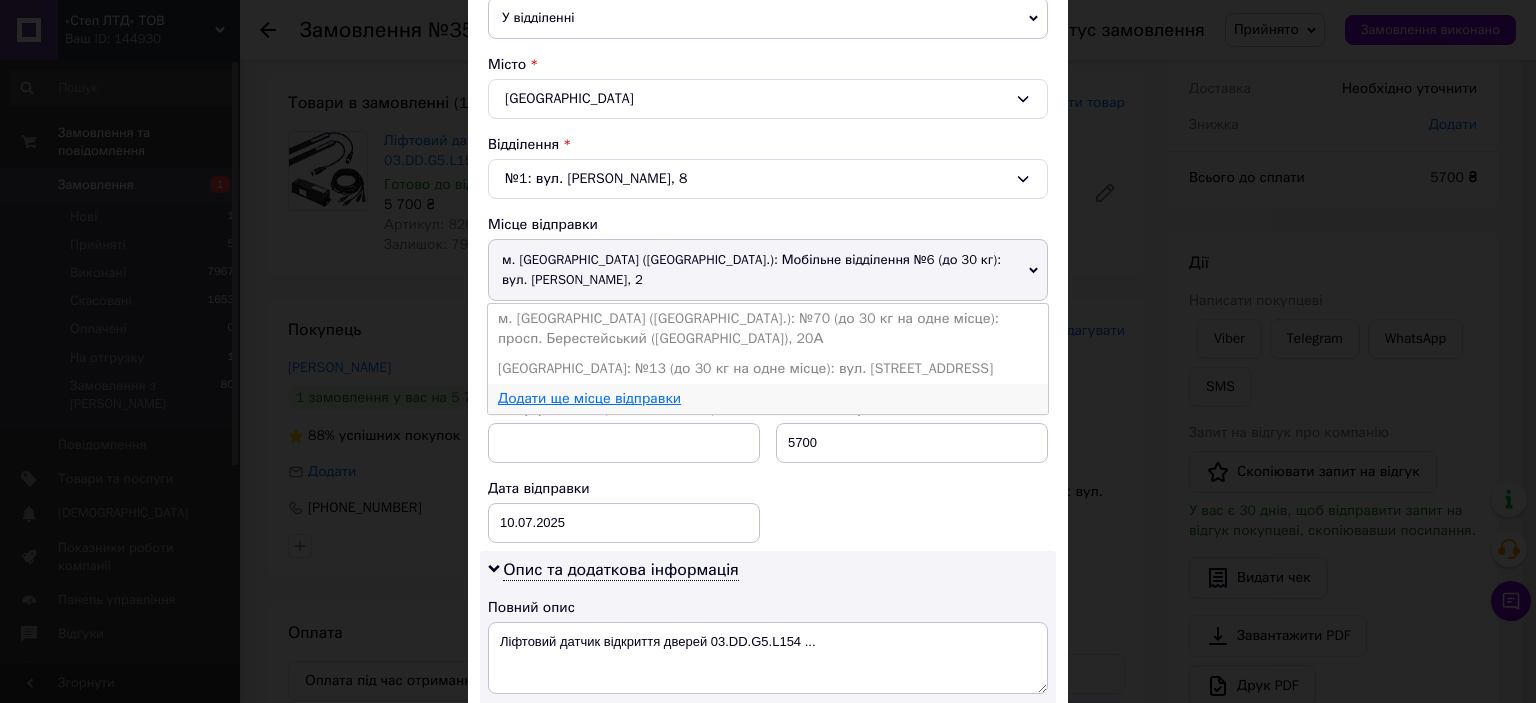 click on "Додати ще місце відправки" at bounding box center (589, 398) 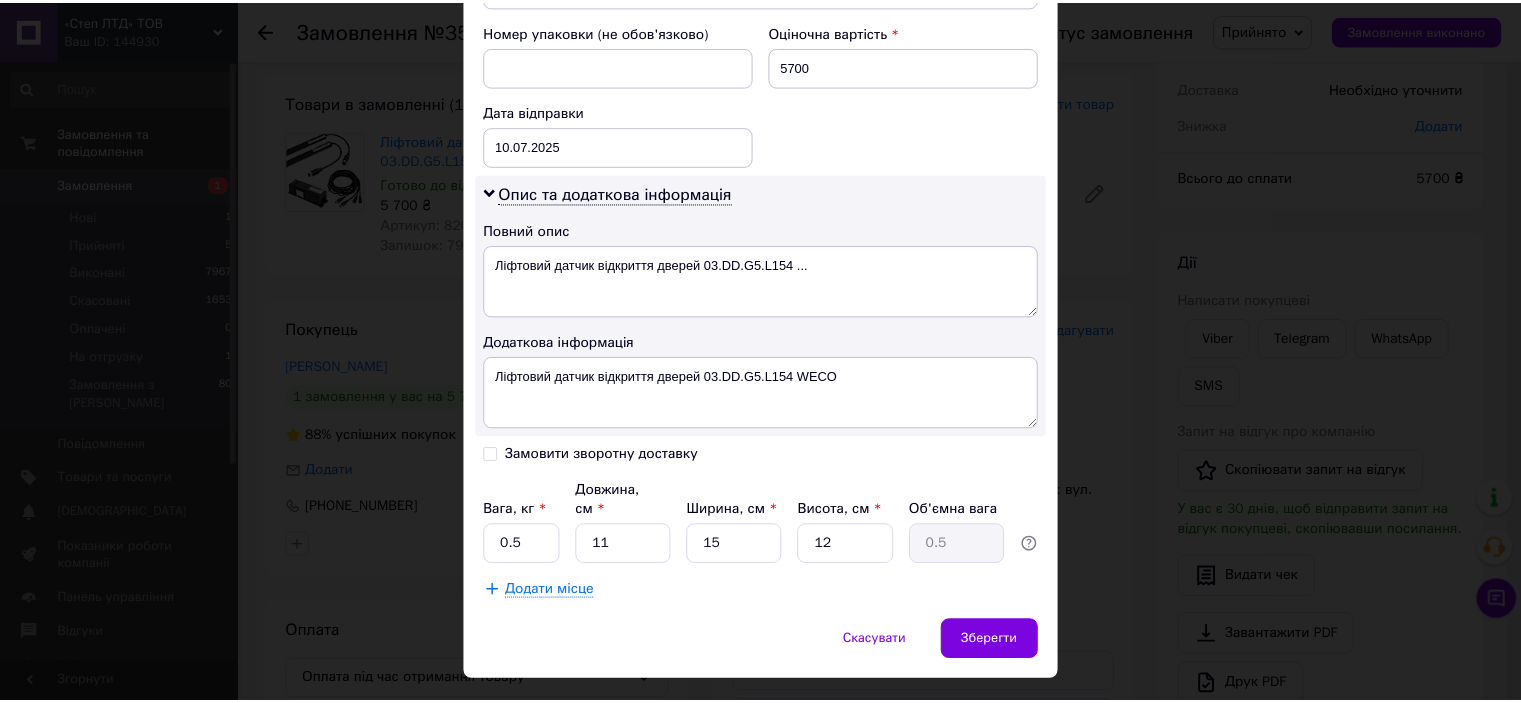 scroll, scrollTop: 878, scrollLeft: 0, axis: vertical 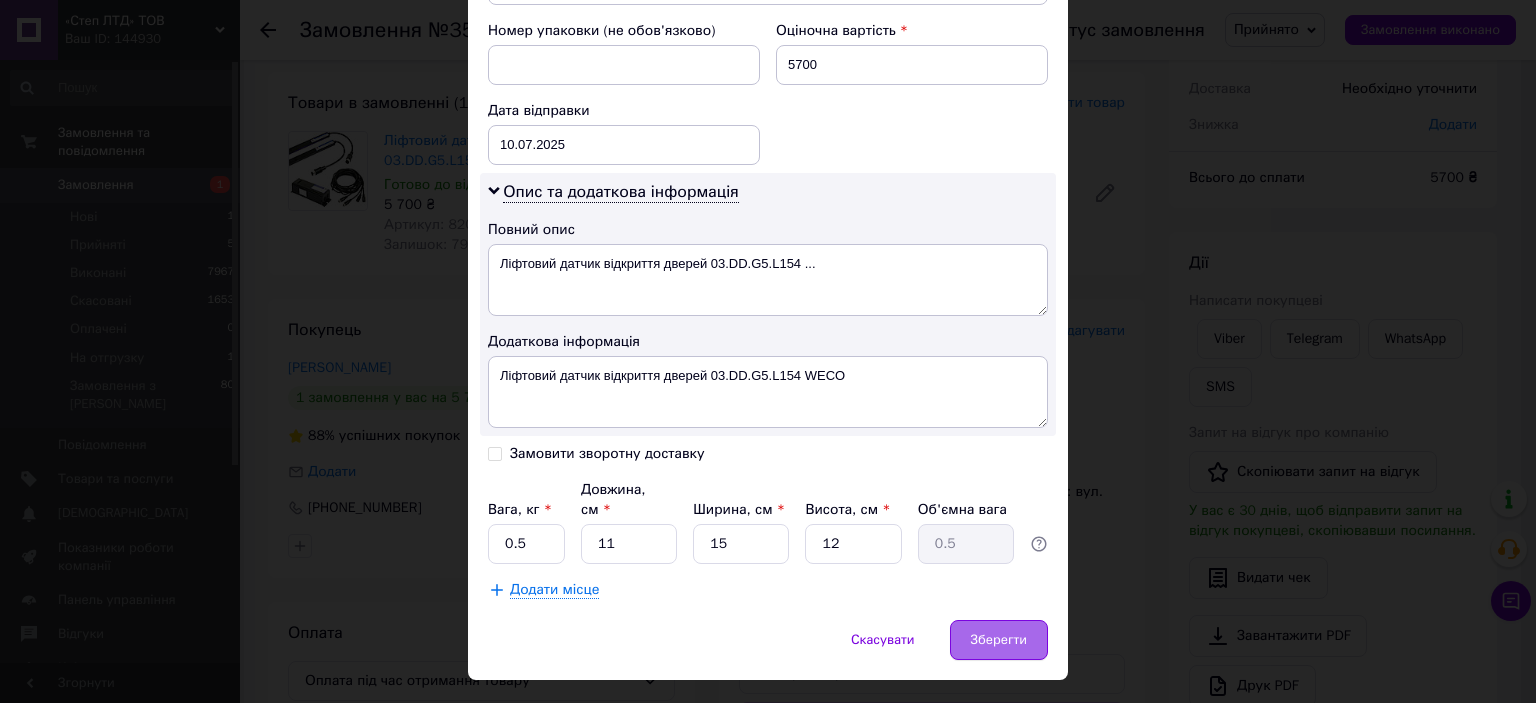 click on "Зберегти" at bounding box center [999, 640] 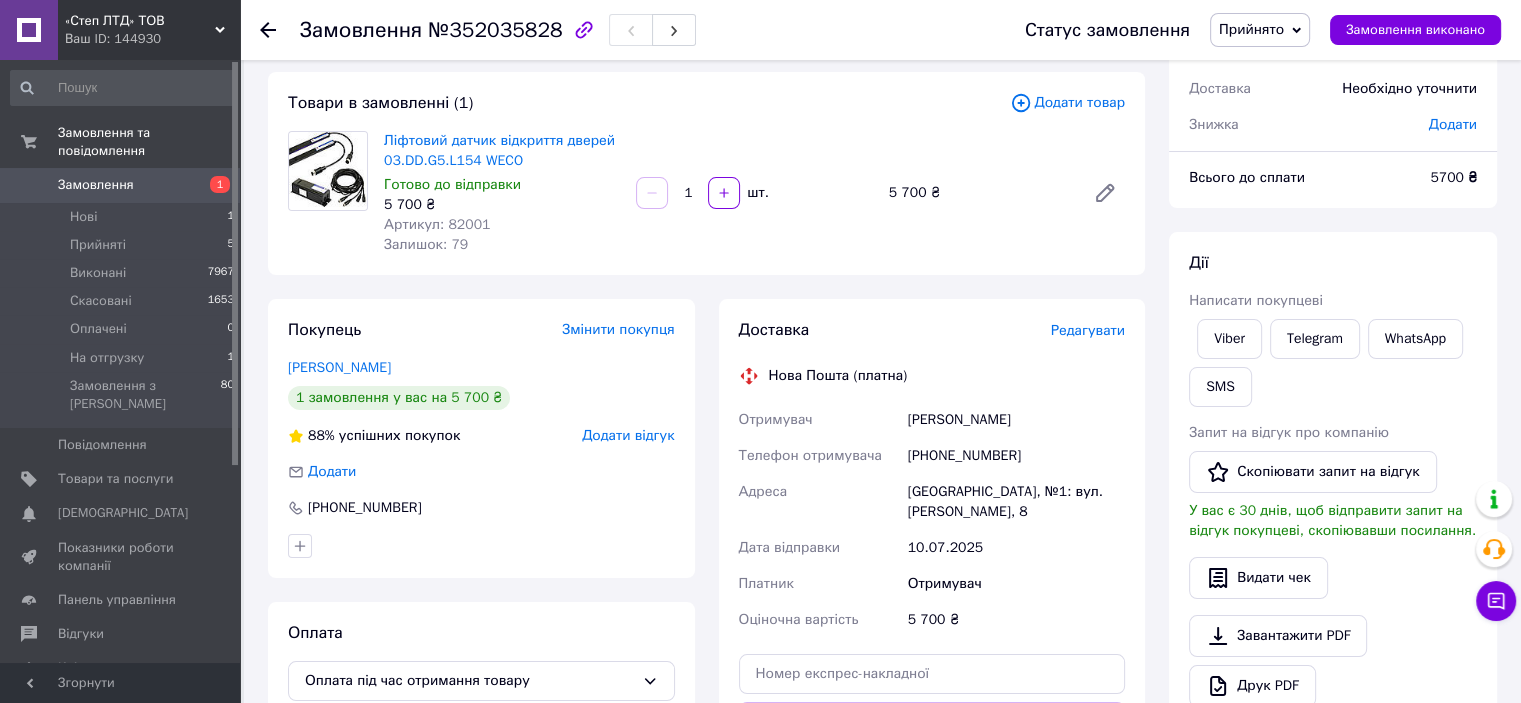 click on "Артикул: 82001" at bounding box center [437, 224] 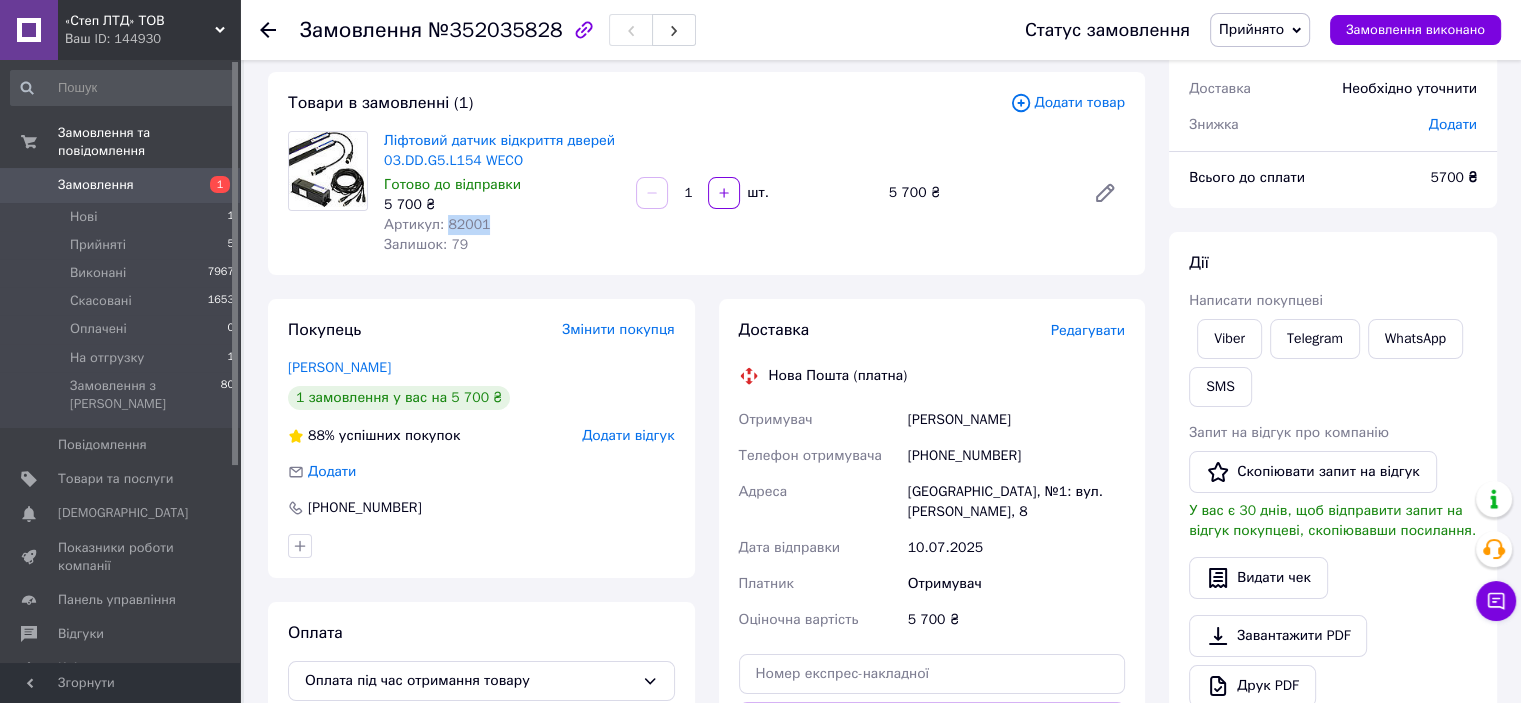 click on "Артикул: 82001" at bounding box center (437, 224) 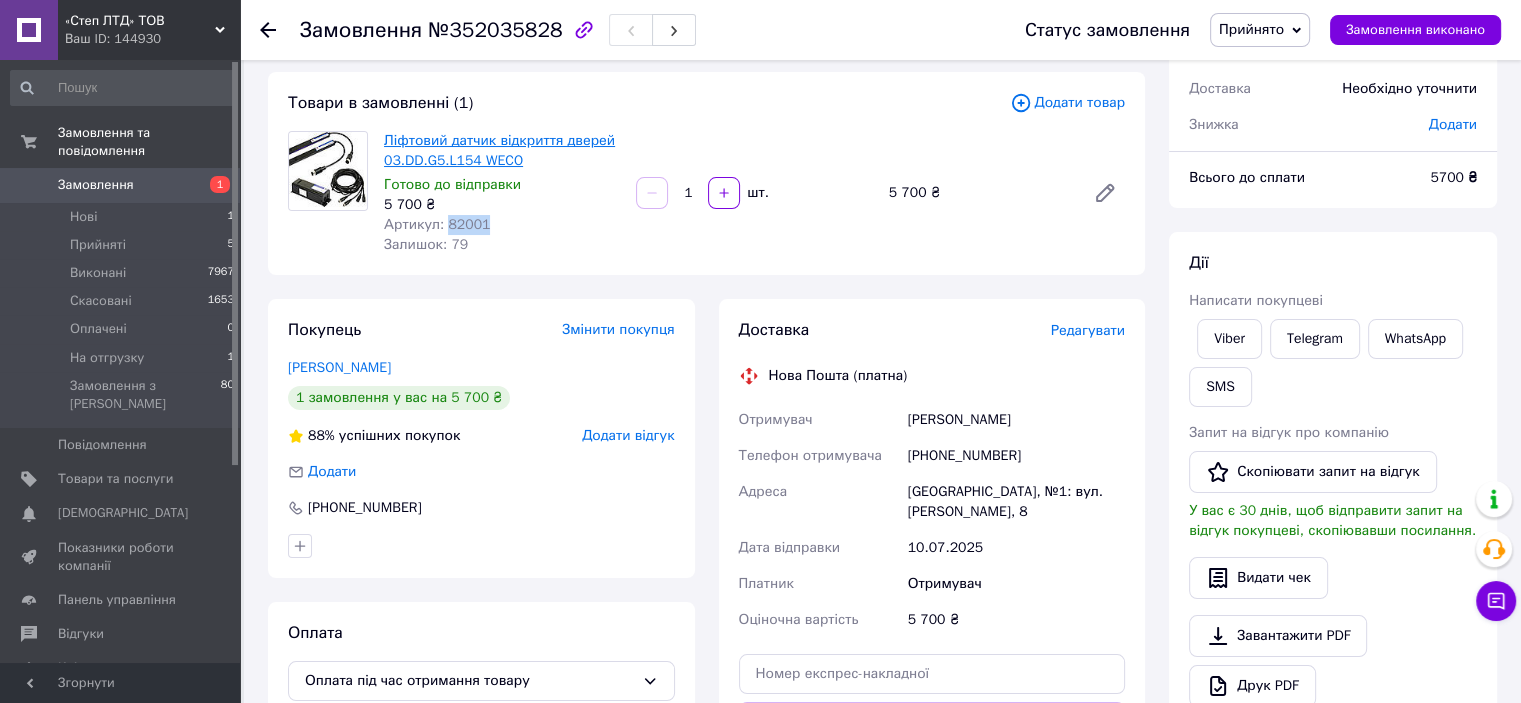 click on "Ліфтовий датчик відкриття дверей 03.DD.G5.L154 WECO" at bounding box center (499, 150) 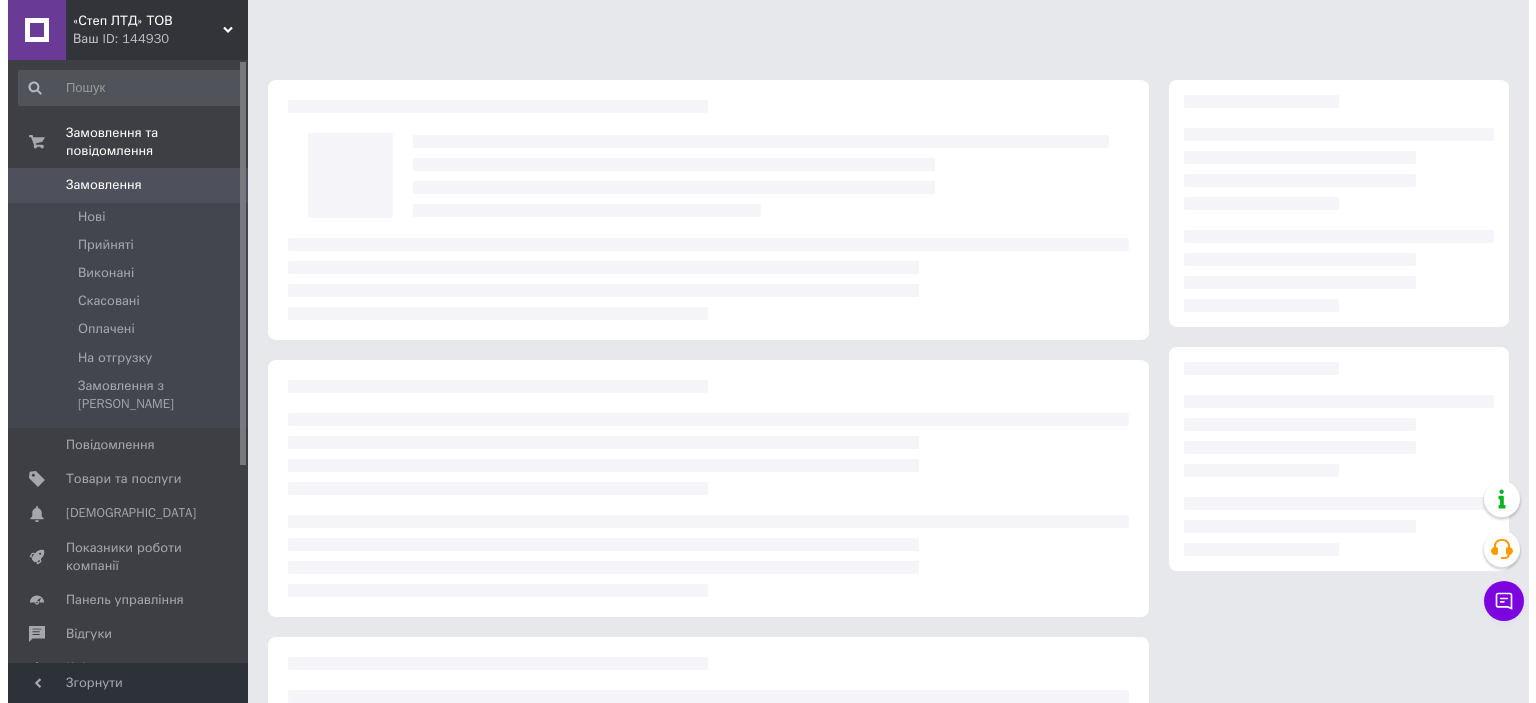 scroll, scrollTop: 100, scrollLeft: 0, axis: vertical 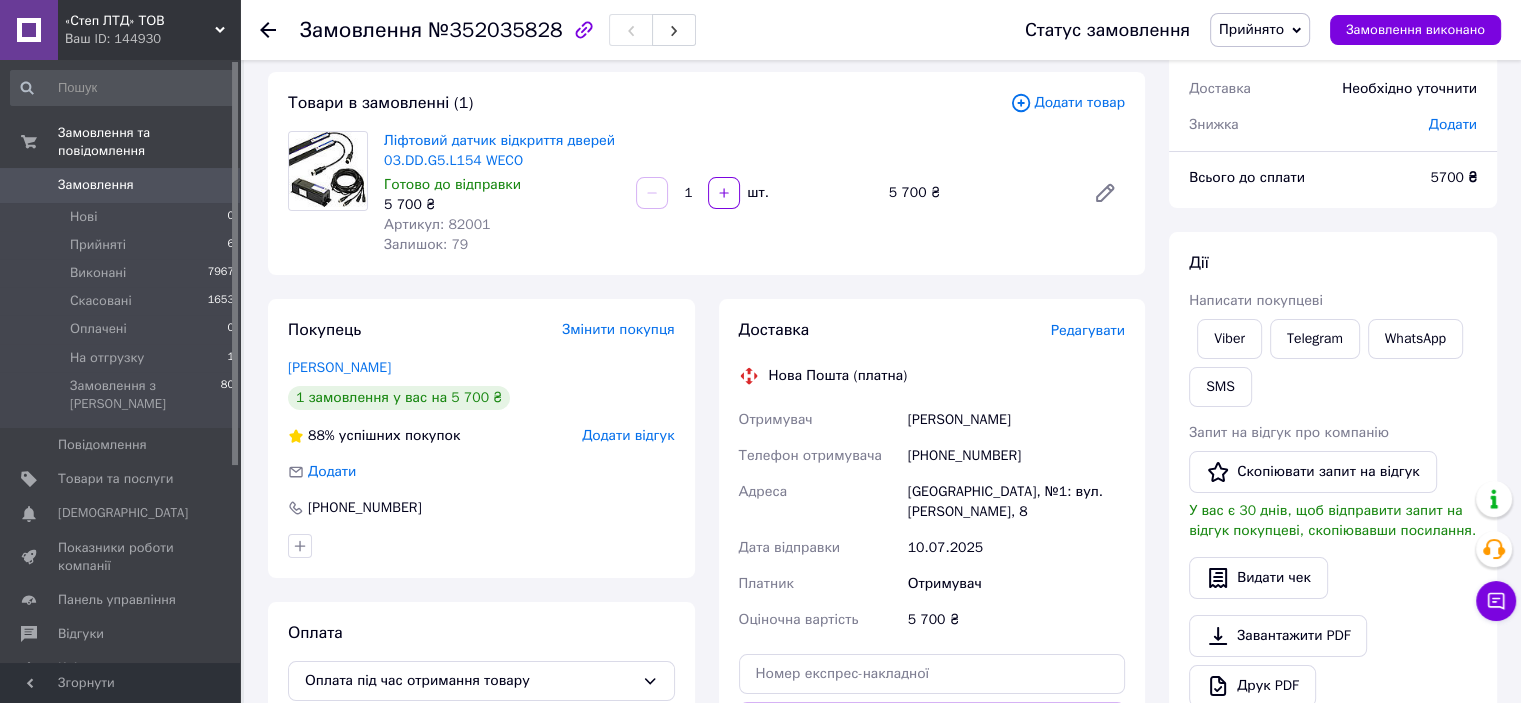 click on "Редагувати" at bounding box center (1088, 330) 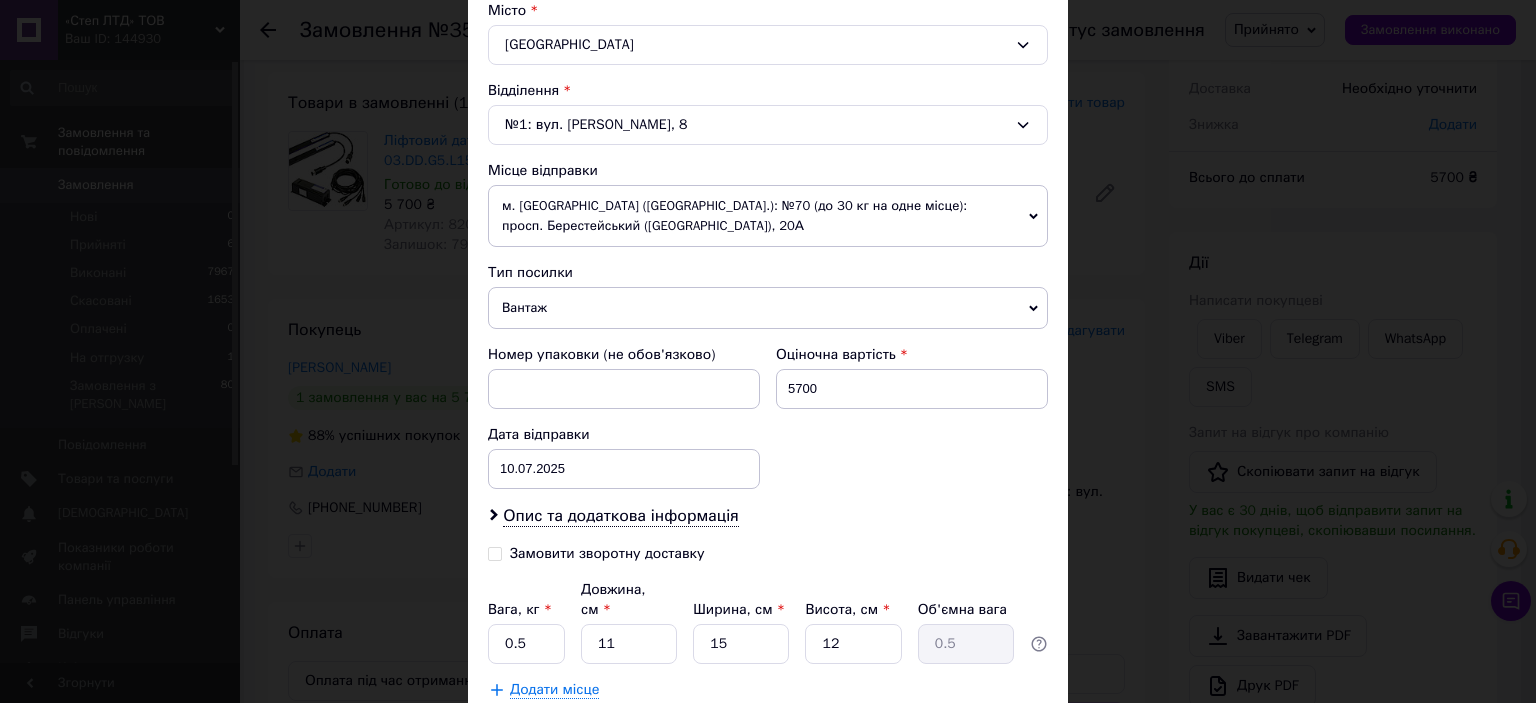 scroll, scrollTop: 475, scrollLeft: 0, axis: vertical 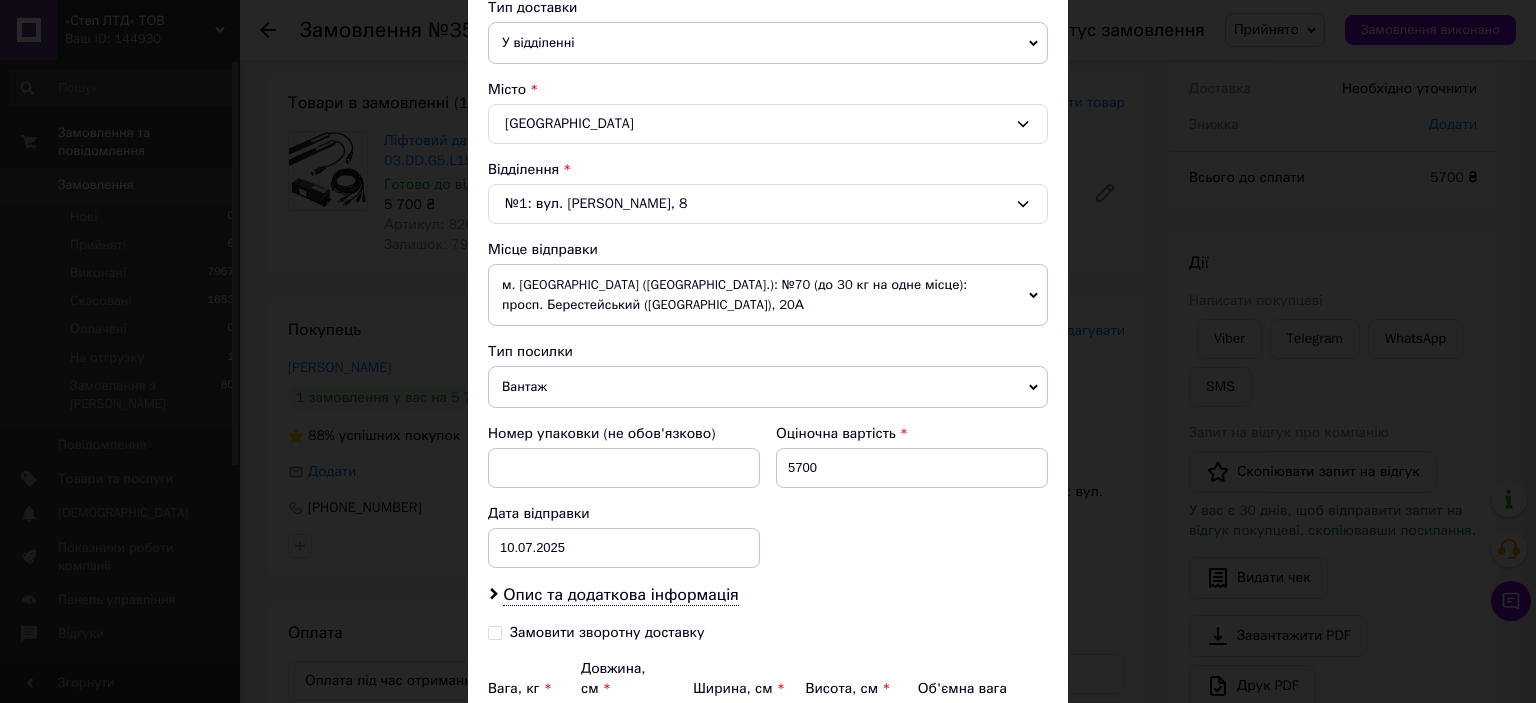 click on "м. [GEOGRAPHIC_DATA] ([GEOGRAPHIC_DATA].): №70 (до 30 кг на одне місце): просп. Берестейський ([GEOGRAPHIC_DATA]), 20А" at bounding box center (768, 295) 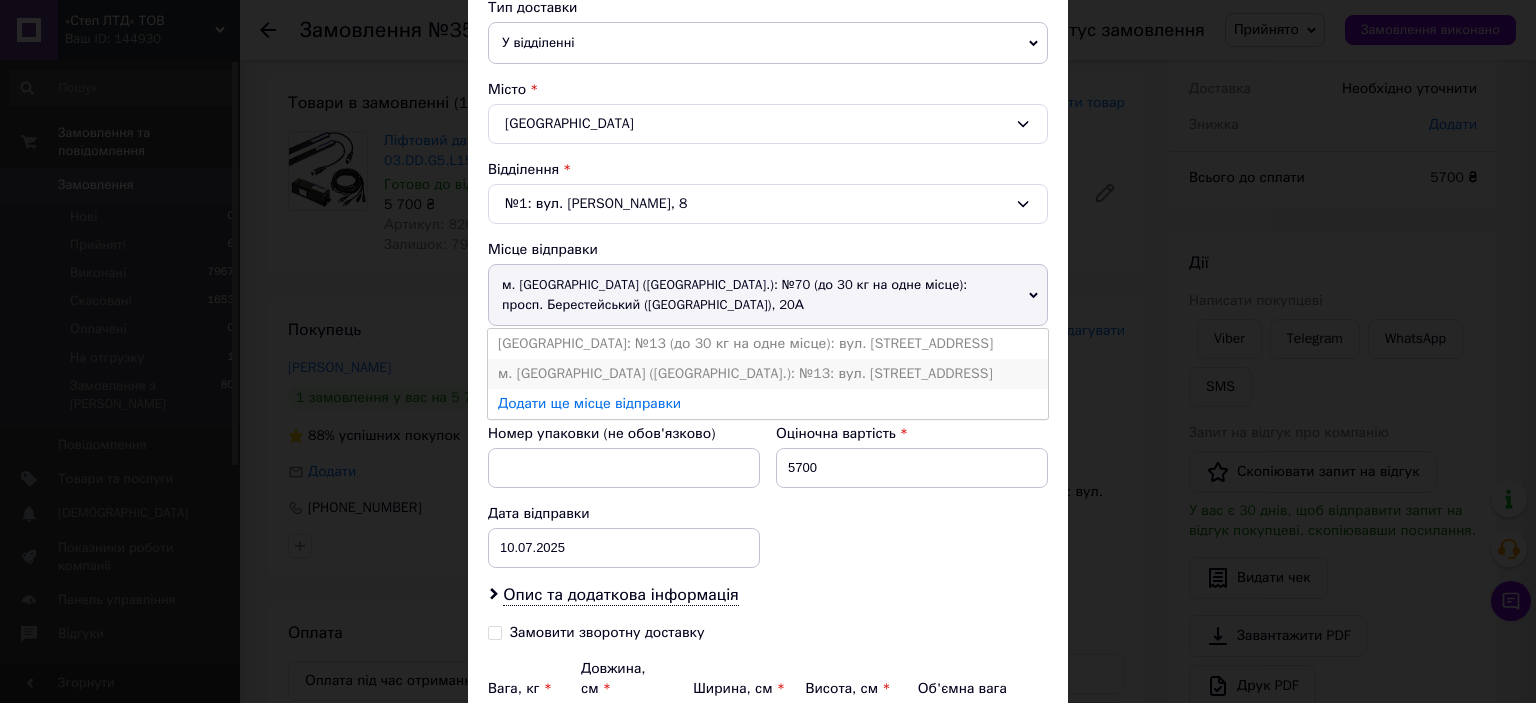 click on "м. [GEOGRAPHIC_DATA] ([GEOGRAPHIC_DATA].): №13: вул. [STREET_ADDRESS]" at bounding box center [768, 374] 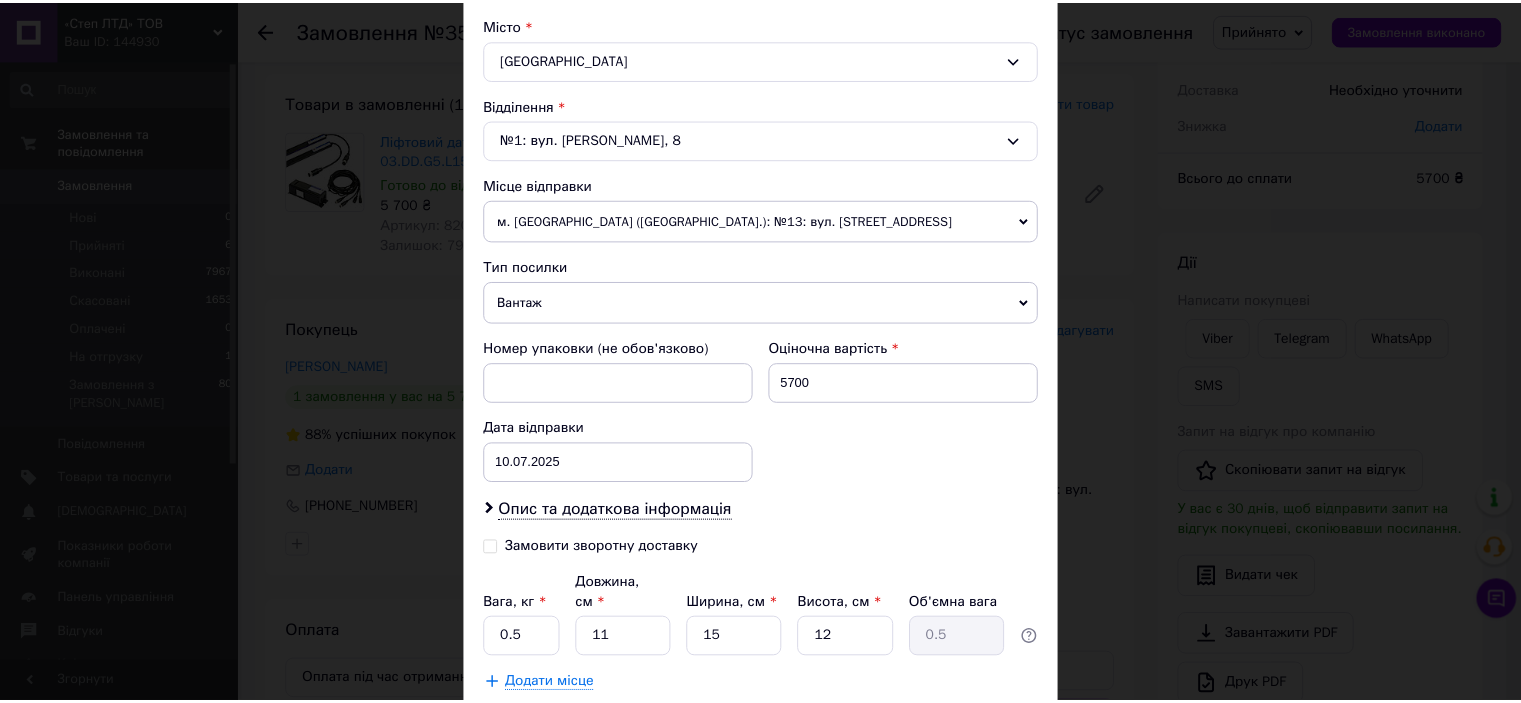 scroll, scrollTop: 655, scrollLeft: 0, axis: vertical 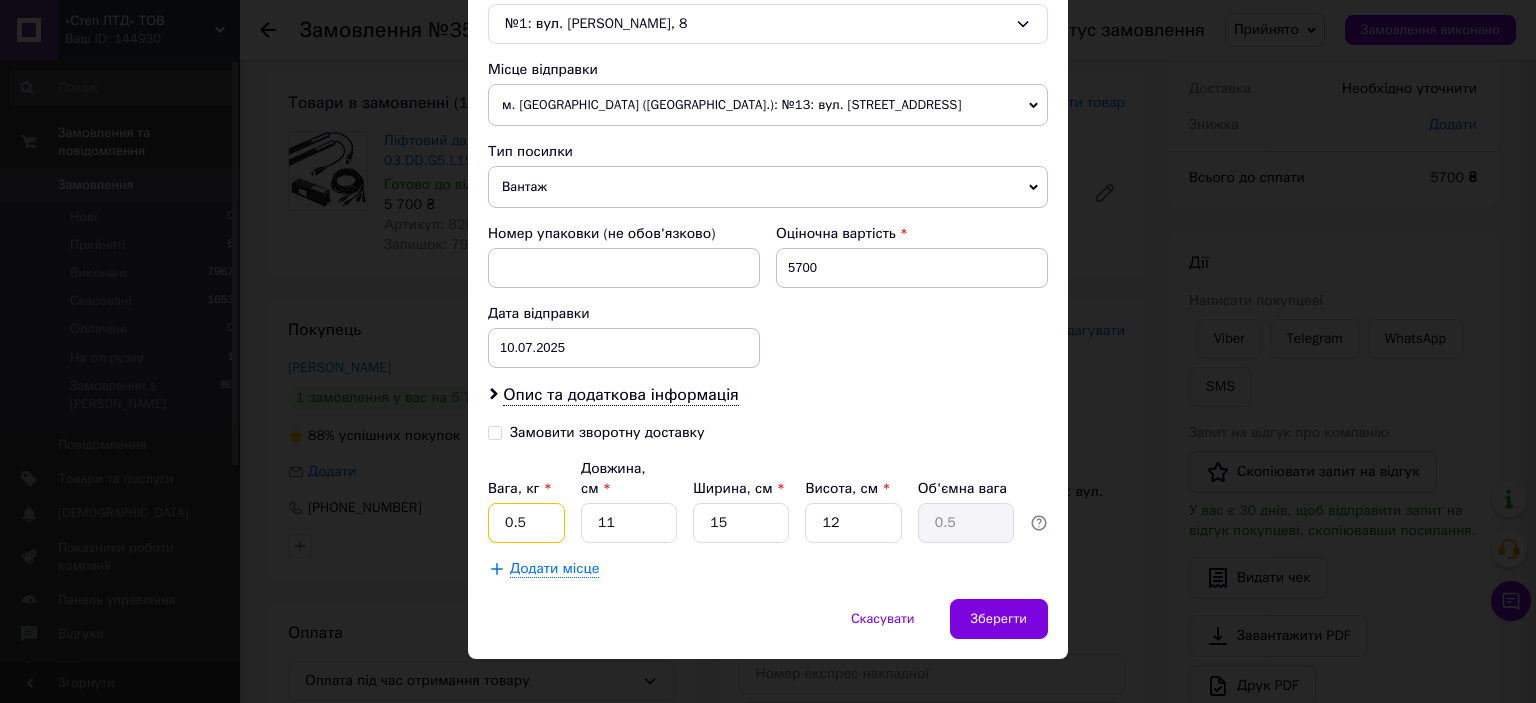 drag, startPoint x: 533, startPoint y: 495, endPoint x: 499, endPoint y: 497, distance: 34.058773 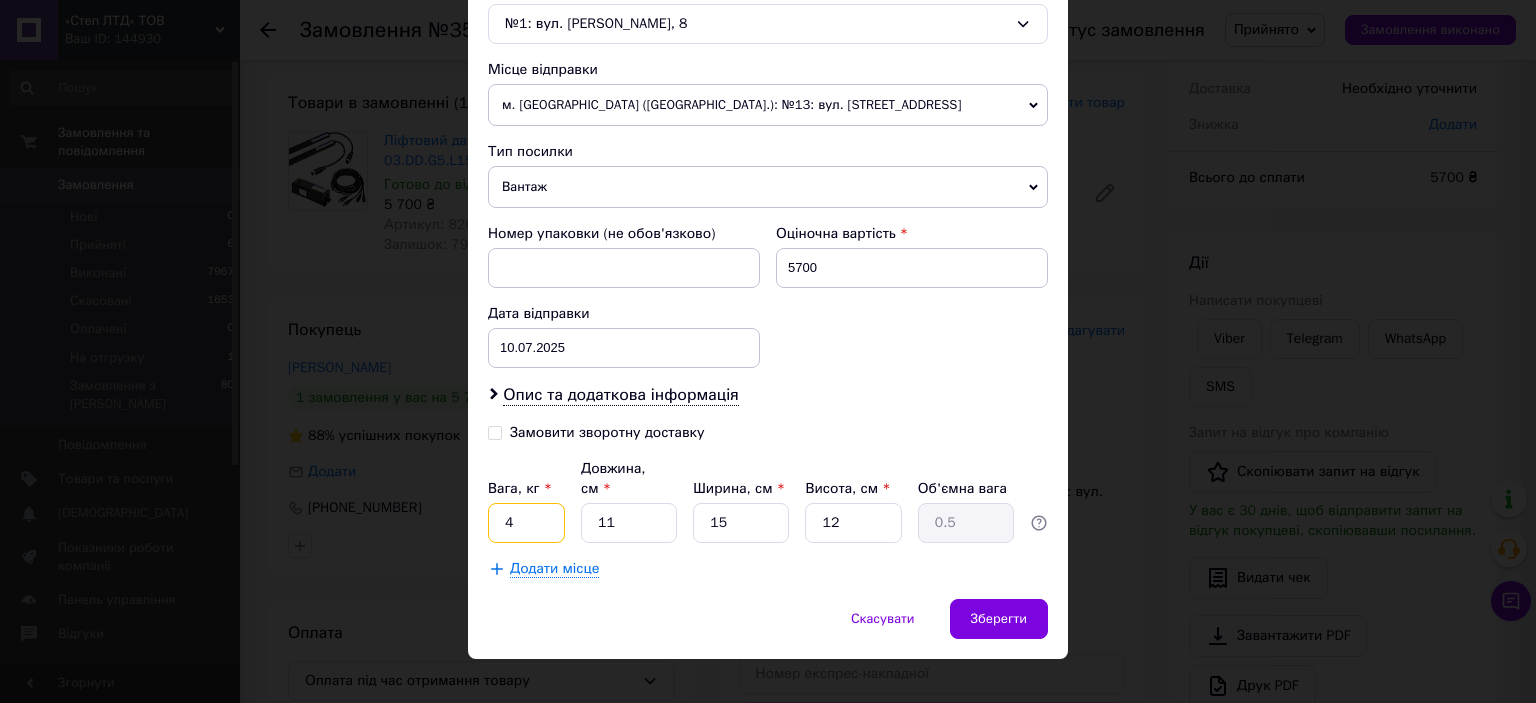 type on "4" 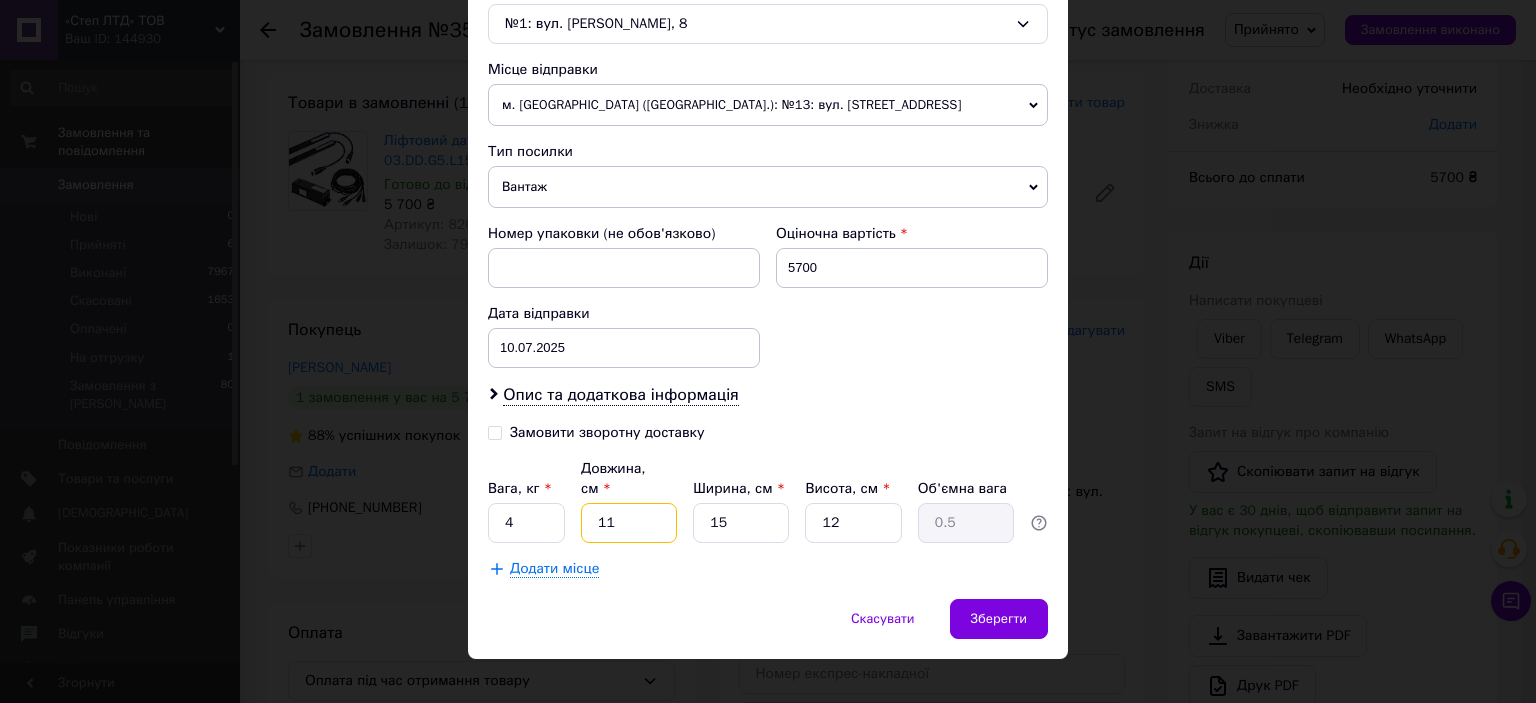 type on "2" 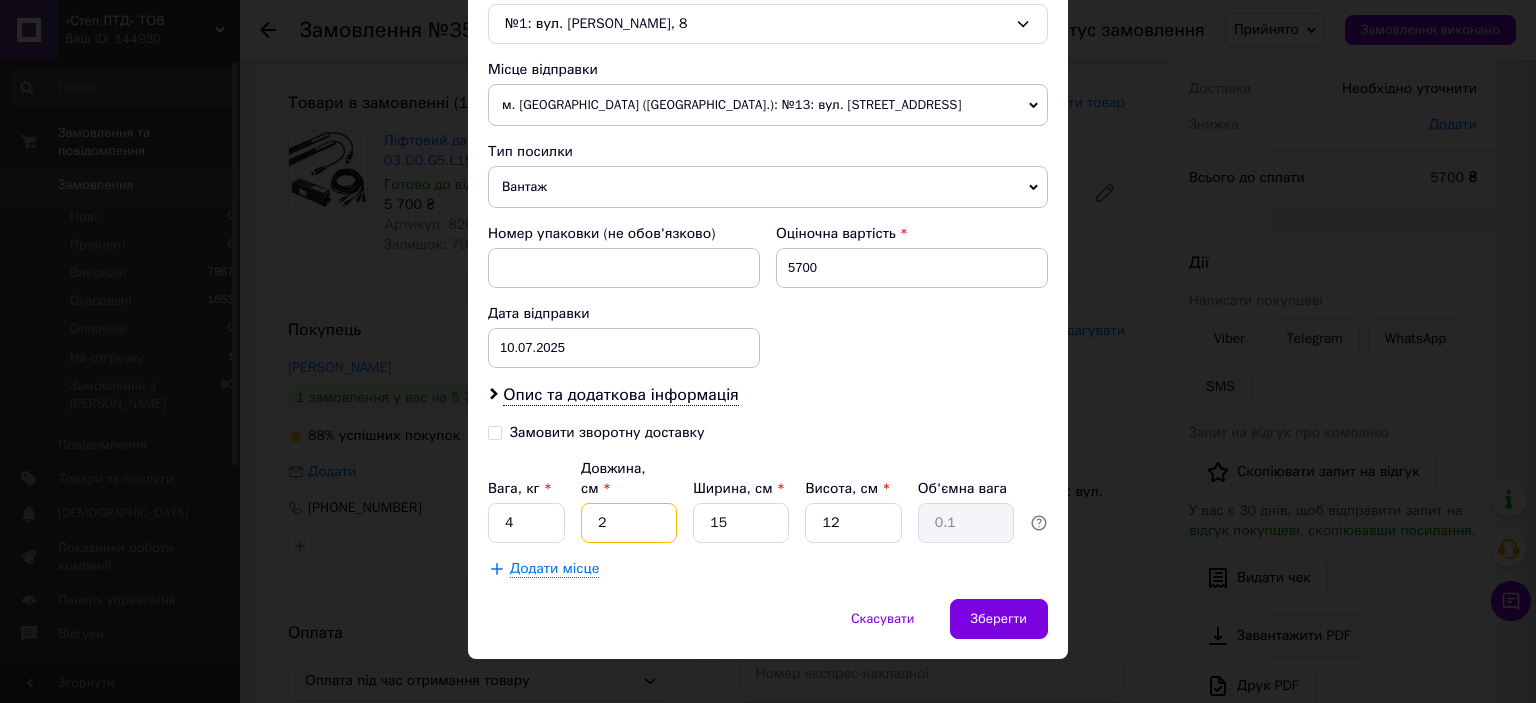 type on "22" 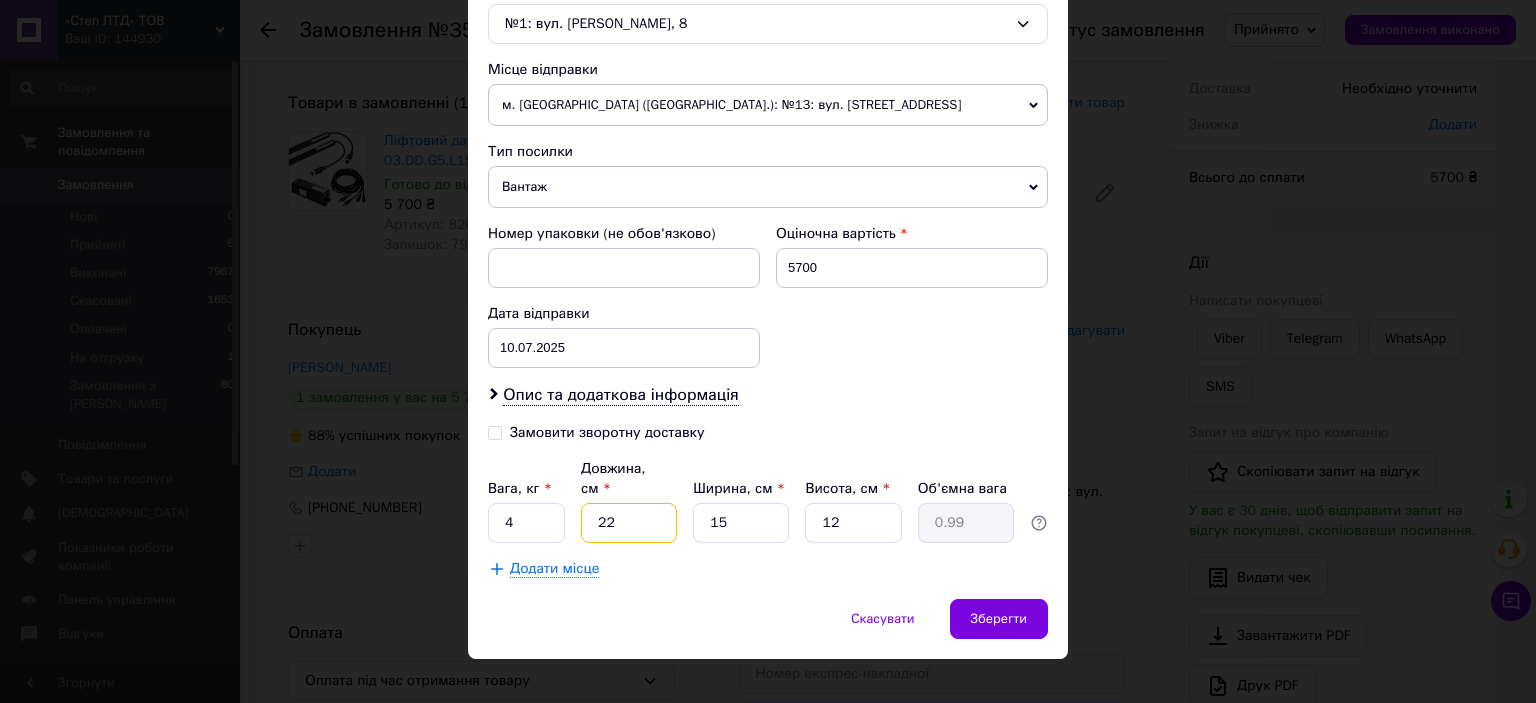 type on "225" 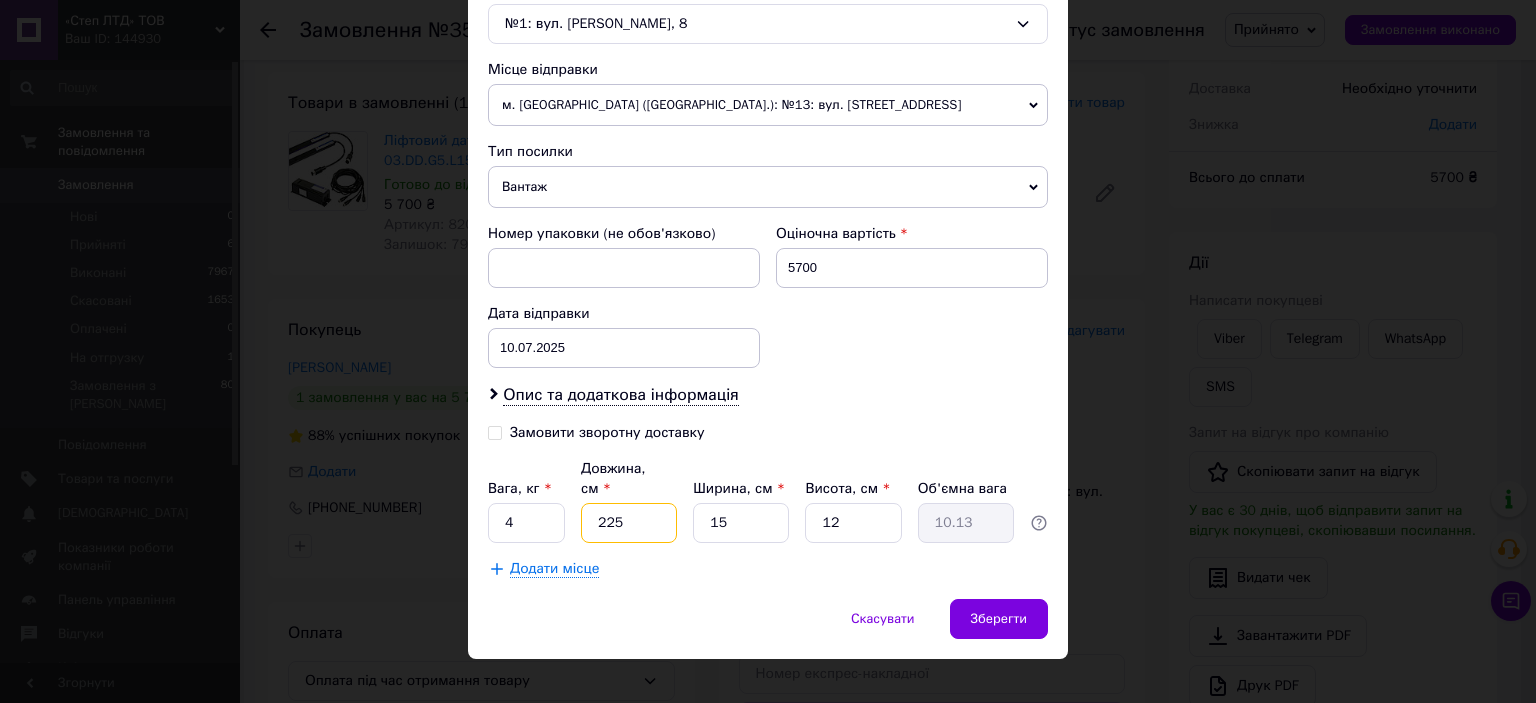 type on "225" 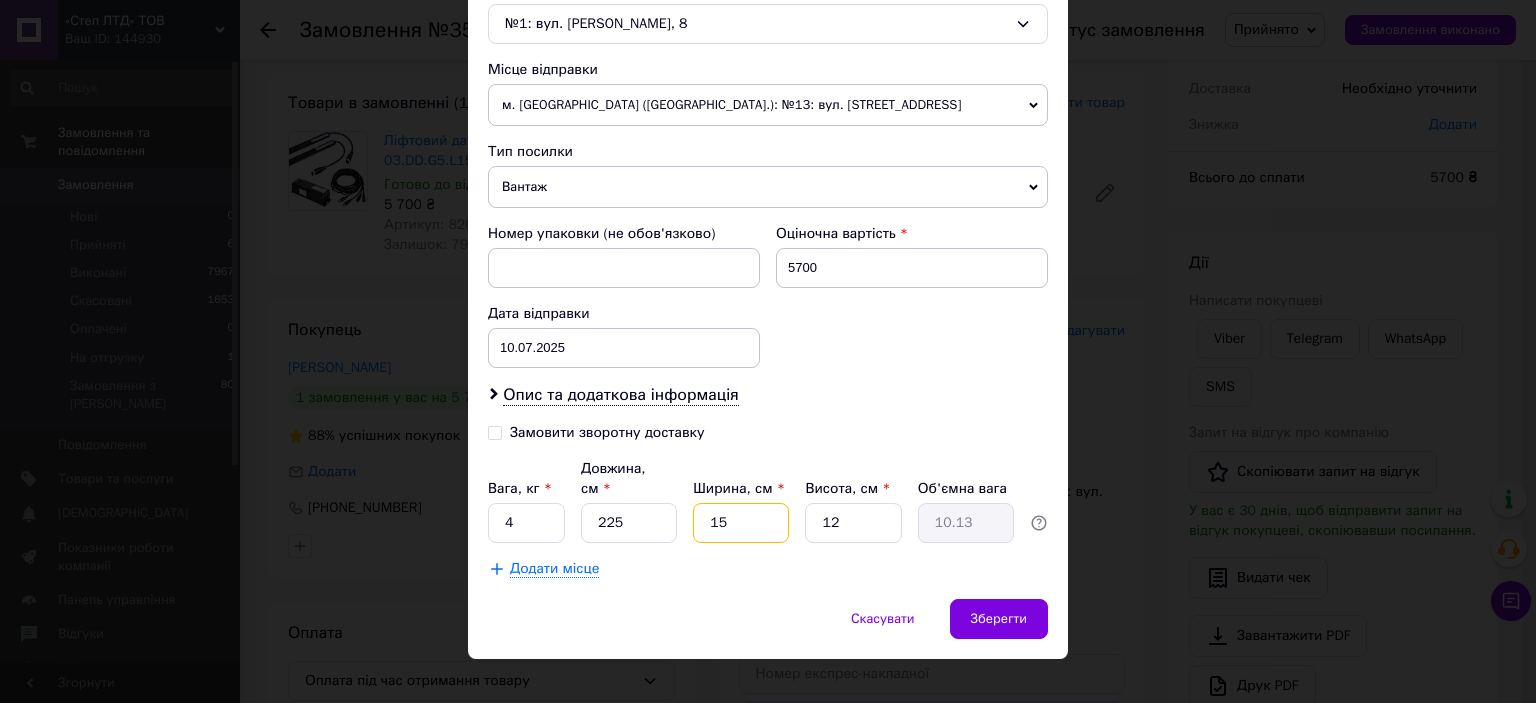 type on "9" 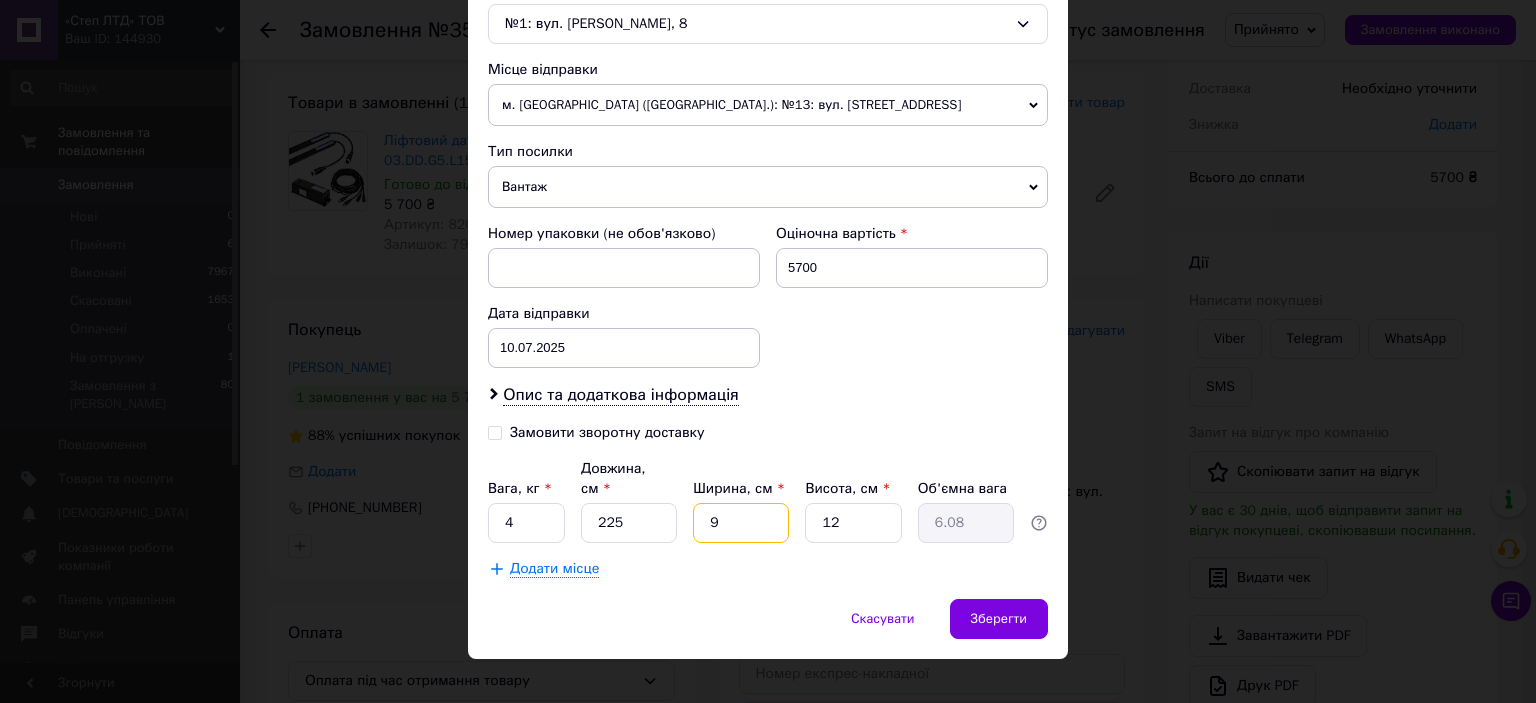 type on "9" 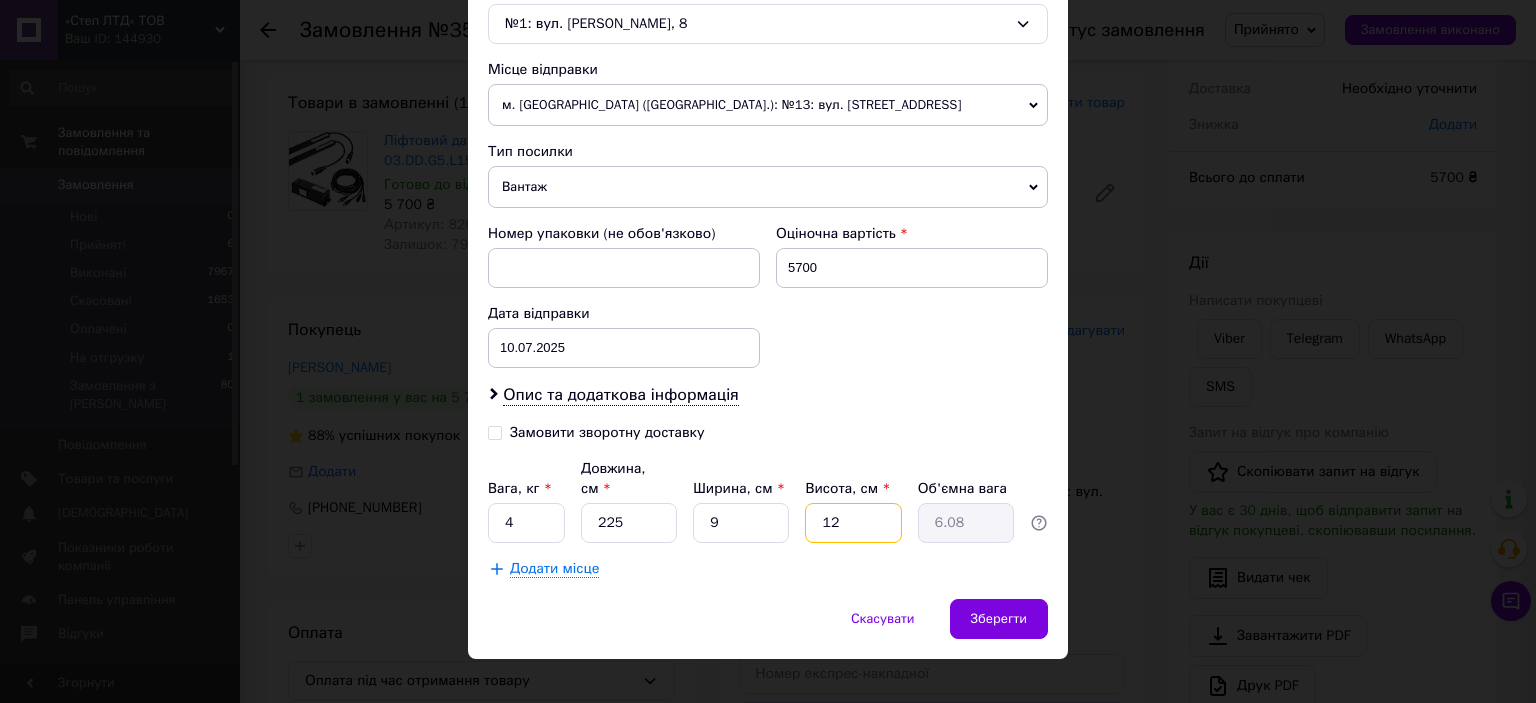type on "9" 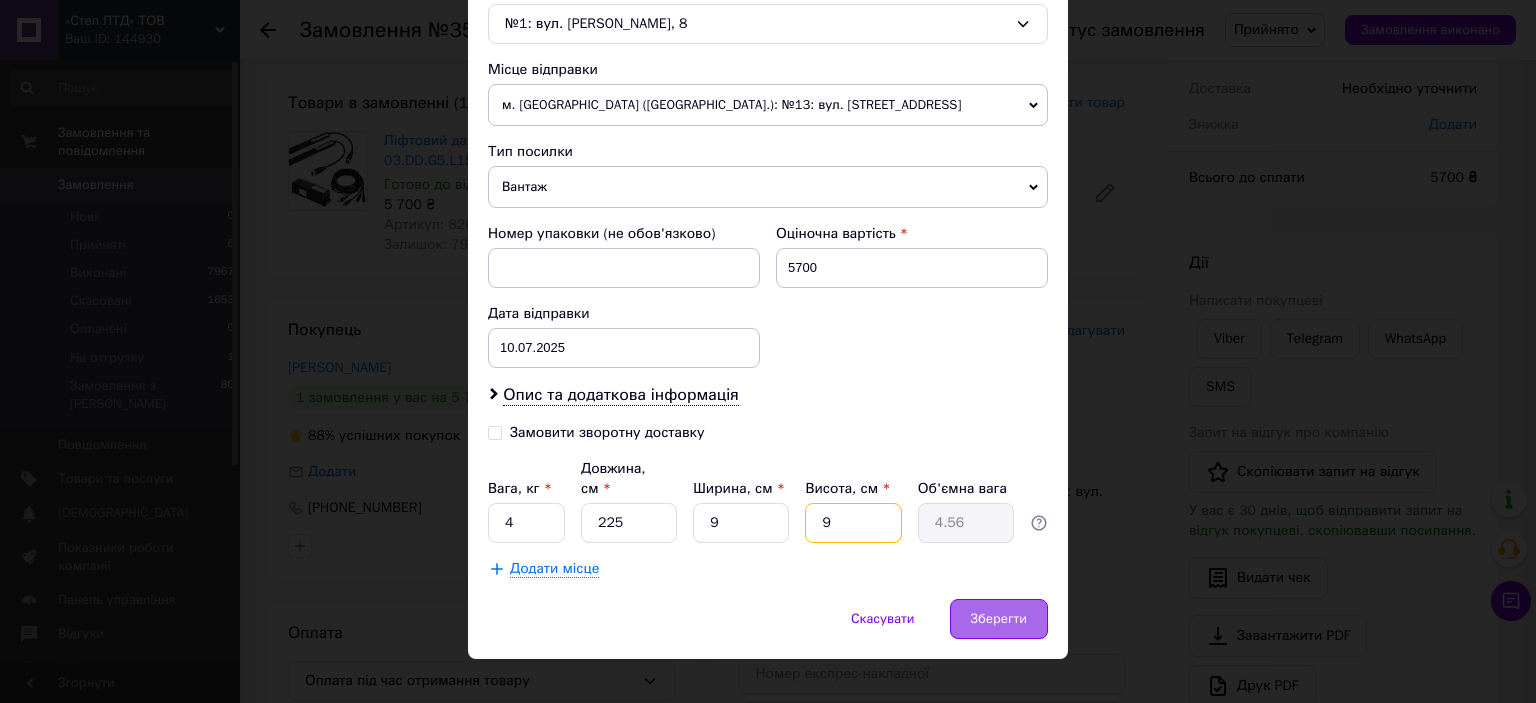 type on "9" 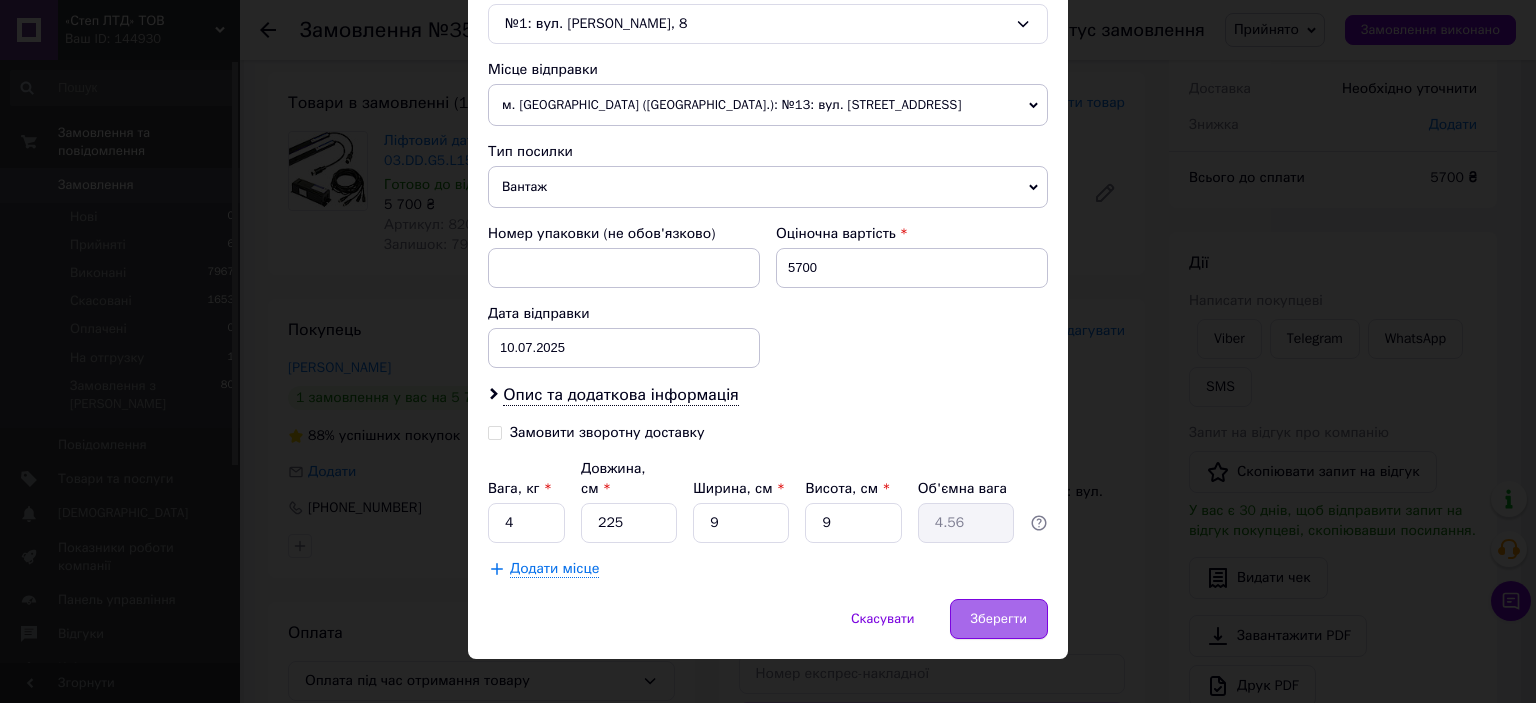 click on "Зберегти" at bounding box center (999, 619) 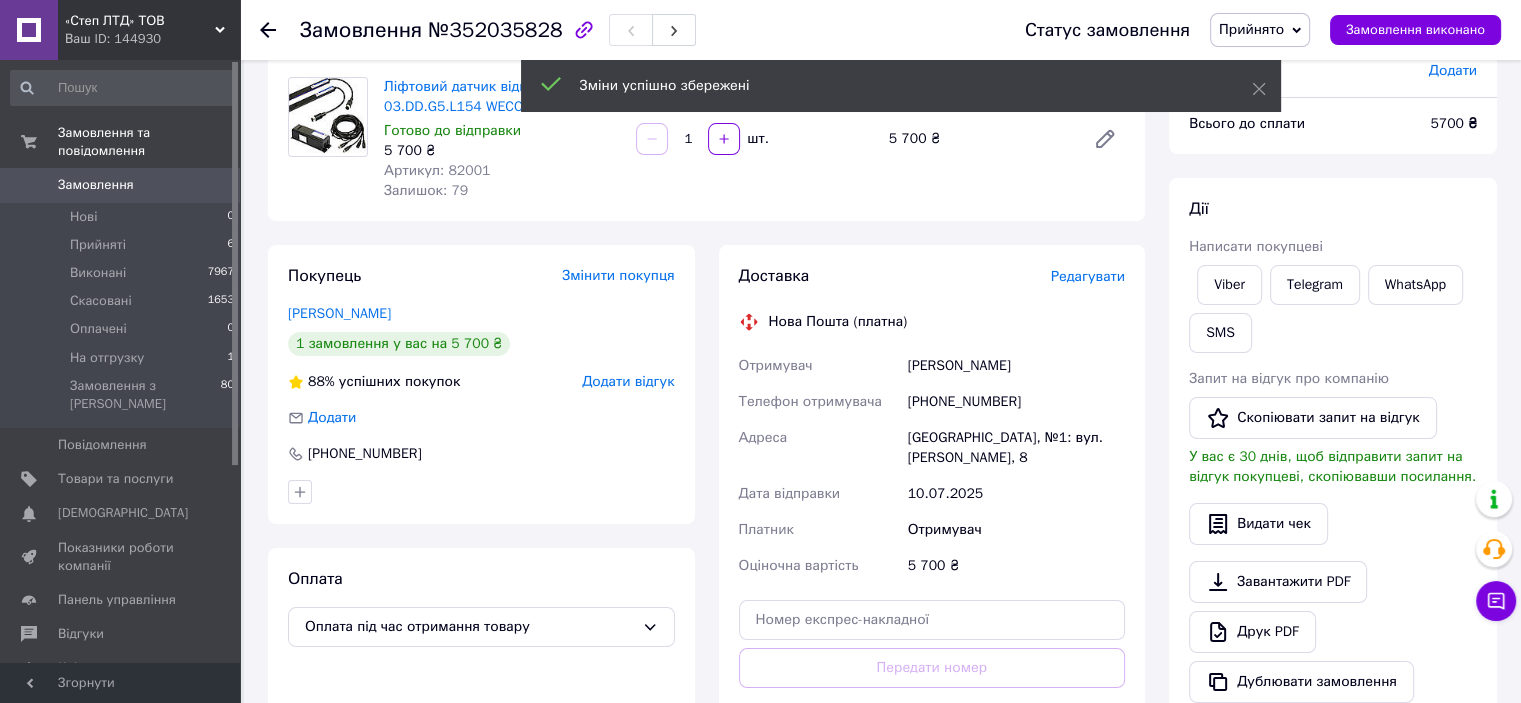 scroll, scrollTop: 300, scrollLeft: 0, axis: vertical 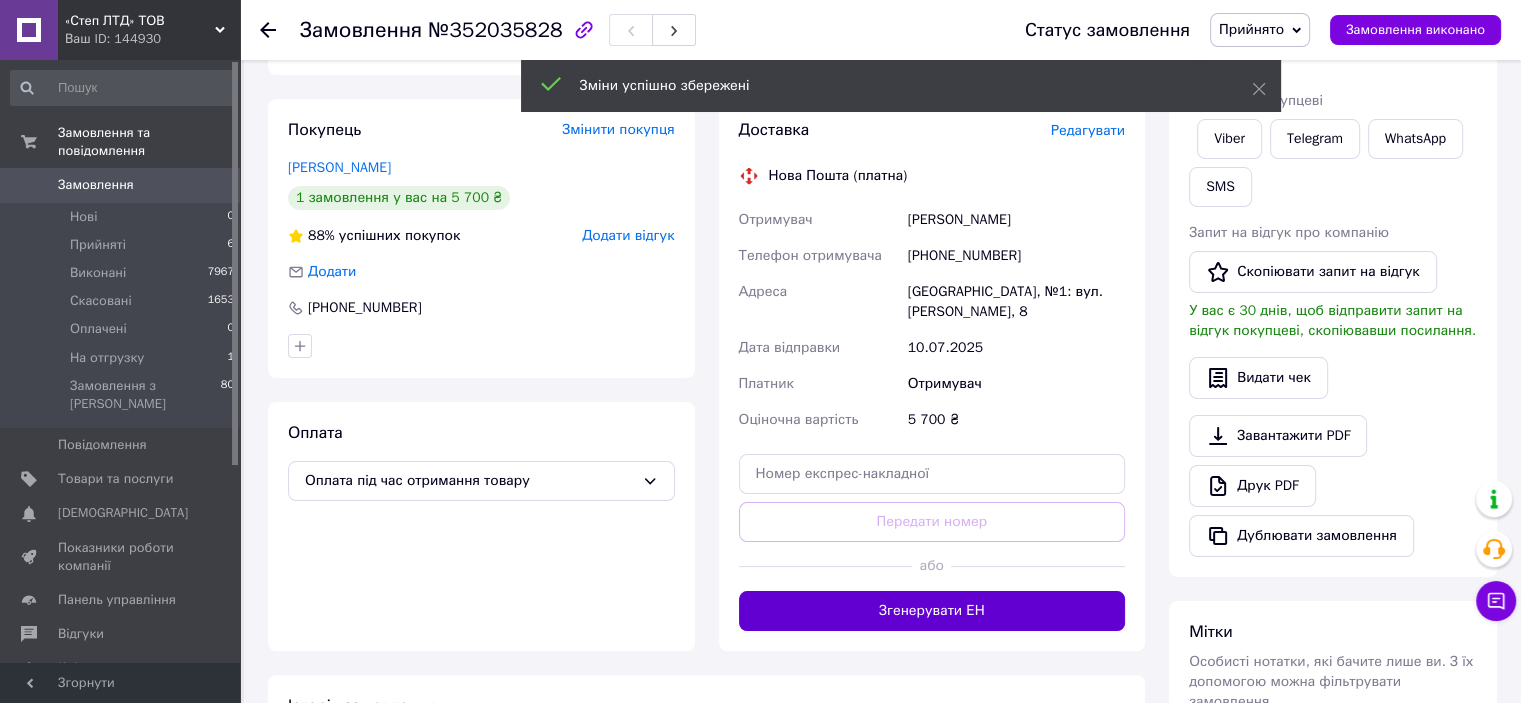 click on "Згенерувати ЕН" at bounding box center [932, 611] 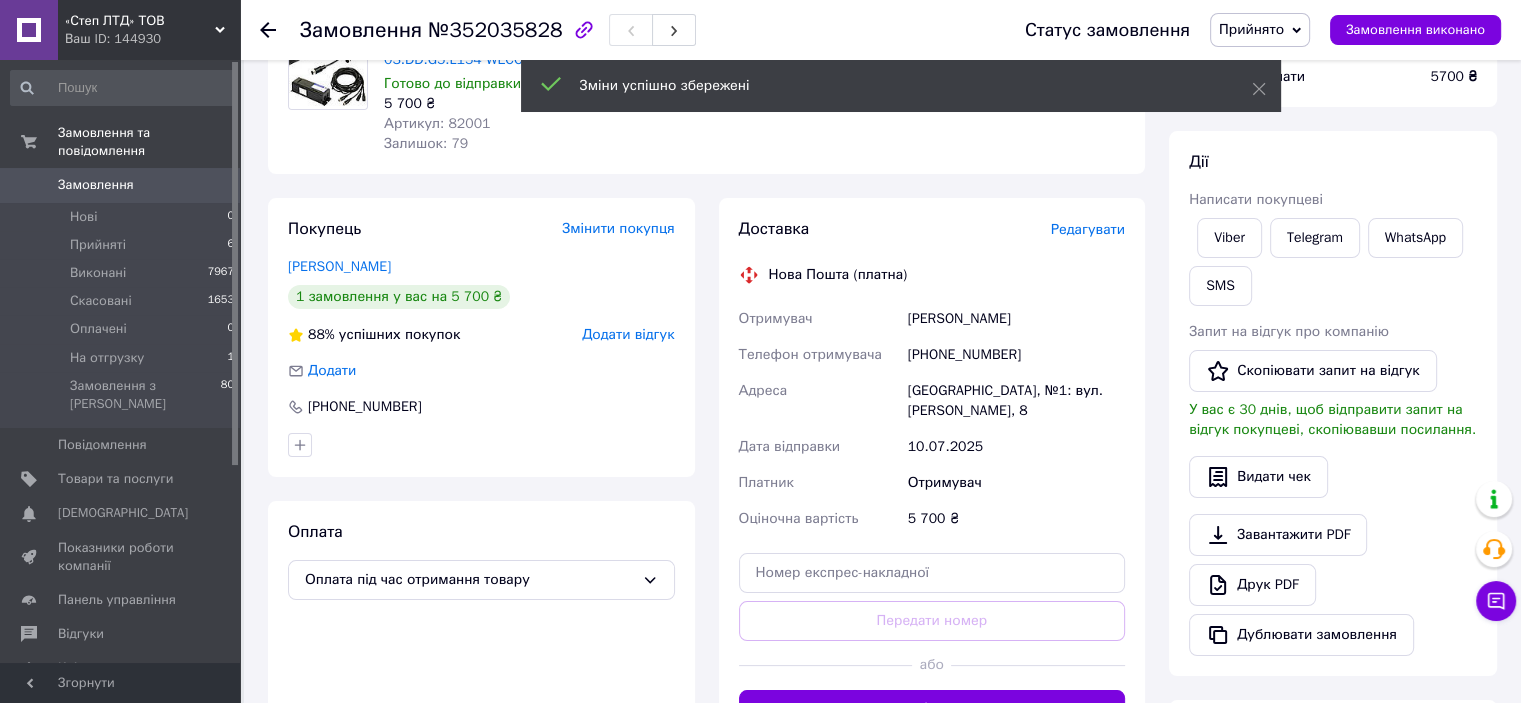 scroll, scrollTop: 100, scrollLeft: 0, axis: vertical 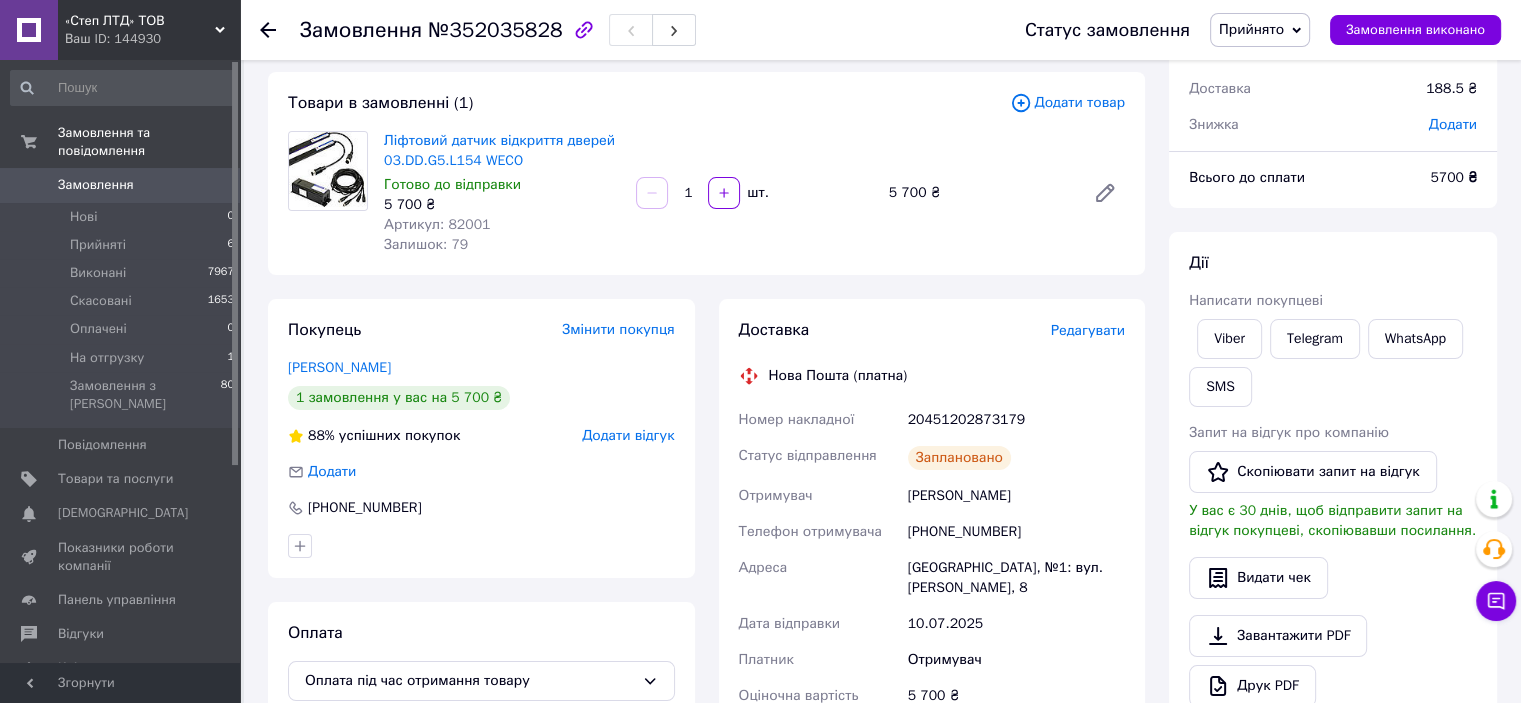 click on "20451202873179" at bounding box center (1016, 420) 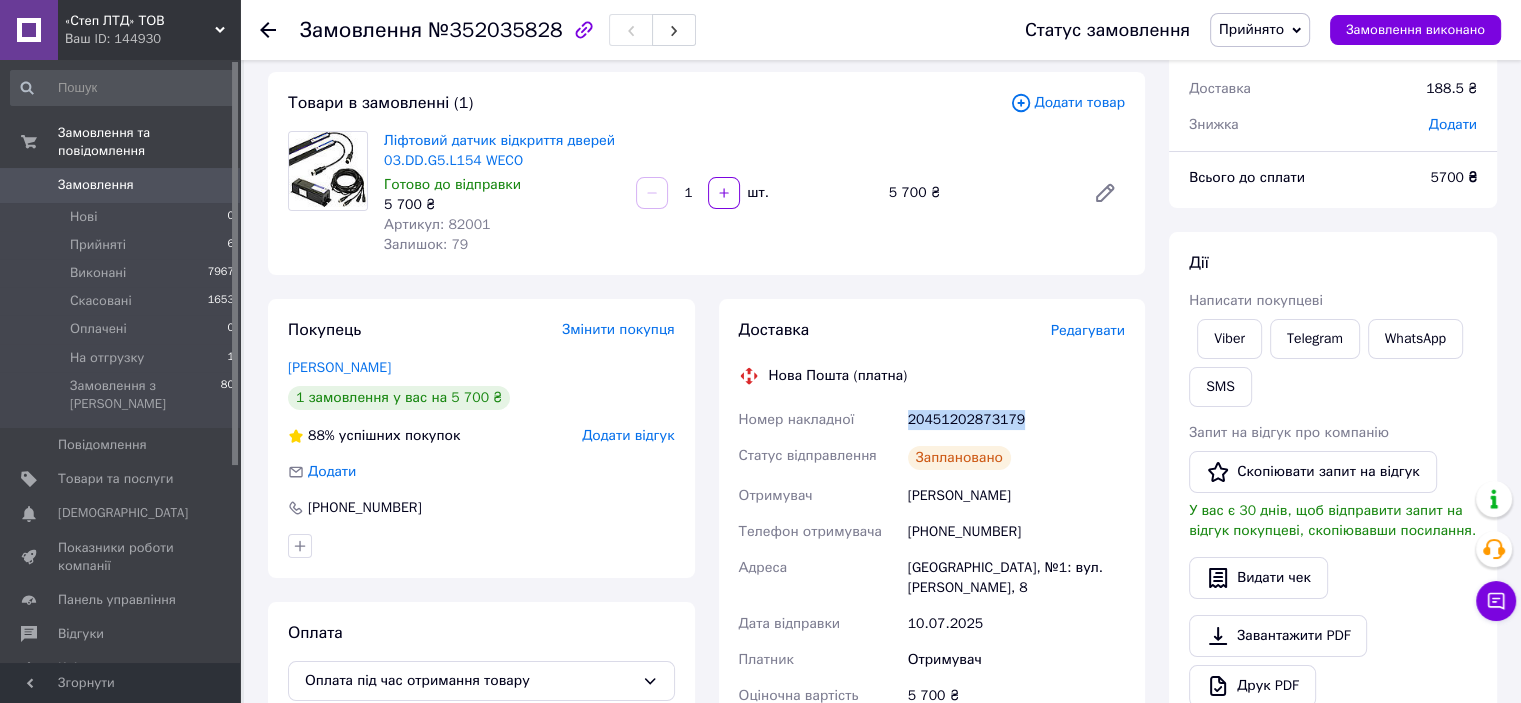click on "20451202873179" at bounding box center (1016, 420) 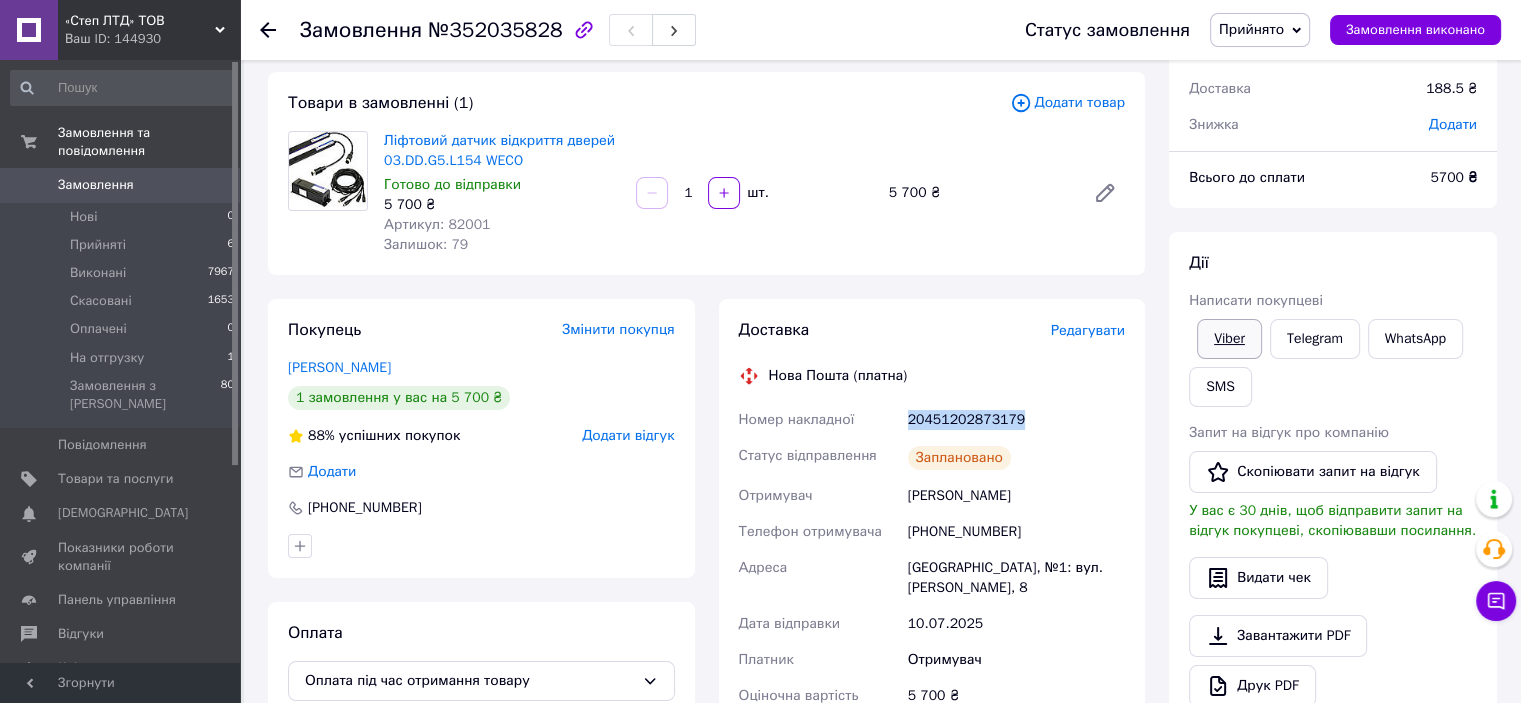click on "Viber" at bounding box center (1229, 339) 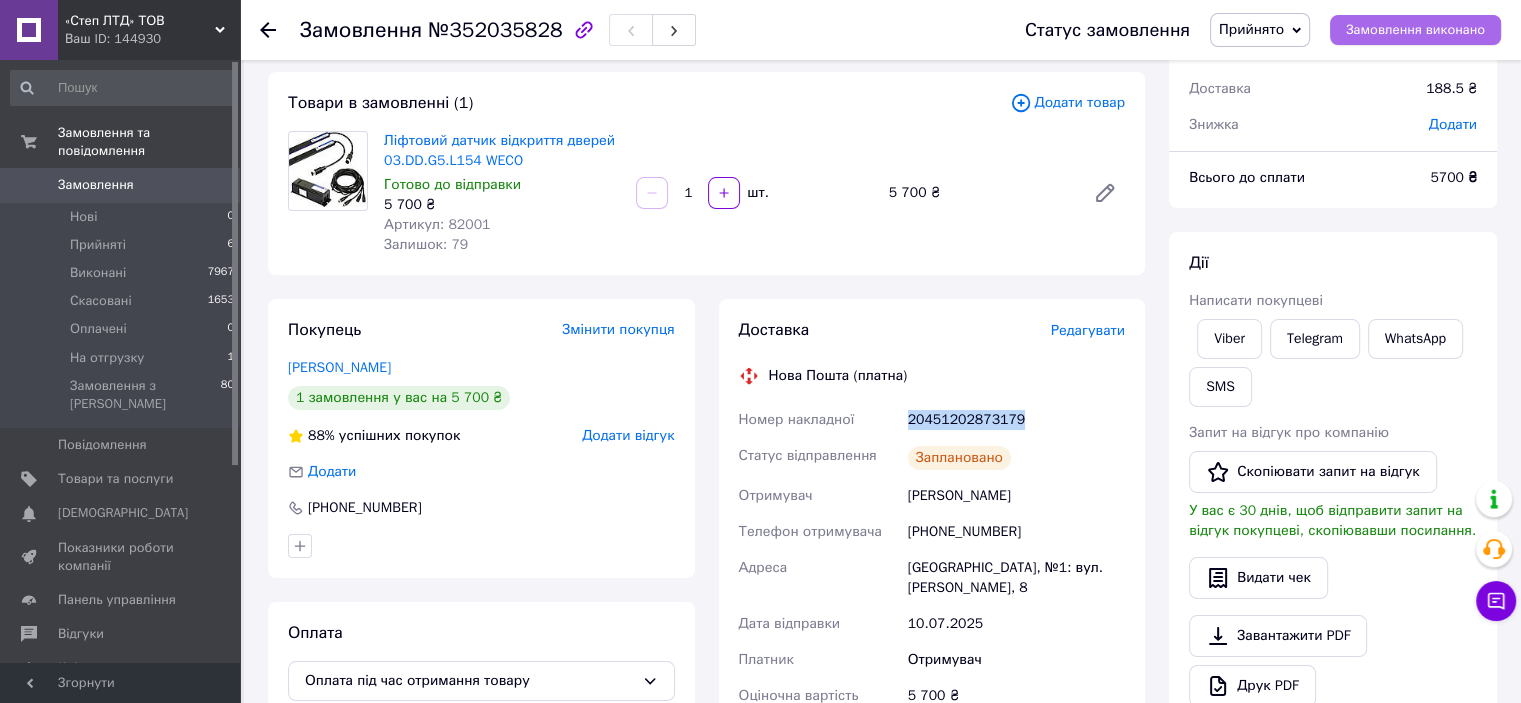 click on "Замовлення виконано" at bounding box center (1415, 30) 